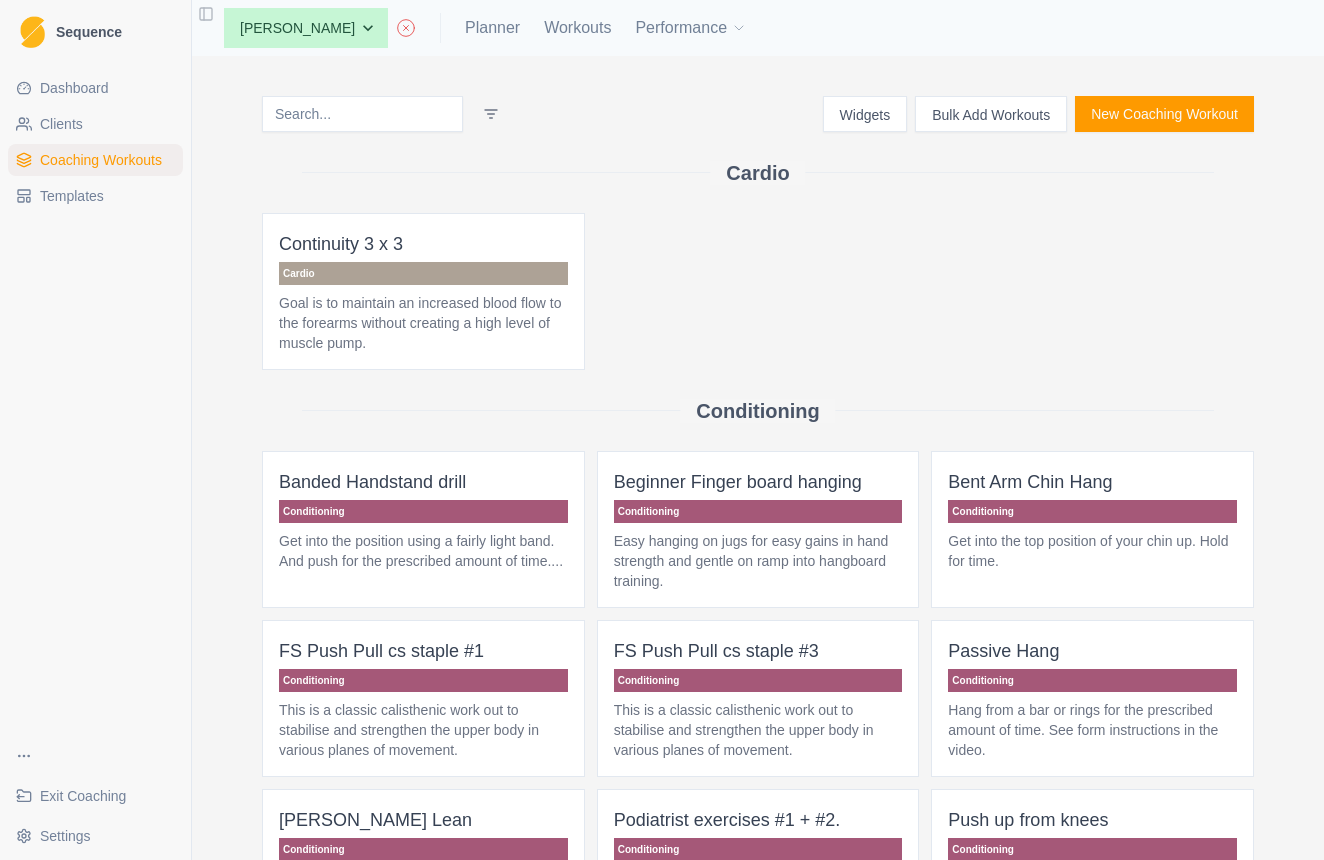 scroll, scrollTop: 0, scrollLeft: 0, axis: both 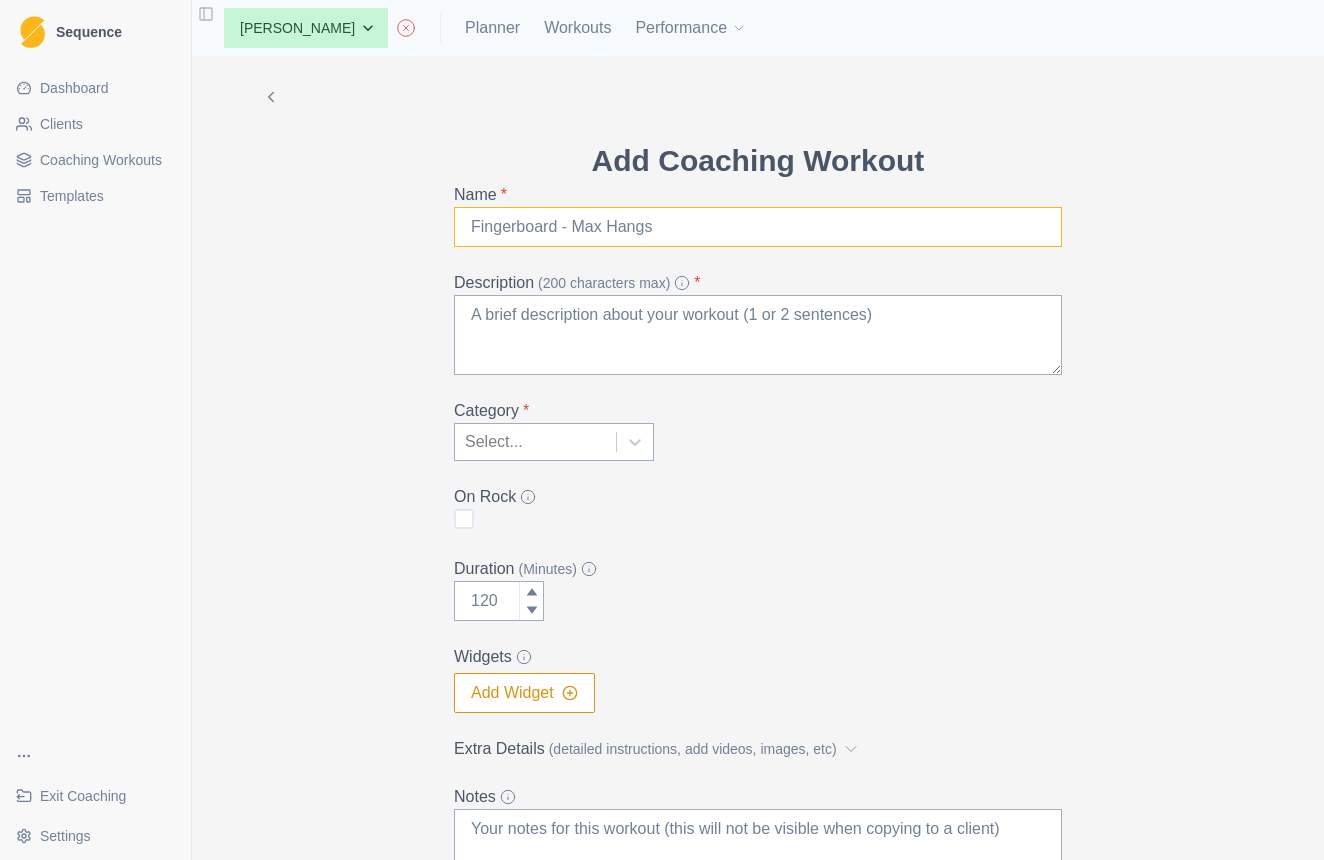 click on "Name *" at bounding box center [758, 227] 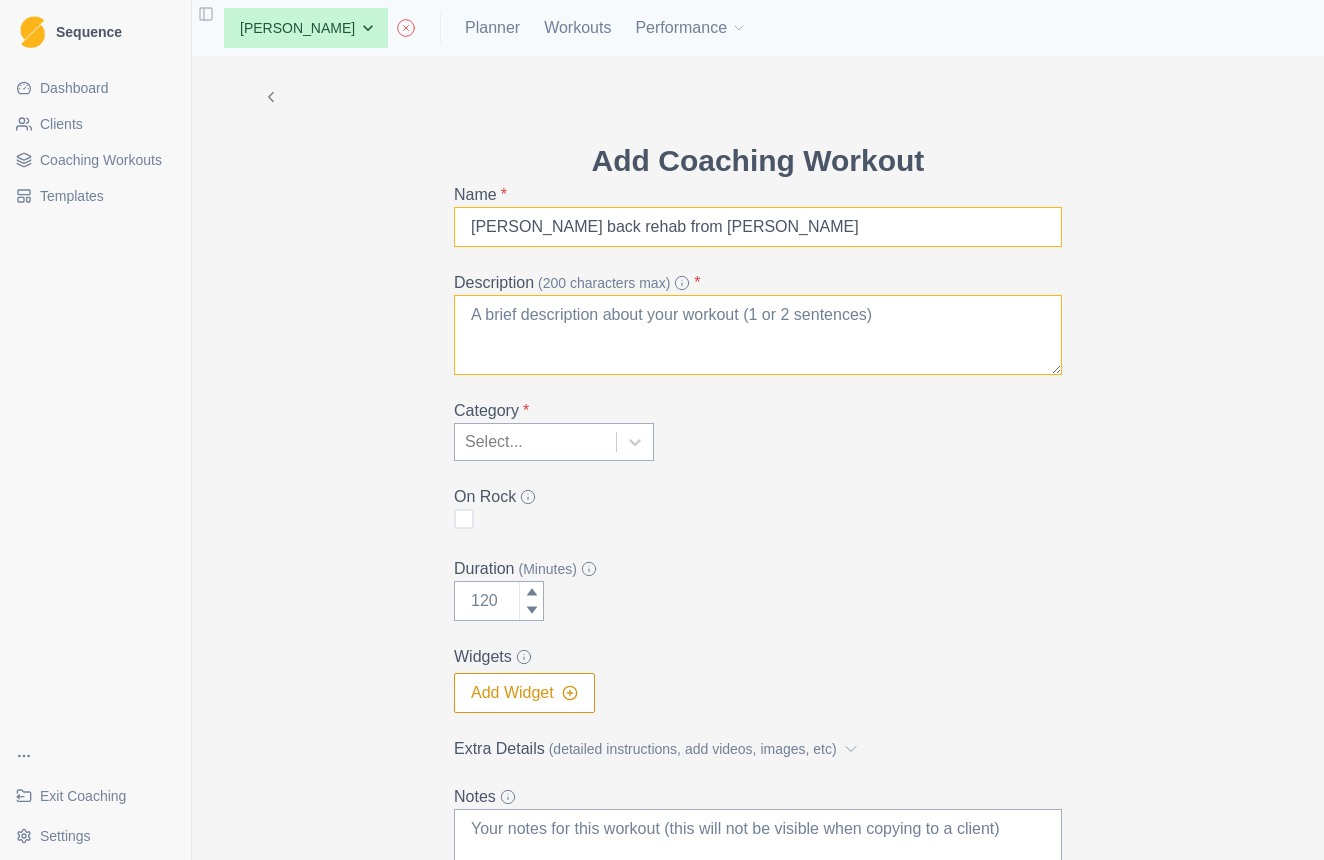 type on "[PERSON_NAME] back rehab from [PERSON_NAME]" 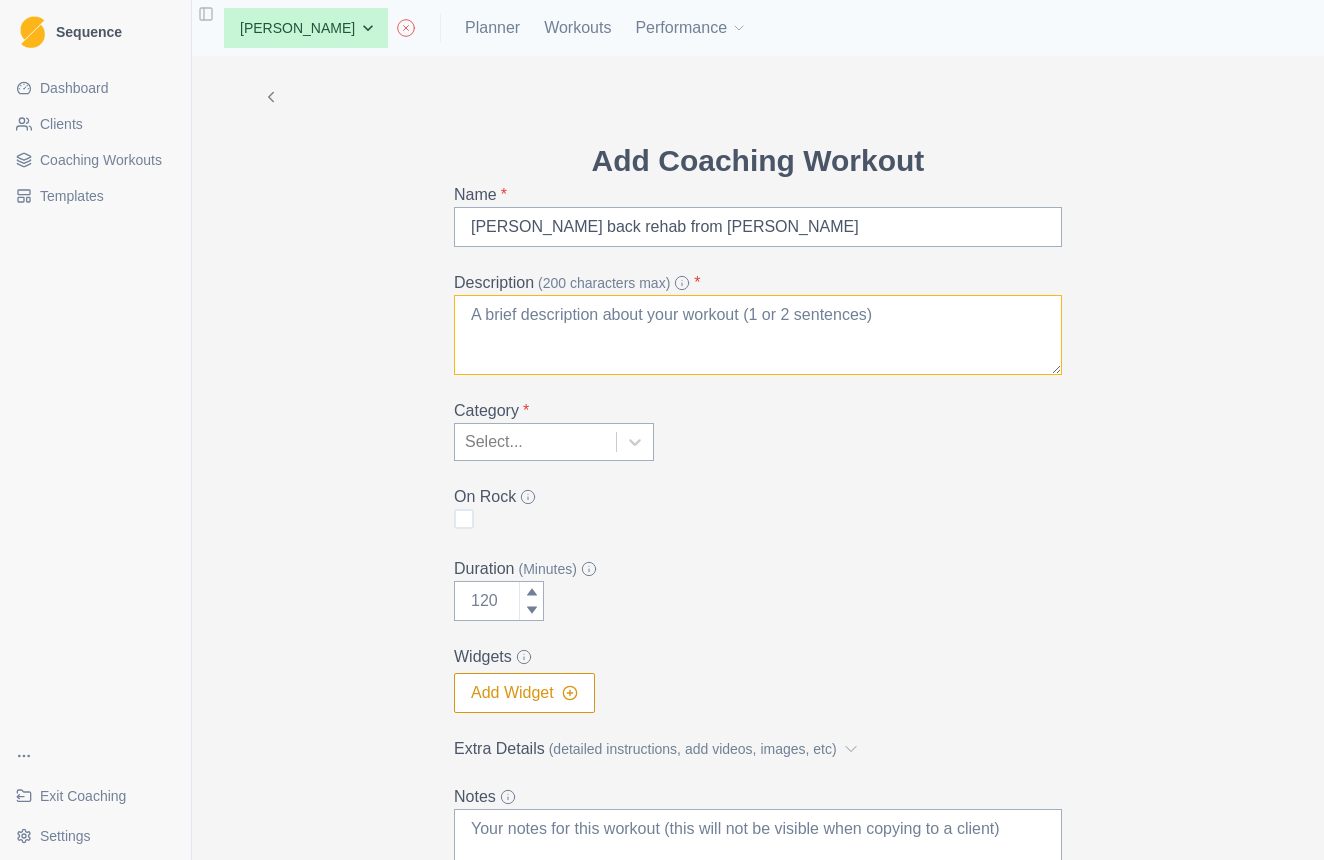 click on "Description   (200 characters max) *" at bounding box center [758, 335] 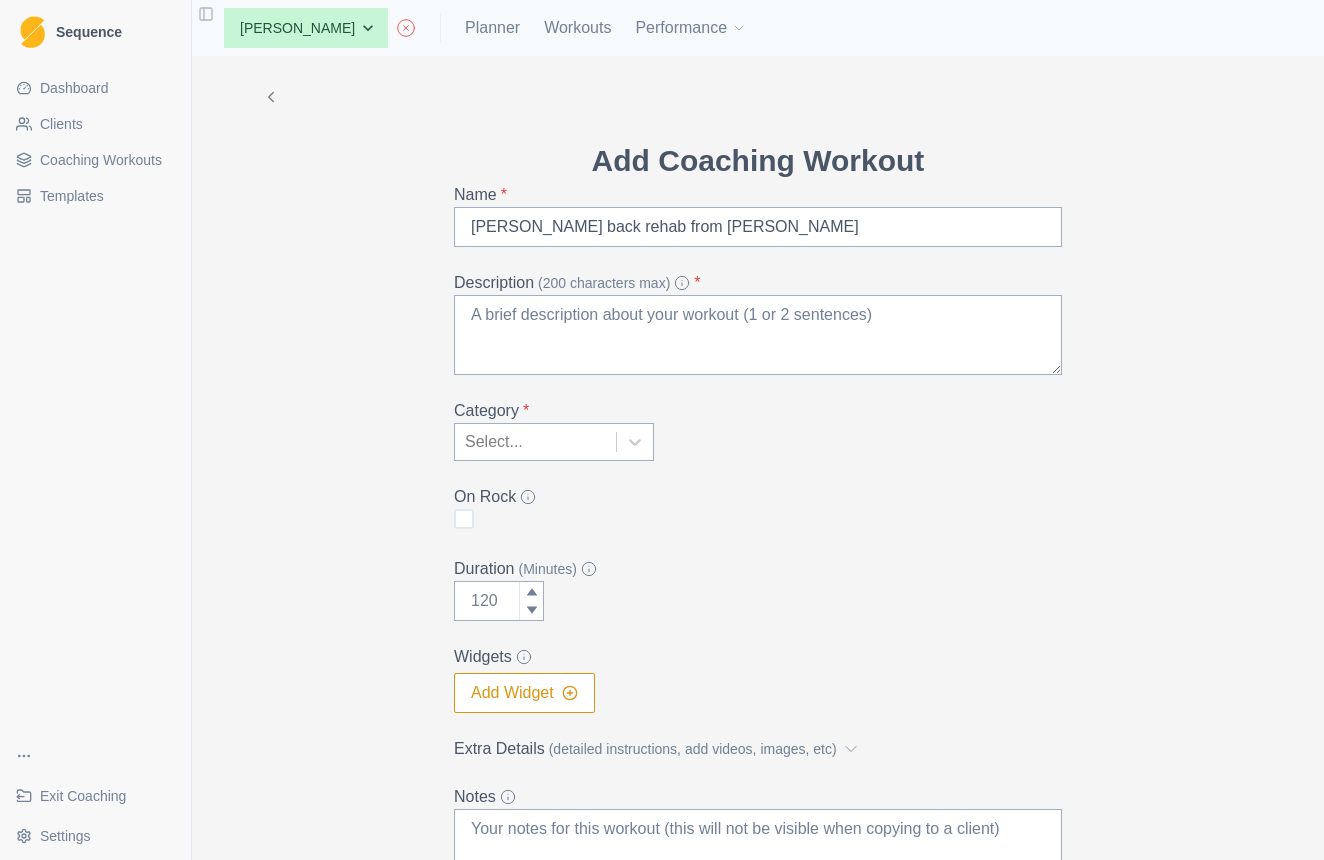 click on "Add Coaching Workout Name * Jon back rehab from Ben Herde Description   (200 characters max) * Category * Select... On Rock Duration   (Minutes) Widgets Add Widget Extra Details (detailed instructions, add videos, images, etc) Notes Cancel Create" at bounding box center [758, 553] 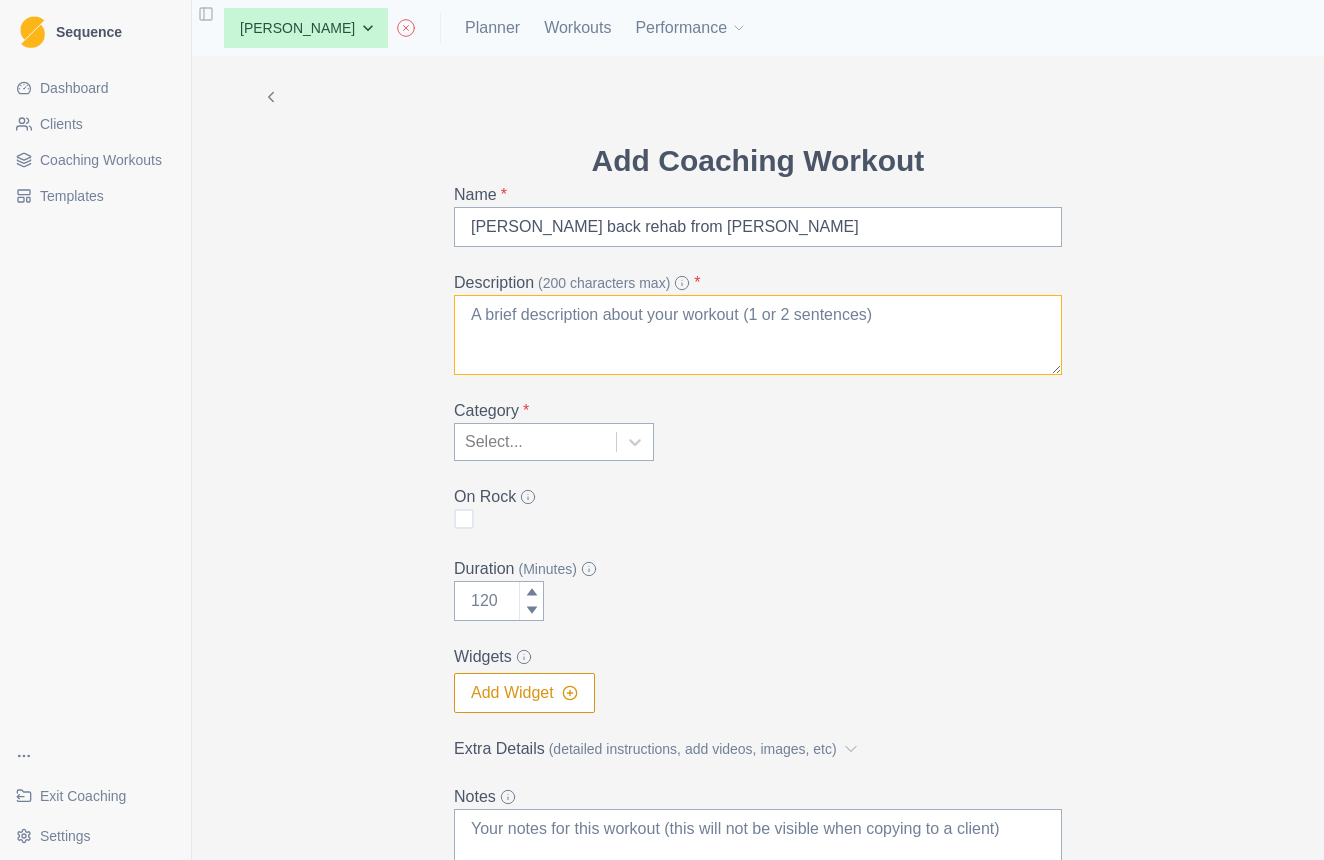 click on "Description   (200 characters max) *" at bounding box center (758, 335) 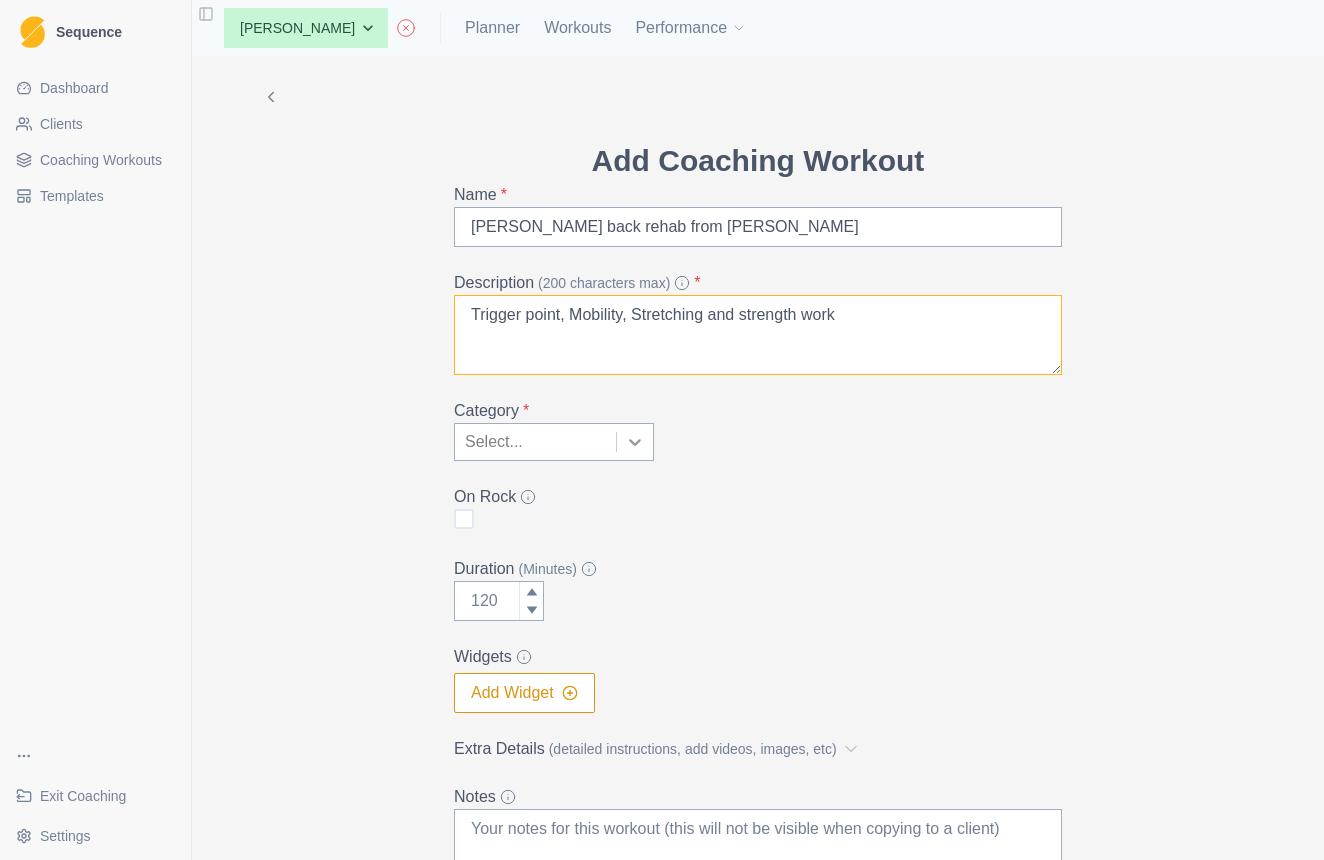 type on "Trigger point, Mobility, Stretching and strength work" 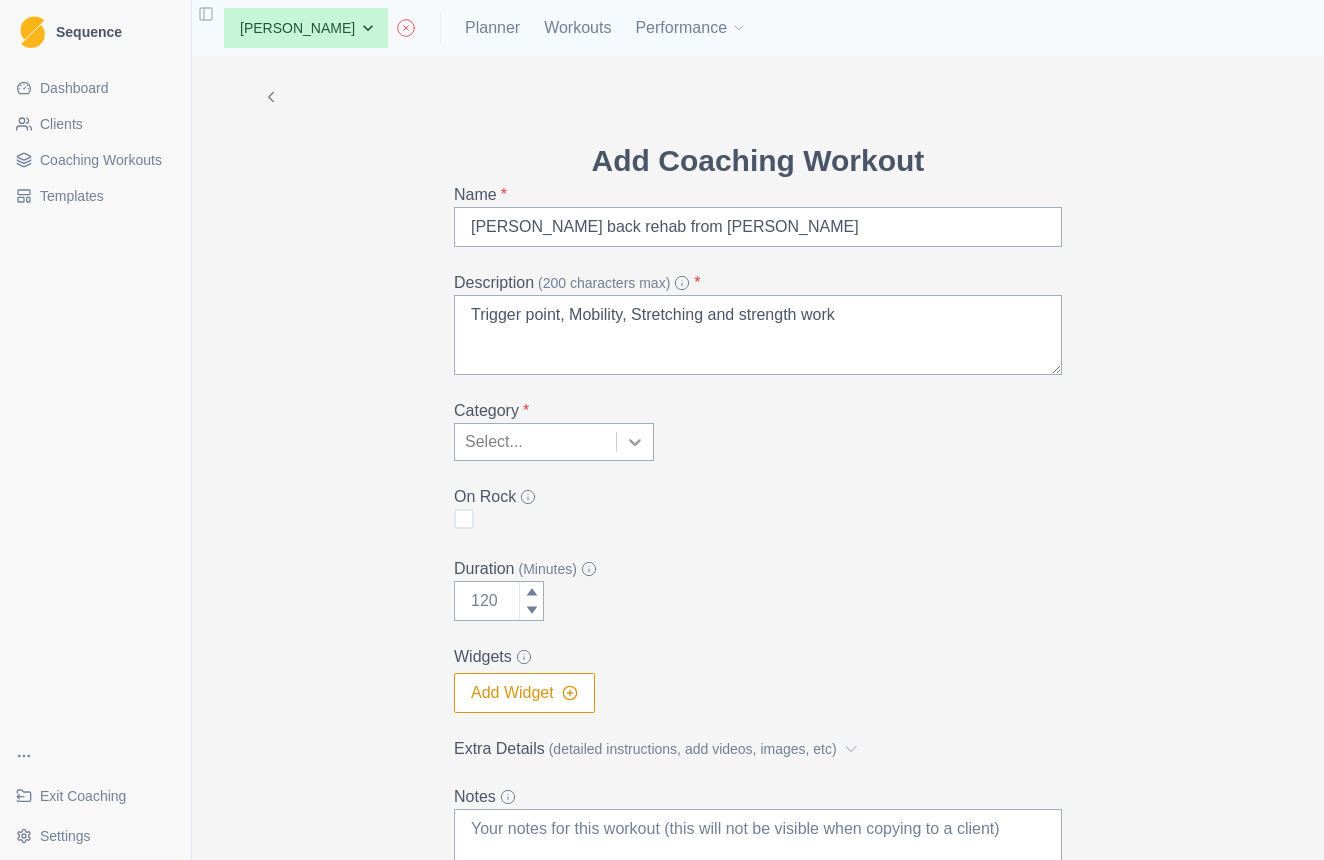 click 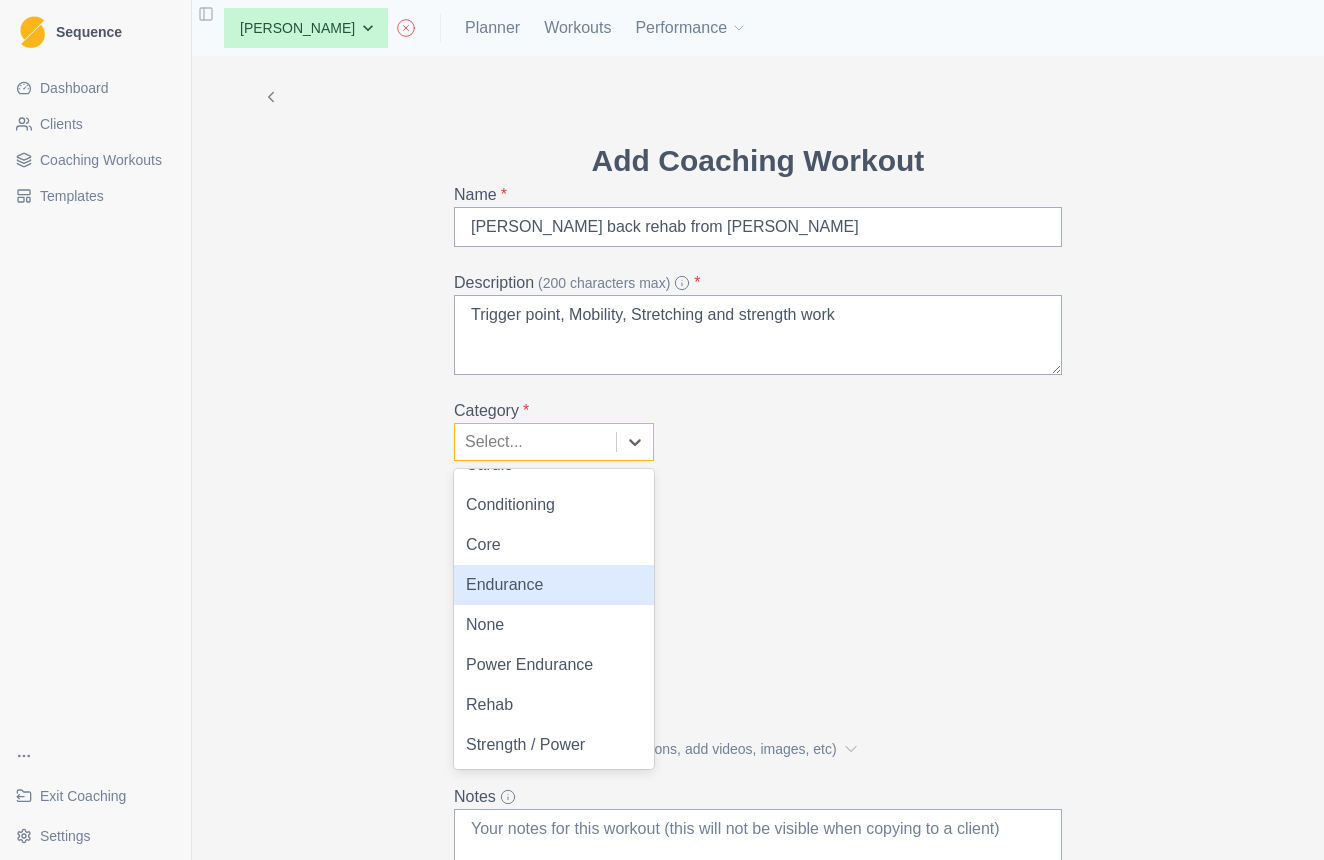 scroll, scrollTop: 28, scrollLeft: 0, axis: vertical 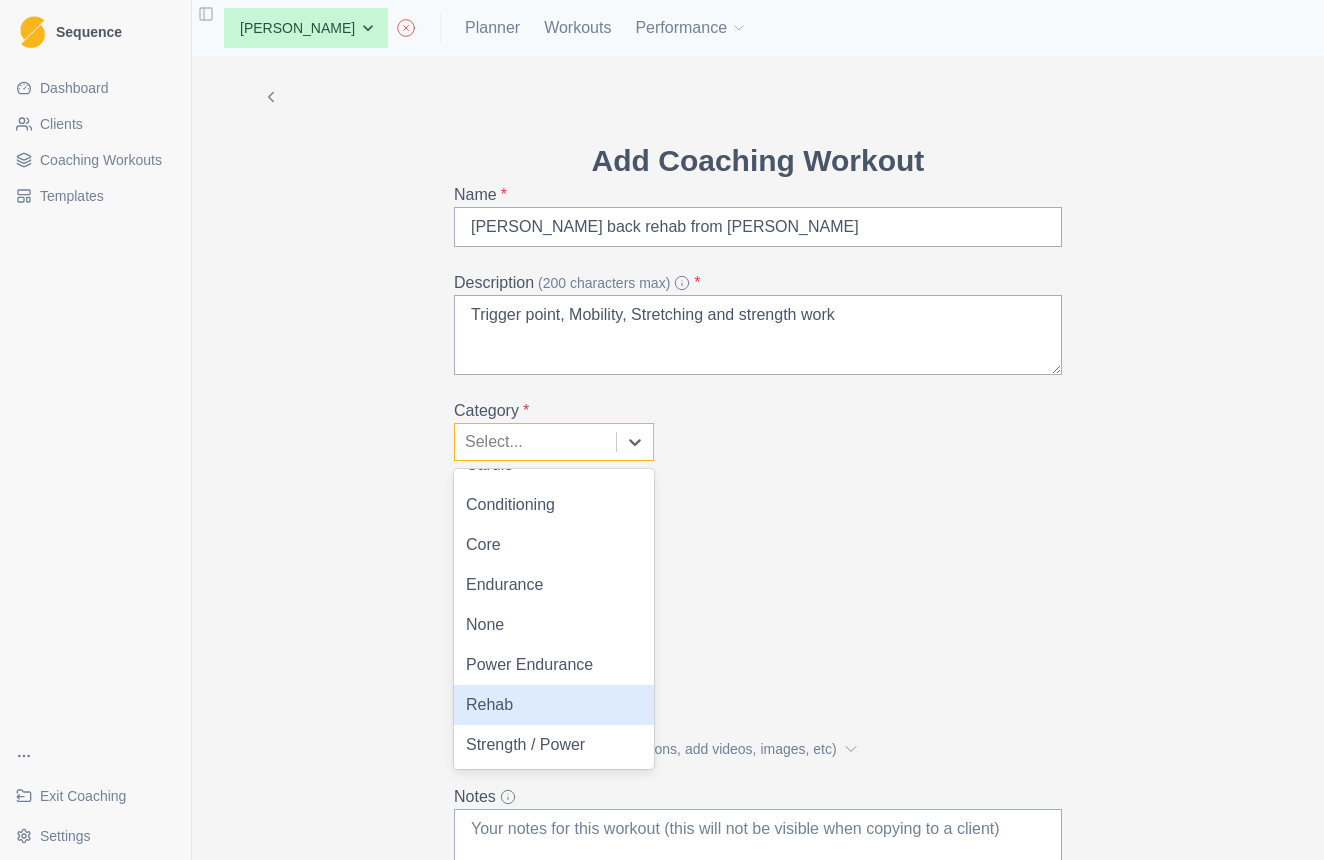 click on "Rehab" at bounding box center (554, 705) 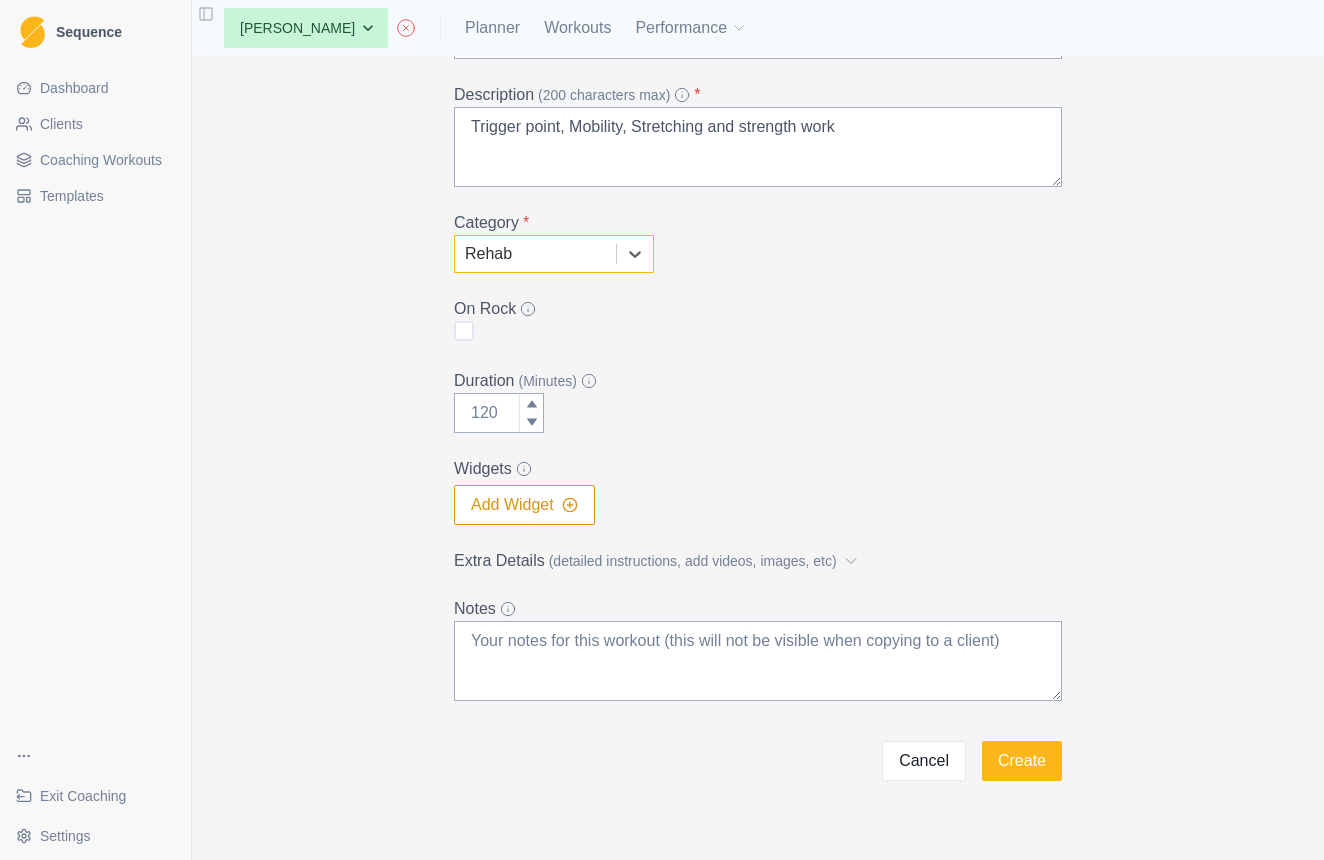 scroll, scrollTop: 193, scrollLeft: 0, axis: vertical 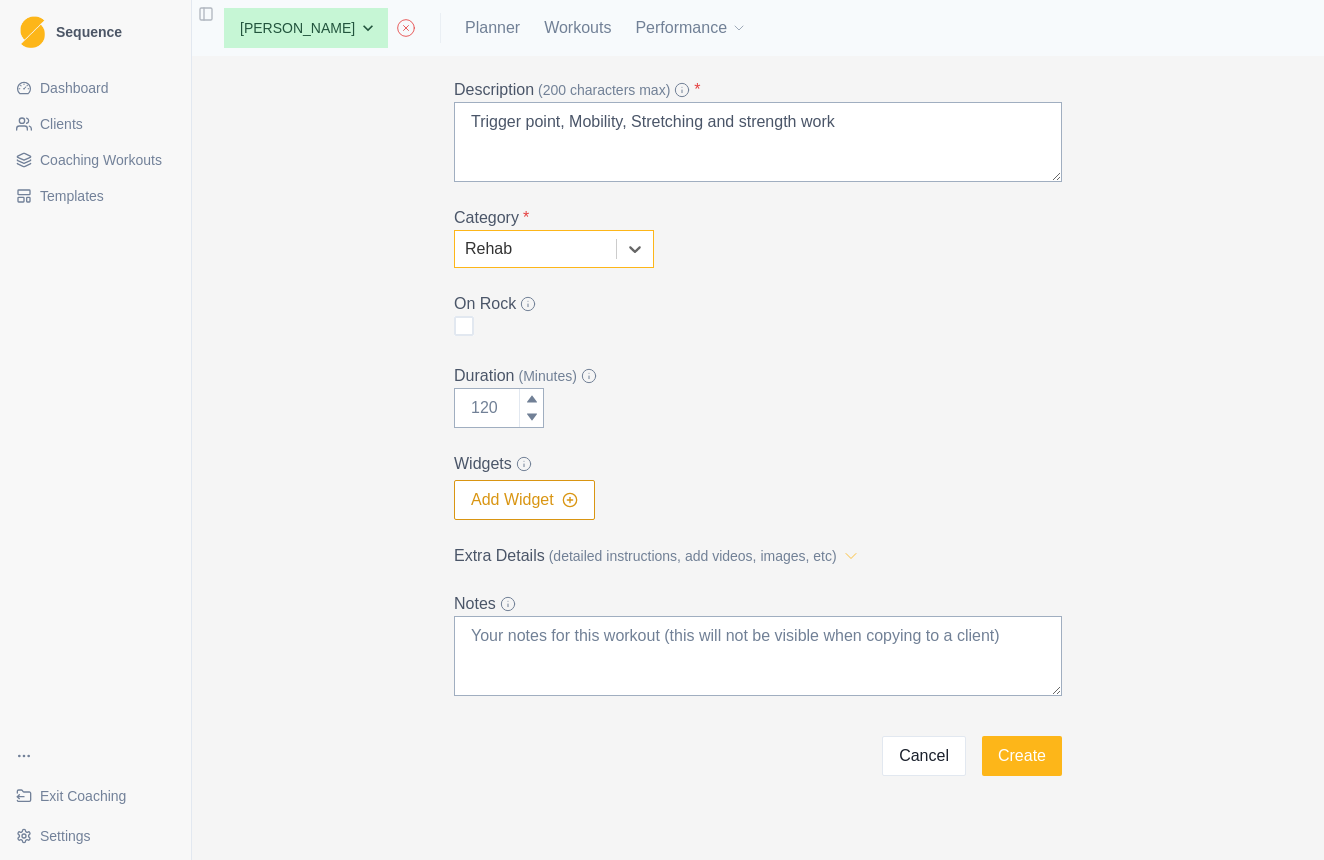 click 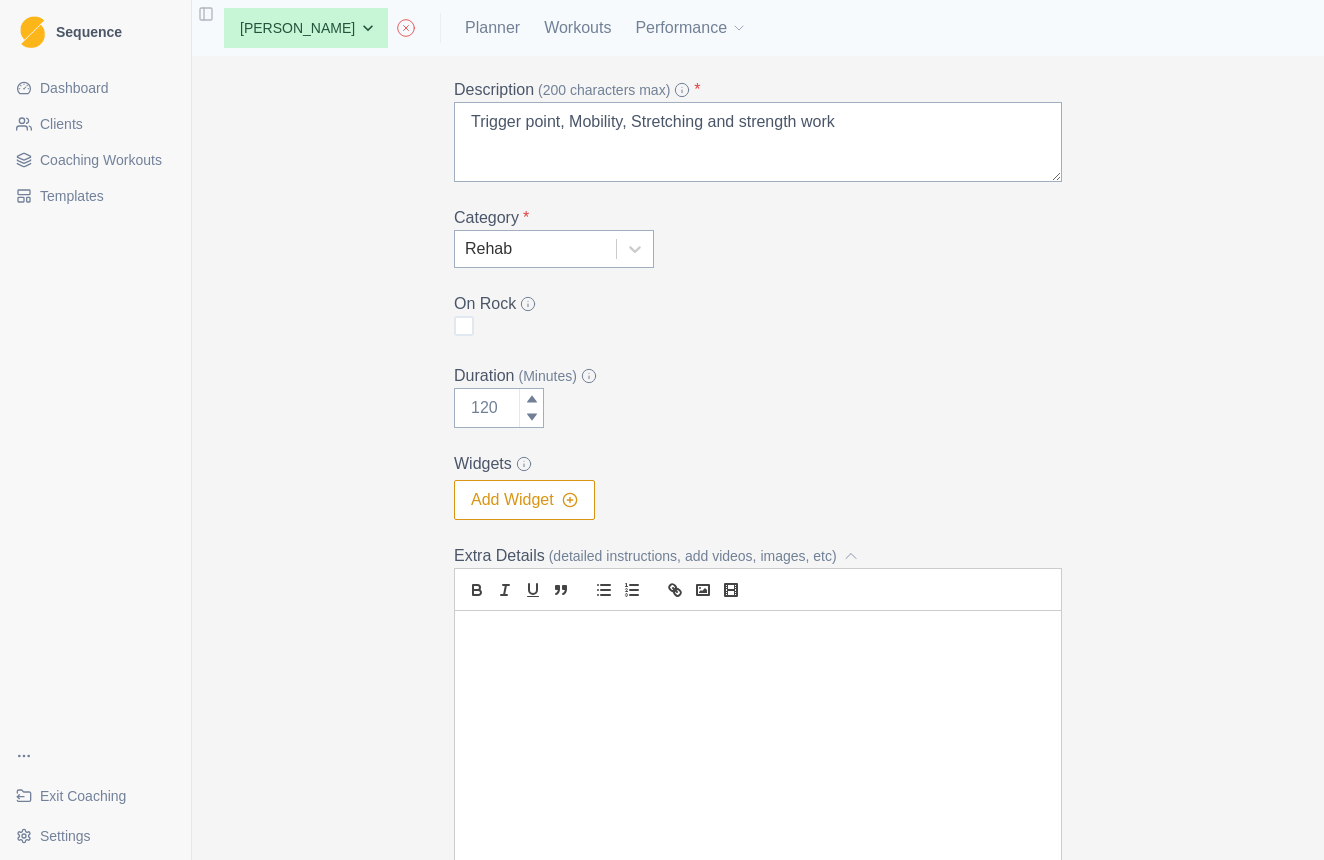 click at bounding box center (758, 634) 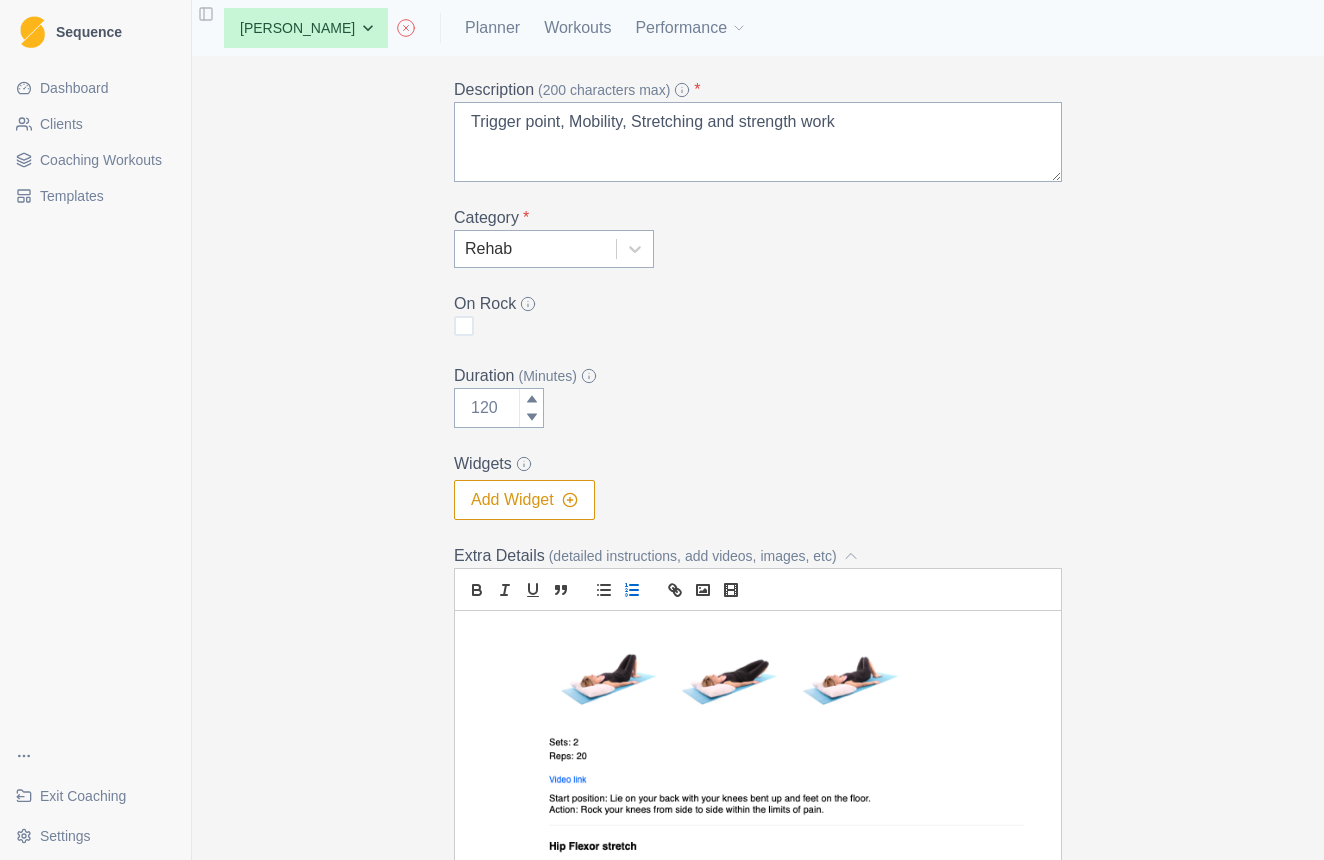 scroll, scrollTop: 251, scrollLeft: 0, axis: vertical 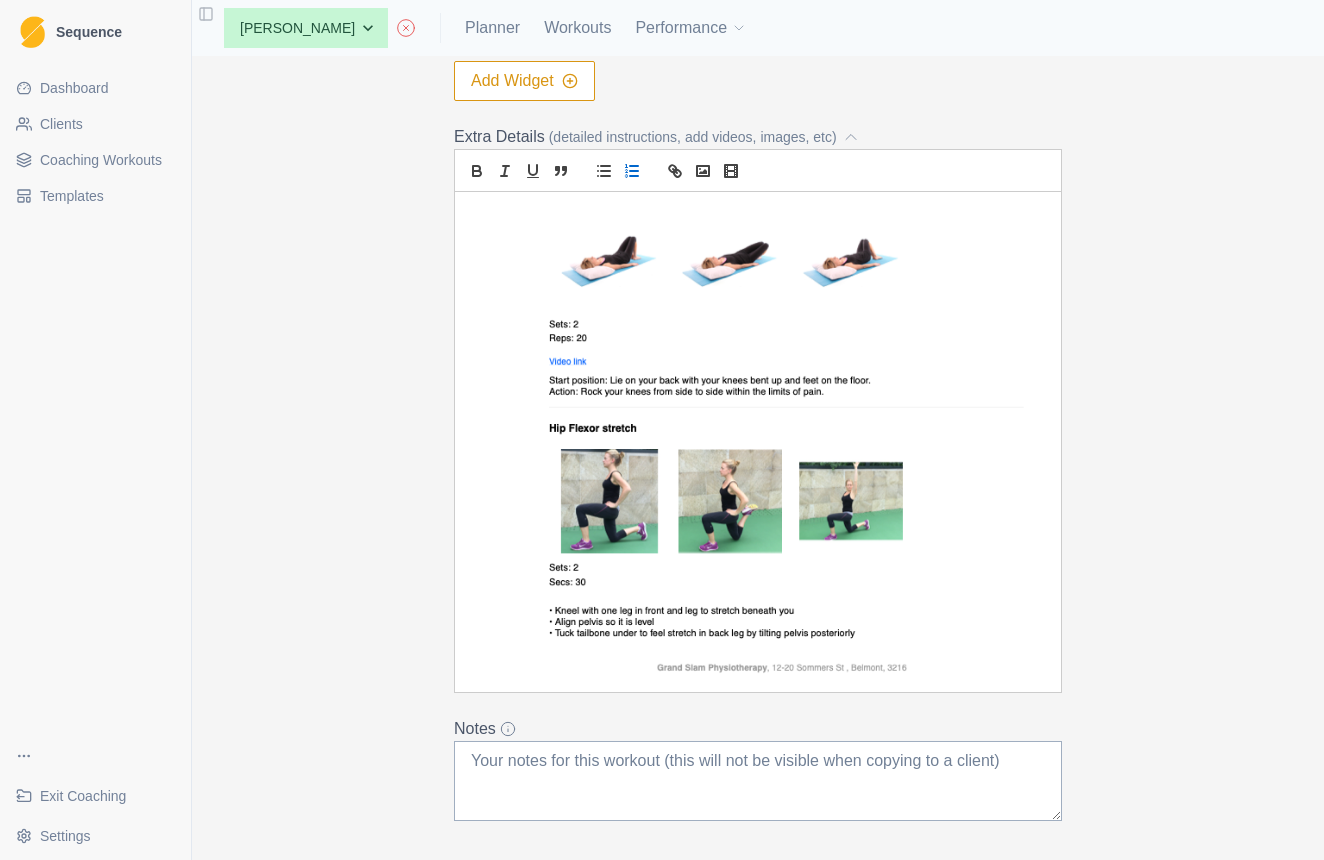 drag, startPoint x: 955, startPoint y: 660, endPoint x: 686, endPoint y: 467, distance: 331.074 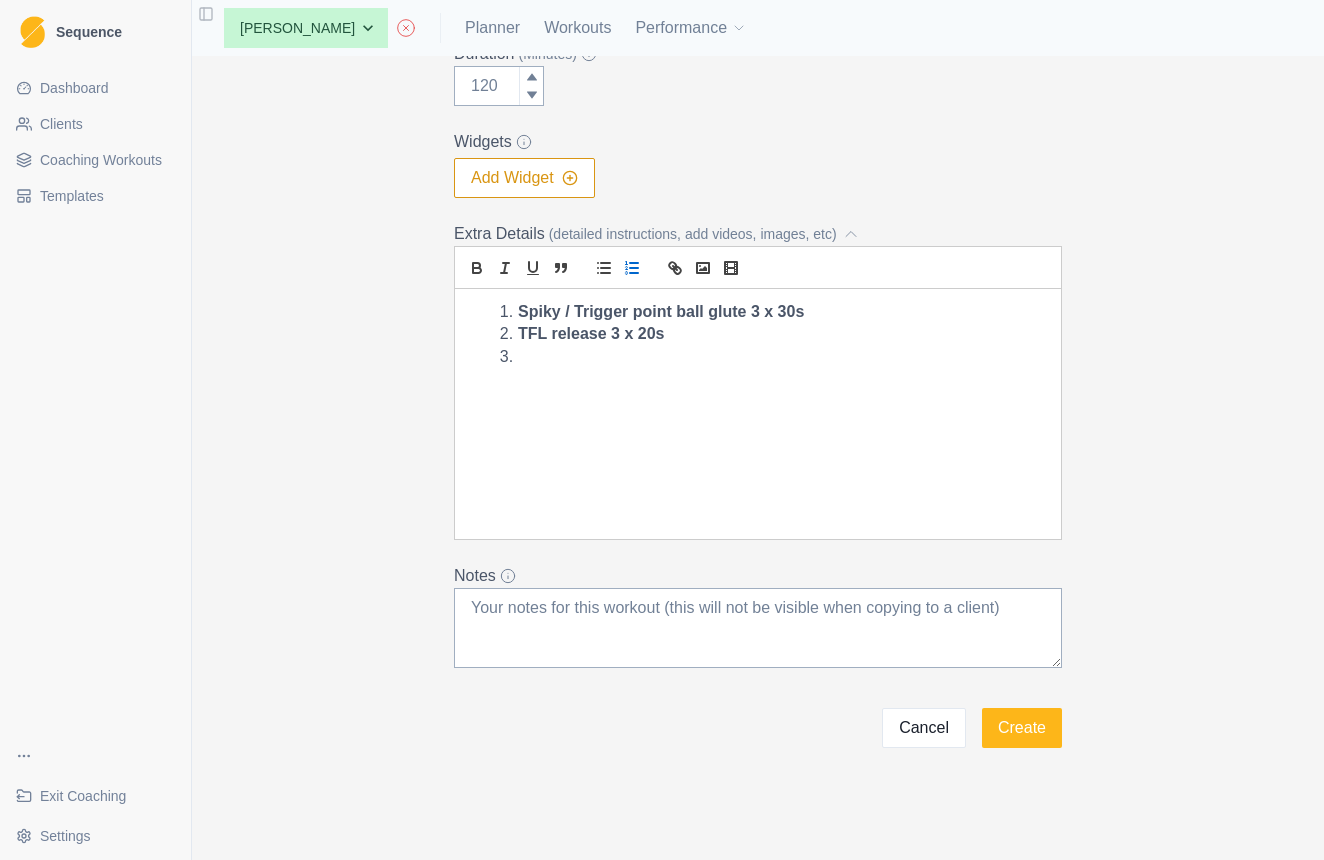 scroll, scrollTop: 0, scrollLeft: 0, axis: both 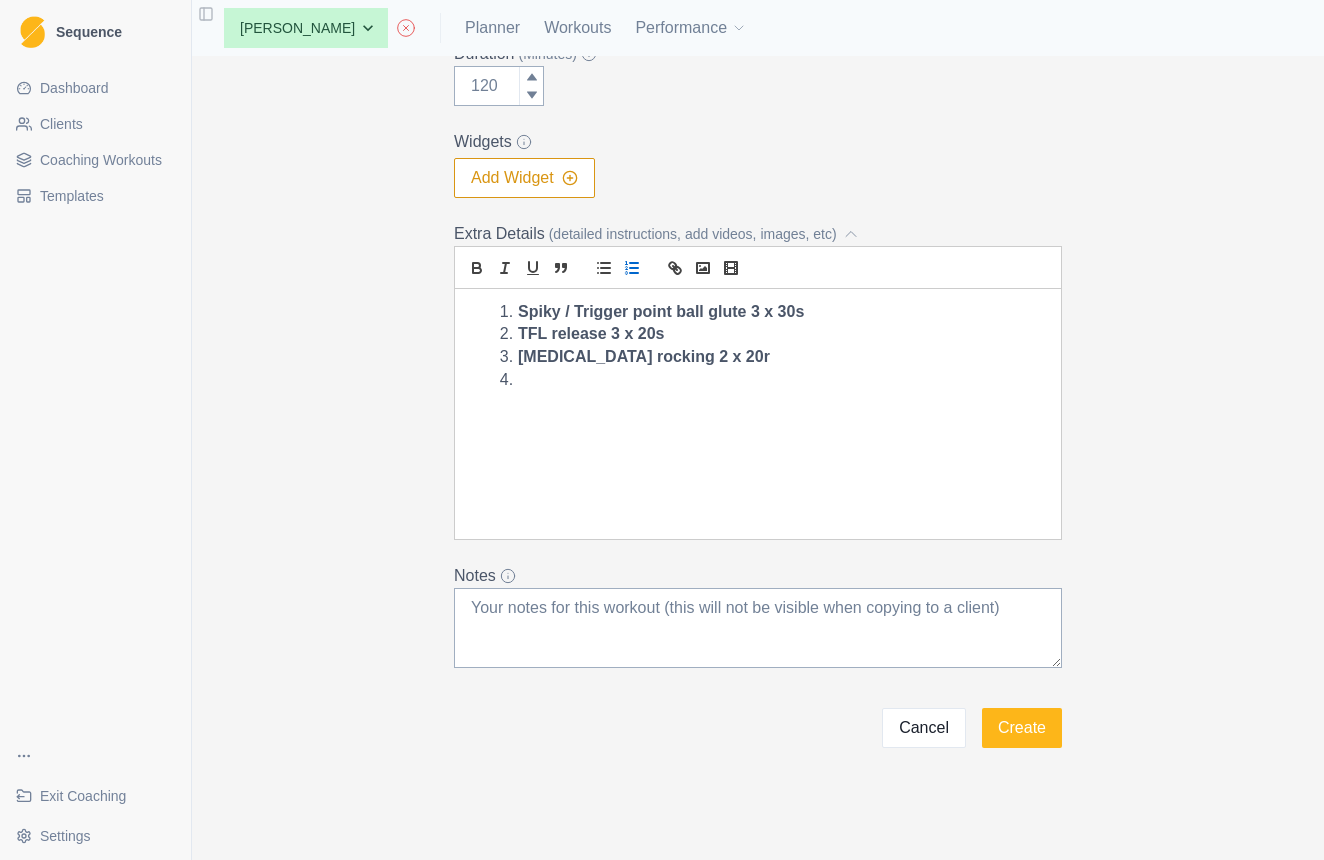 click on "Lumbar rocking 2 x 20r" at bounding box center (770, 357) 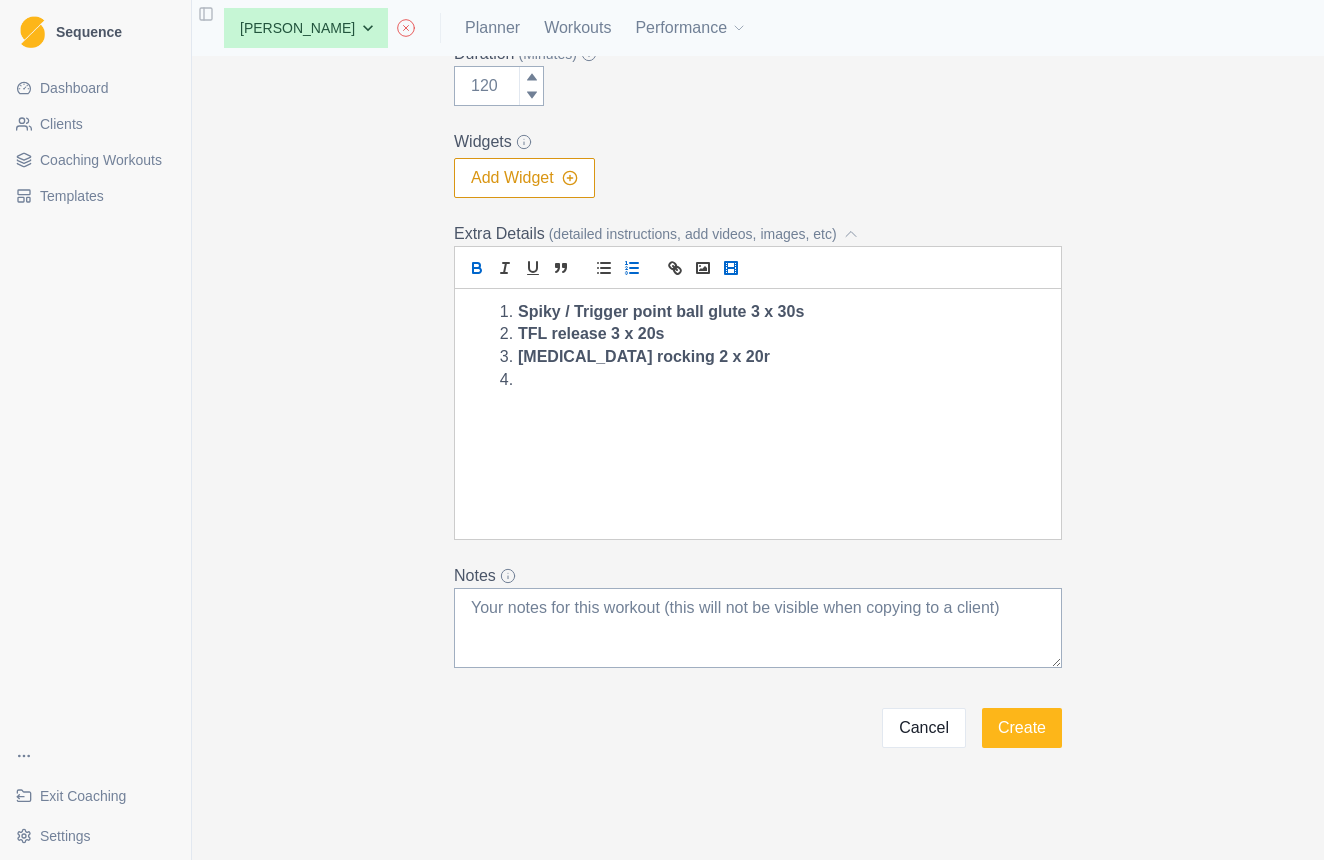click 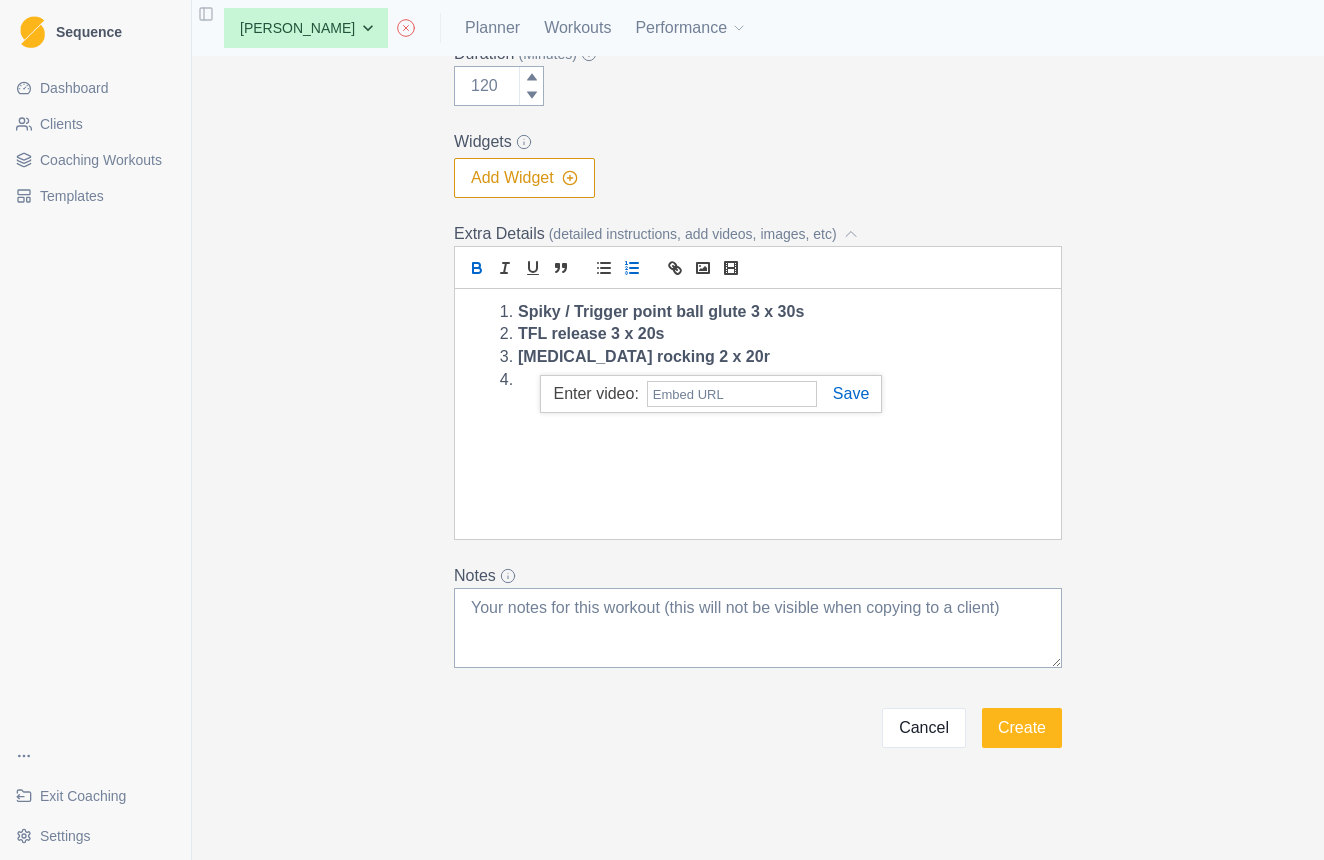 paste on "https://youtu.be/zAoHpGd1LRM?si=TwUk0V25LQ9tHEH3" 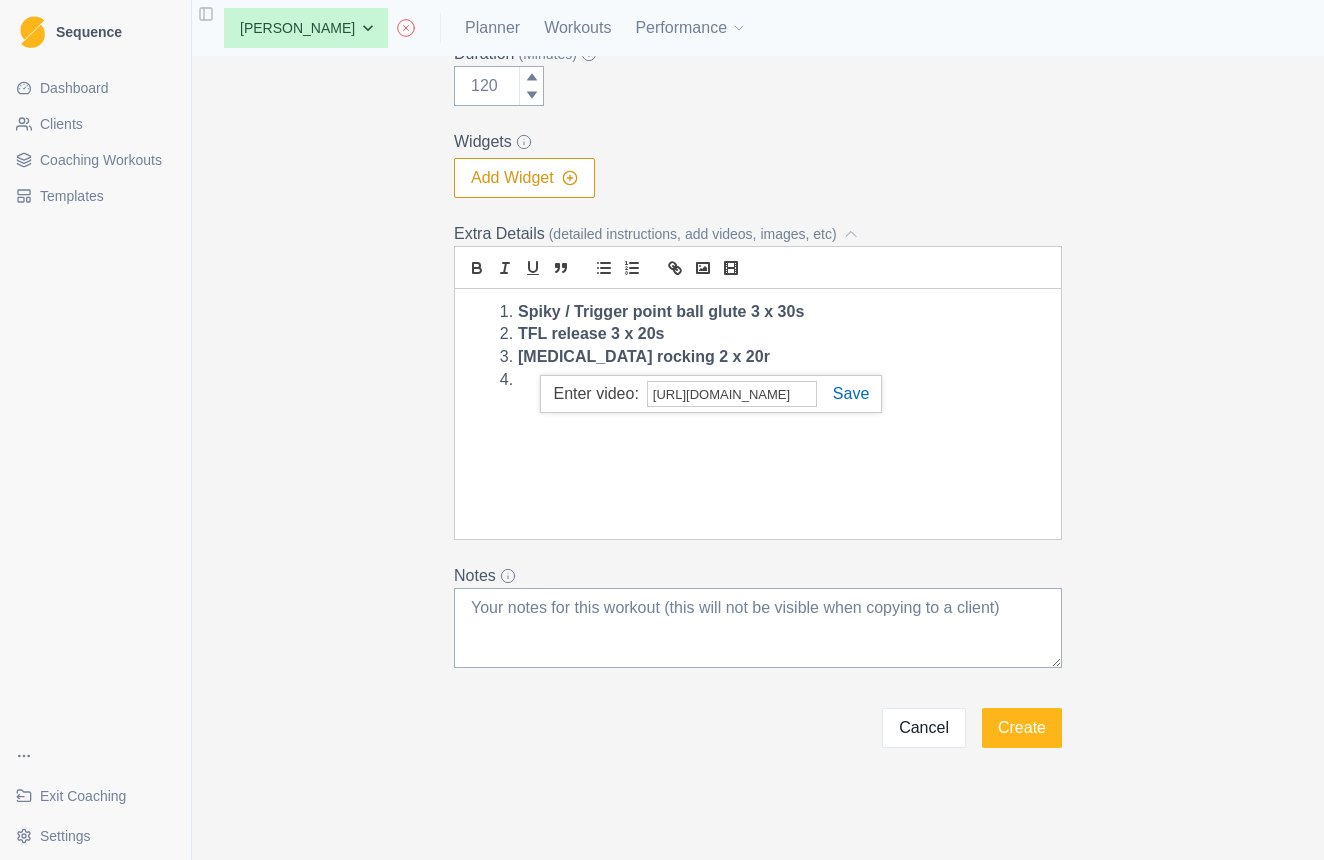 click at bounding box center [843, 393] 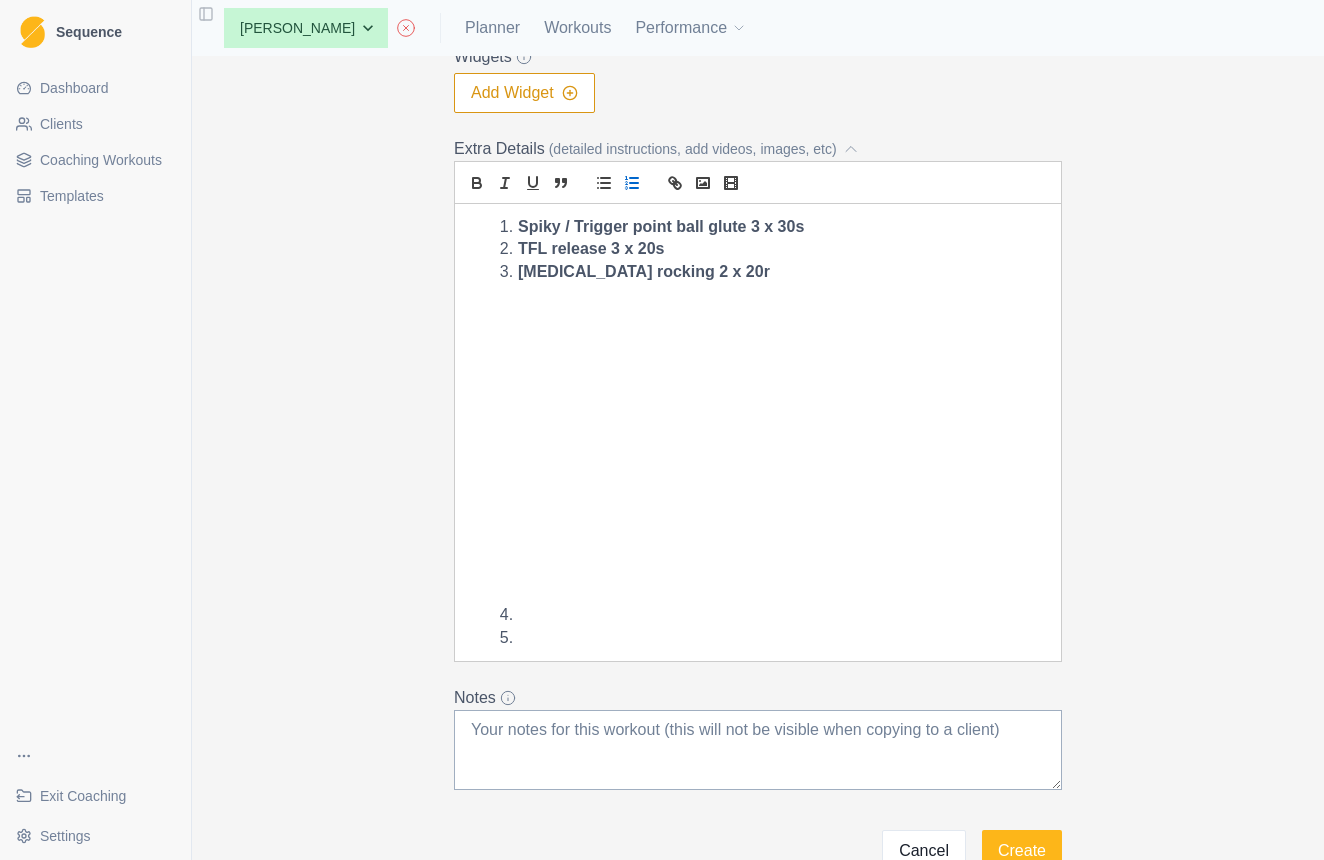 scroll, scrollTop: 609, scrollLeft: 0, axis: vertical 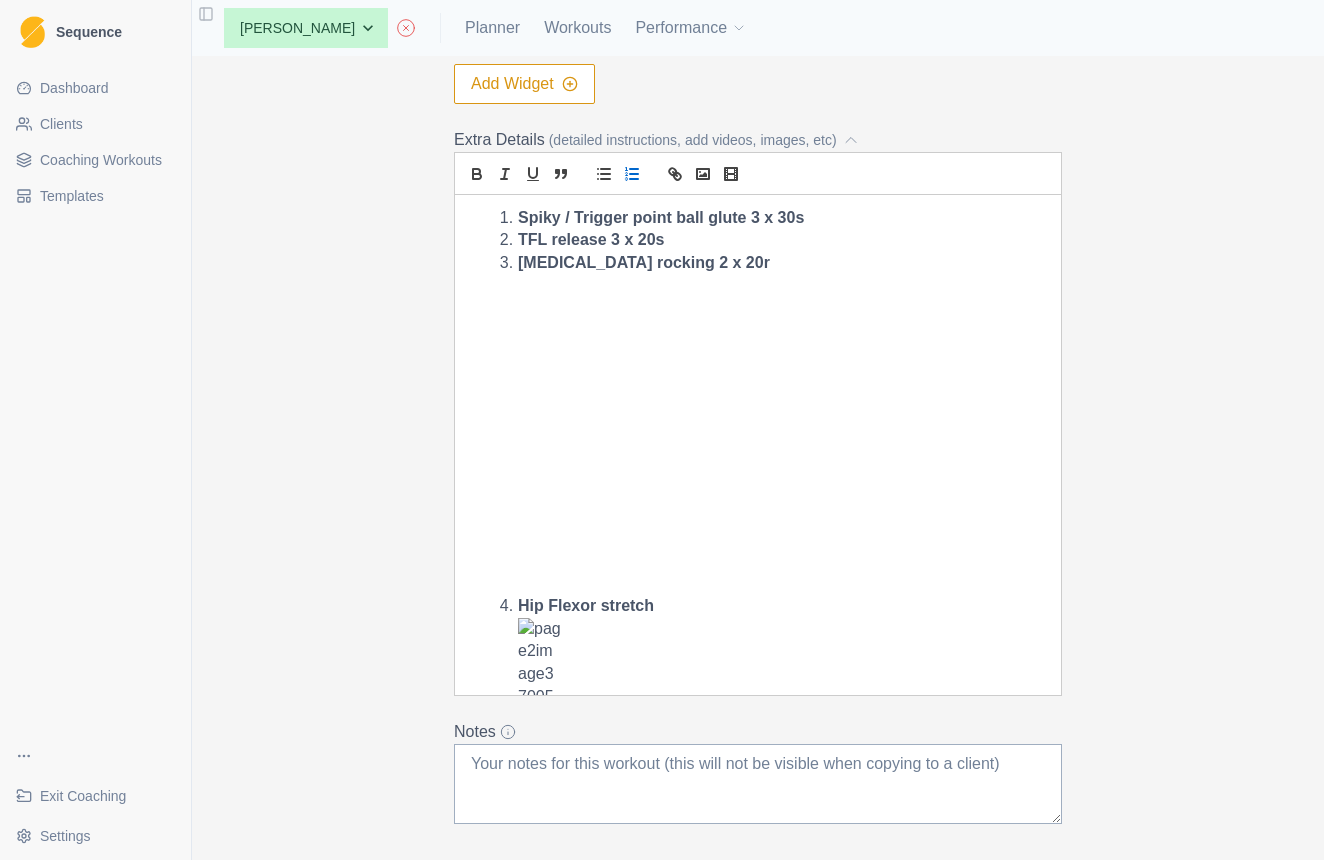 click on "Hip Flexor stretch" at bounding box center (770, 674) 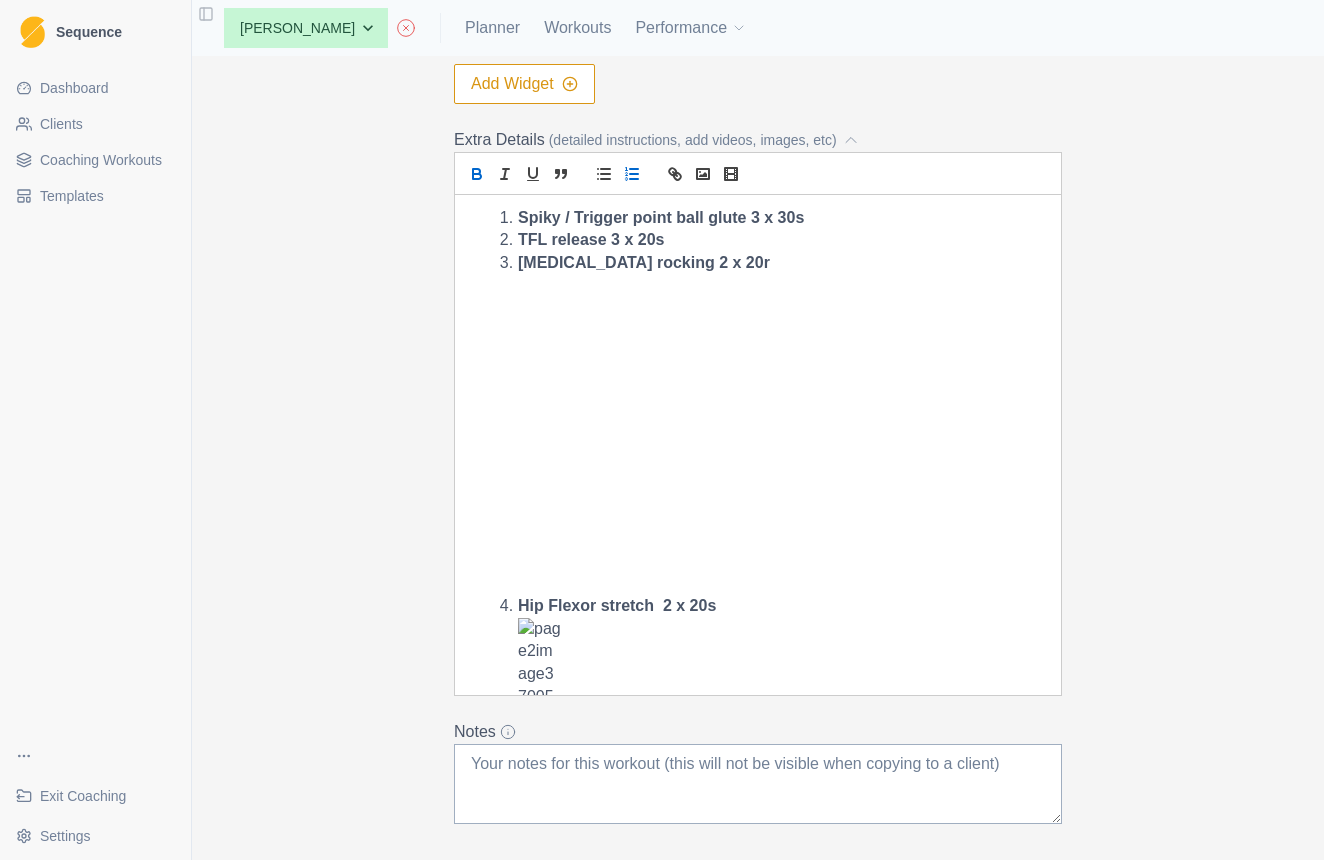 click on "Hip Flexor stretch  2 x 20s" at bounding box center [770, 674] 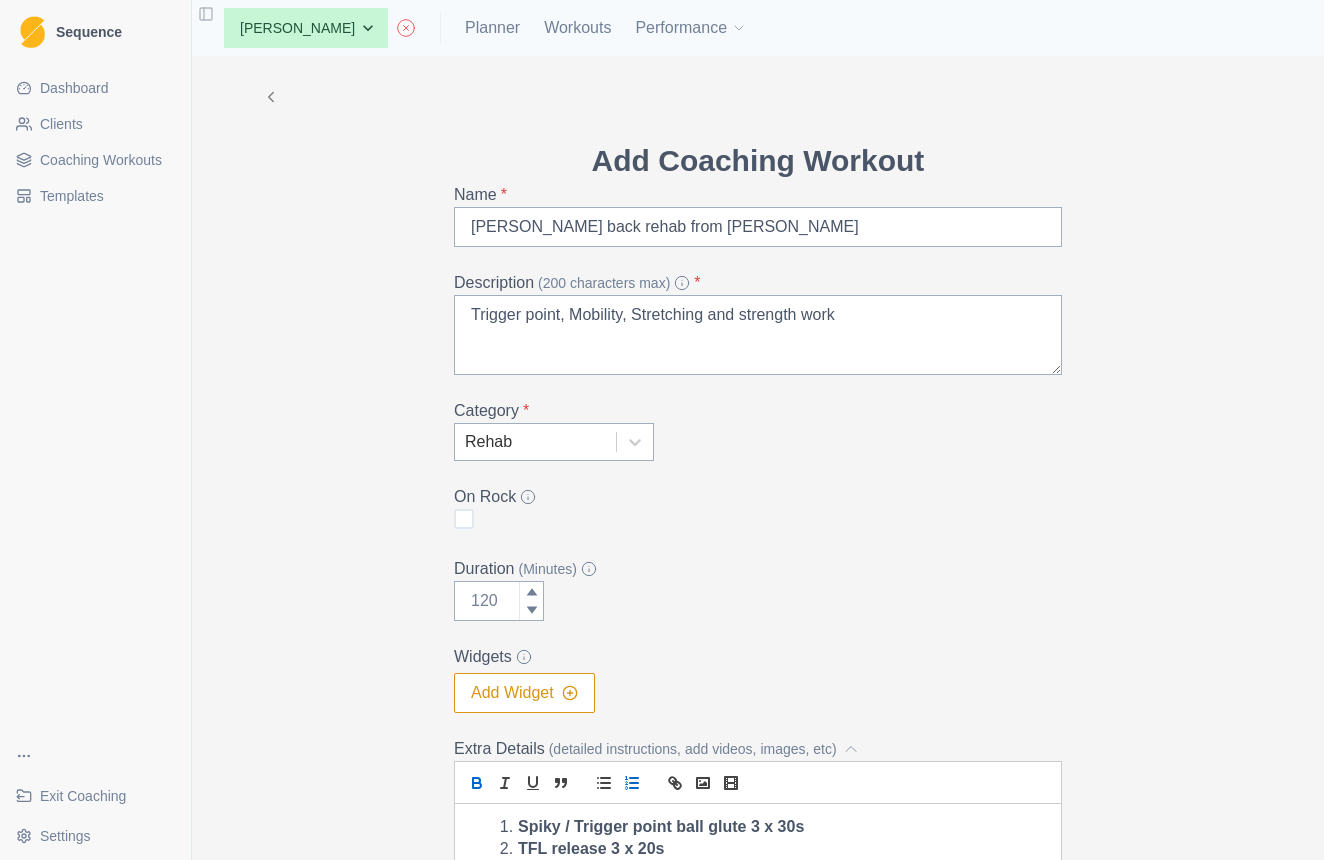 scroll, scrollTop: 0, scrollLeft: 0, axis: both 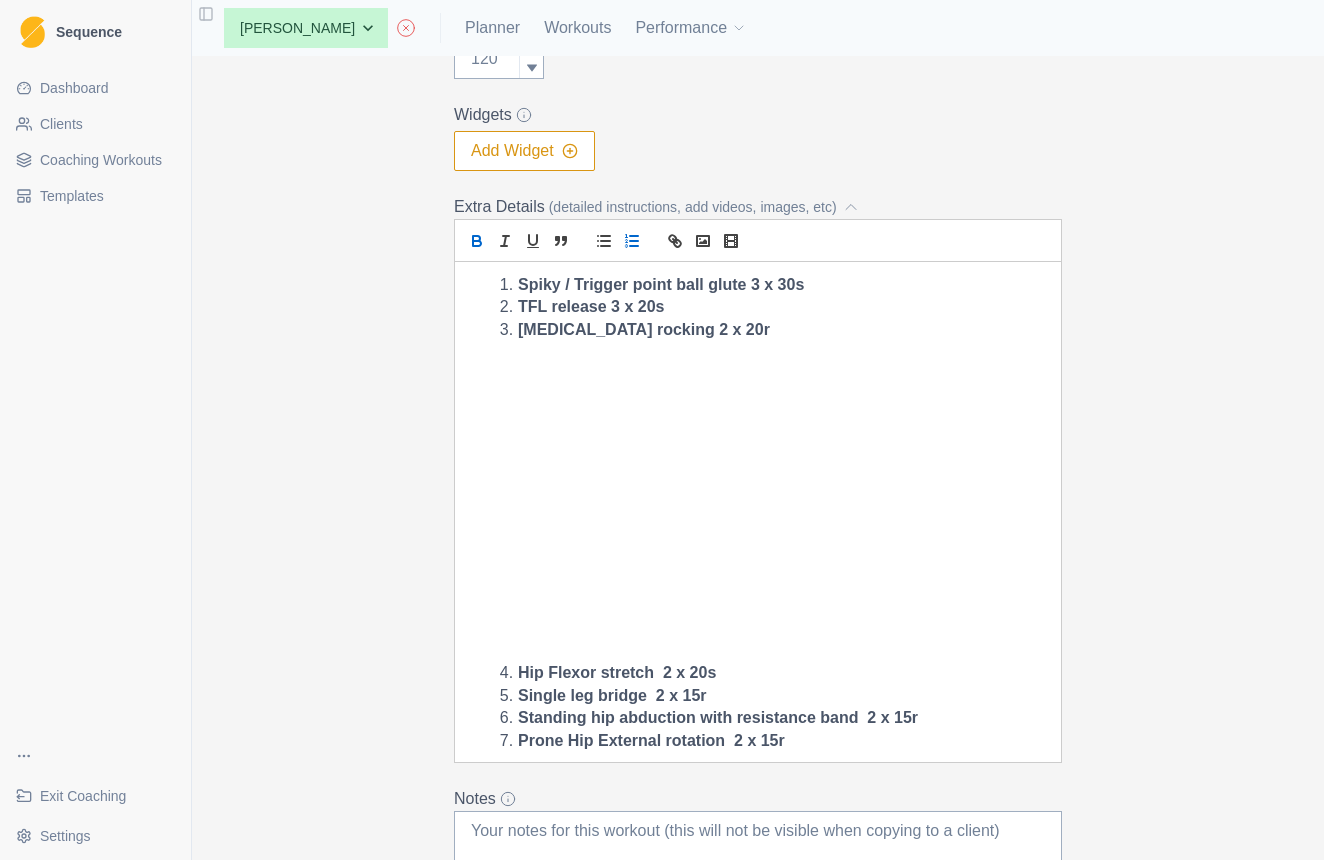 click on "Single leg bridge  2 x 15r" at bounding box center (770, 696) 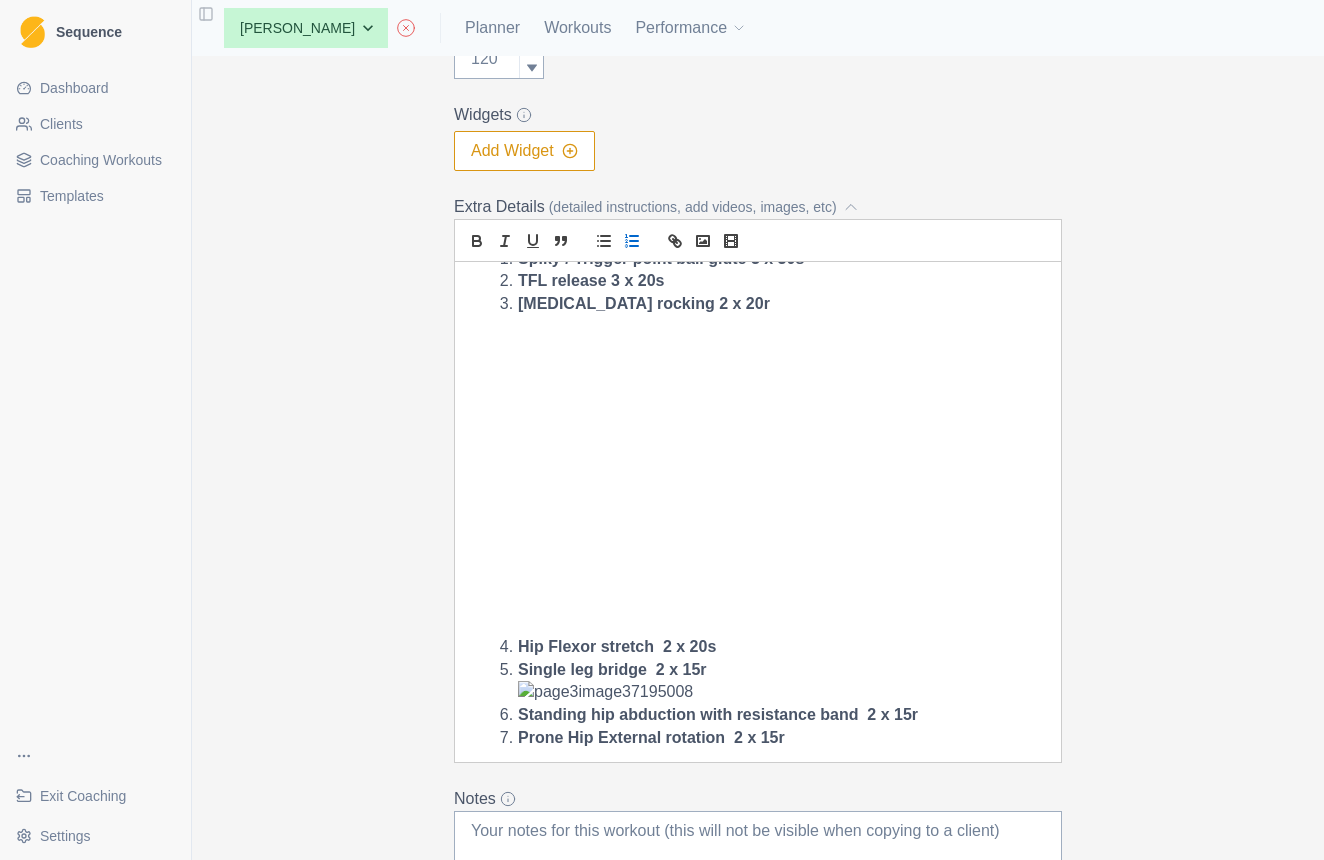 scroll, scrollTop: 0, scrollLeft: 0, axis: both 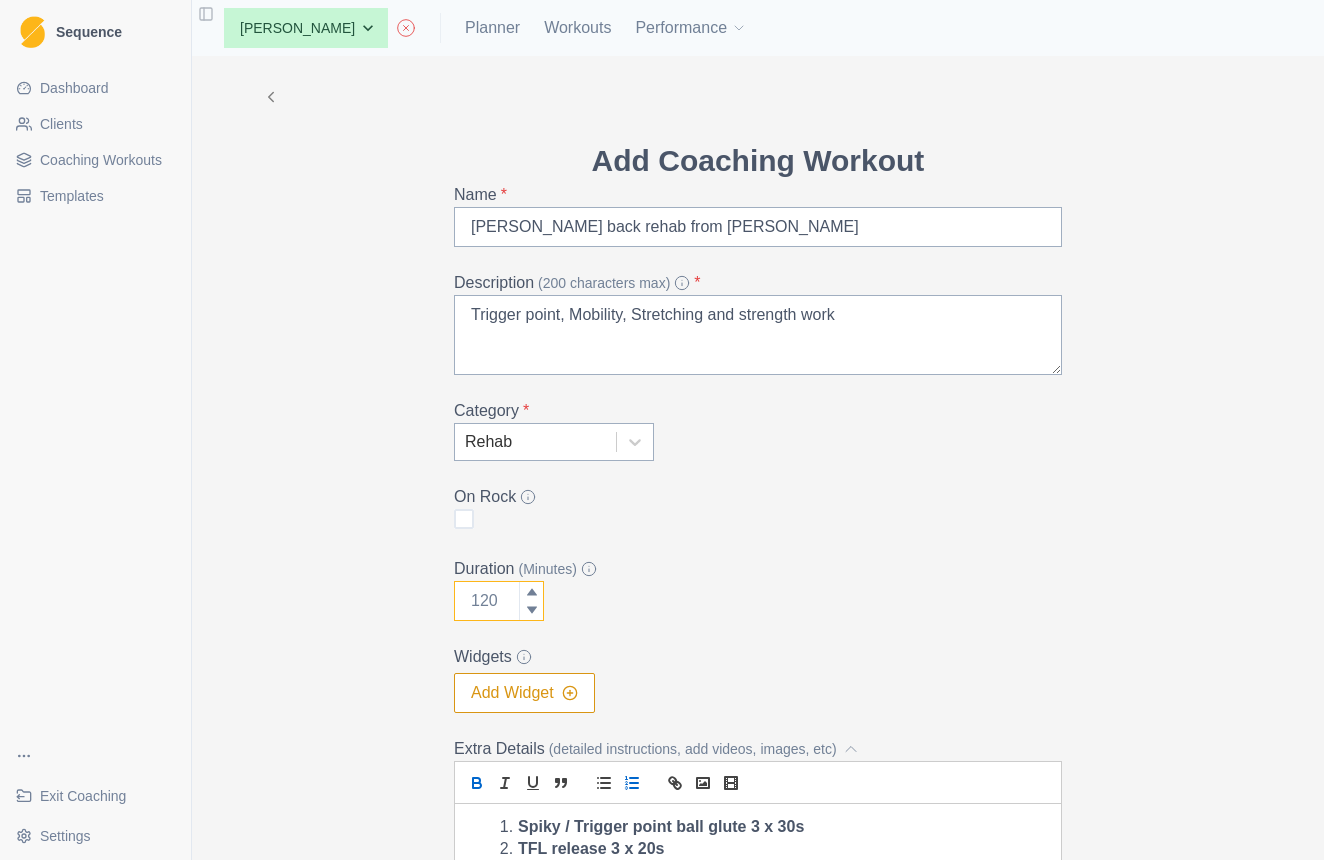 click on "Duration   (Minutes)" at bounding box center [499, 601] 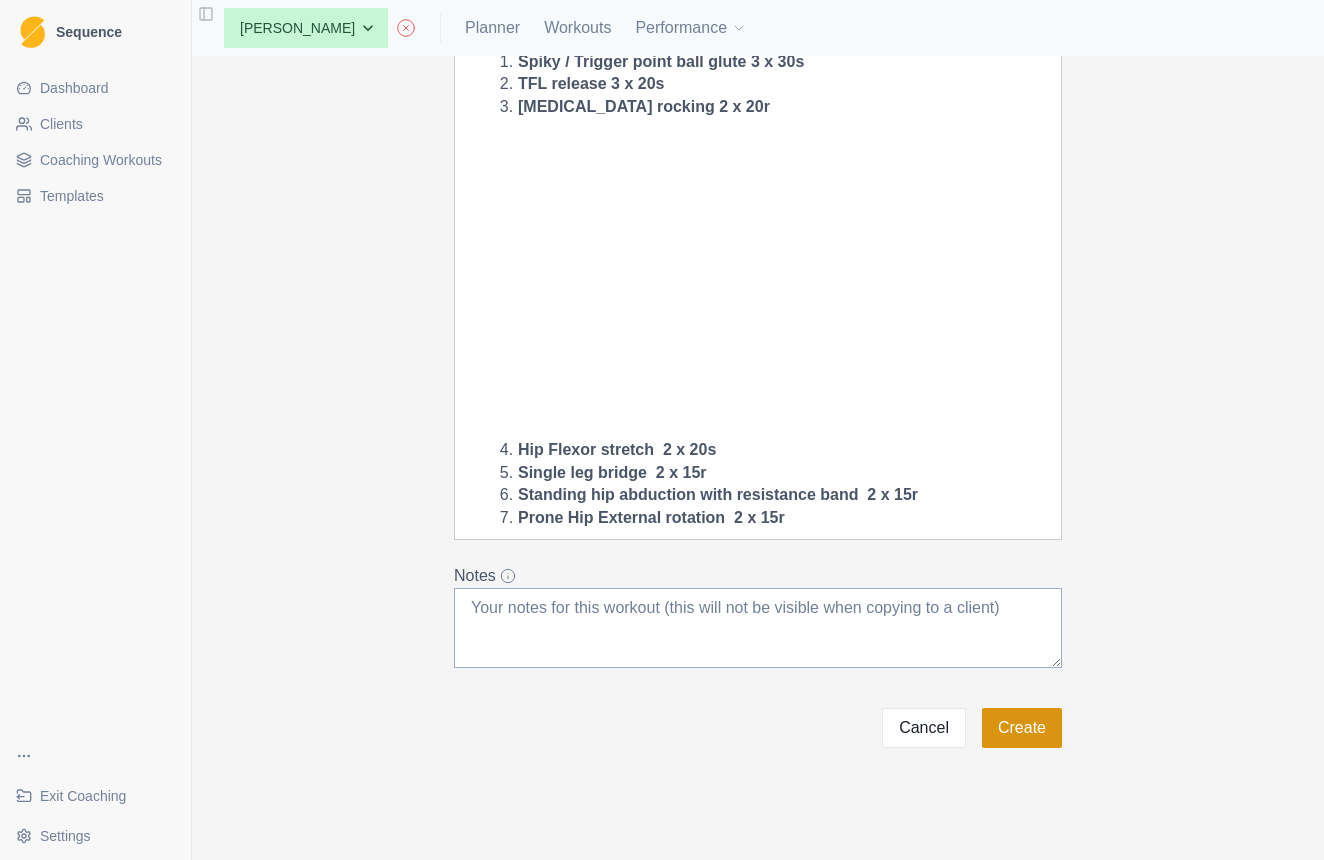 scroll, scrollTop: 764, scrollLeft: 0, axis: vertical 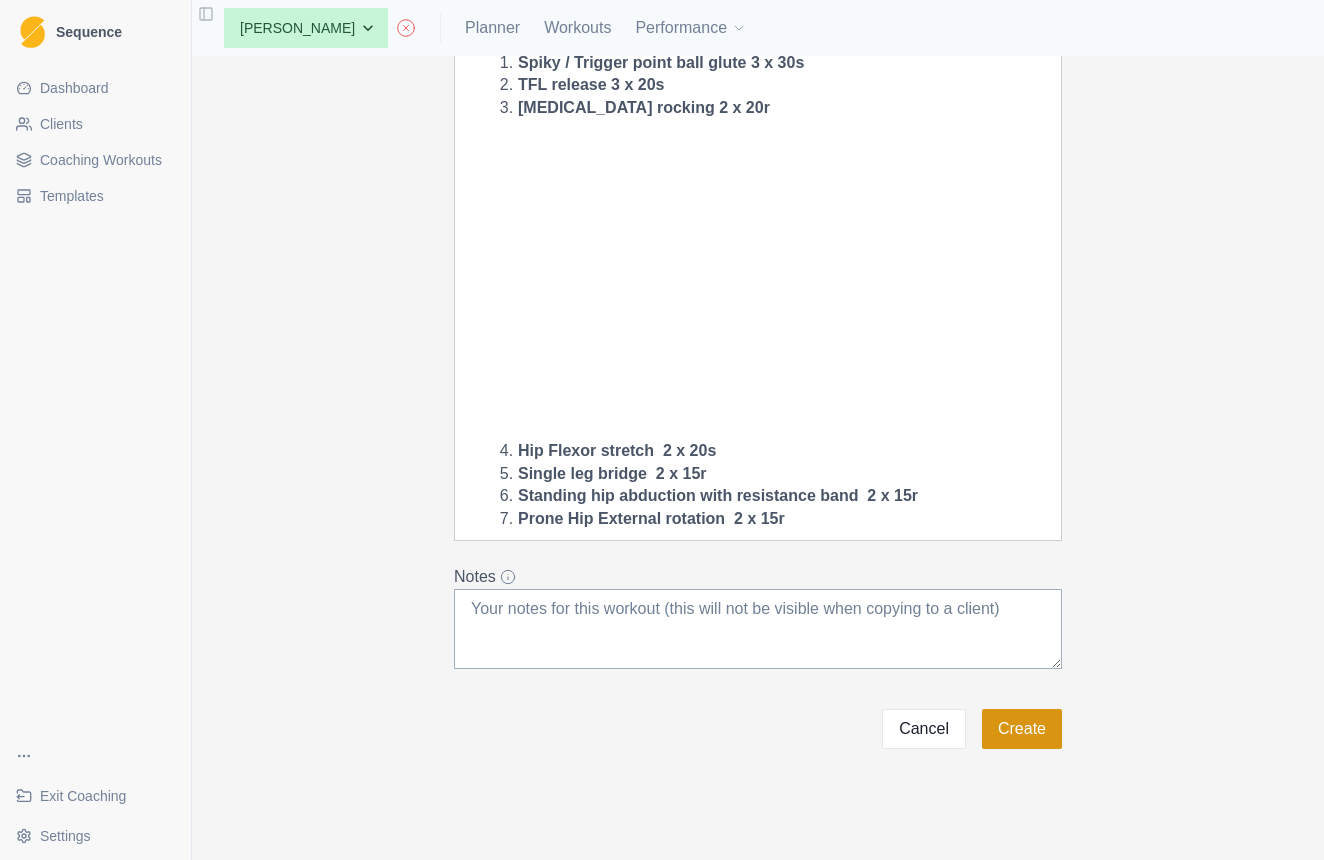 type on "15" 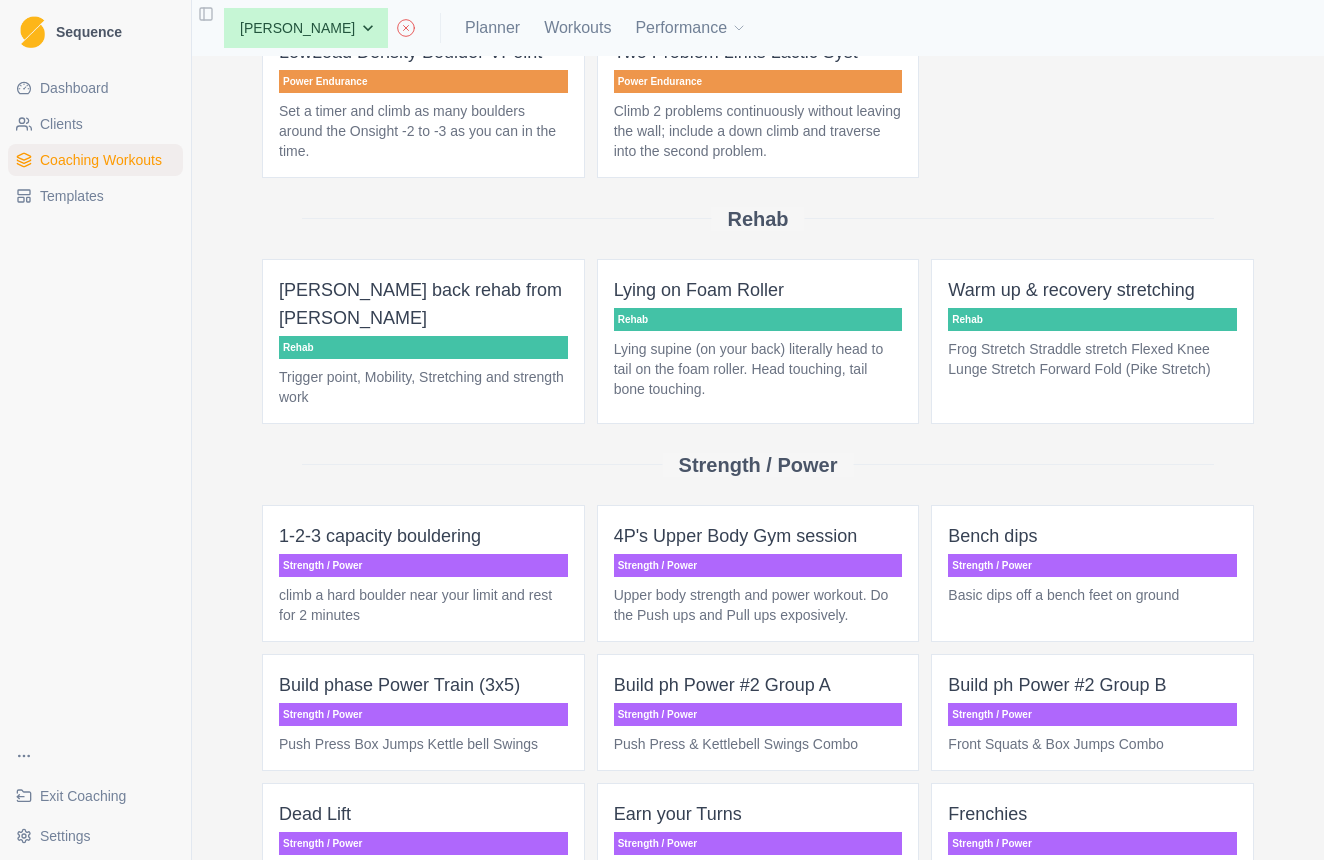 scroll, scrollTop: 3388, scrollLeft: 0, axis: vertical 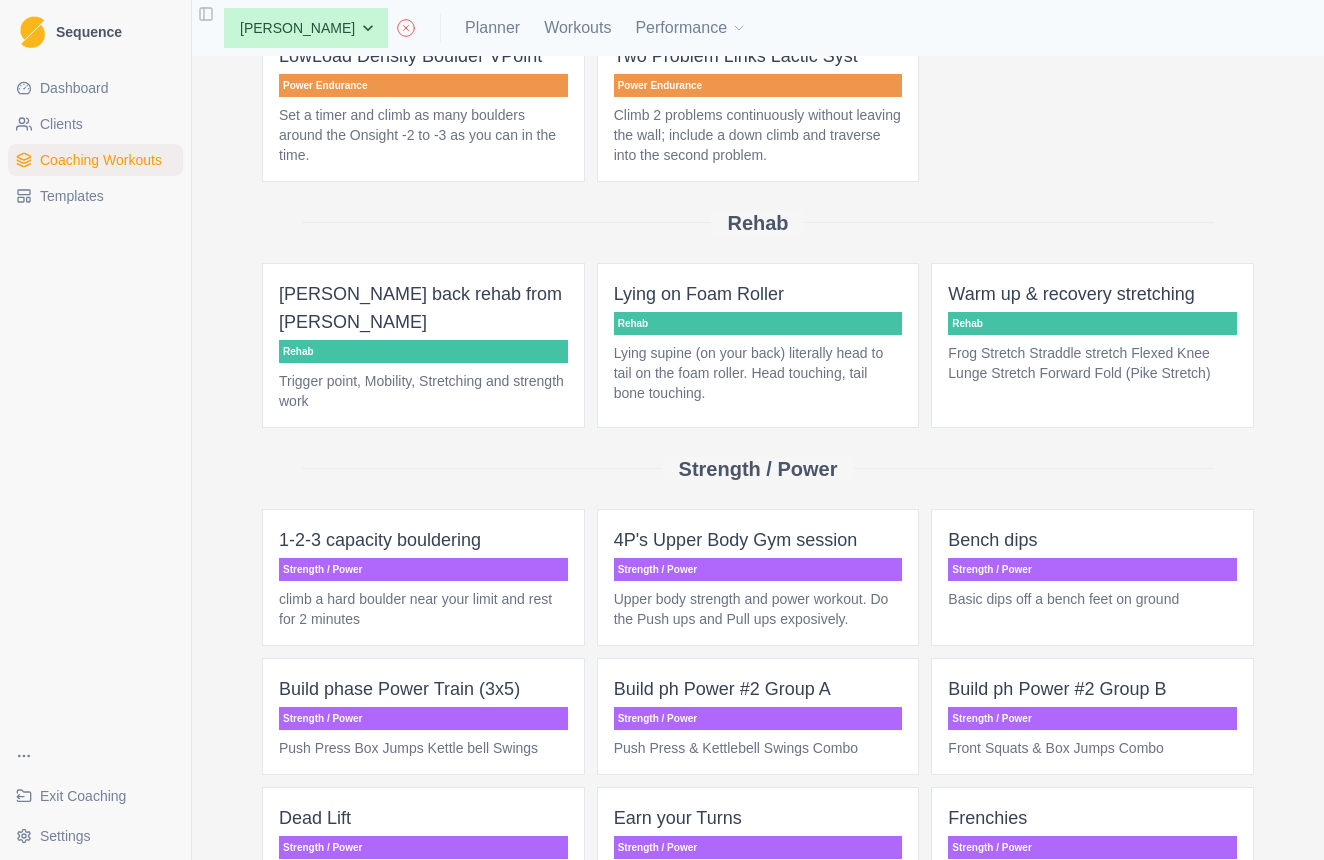 click on "Jon back rehab from Ben Herde Rehab Trigger point, Mobility, Stretching and strength work" at bounding box center (423, 345) 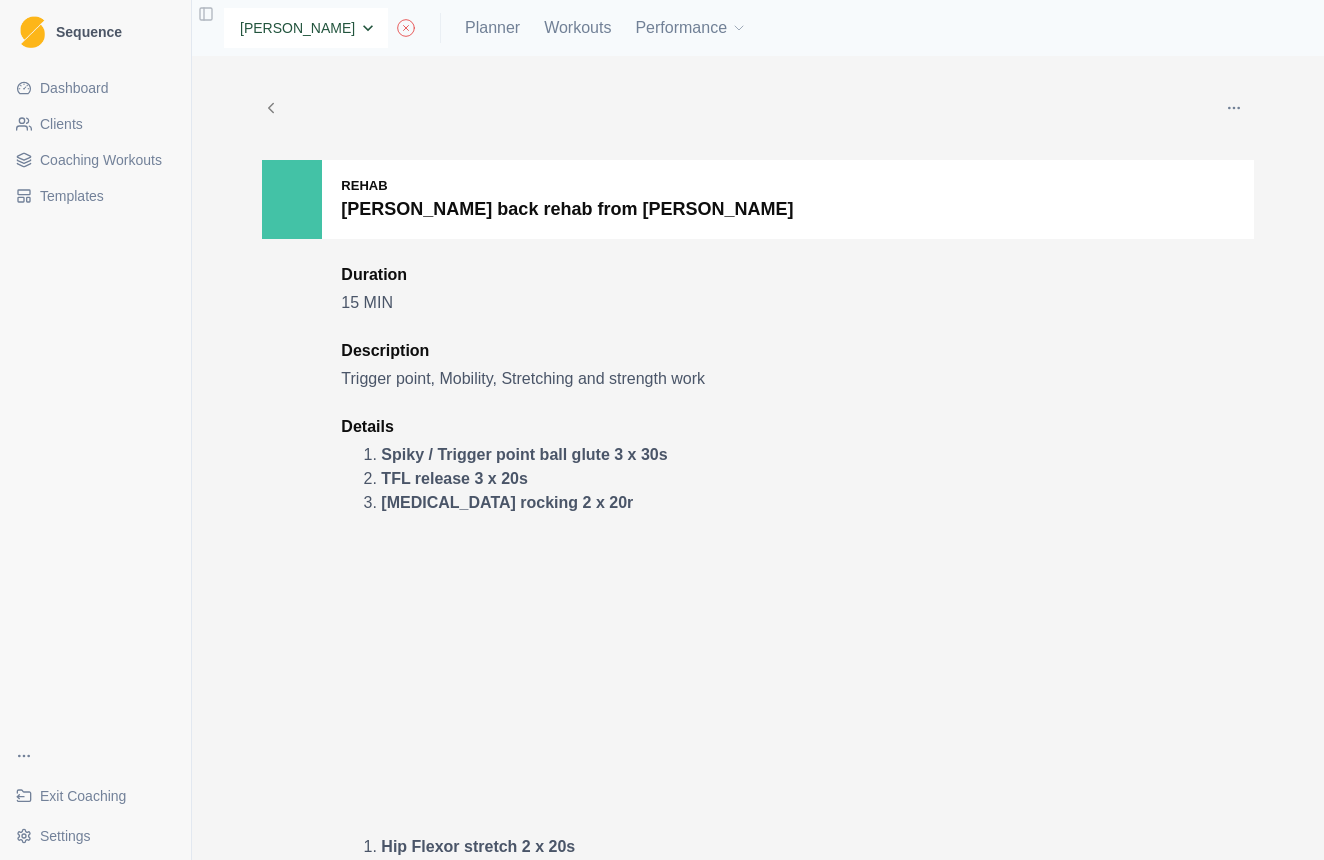 select on "8f65e06e-3d54-4a10-af04-614fc6467395" 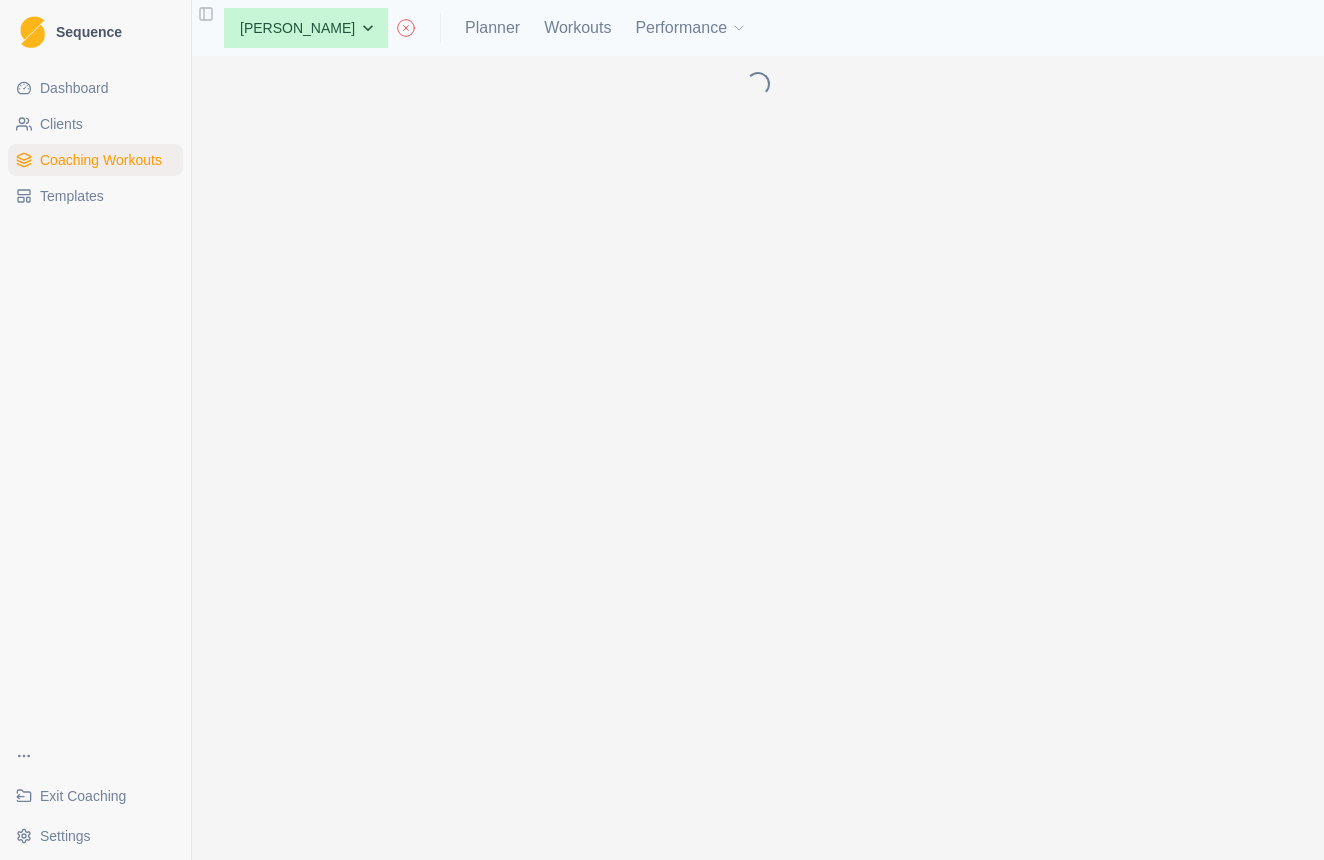 scroll, scrollTop: 0, scrollLeft: 0, axis: both 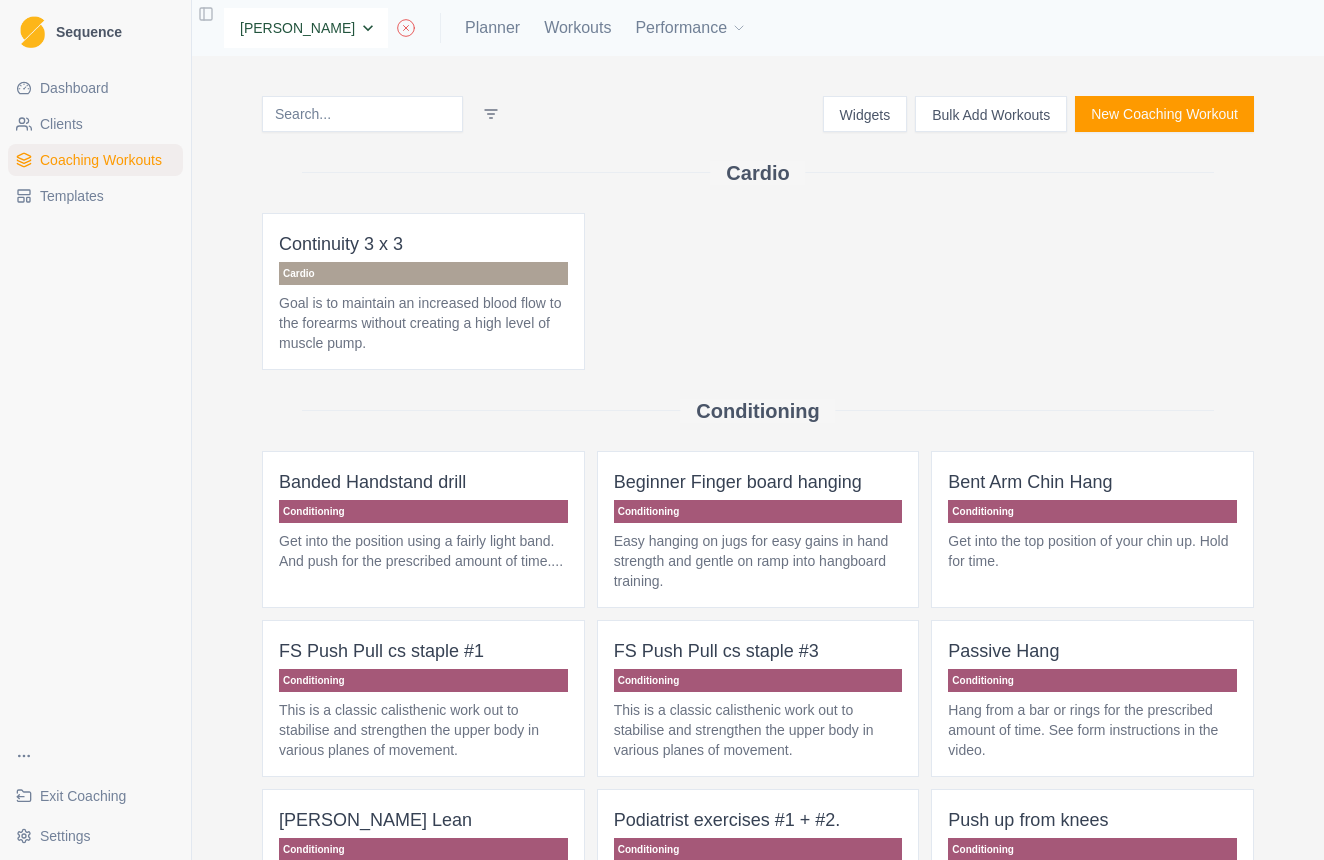 select on "8f65e06e-3d54-4a10-af04-614fc6467395" 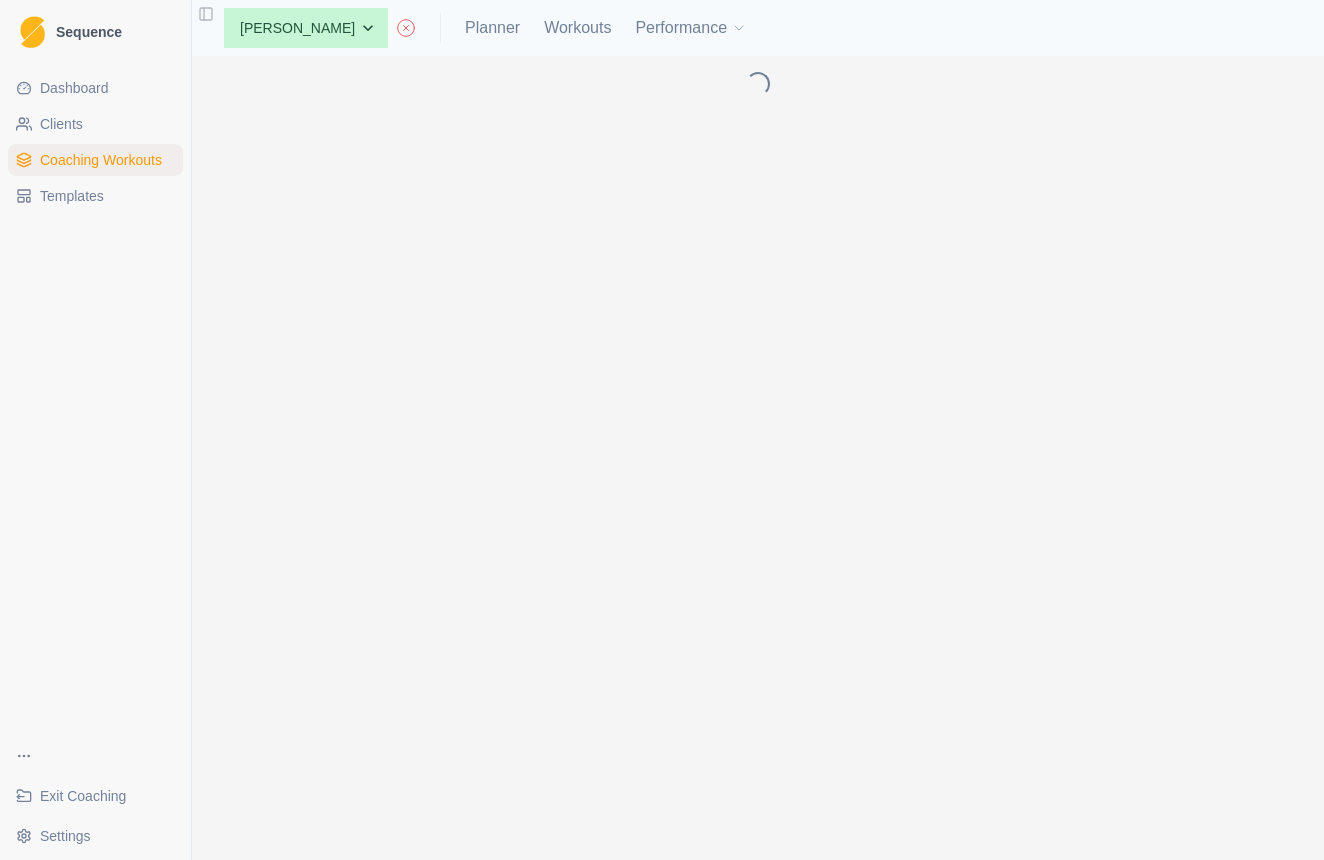 scroll, scrollTop: 0, scrollLeft: 0, axis: both 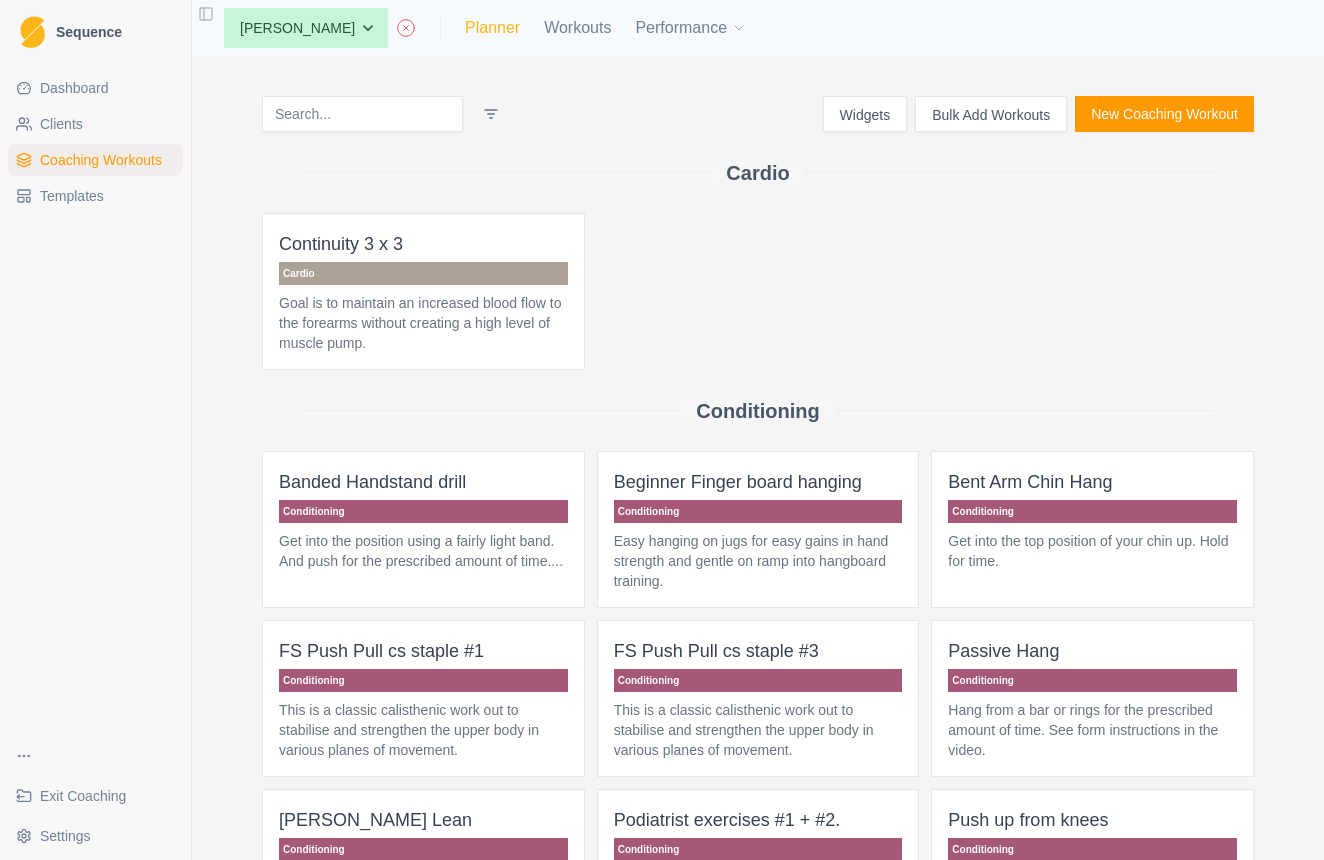 click on "Planner" at bounding box center [492, 28] 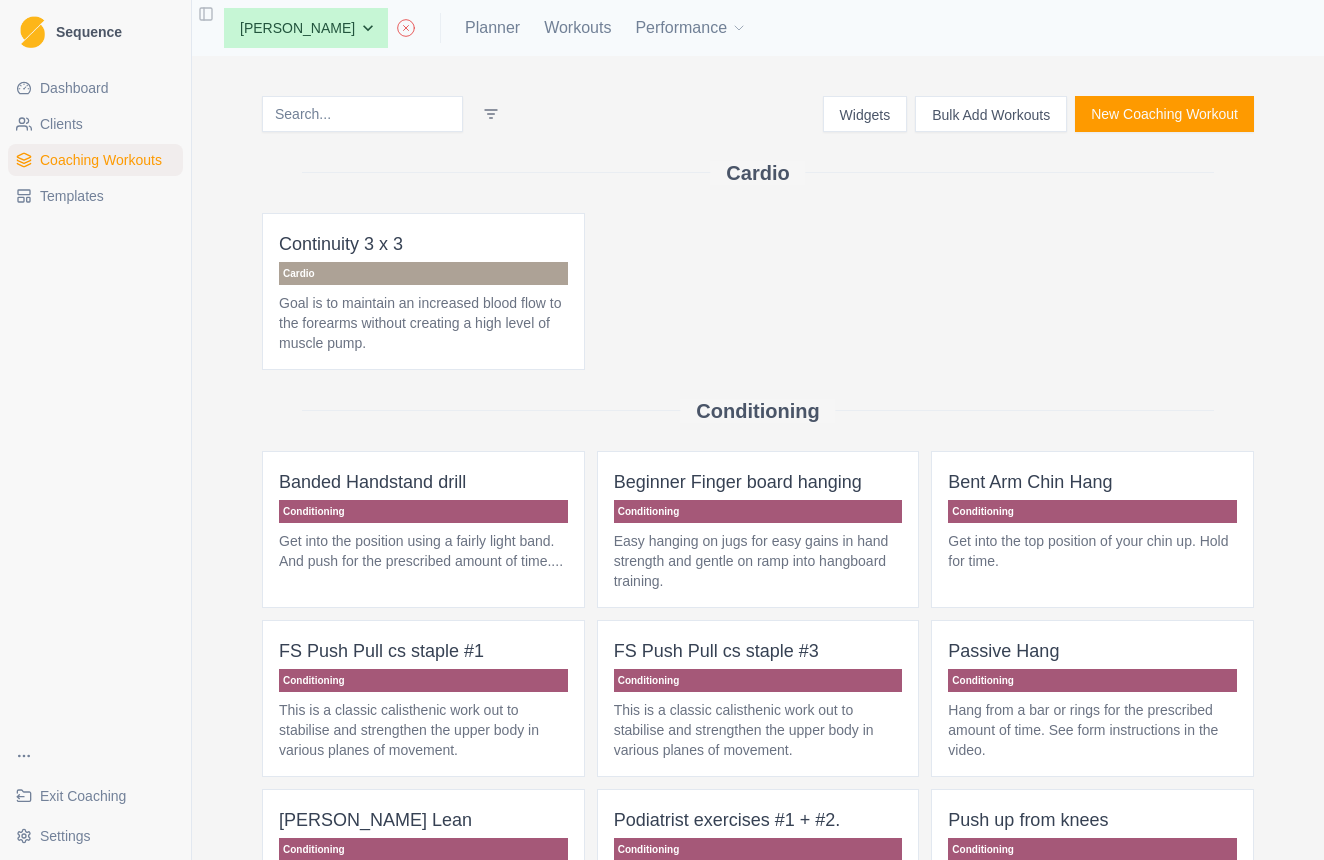 select on "month" 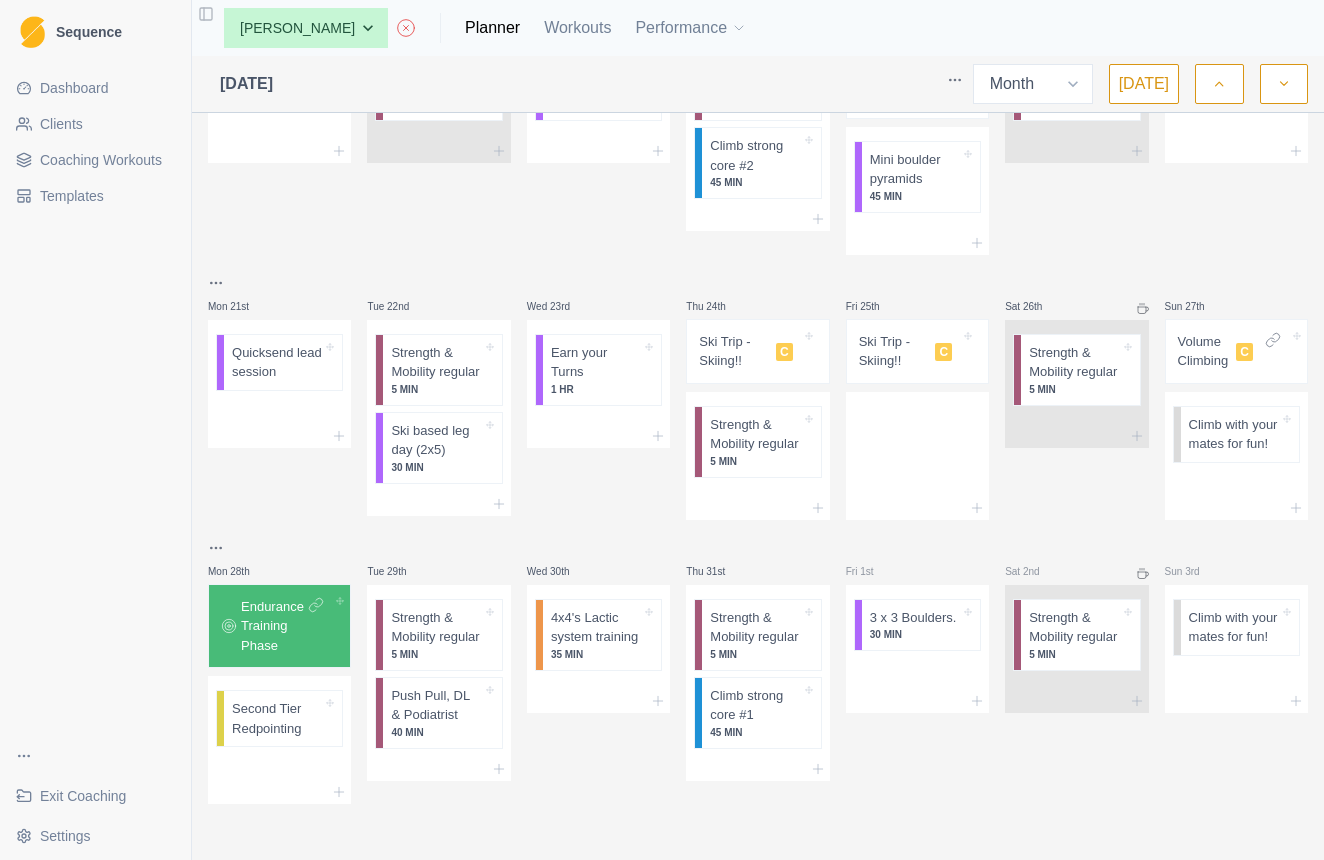 scroll, scrollTop: 712, scrollLeft: 0, axis: vertical 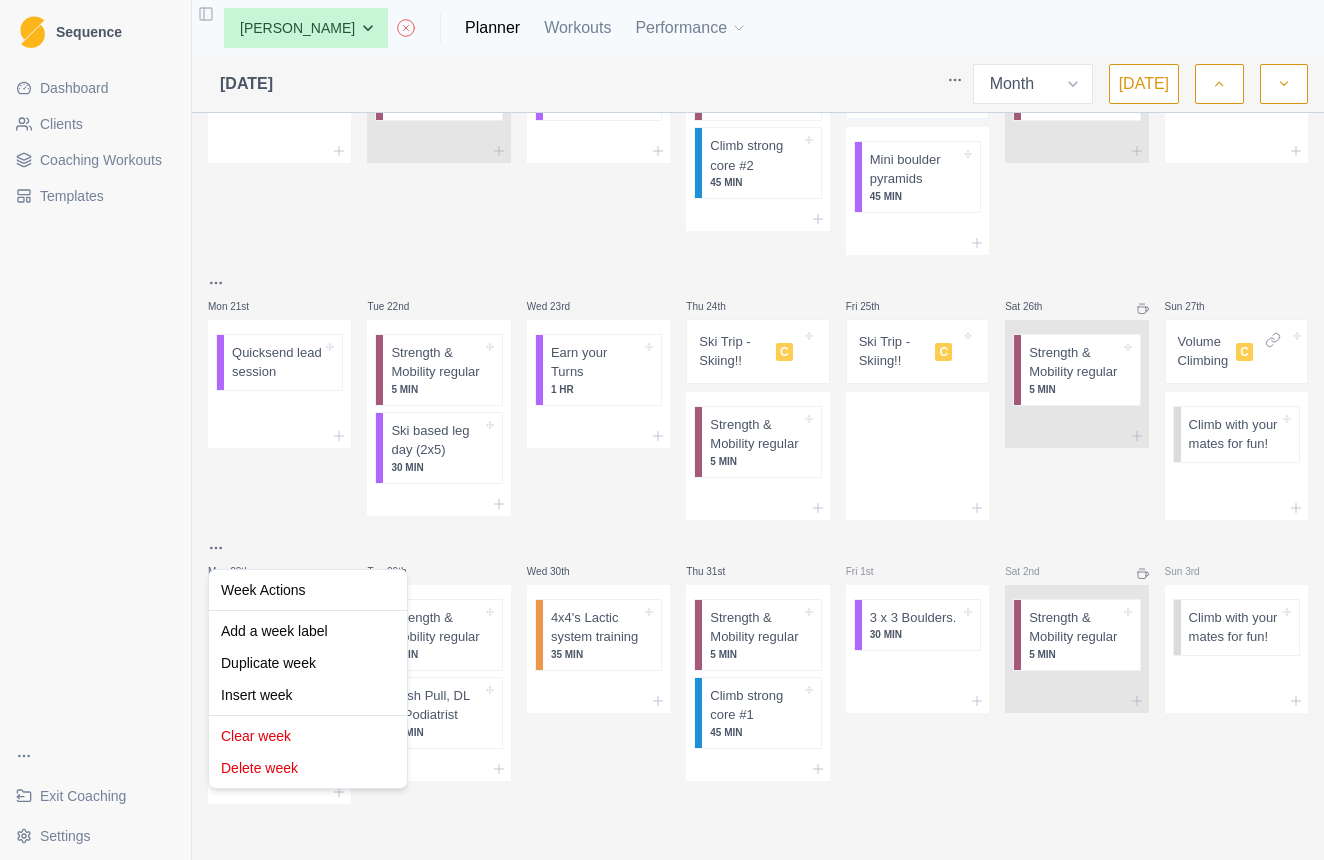 click on "Sequence Dashboard Clients Coaching Workouts Templates Exit Coaching Settings Toggle Sidebar None Cas Woinarski [PERSON_NAME] [PERSON_NAME] [PERSON_NAME] [PERSON_NAME] [PERSON_NAME] Planner Workouts Performance [DATE] Week Month [DATE] Mon 30th Quicksend lead session Tue 1st Wed 2nd Thu 3rd Fri 4th Sat 5th Sun 6th Volume climbing C Climb with your mates for fun! Mon 7th Strength & Power Training Phase Quicksend lead session Tue 8th Strength & Mobility regular 5 MIN Ski based leg day (2x5) 30 MIN Wed 9th Earn your Turns 1 HR Thu 10th Strength & Mobility regular 5 MIN Climb strong core #1 45 MIN Fri 11th 3 x 3 Boulders. 	 30 MIN Sat 12th Strength & Mobility regular 5 [PERSON_NAME] 13th Mon 14th Quicksend lead session Tue 15th Strength & Mobility regular 5 MIN Wed 16th Perfect Repeats 1 HR, 30 MIN Thu 17th Strength & Mobility regular 5 MIN Climb strong core #2 45 MIN Fri 18th Autoregulate this one to begin with; C Mini boulder pyramids 45 MIN Sat 19th Strength & Mobility regular 5 [PERSON_NAME] 20th Mon 21st 5 MIN" at bounding box center [662, 430] 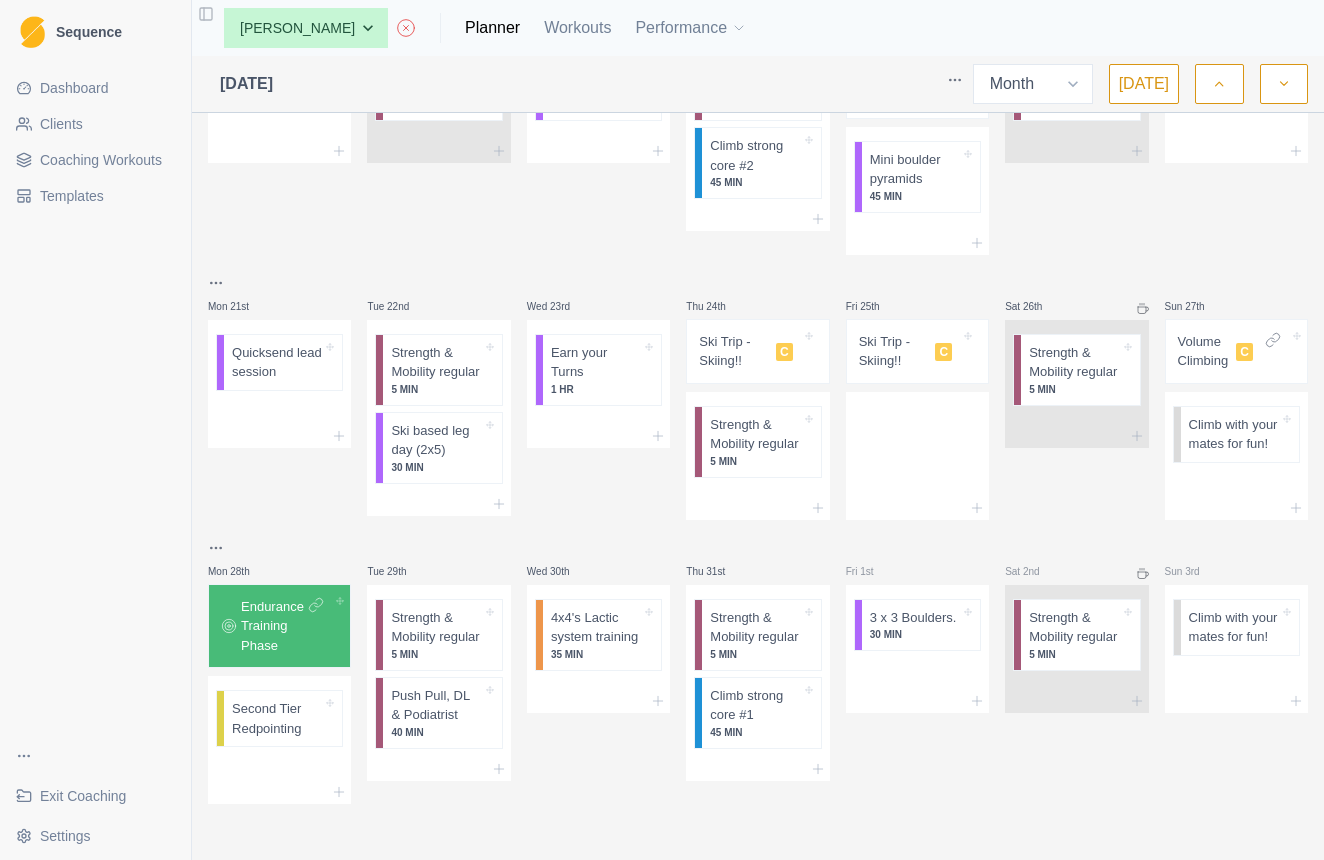 click 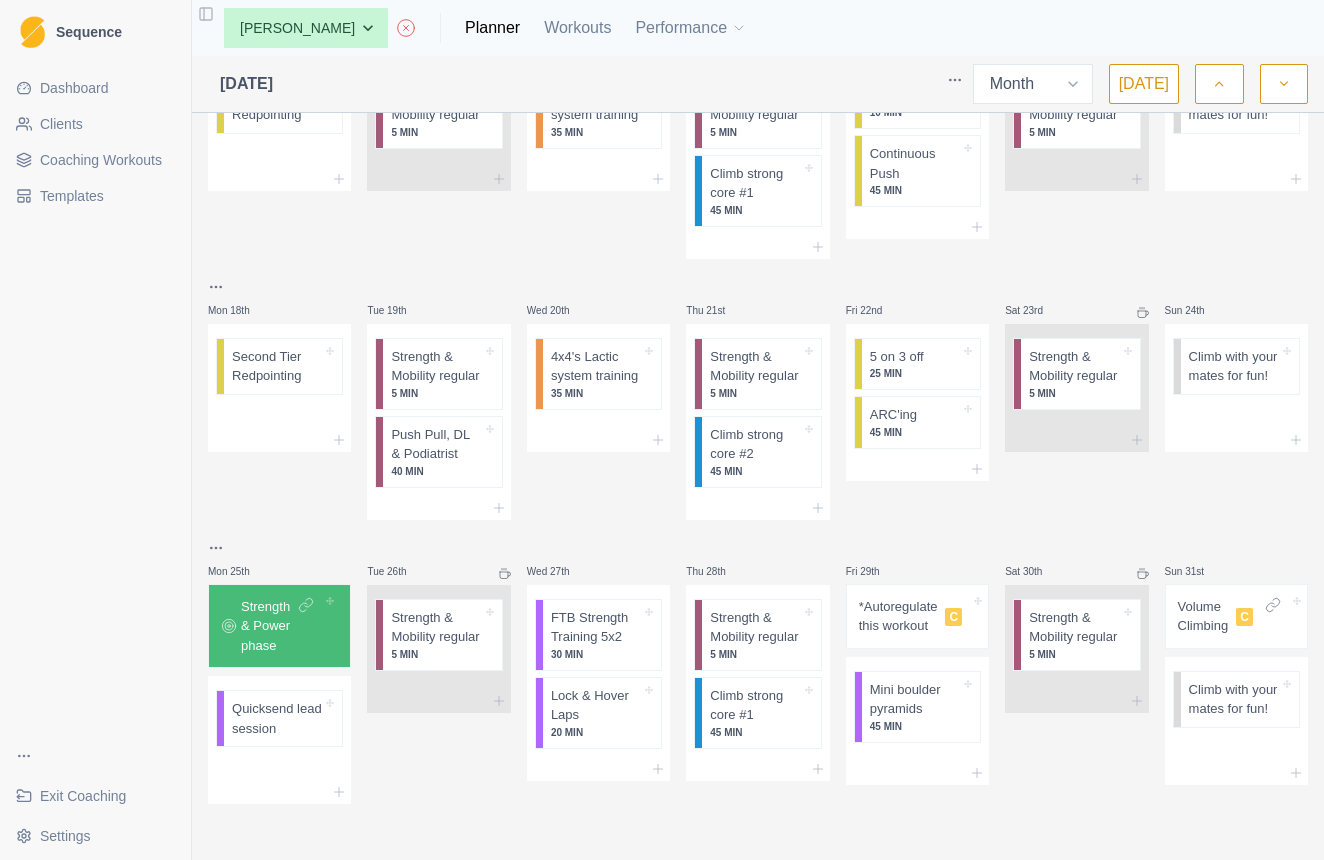 scroll, scrollTop: 702, scrollLeft: 0, axis: vertical 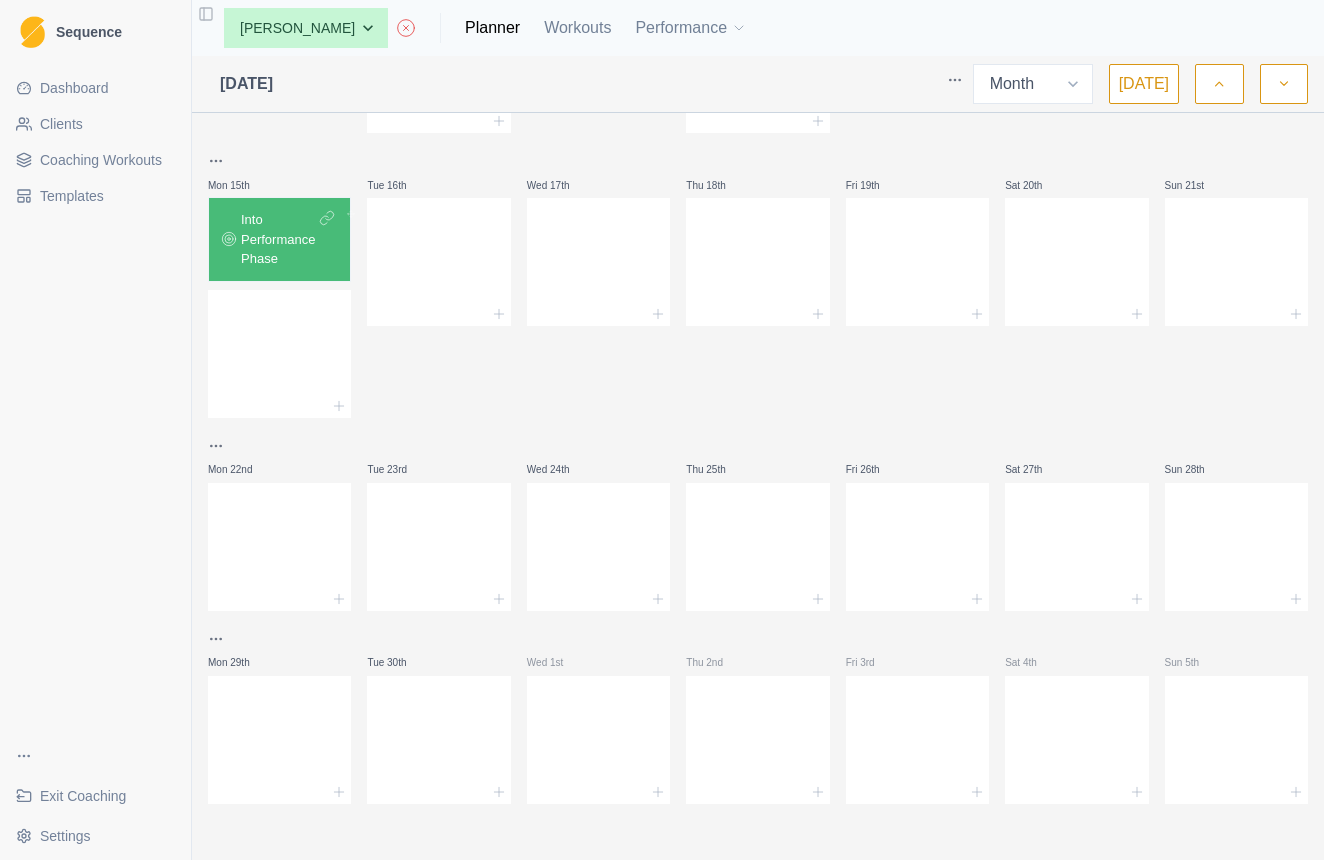 click on "Sequence Dashboard Clients Coaching Workouts Templates Exit Coaching Settings Toggle Sidebar None Cas Woinarski [PERSON_NAME] [PERSON_NAME] [PERSON_NAME] Lachlan [PERSON_NAME] [PERSON_NAME] Planner Workouts Performance [DATE] Week Month [DATE] Mon 1st Quicksend lead session Tue 2nd Strength & Mobility regular 5 MIN Wed 3rd Perfect Repeats 1 HR, 30 MIN Thu 4th Strength & Mobility regular 5 MIN Climb strong core #2 45 MIN Fri 5th 3 x 3 Boulders. 	 30 MIN Sat 6th Strength & Mobility regular 5 [PERSON_NAME] 7th Climb with your mates for fun! Mon 8th Quicksend lead session Tue 9th Strength & Mobility regular 5 MIN FTB Strength Training (2x5) 45 MIN Wed 10th Perfect Repeats 1 HR, 30 MIN Thu 11th Strength & Mobility regular 5 MIN Climb strong core #1 45 MIN Fri 12th Mini boulder pyramids 45 MIN Sat 13th Strength & Mobility regular 5 [PERSON_NAME] 14th Climb with your mates for fun! Mon 15th Into Performance Phase Tue 16th Wed 17th Thu 18th Fri 19th Sat 20th Sun 21st Mon 22nd Tue 23rd Wed 24th Thu 25th Fri 26th Sat 27th" at bounding box center (662, 430) 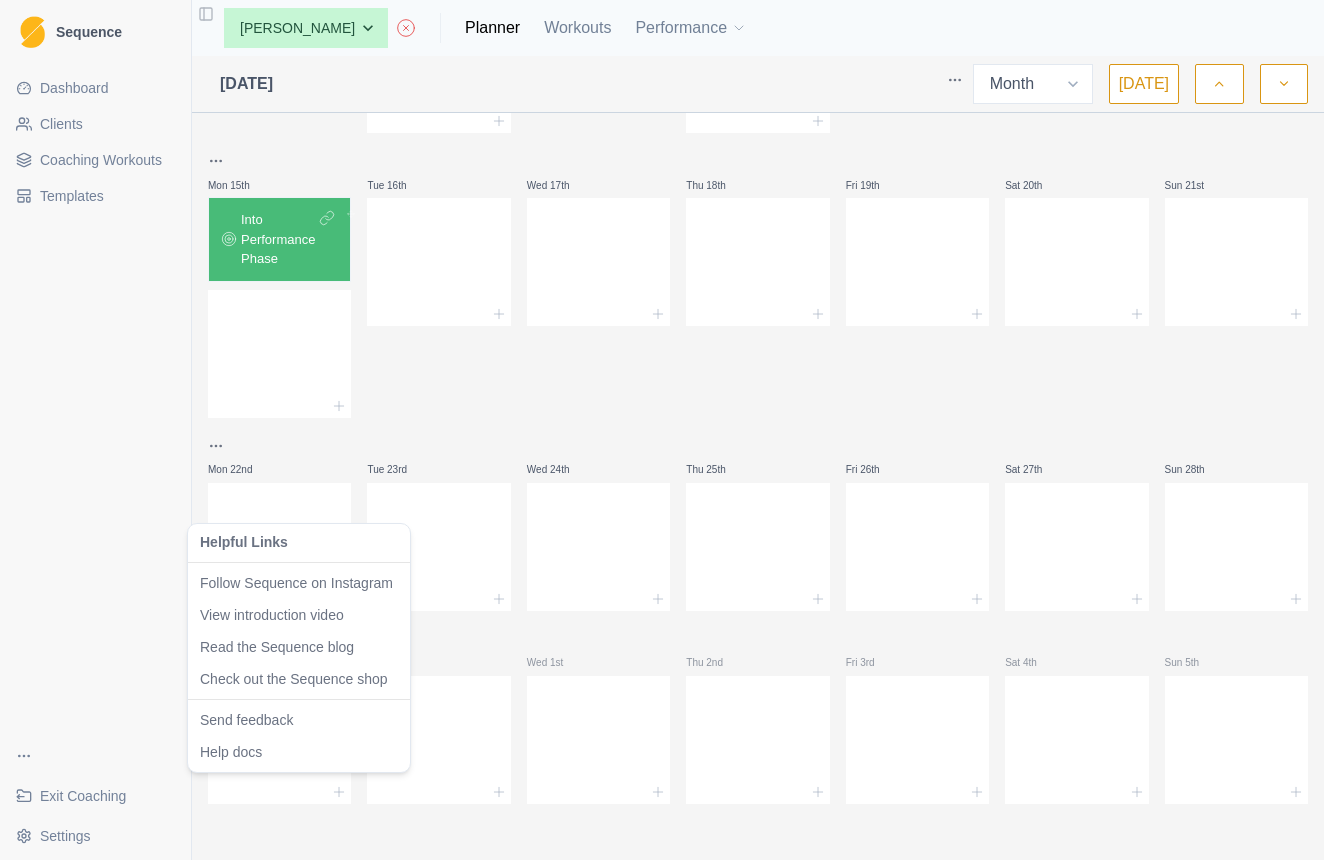 click on "Sequence Dashboard Clients Coaching Workouts Templates Exit Coaching Settings Toggle Sidebar None Cas Woinarski [PERSON_NAME] [PERSON_NAME] [PERSON_NAME] Lachlan [PERSON_NAME] [PERSON_NAME] Planner Workouts Performance [DATE] Week Month [DATE] Mon 1st Quicksend lead session Tue 2nd Strength & Mobility regular 5 MIN Wed 3rd Perfect Repeats 1 HR, 30 MIN Thu 4th Strength & Mobility regular 5 MIN Climb strong core #2 45 MIN Fri 5th 3 x 3 Boulders. 	 30 MIN Sat 6th Strength & Mobility regular 5 [PERSON_NAME] 7th Climb with your mates for fun! Mon 8th Quicksend lead session Tue 9th Strength & Mobility regular 5 MIN FTB Strength Training (2x5) 45 MIN Wed 10th Perfect Repeats 1 HR, 30 MIN Thu 11th Strength & Mobility regular 5 MIN Climb strong core #1 45 MIN Fri 12th Mini boulder pyramids 45 MIN Sat 13th Strength & Mobility regular 5 [PERSON_NAME] 14th Climb with your mates for fun! Mon 15th Into Performance Phase Tue 16th Wed 17th Thu 18th Fri 19th Sat 20th Sun 21st Mon 22nd Tue 23rd Wed 24th Thu 25th Fri 26th Sat 27th" at bounding box center (662, 430) 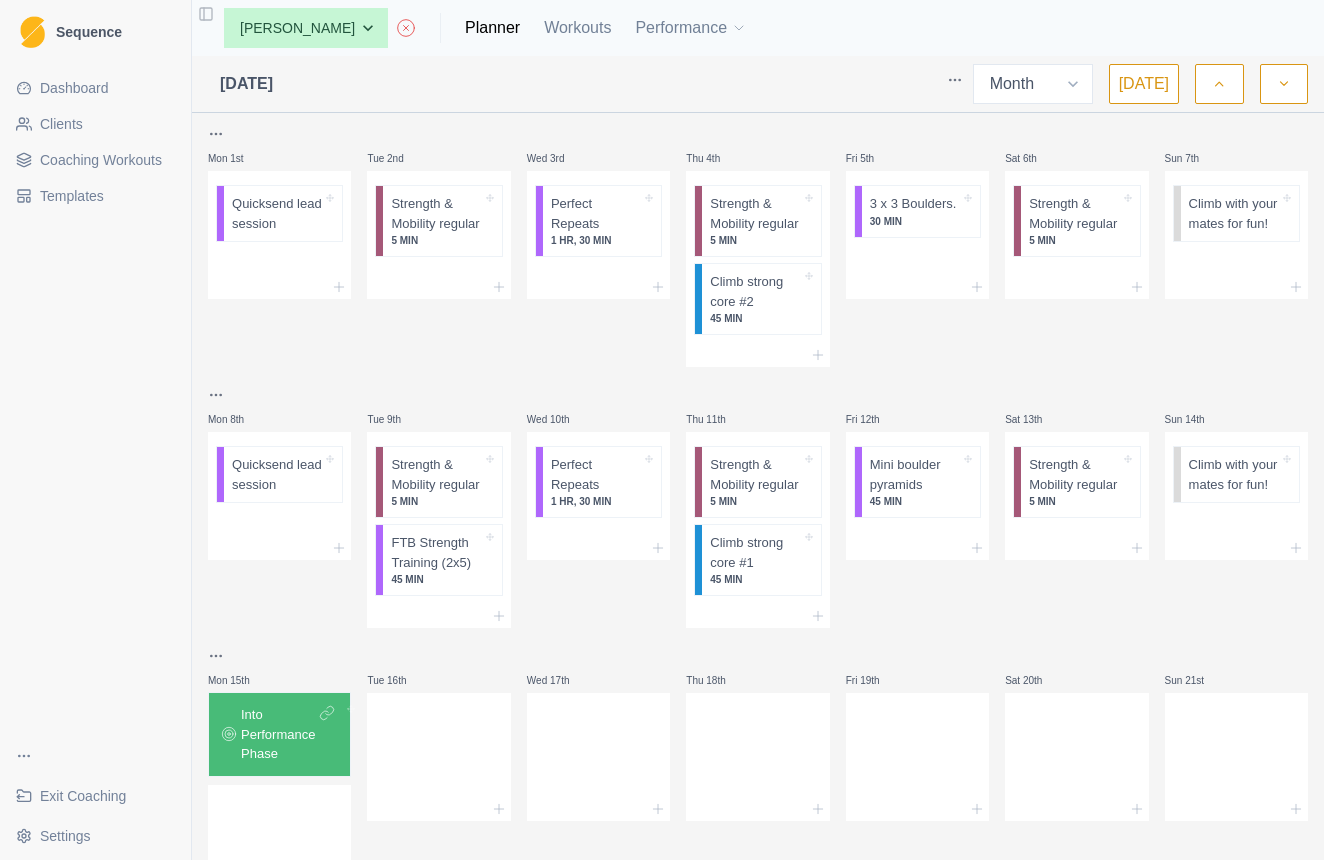 scroll, scrollTop: 0, scrollLeft: 0, axis: both 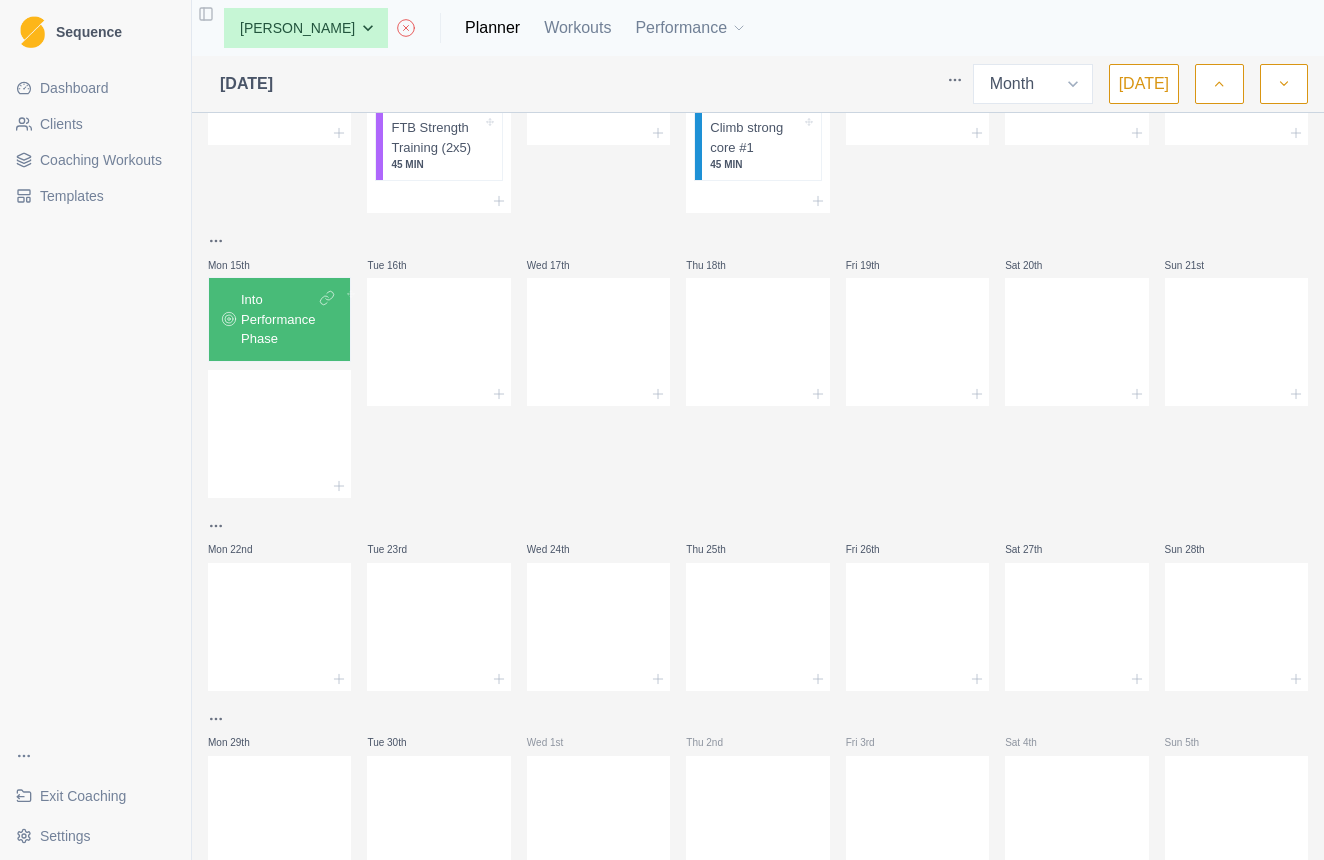 click on "Into Performance Phase" at bounding box center [278, 319] 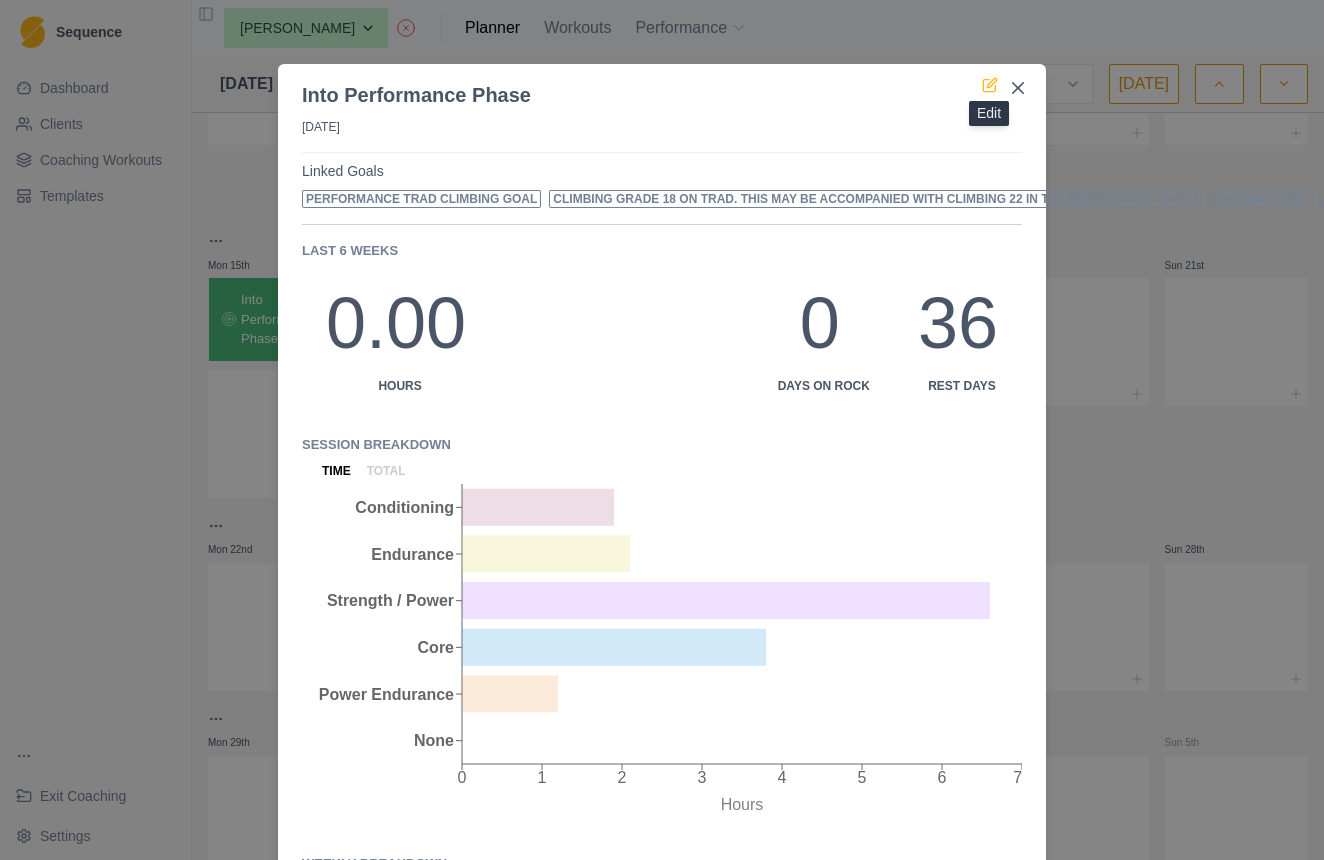 click 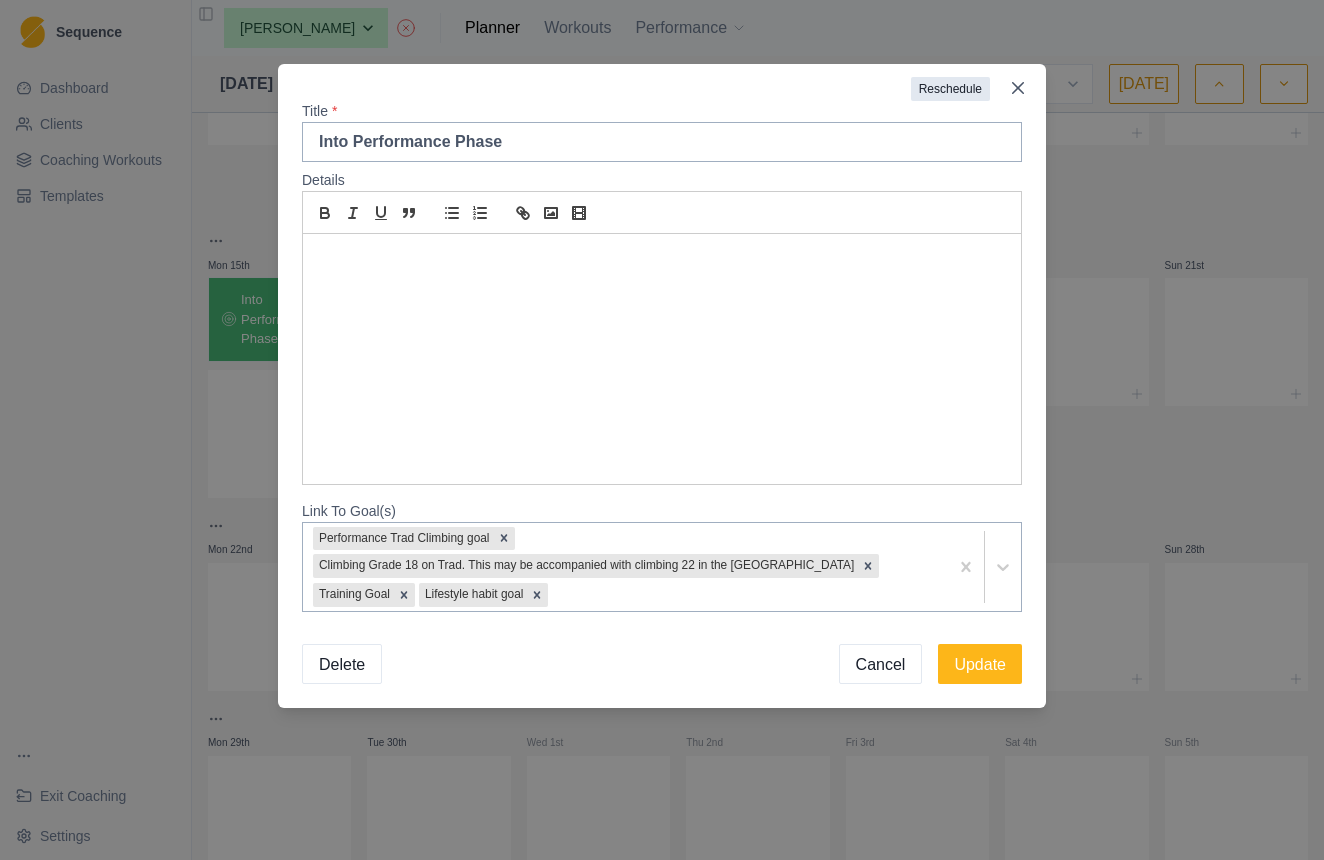click on "Reschedule" at bounding box center [950, 89] 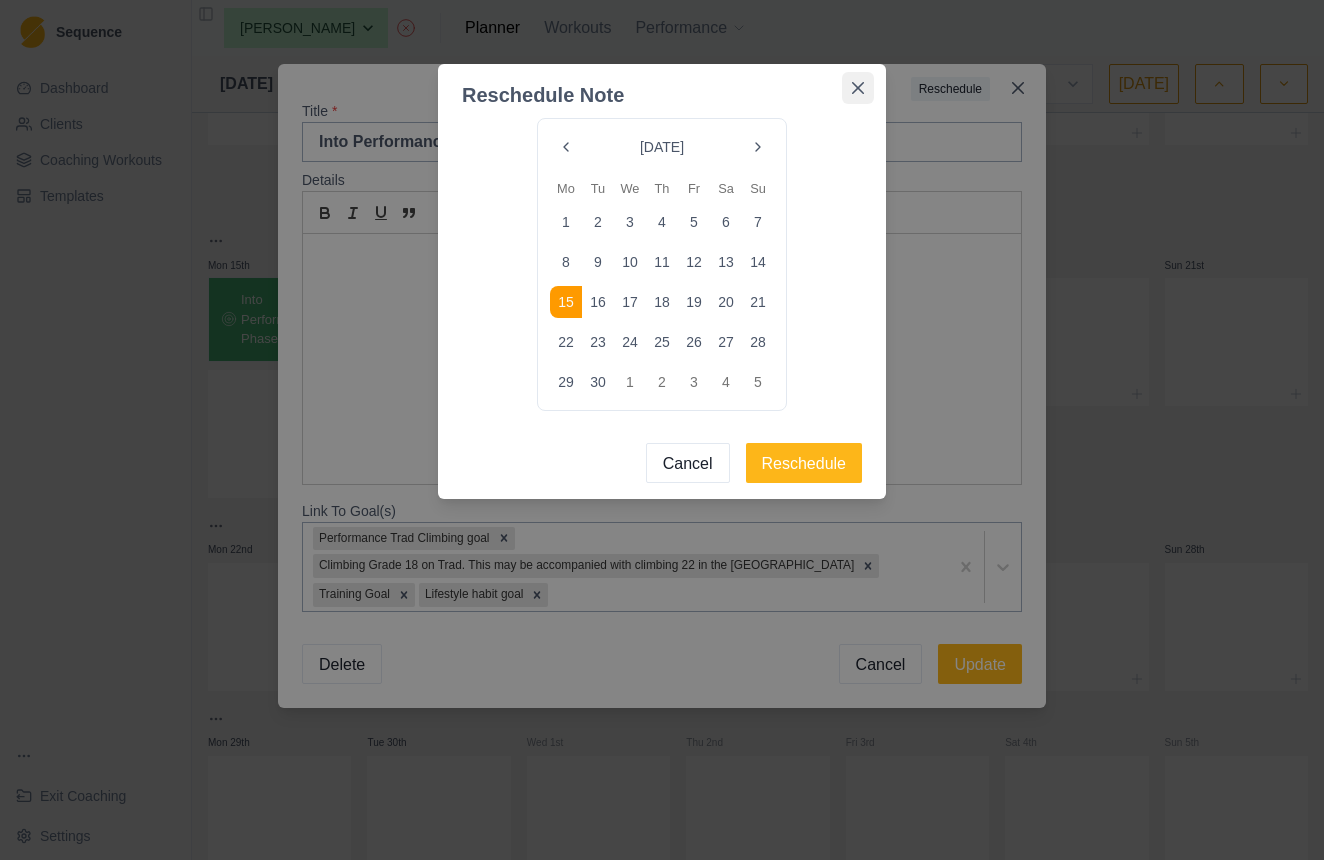 click 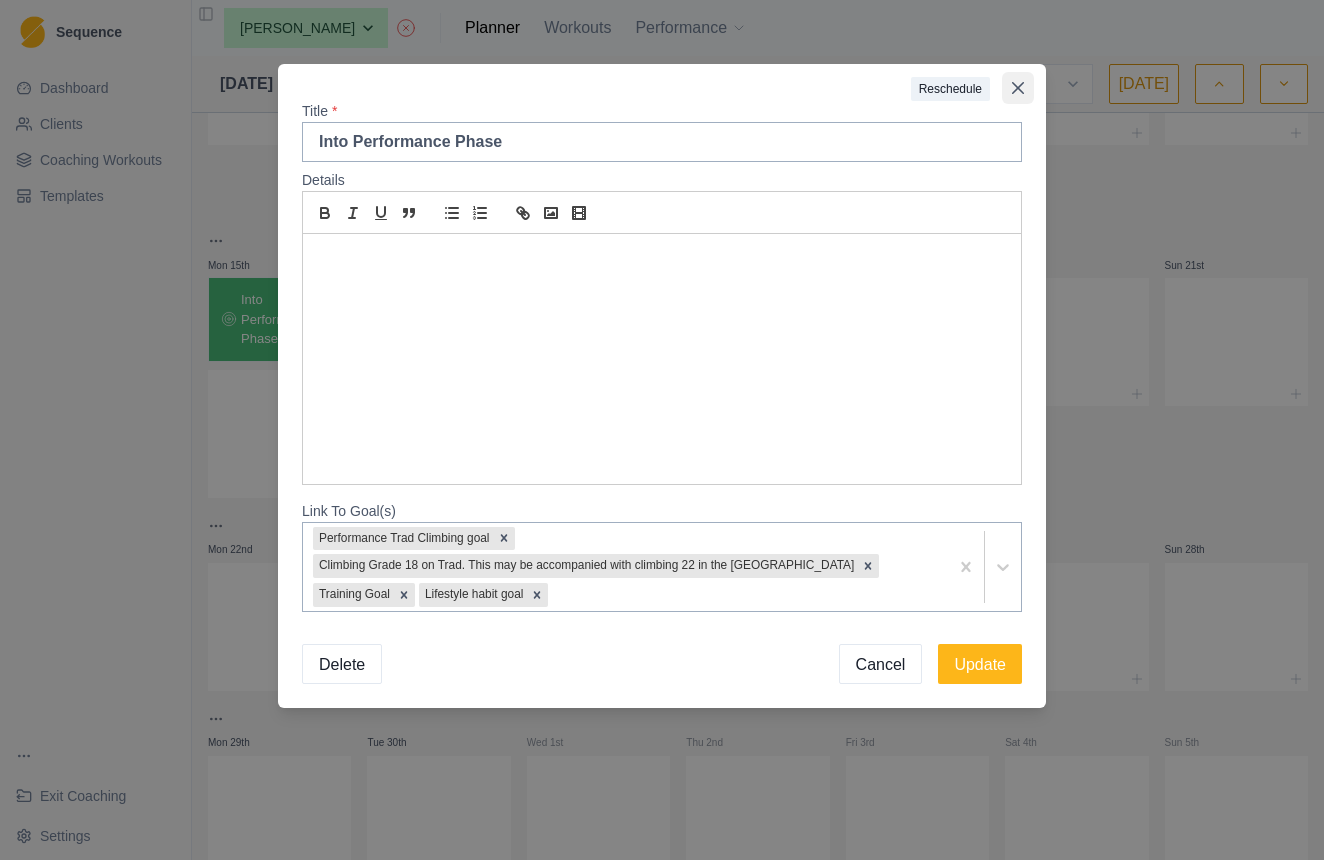 click at bounding box center [1018, 88] 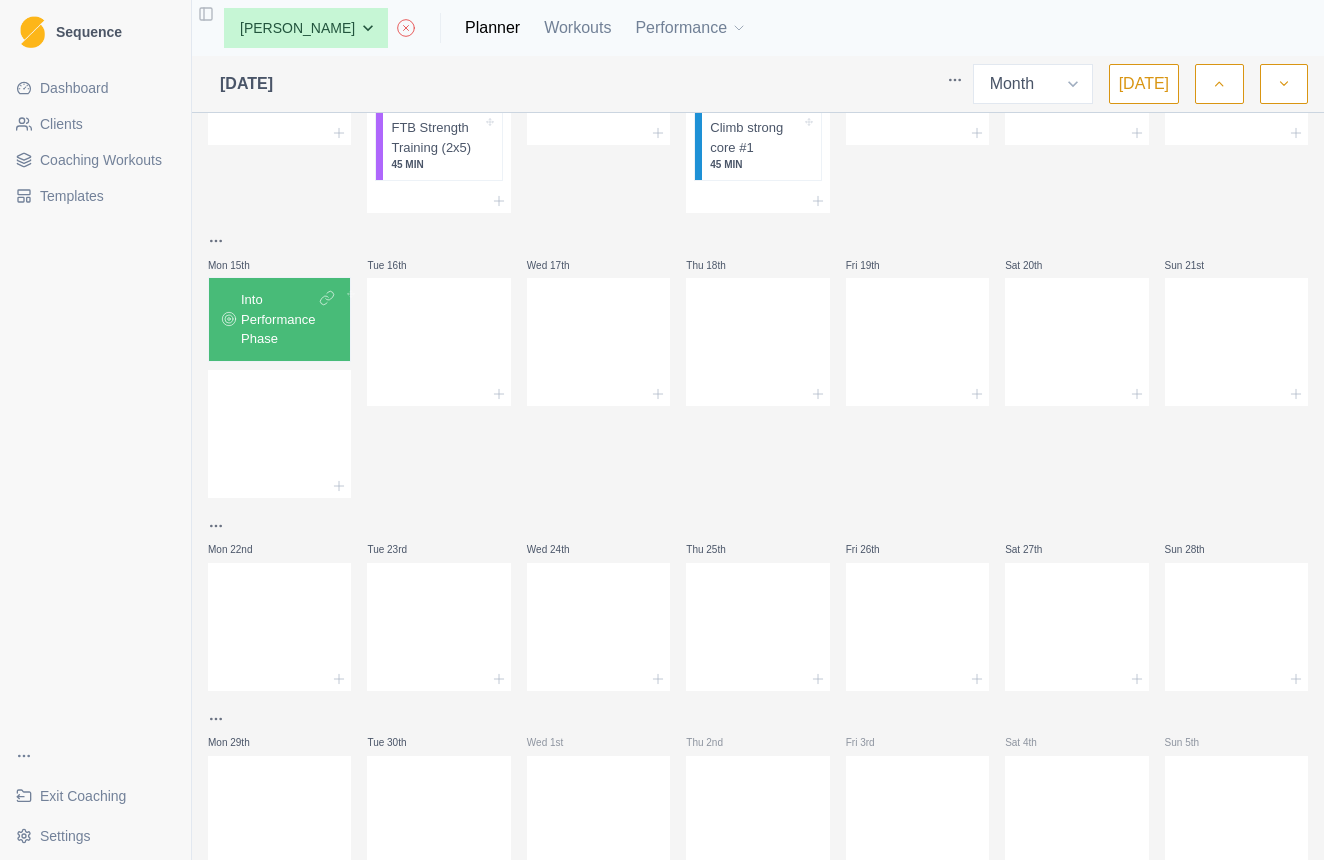 scroll, scrollTop: 365, scrollLeft: 0, axis: vertical 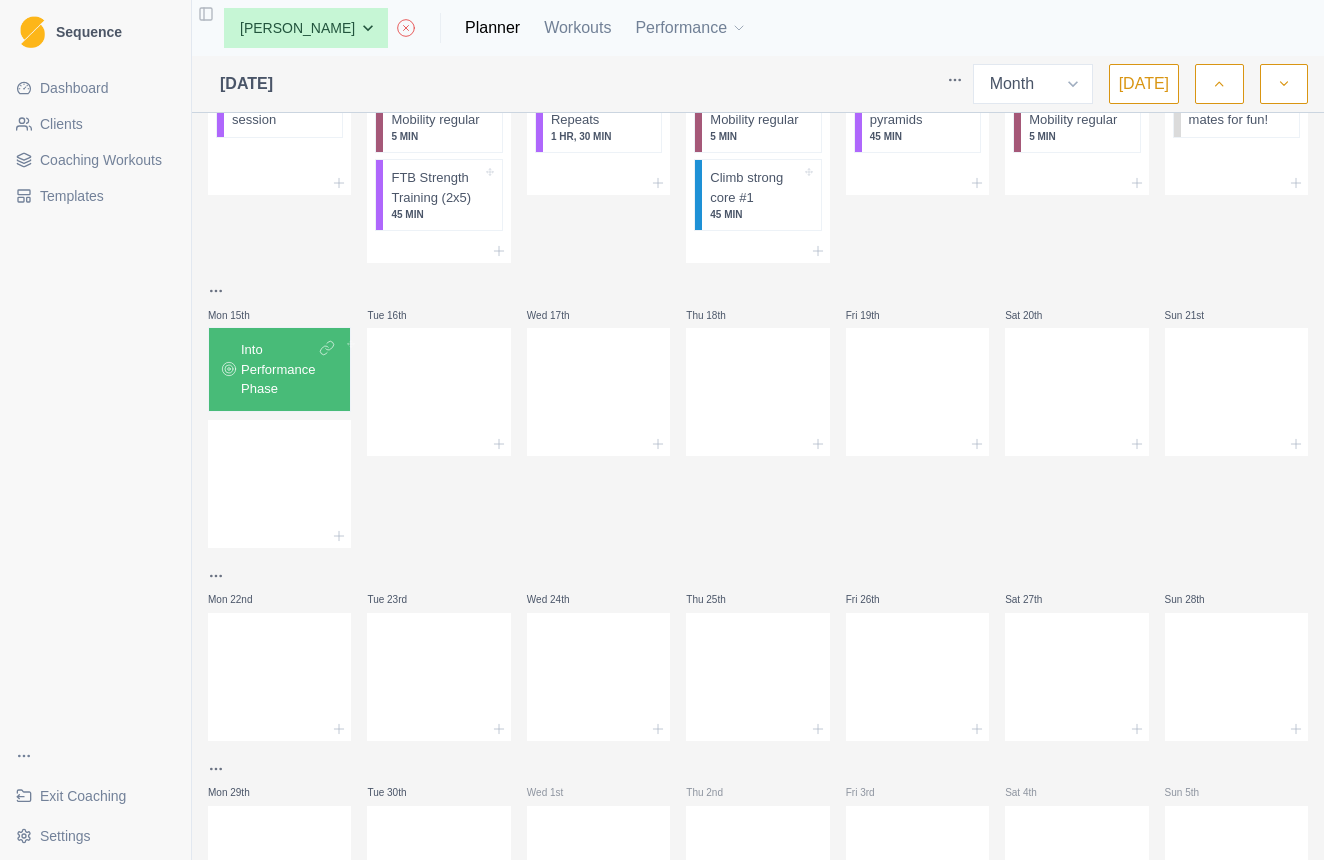 click on "[DATE]" at bounding box center (1144, 84) 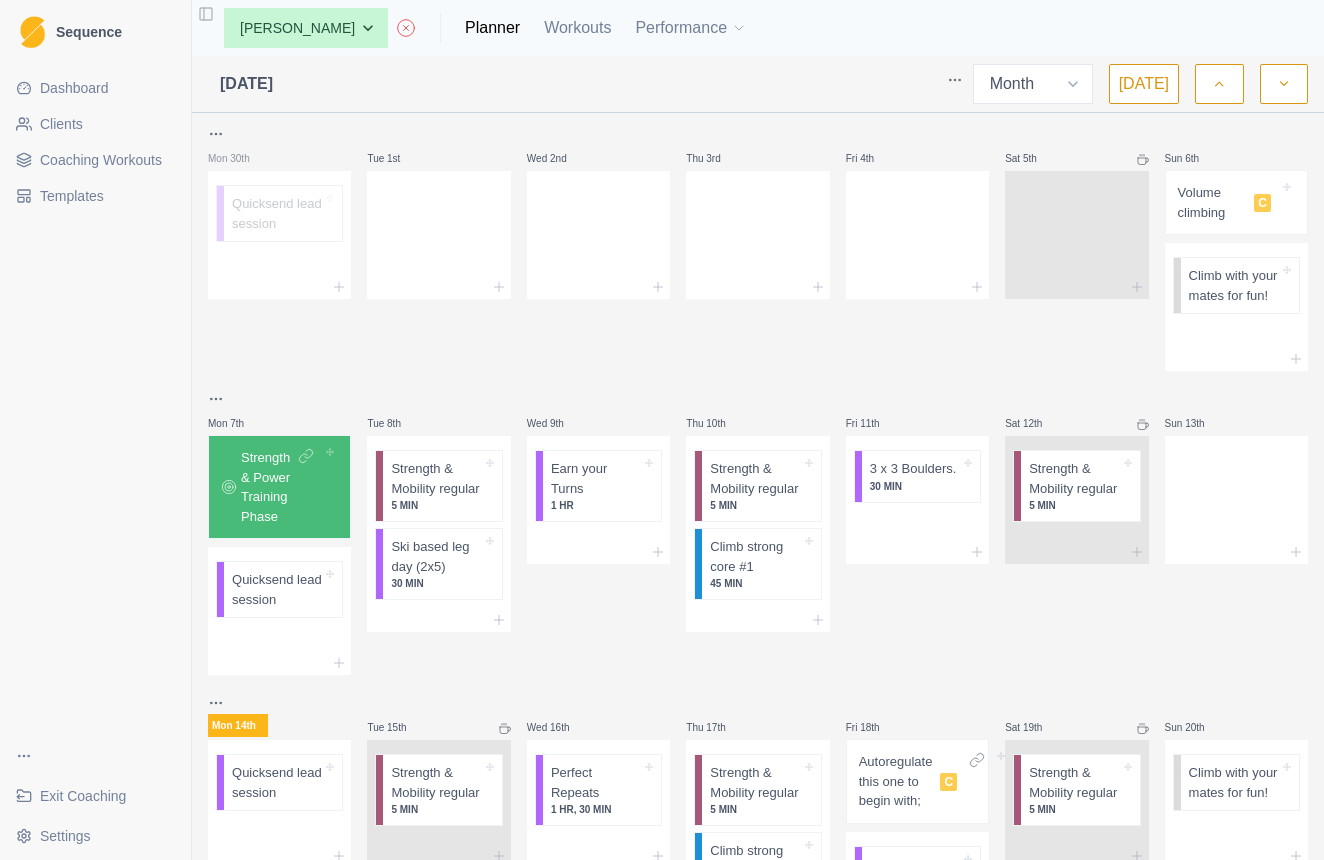 scroll, scrollTop: 0, scrollLeft: 0, axis: both 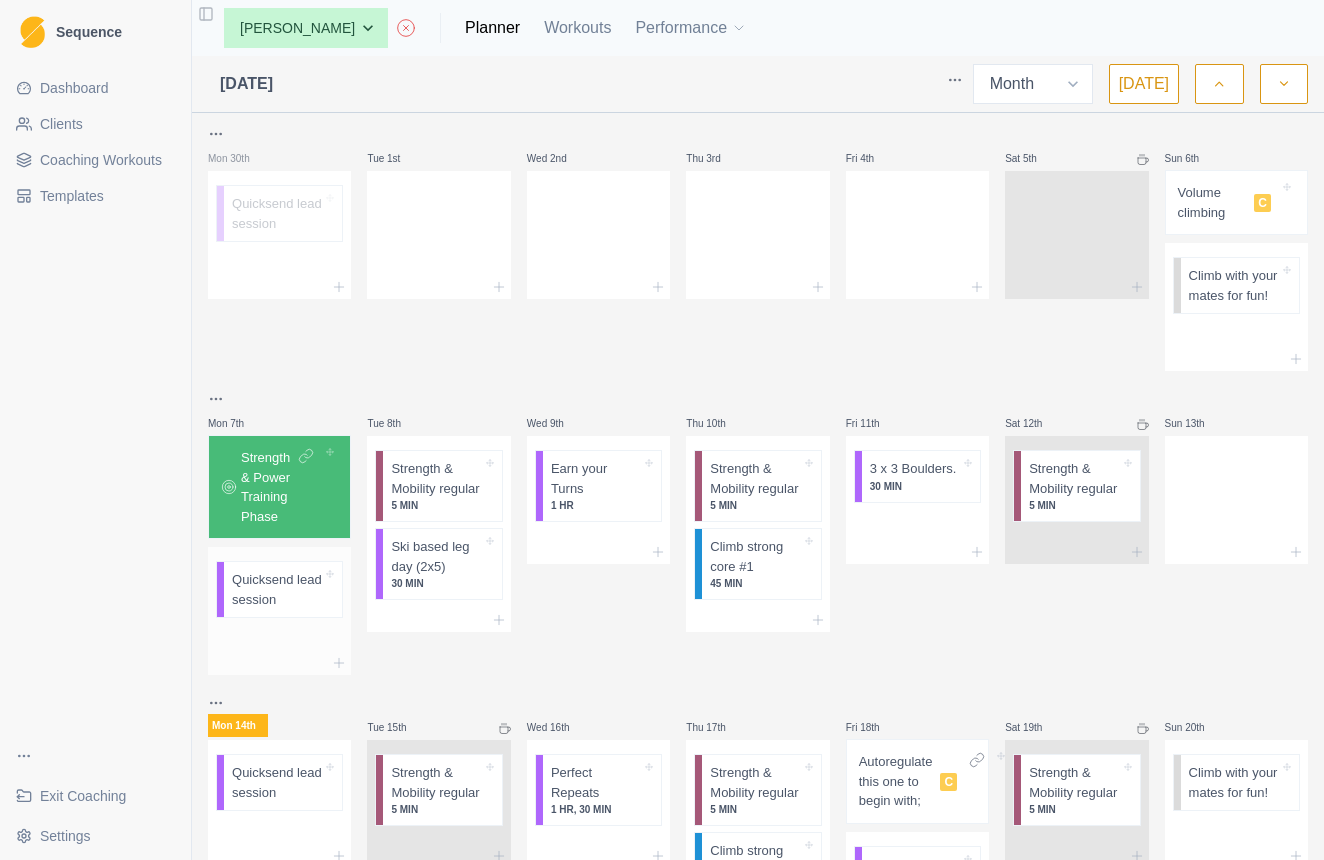 click on "Quicksend lead session" at bounding box center [277, 589] 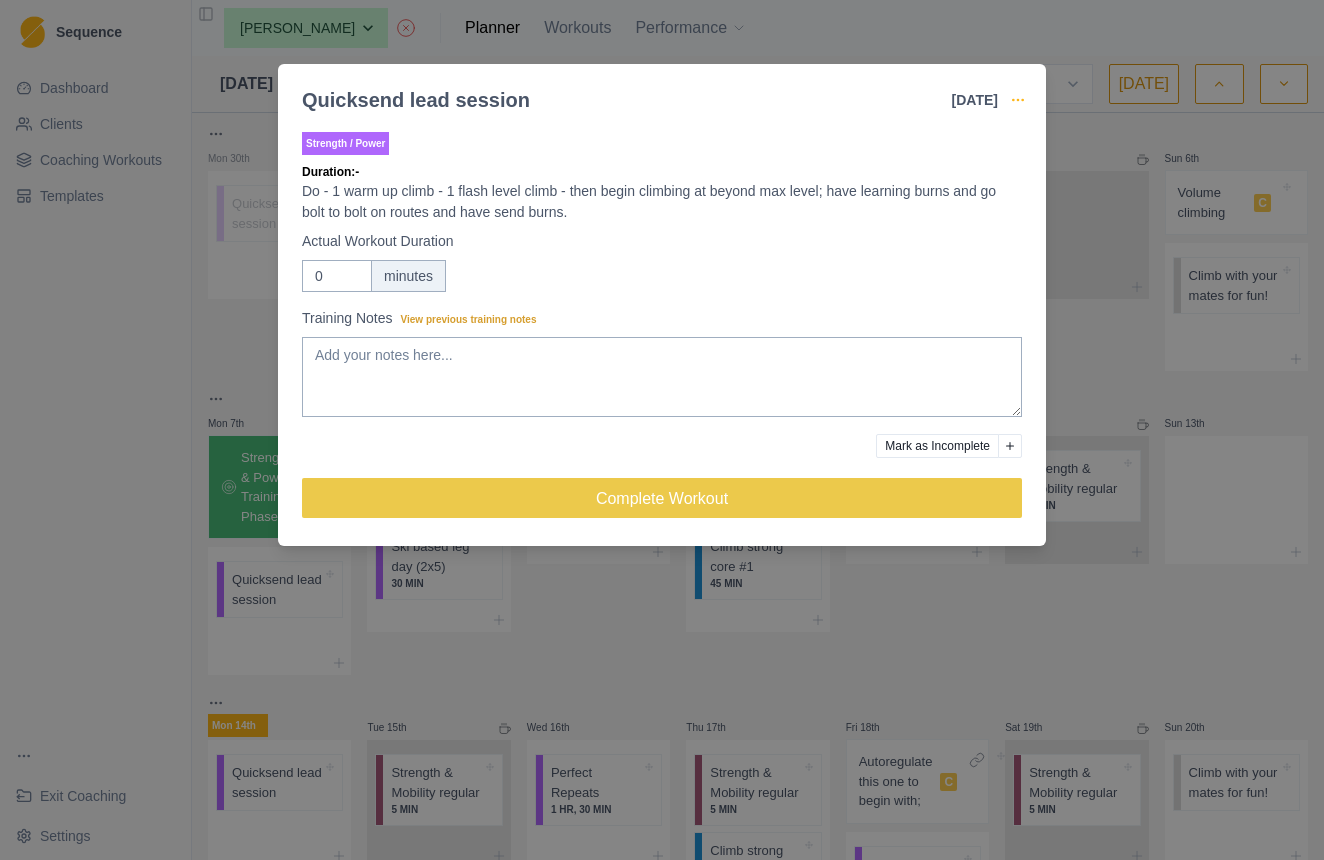 click 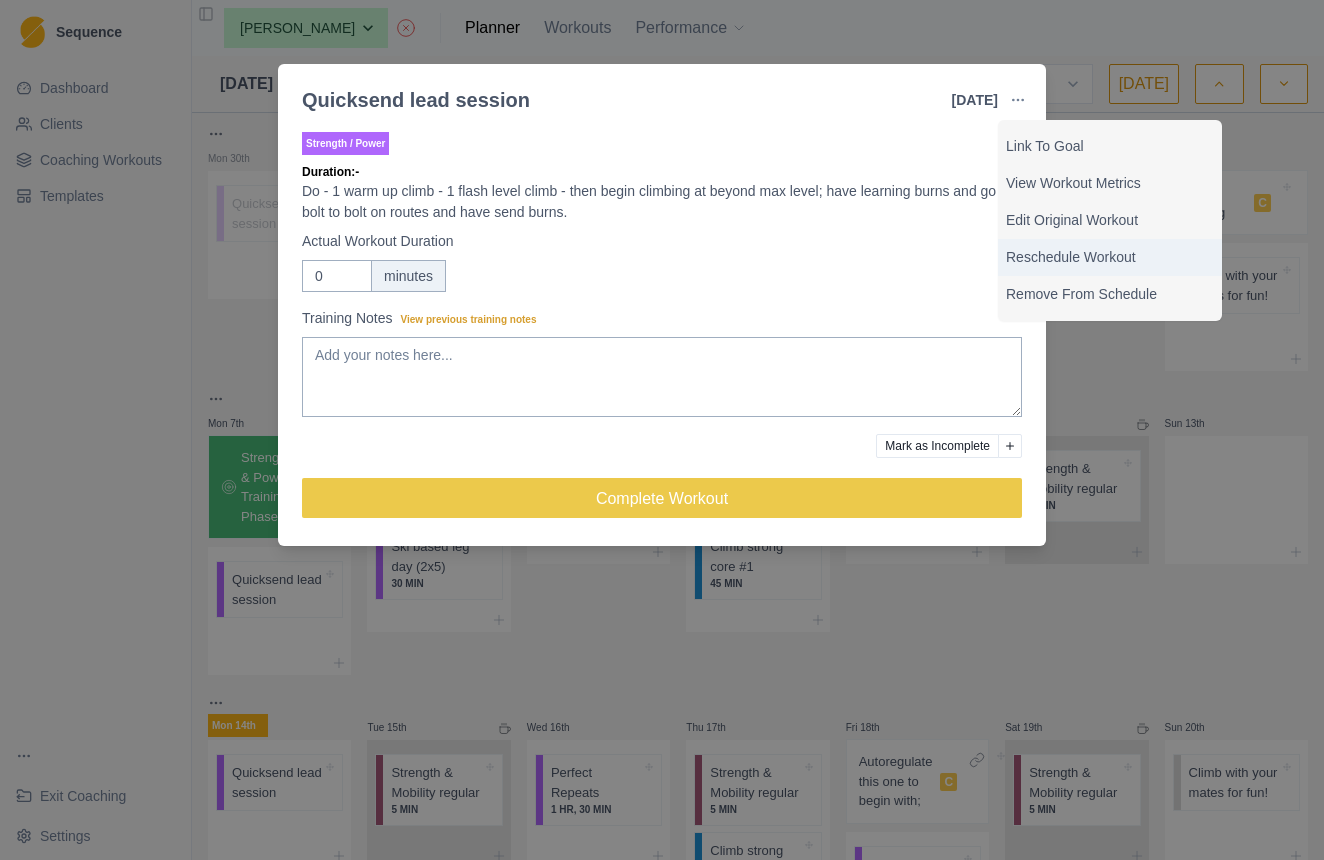 click on "Reschedule Workout" at bounding box center (1110, 257) 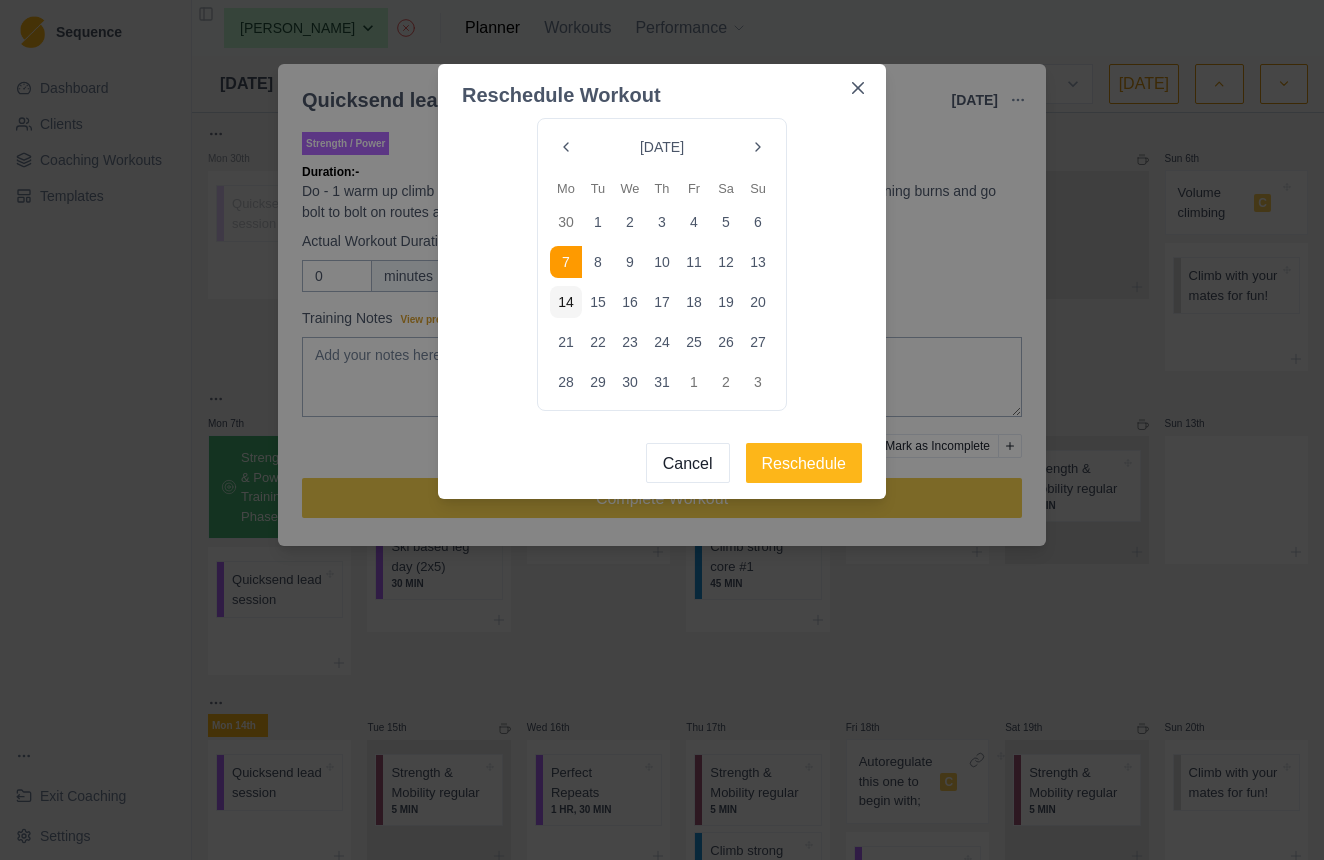 click at bounding box center [758, 147] 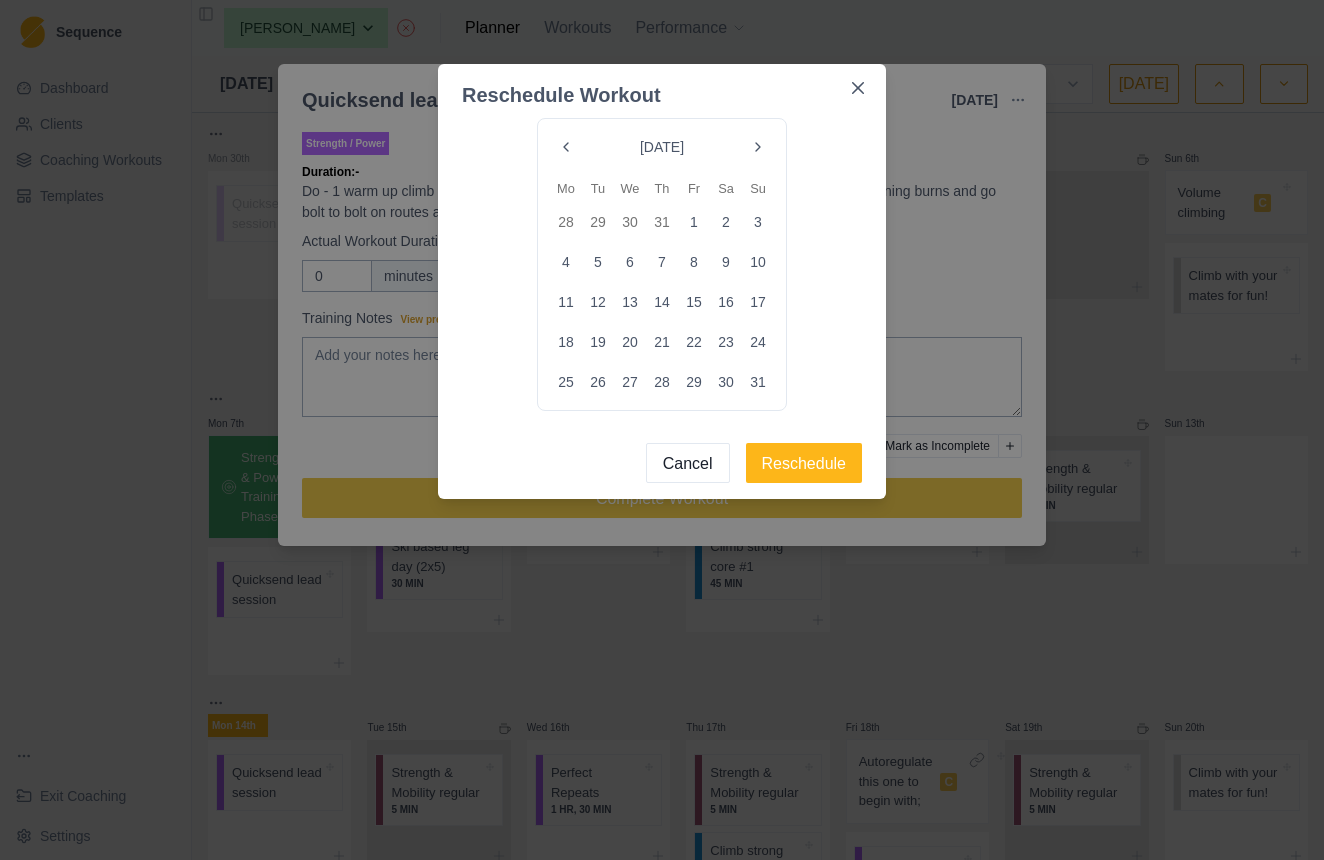 click at bounding box center [758, 147] 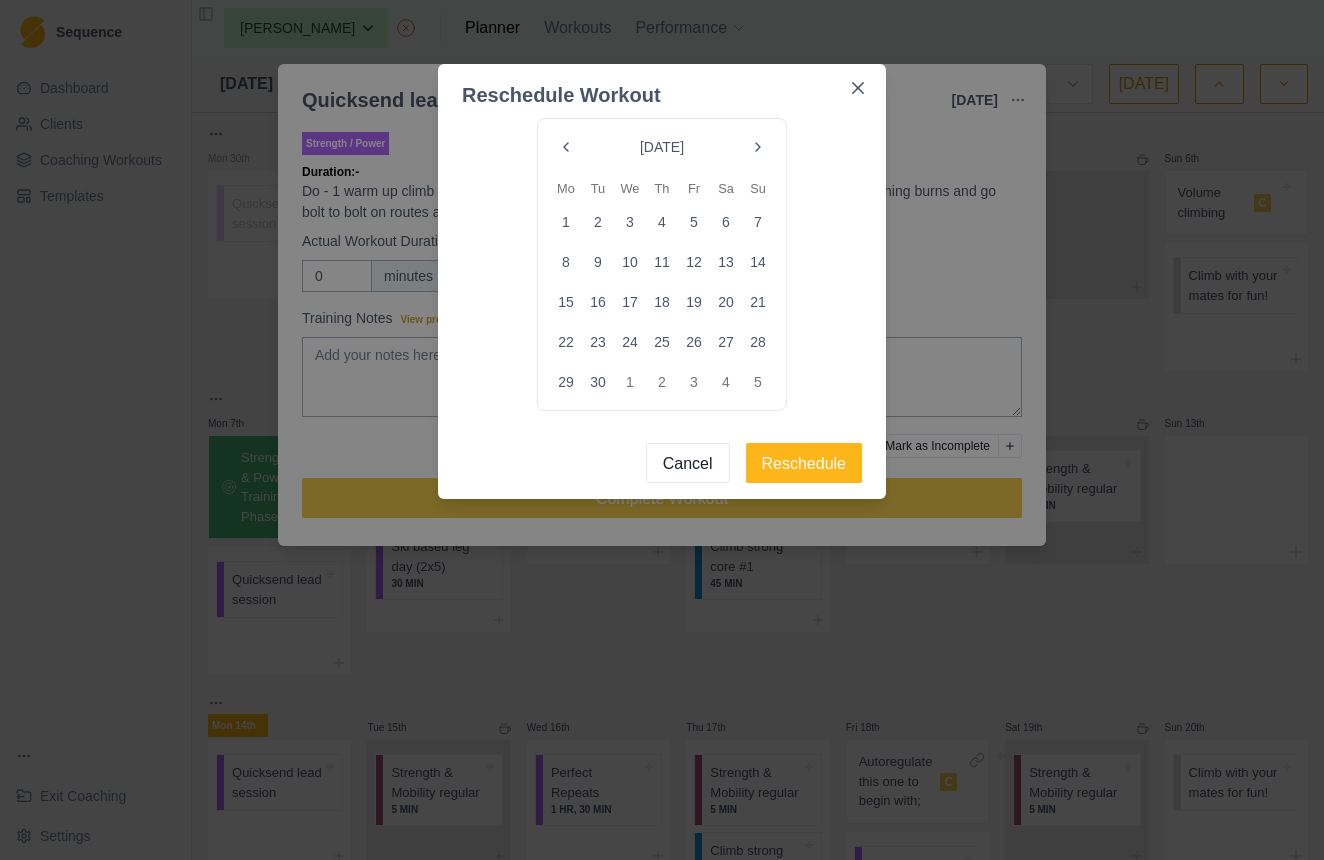 click on "1" at bounding box center (566, 222) 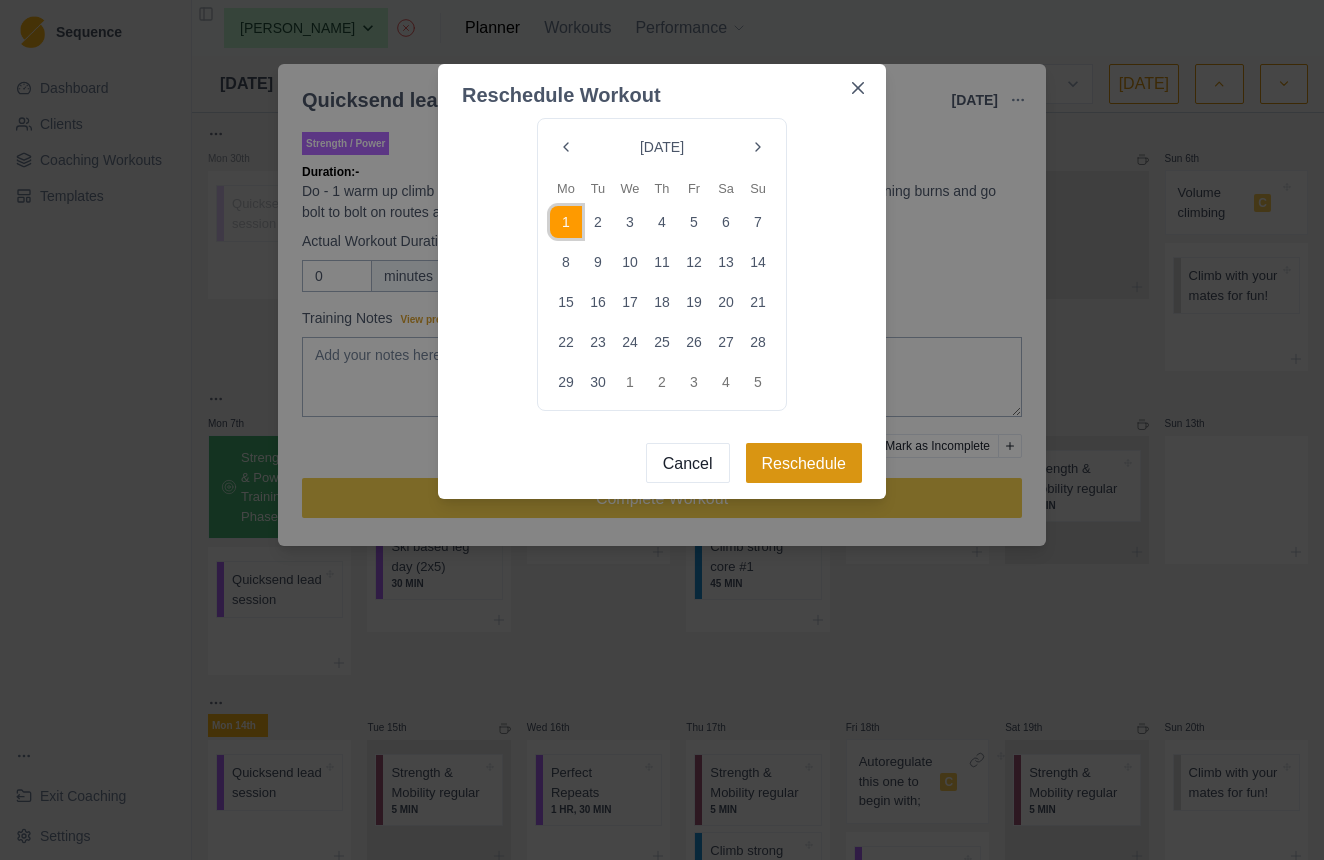 click on "Reschedule" at bounding box center [804, 463] 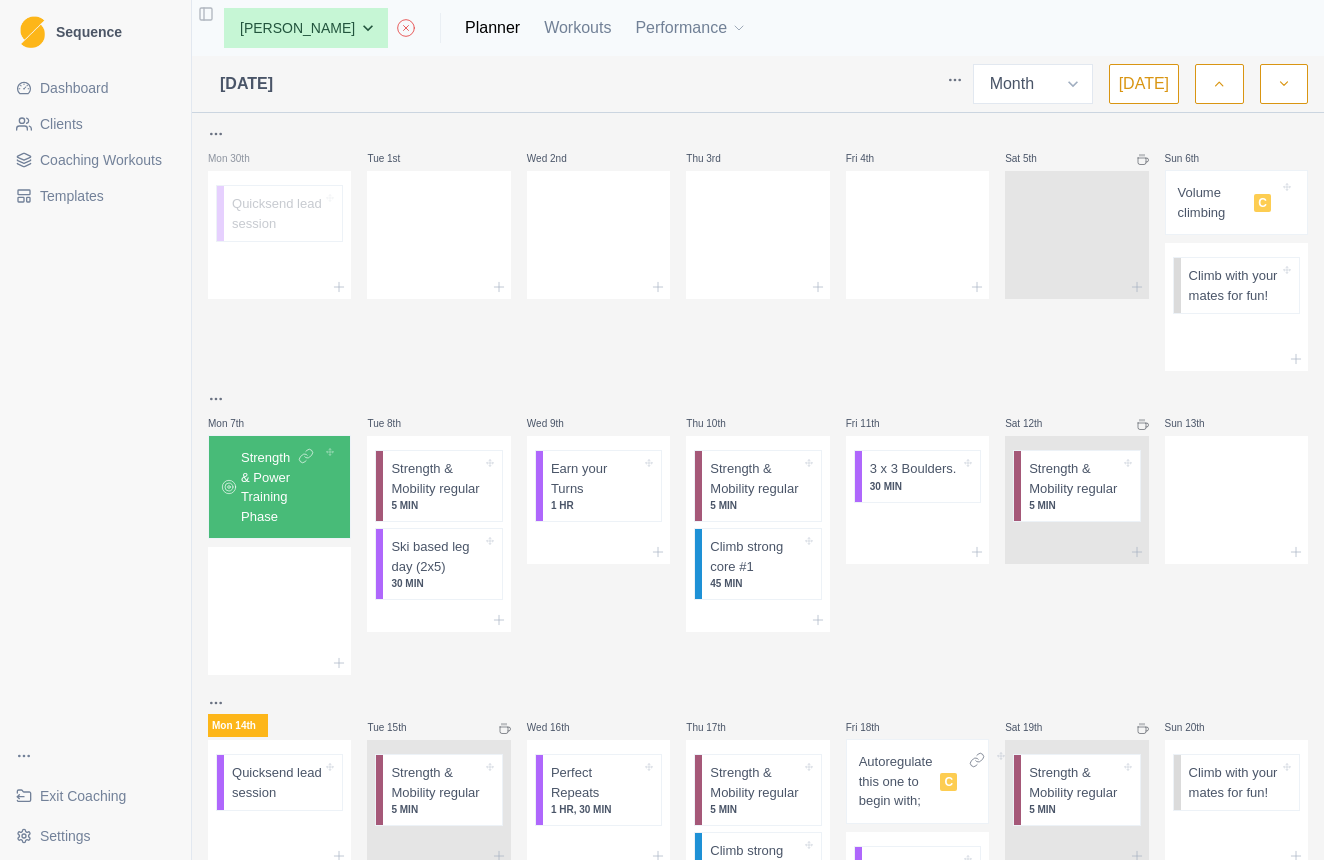 click on "Strength & Power Training Phase" at bounding box center (279, 487) 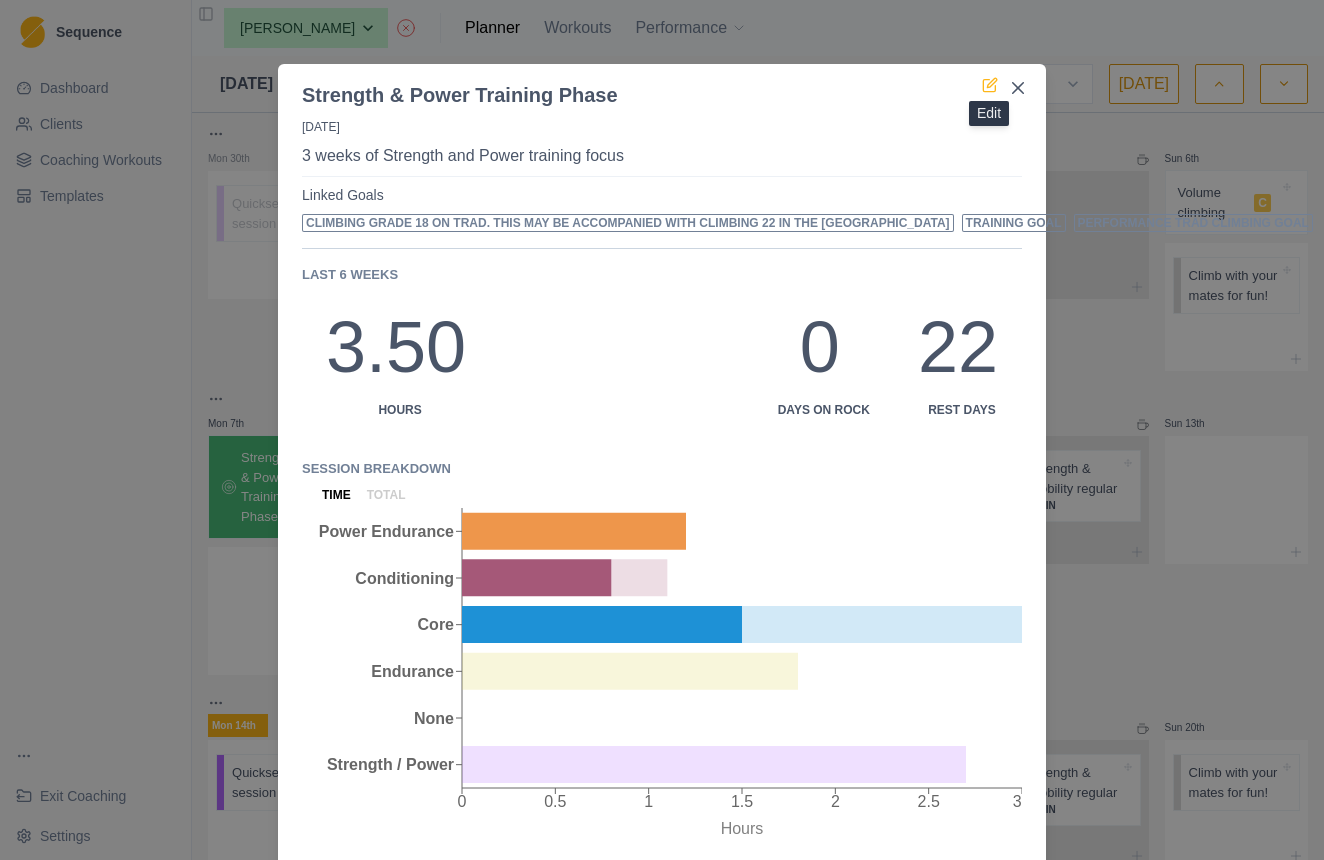 click 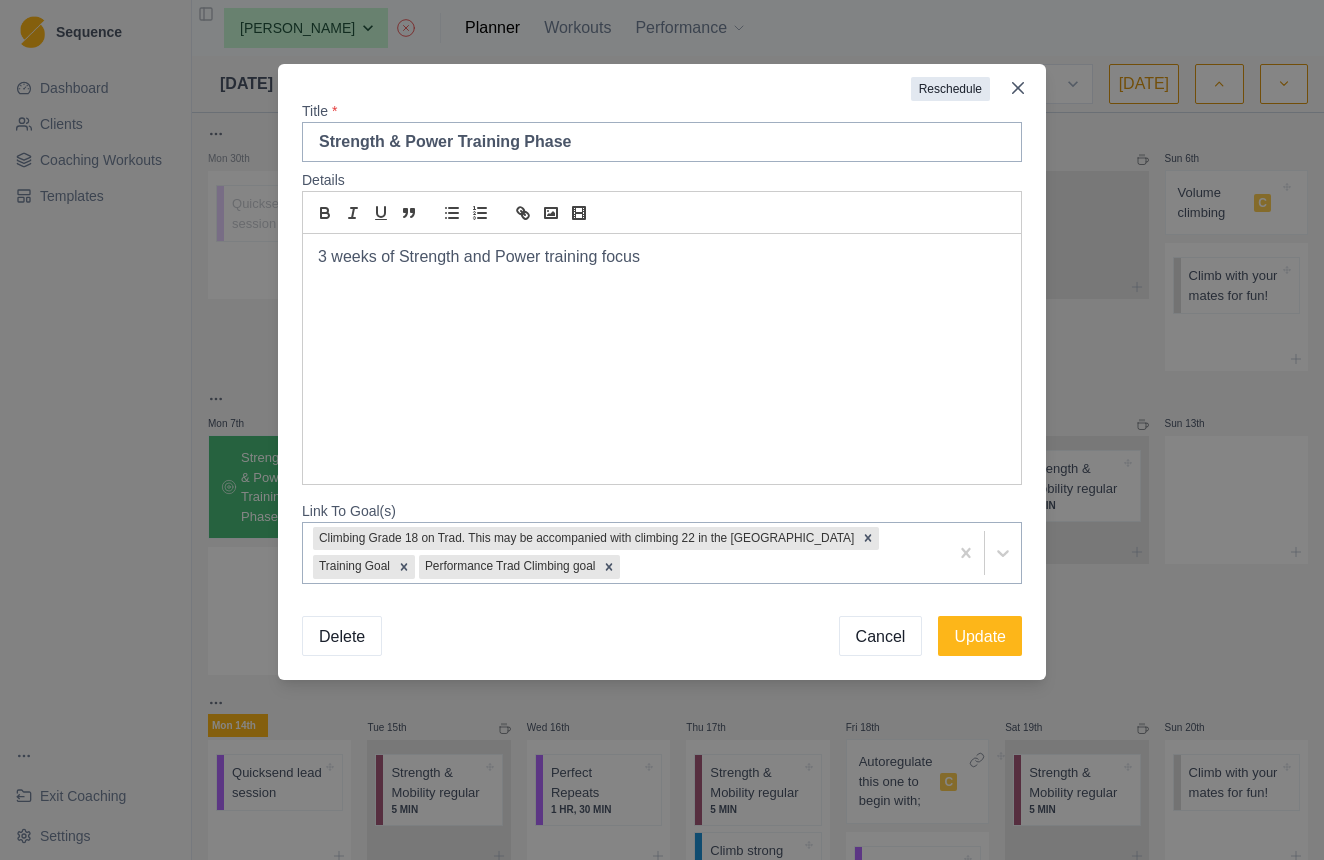click on "Reschedule" at bounding box center (950, 89) 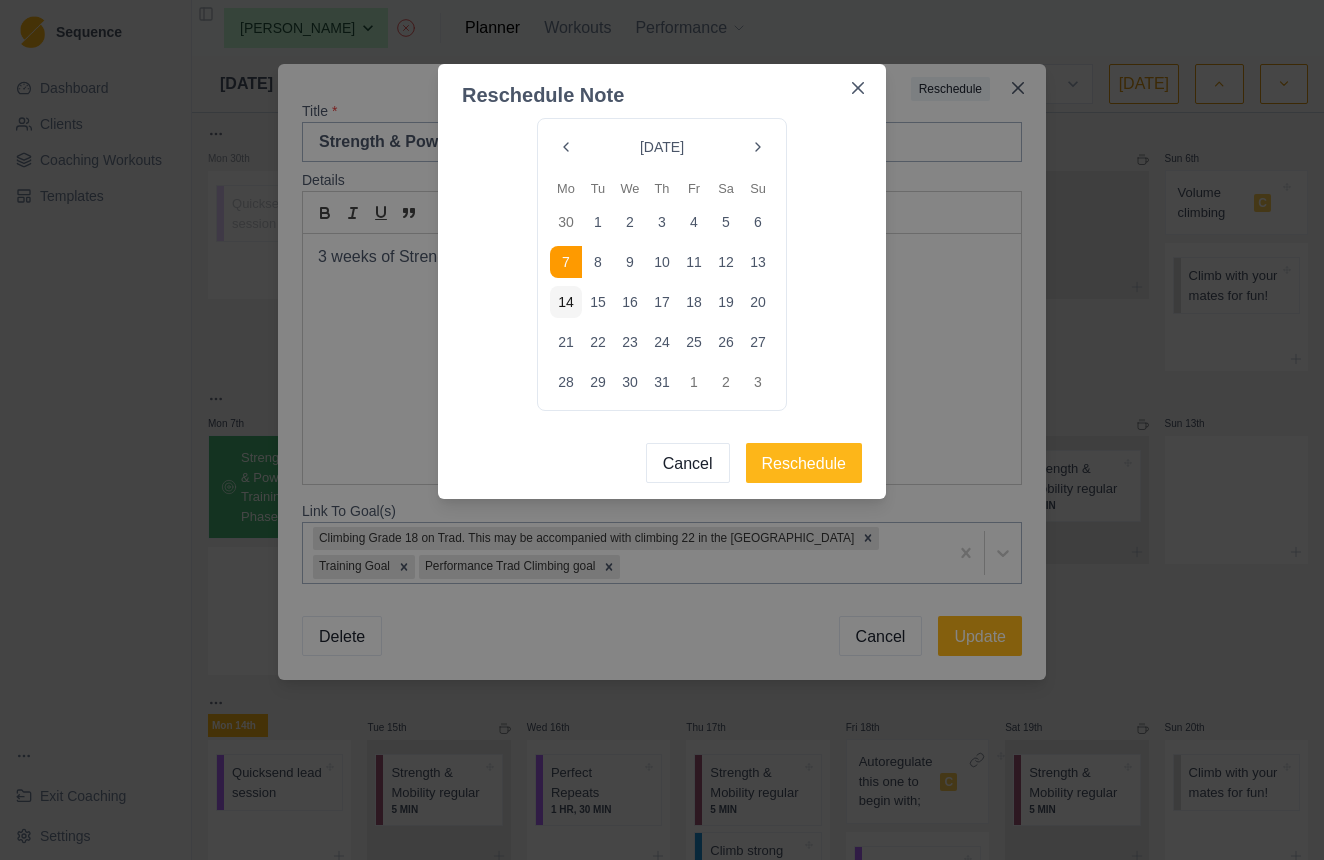 click at bounding box center (758, 147) 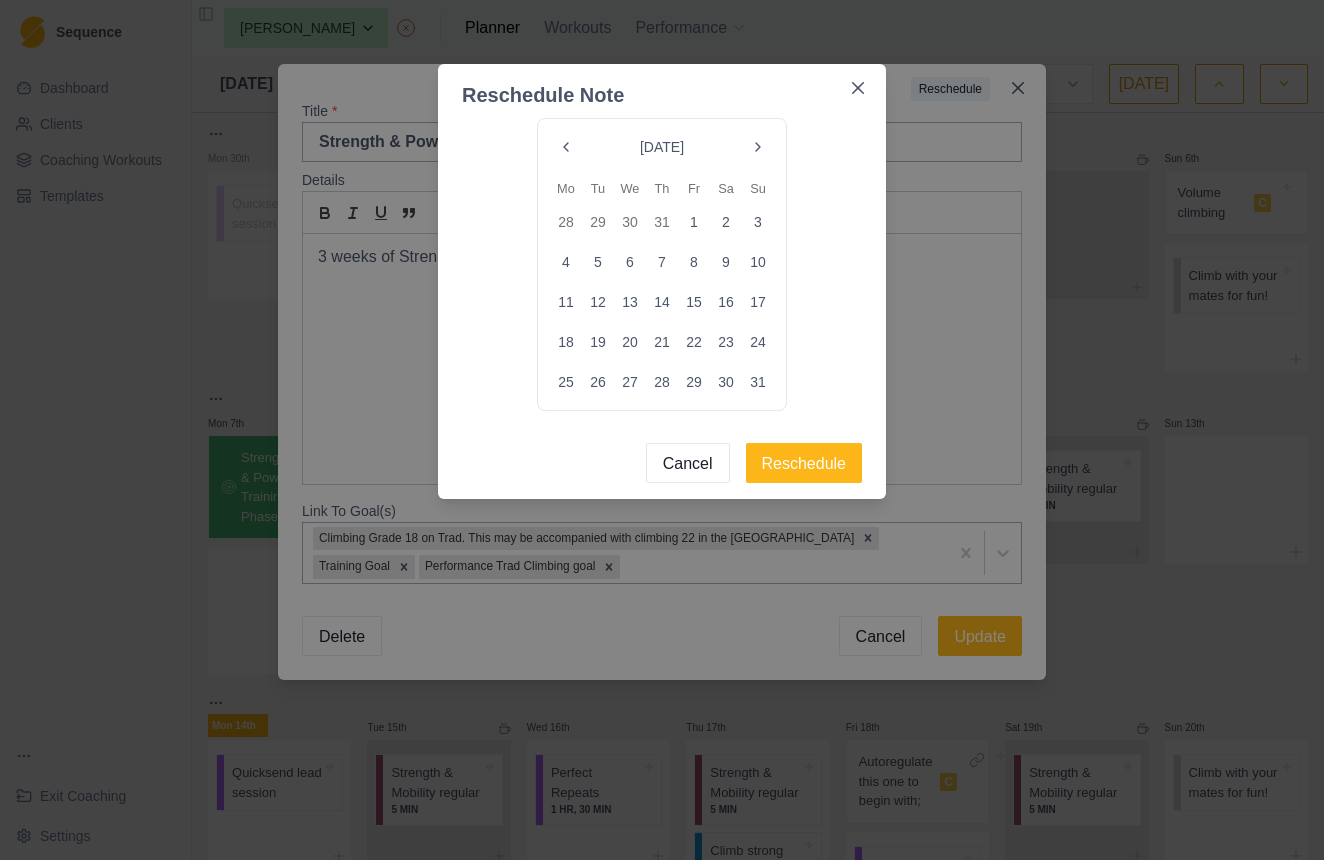 click at bounding box center (758, 147) 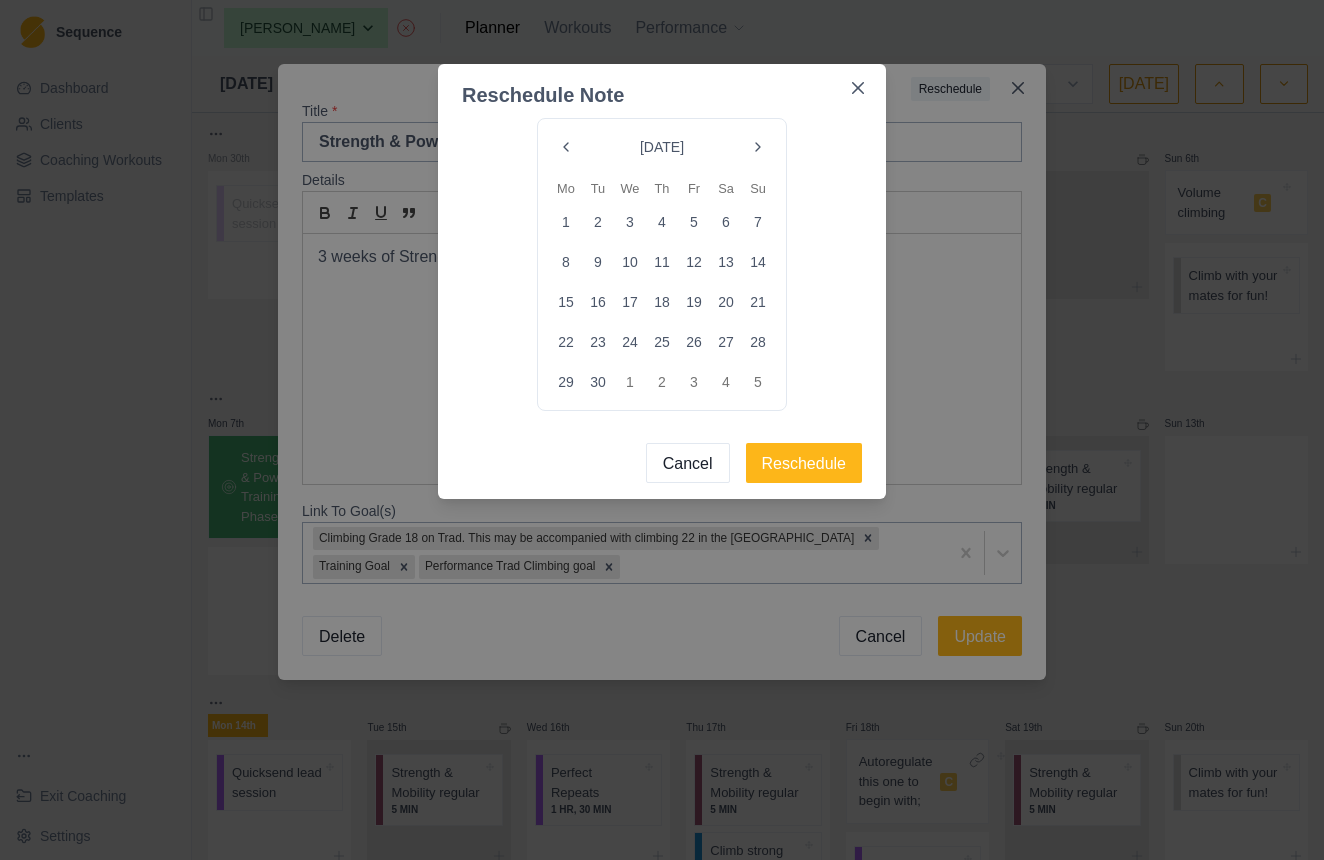 click on "1" at bounding box center [566, 222] 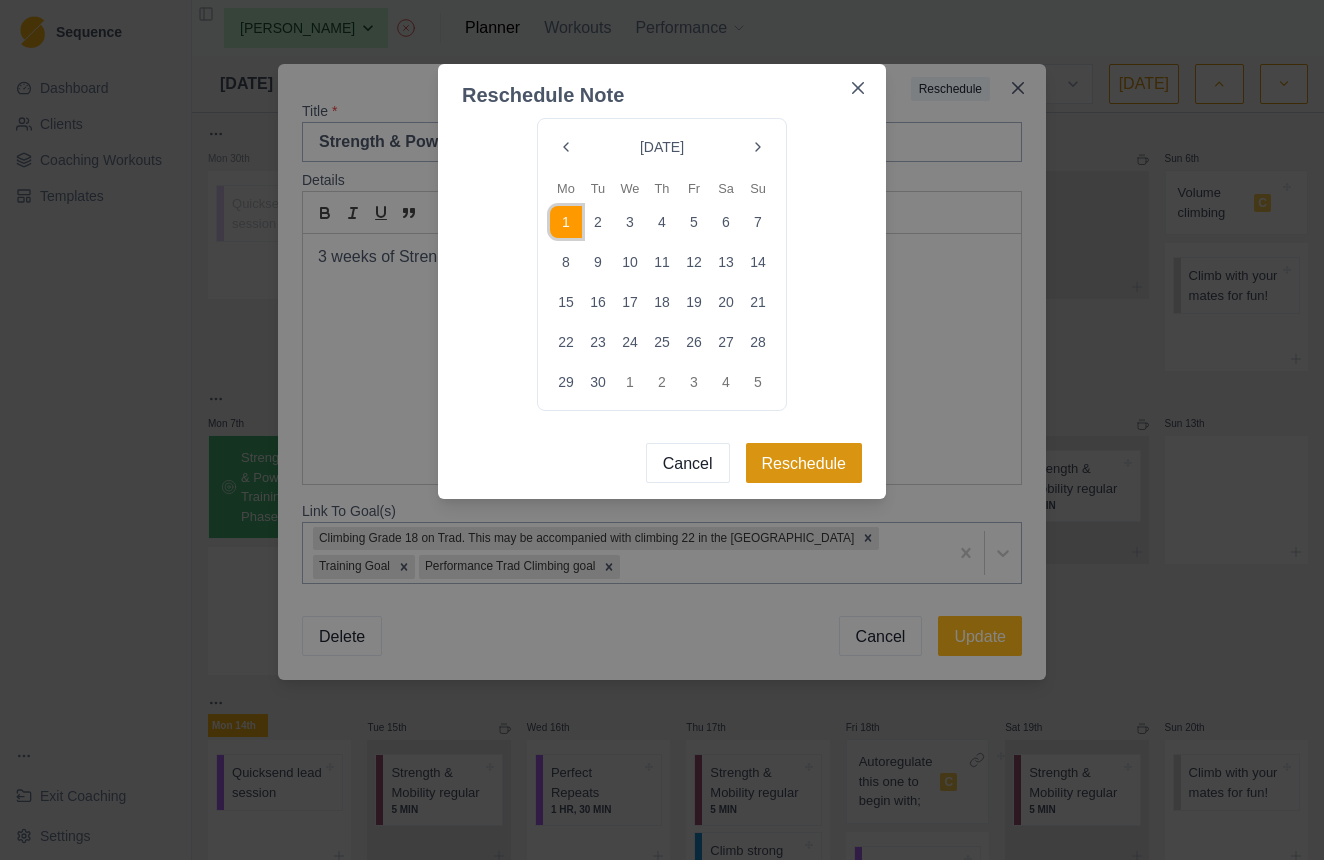 click on "Reschedule" at bounding box center [804, 463] 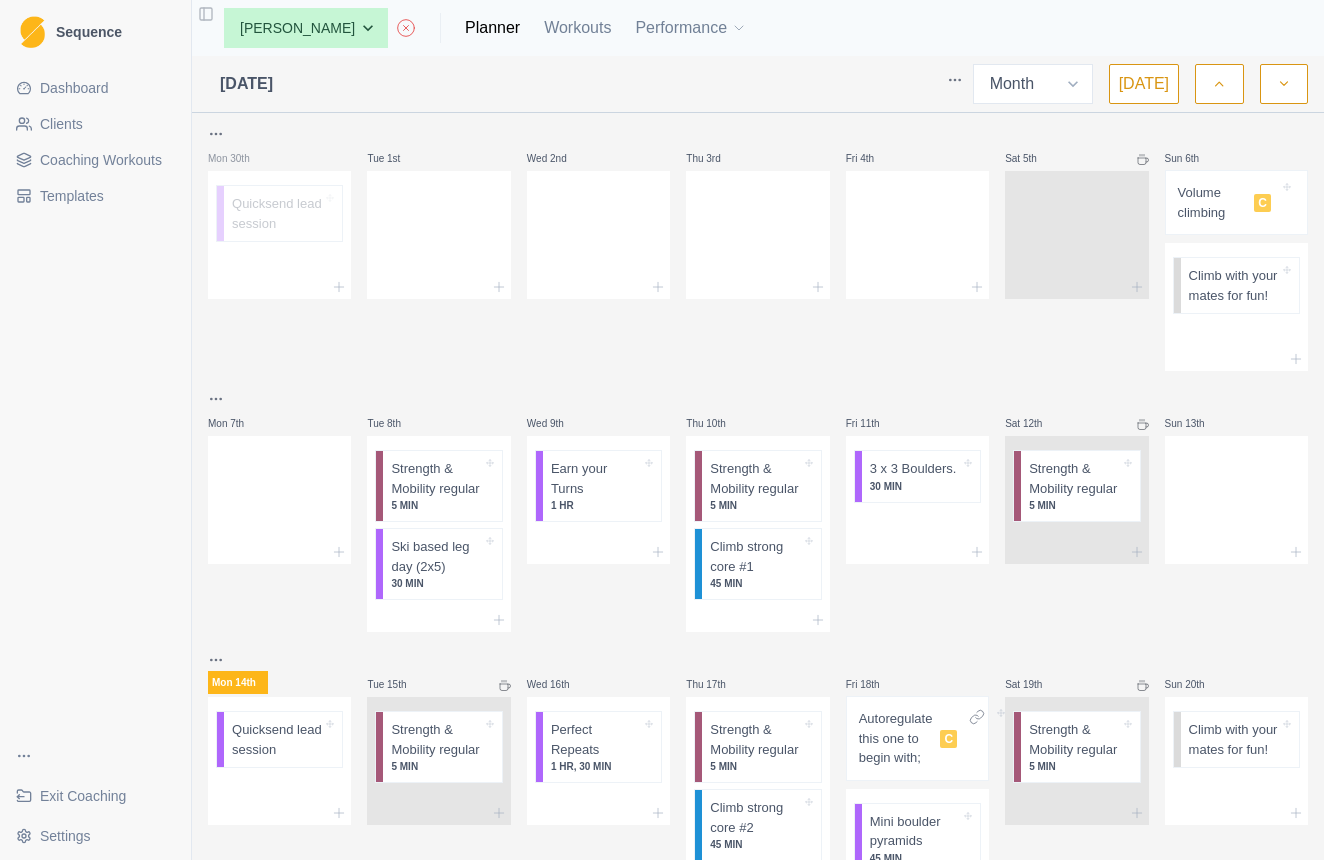 scroll, scrollTop: 0, scrollLeft: 0, axis: both 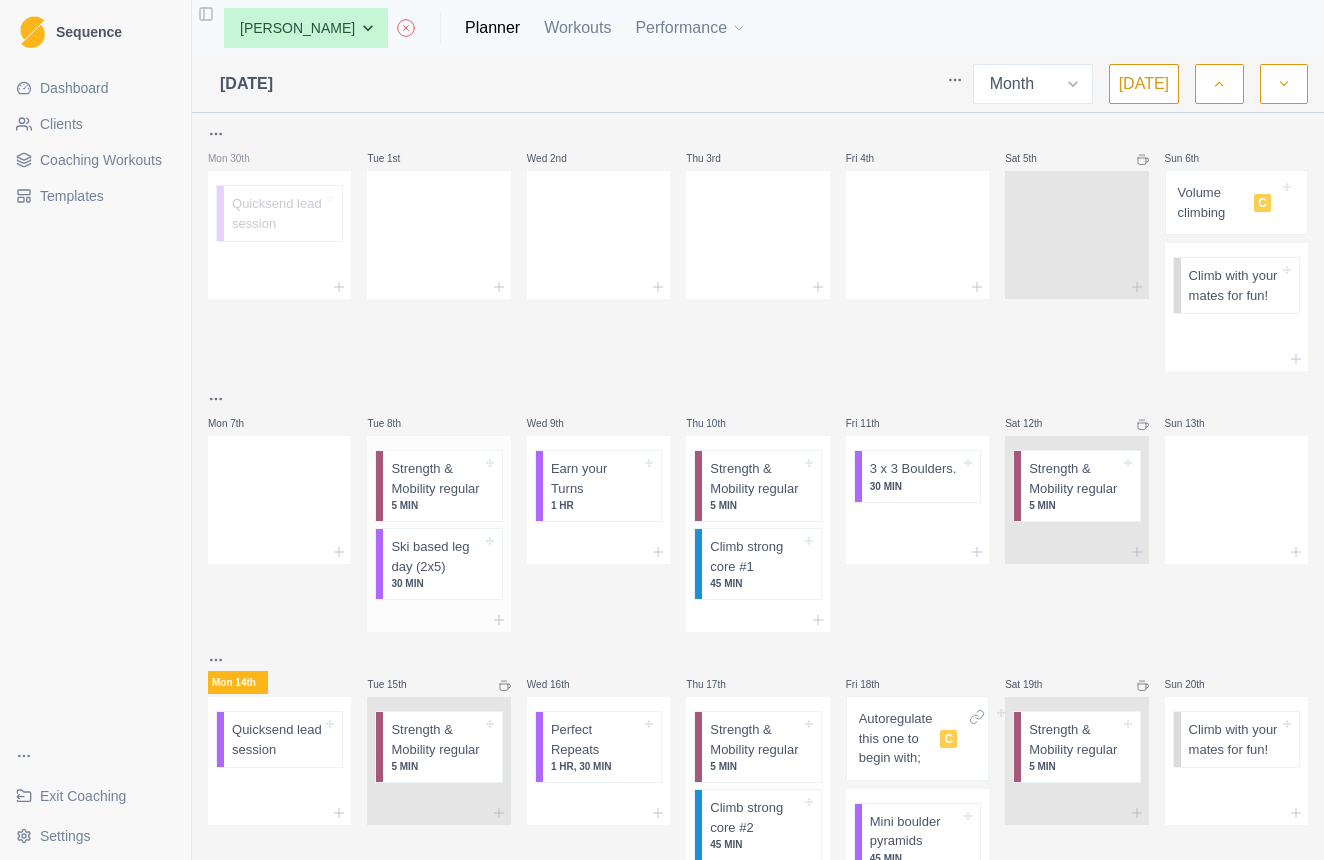 click on "Strength & Mobility regular" at bounding box center (436, 478) 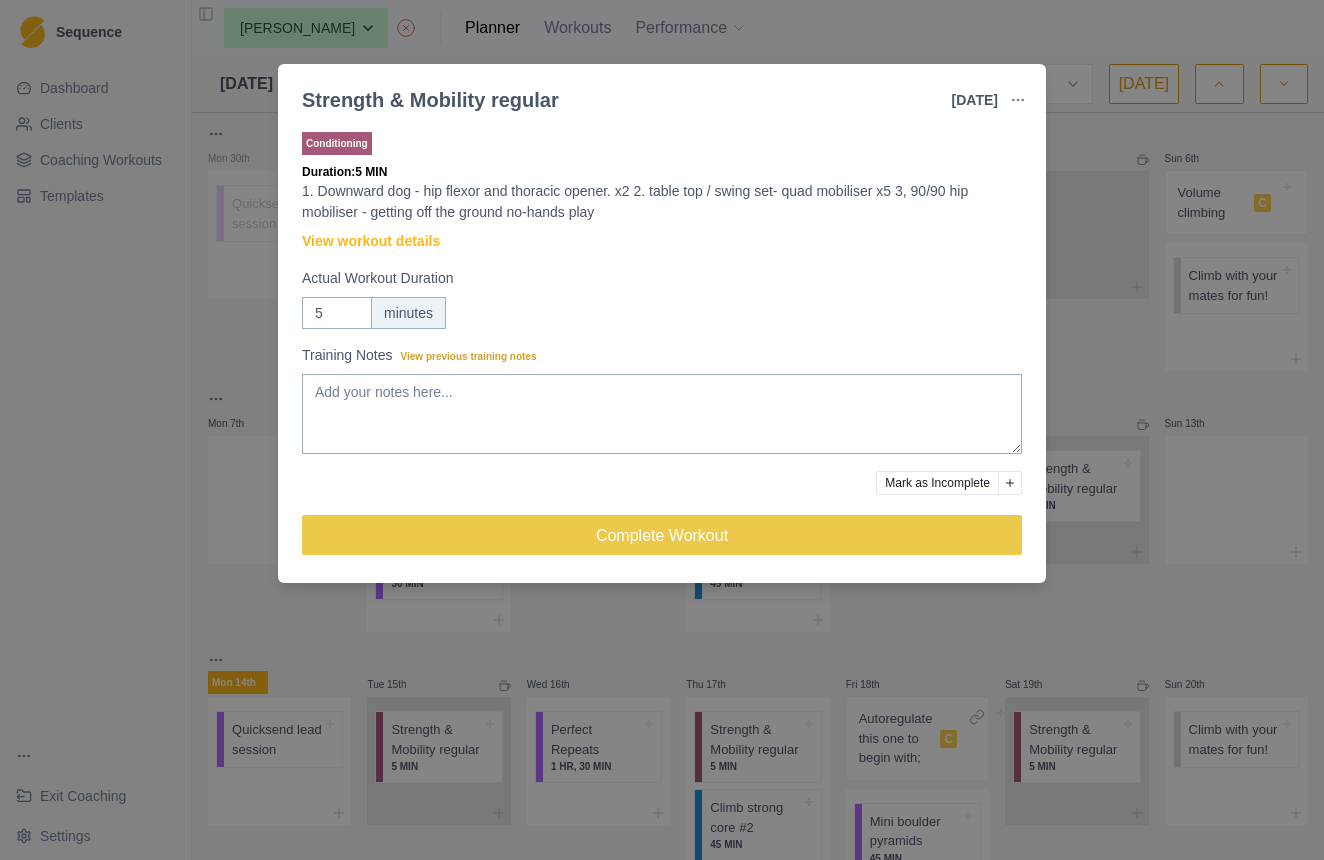 click at bounding box center [1018, 100] 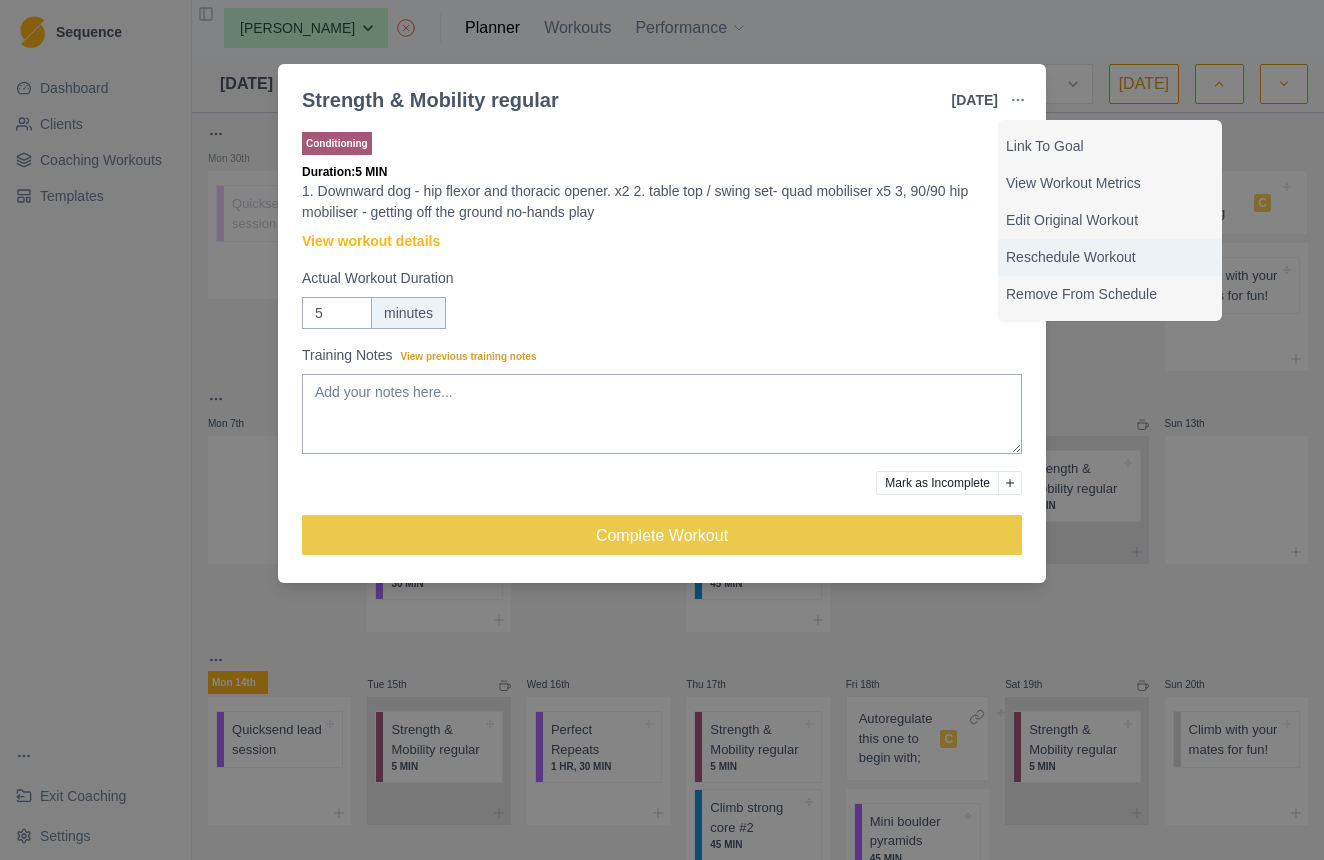 click on "Reschedule Workout" at bounding box center [1110, 257] 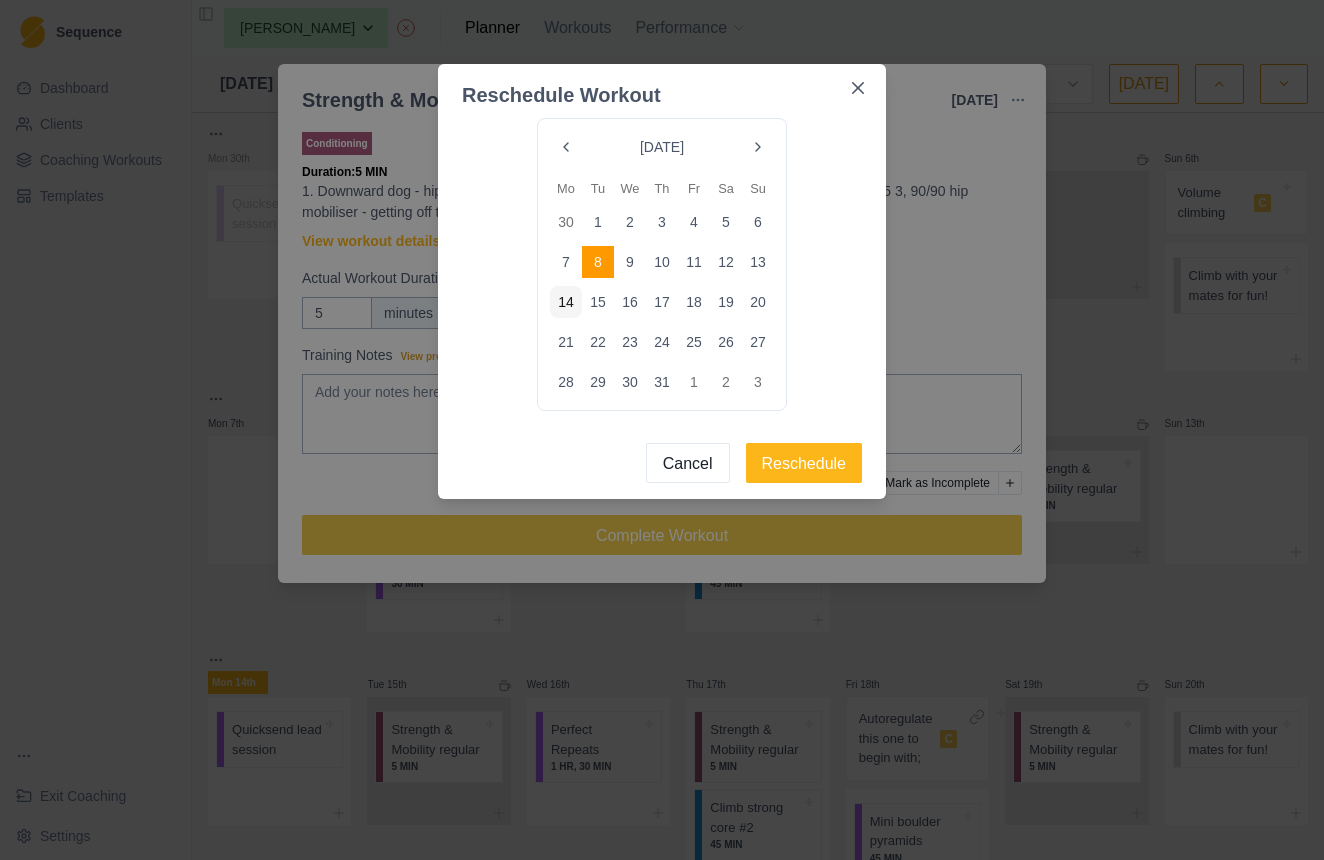 click at bounding box center (758, 147) 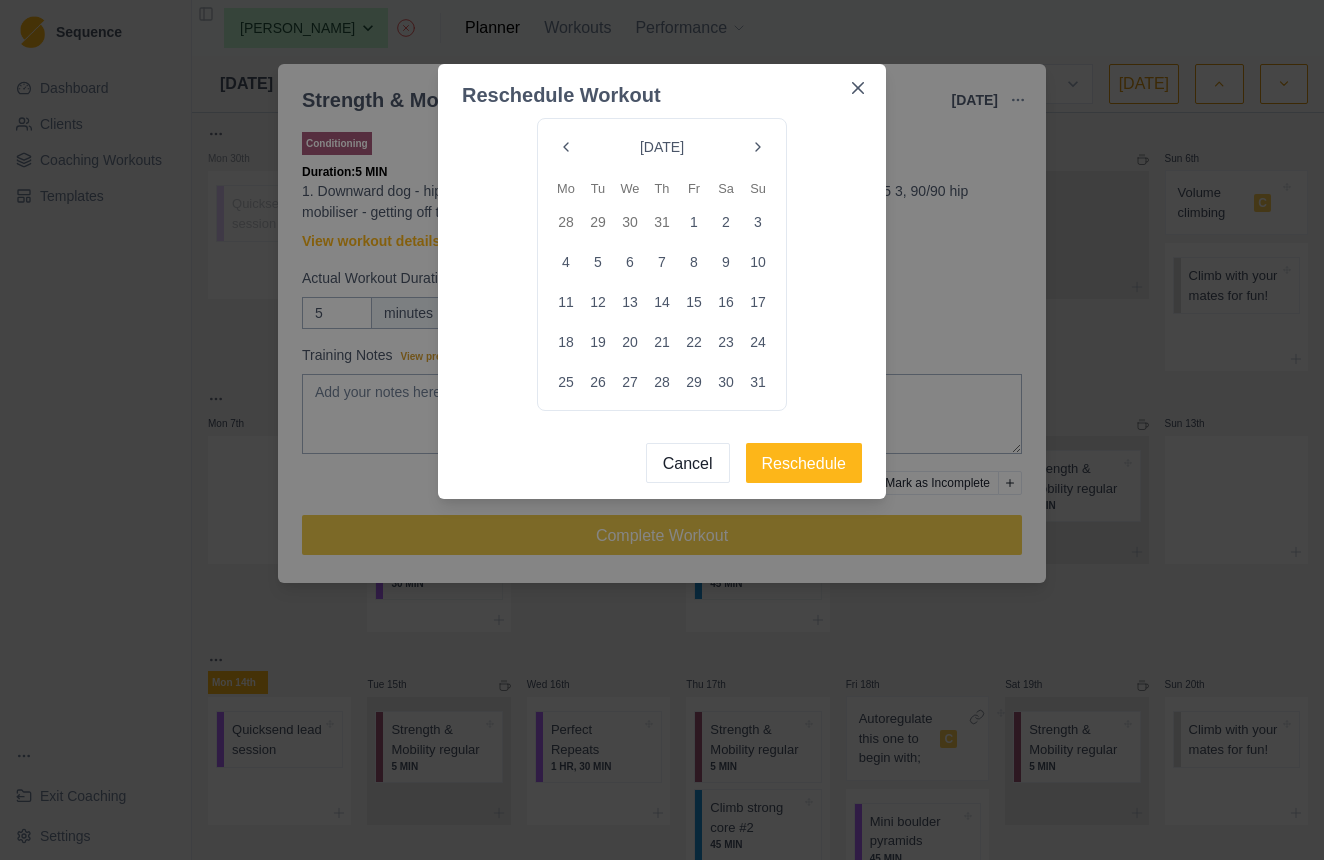click at bounding box center [758, 147] 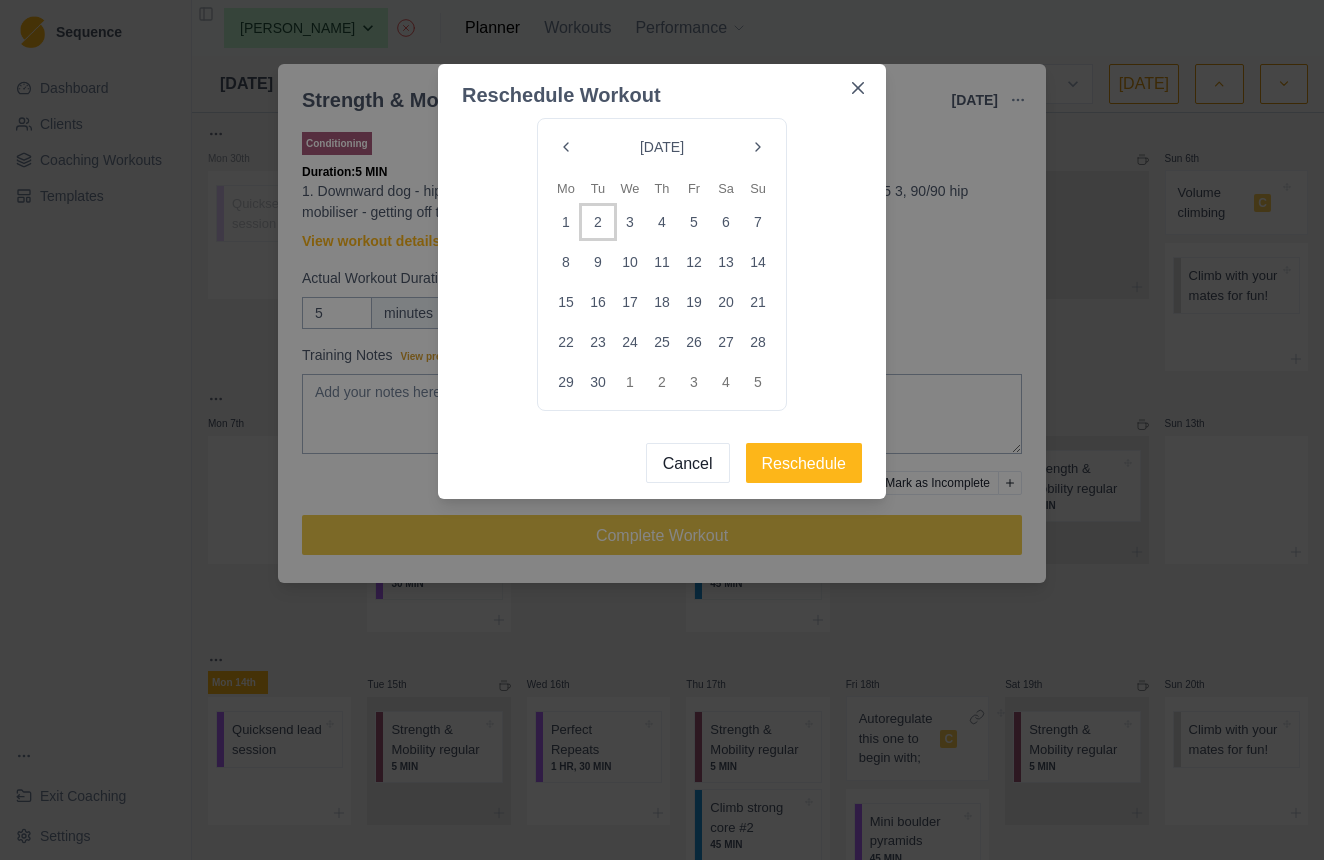 click on "2" at bounding box center (598, 222) 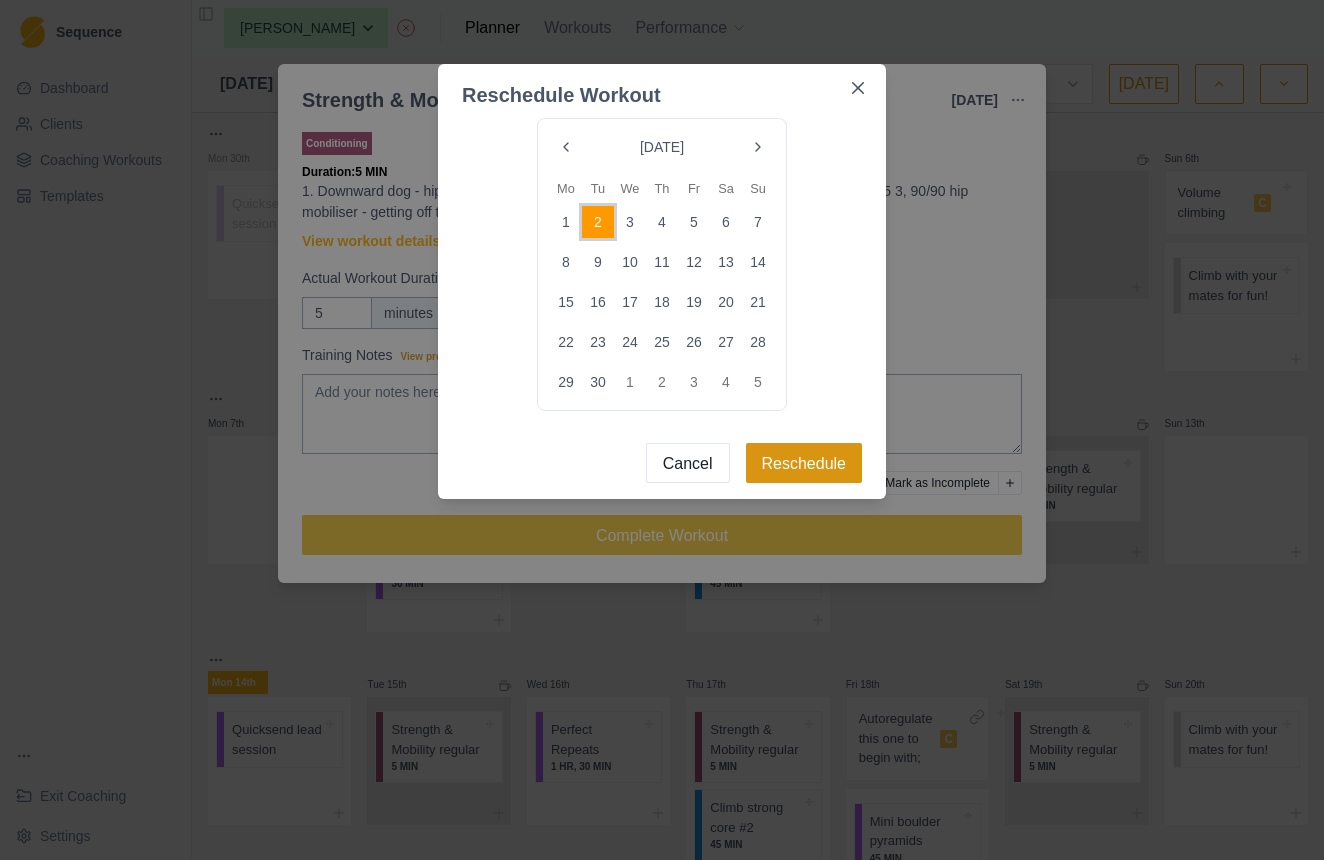 click on "Reschedule" at bounding box center [804, 463] 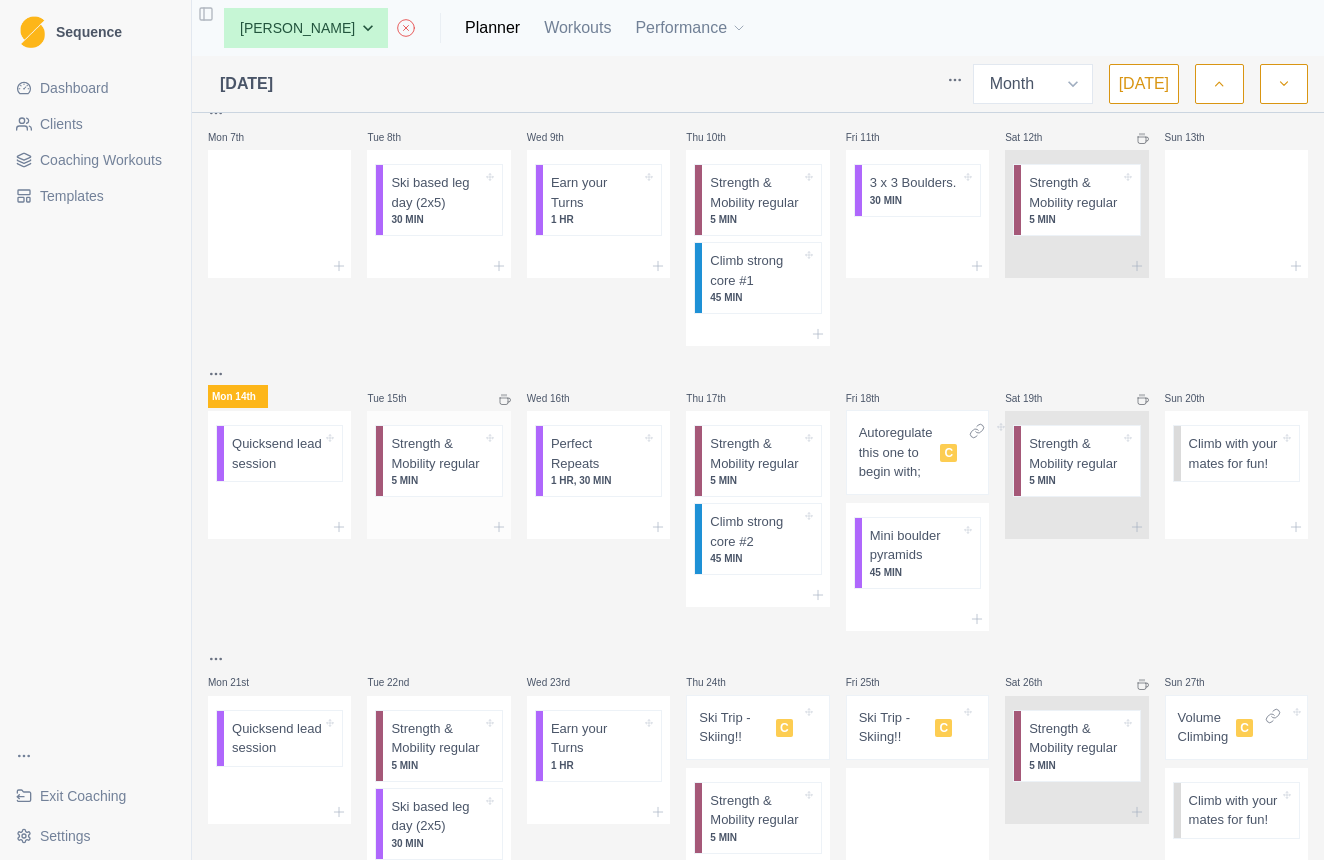 scroll, scrollTop: 279, scrollLeft: 0, axis: vertical 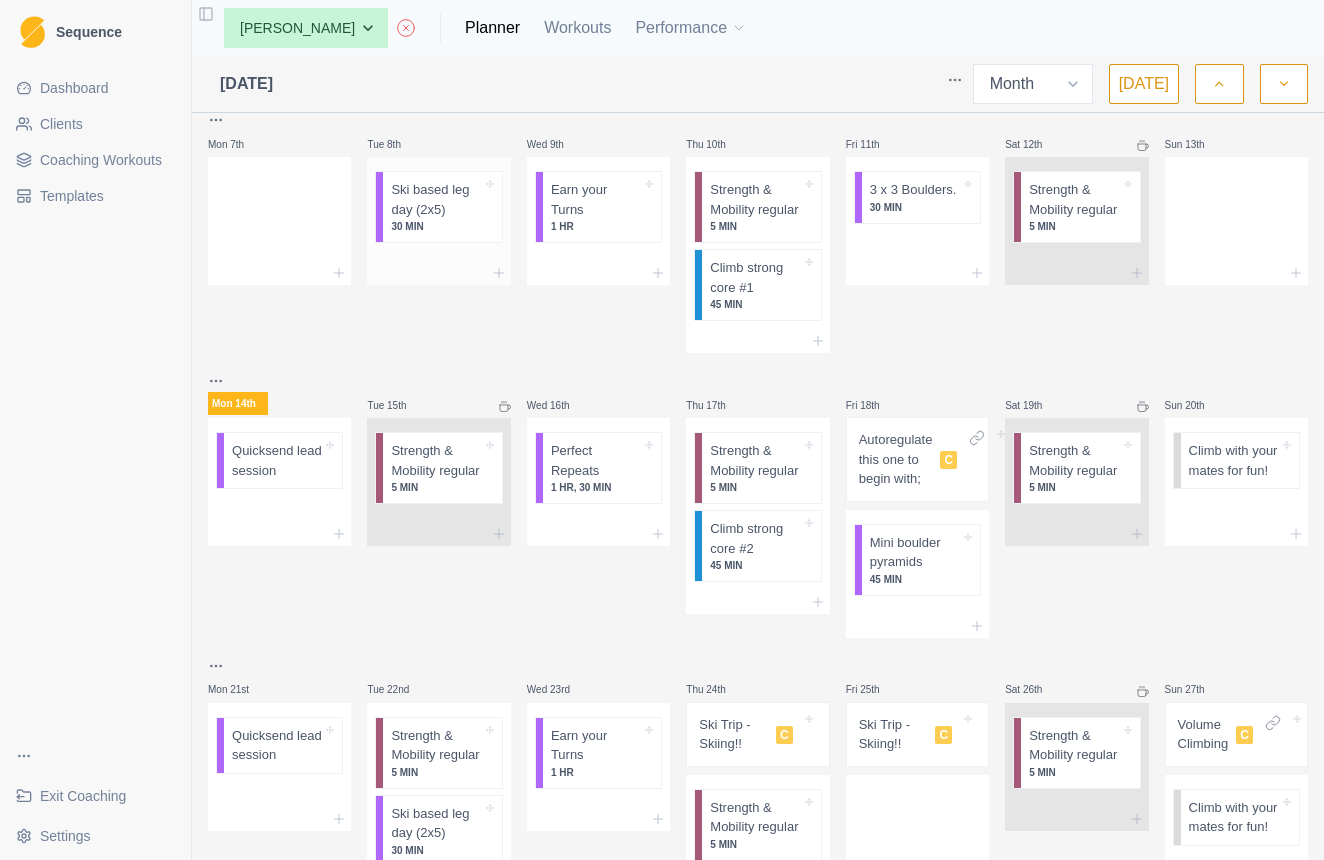 click on "Ski based leg day (2x5)" at bounding box center (436, 199) 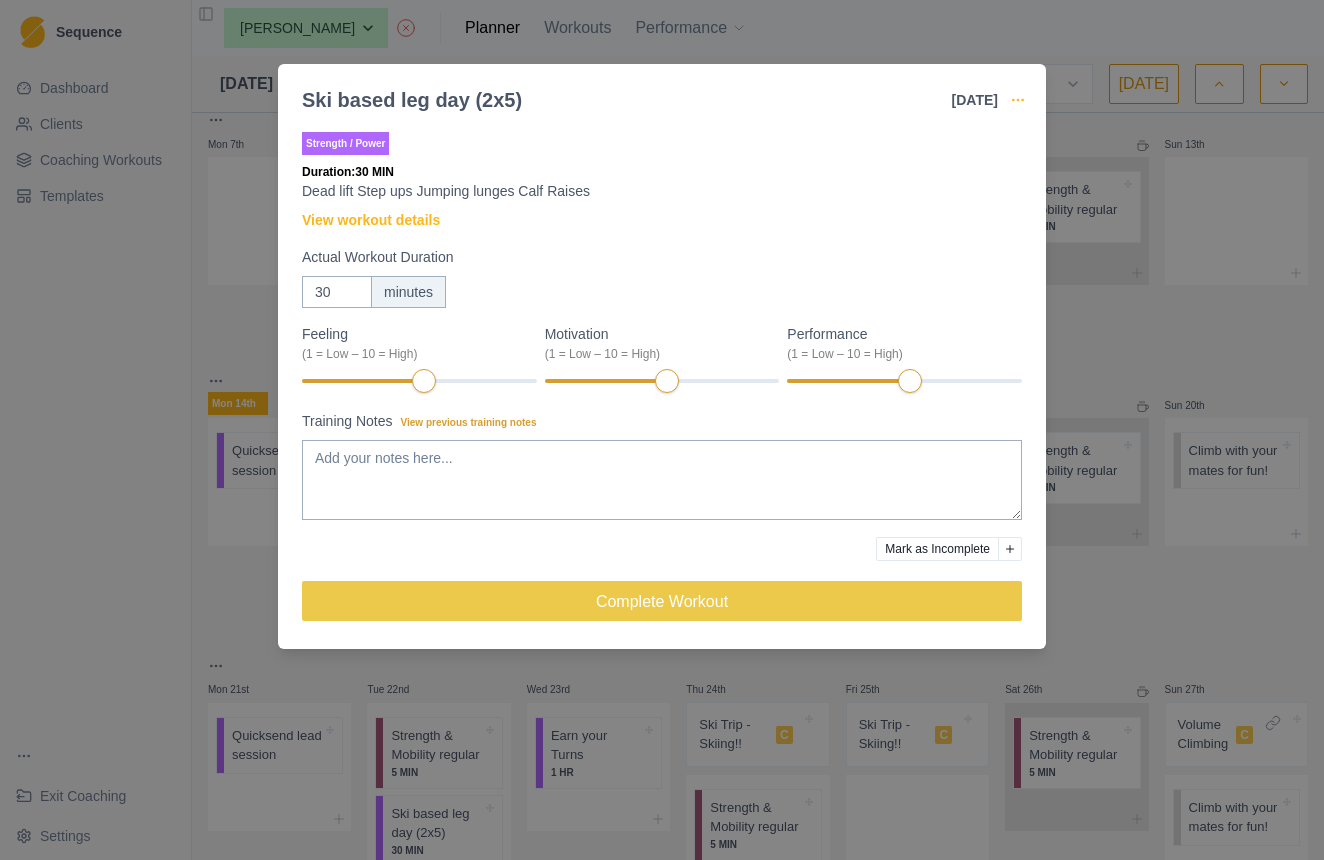 click 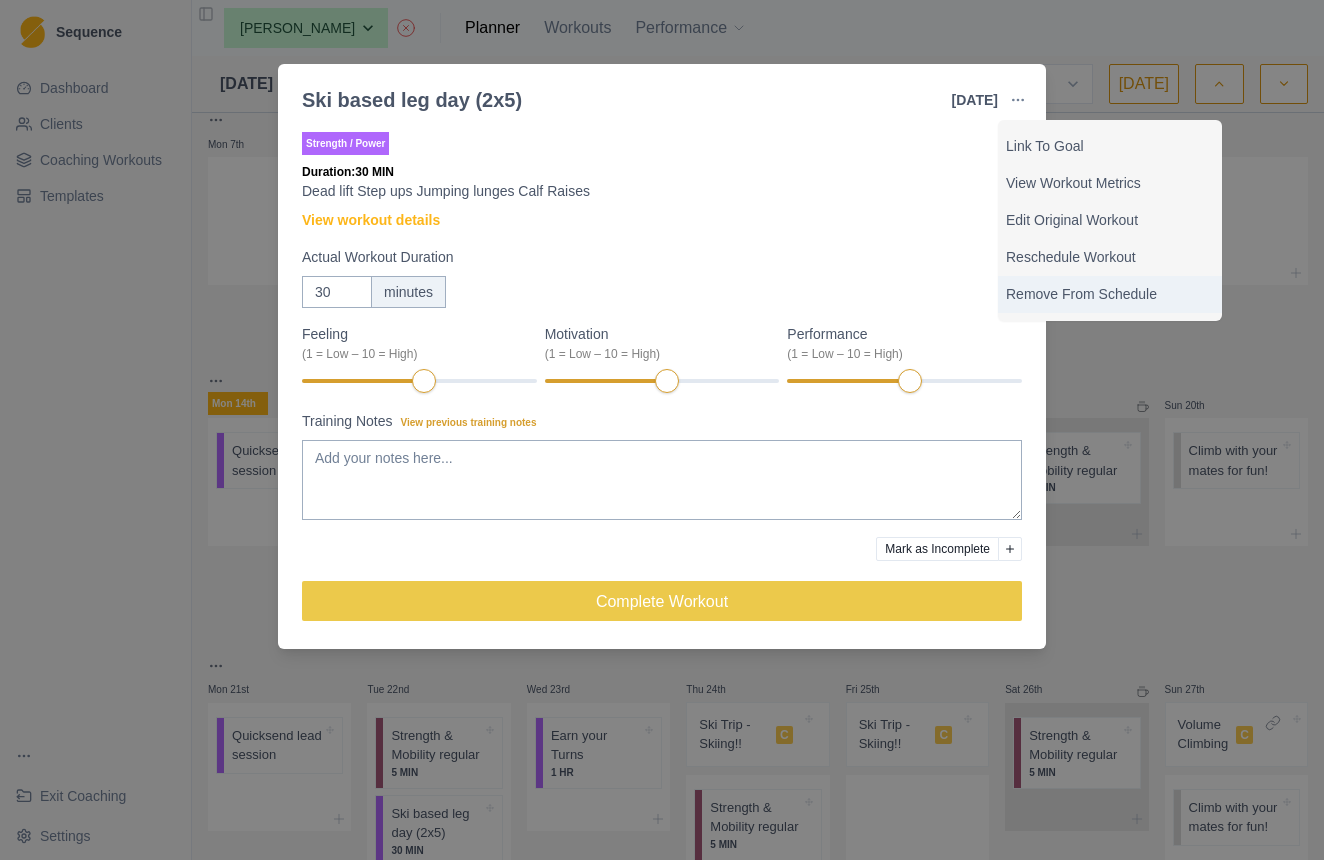 click on "Remove From Schedule" at bounding box center (1110, 294) 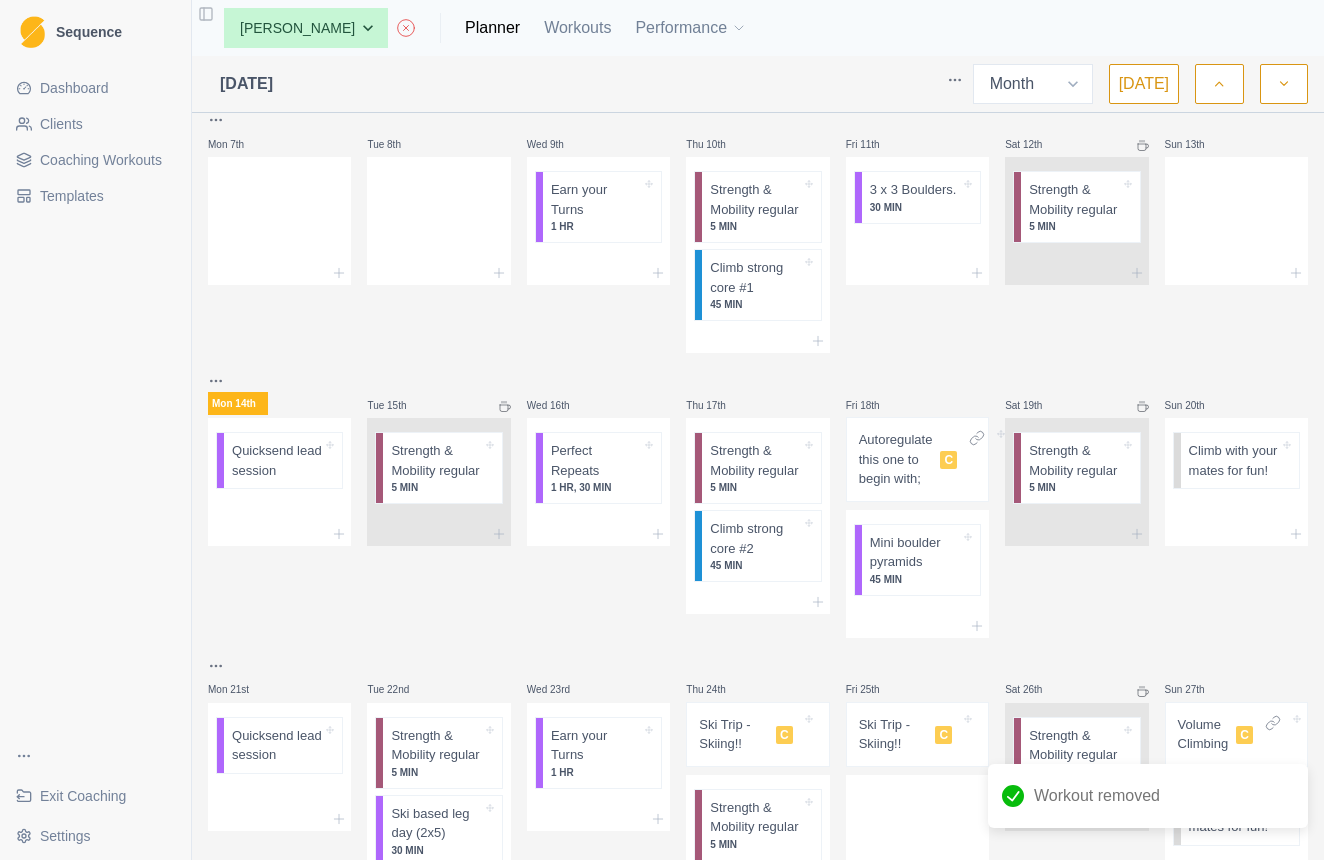 click on "1 HR" at bounding box center [596, 226] 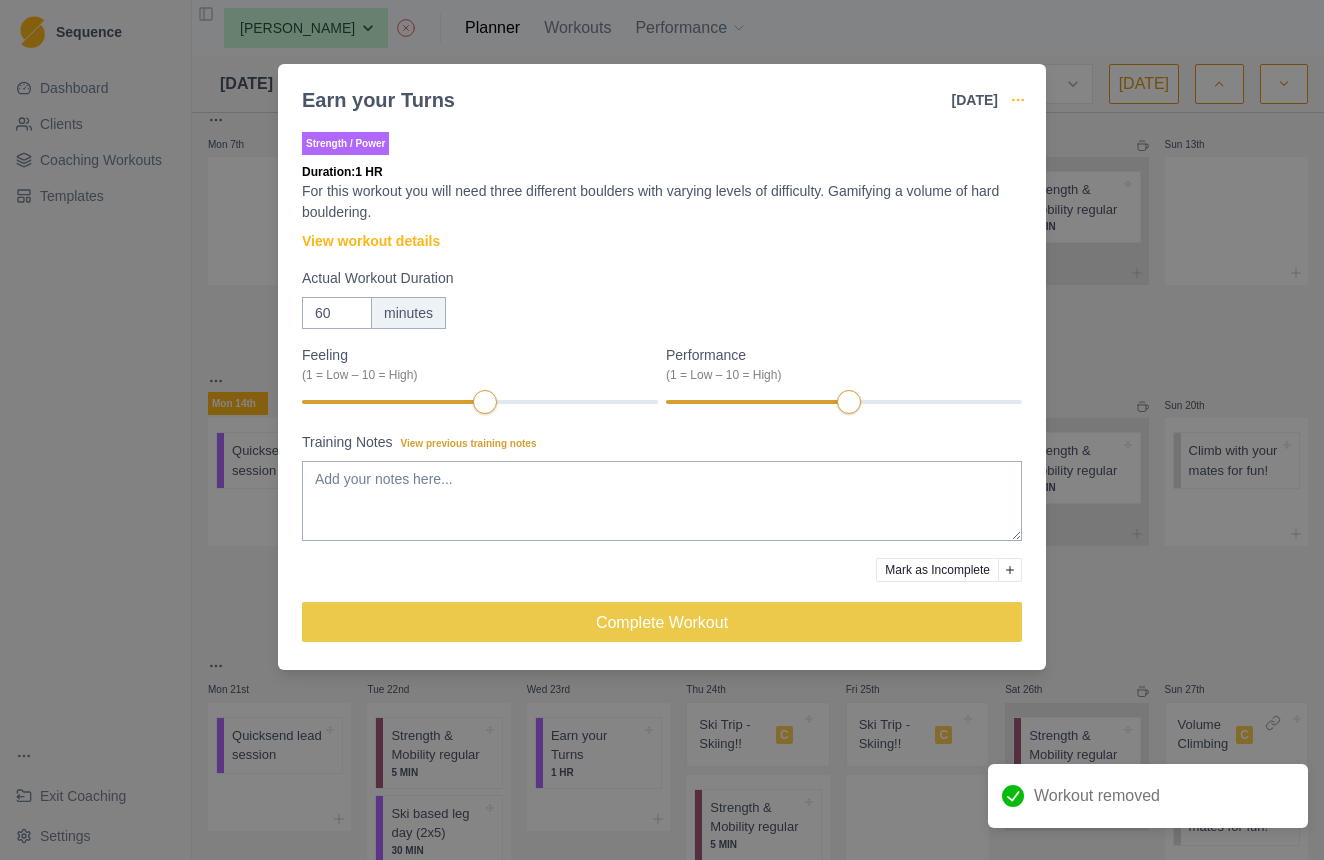 click 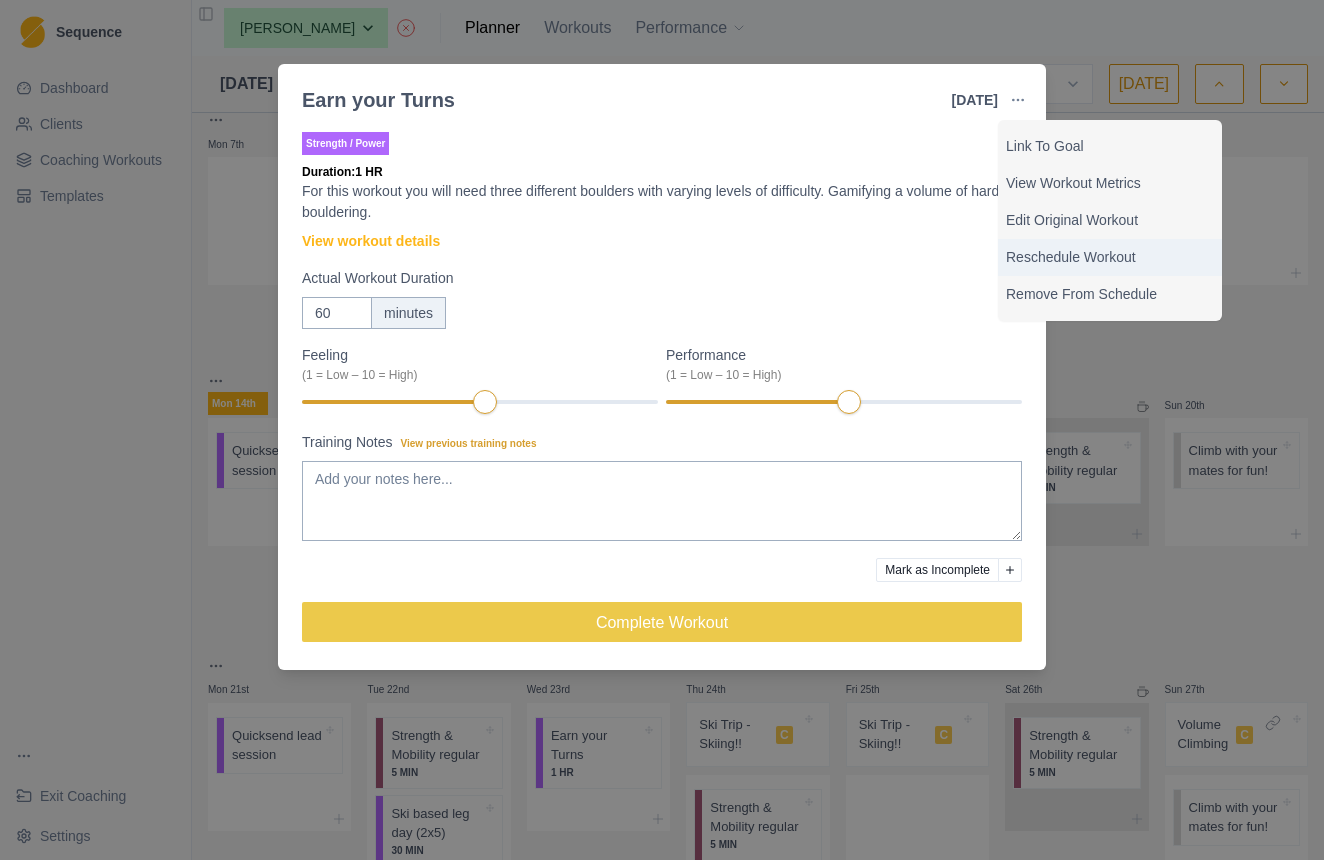 click on "Reschedule Workout" at bounding box center (1110, 257) 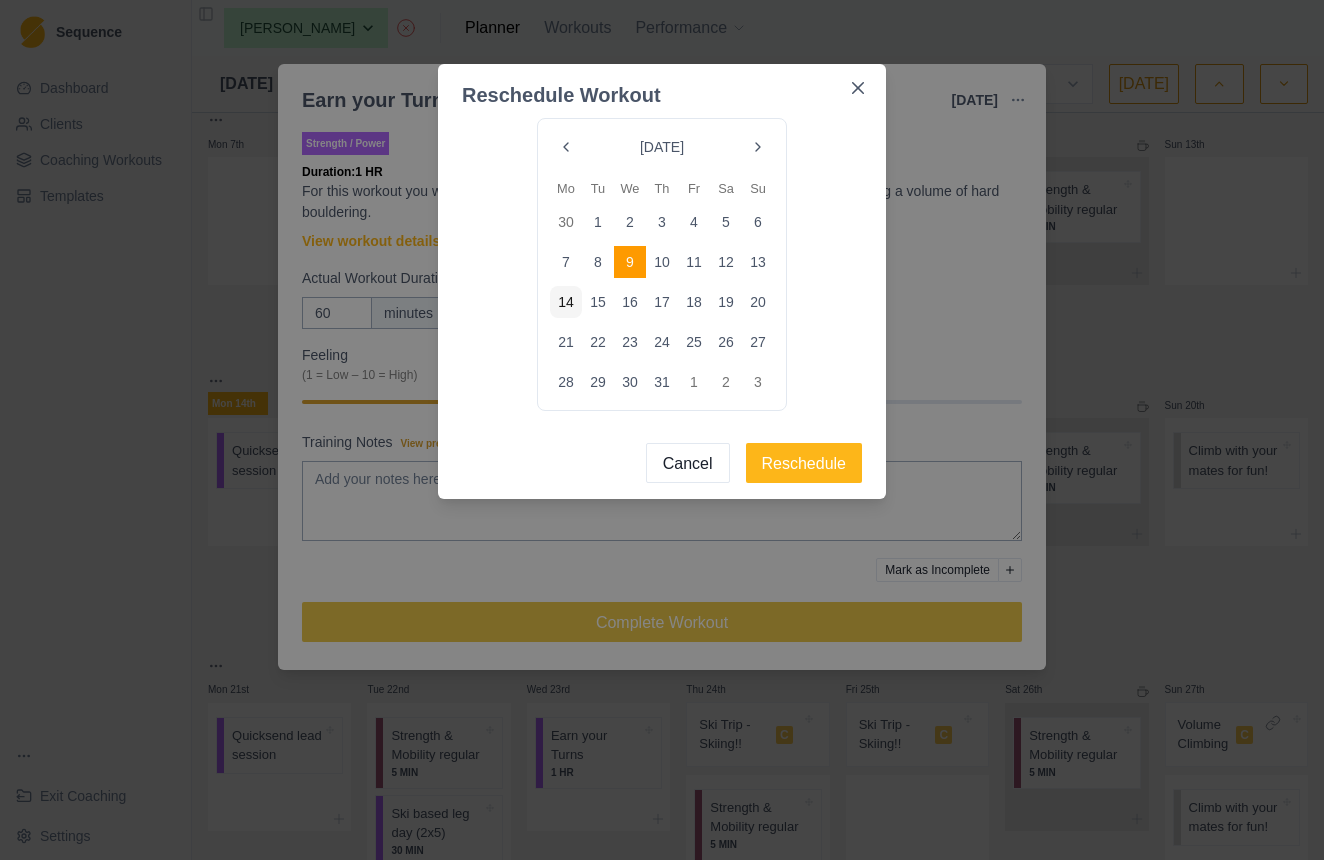 click at bounding box center (758, 147) 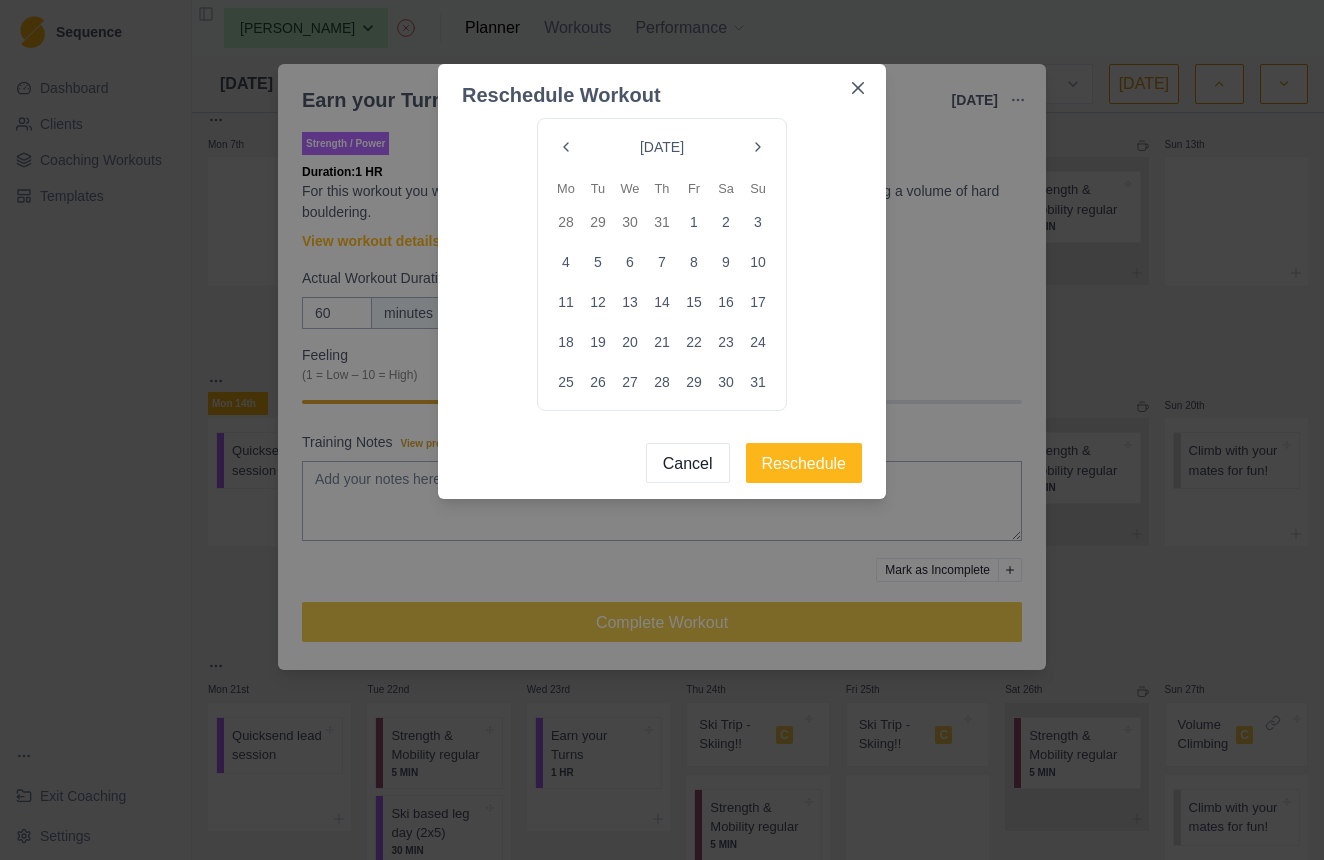 click at bounding box center [758, 147] 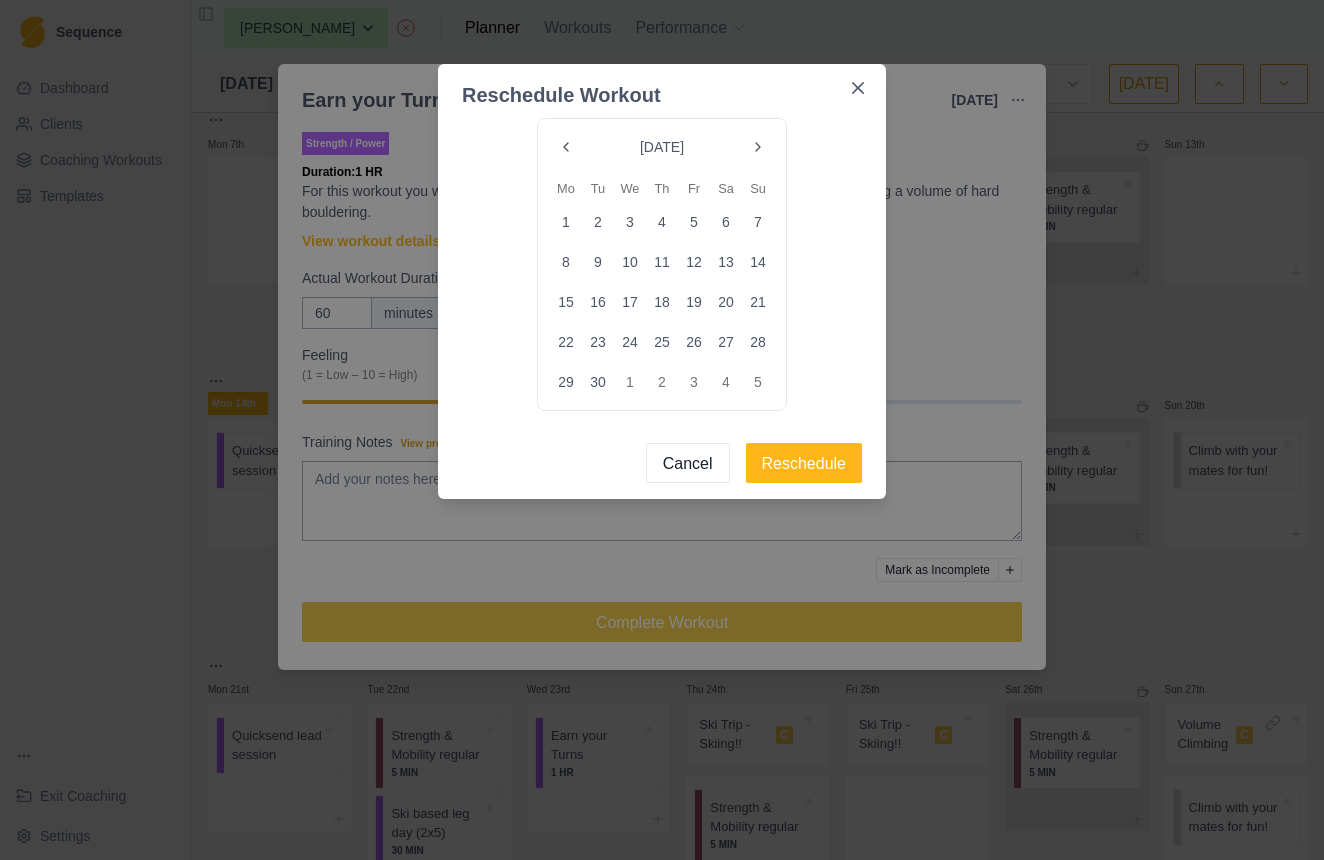 click on "3" at bounding box center (630, 222) 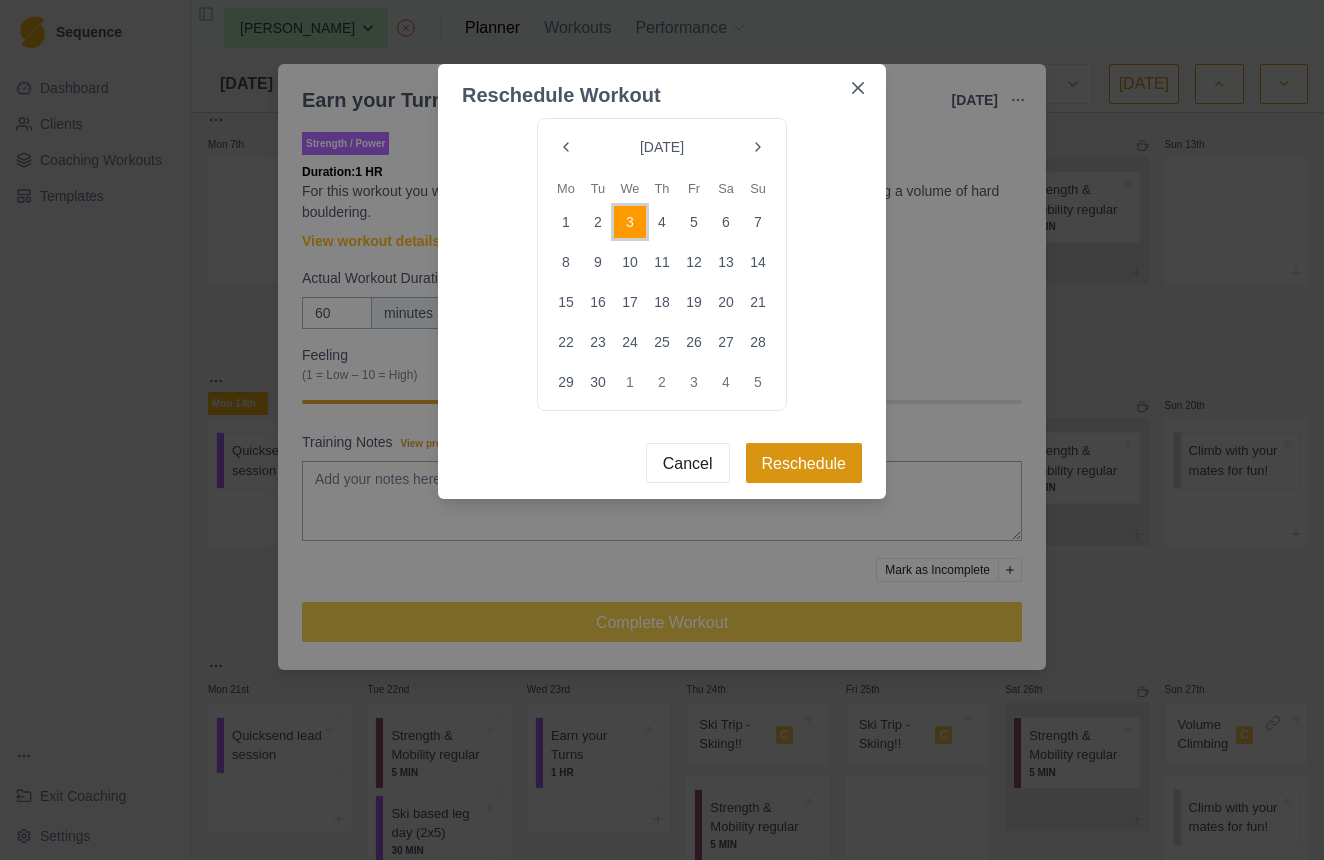 click on "Reschedule" at bounding box center [804, 463] 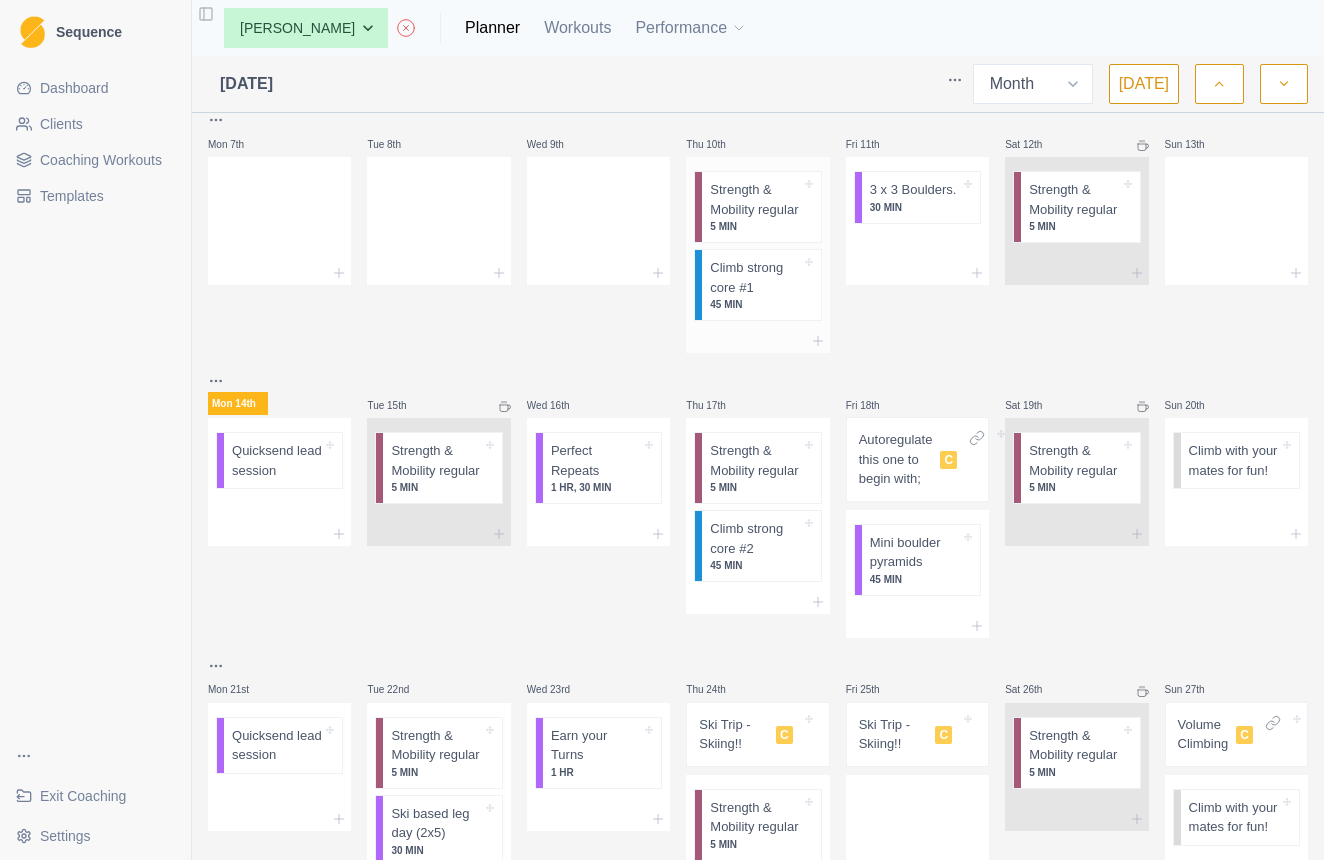 click on "Strength & Mobility regular" at bounding box center (755, 199) 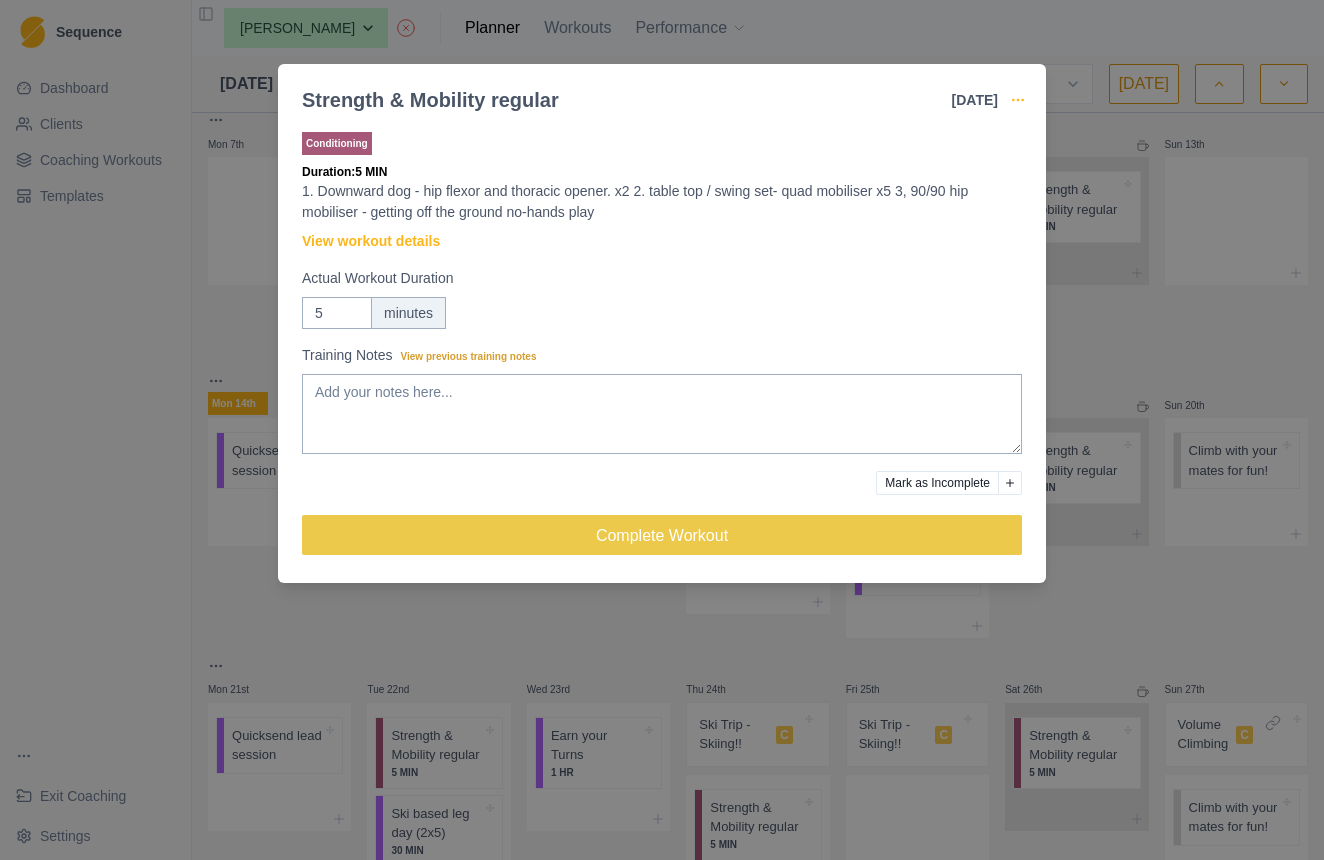 click 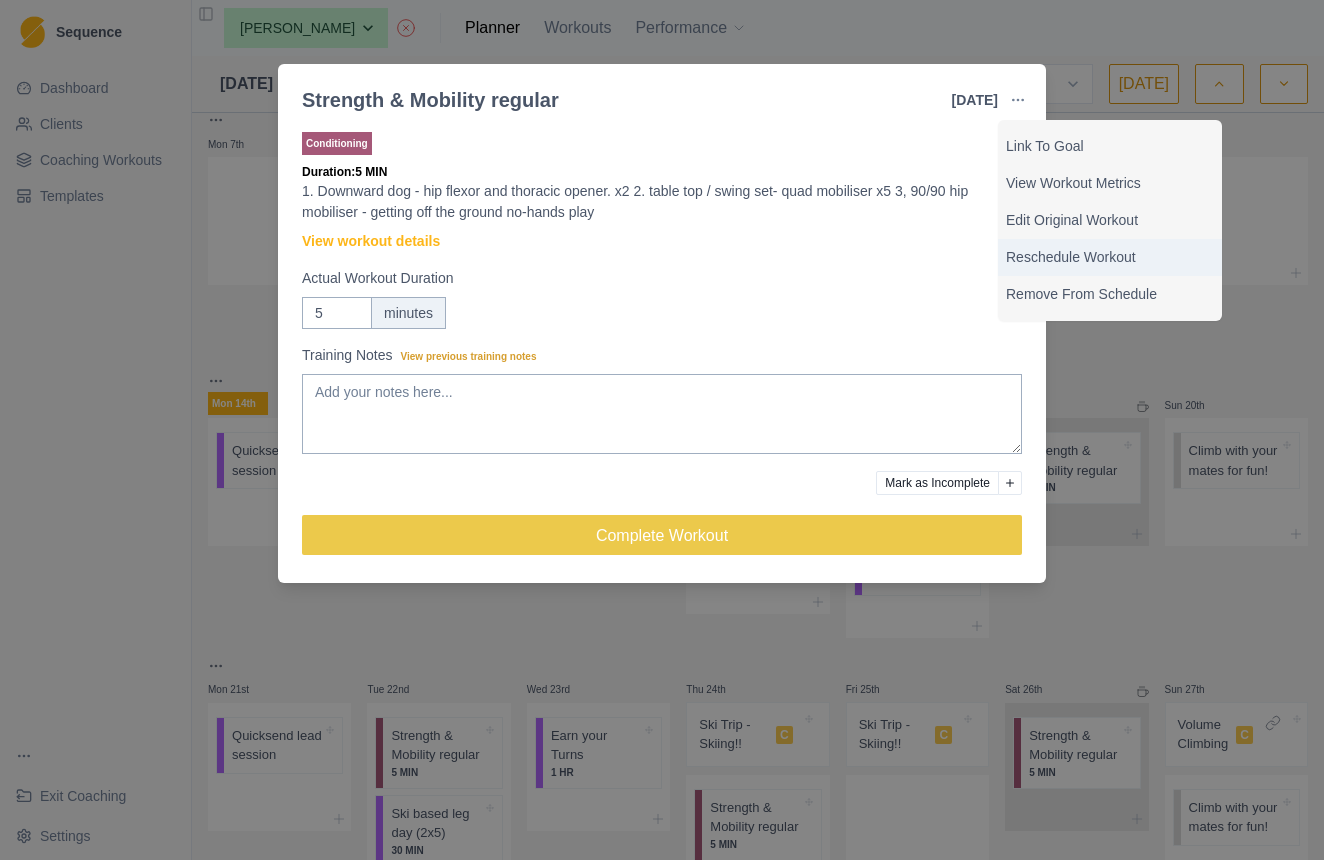 click on "Reschedule Workout" at bounding box center [1110, 257] 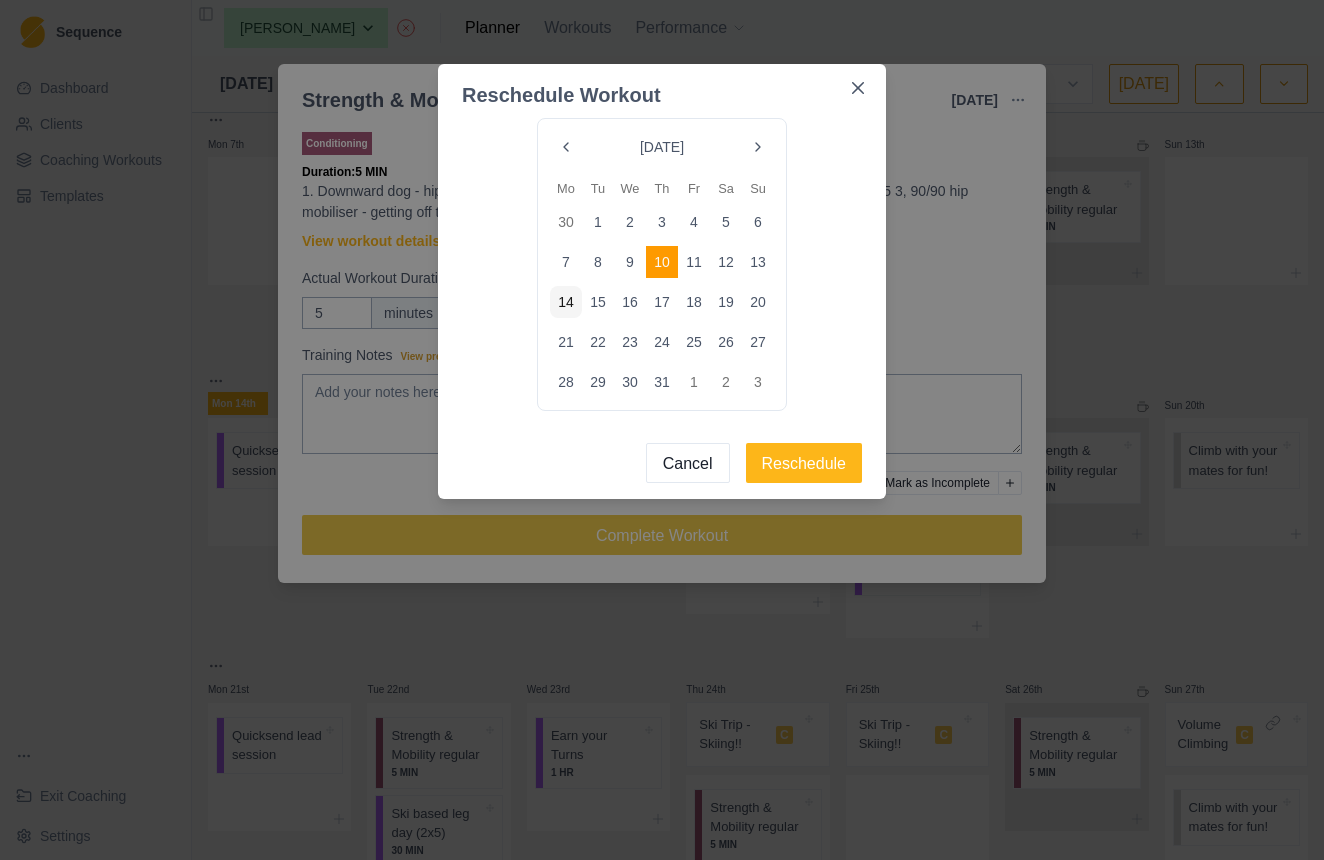 click at bounding box center [758, 147] 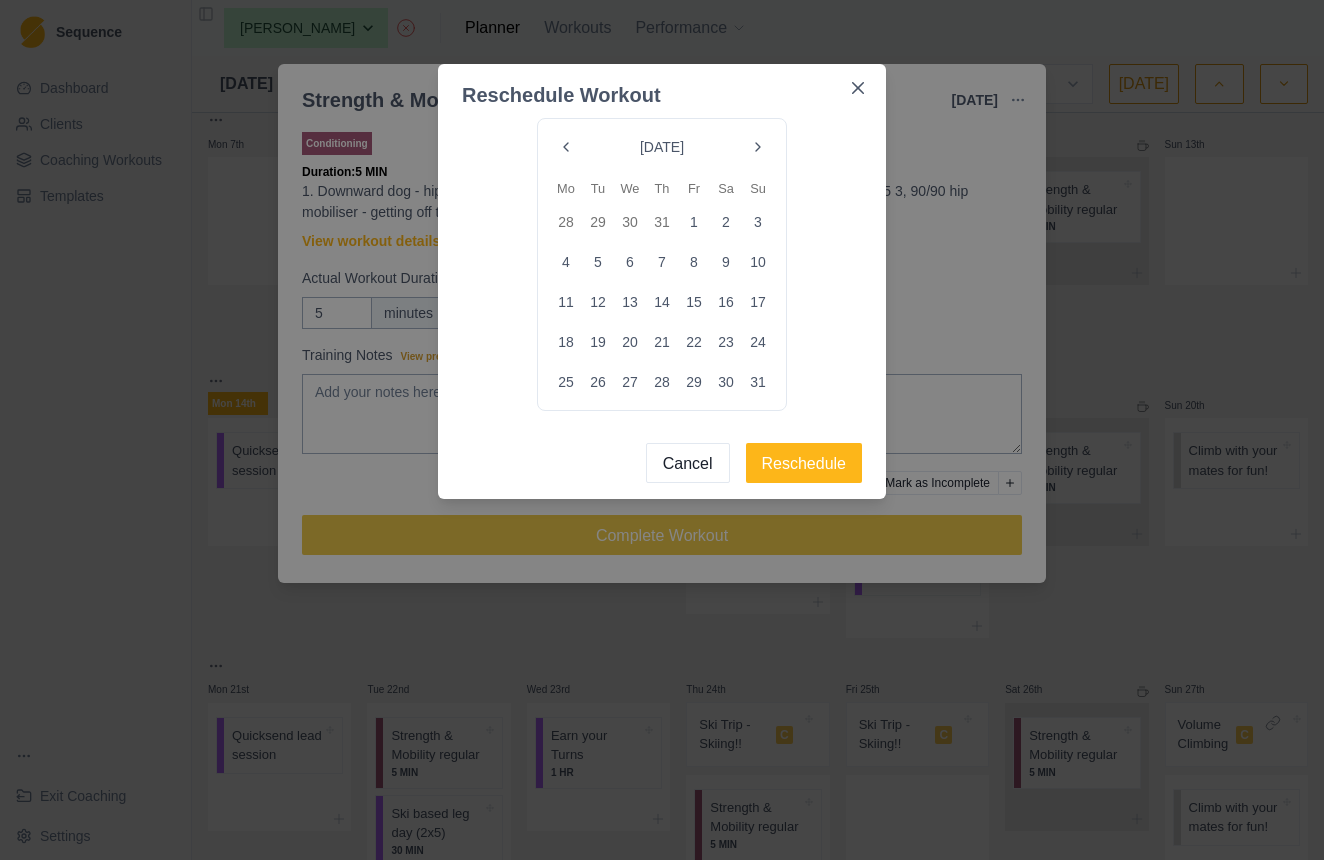 click at bounding box center [758, 147] 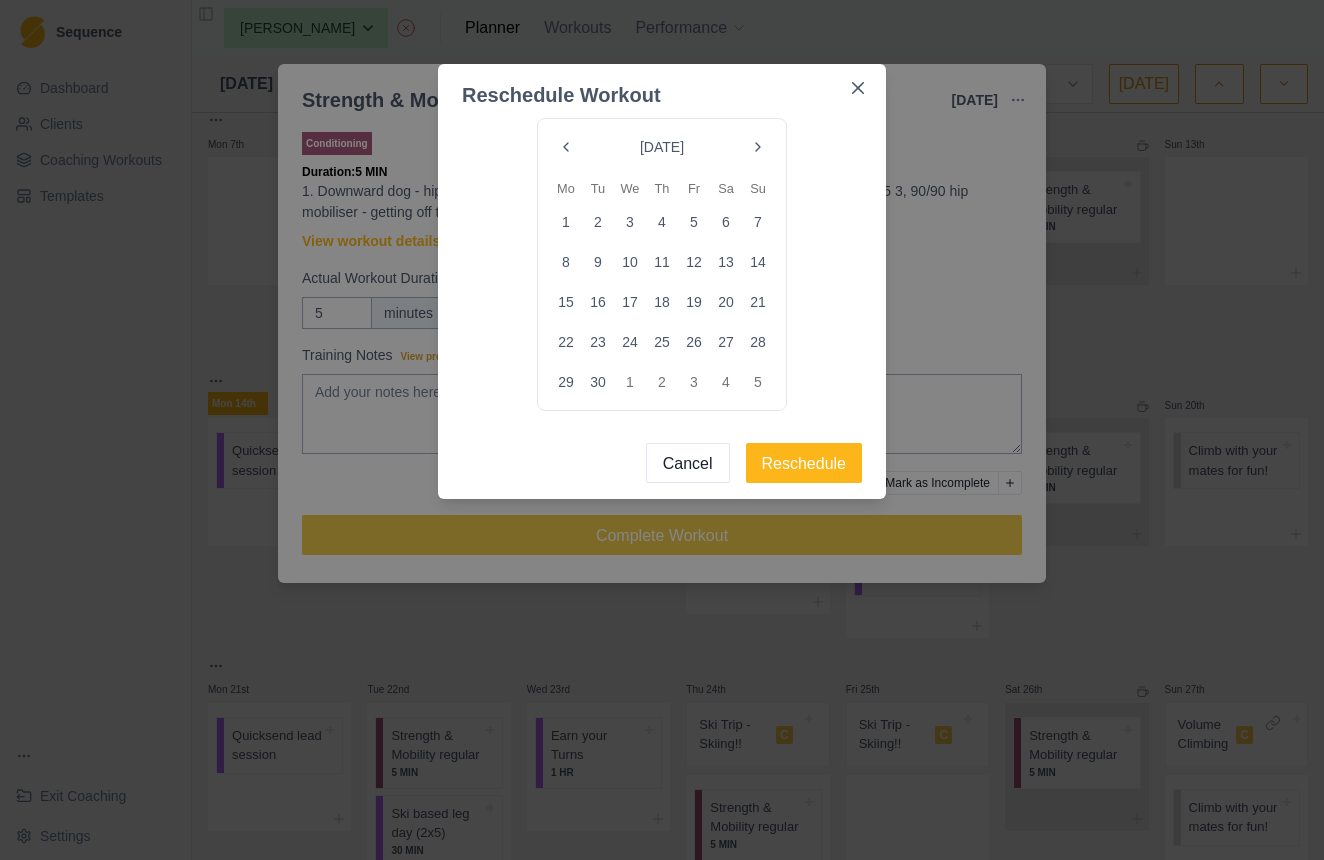 click on "4" at bounding box center [662, 222] 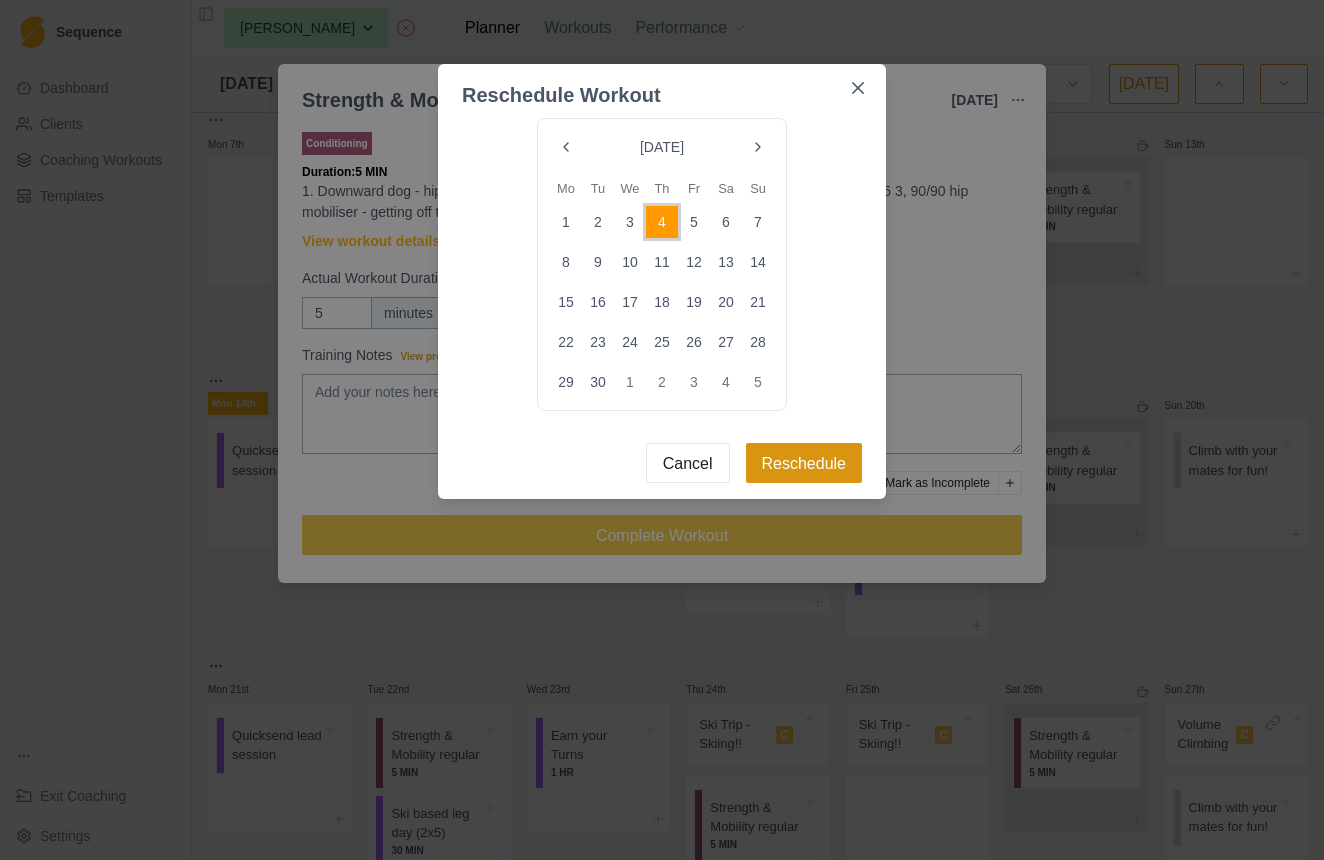 click on "Reschedule" at bounding box center [804, 463] 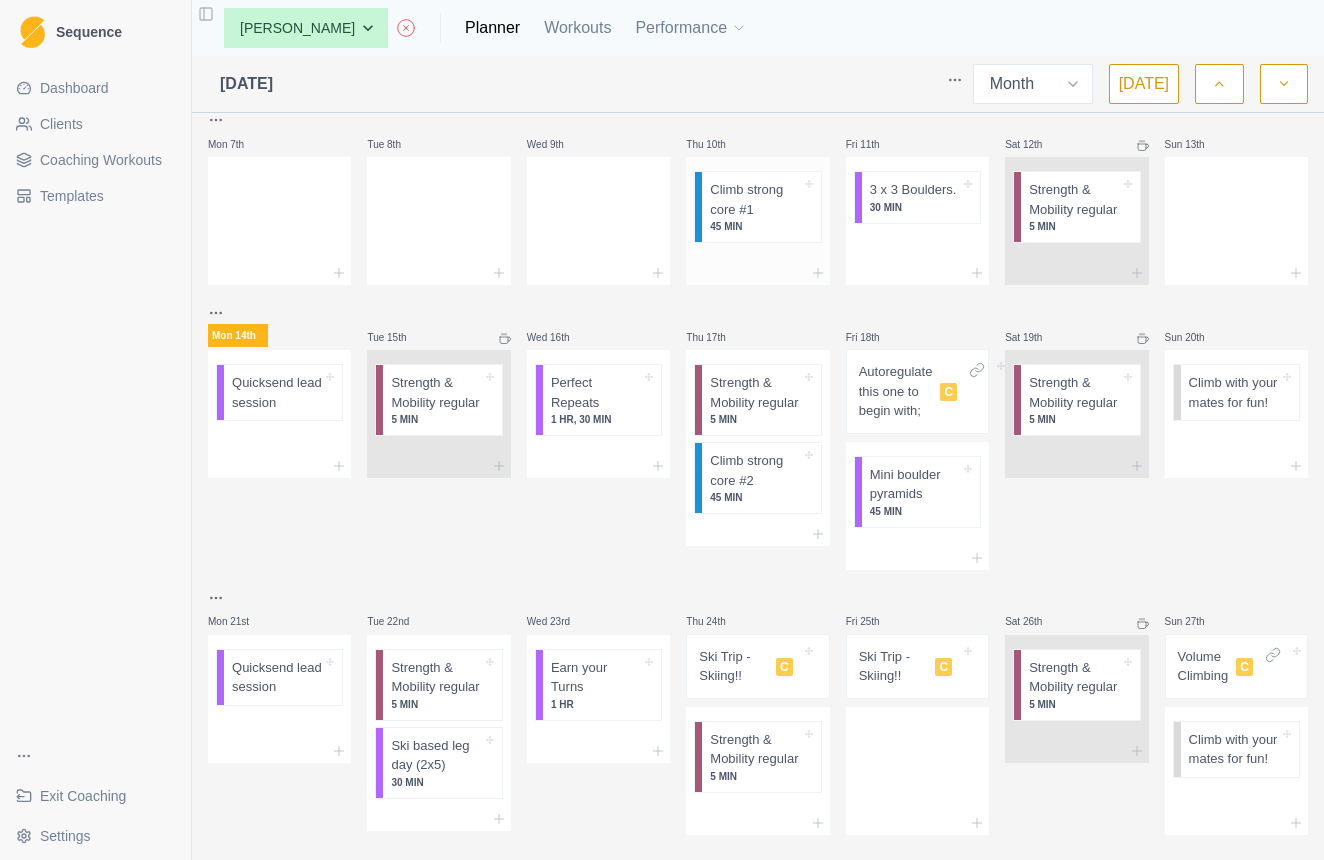 click on "Climb strong core #1 45 MIN" at bounding box center (761, 207) 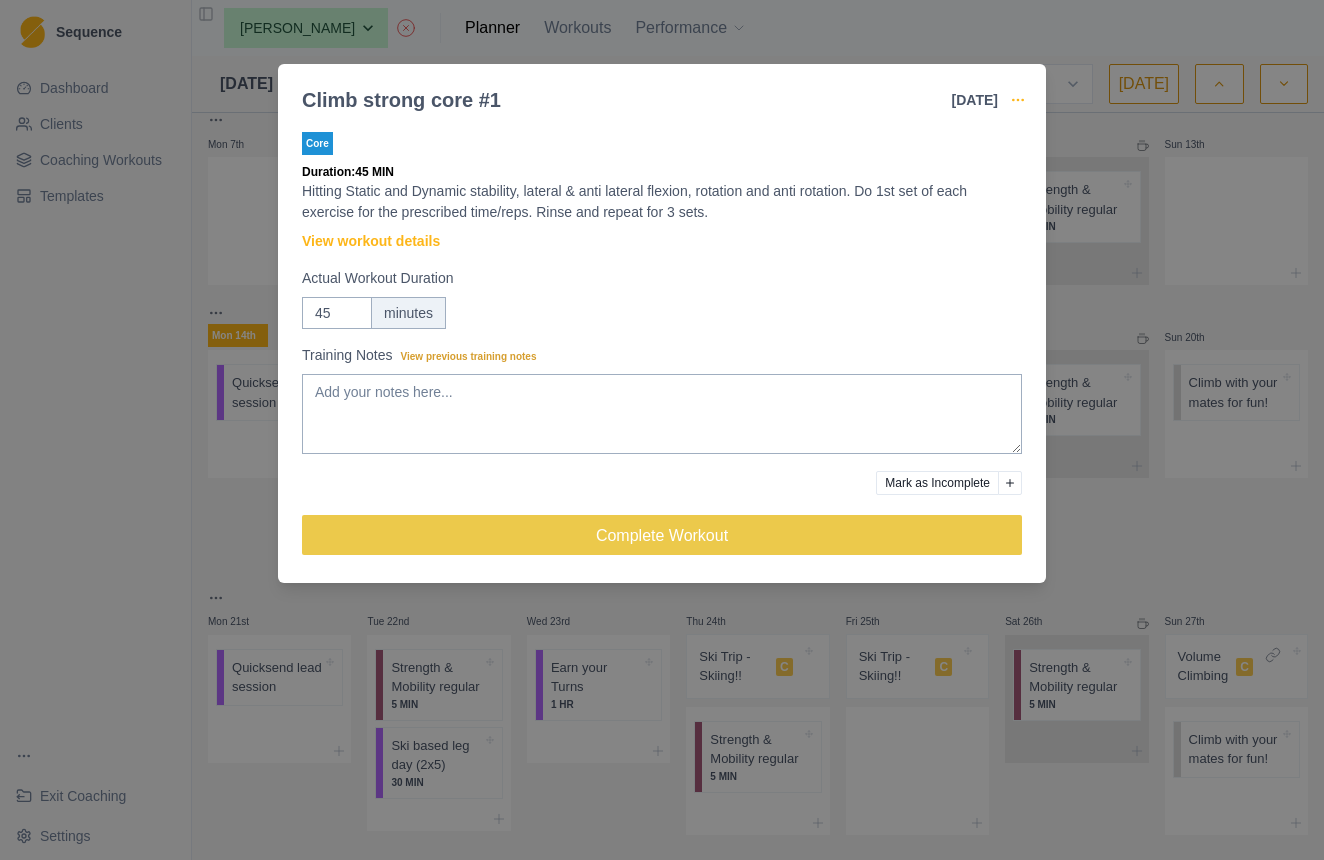 click 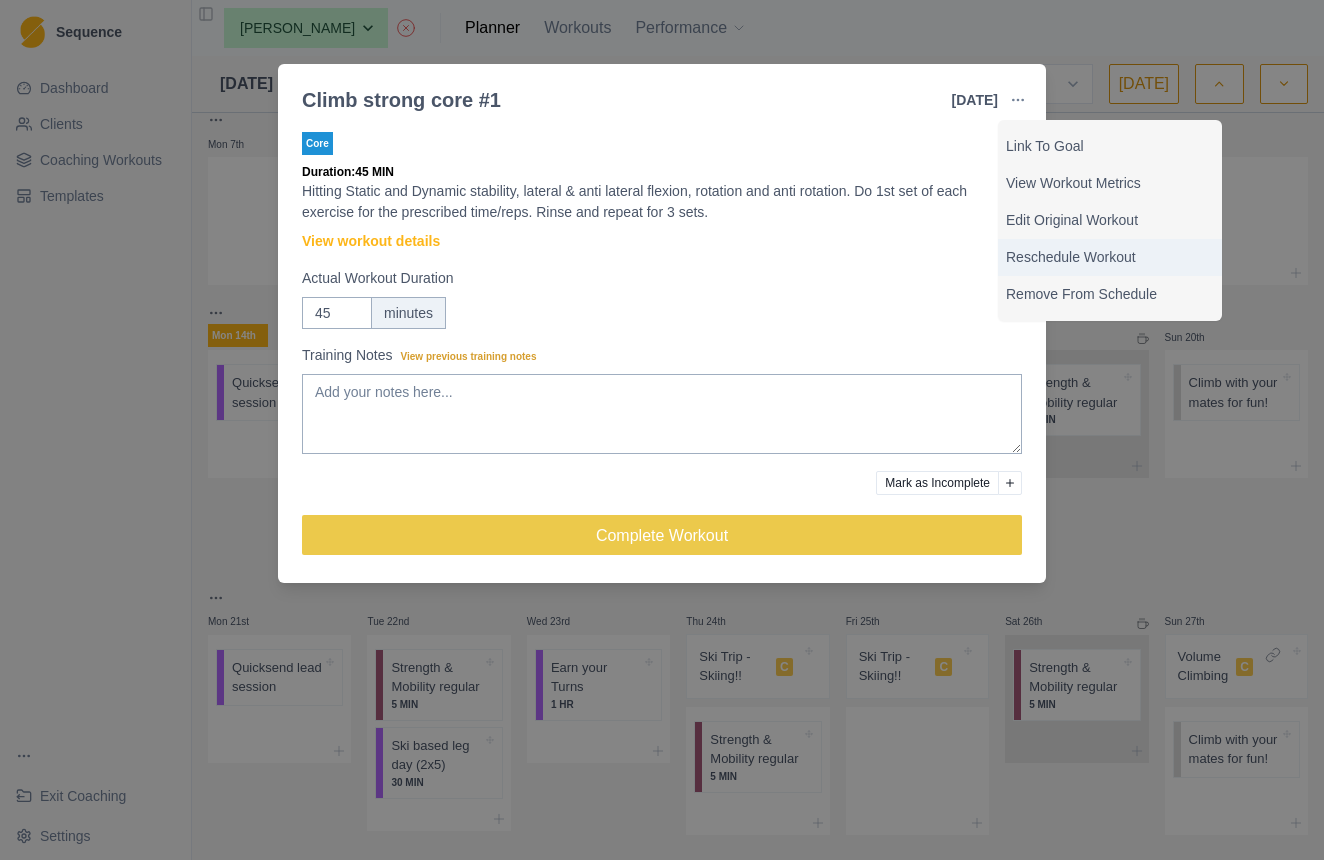 click on "Reschedule Workout" at bounding box center (1110, 257) 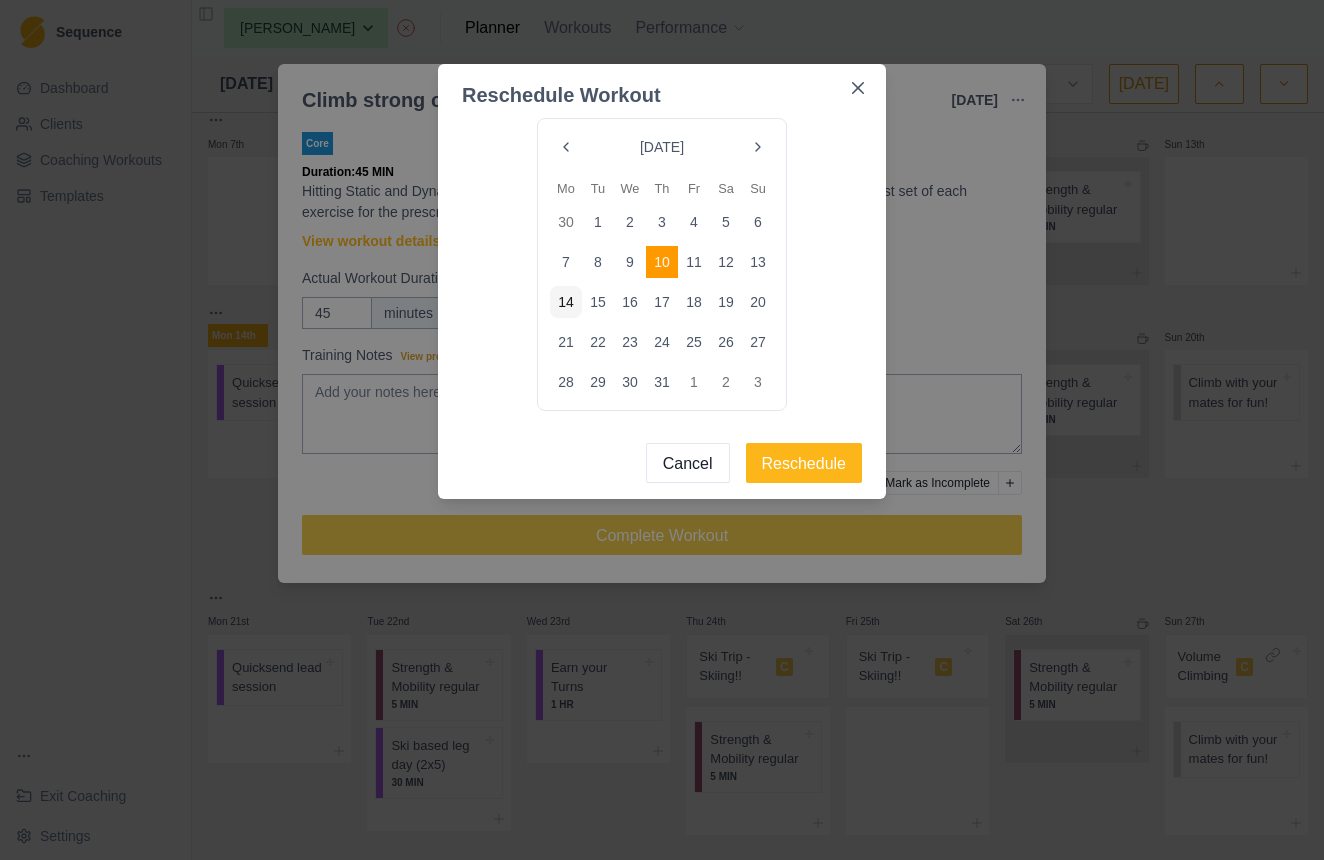 click at bounding box center [758, 147] 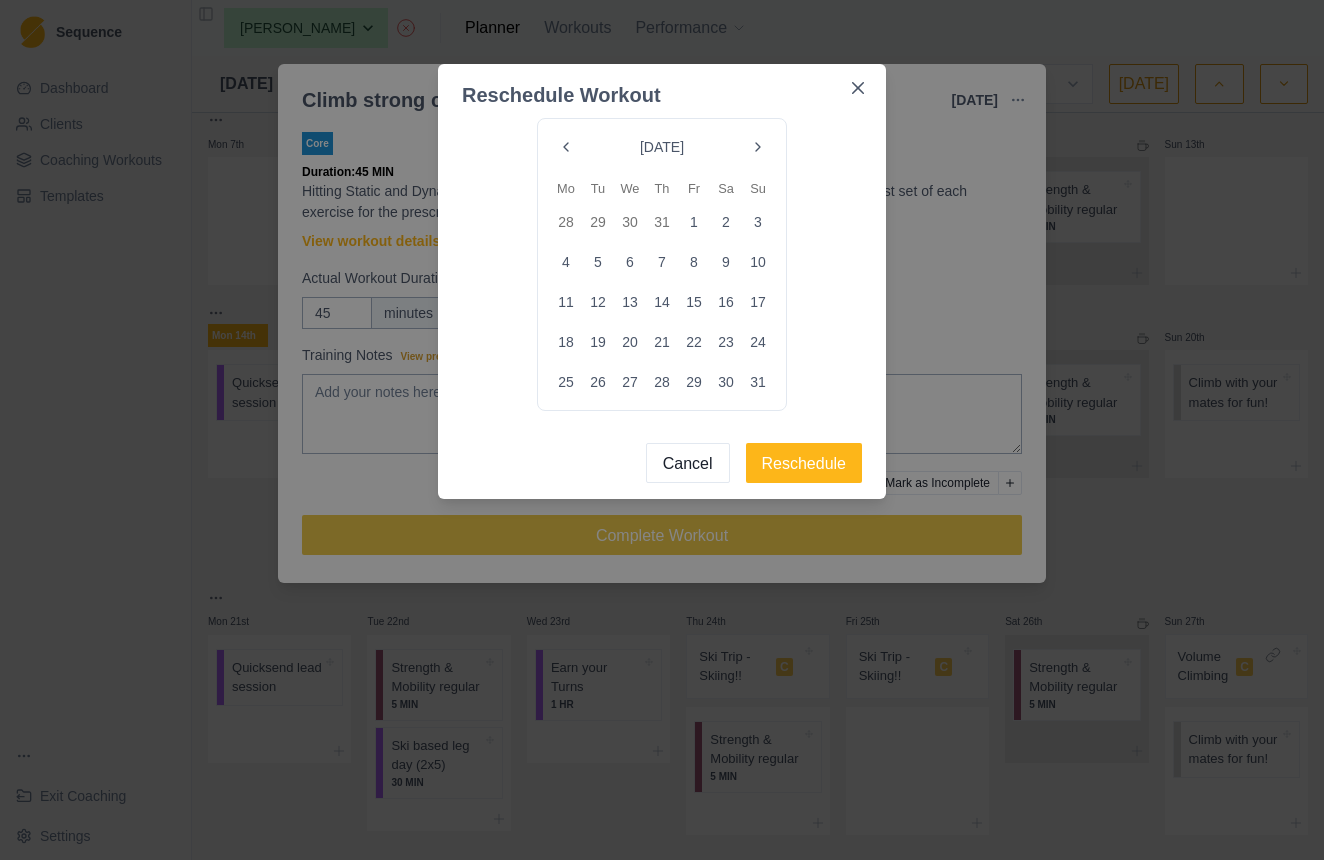 click at bounding box center (758, 147) 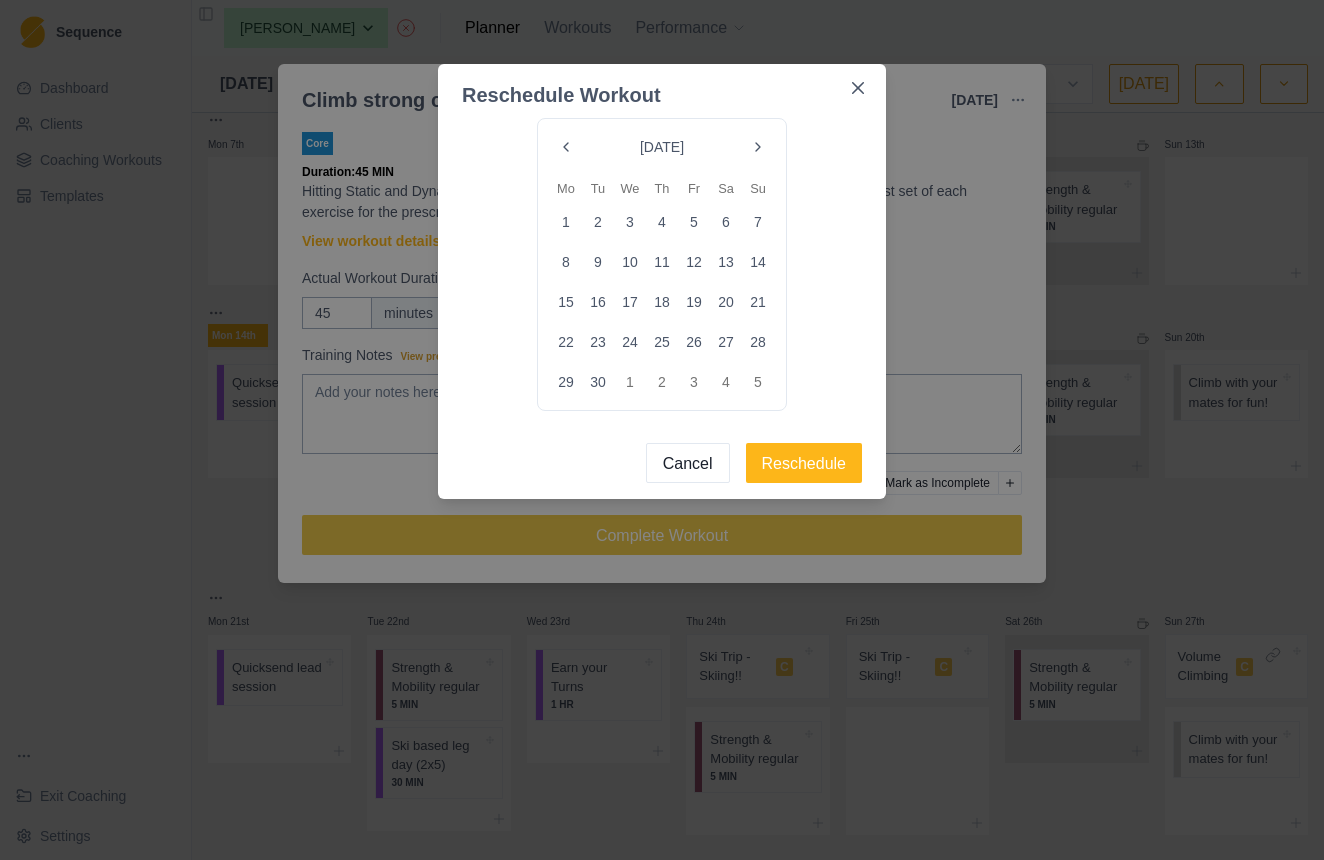 click on "4" at bounding box center [662, 222] 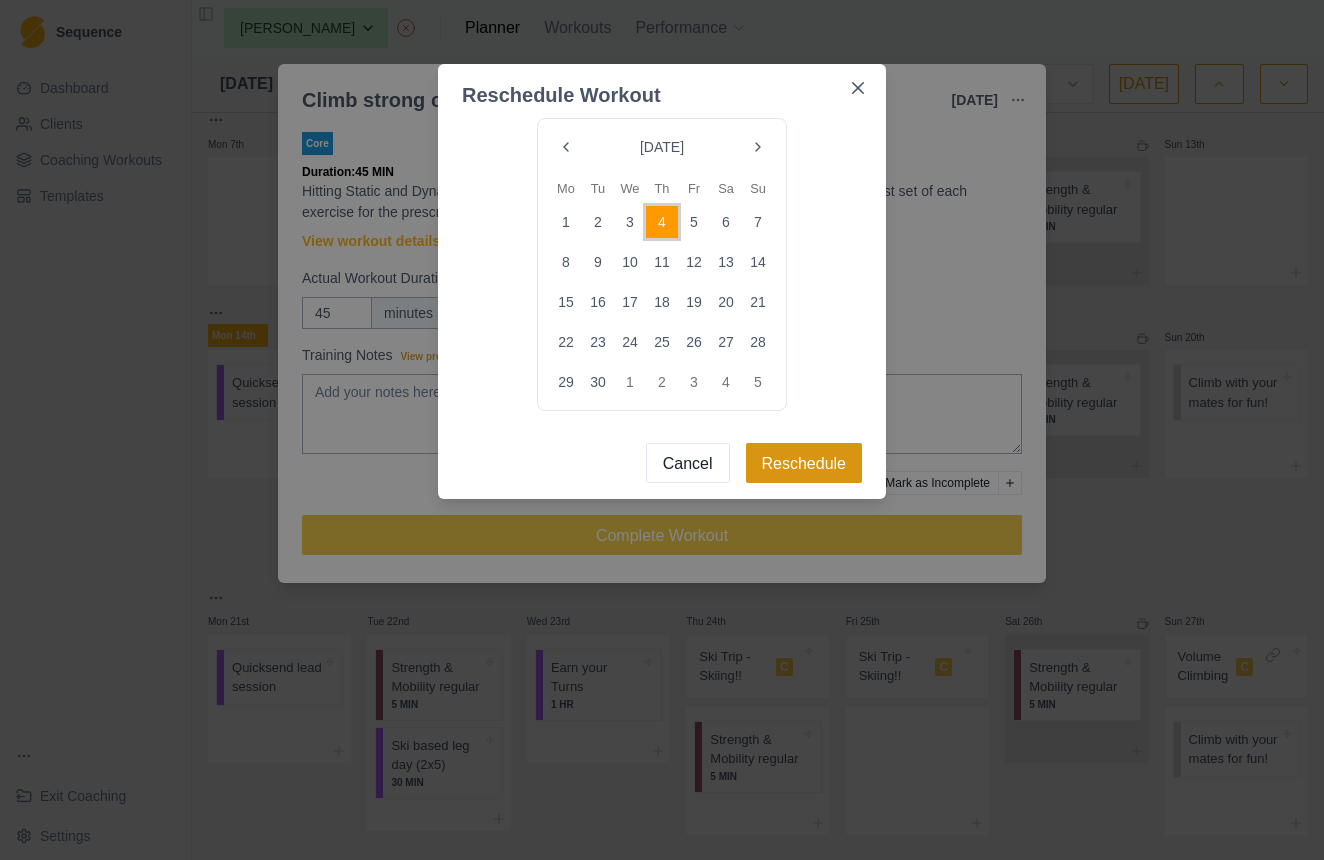 click on "Reschedule" at bounding box center [804, 463] 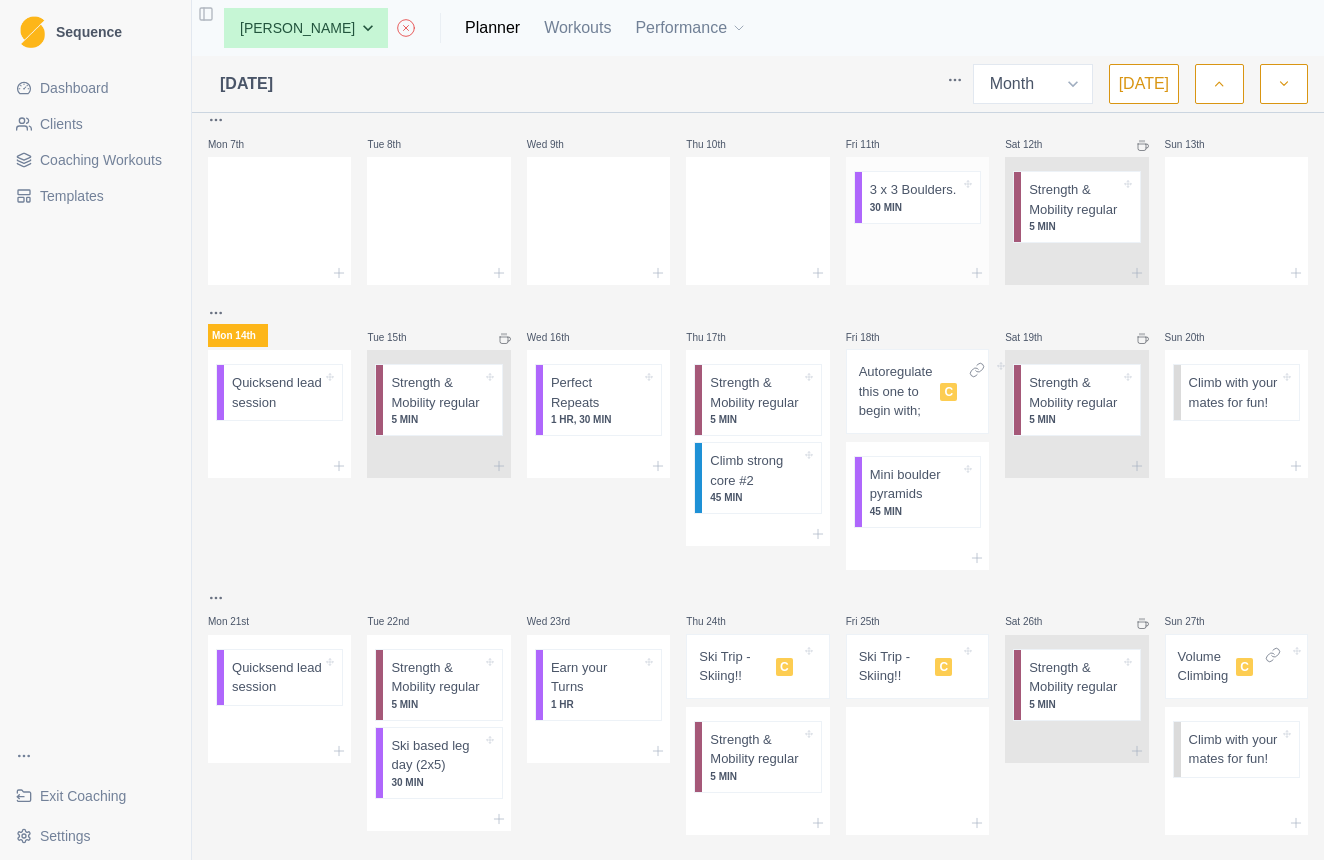 click on "3 x 3 Boulders." at bounding box center [913, 190] 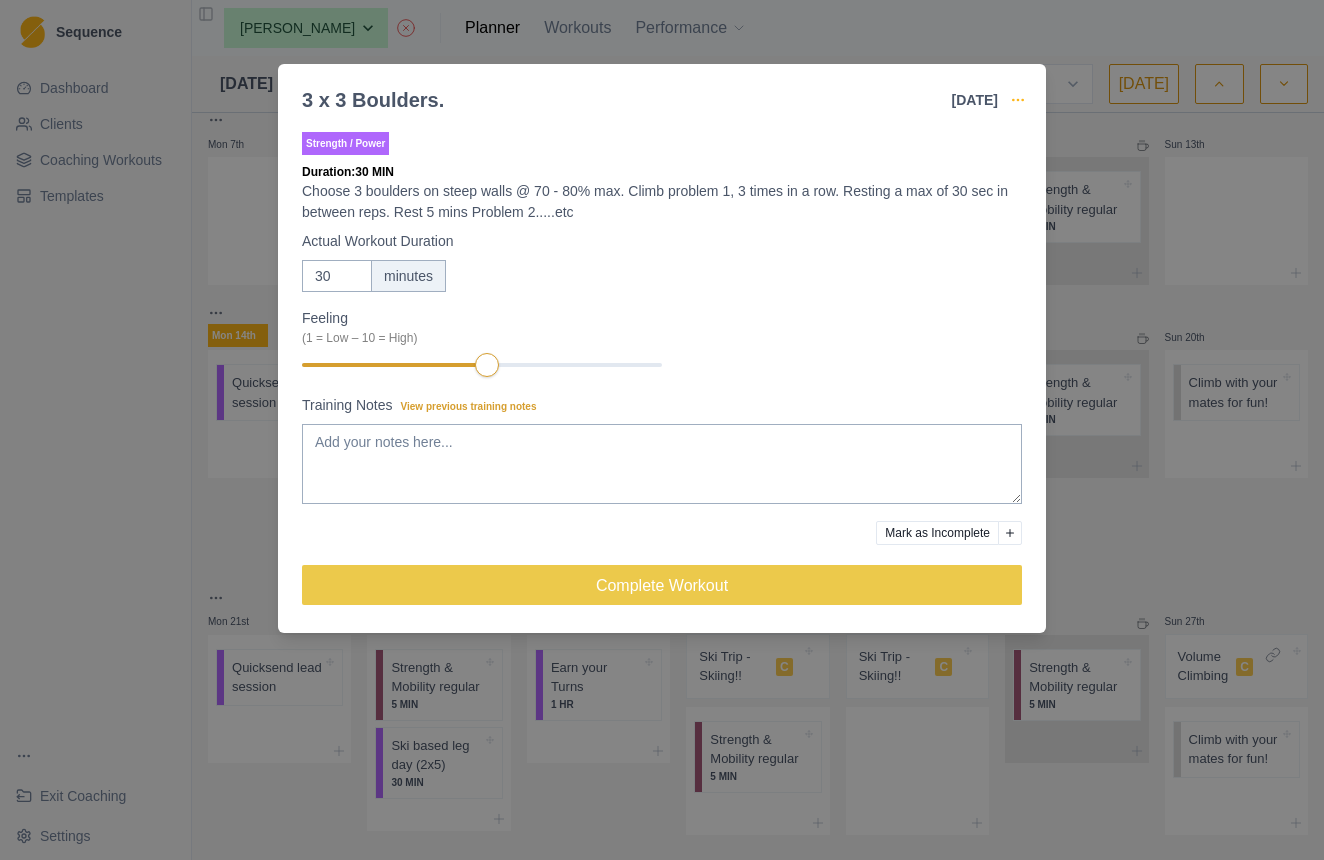 click 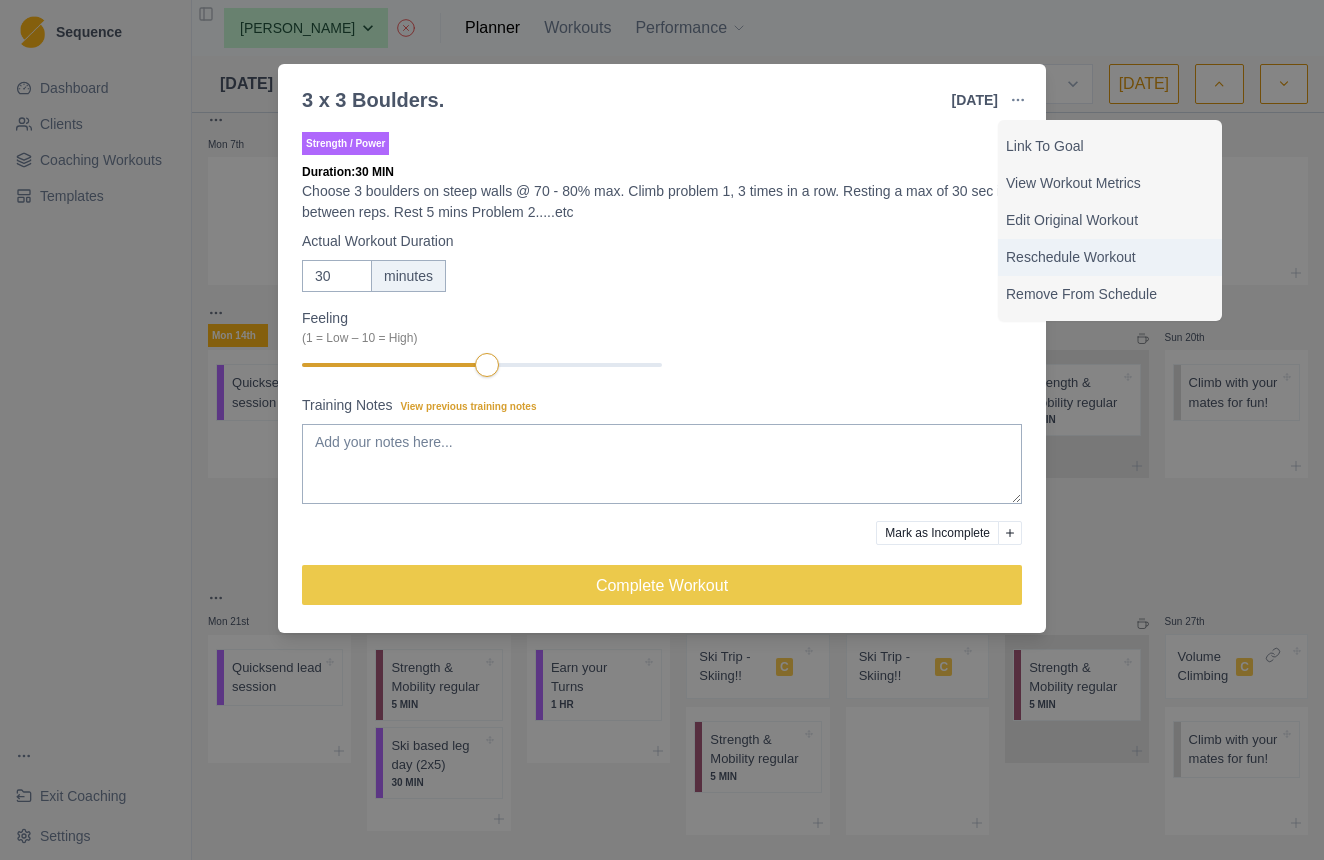 click on "Reschedule Workout" at bounding box center (1110, 257) 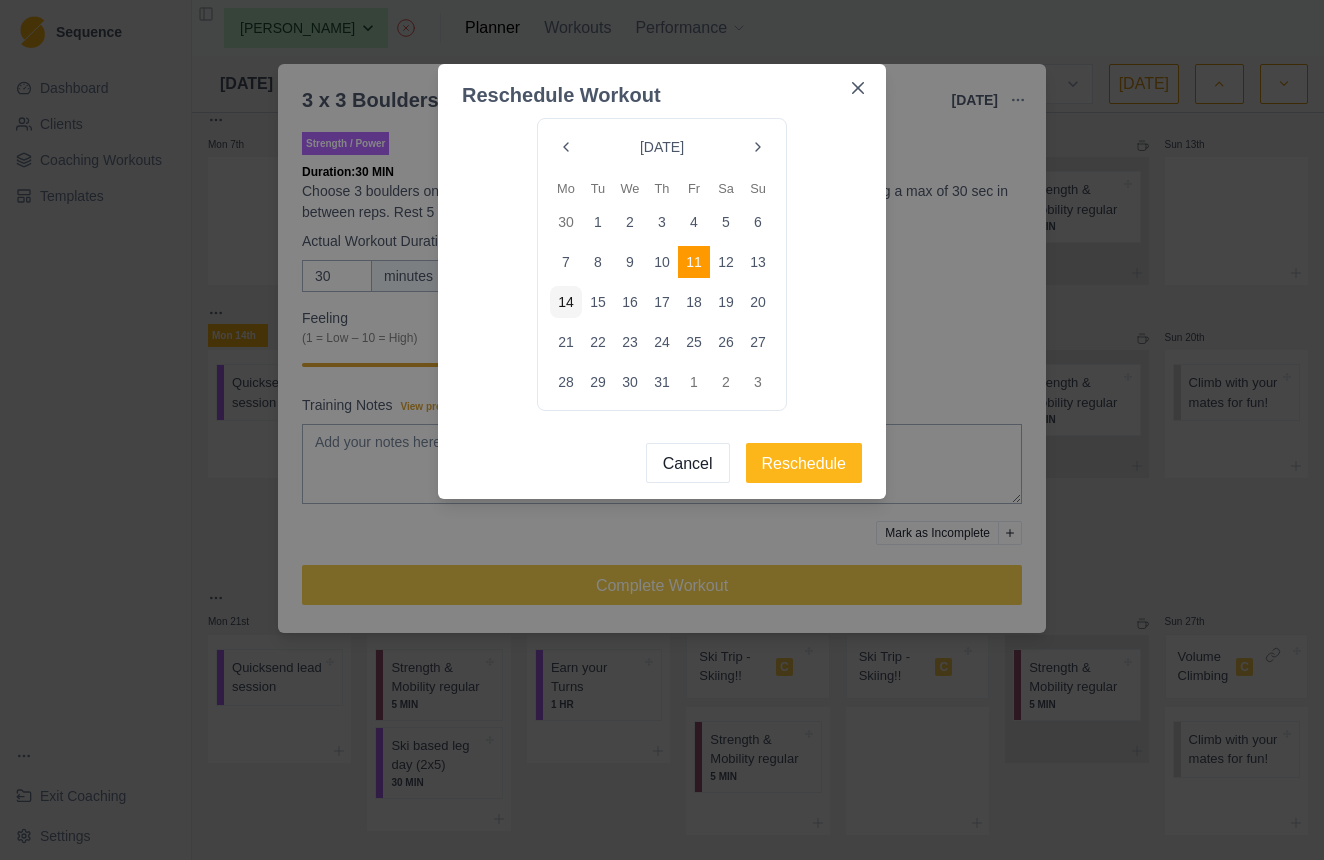 click at bounding box center [758, 147] 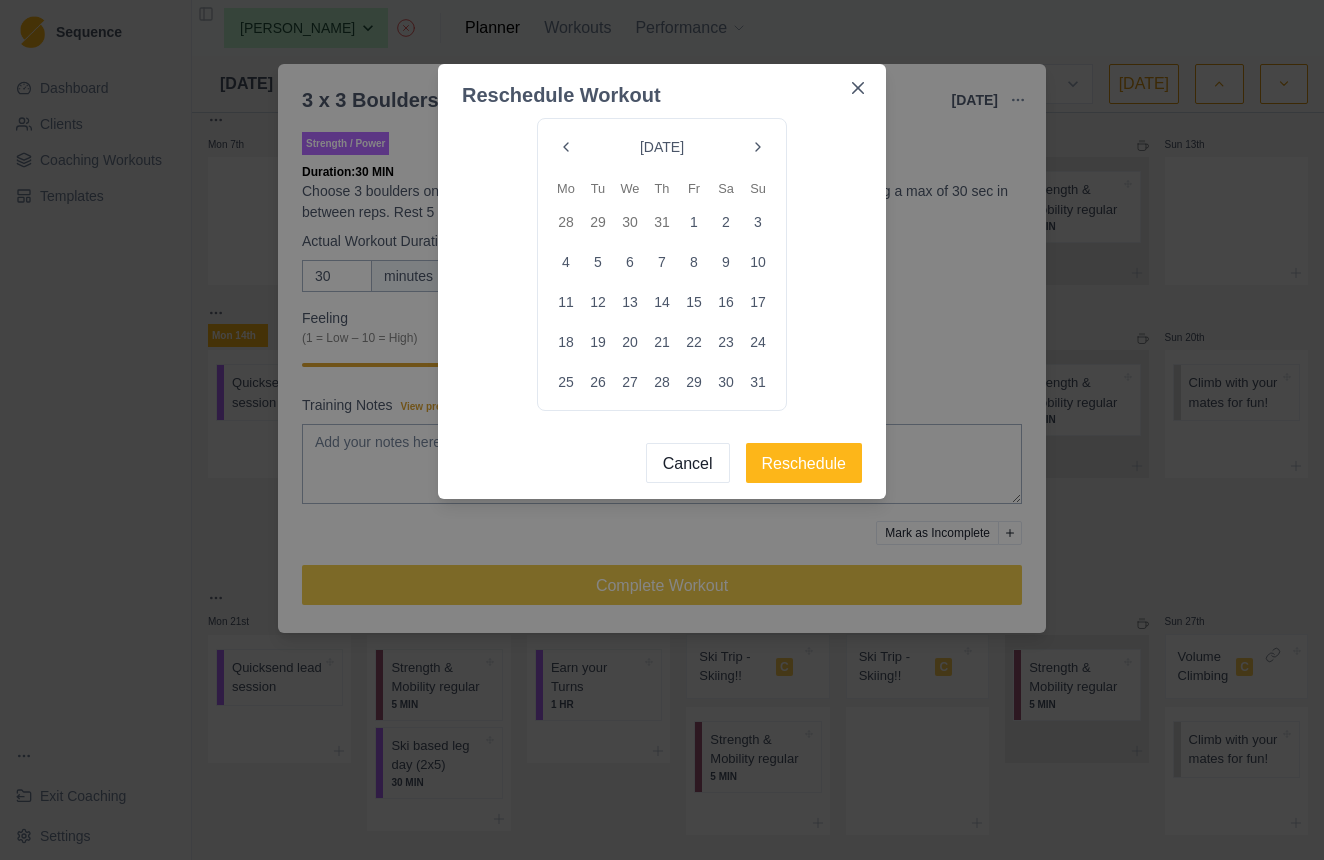 click at bounding box center (758, 147) 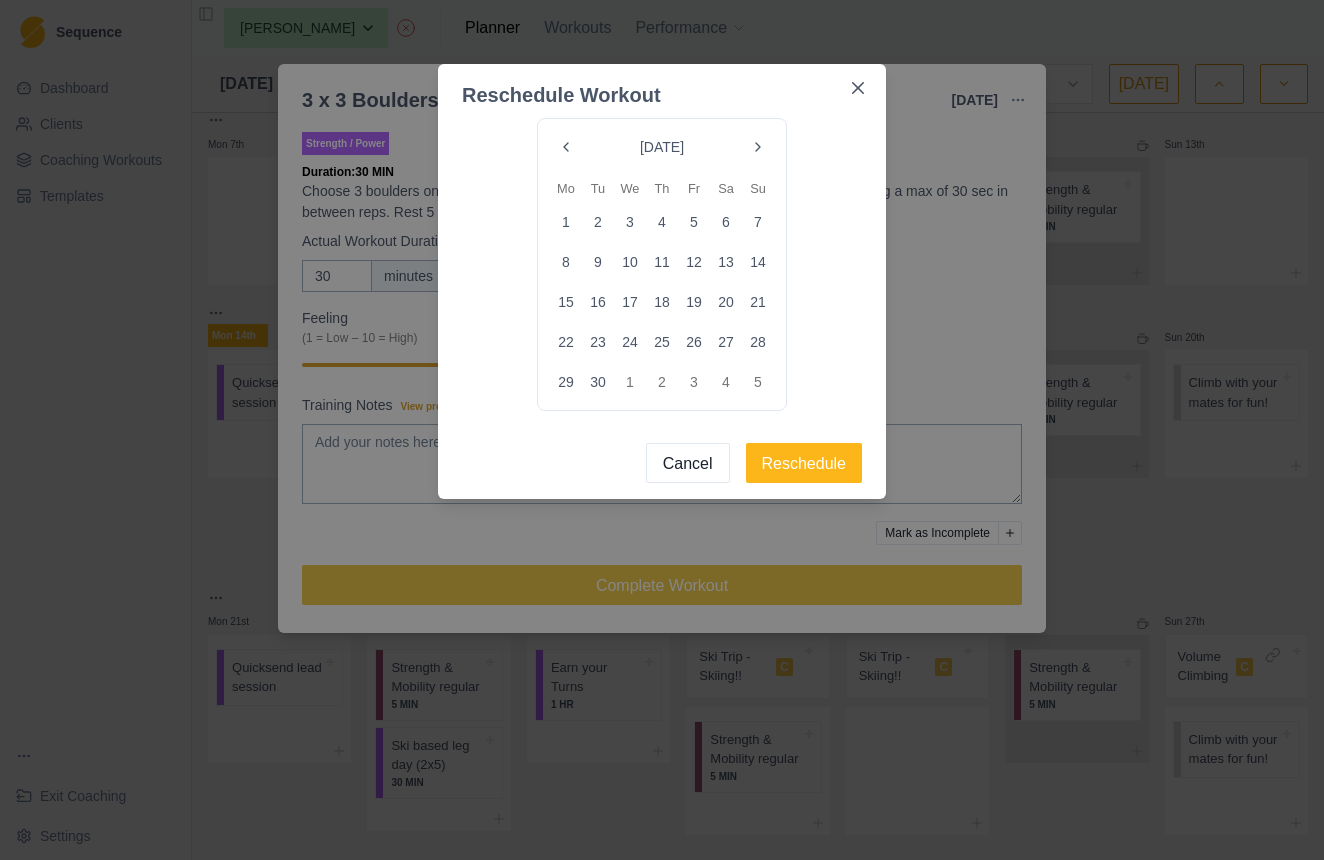 click on "5" at bounding box center (694, 222) 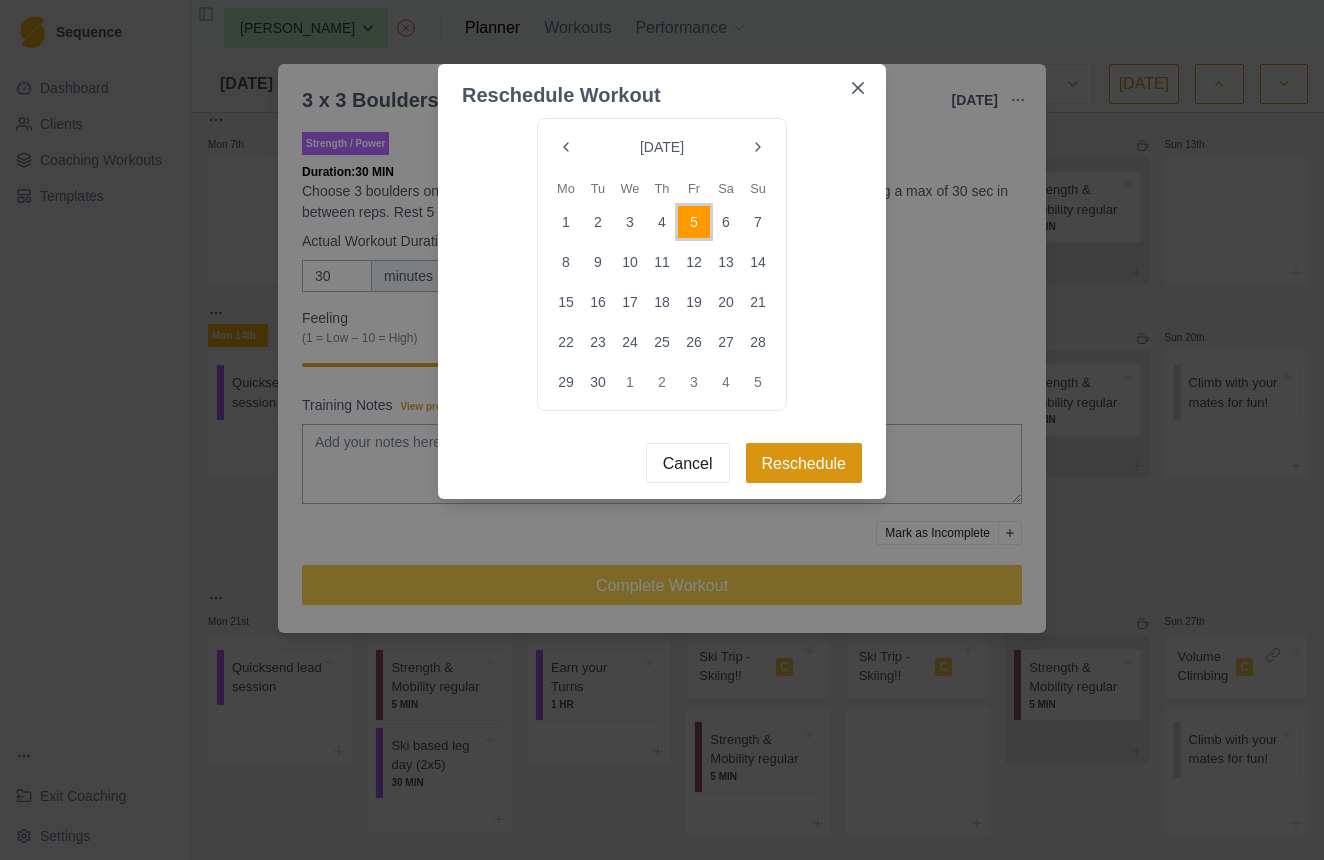click on "Reschedule" at bounding box center [804, 463] 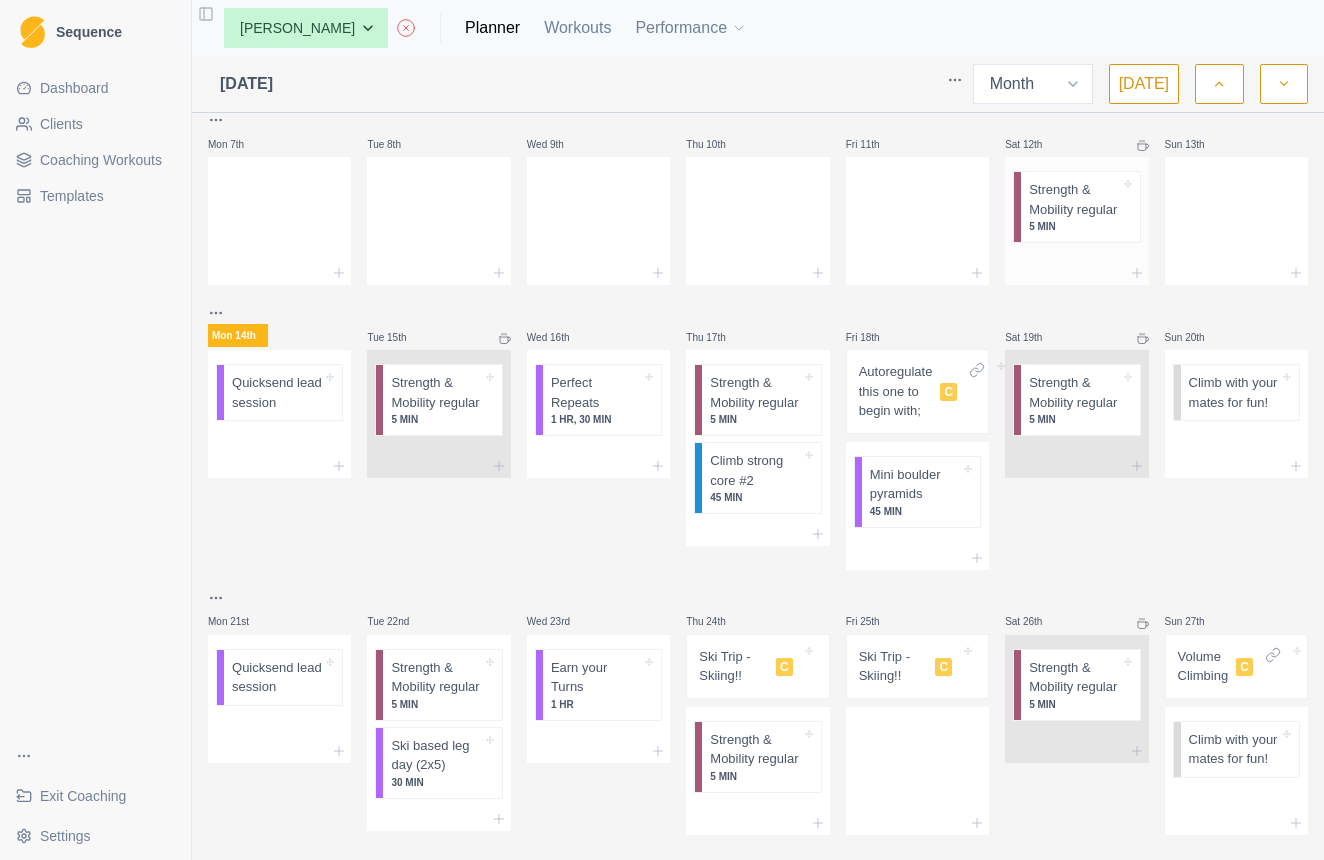 click on "Strength & Mobility regular" at bounding box center [1074, 199] 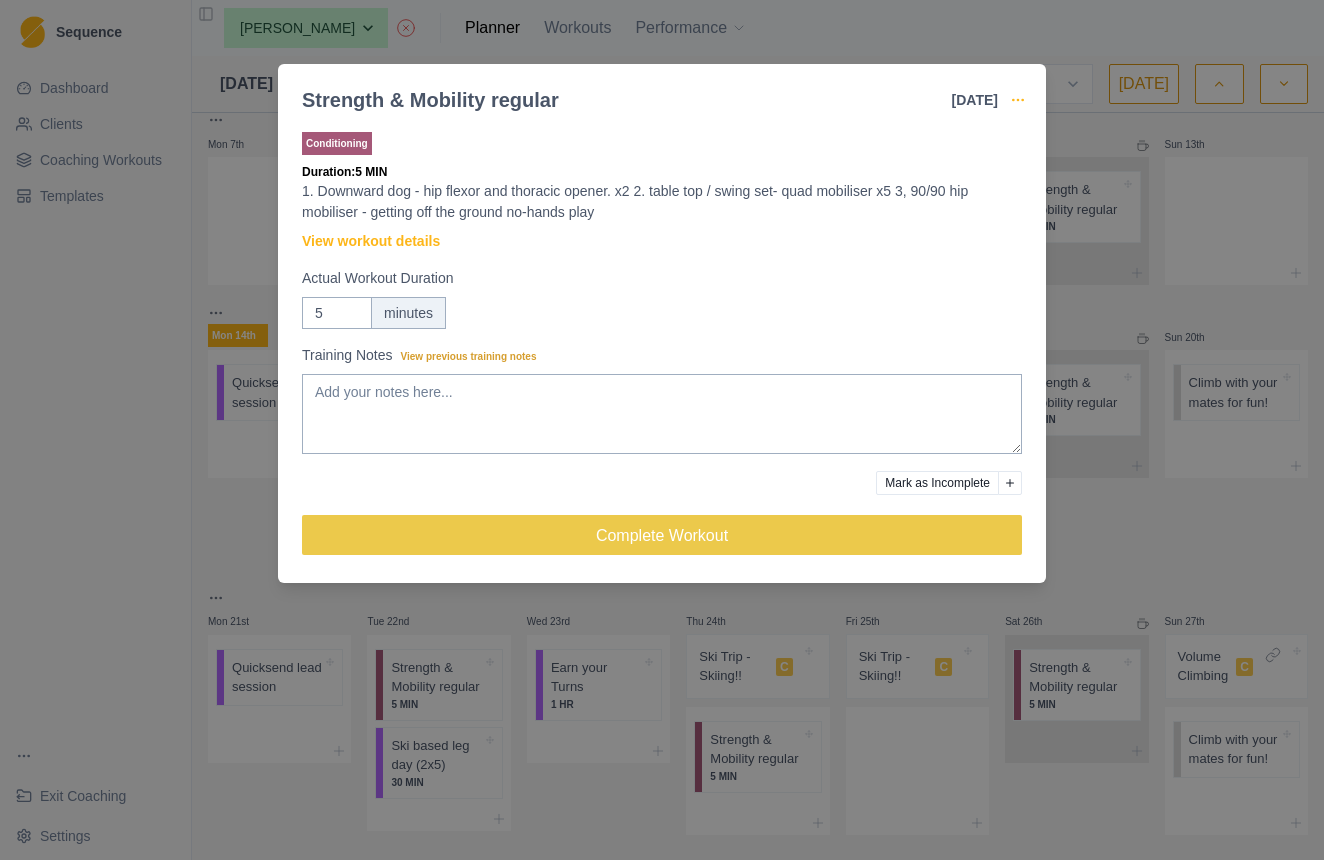 click 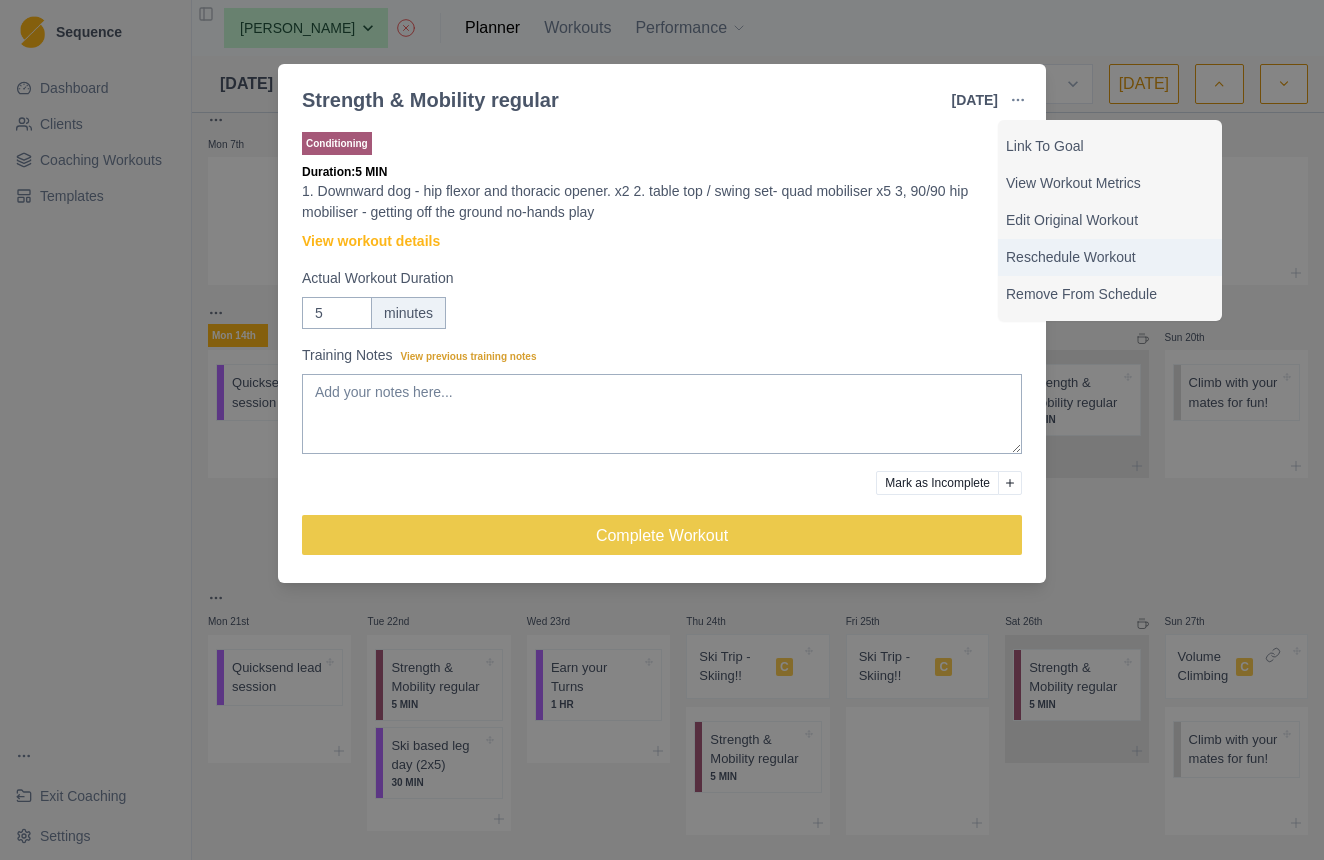 click on "Reschedule Workout" at bounding box center [1110, 257] 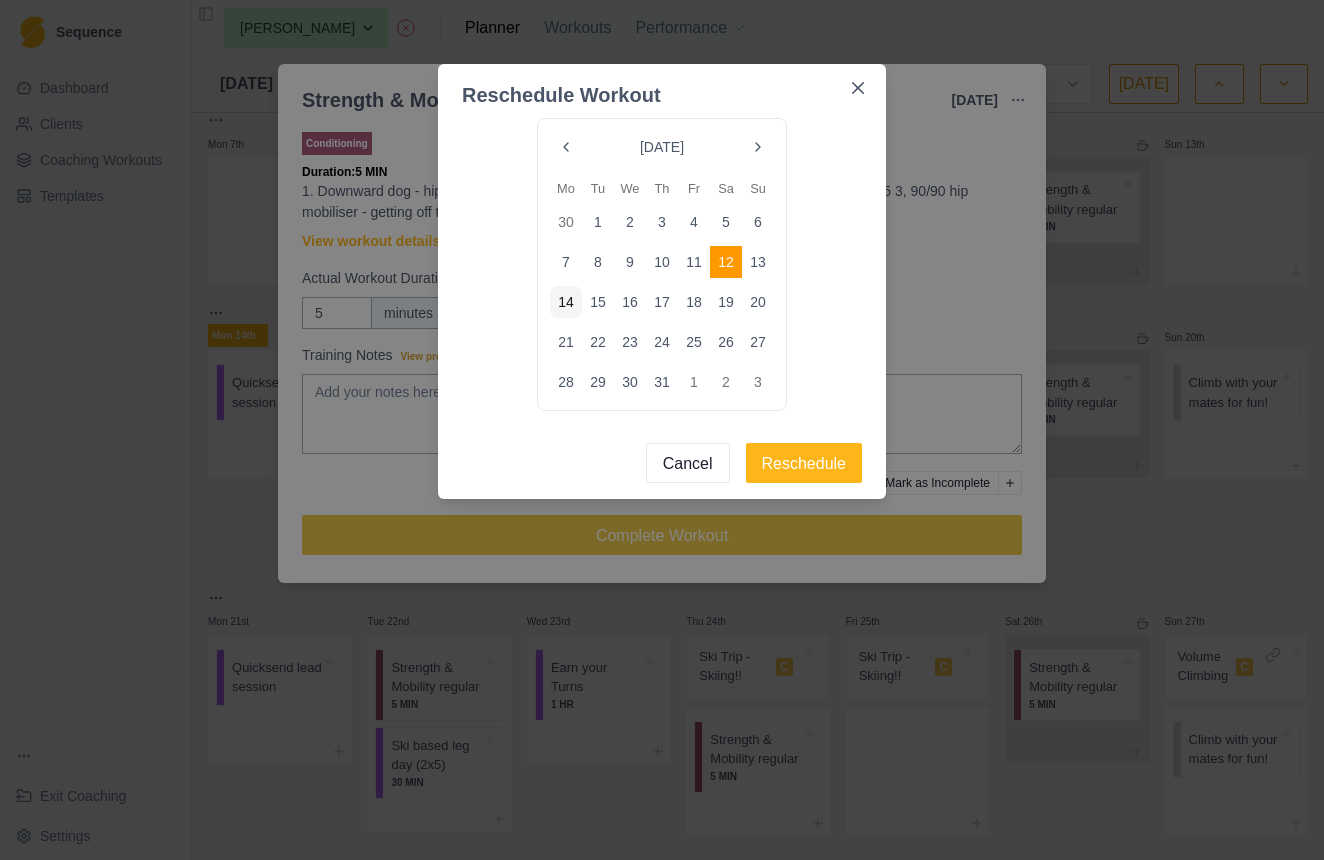 click at bounding box center (758, 147) 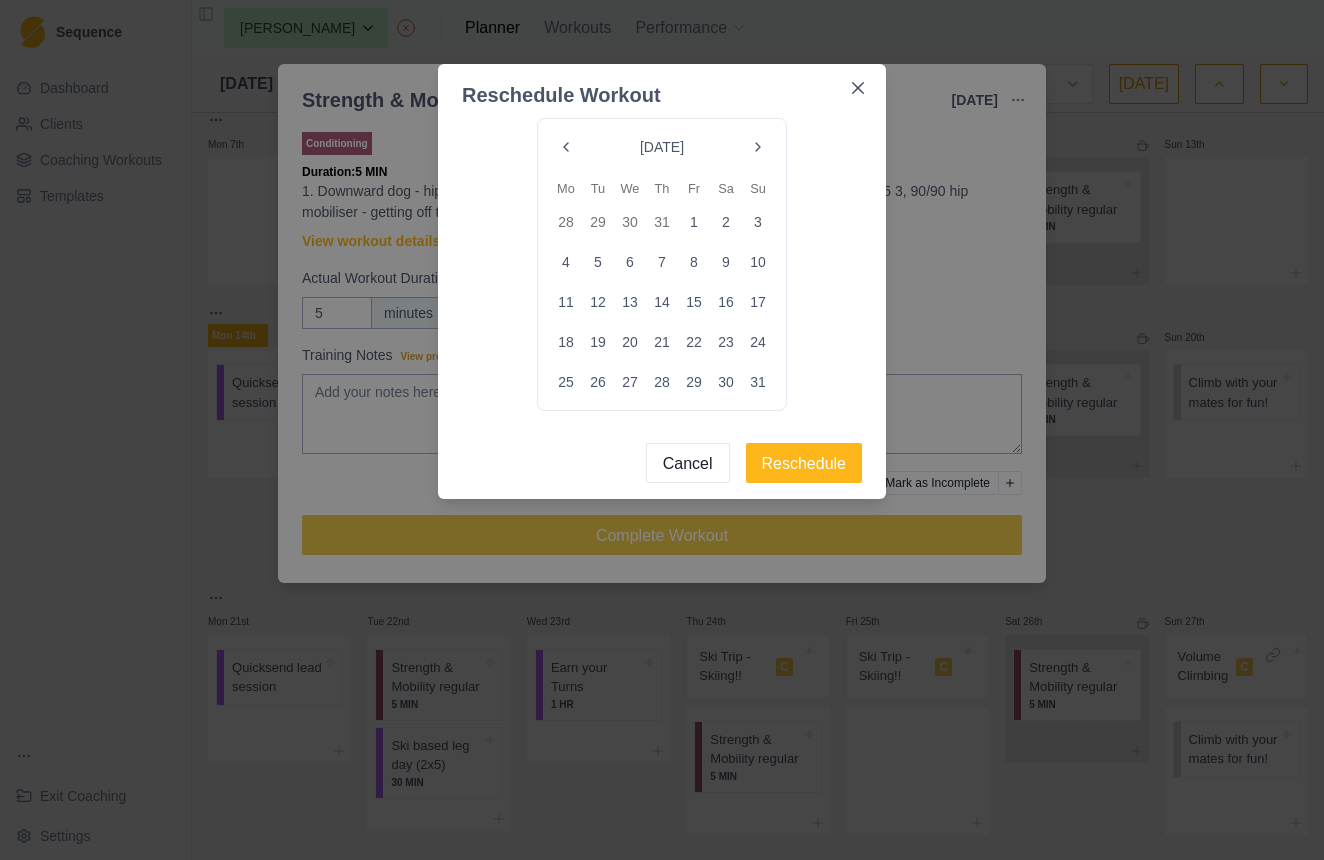 click at bounding box center [758, 147] 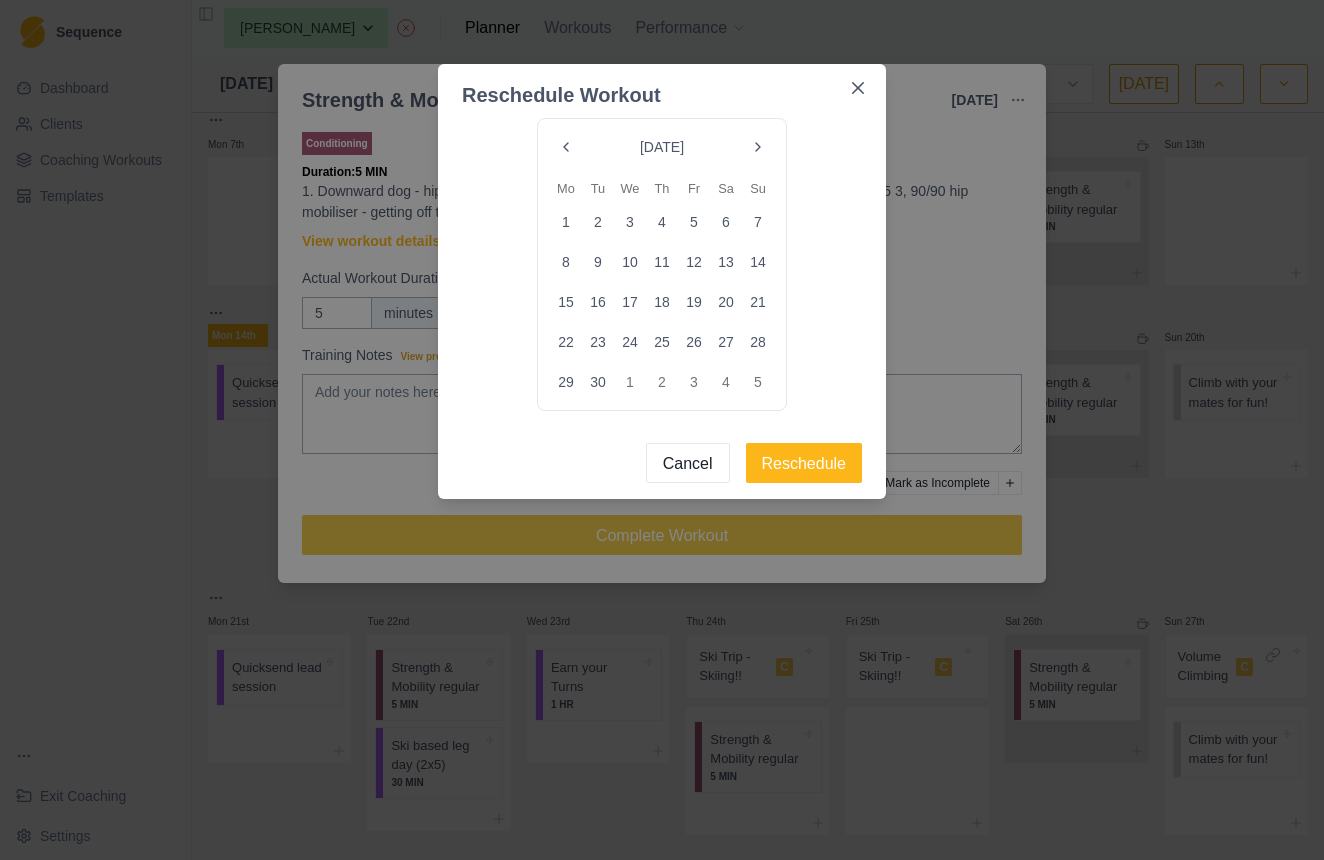 click on "6" at bounding box center [726, 222] 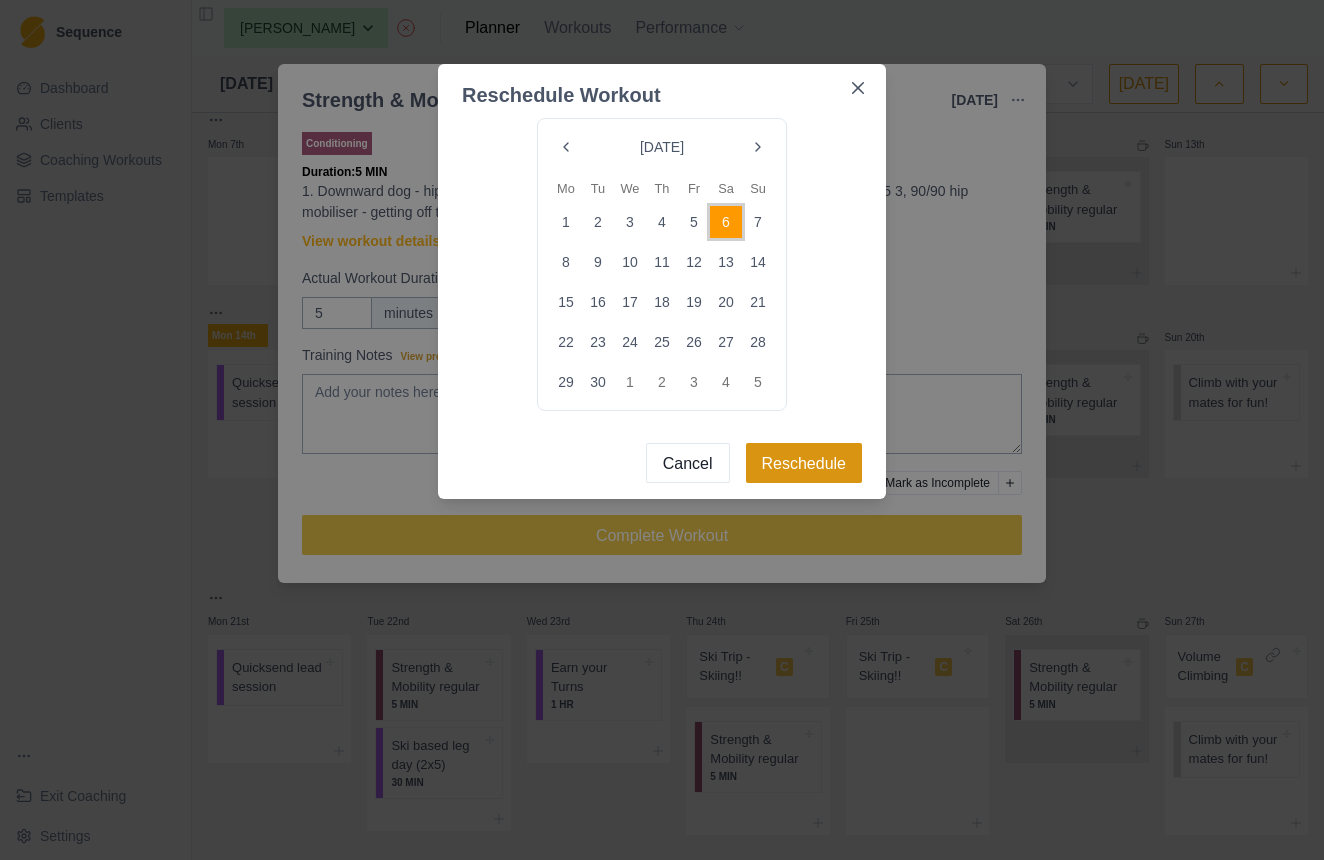 click on "Reschedule" at bounding box center (804, 463) 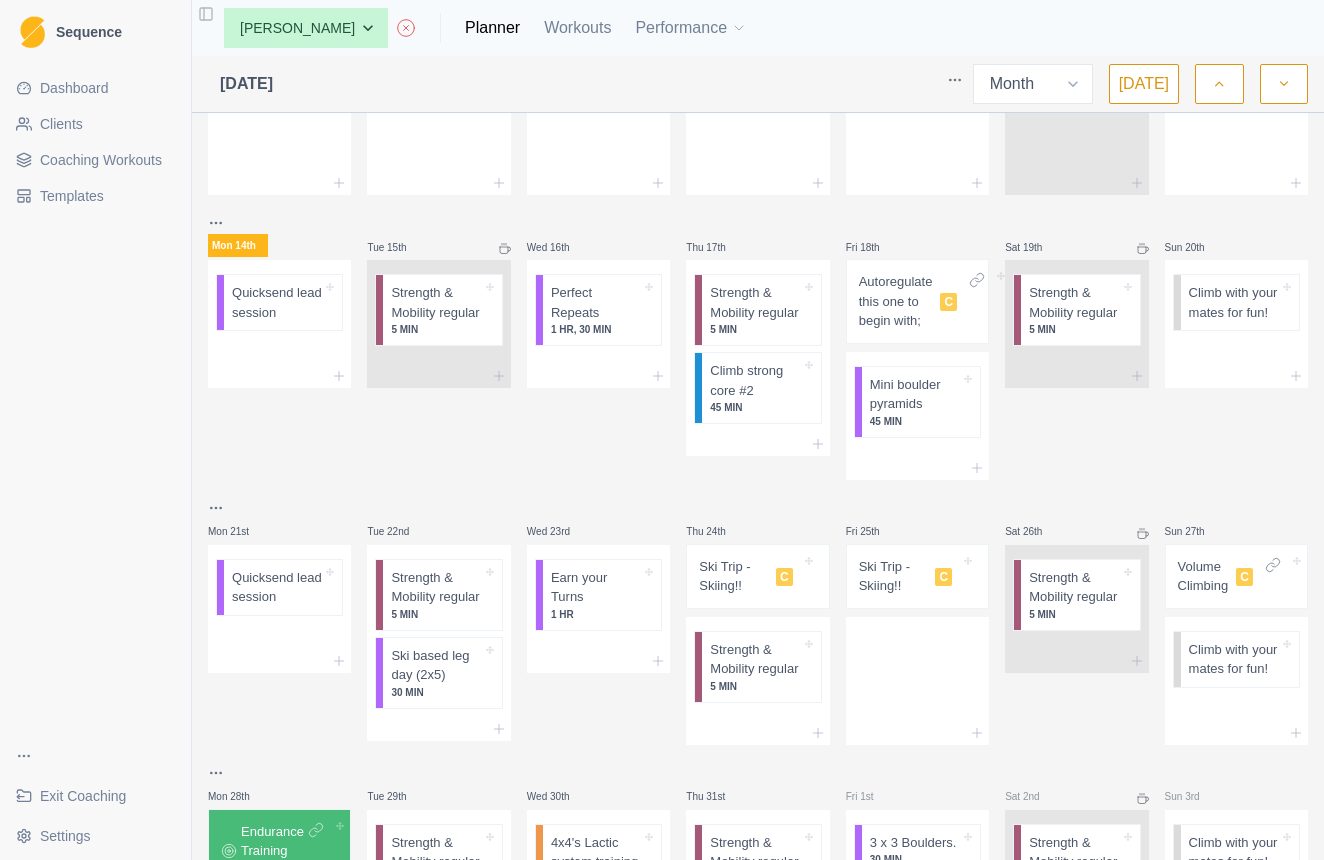 scroll, scrollTop: 371, scrollLeft: 0, axis: vertical 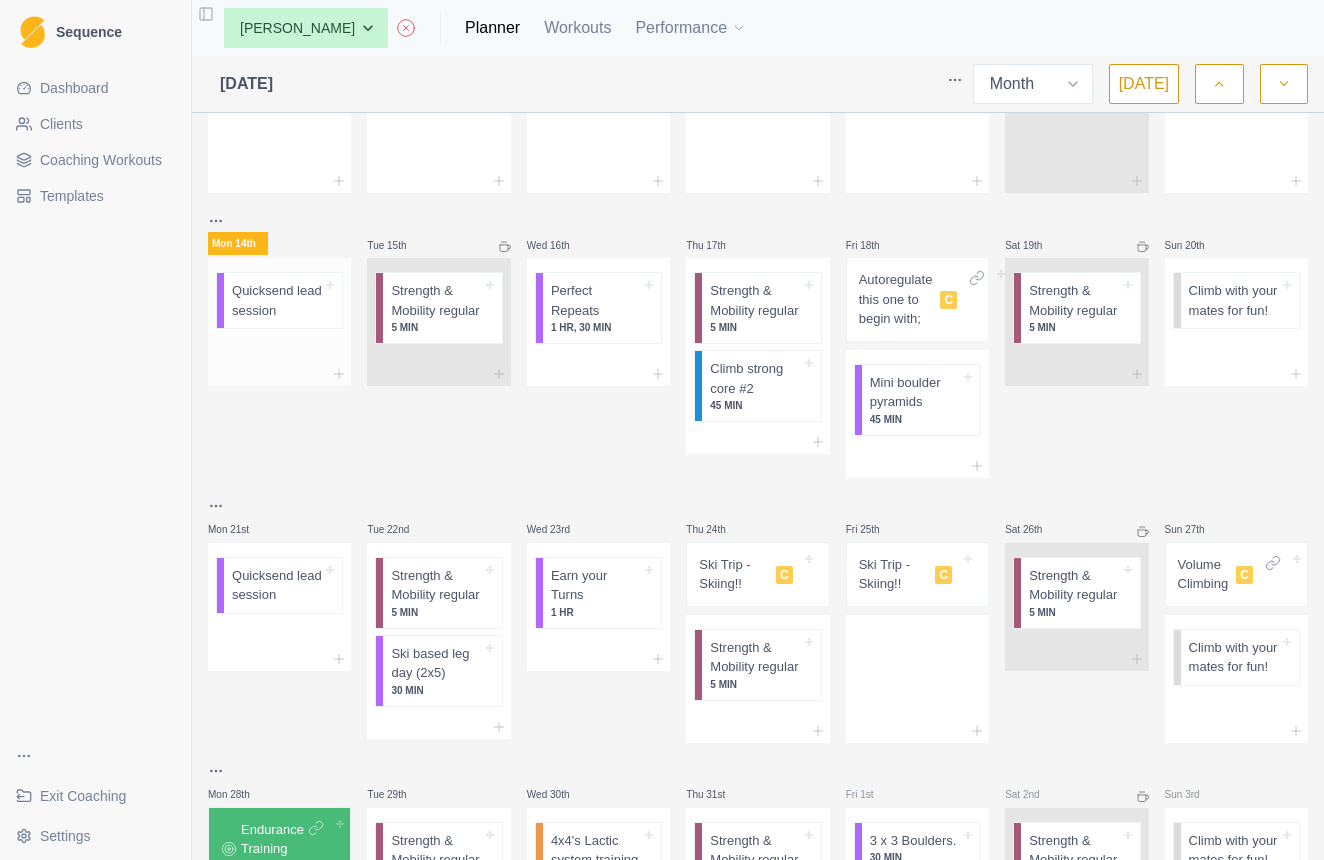 click on "Quicksend lead session" at bounding box center (277, 300) 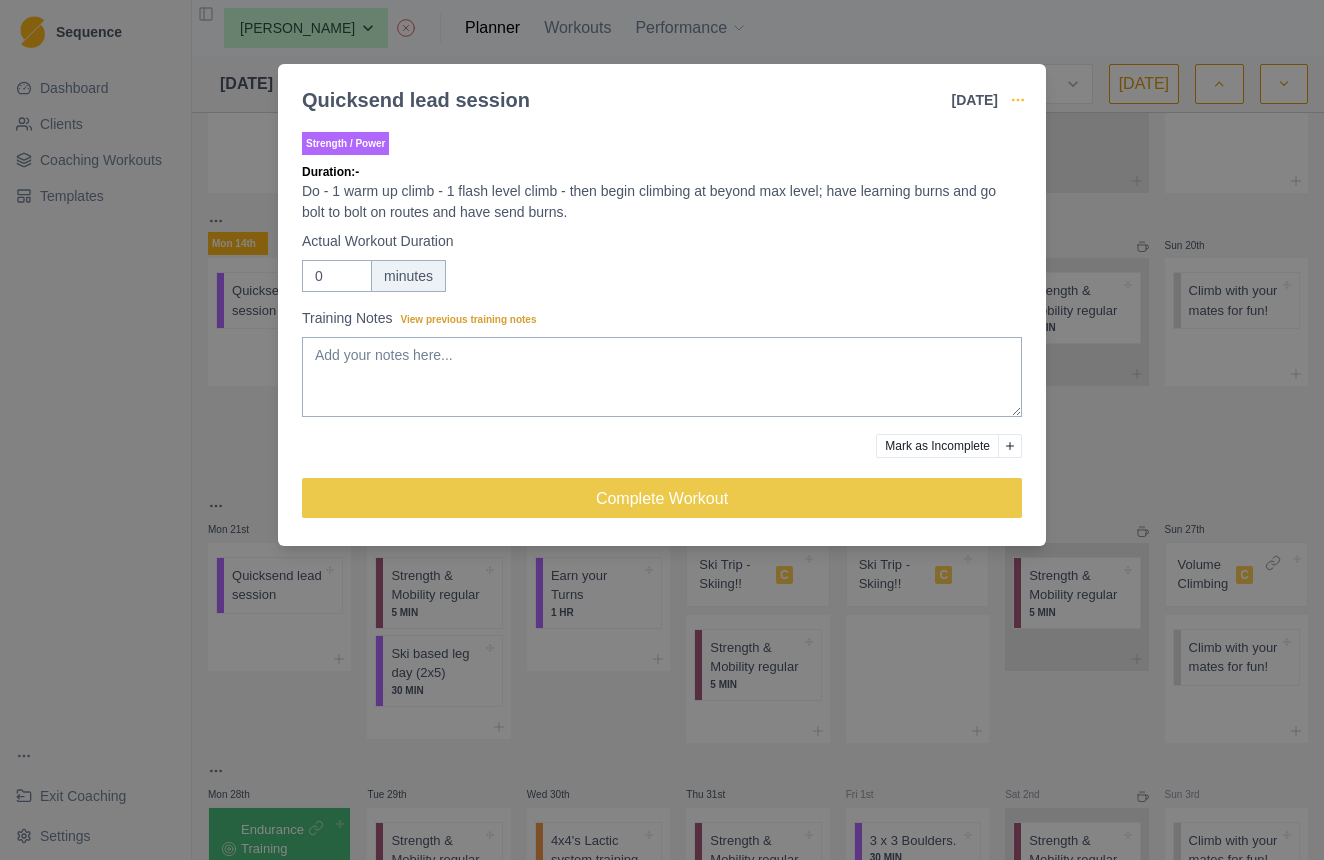 click 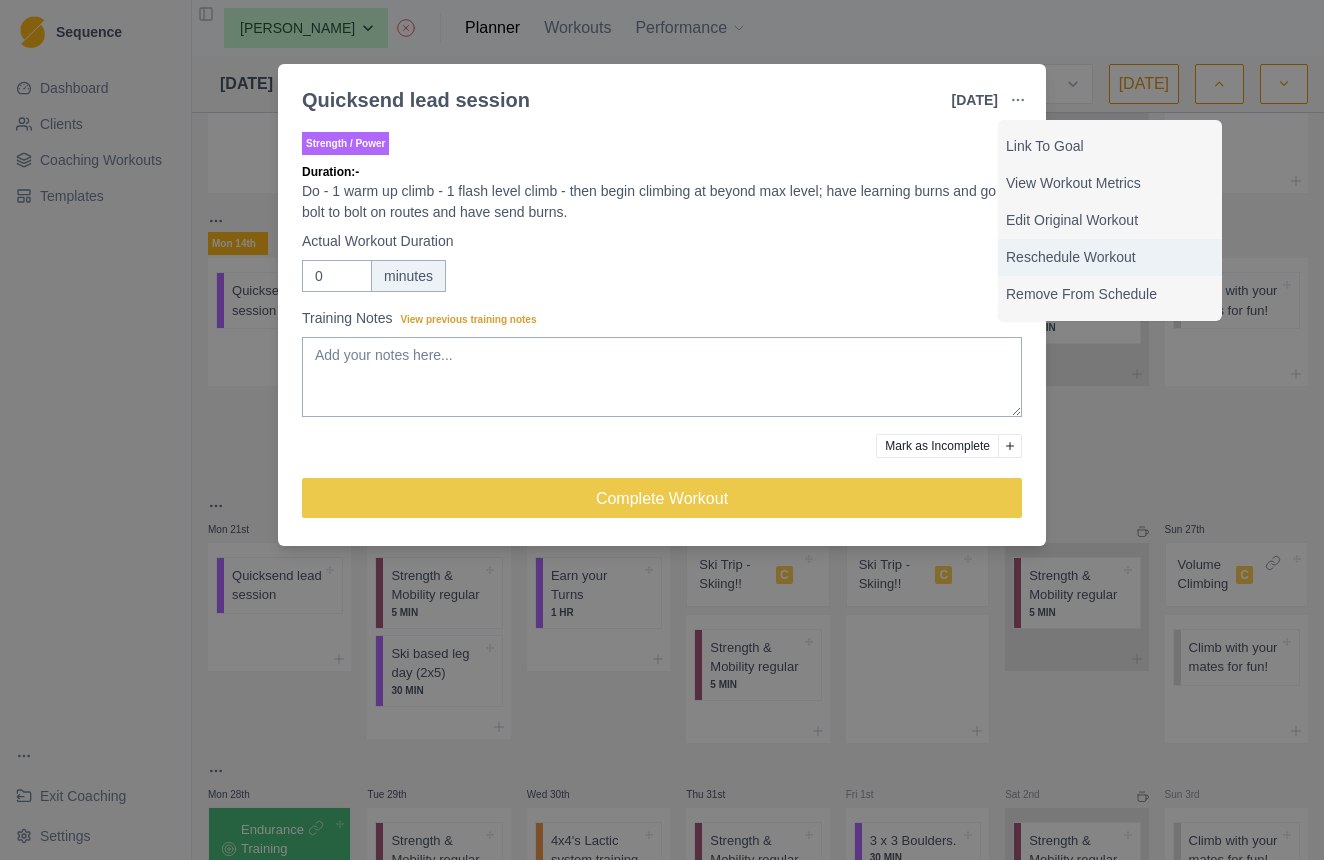 click on "Reschedule Workout" at bounding box center (1110, 257) 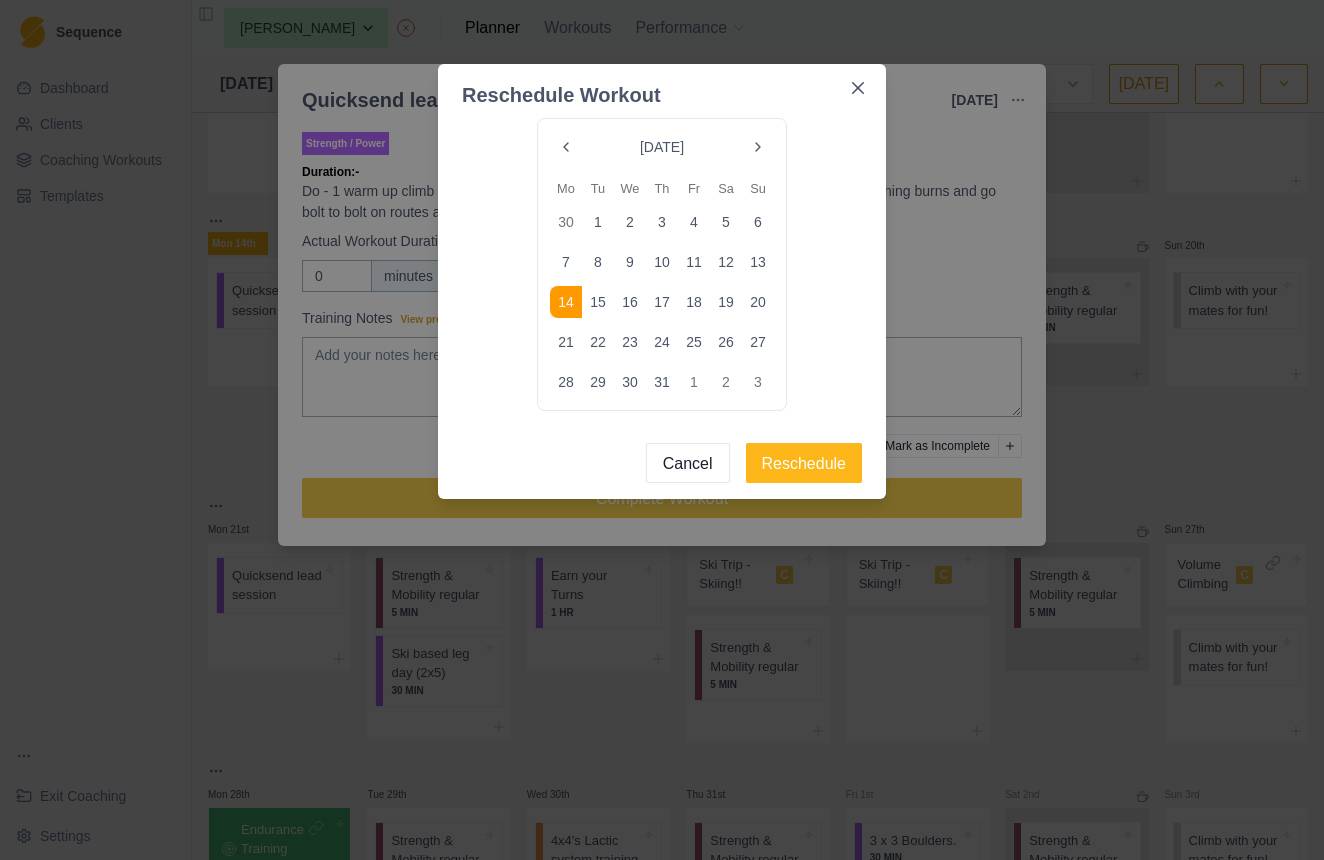 click at bounding box center (758, 147) 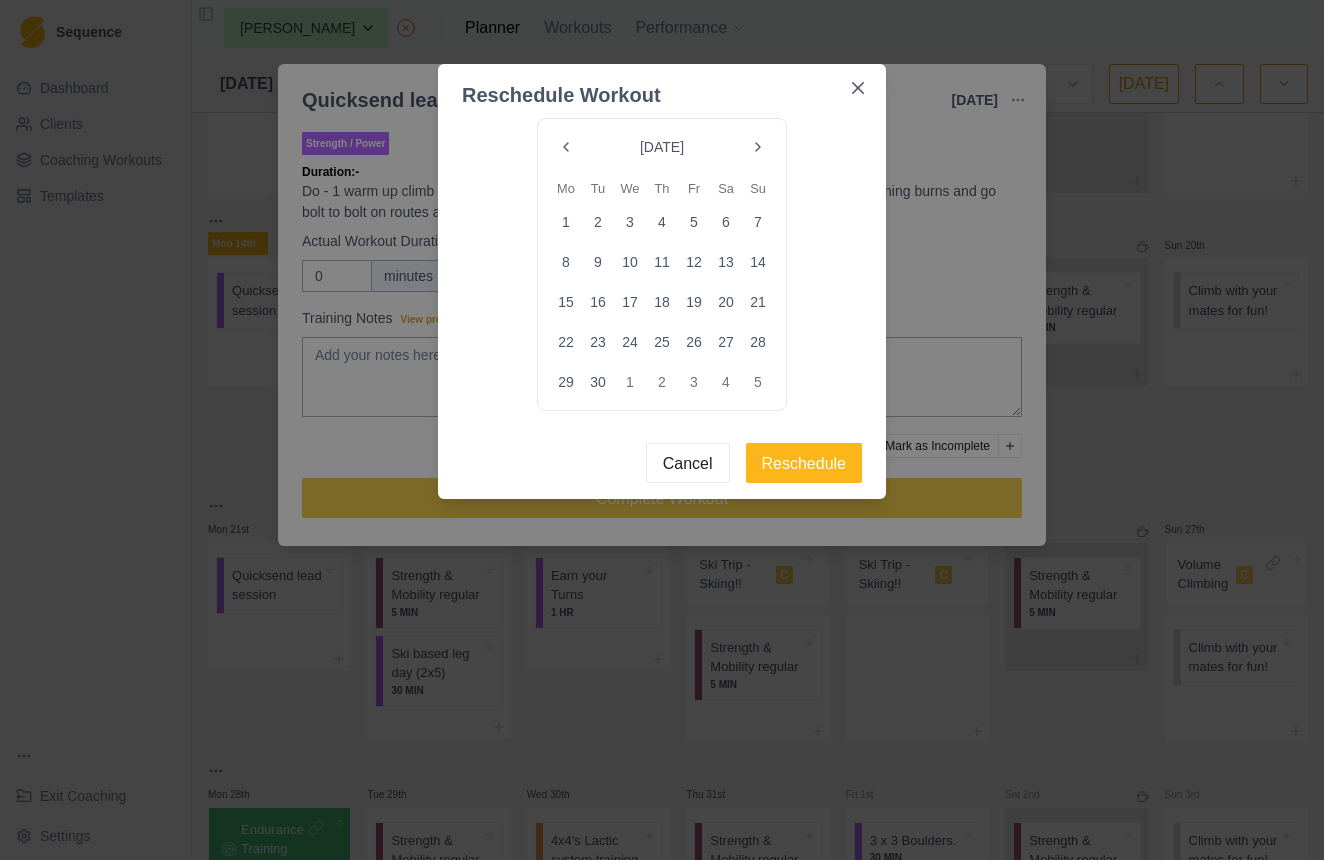 click on "8" at bounding box center (566, 262) 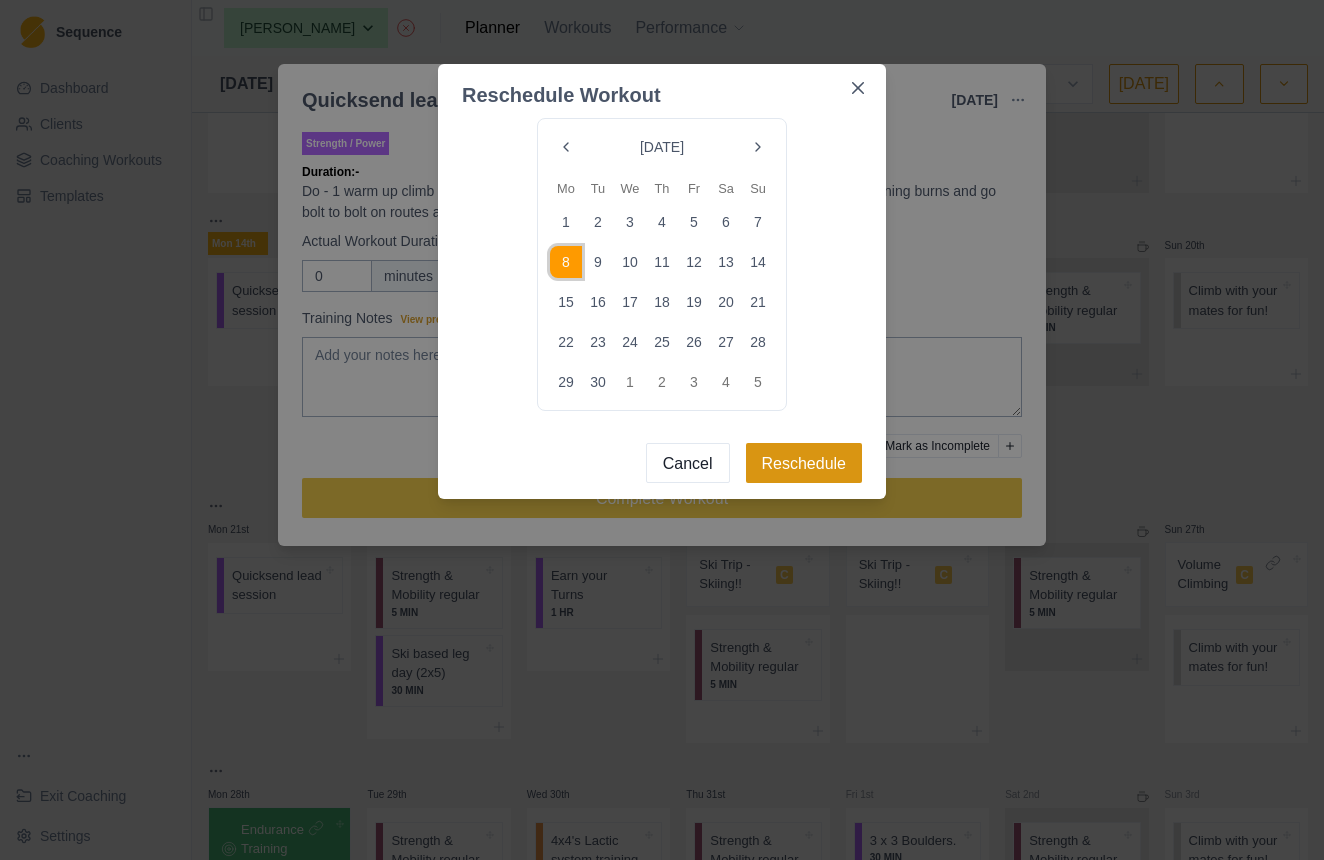 click on "Reschedule" at bounding box center (804, 463) 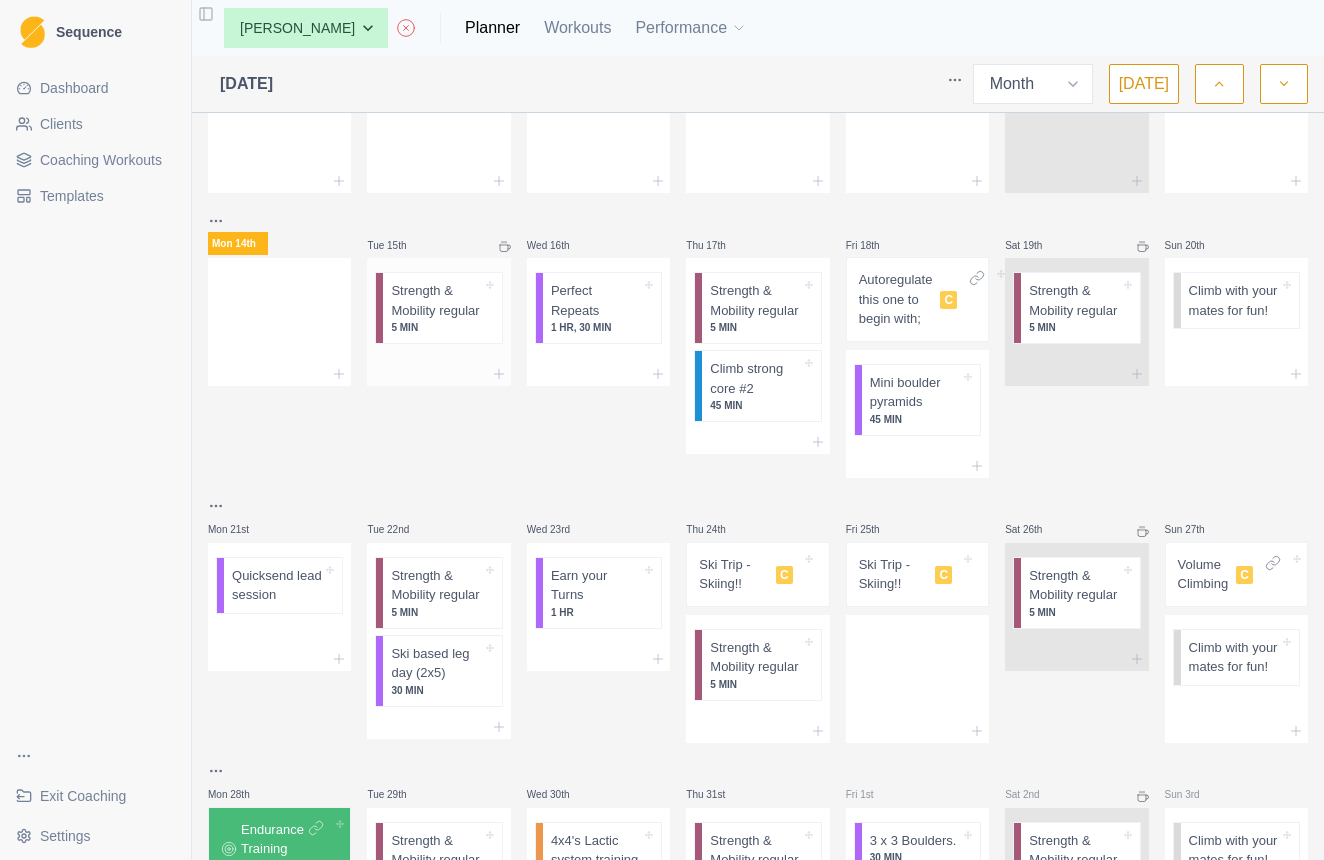 click on "Strength & Mobility regular" at bounding box center (436, 300) 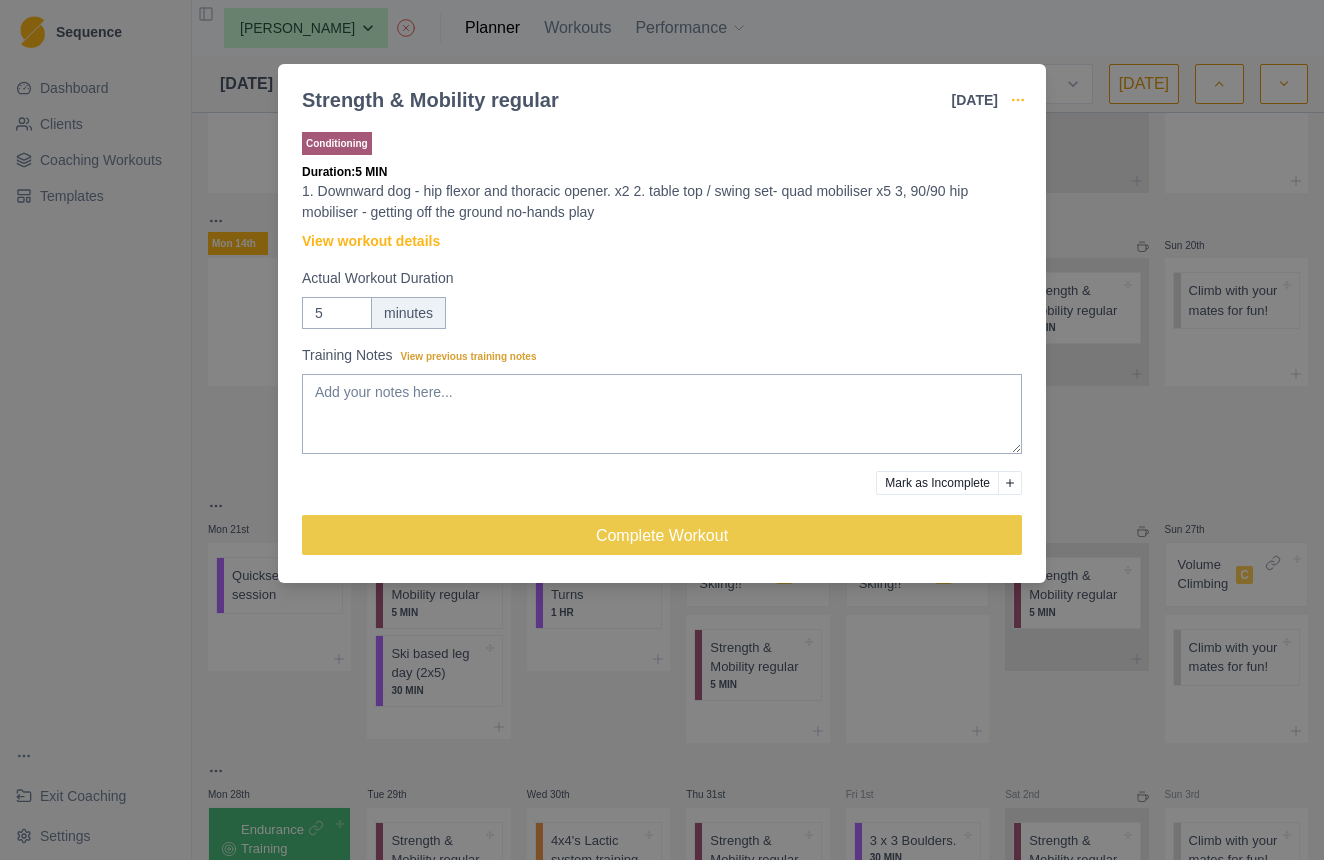 click 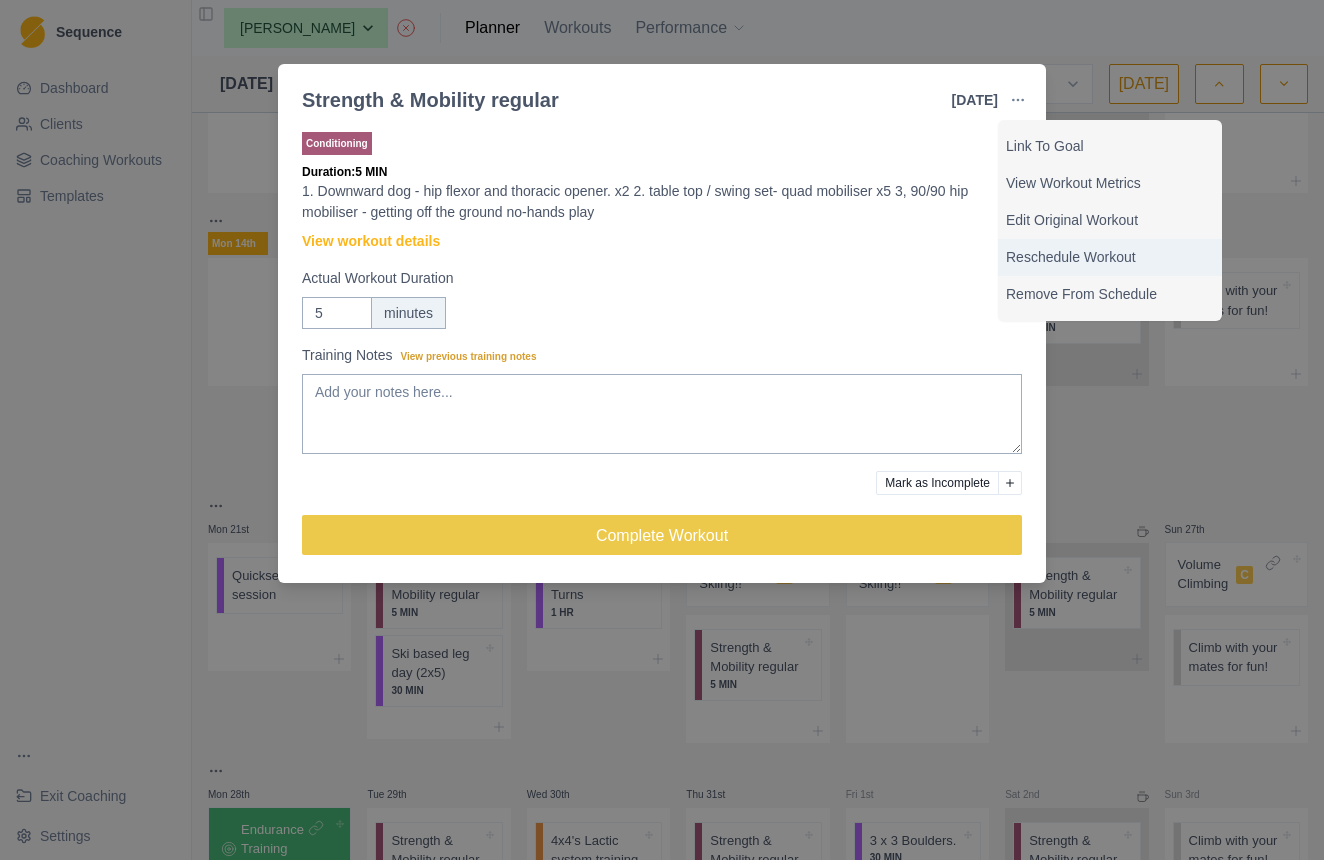 click on "Reschedule Workout" at bounding box center [1110, 257] 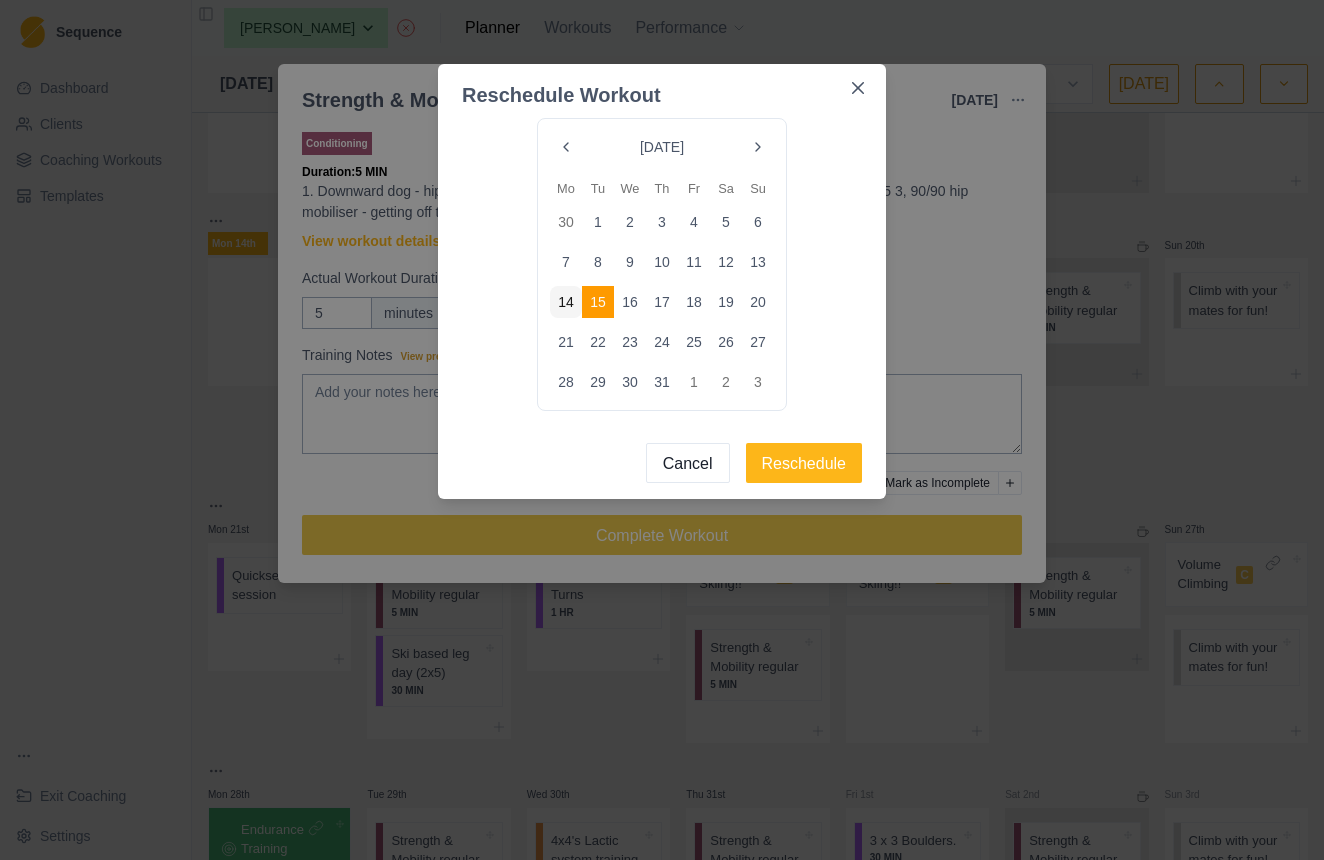 click at bounding box center [758, 147] 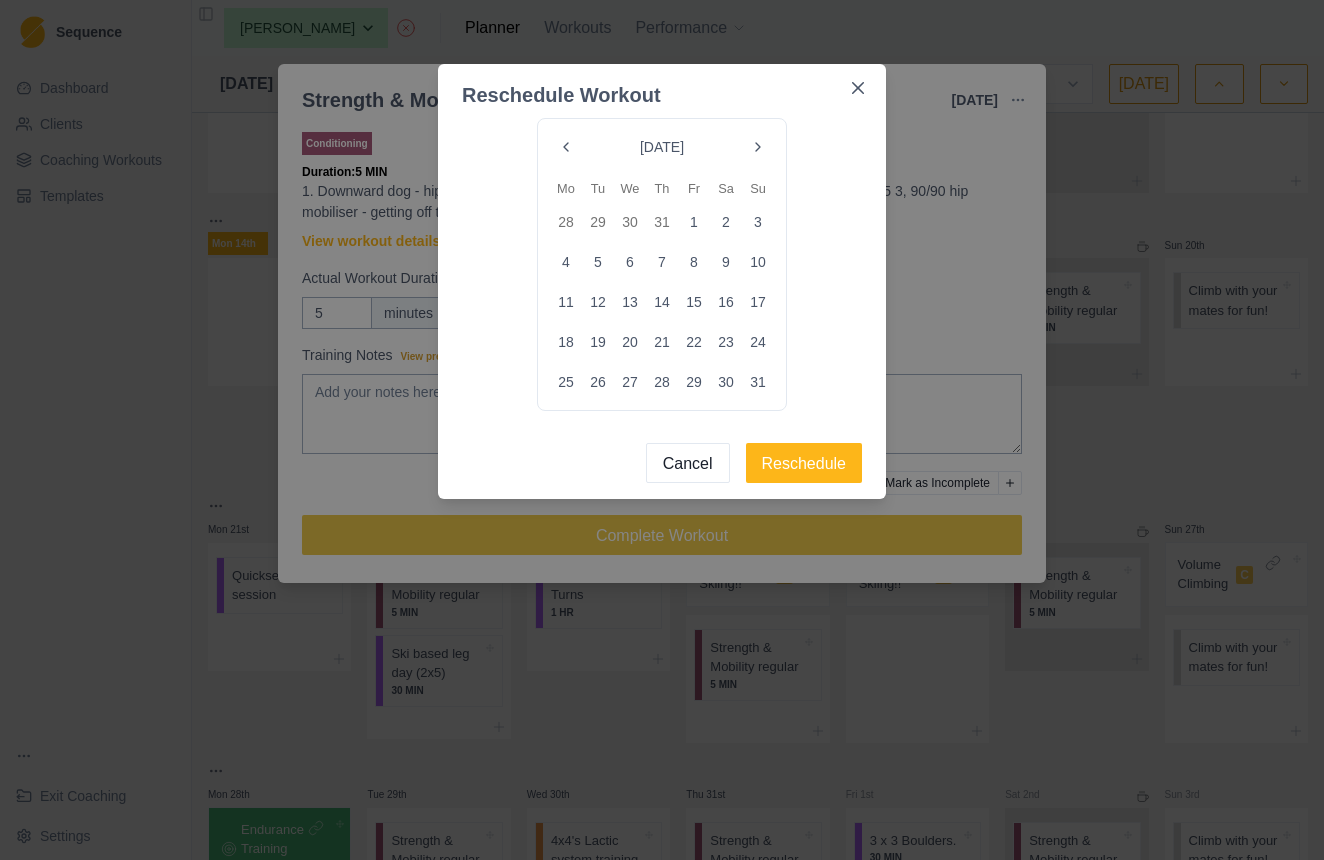 click at bounding box center [758, 147] 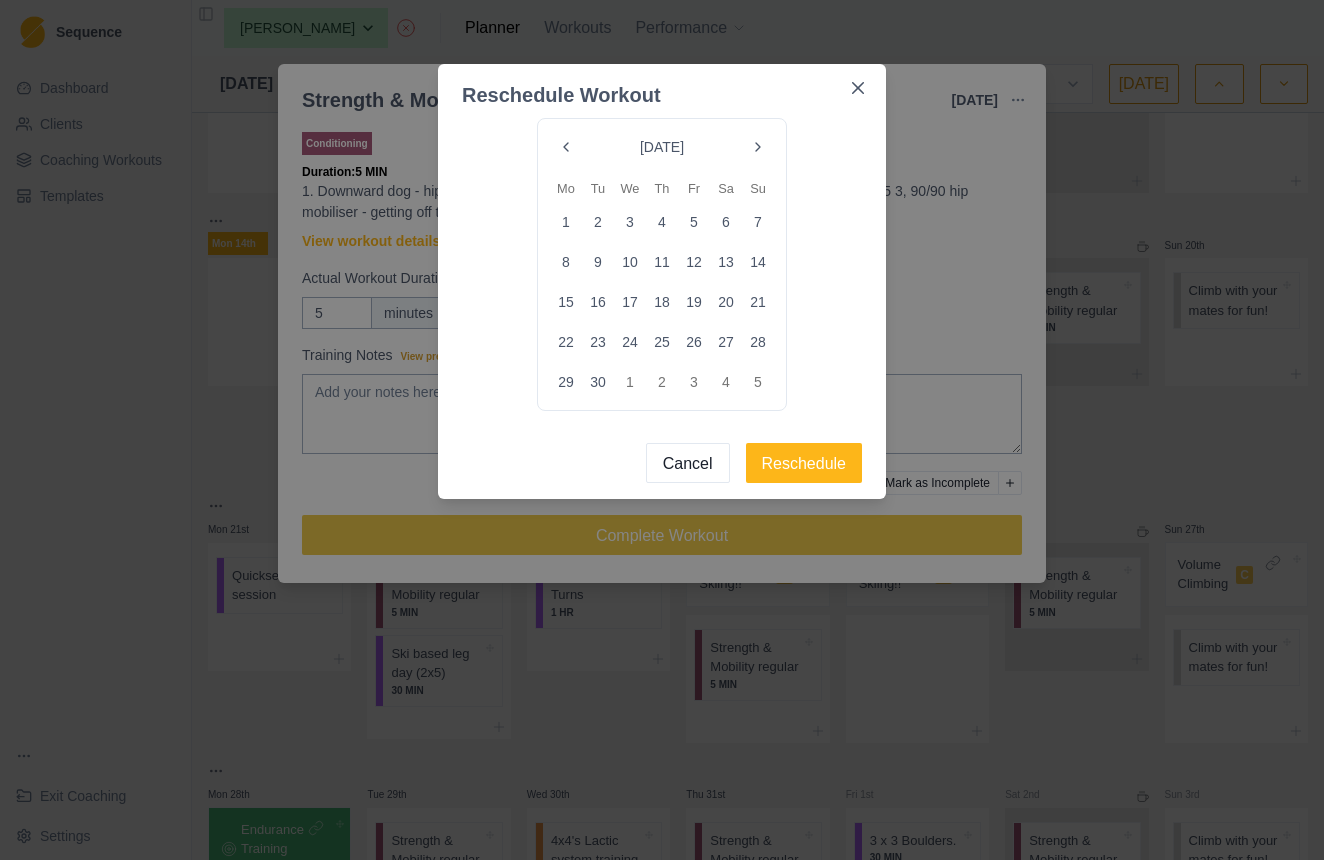 click on "9" at bounding box center (598, 262) 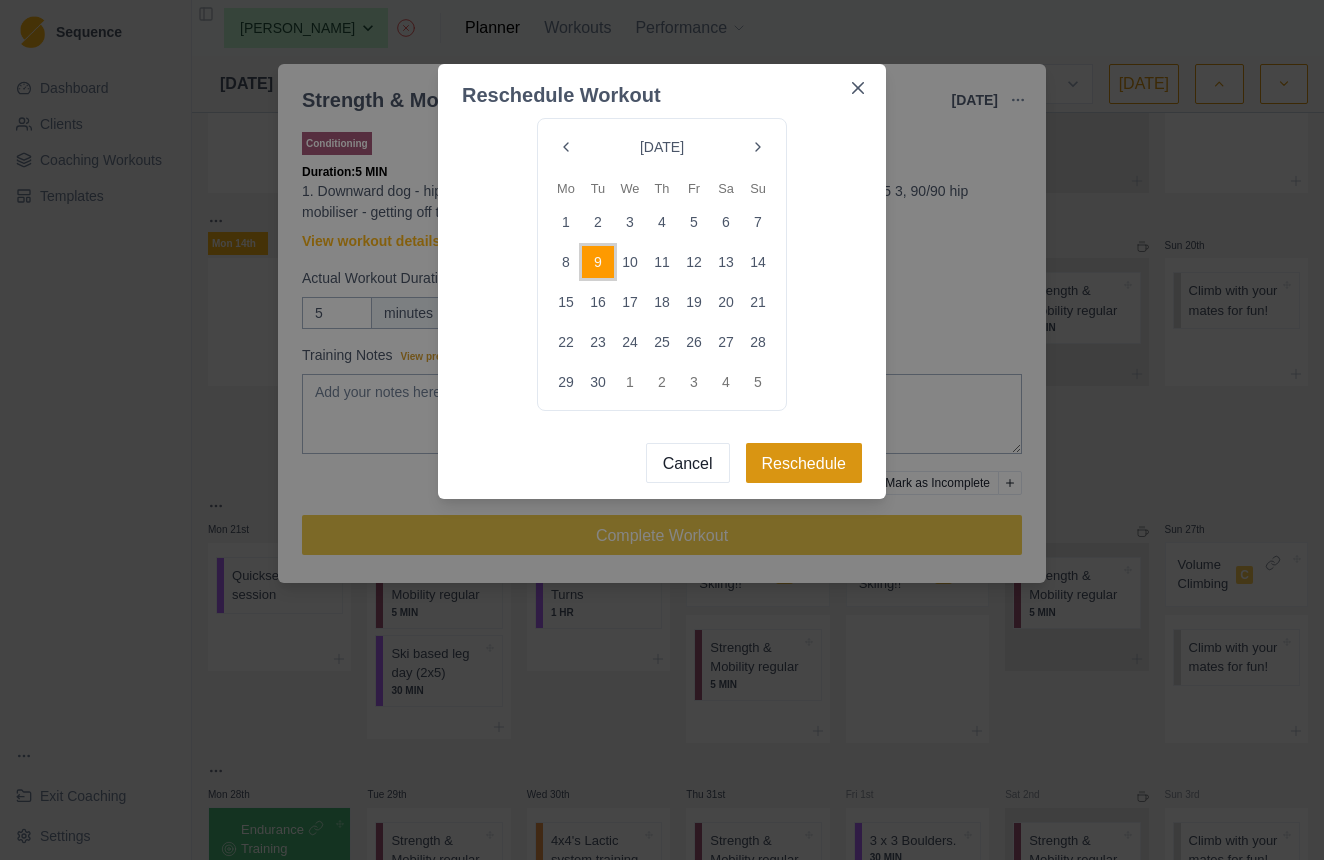 click on "Reschedule" at bounding box center [804, 463] 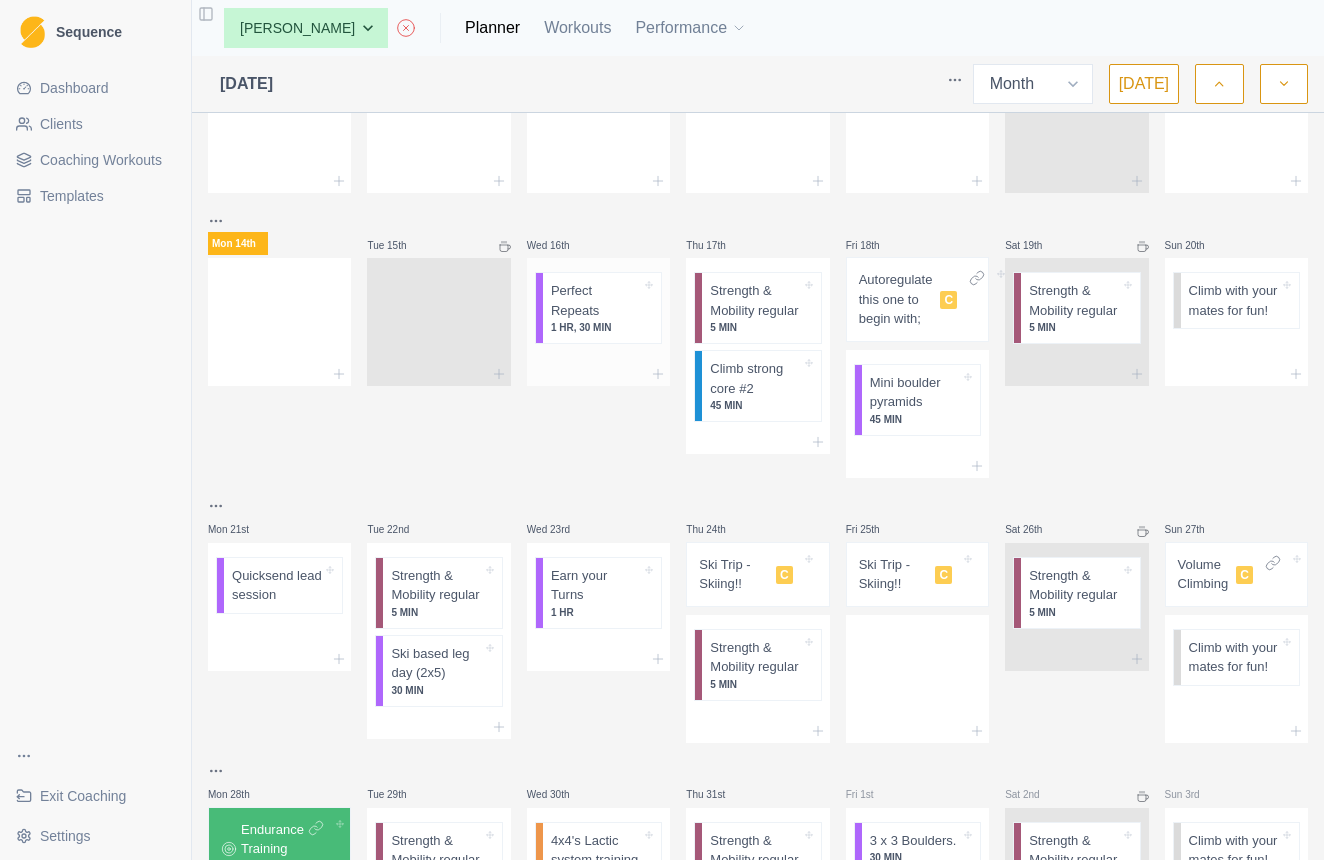 click on "Perfect Repeats" at bounding box center (596, 300) 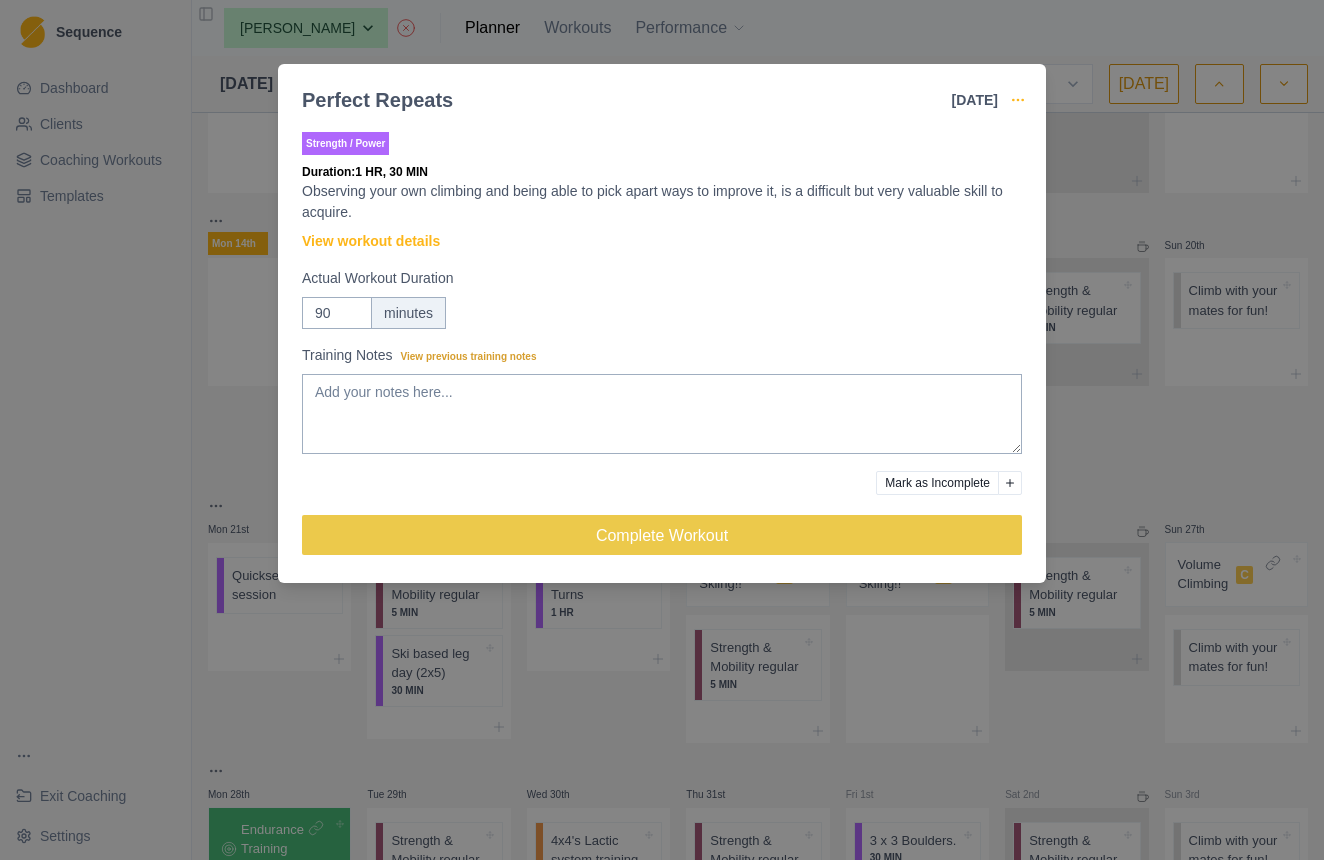 click 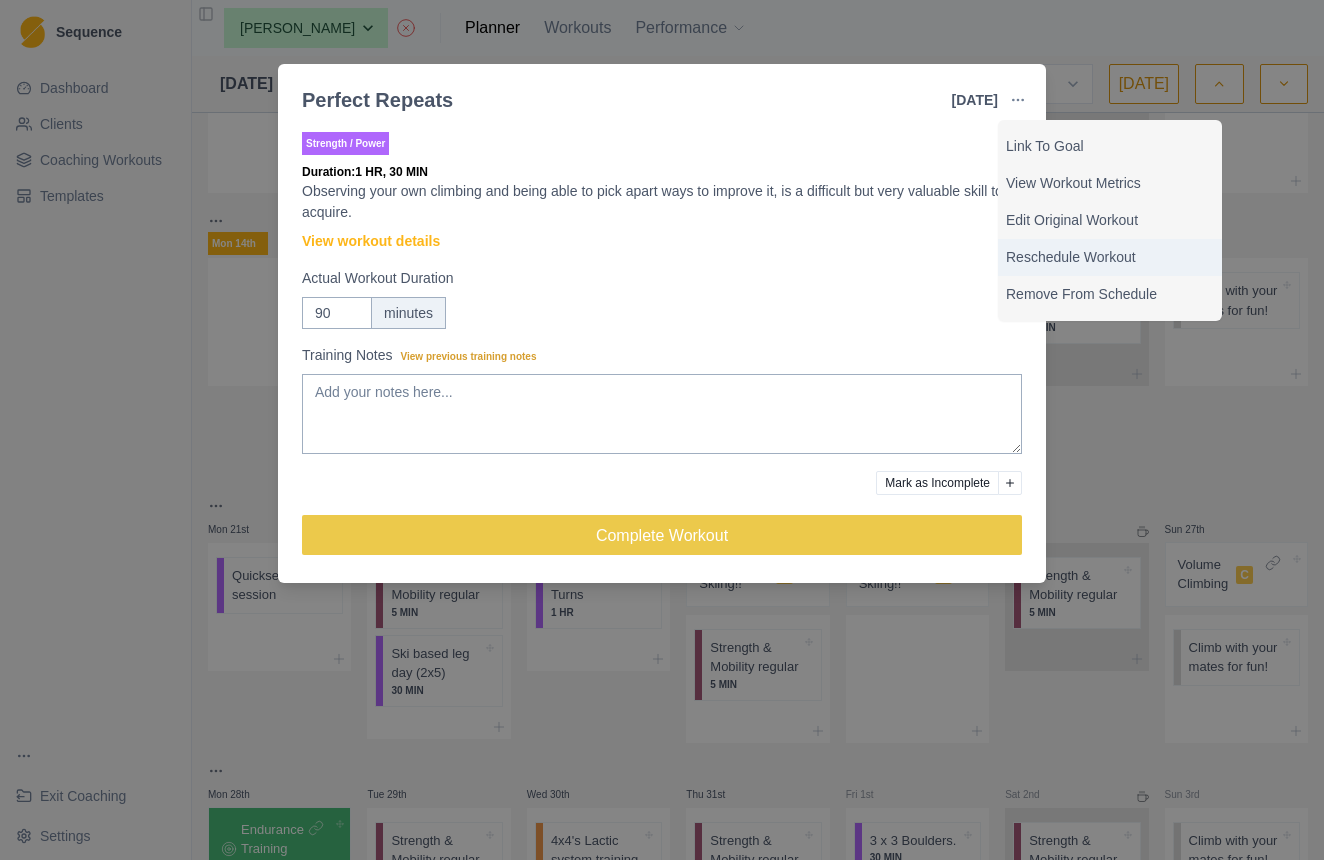 click on "Reschedule Workout" at bounding box center [1110, 257] 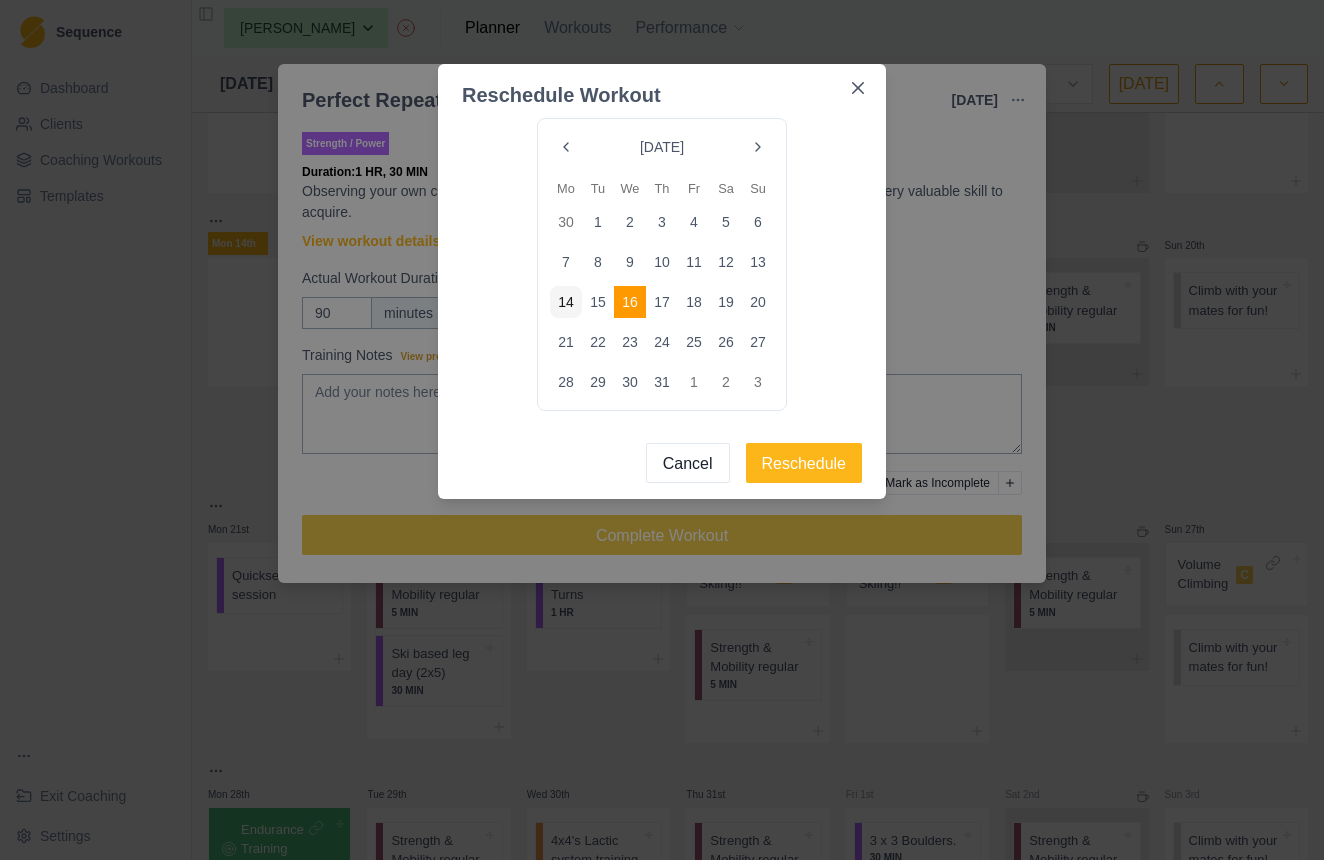 click at bounding box center [758, 147] 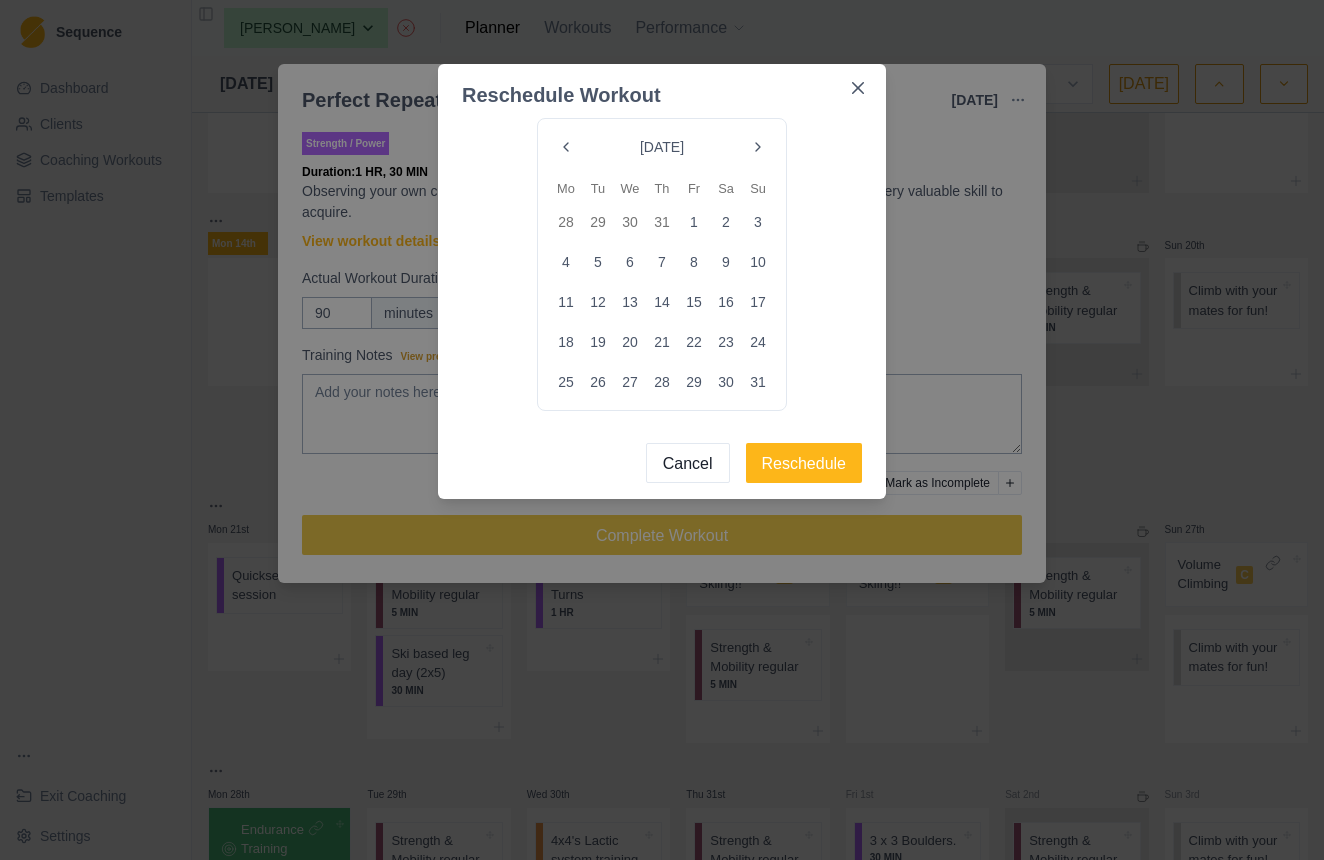 click at bounding box center (758, 147) 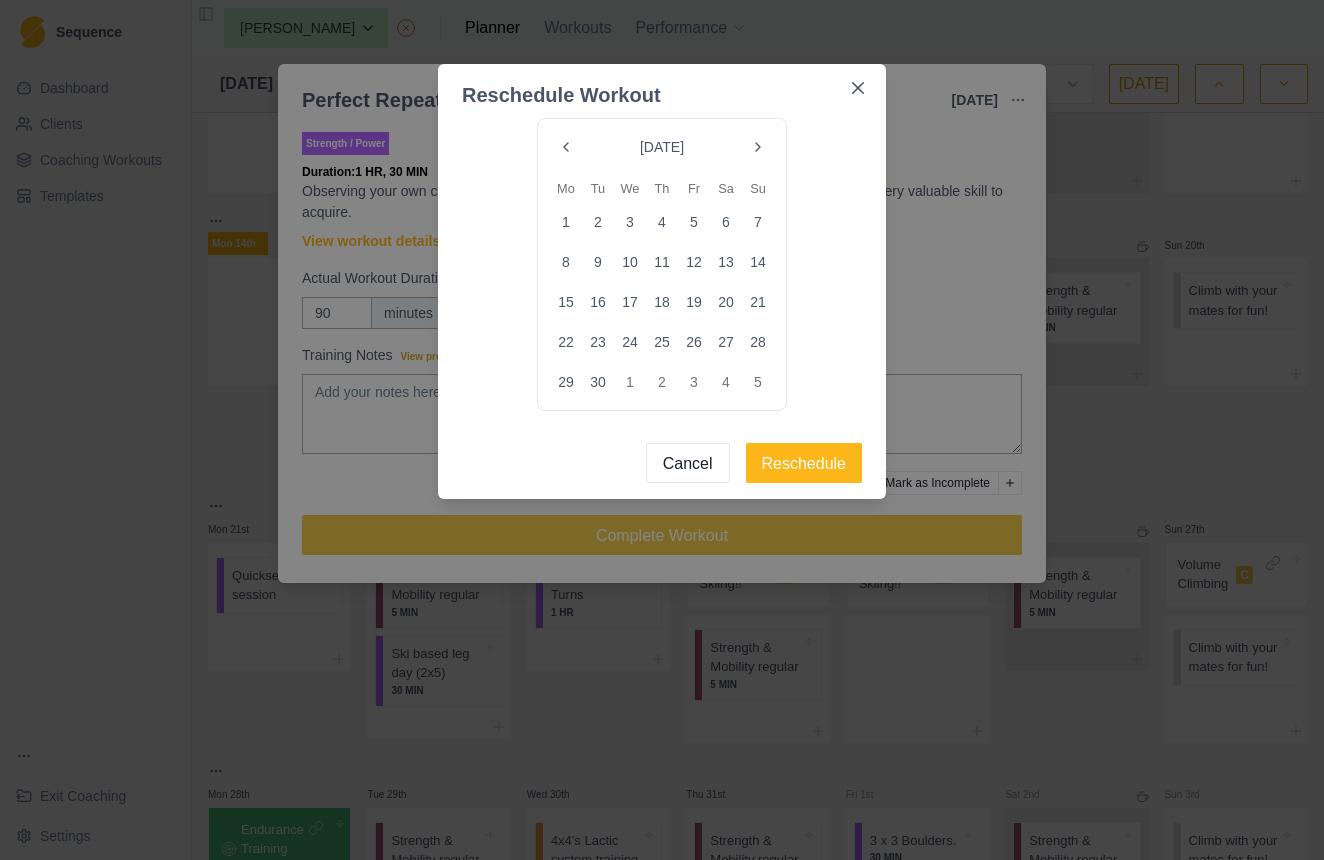 click on "10" at bounding box center [630, 262] 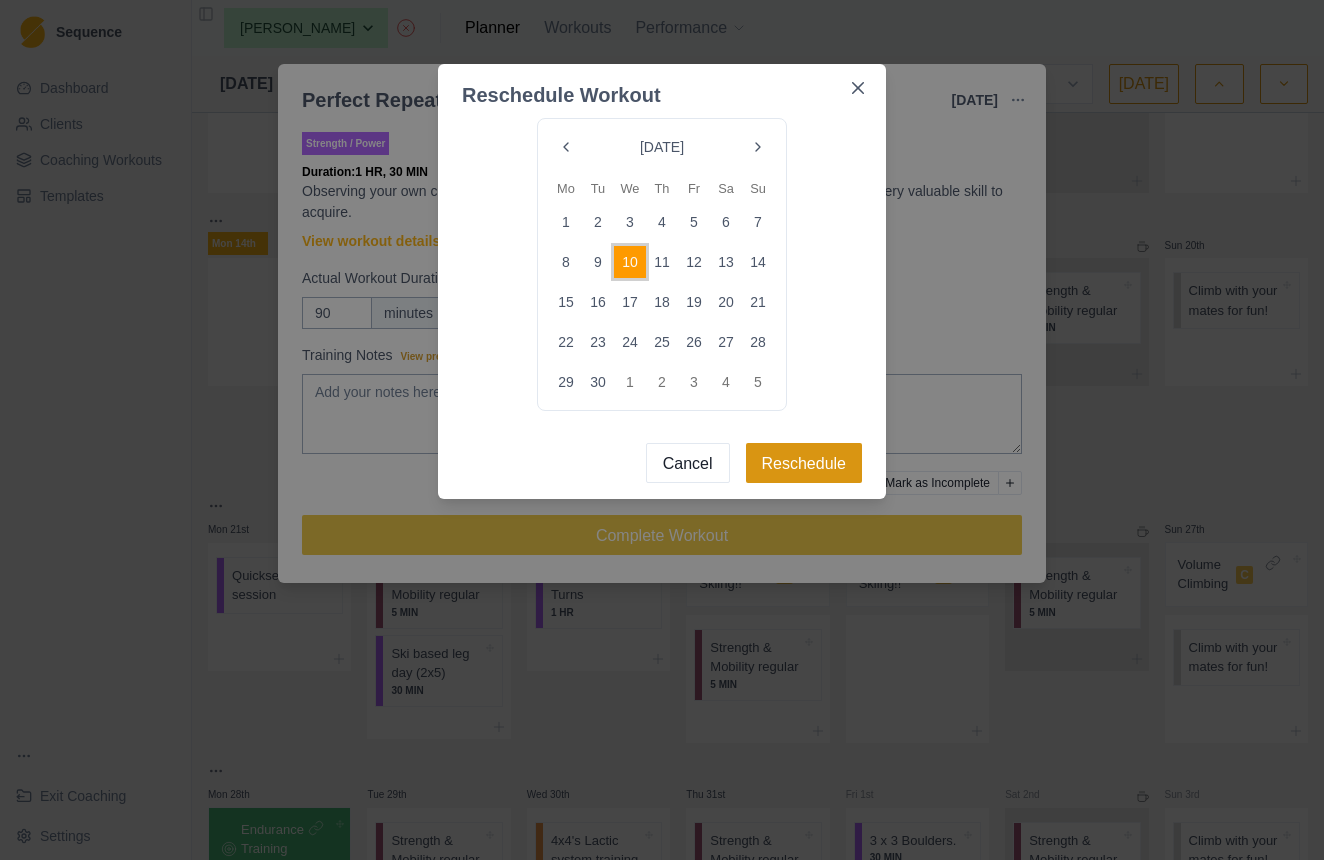 click on "Reschedule" at bounding box center (804, 463) 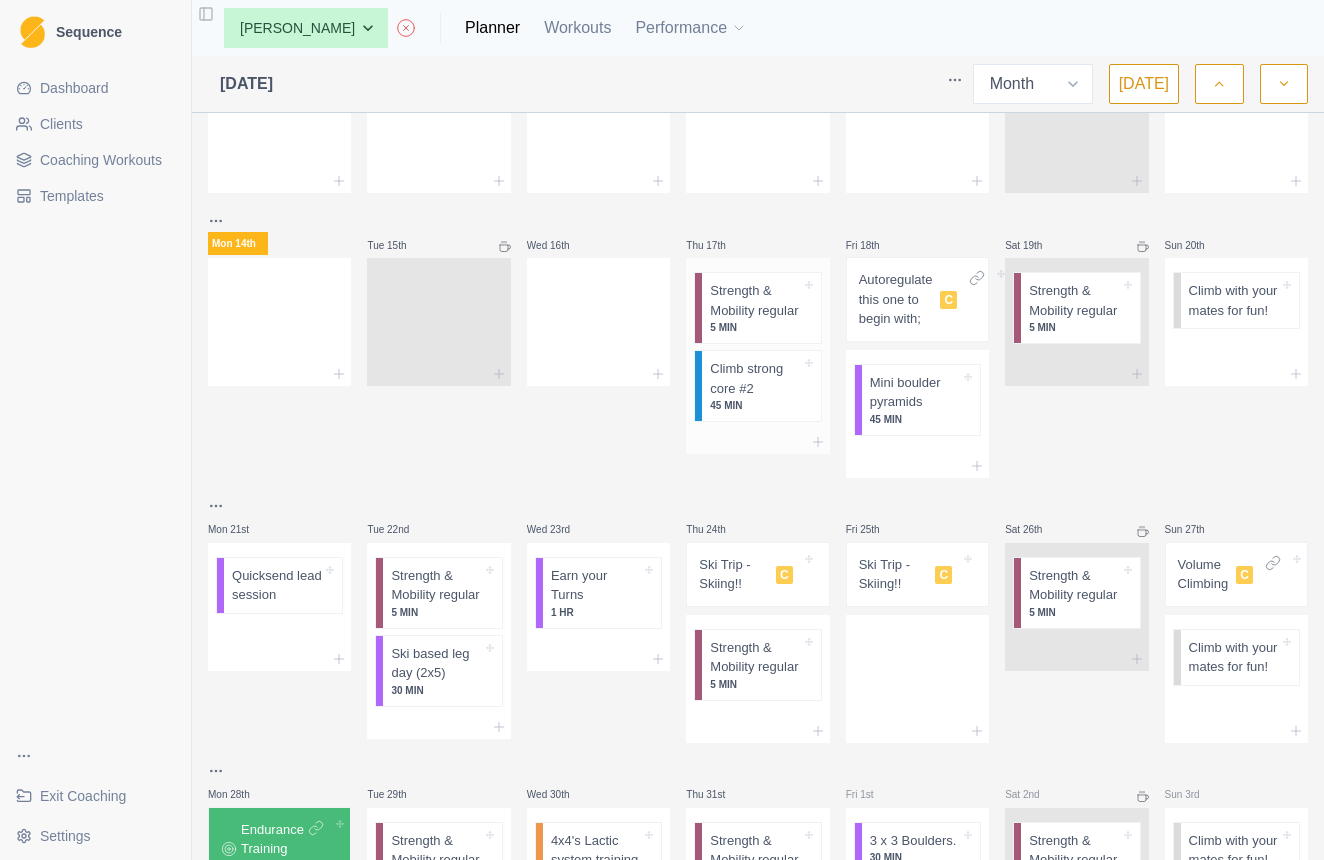 click on "Strength & Mobility regular" at bounding box center (755, 300) 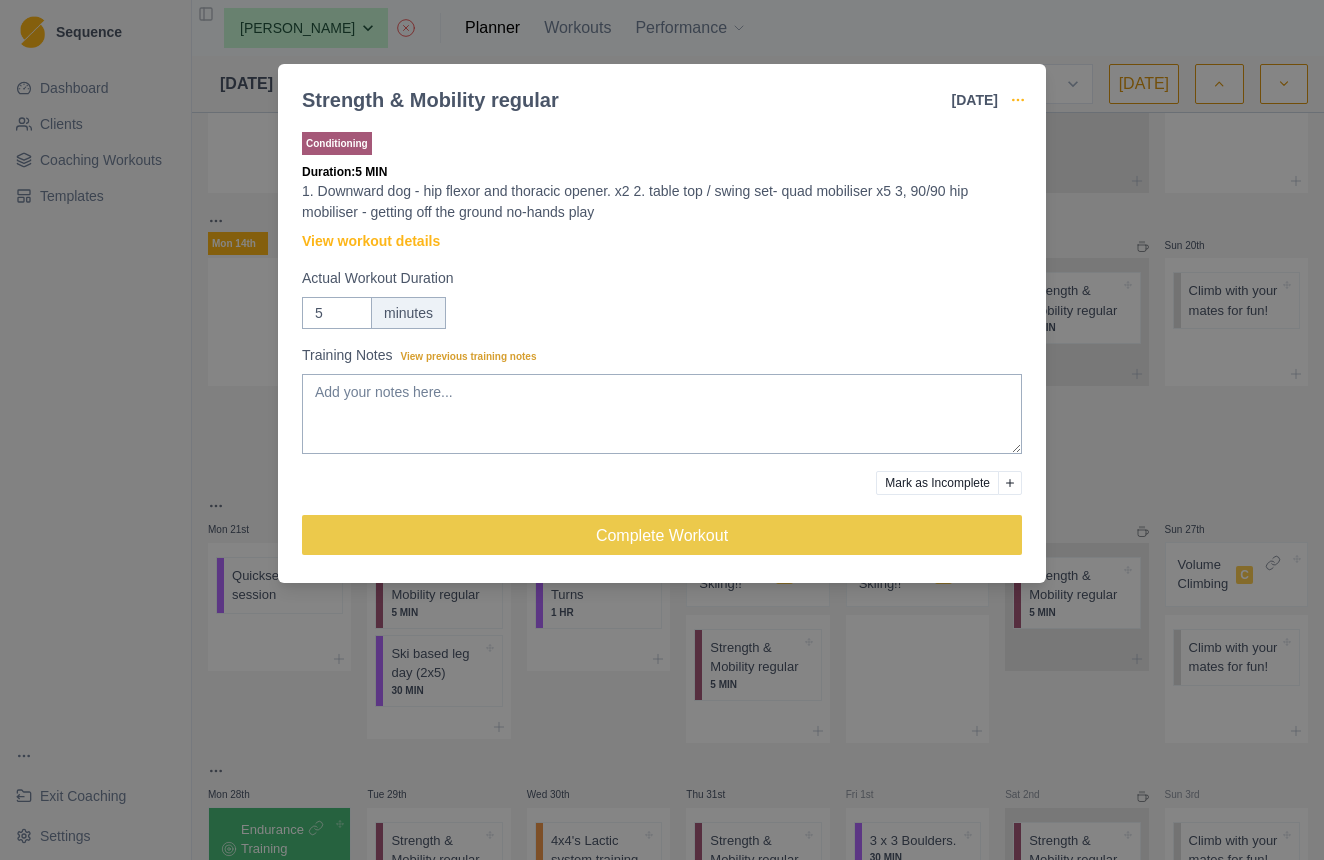 click 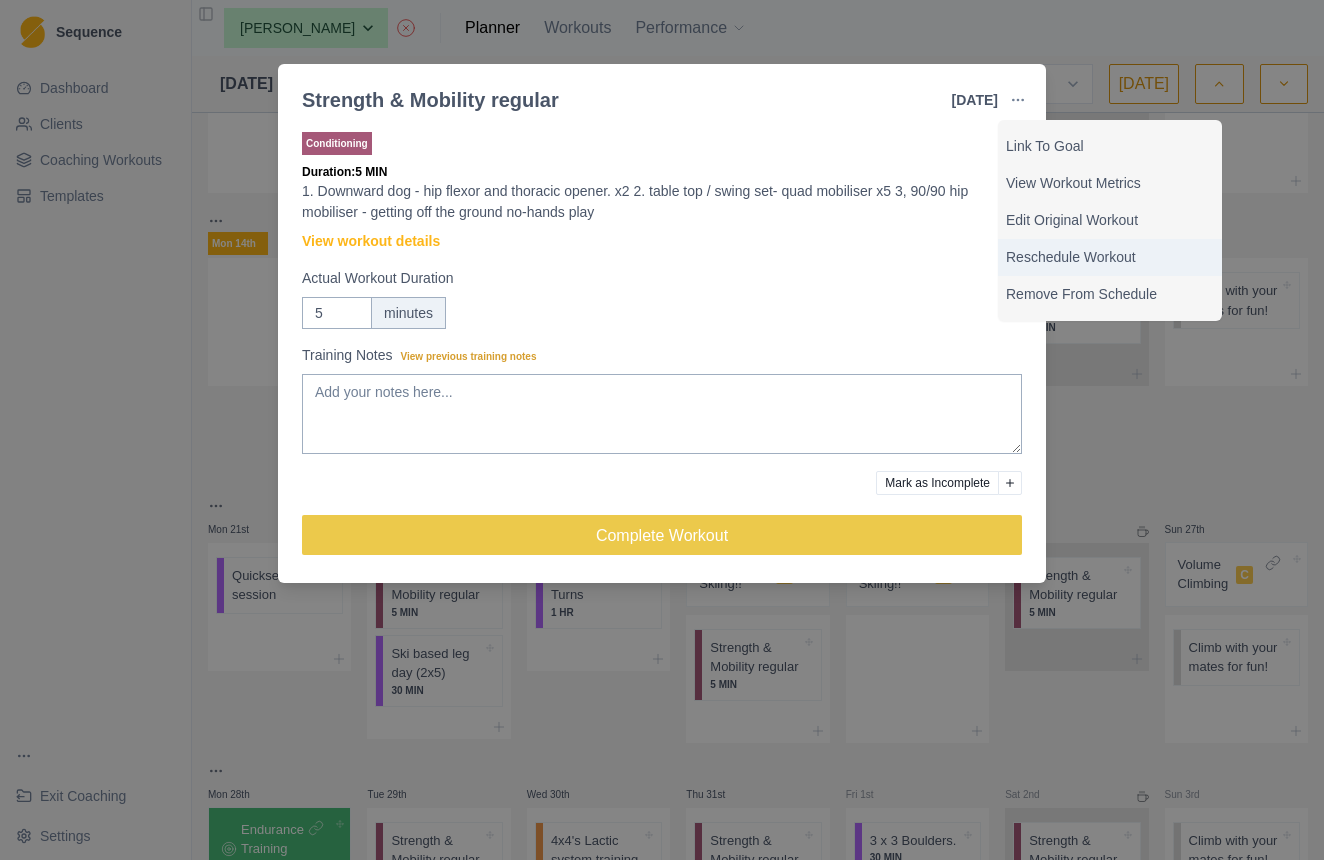 click on "Reschedule Workout" at bounding box center [1110, 257] 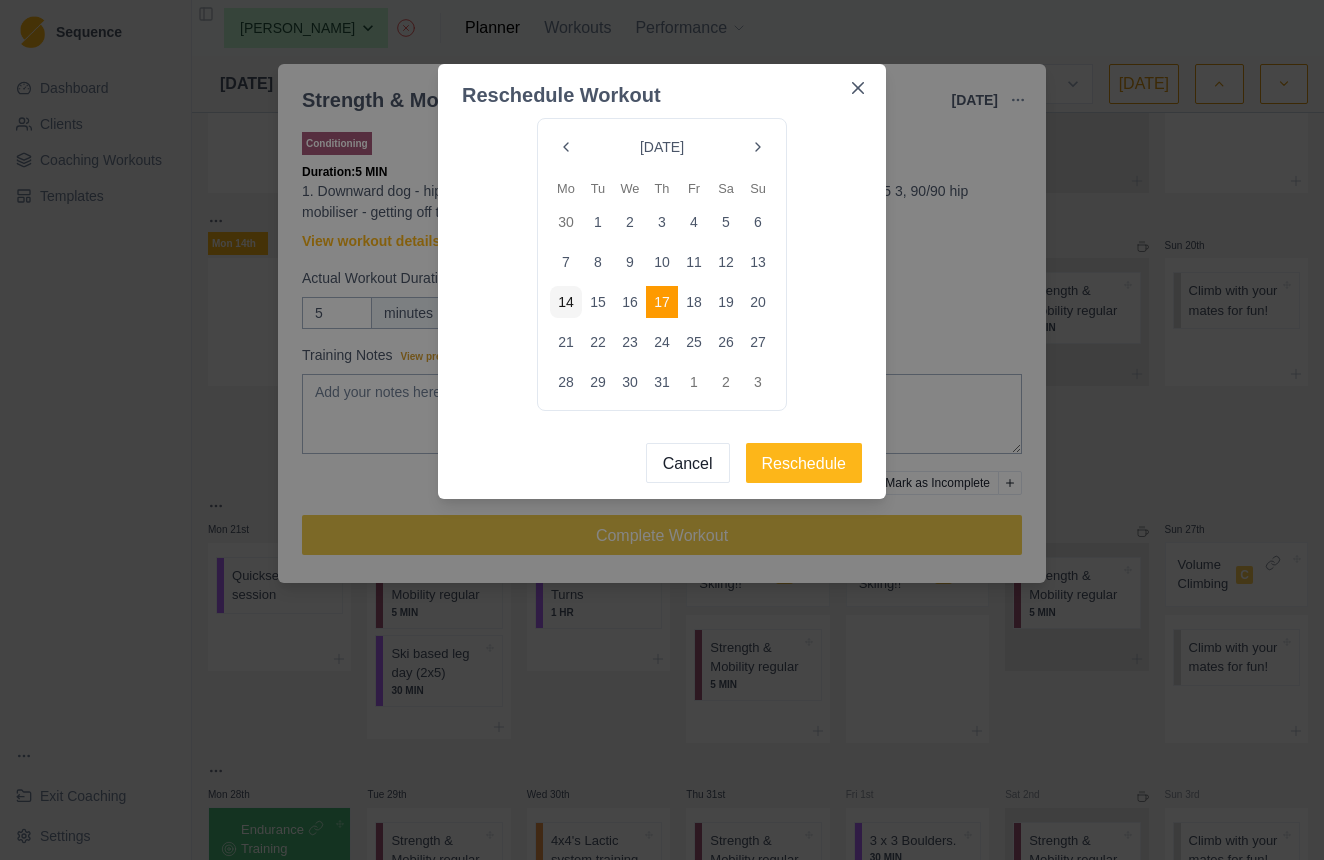 click at bounding box center (758, 147) 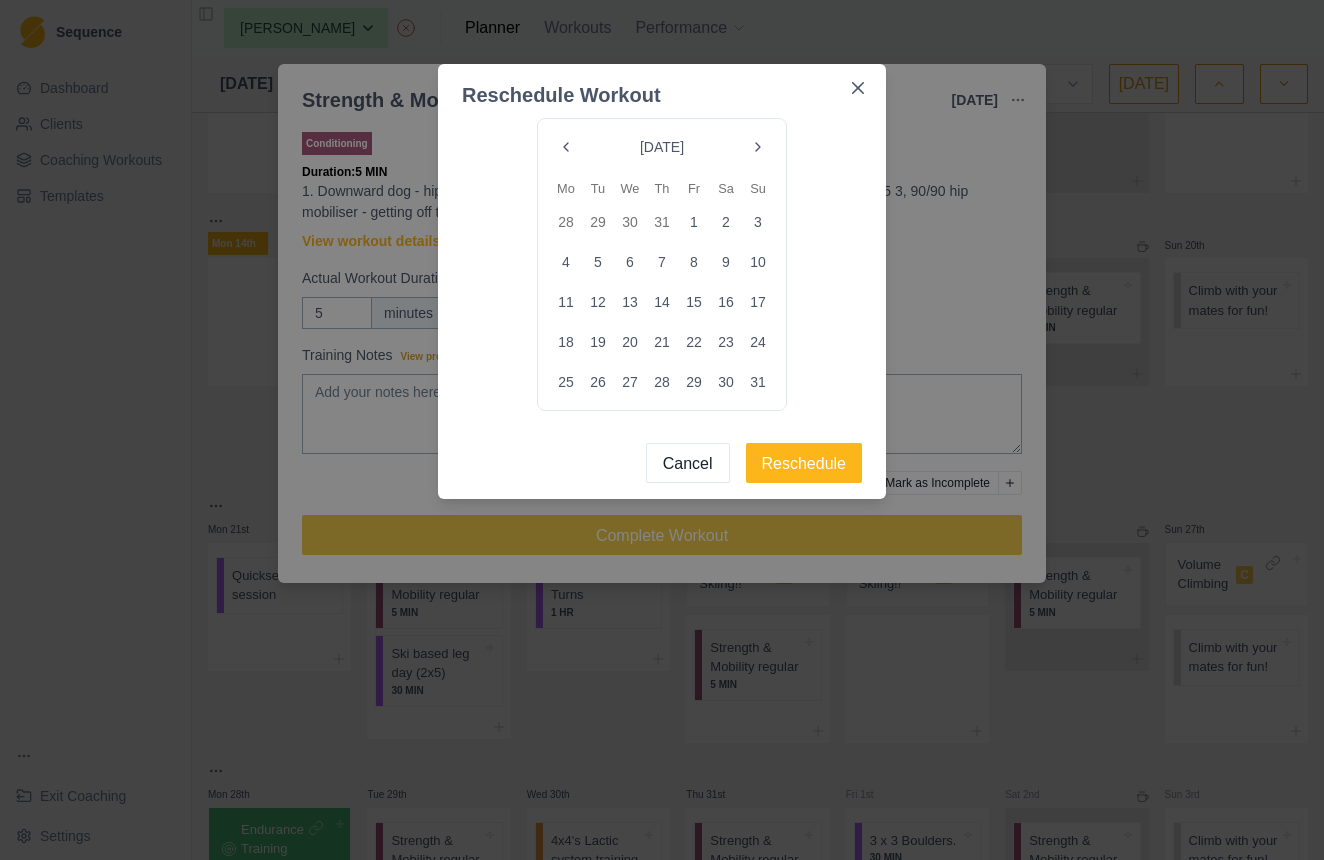 click at bounding box center [758, 147] 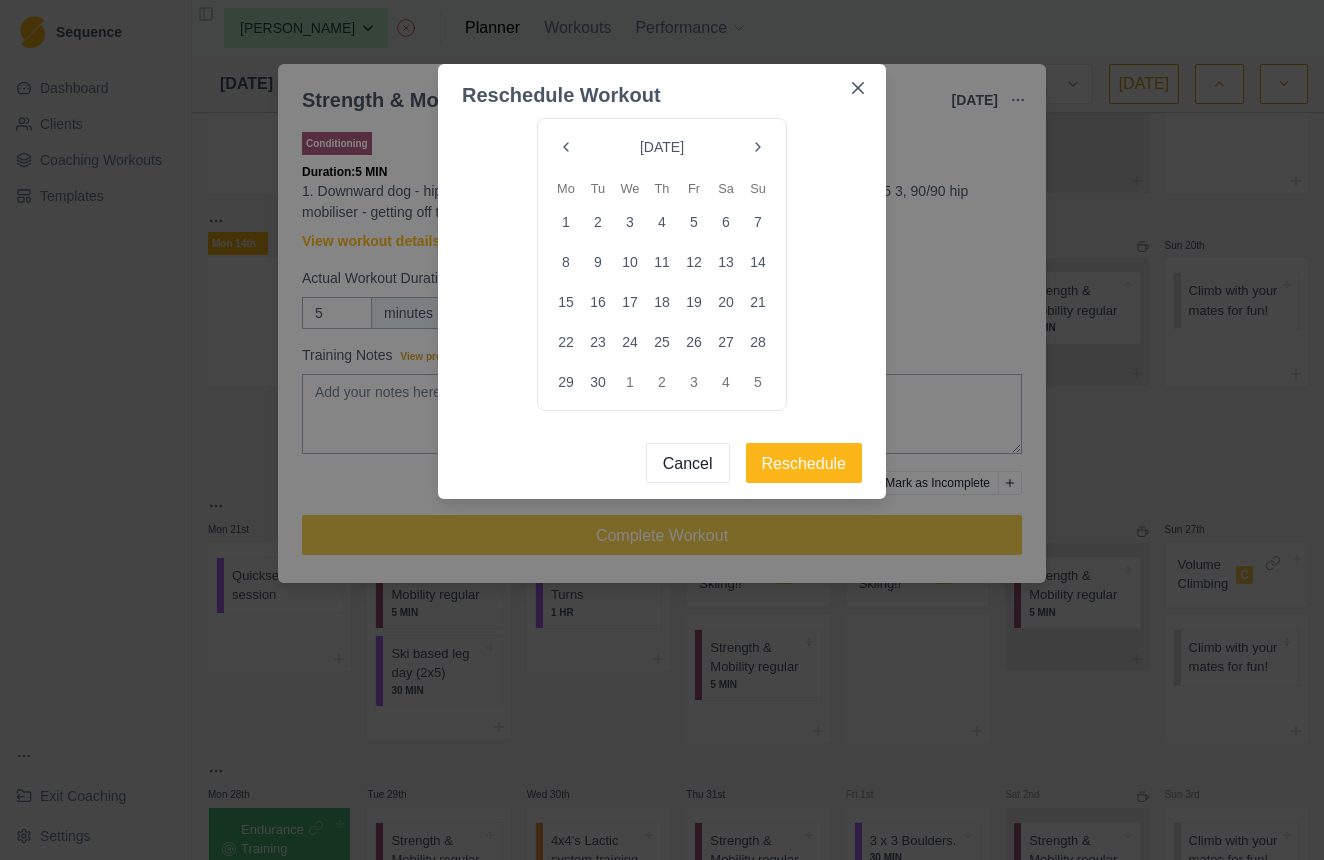 click on "11" at bounding box center (662, 262) 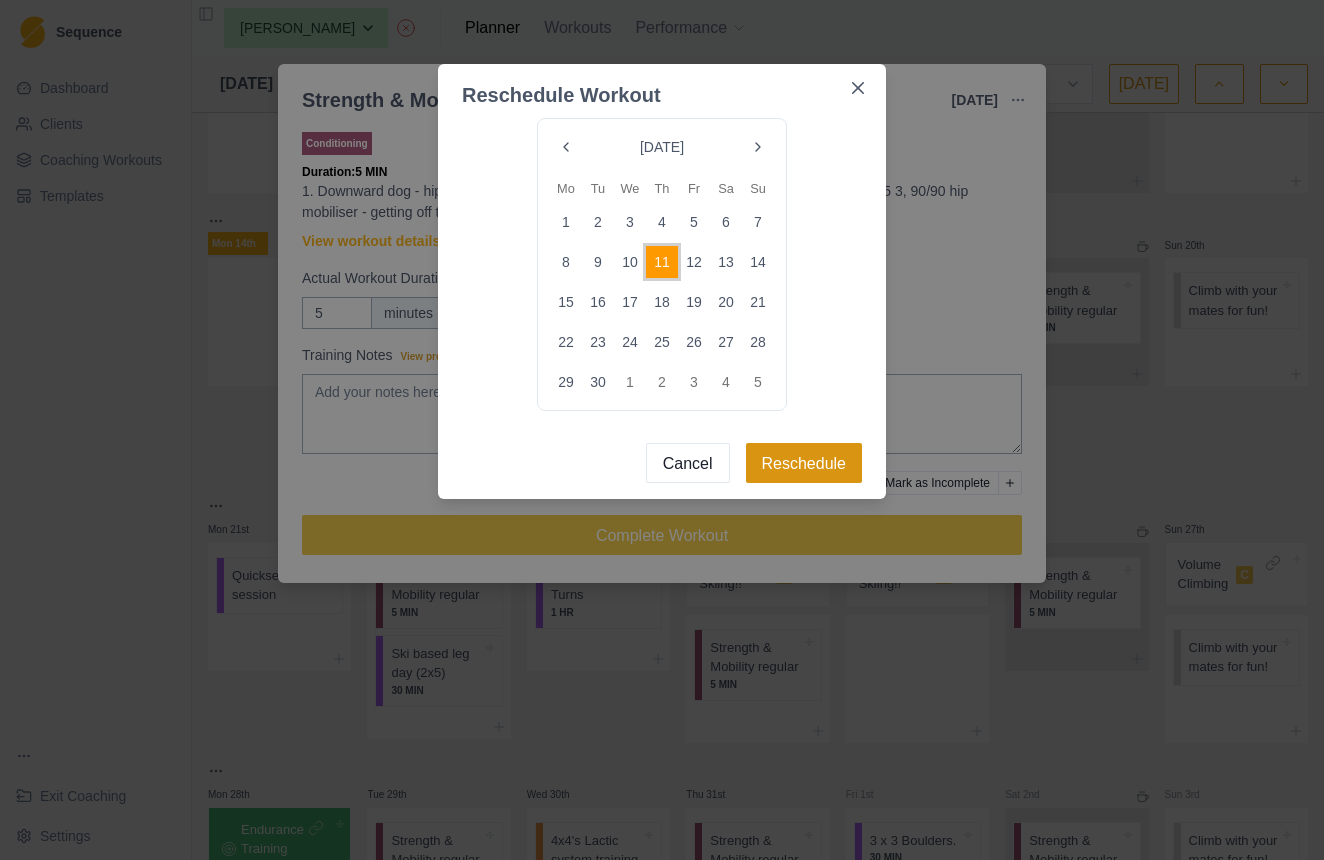 click on "Reschedule" at bounding box center (804, 463) 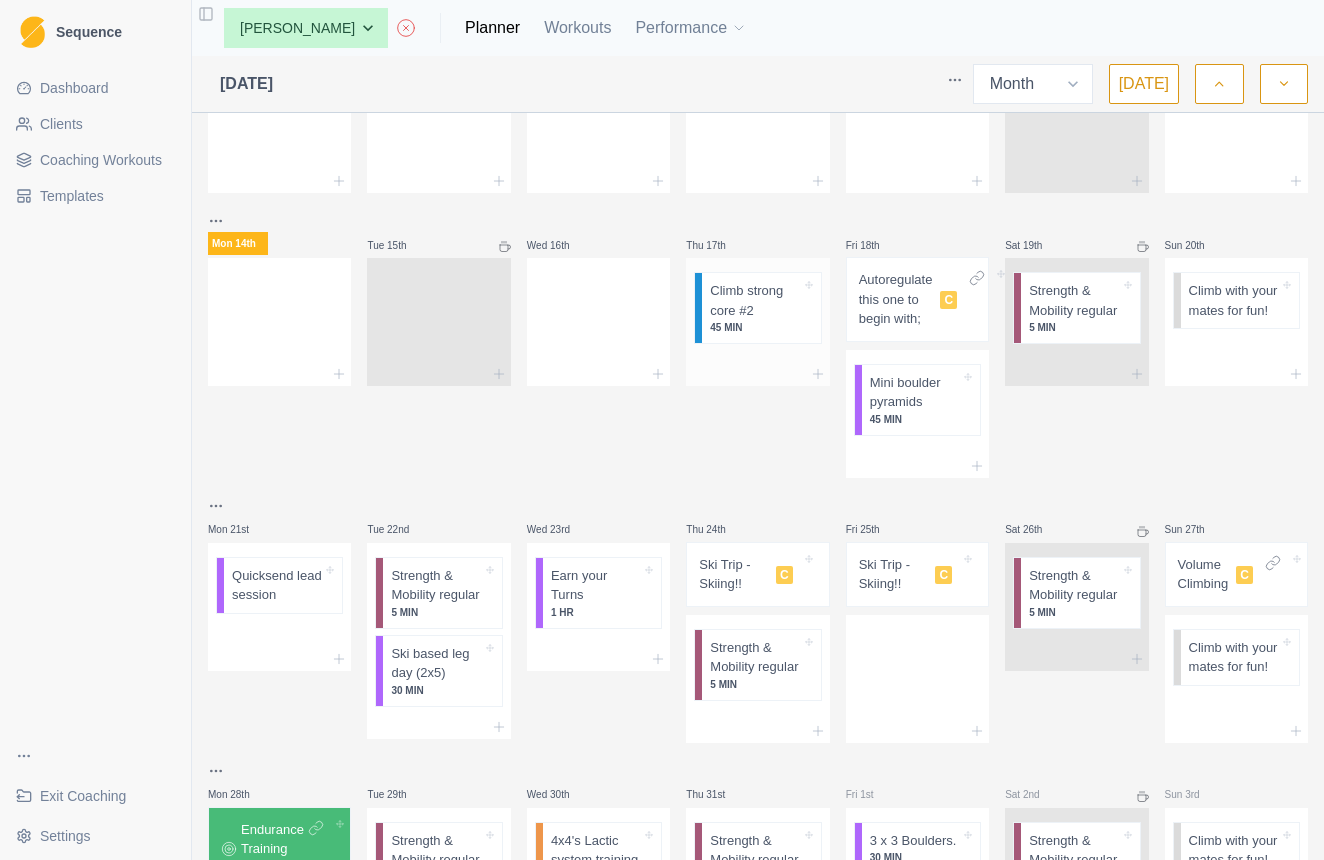 click on "45 MIN" at bounding box center [755, 327] 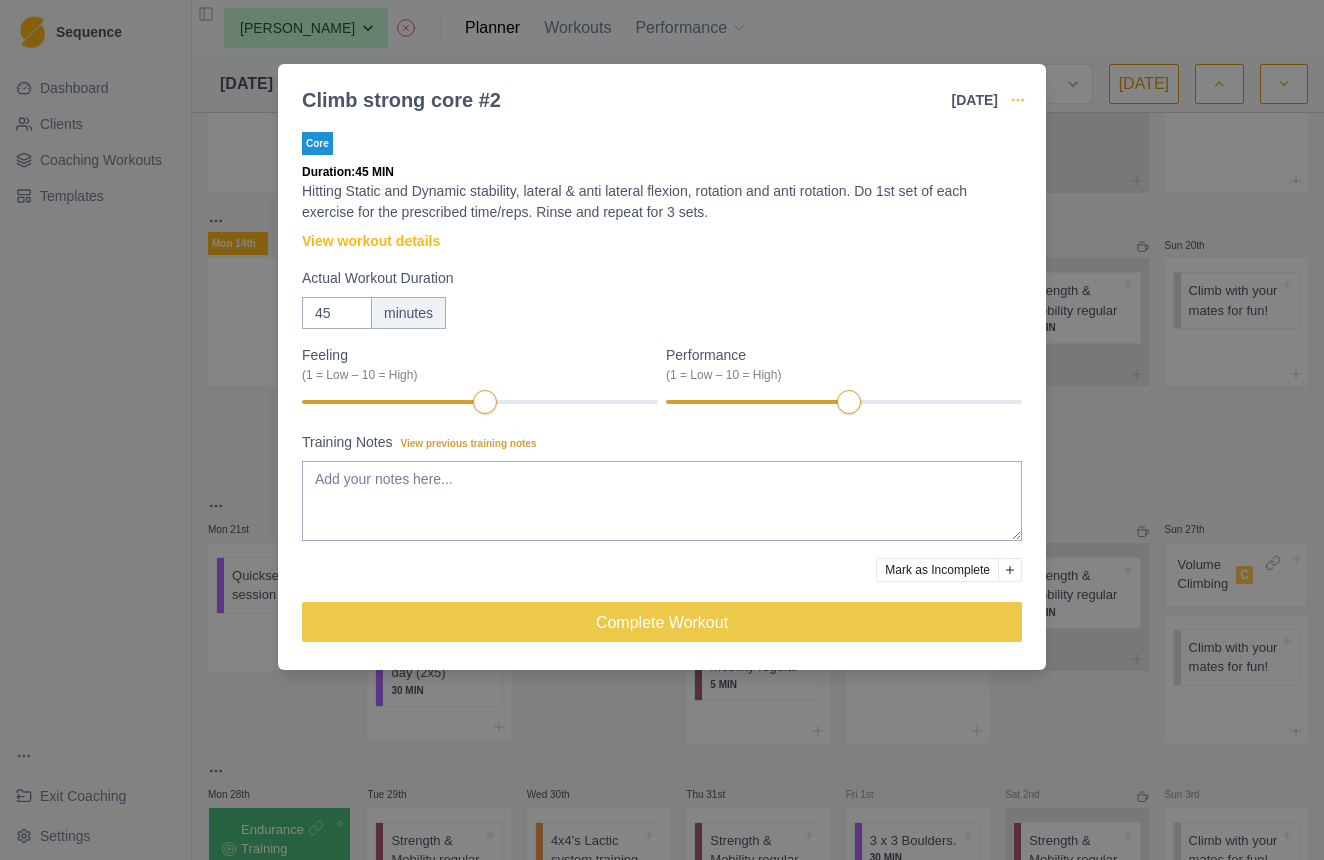 click 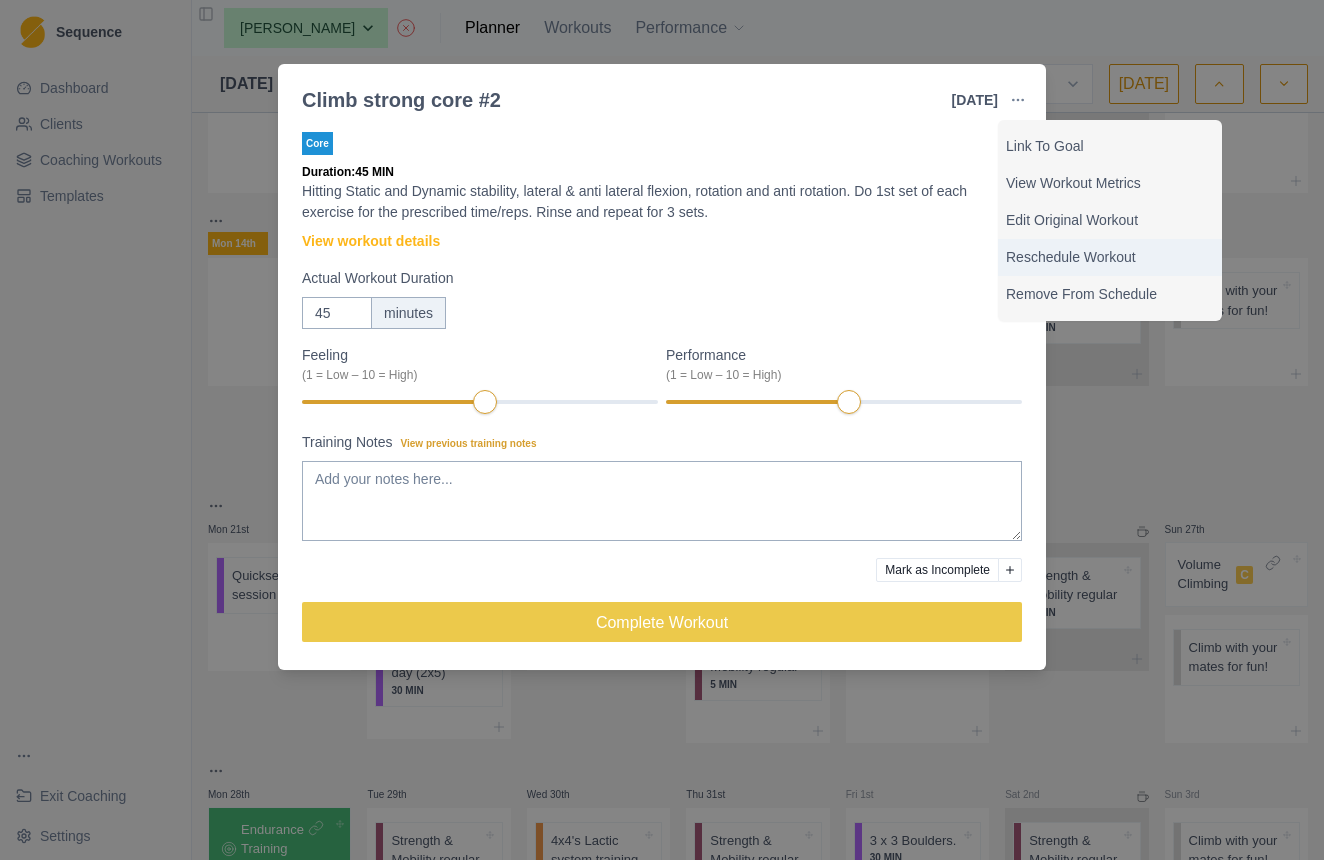 click on "Reschedule Workout" at bounding box center (1110, 257) 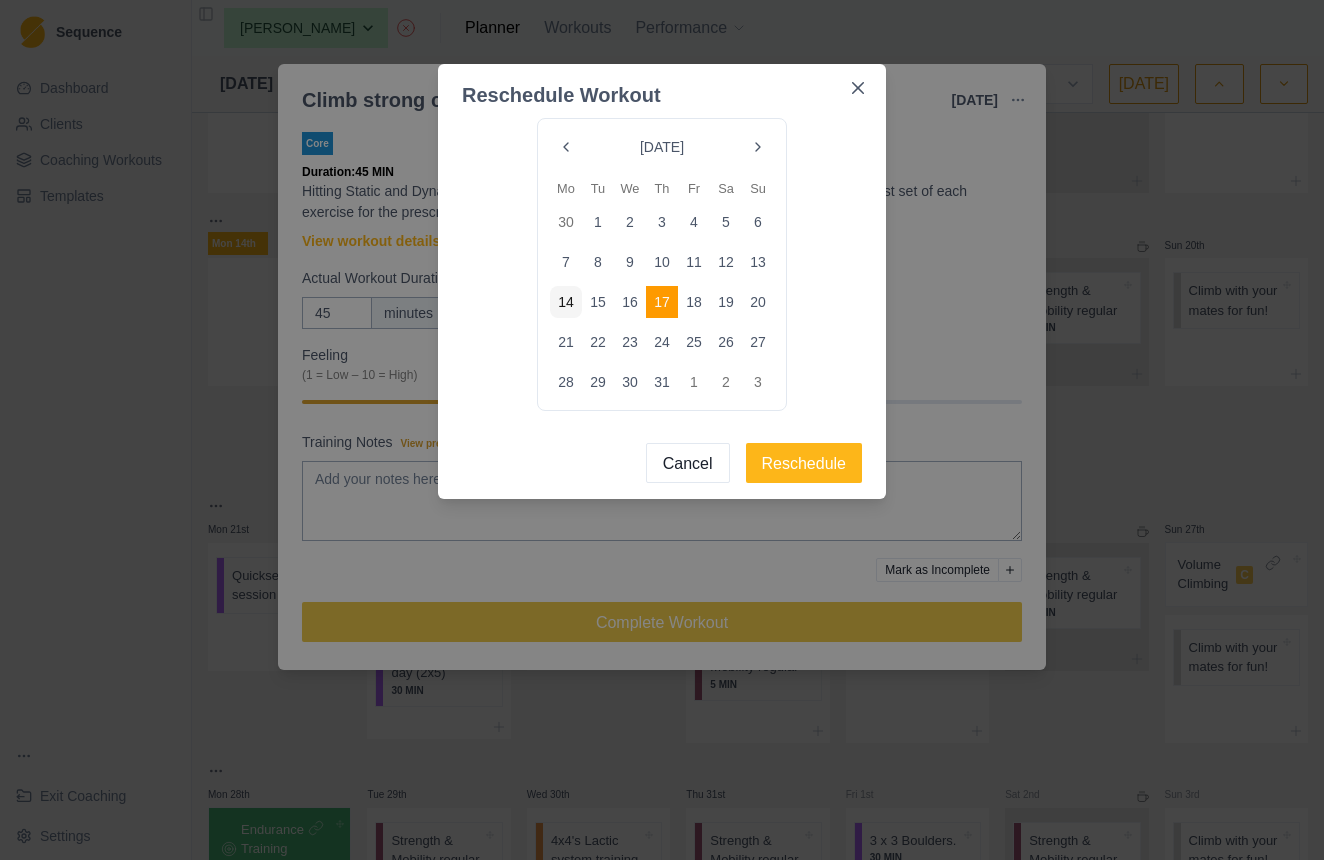 click at bounding box center [758, 147] 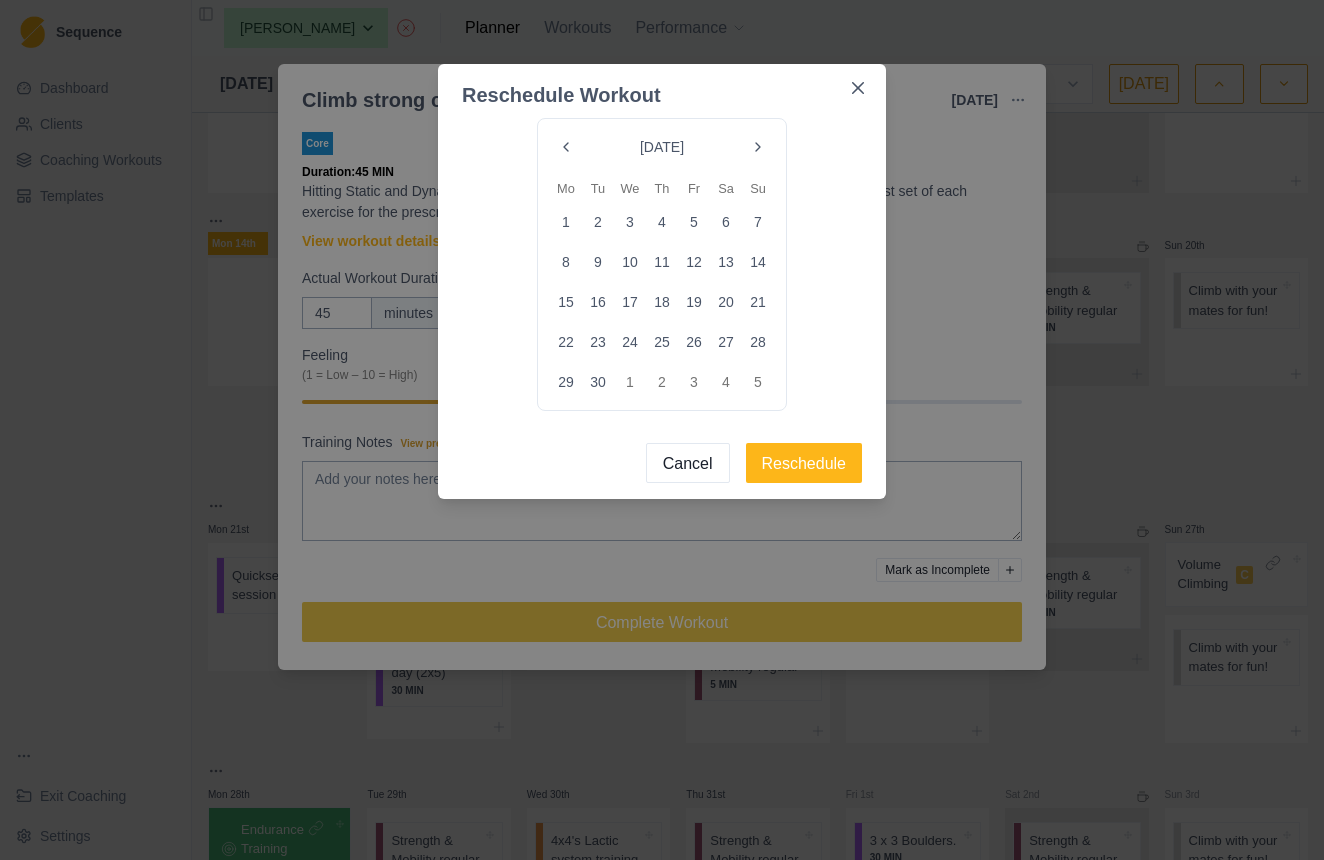click on "11" at bounding box center (662, 262) 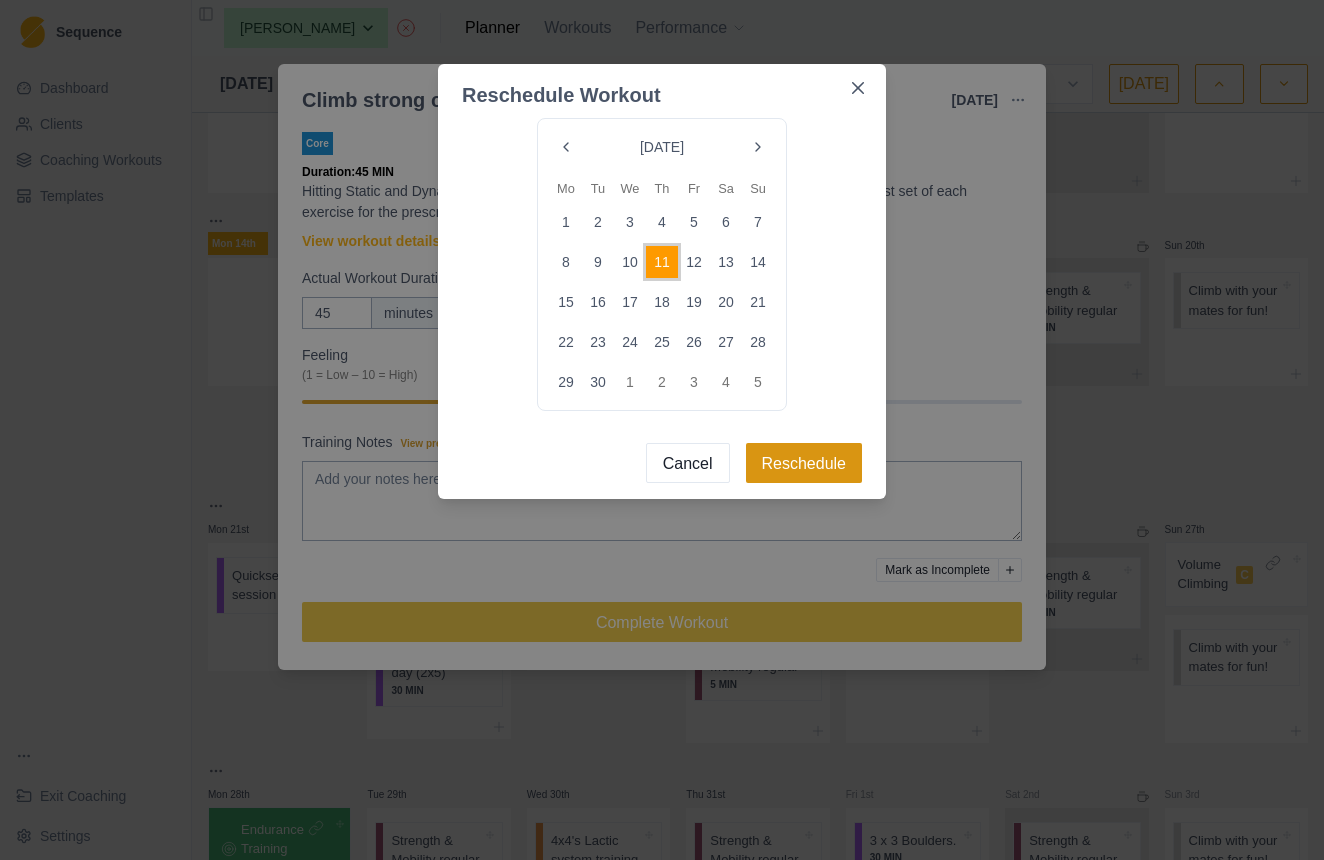 click on "Reschedule" at bounding box center [804, 463] 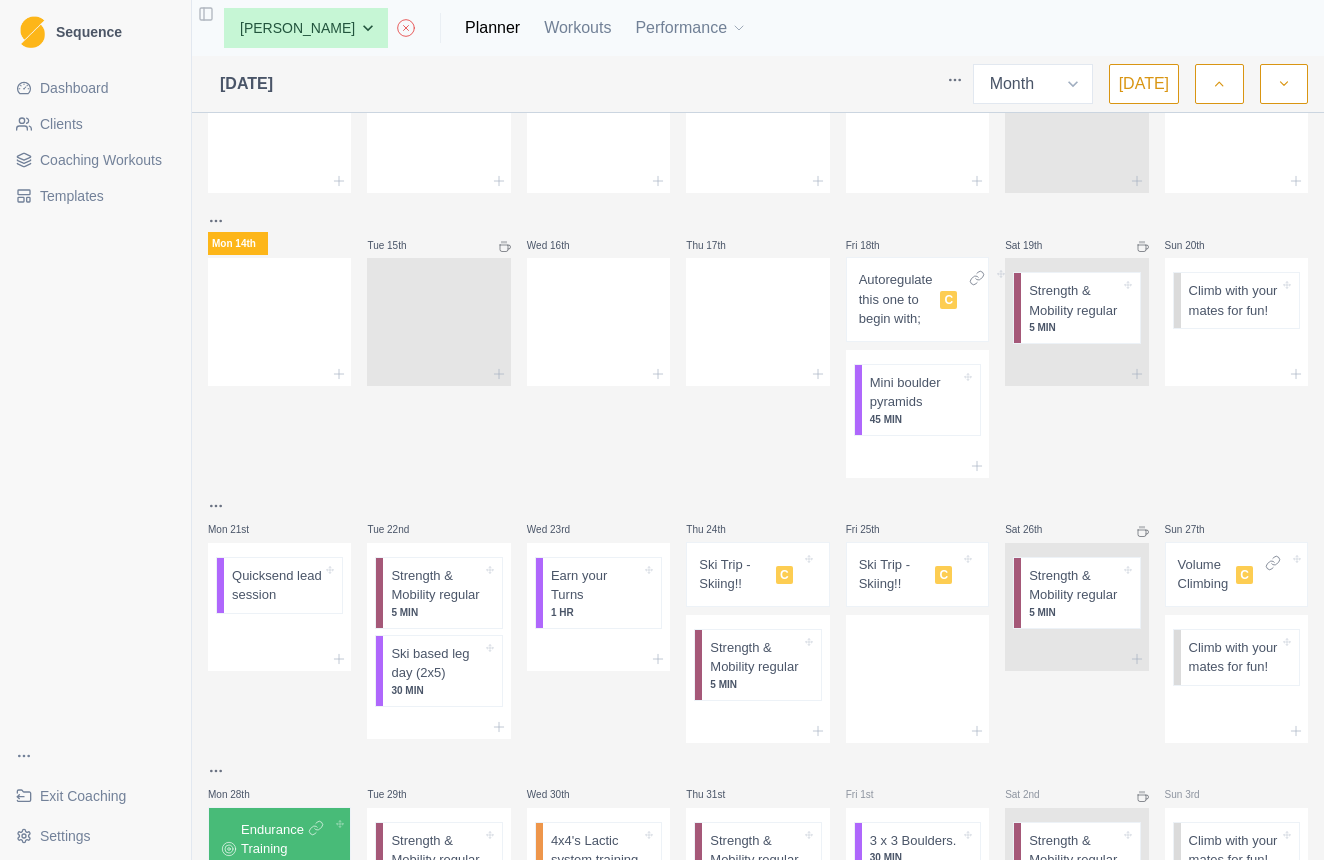 click on "Autoregulate this one to begin with;" at bounding box center [896, 299] 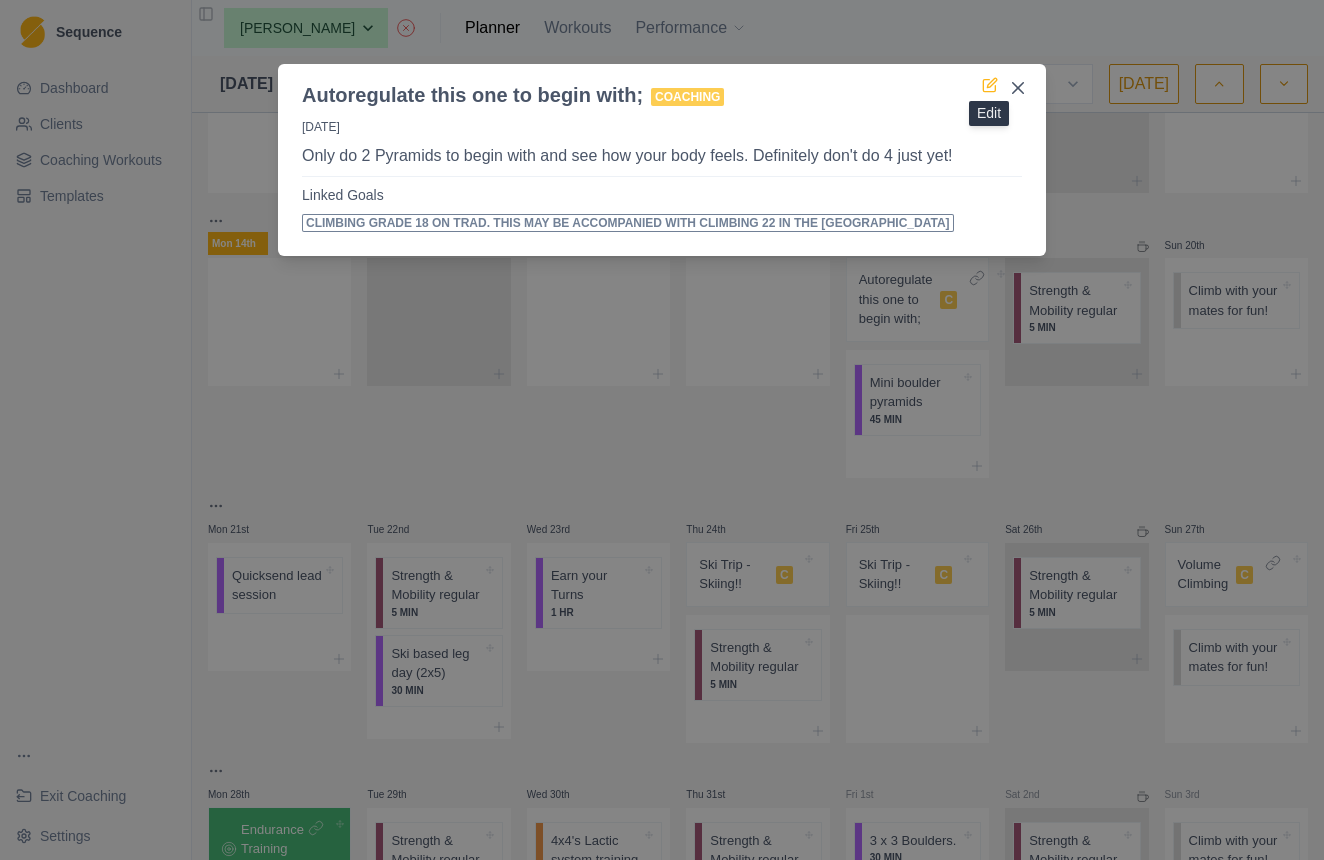 click 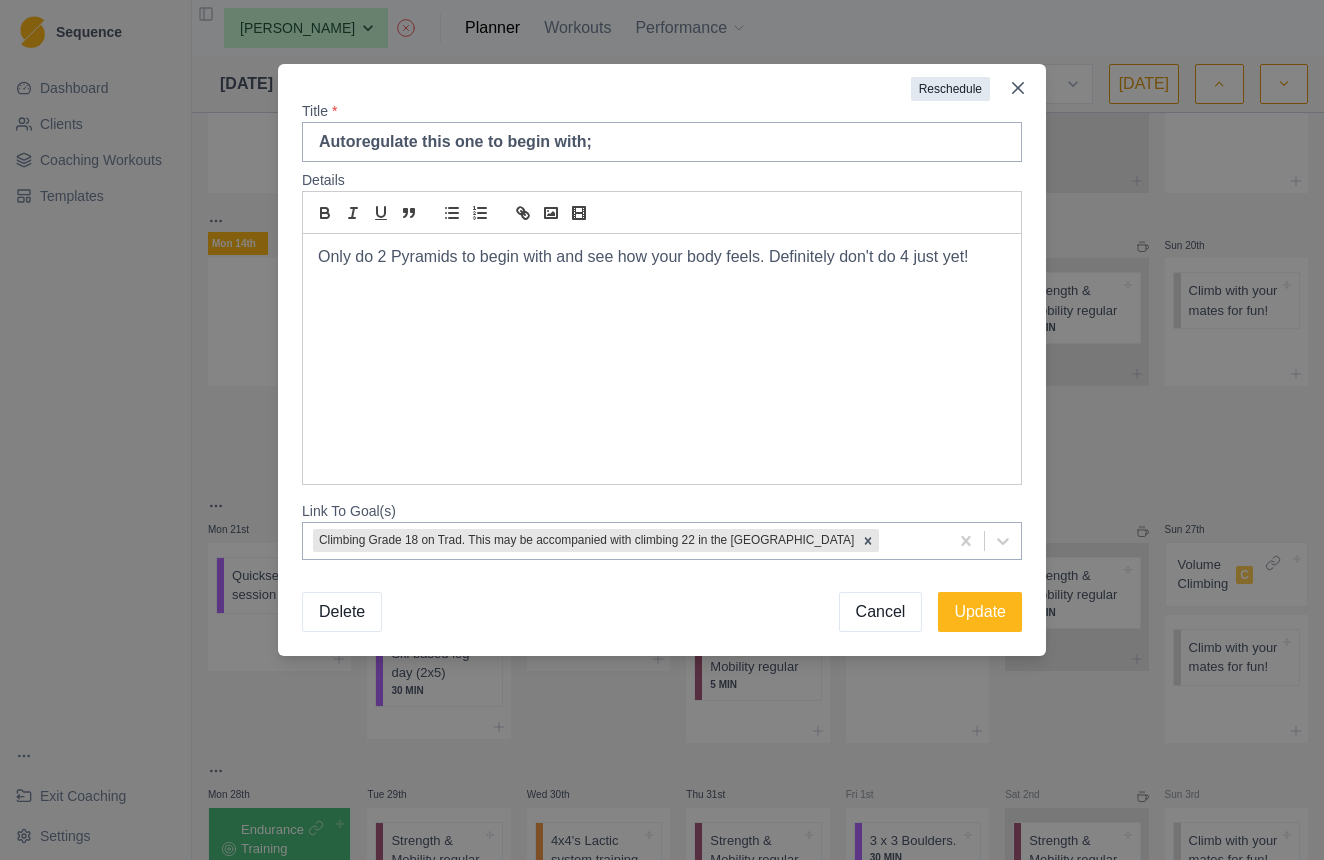 click on "Reschedule" at bounding box center (950, 89) 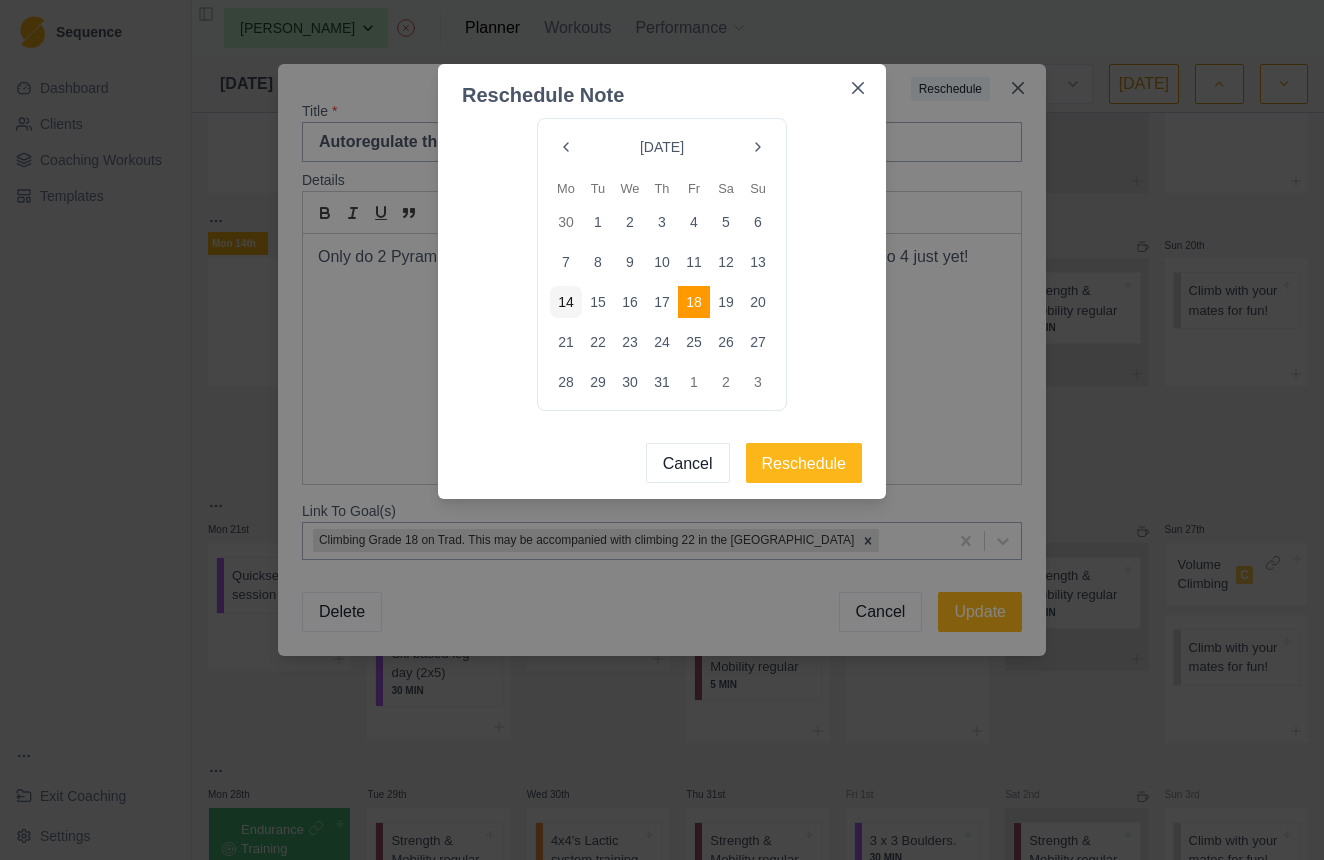 click at bounding box center (758, 147) 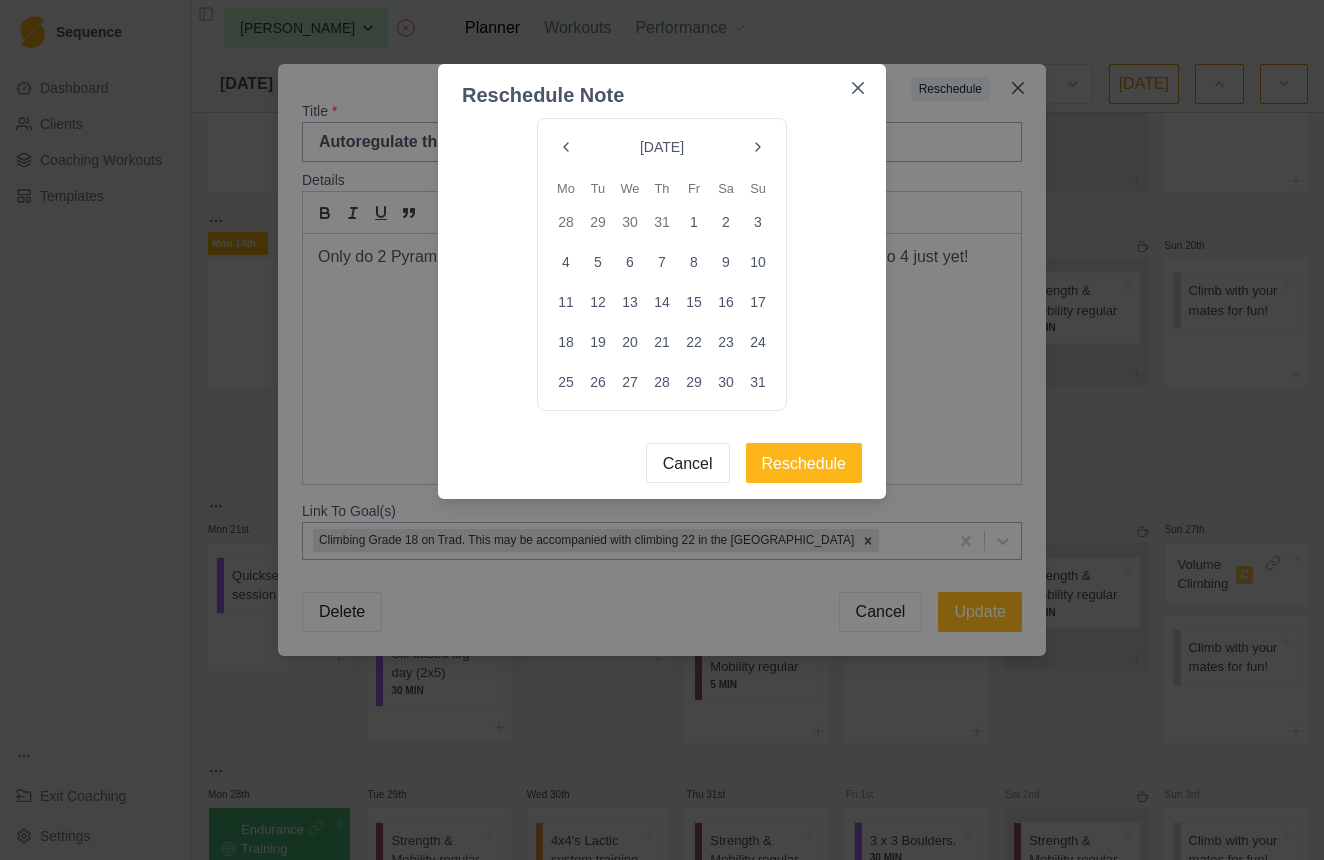 click at bounding box center [758, 147] 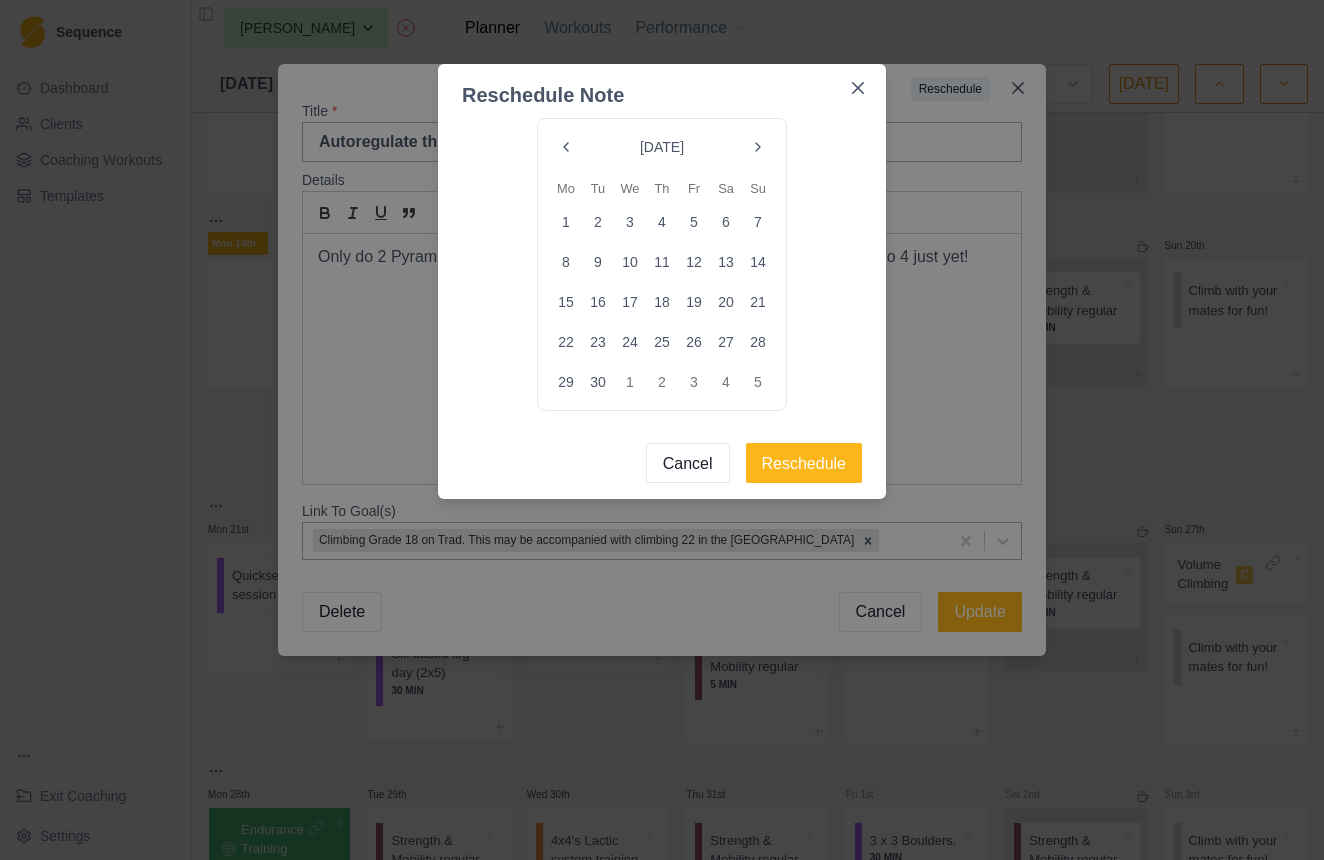 click on "12" at bounding box center (694, 262) 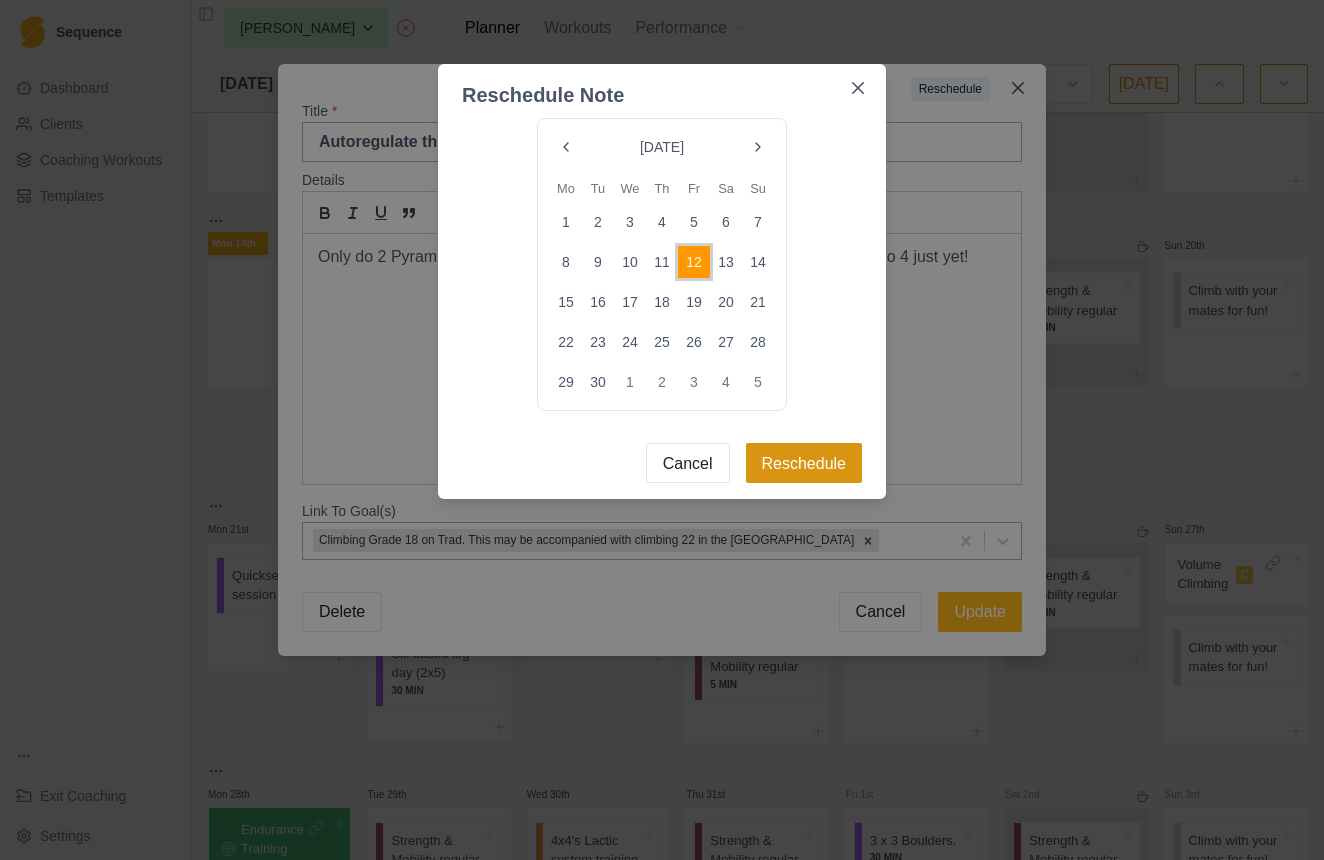 click on "Reschedule" at bounding box center [804, 463] 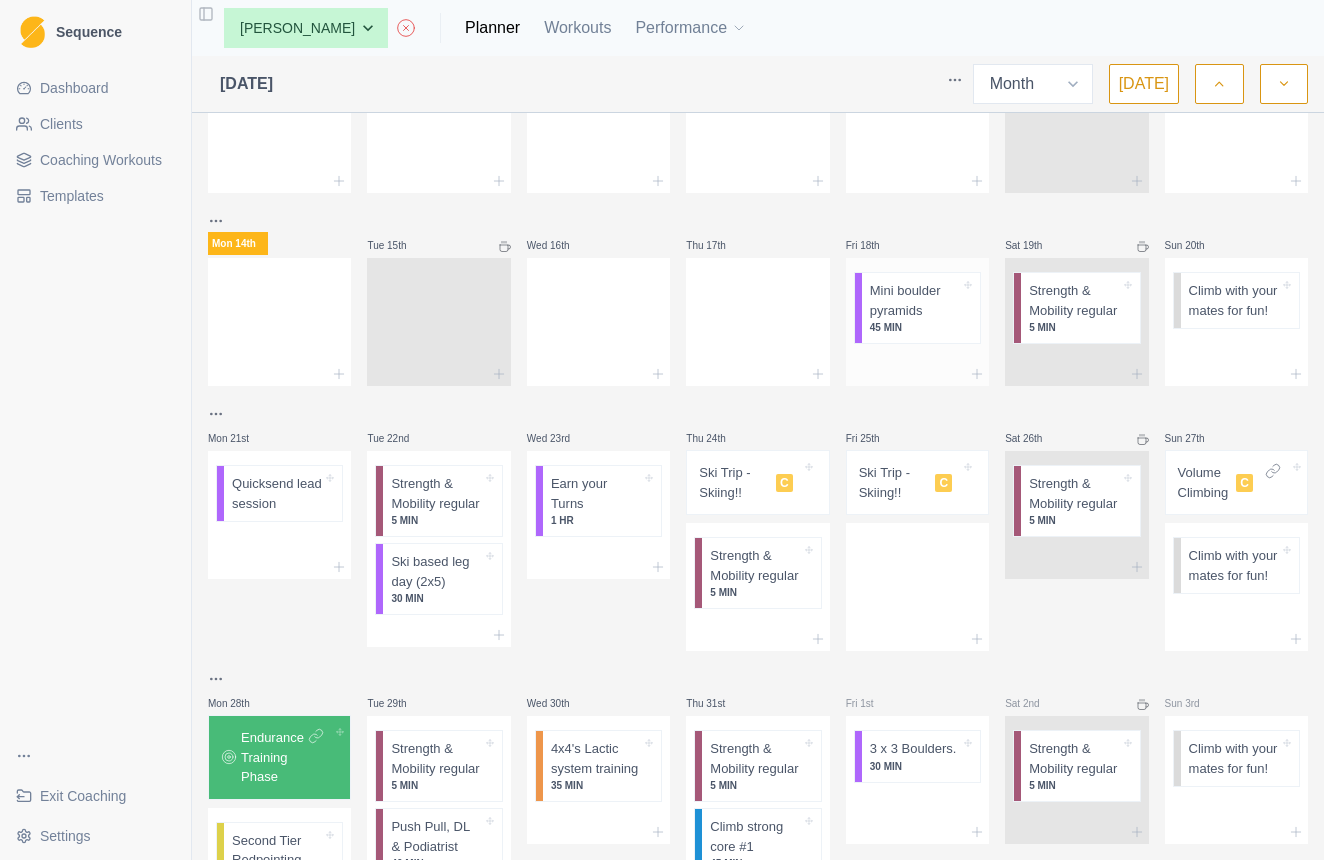 click on "Mini boulder pyramids" at bounding box center (915, 300) 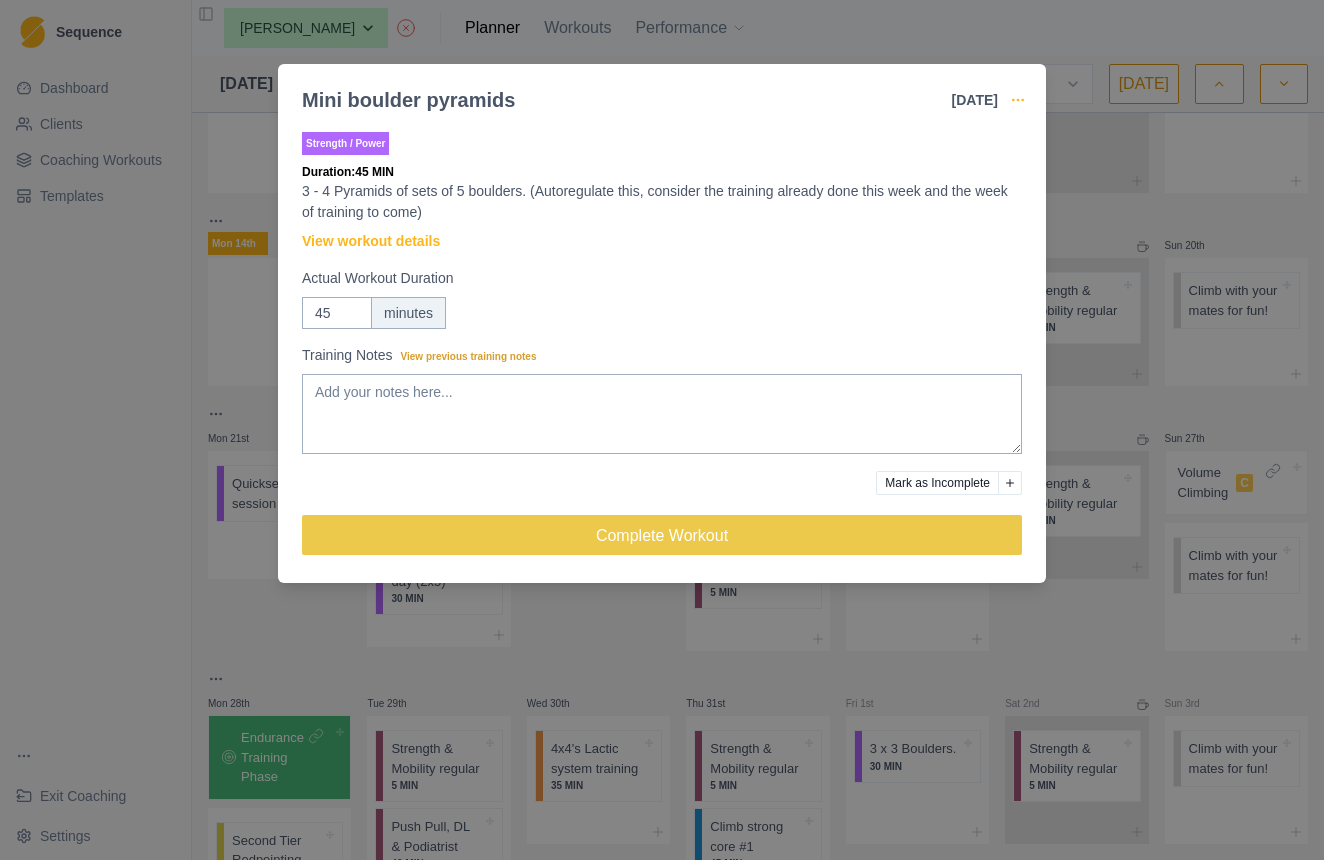 click 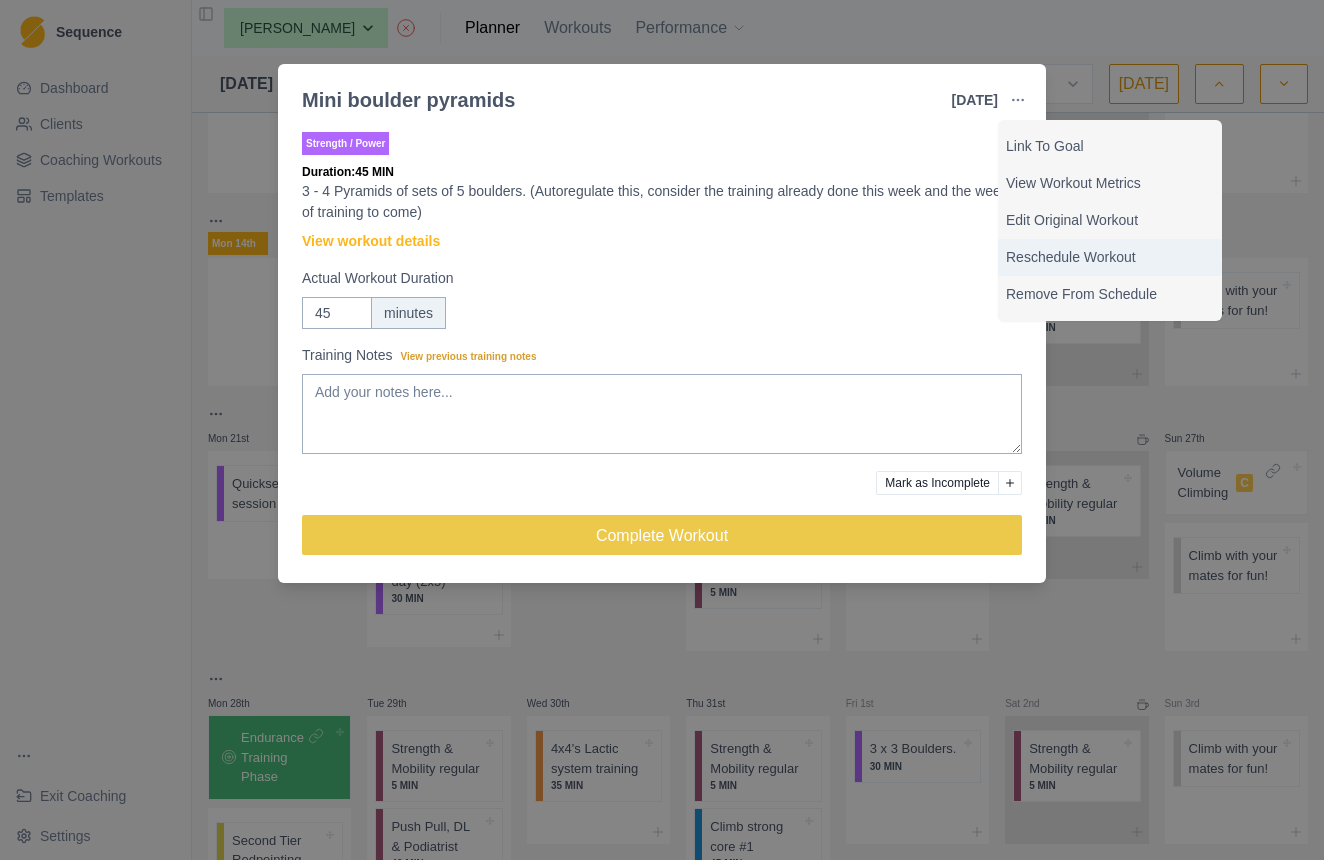 click on "Reschedule Workout" at bounding box center [1110, 257] 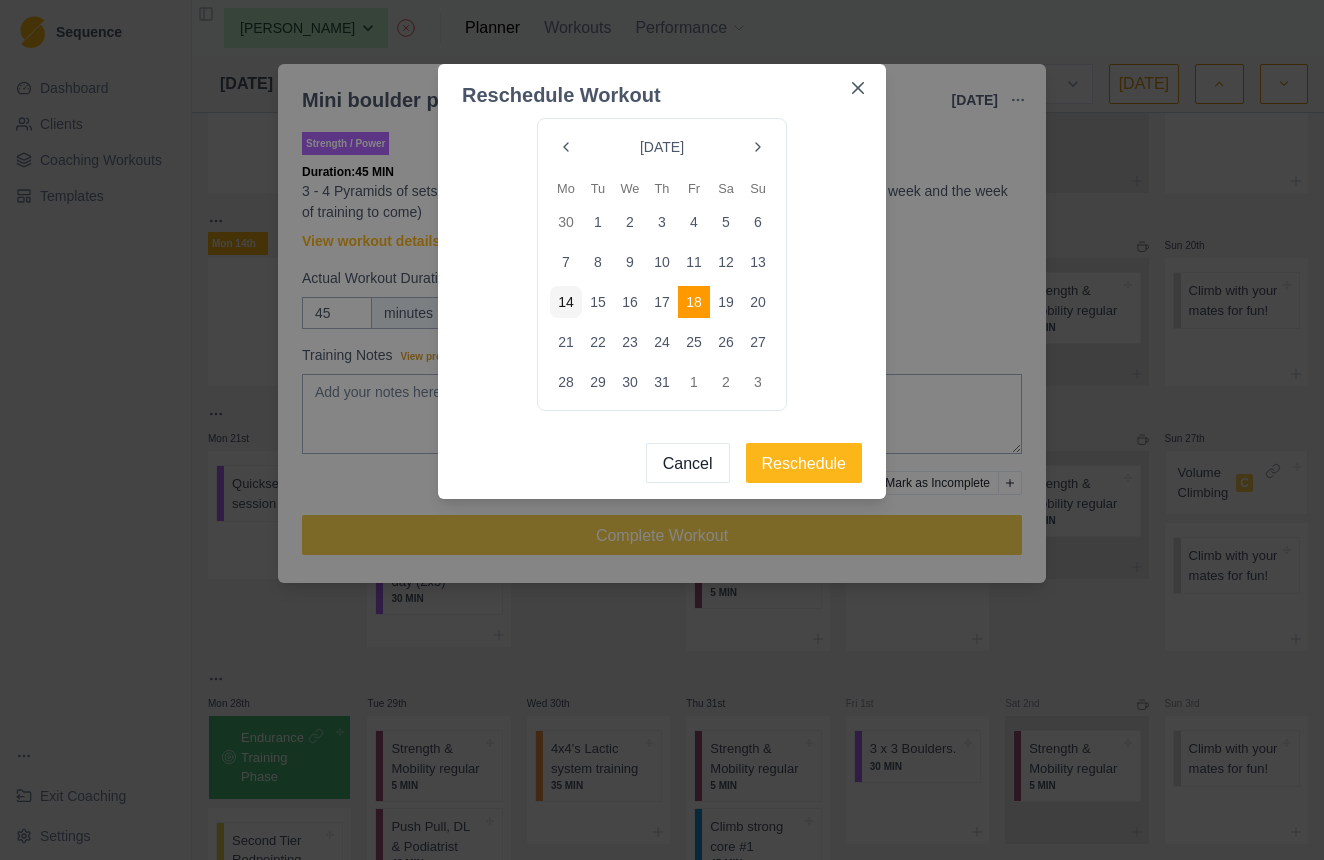 click at bounding box center [758, 147] 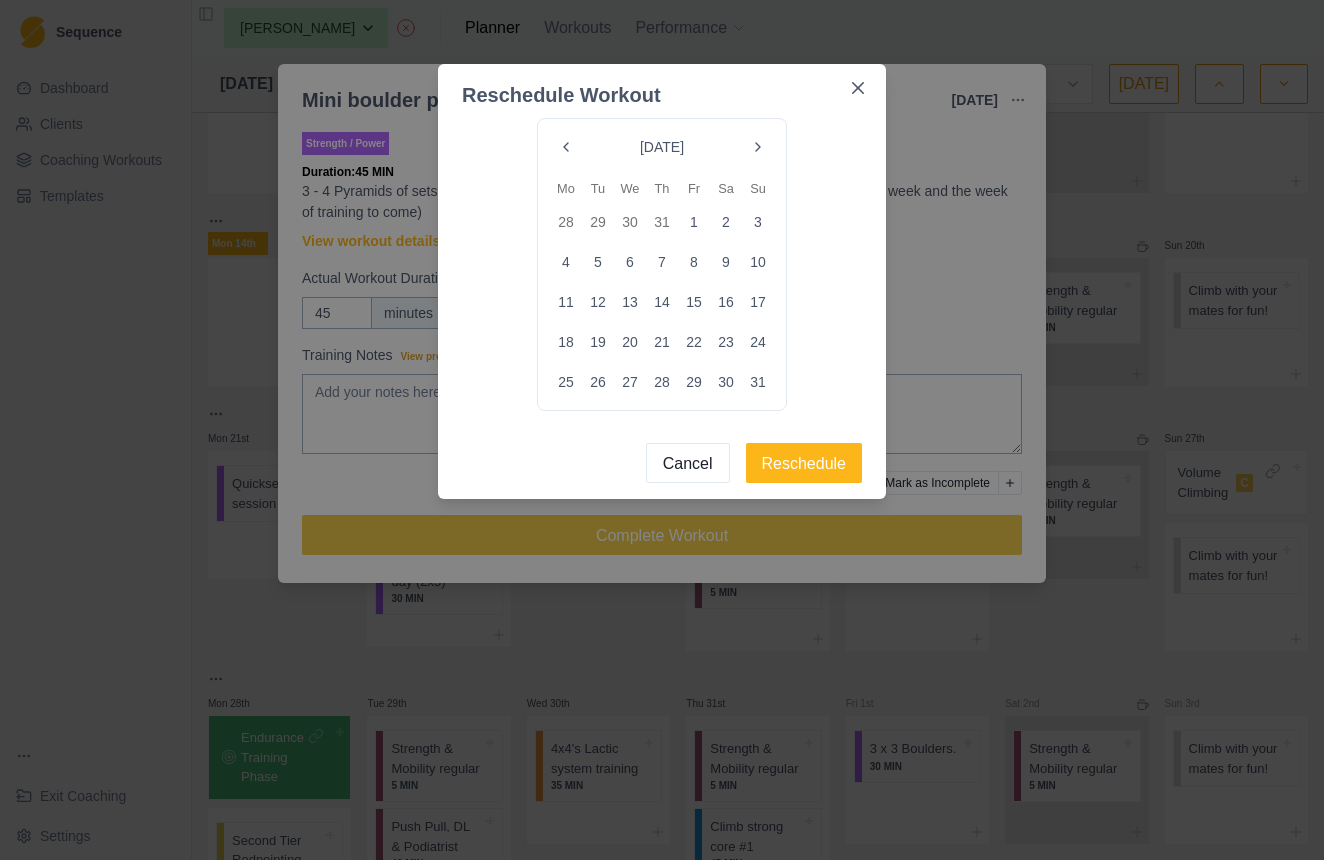 click at bounding box center (758, 147) 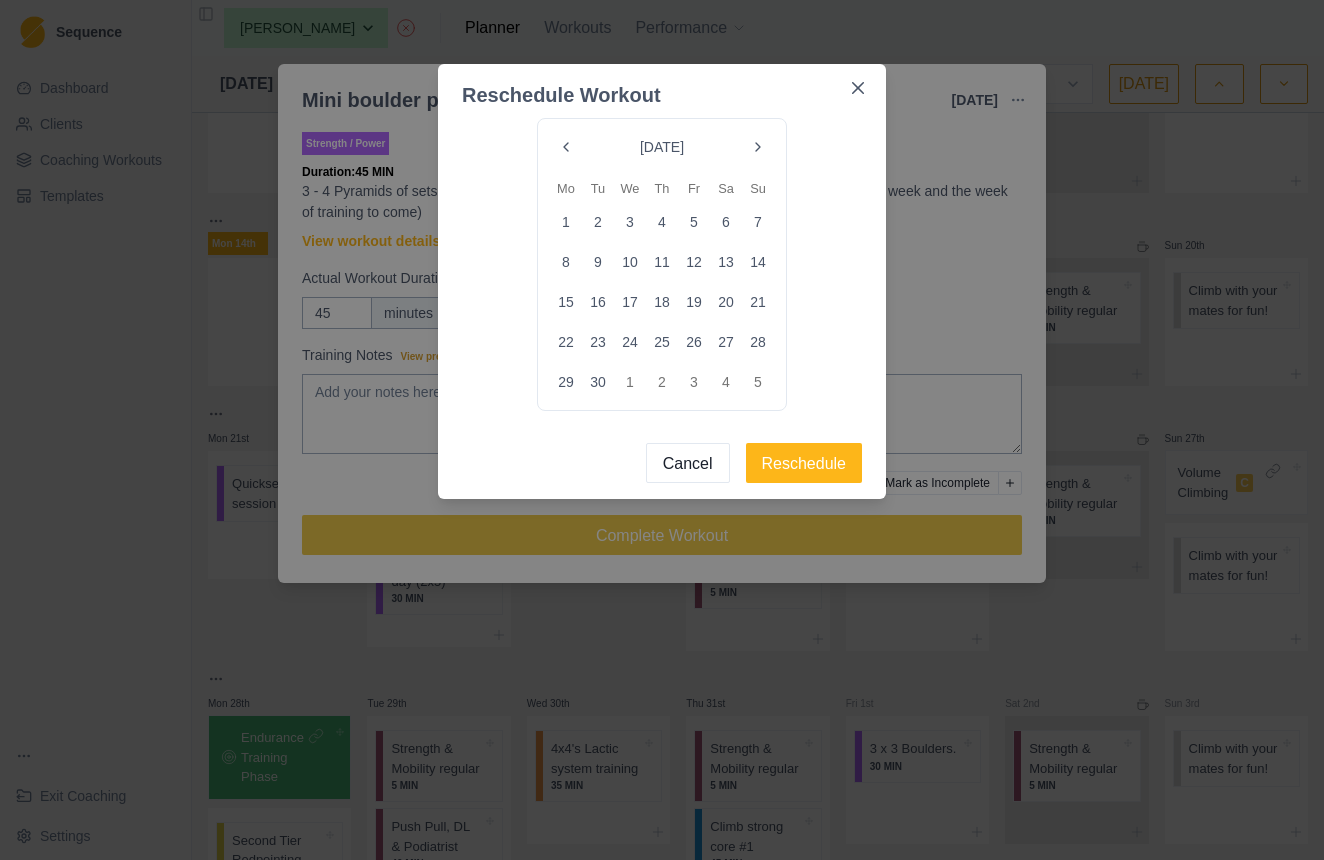 click on "13" at bounding box center (726, 262) 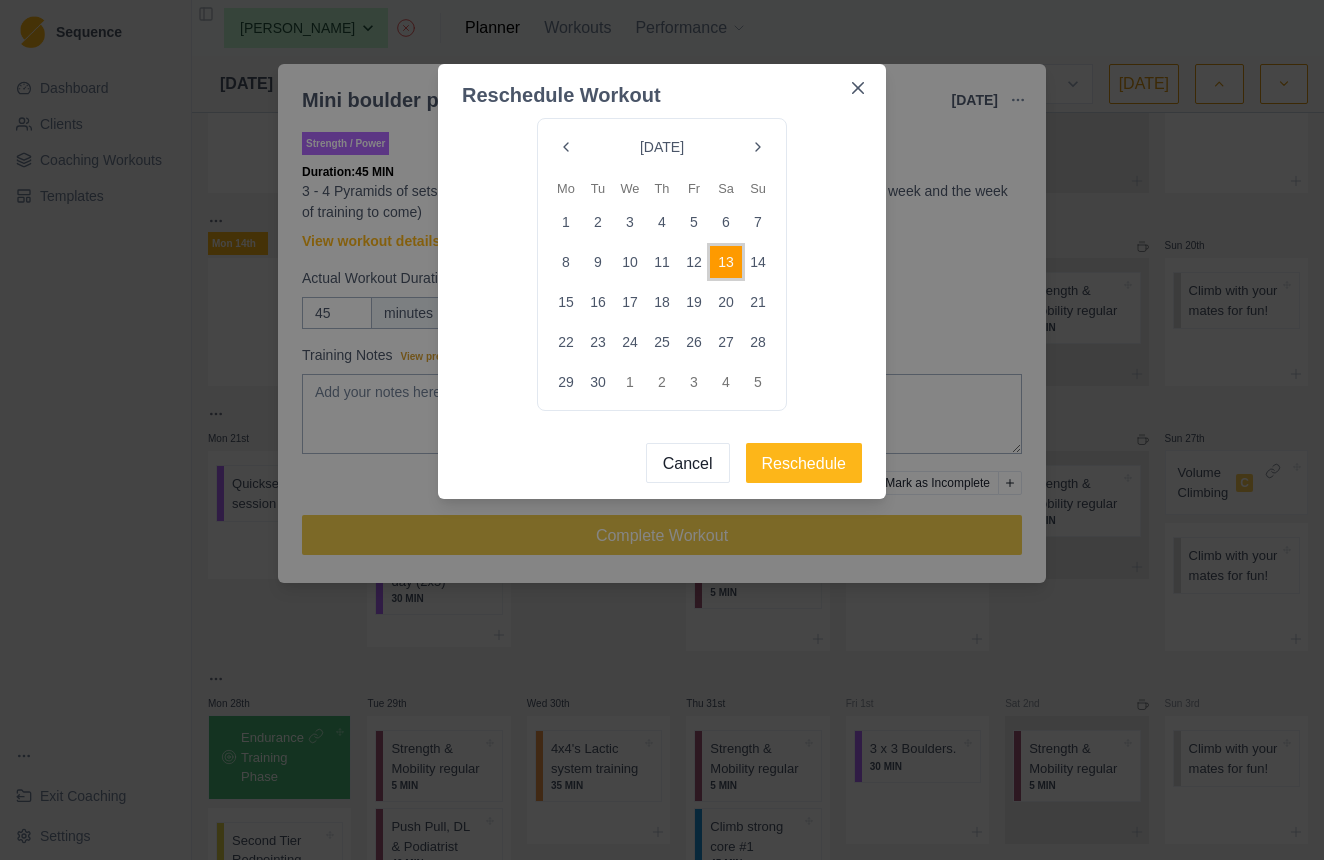 click on "12" at bounding box center (694, 262) 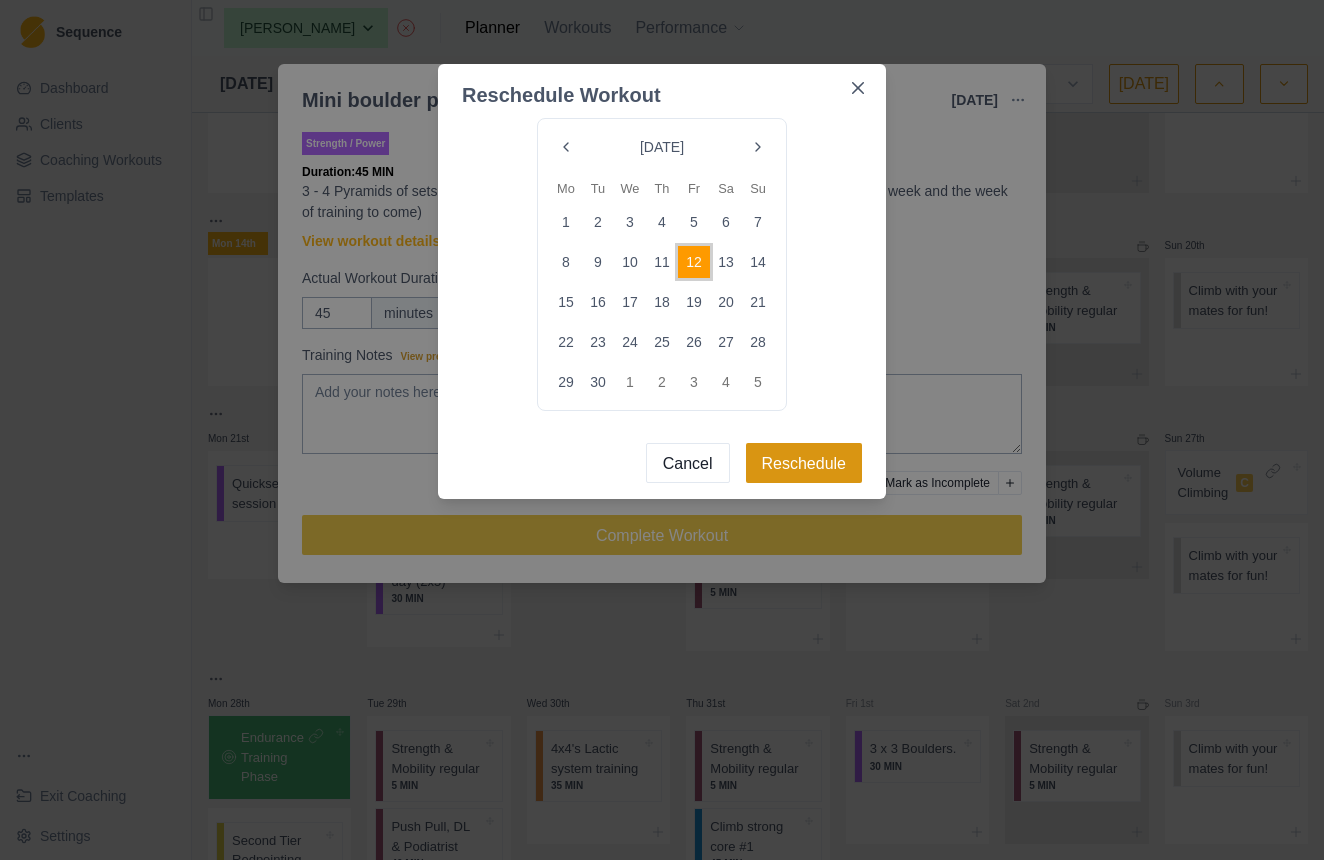 click on "Reschedule" at bounding box center (804, 463) 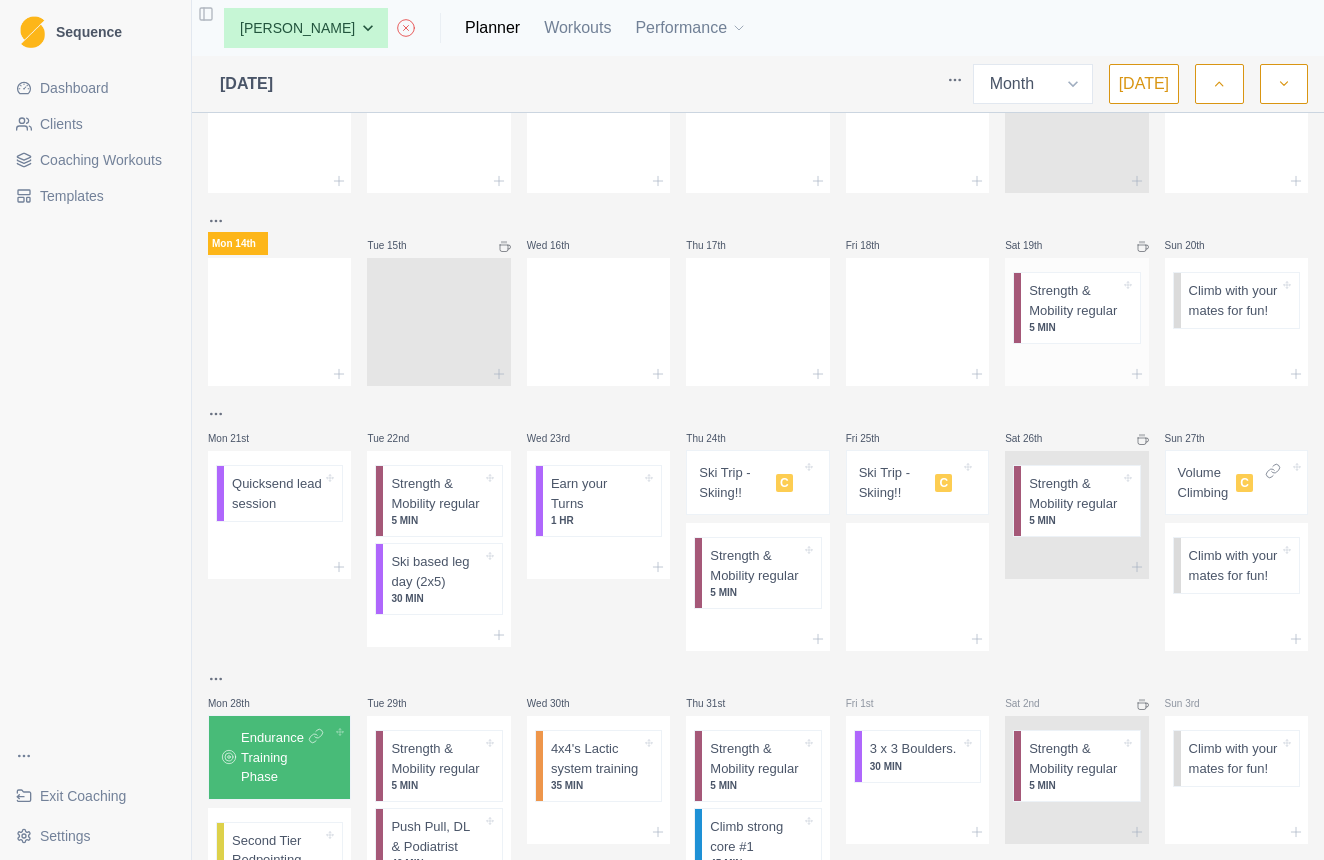 click on "Strength & Mobility regular" at bounding box center (1074, 300) 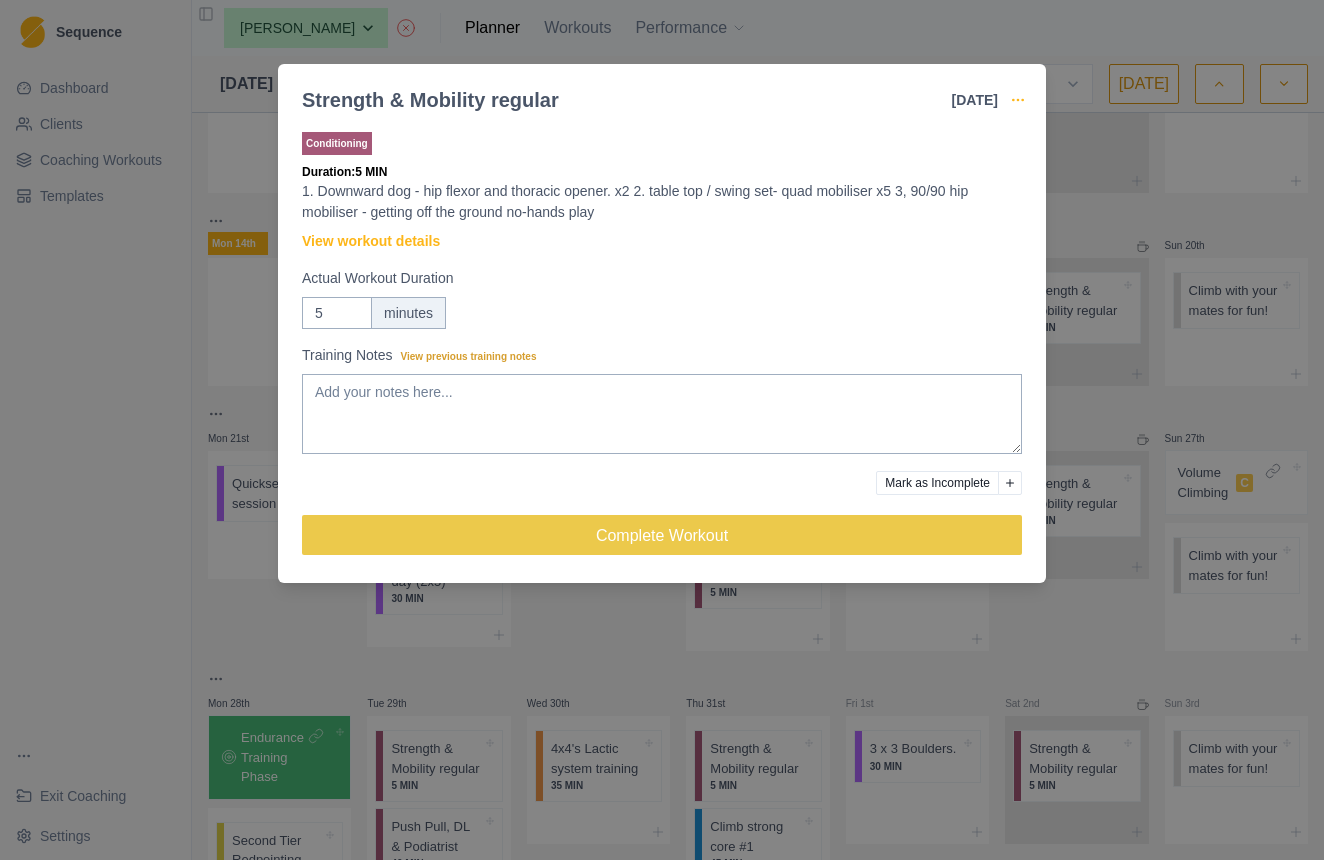 click 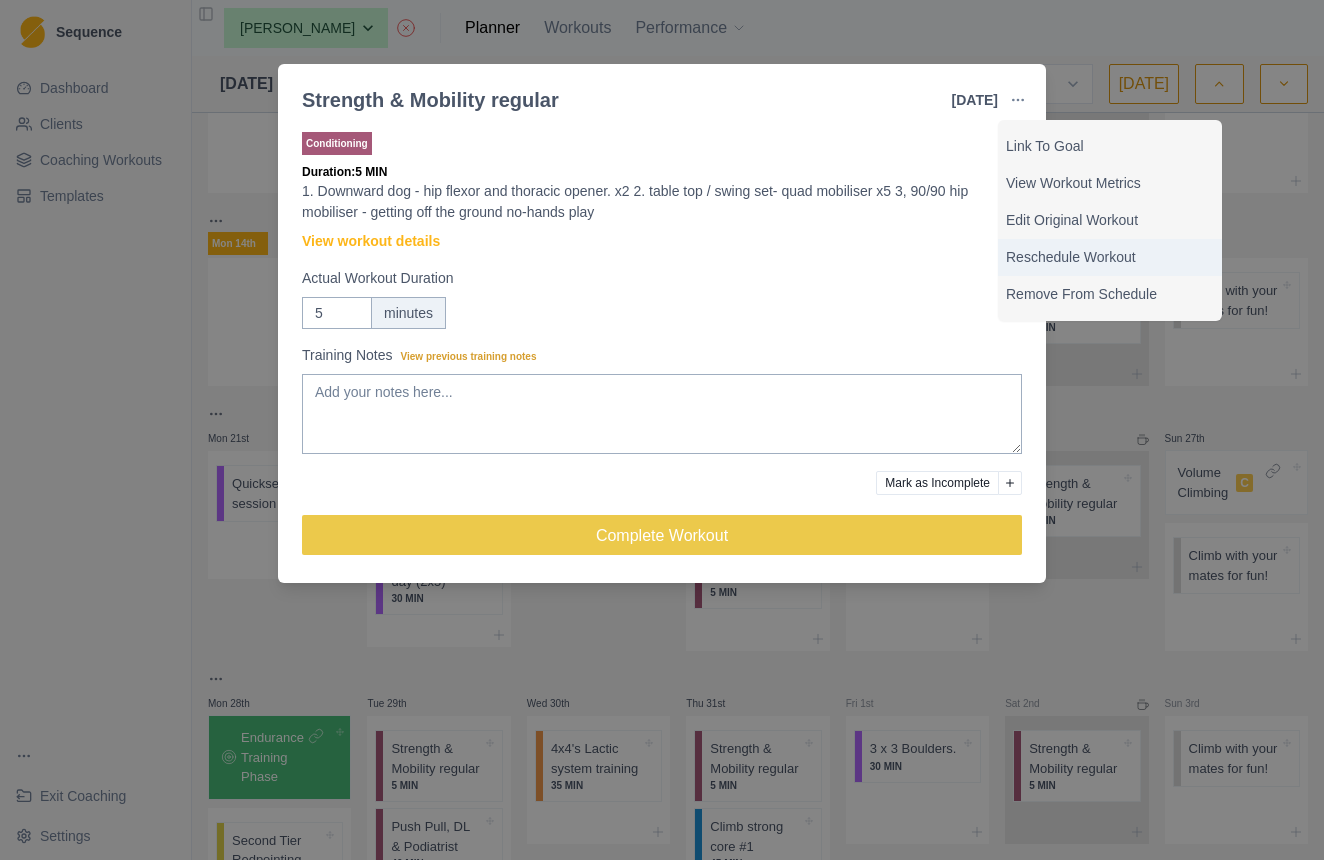 click on "Reschedule Workout" at bounding box center (1110, 257) 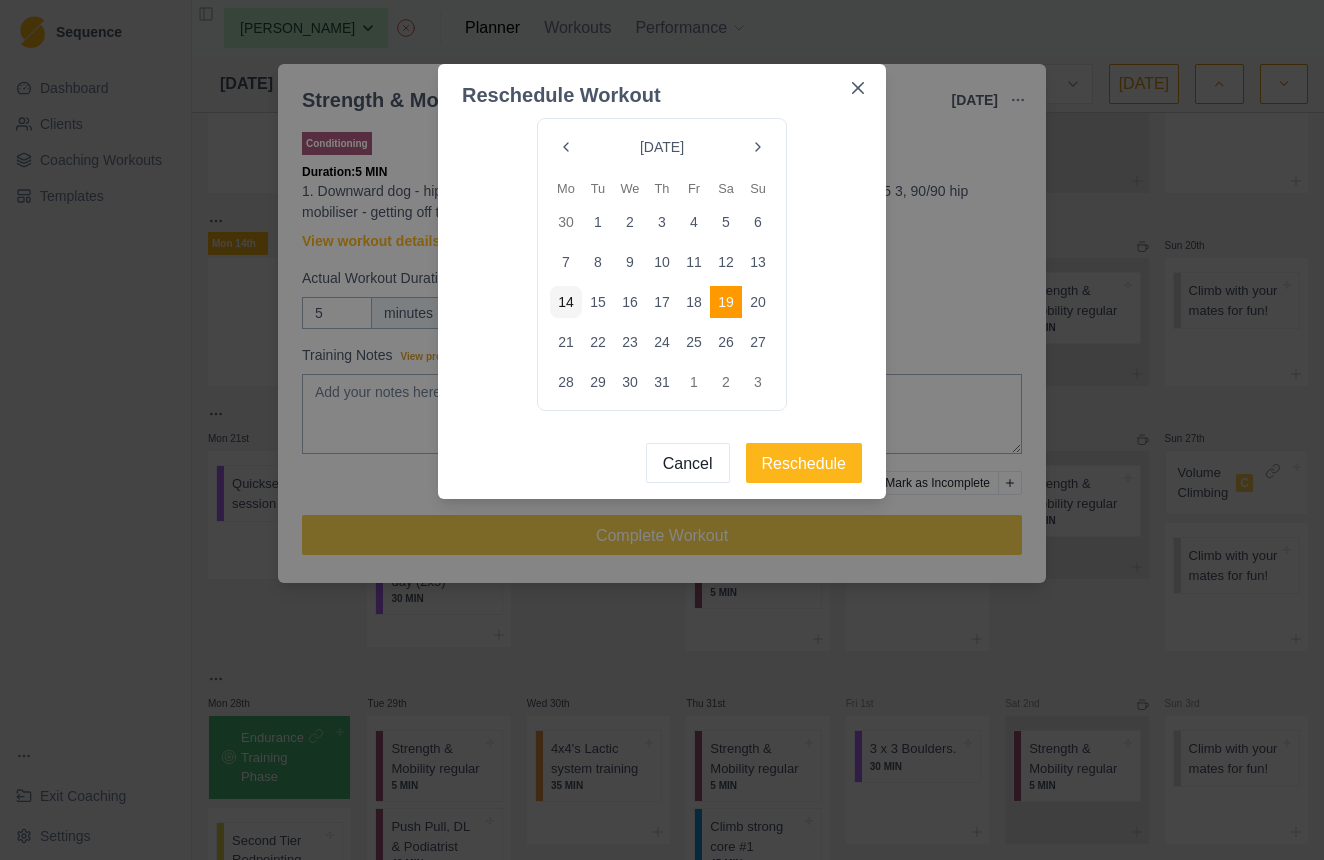 click at bounding box center [758, 147] 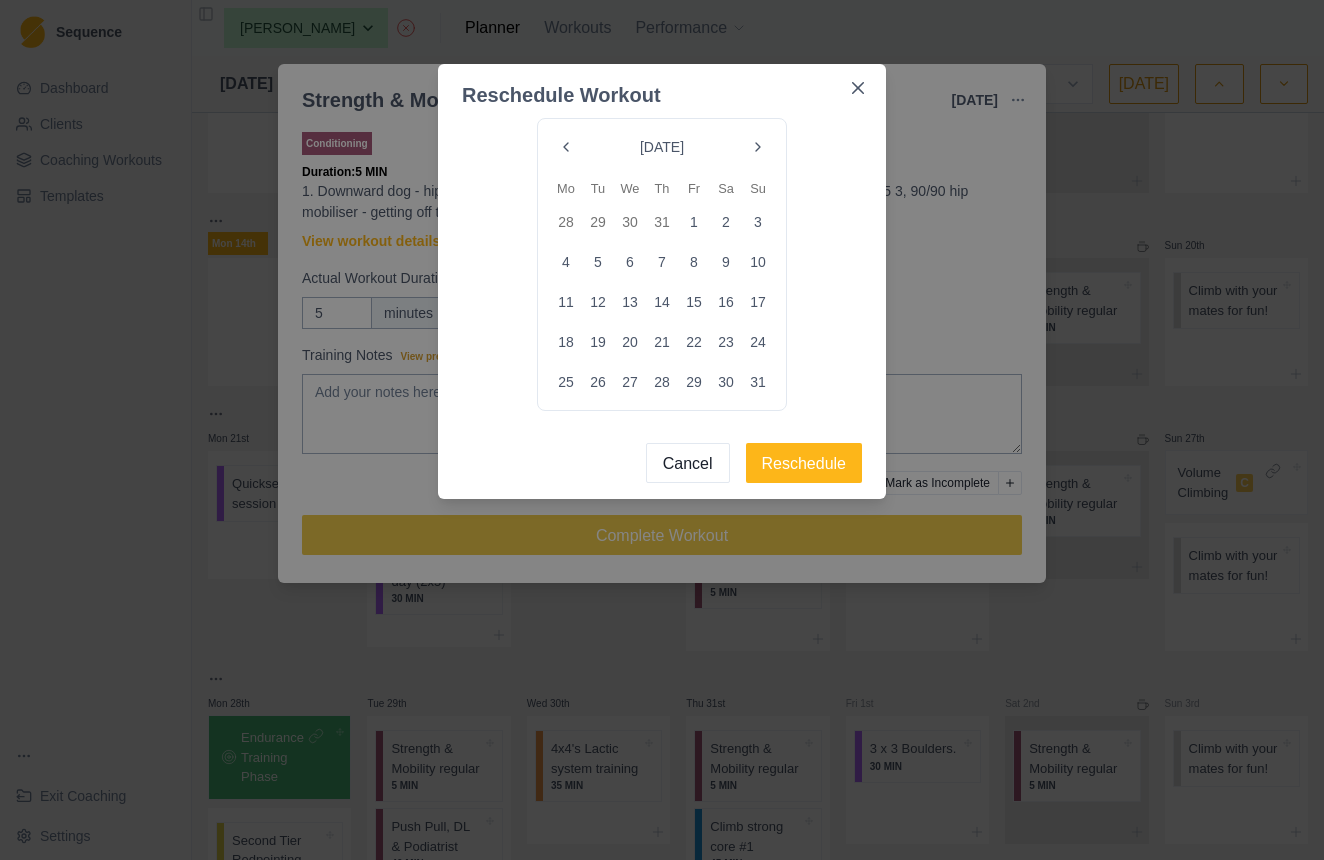 click at bounding box center (758, 147) 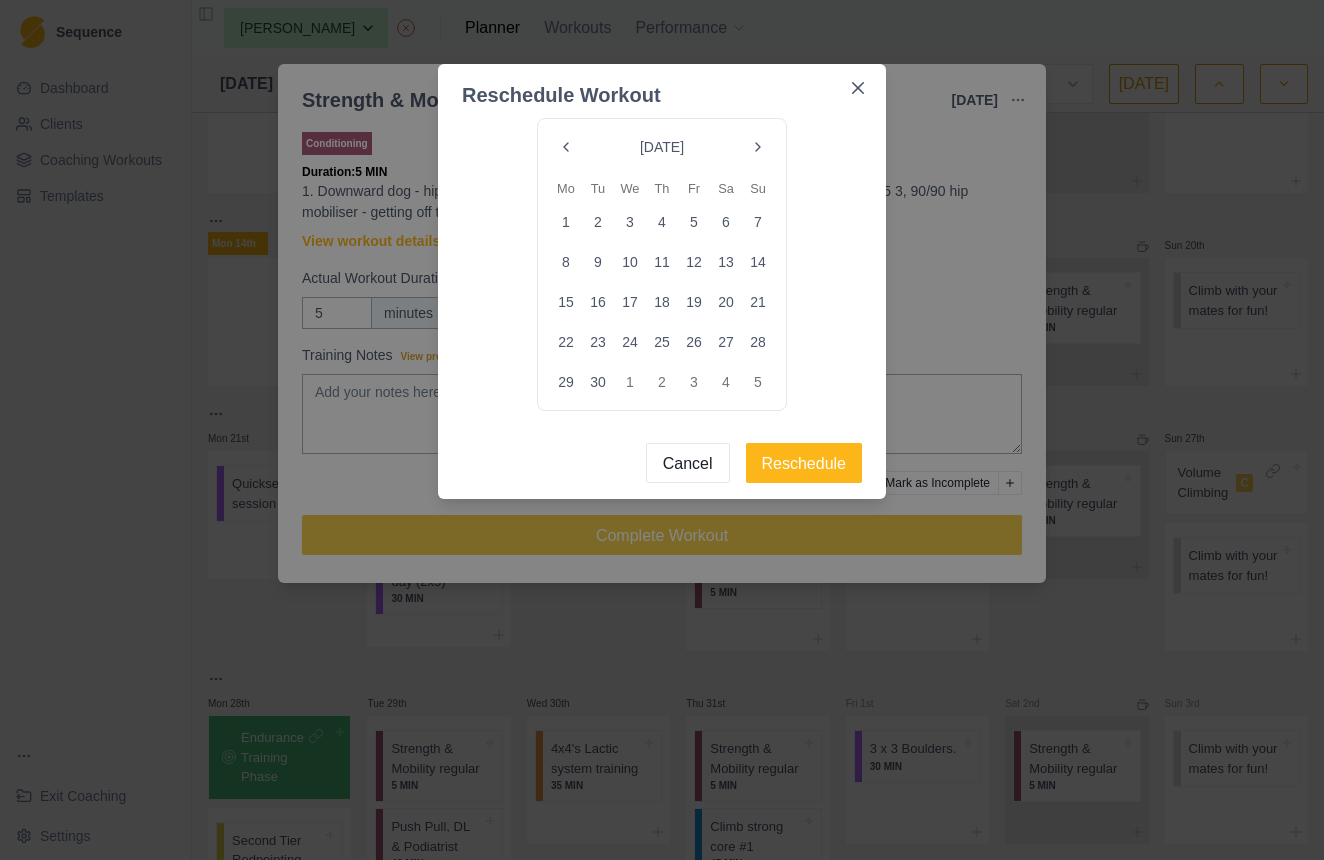 click on "13" 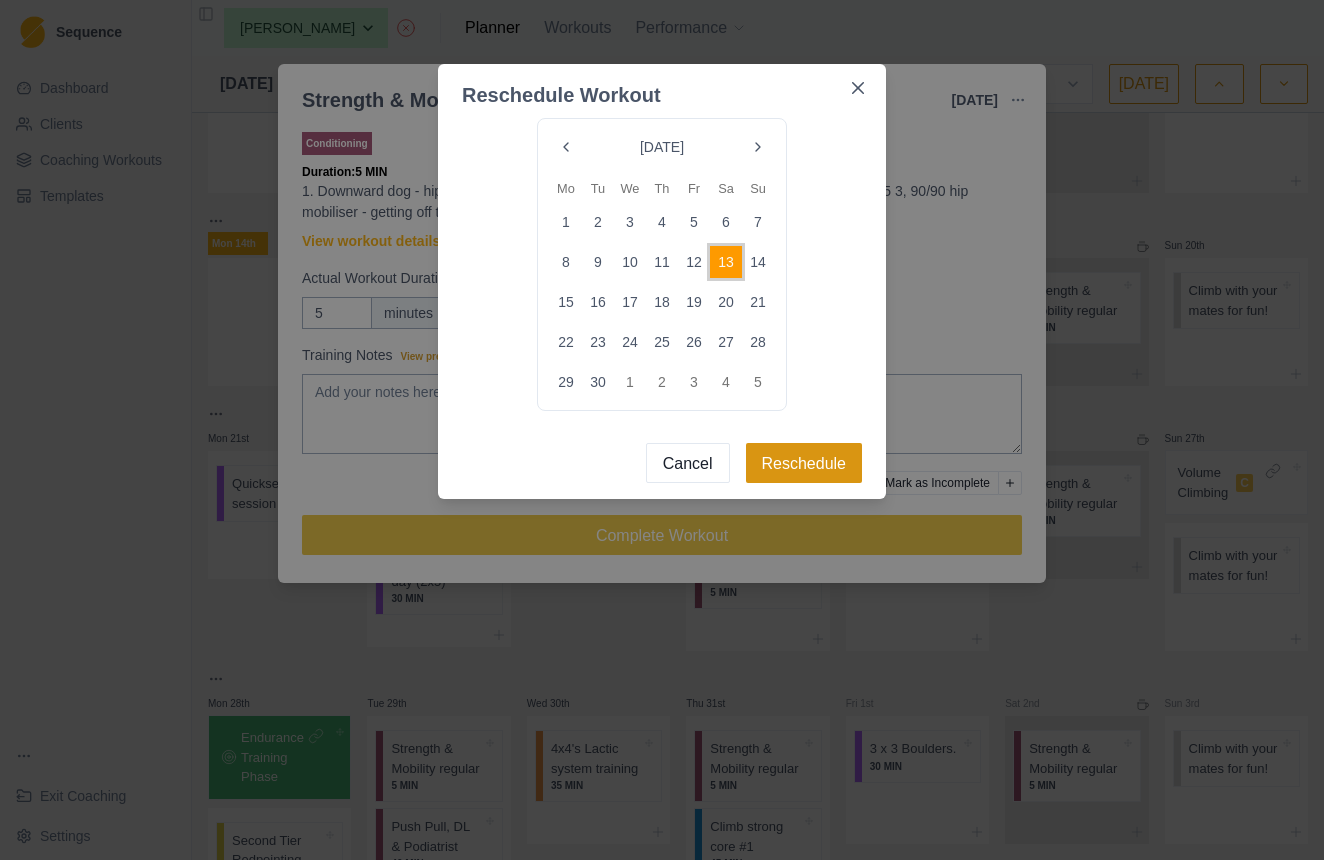 click on "Reschedule" at bounding box center [804, 463] 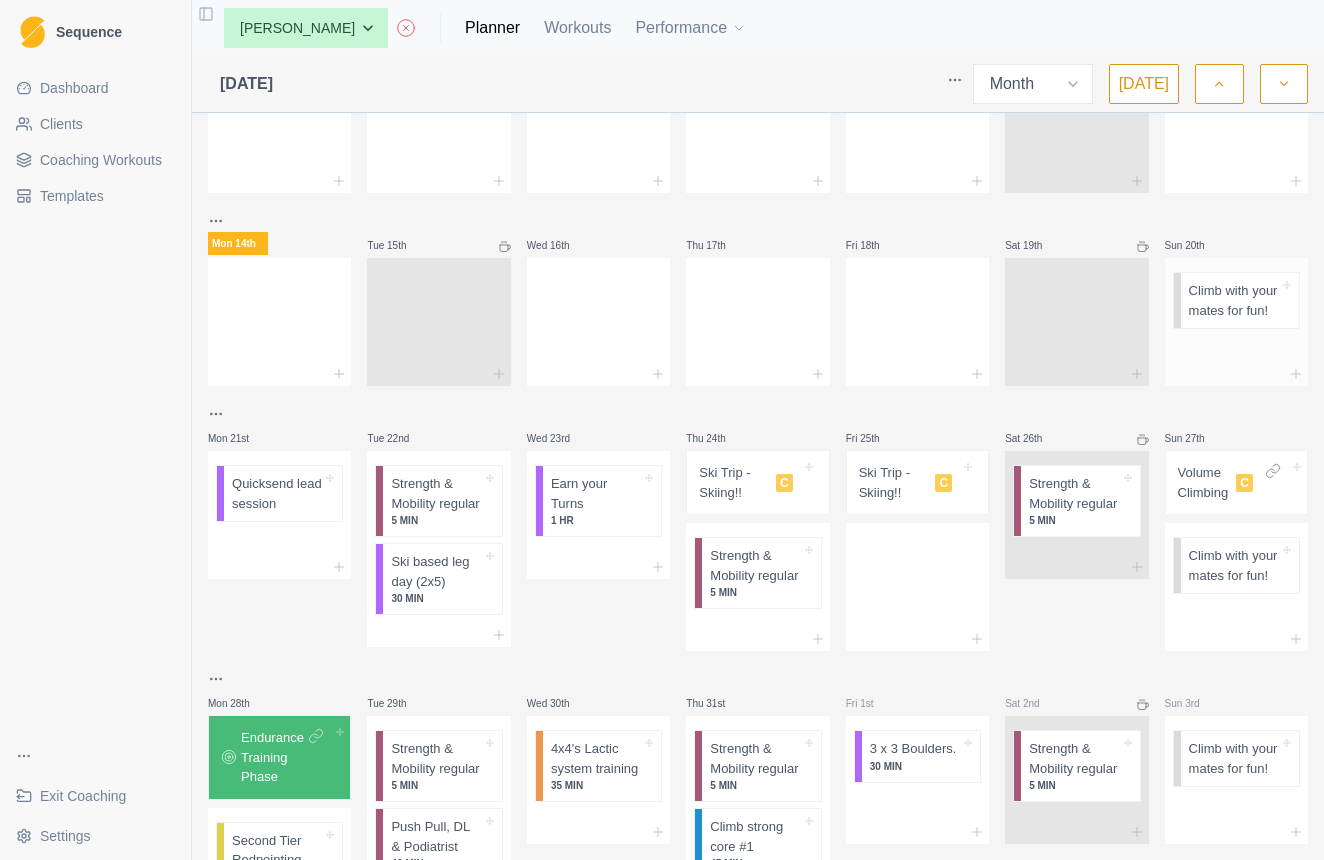 click on "Climb with your mates for fun!" at bounding box center [1234, 300] 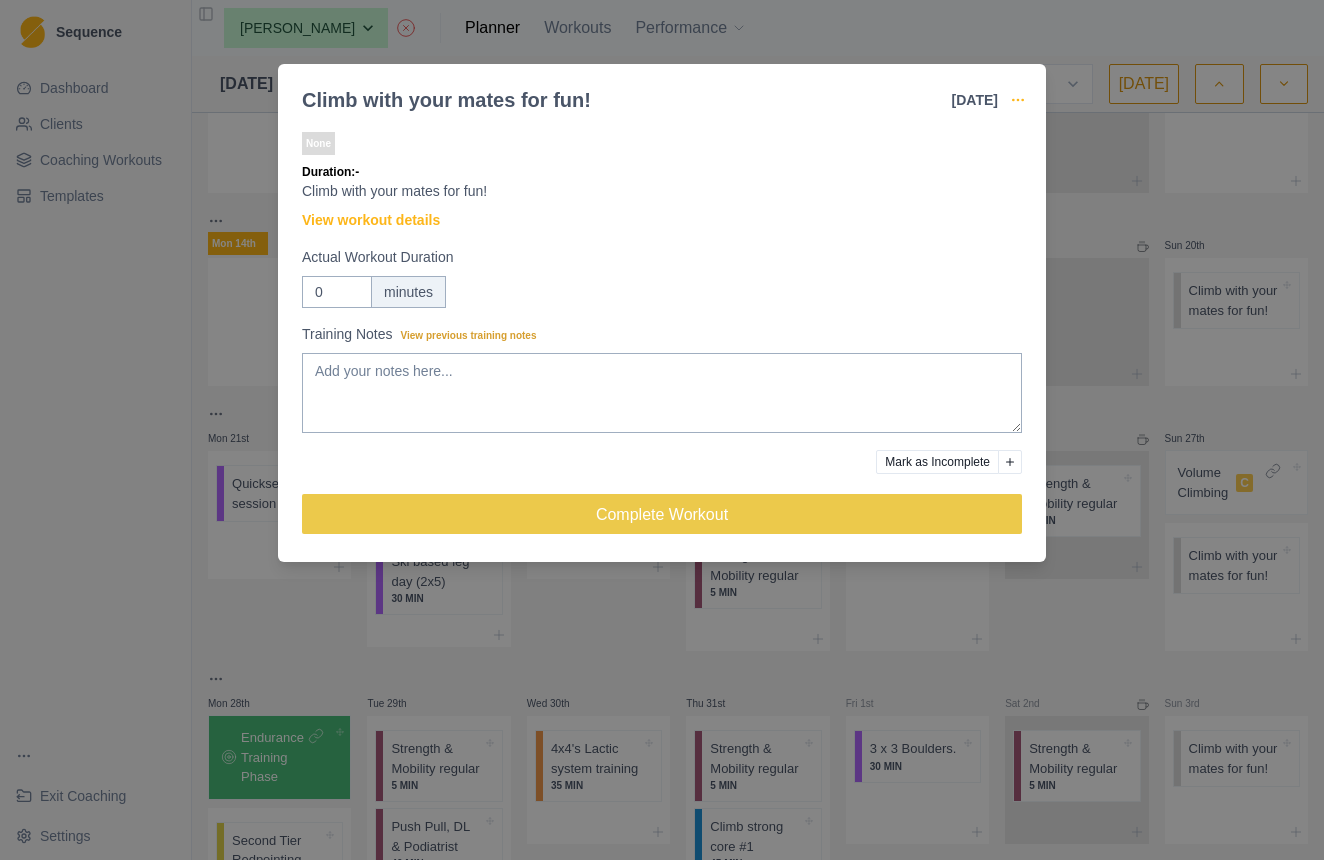click 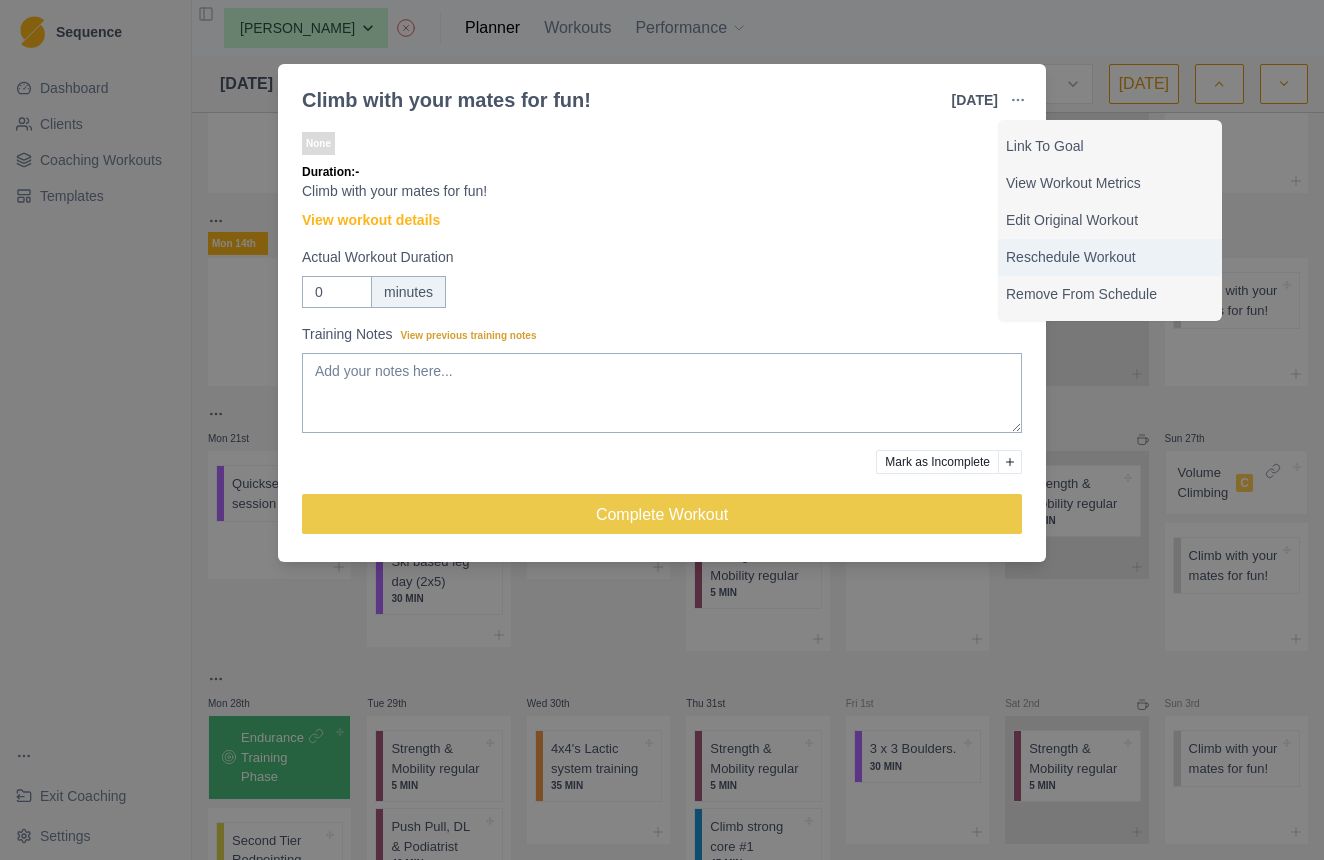 click on "Reschedule Workout" at bounding box center [1110, 257] 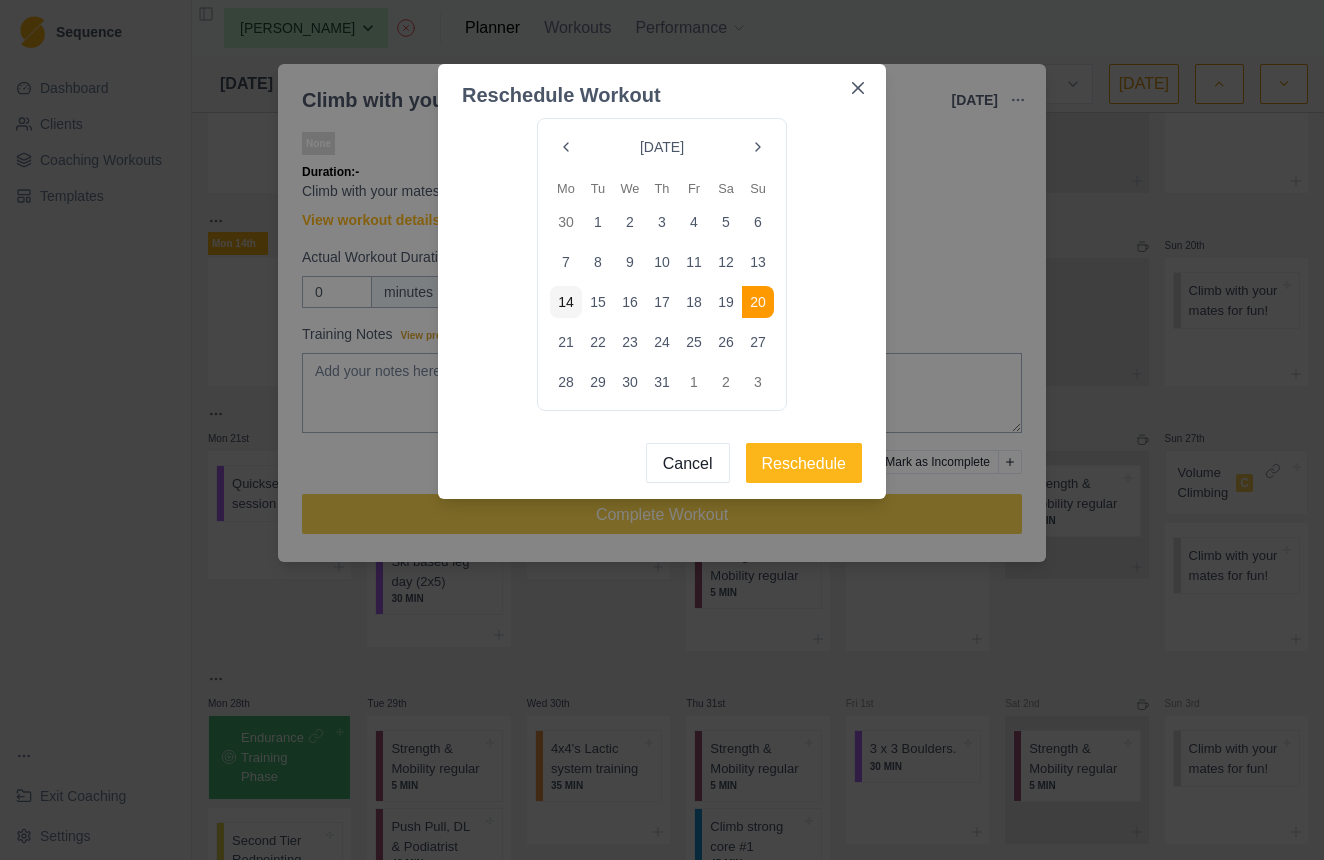click at bounding box center [758, 147] 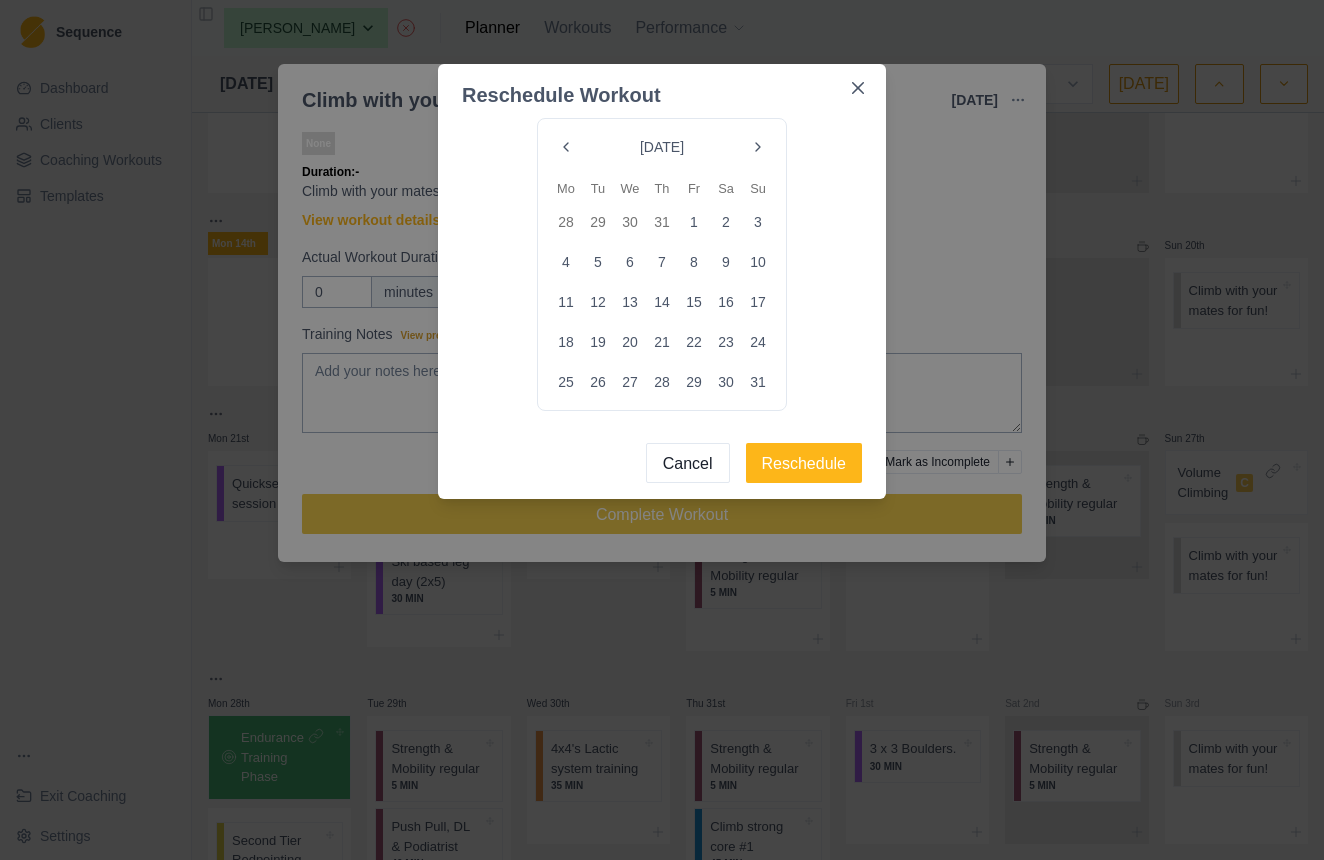 click at bounding box center (758, 147) 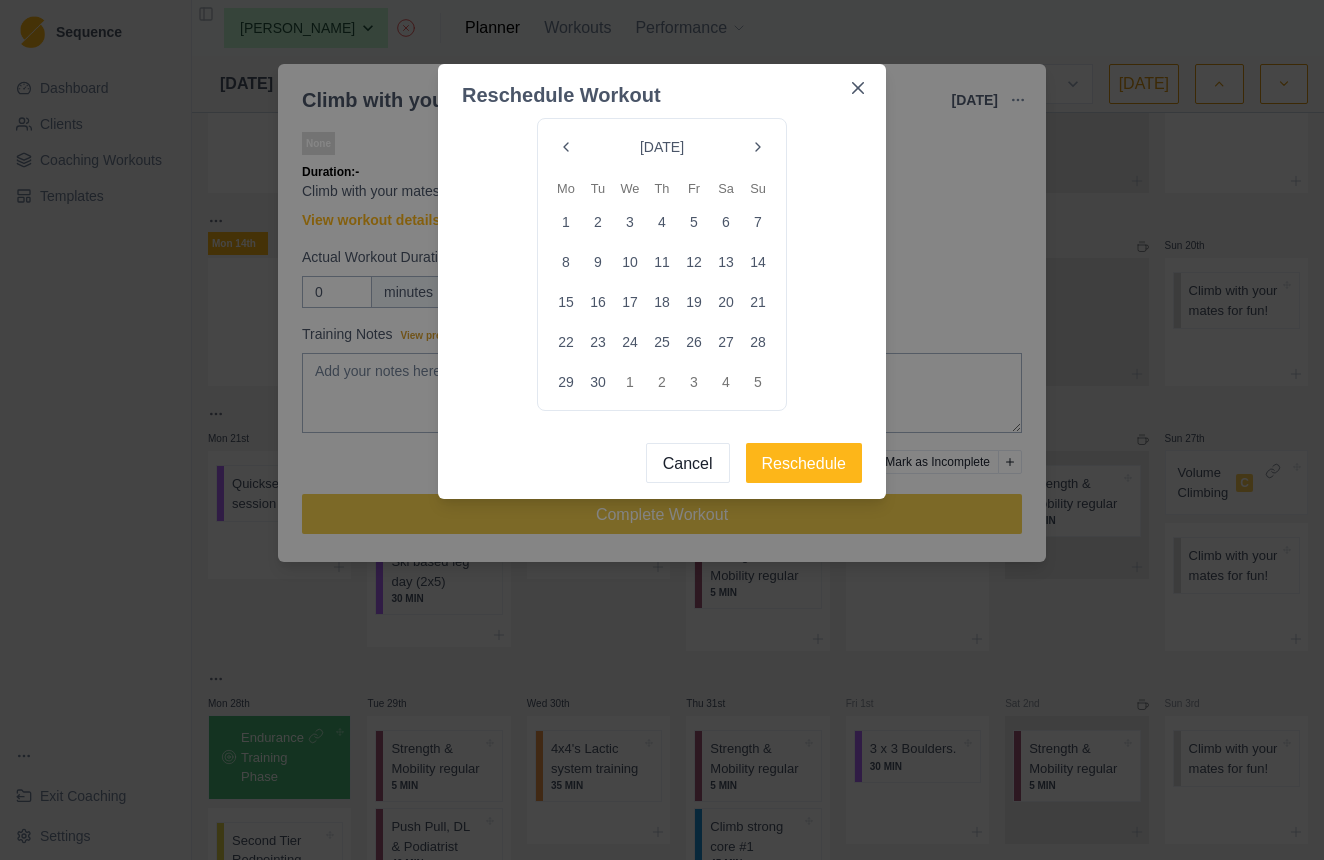 click on "14" at bounding box center [758, 262] 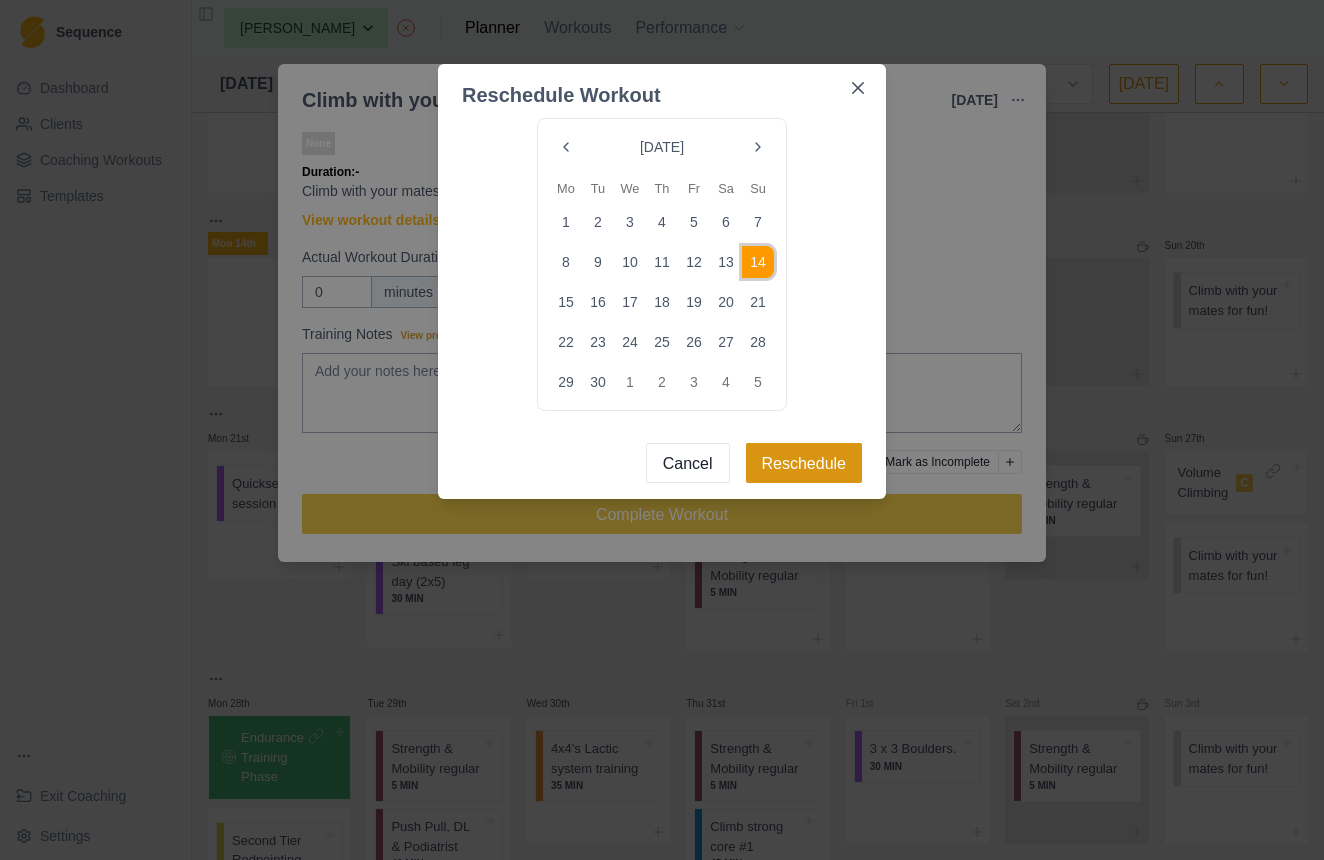 click on "Reschedule" at bounding box center [804, 463] 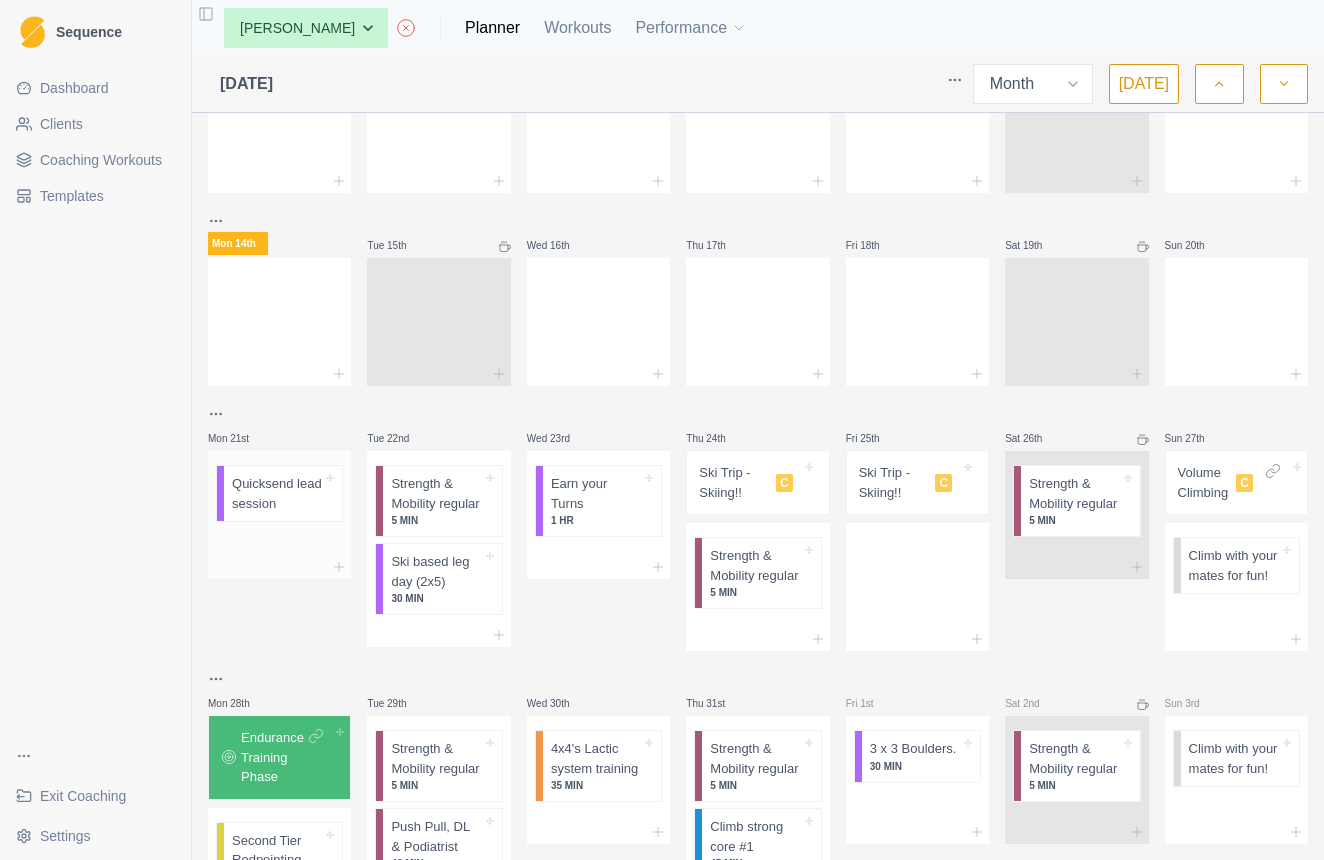 click on "Quicksend lead session" at bounding box center [277, 493] 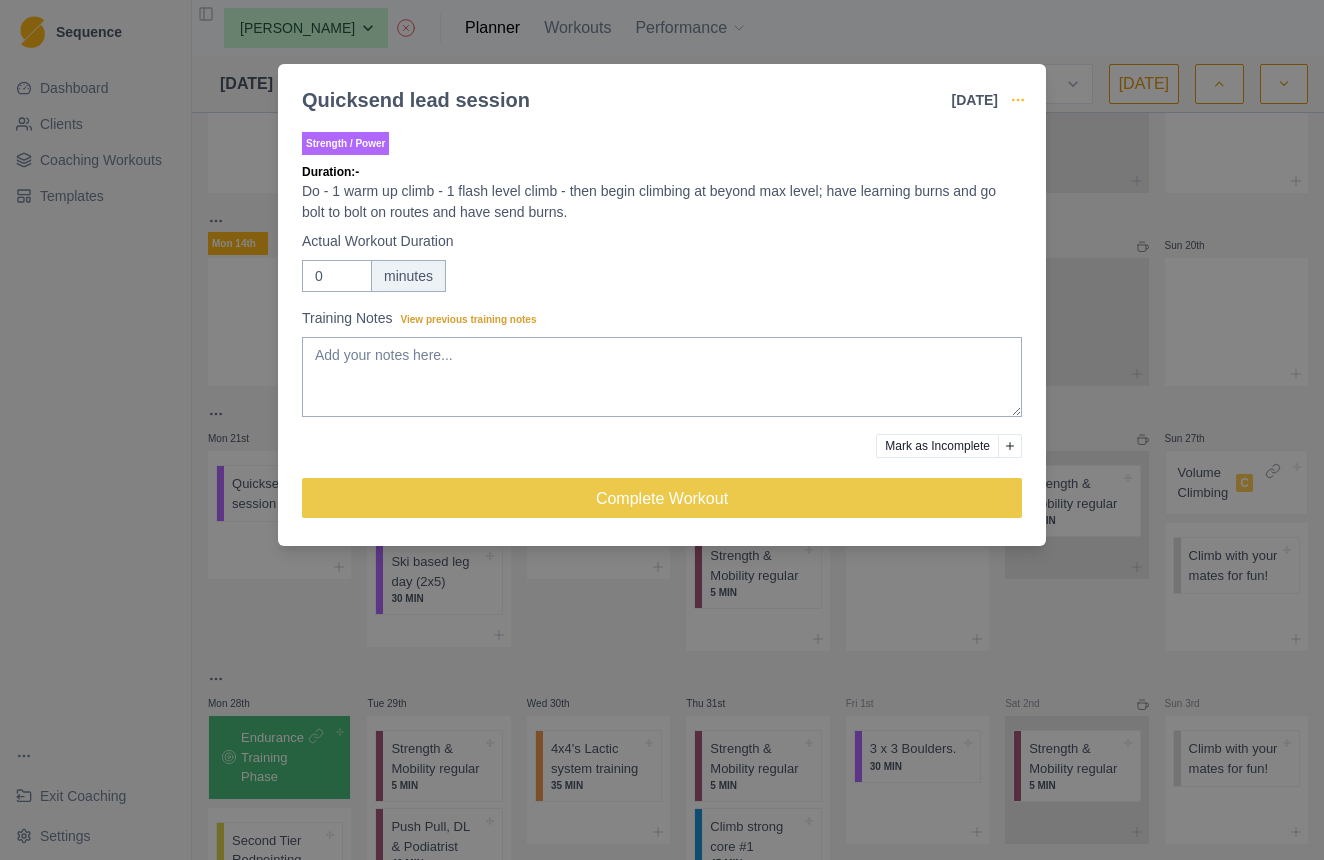 click 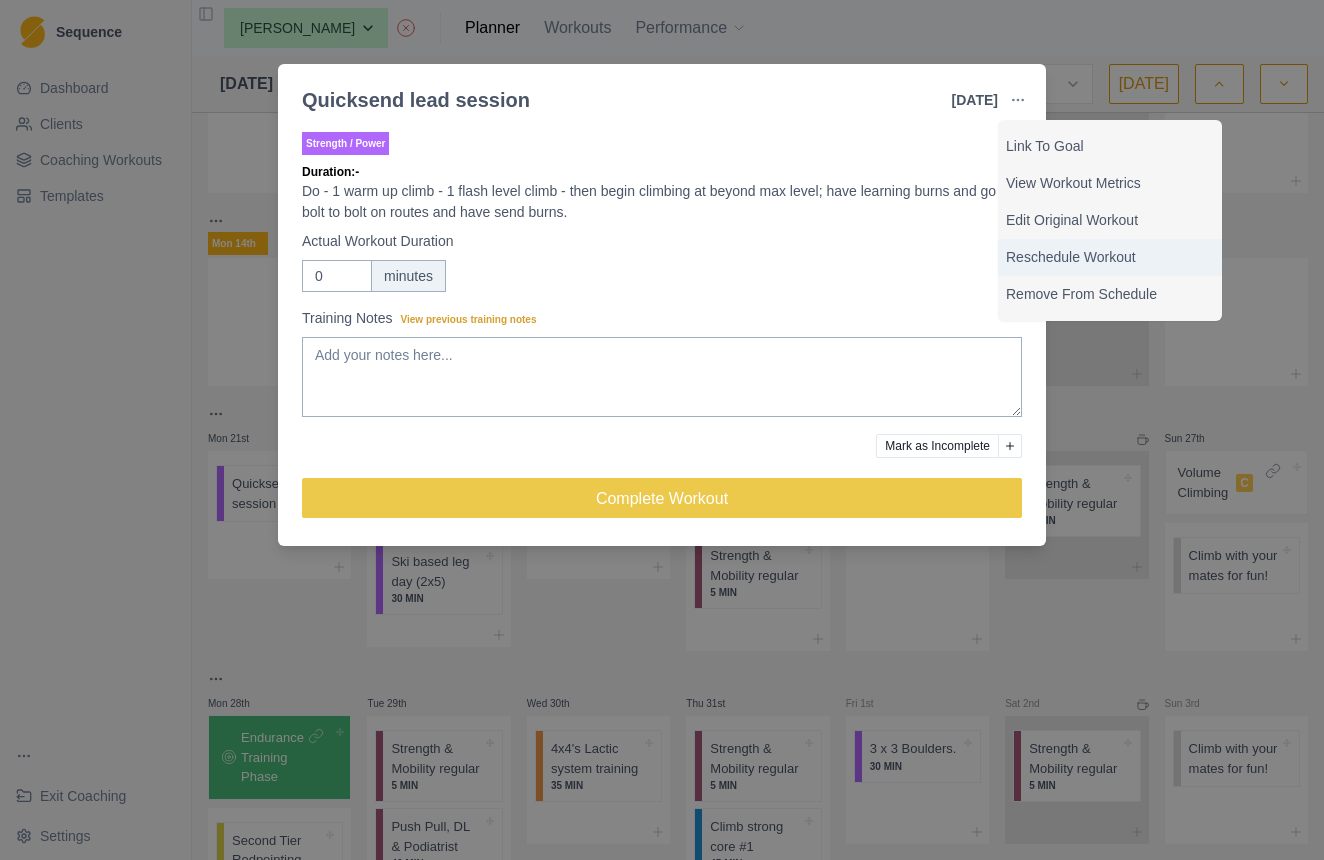 click on "Reschedule Workout" at bounding box center [1110, 257] 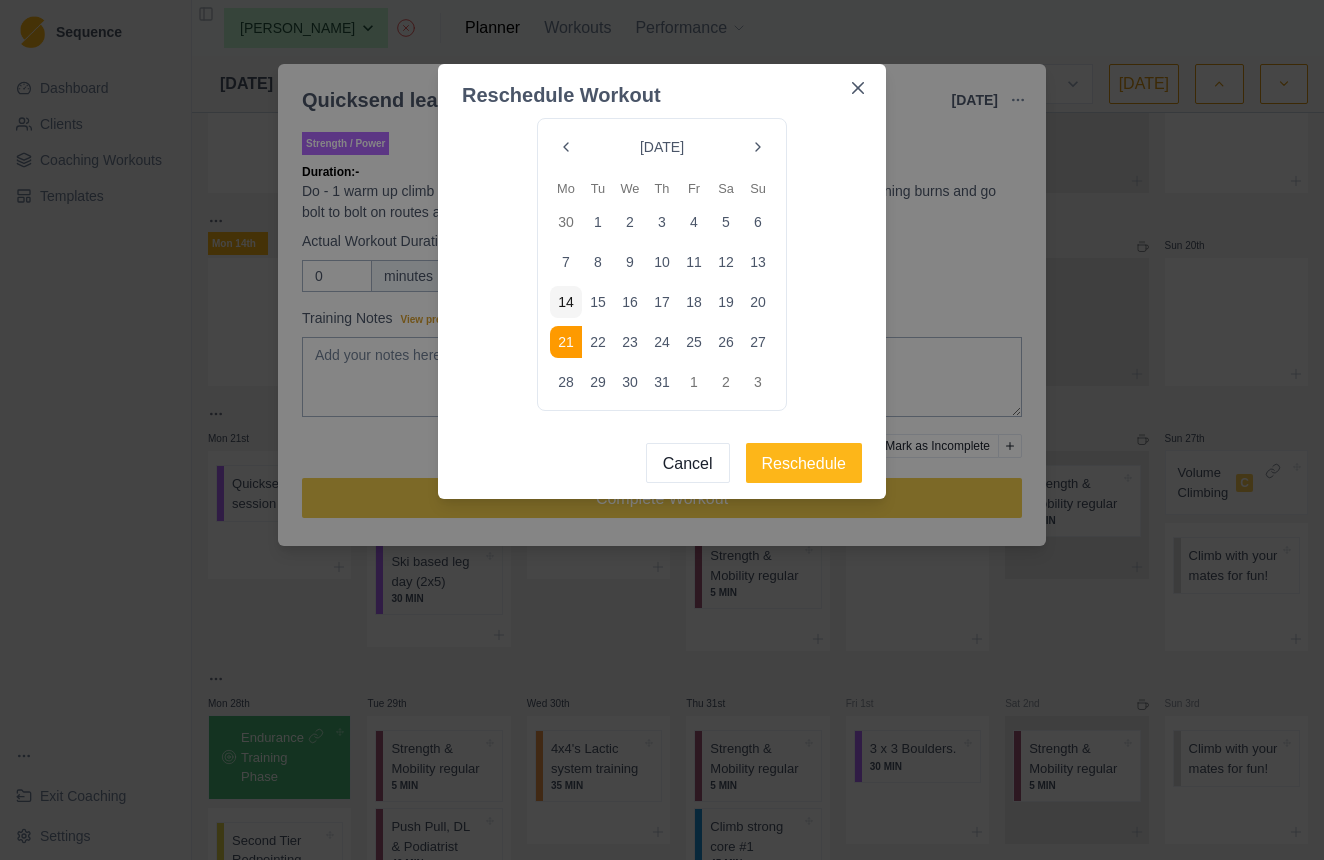 click at bounding box center (758, 147) 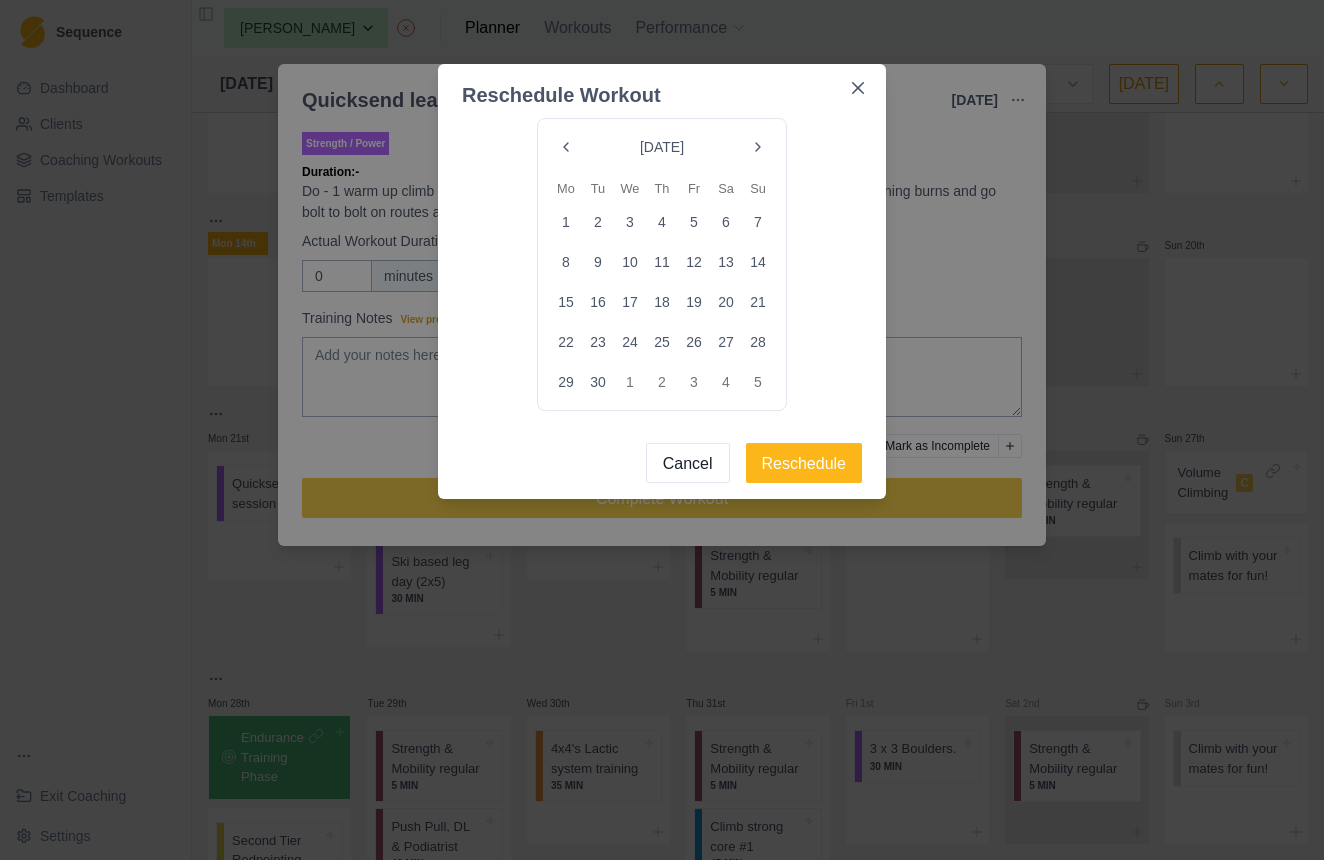 click on "15" at bounding box center (566, 302) 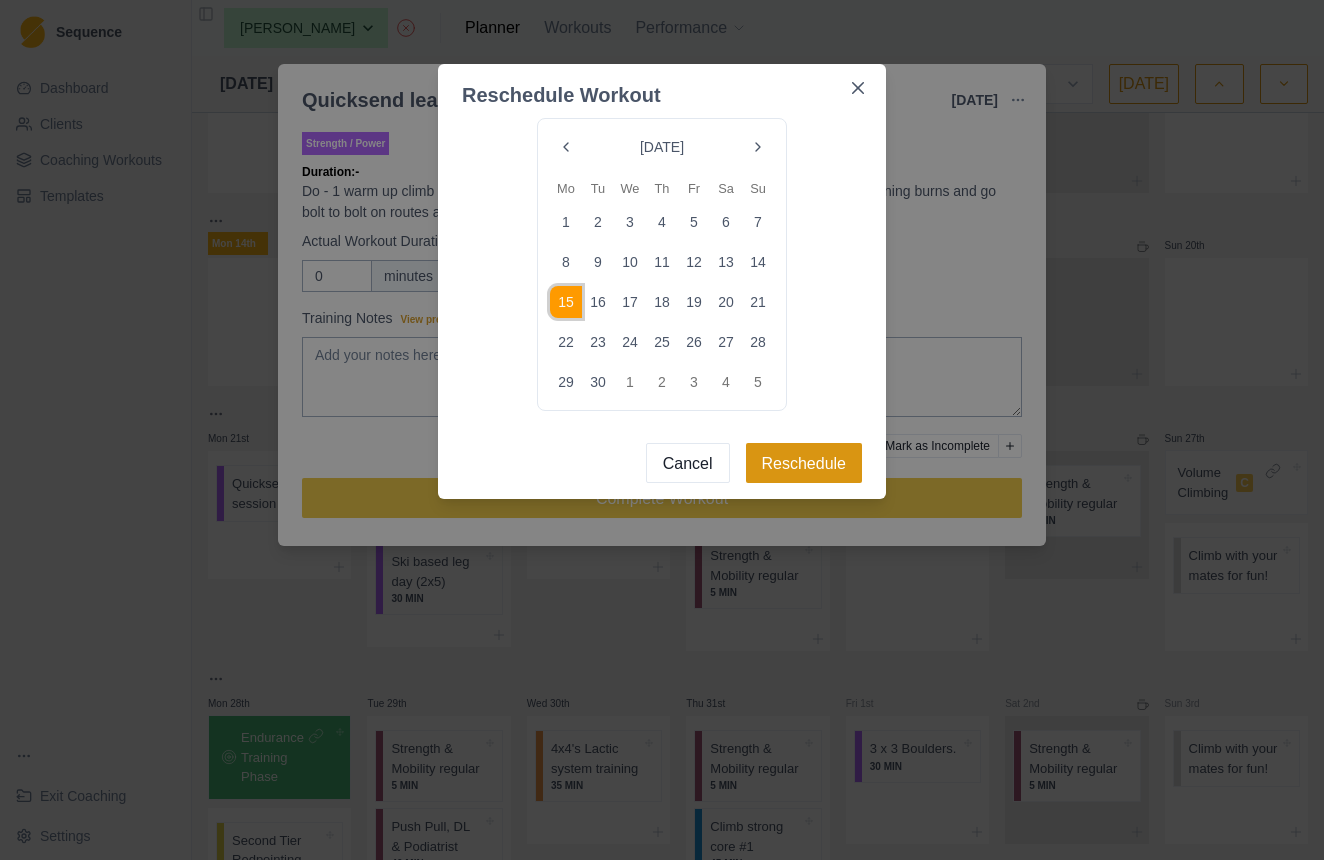 click on "Reschedule" at bounding box center [804, 463] 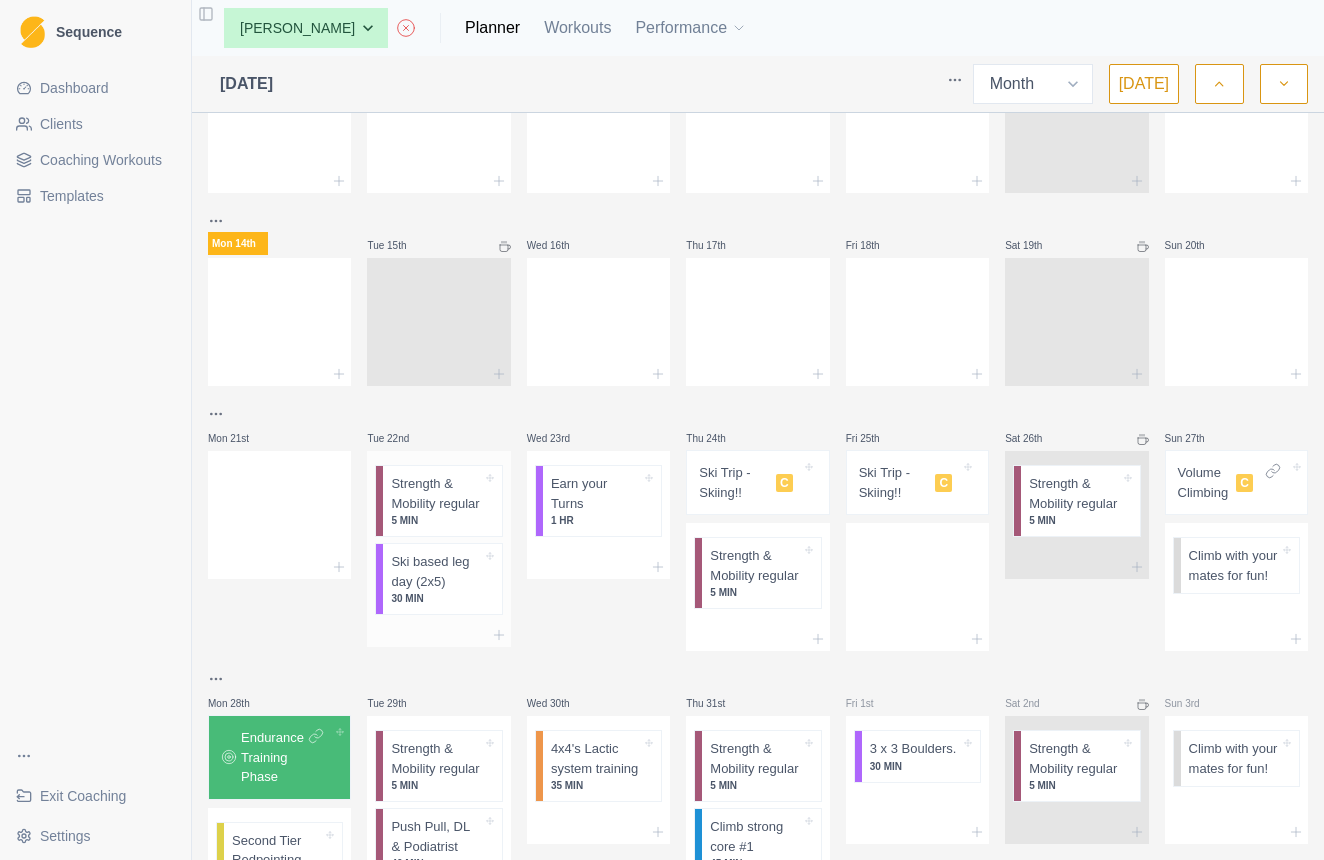 click on "Strength & Mobility regular" at bounding box center [436, 493] 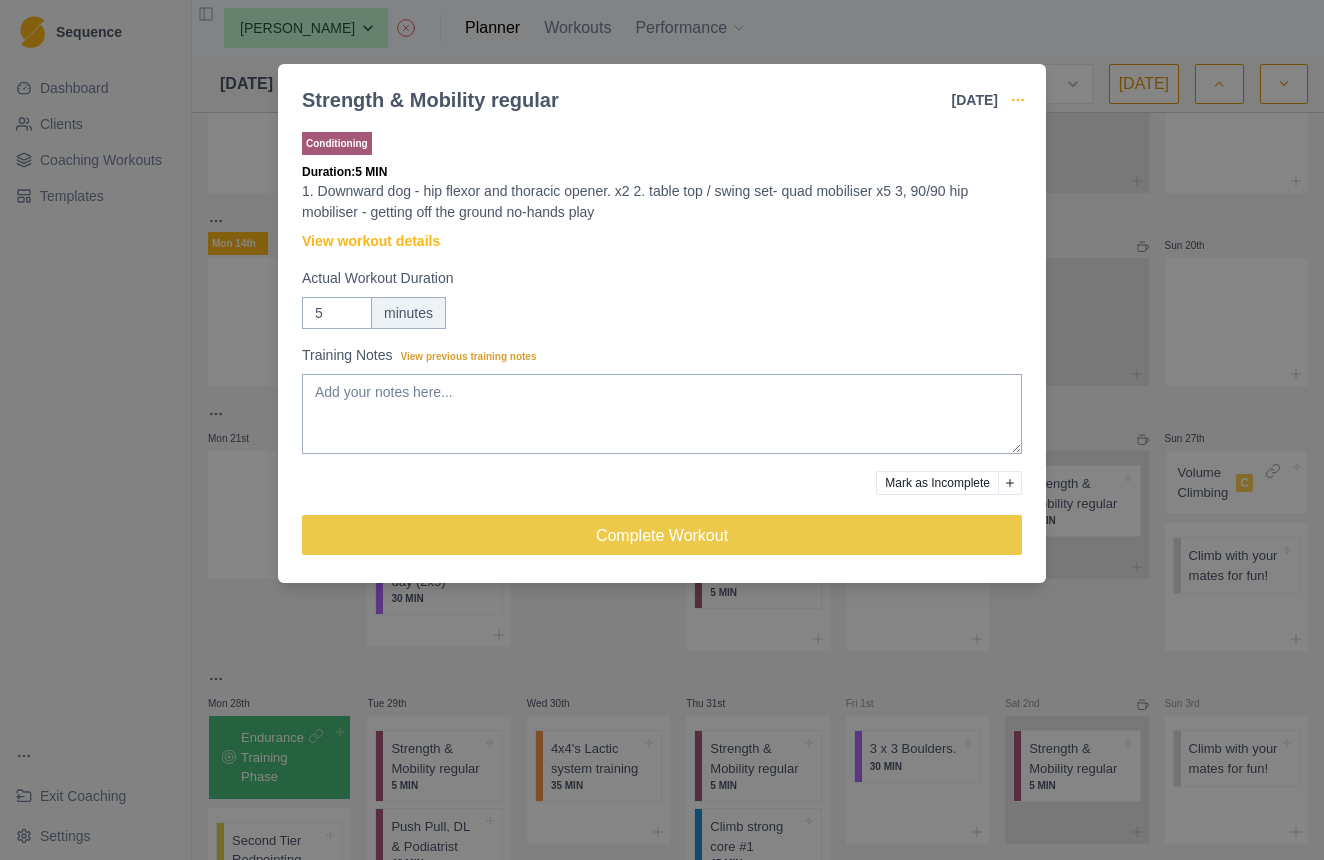 click 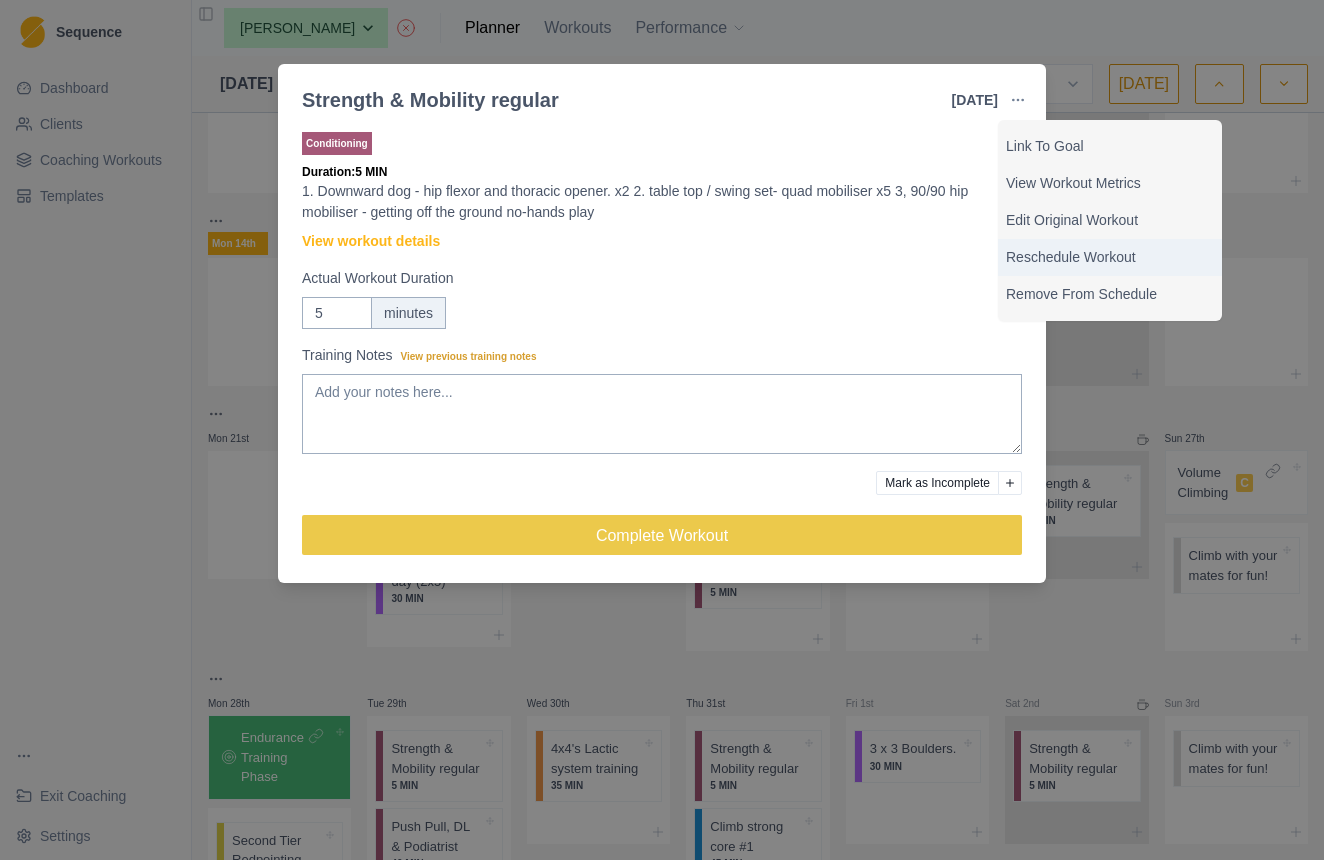 click on "Reschedule Workout" at bounding box center [1110, 257] 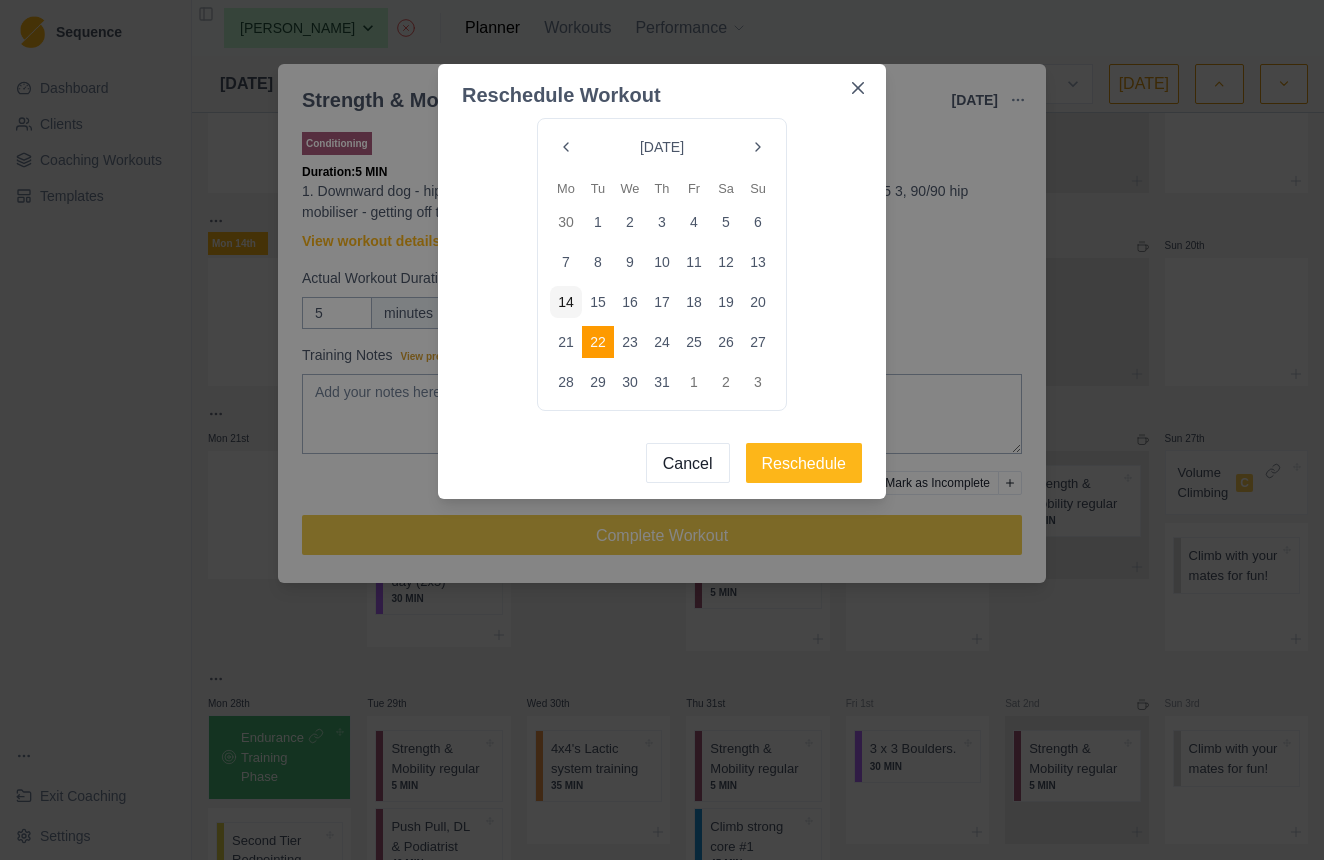 click at bounding box center (758, 147) 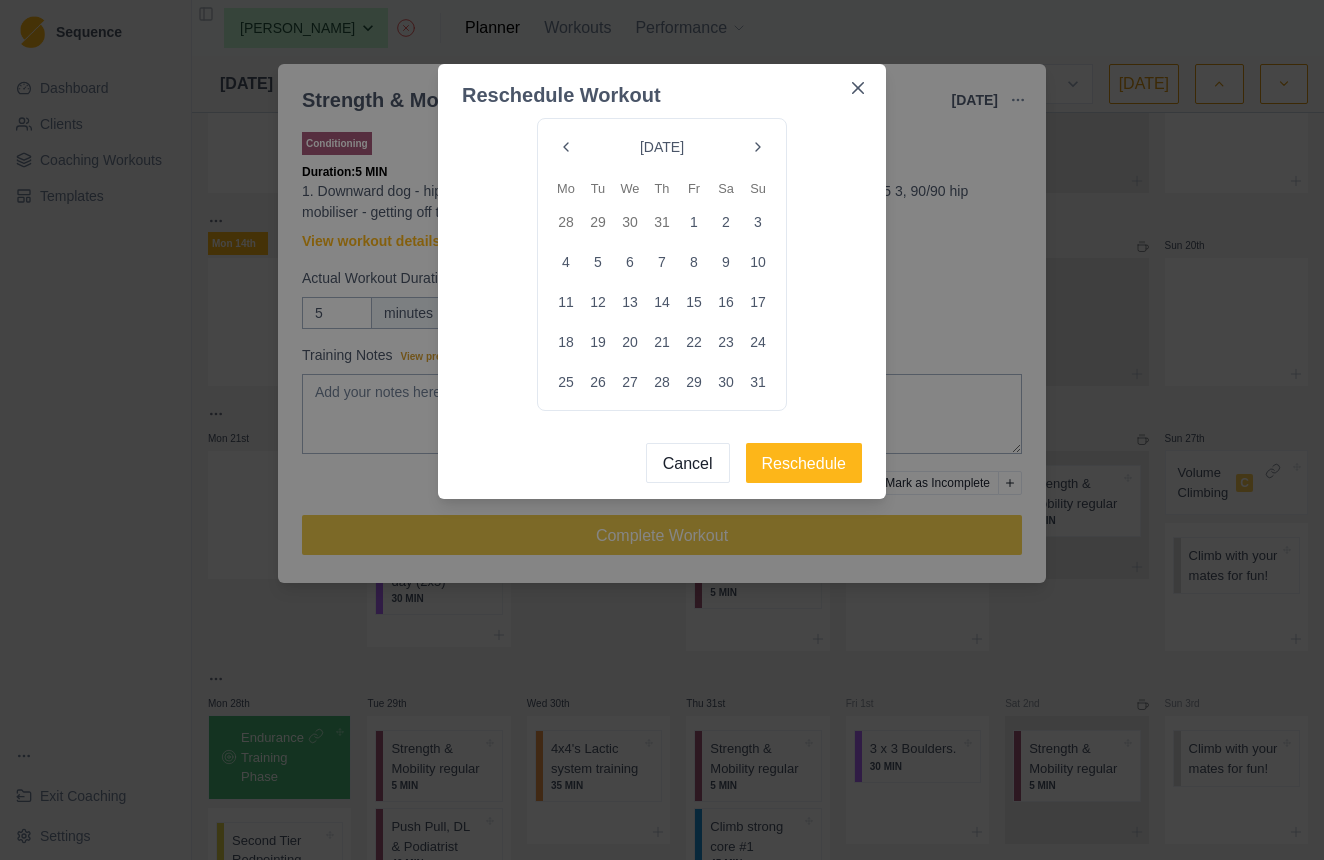 click at bounding box center [758, 147] 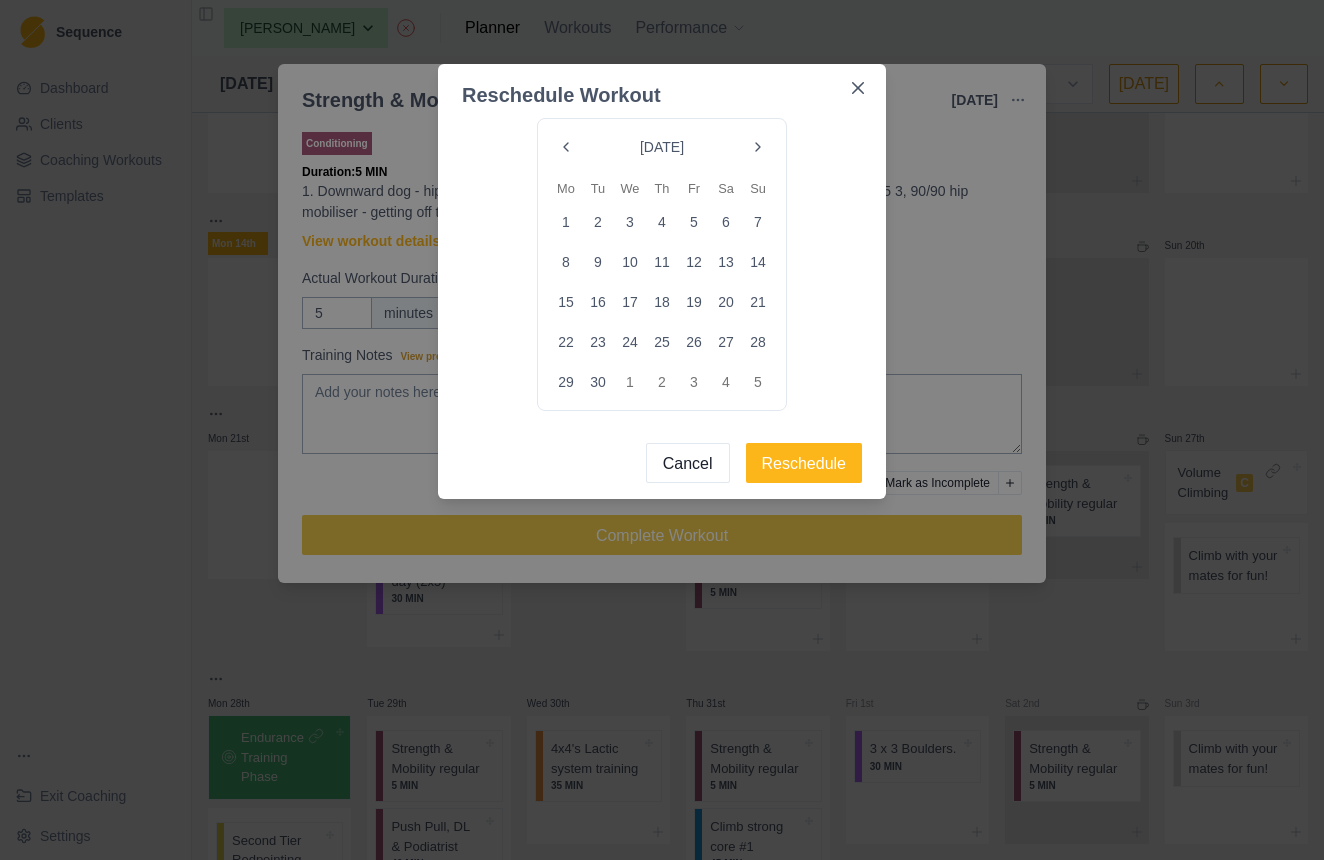 click on "16" at bounding box center [598, 302] 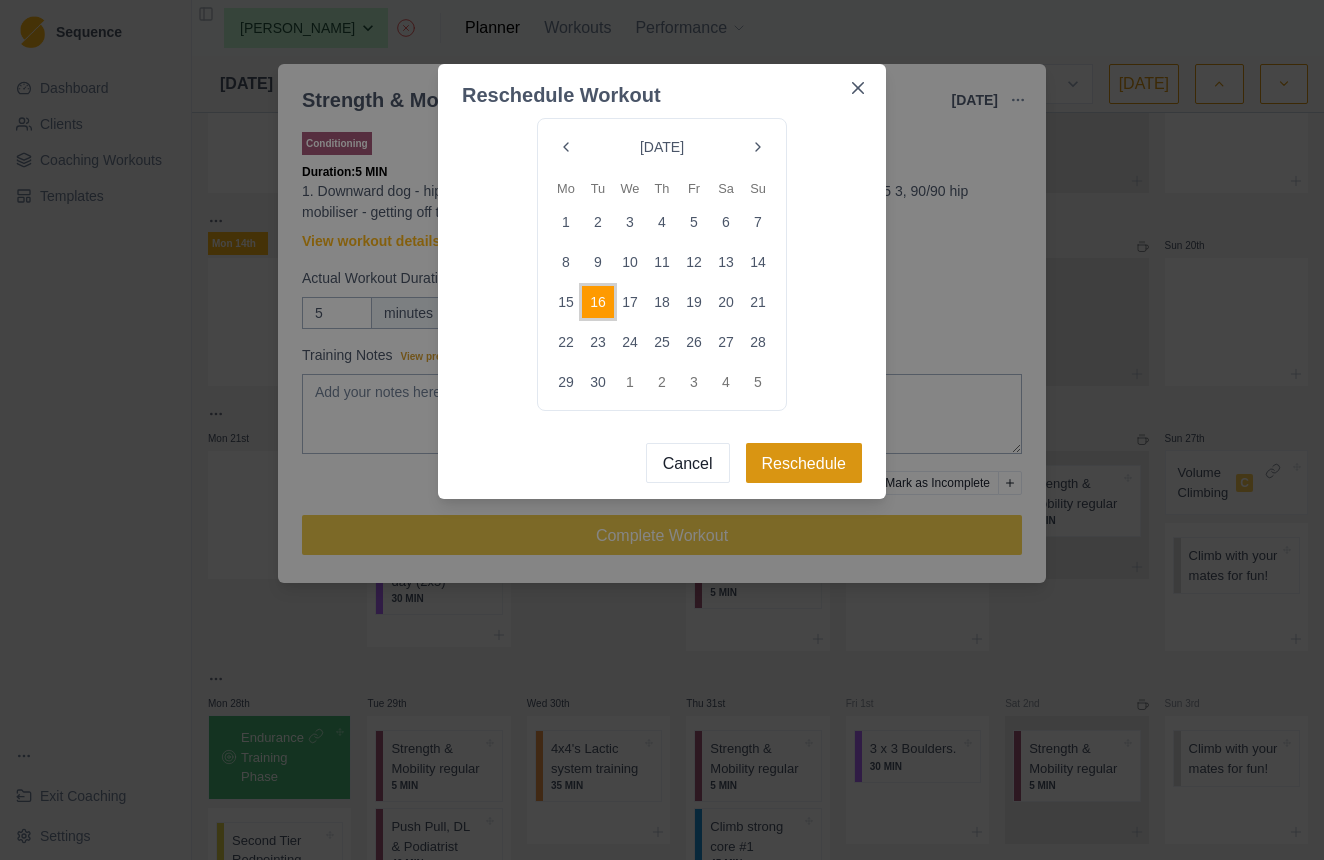 click on "Reschedule" at bounding box center [804, 463] 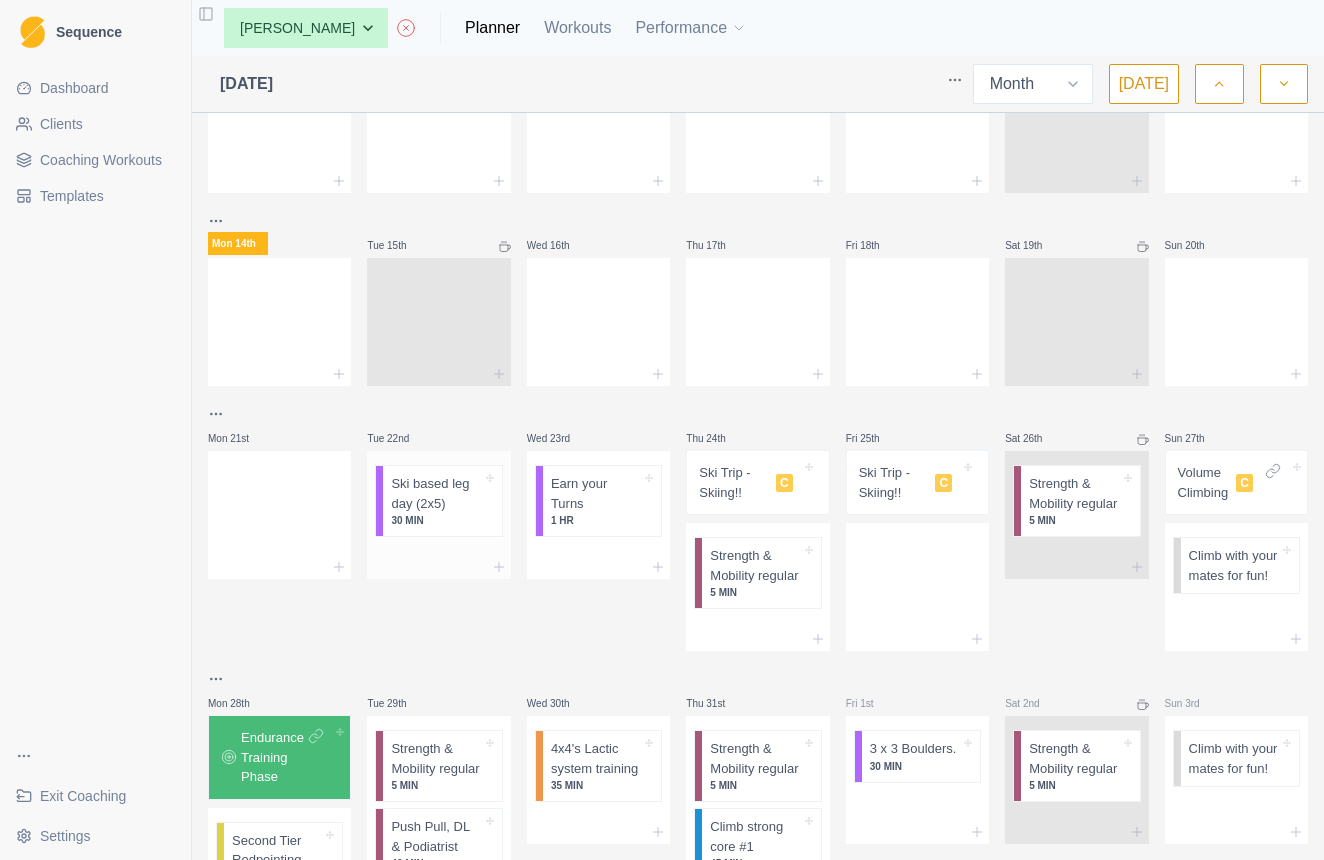 click on "Ski based leg day (2x5)" at bounding box center (436, 493) 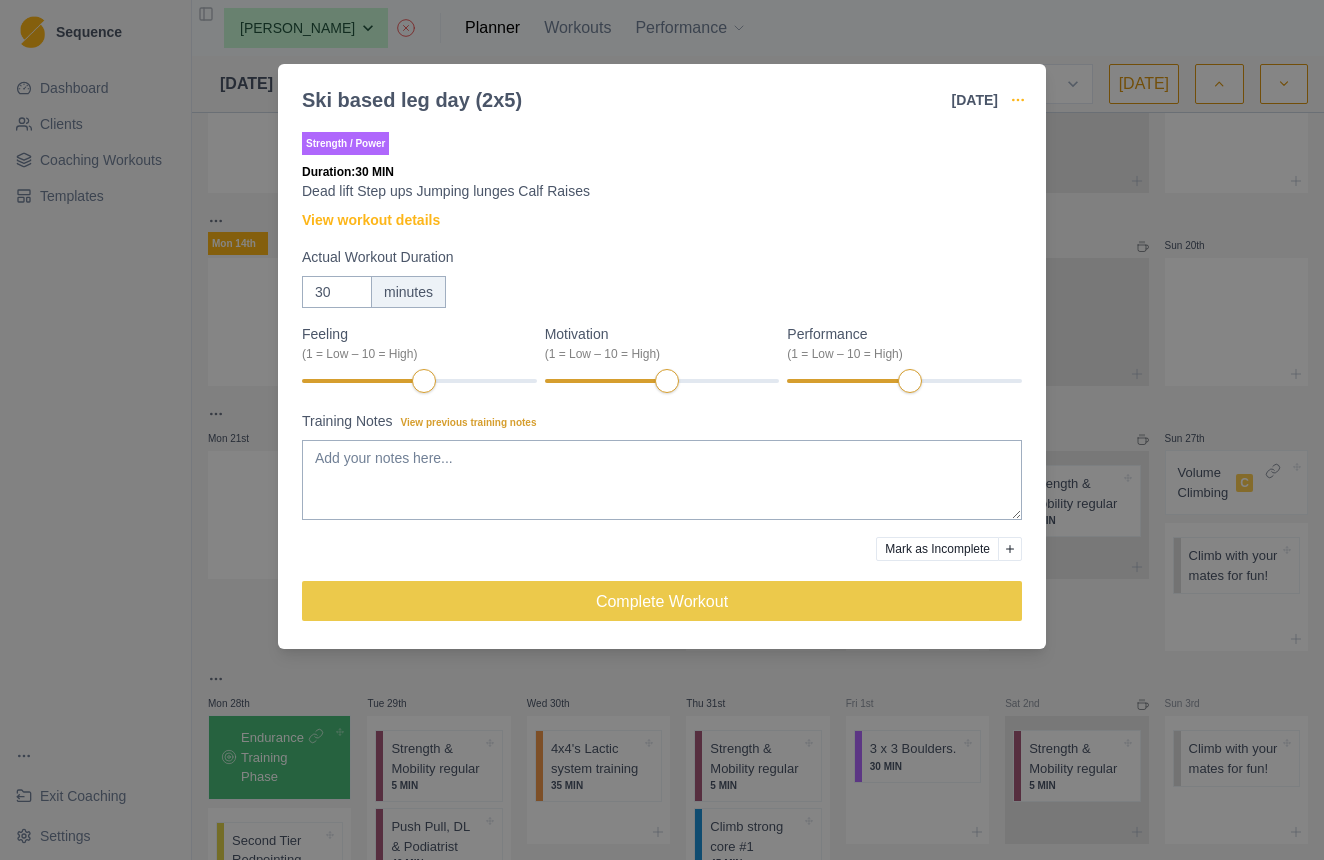 click 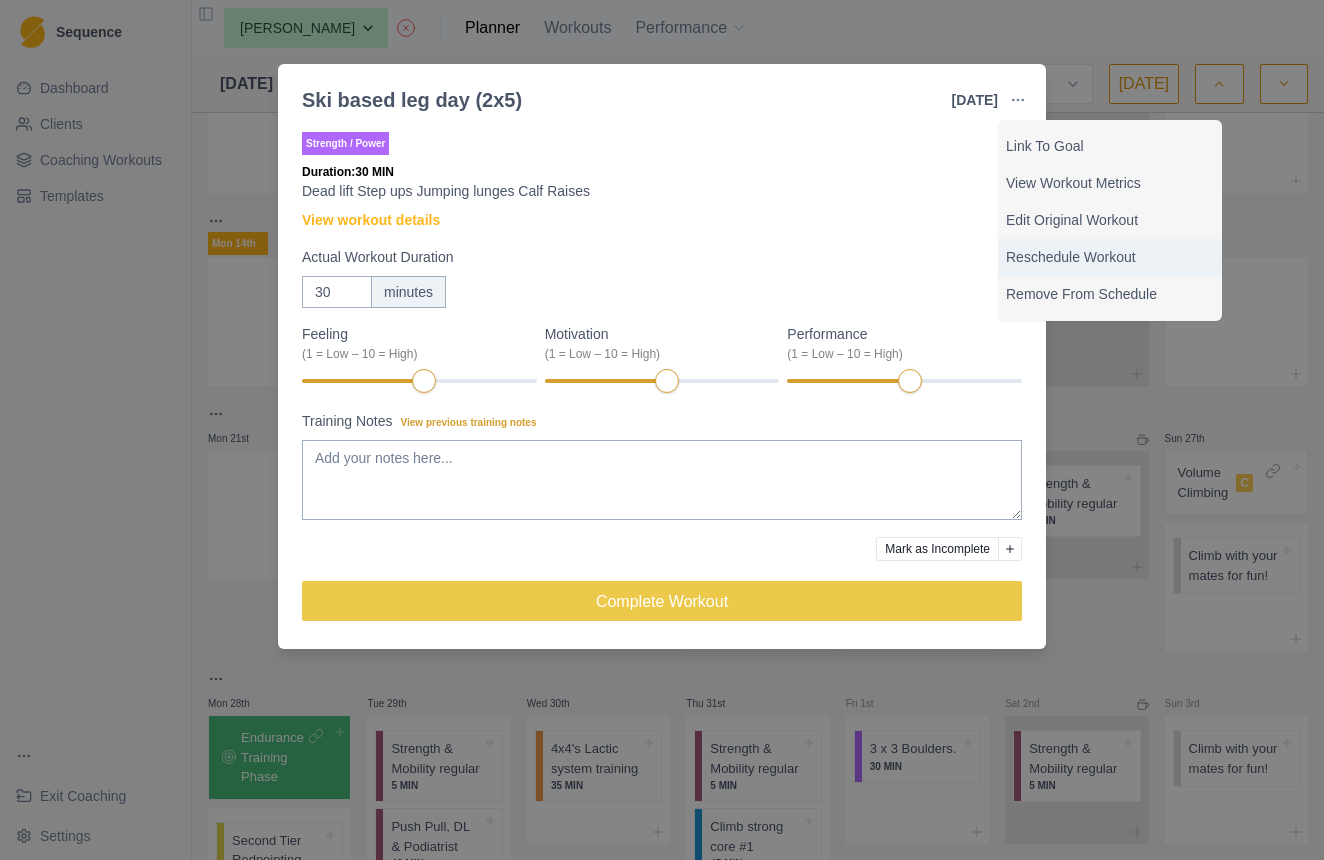 click on "Reschedule Workout" at bounding box center (1110, 257) 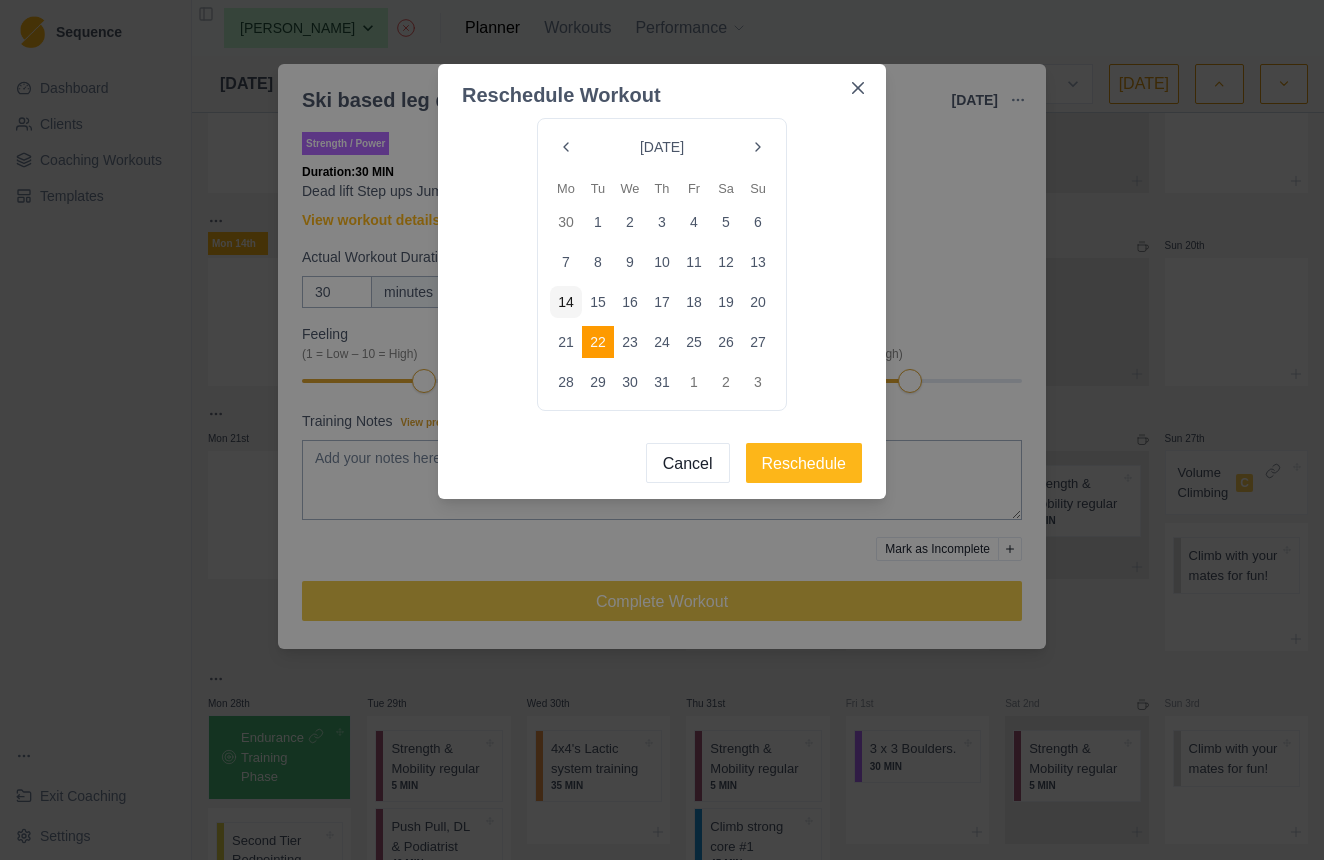 click at bounding box center [758, 147] 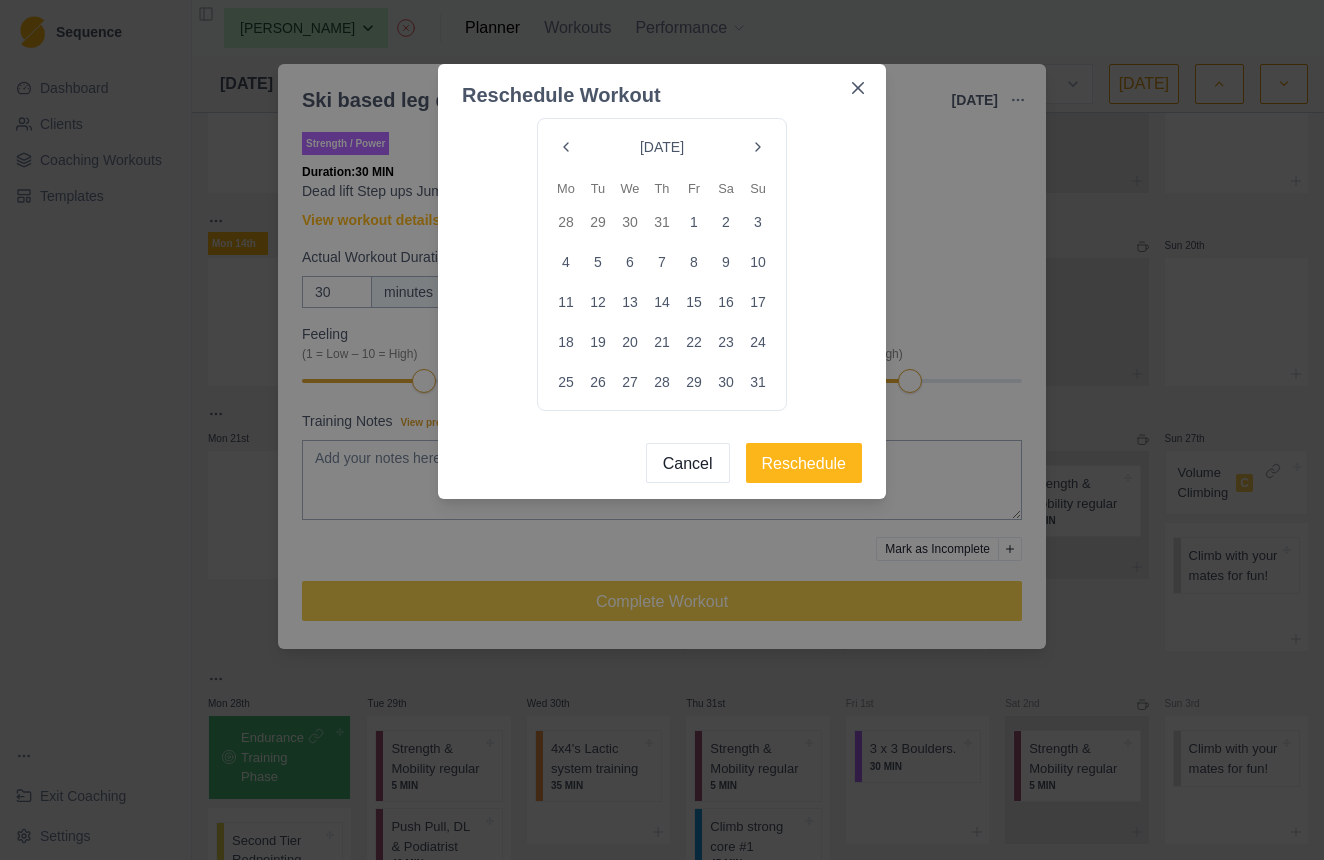 click at bounding box center (758, 147) 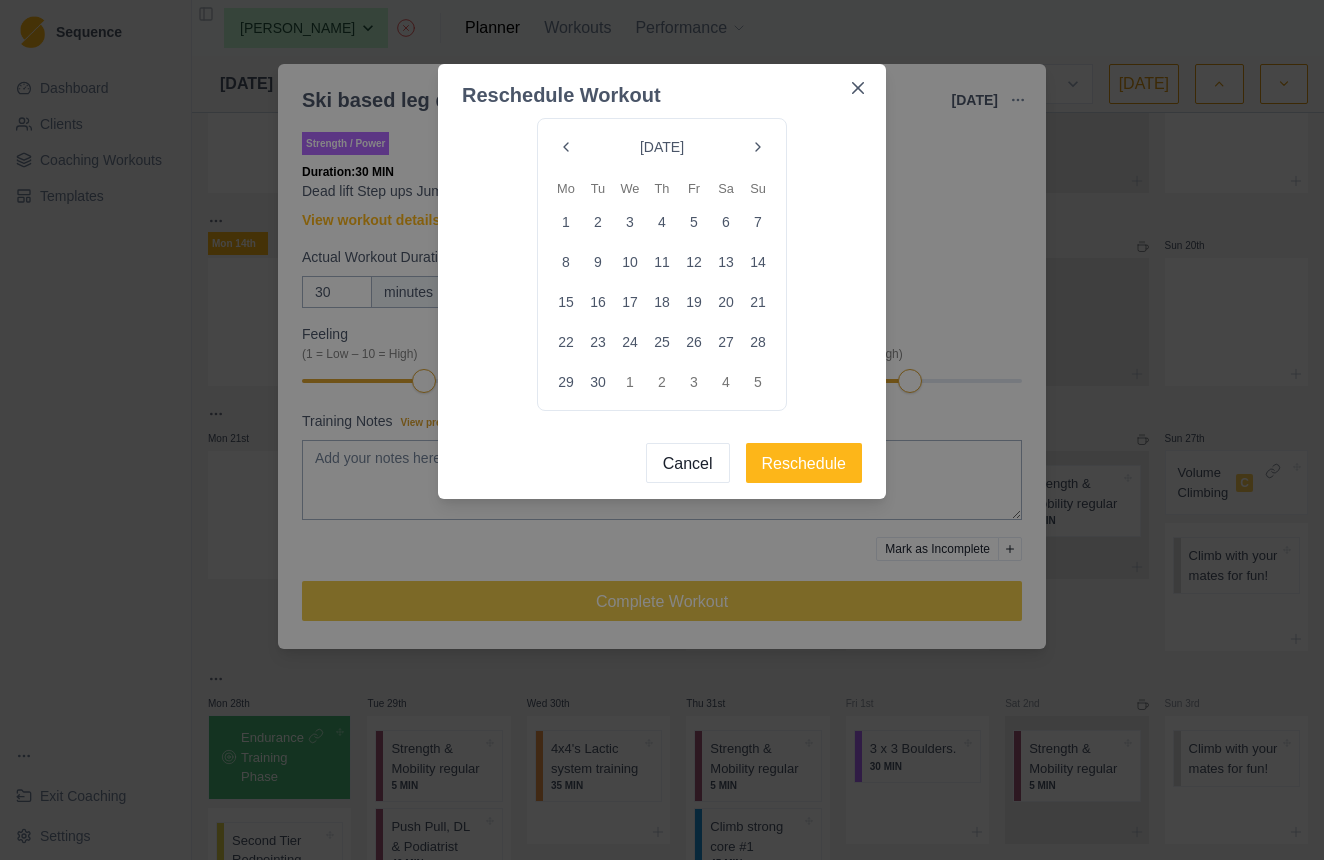 click on "16" at bounding box center (598, 302) 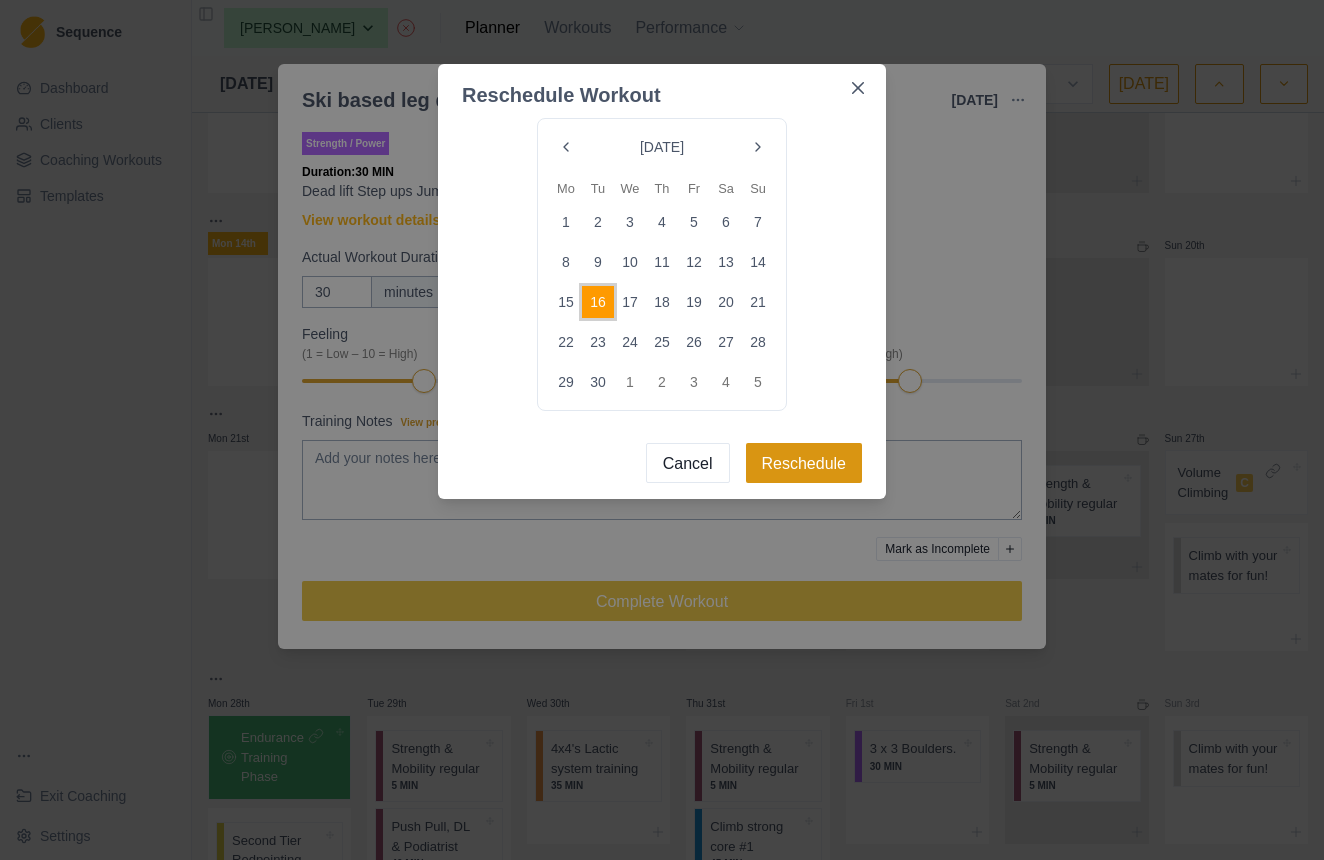 click on "Reschedule" at bounding box center [804, 463] 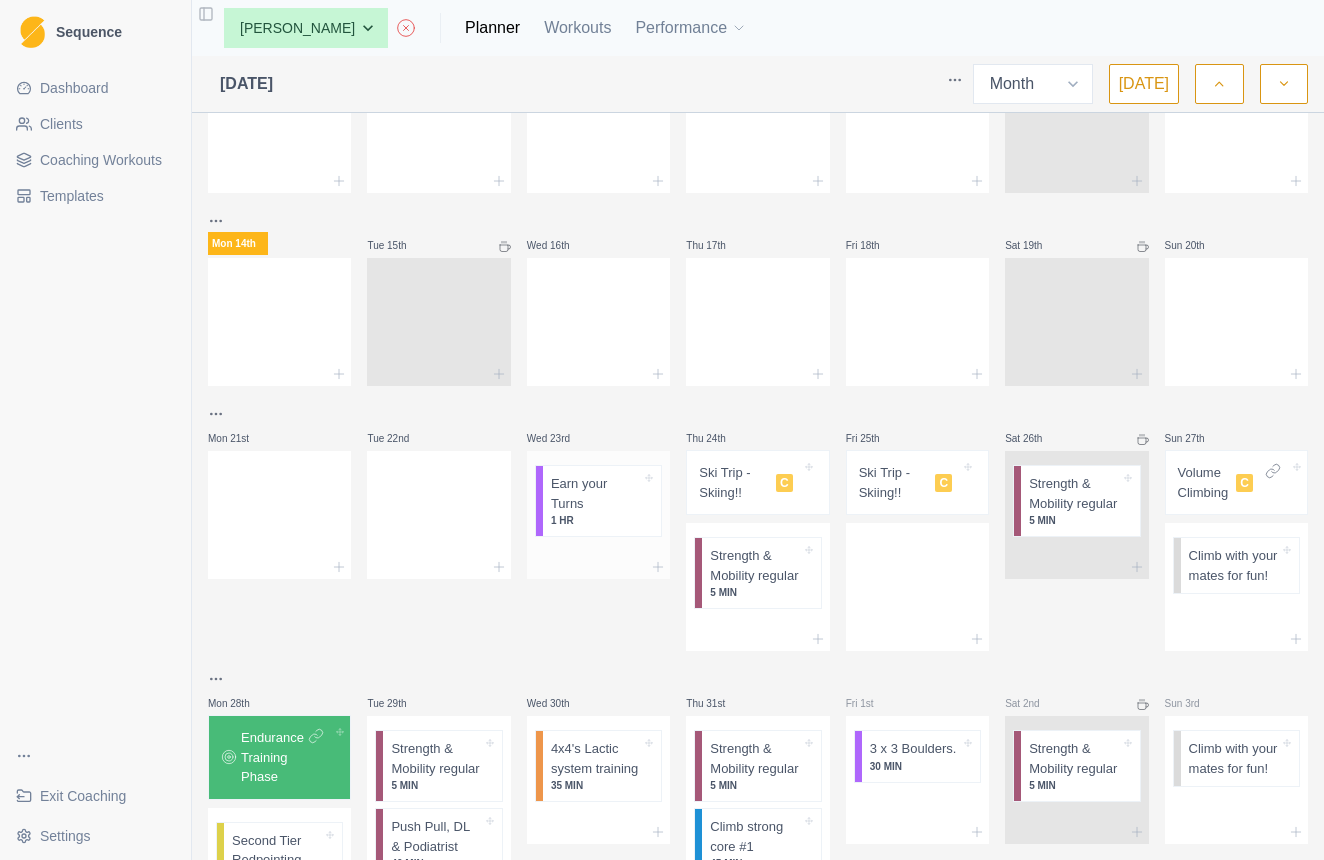 click on "Earn your Turns" at bounding box center (596, 493) 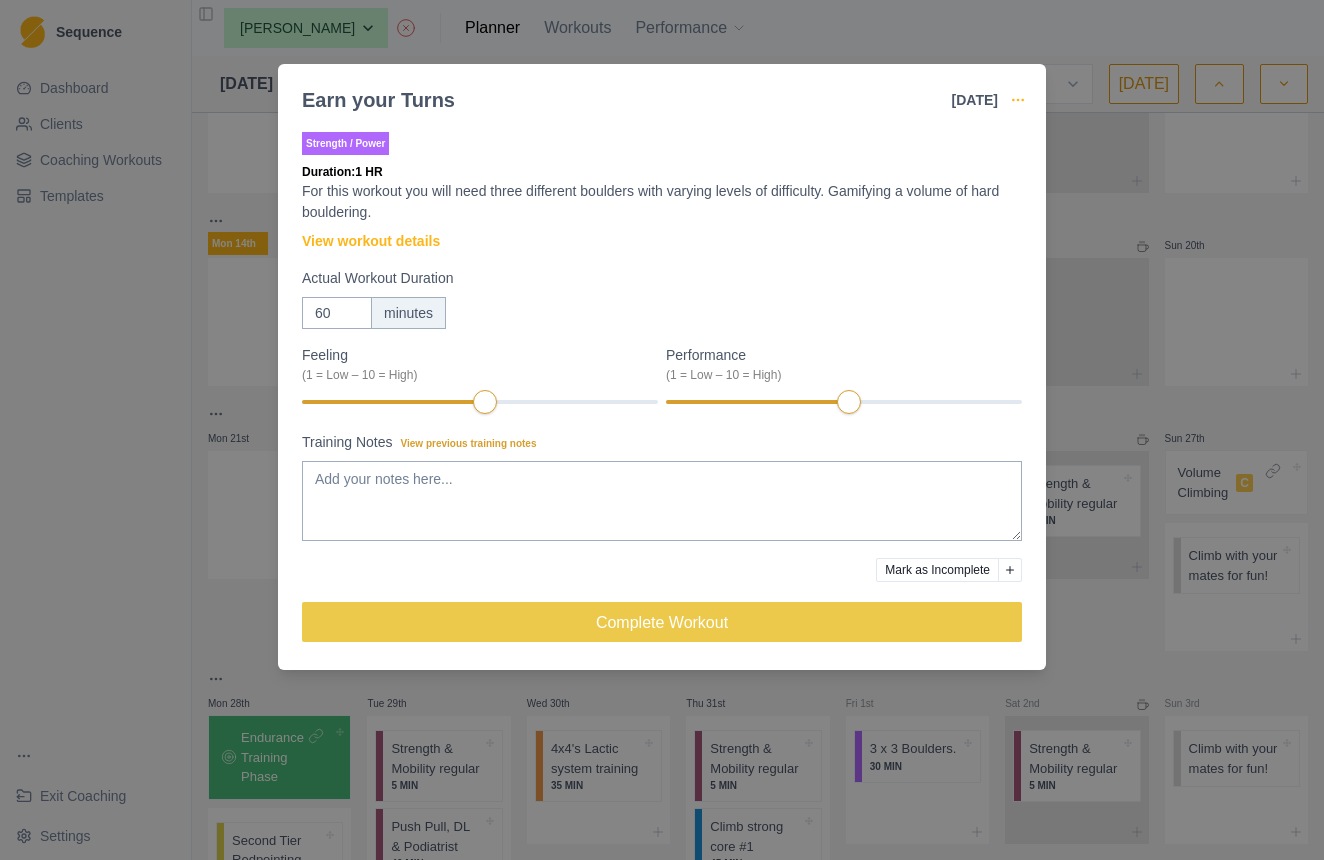 click 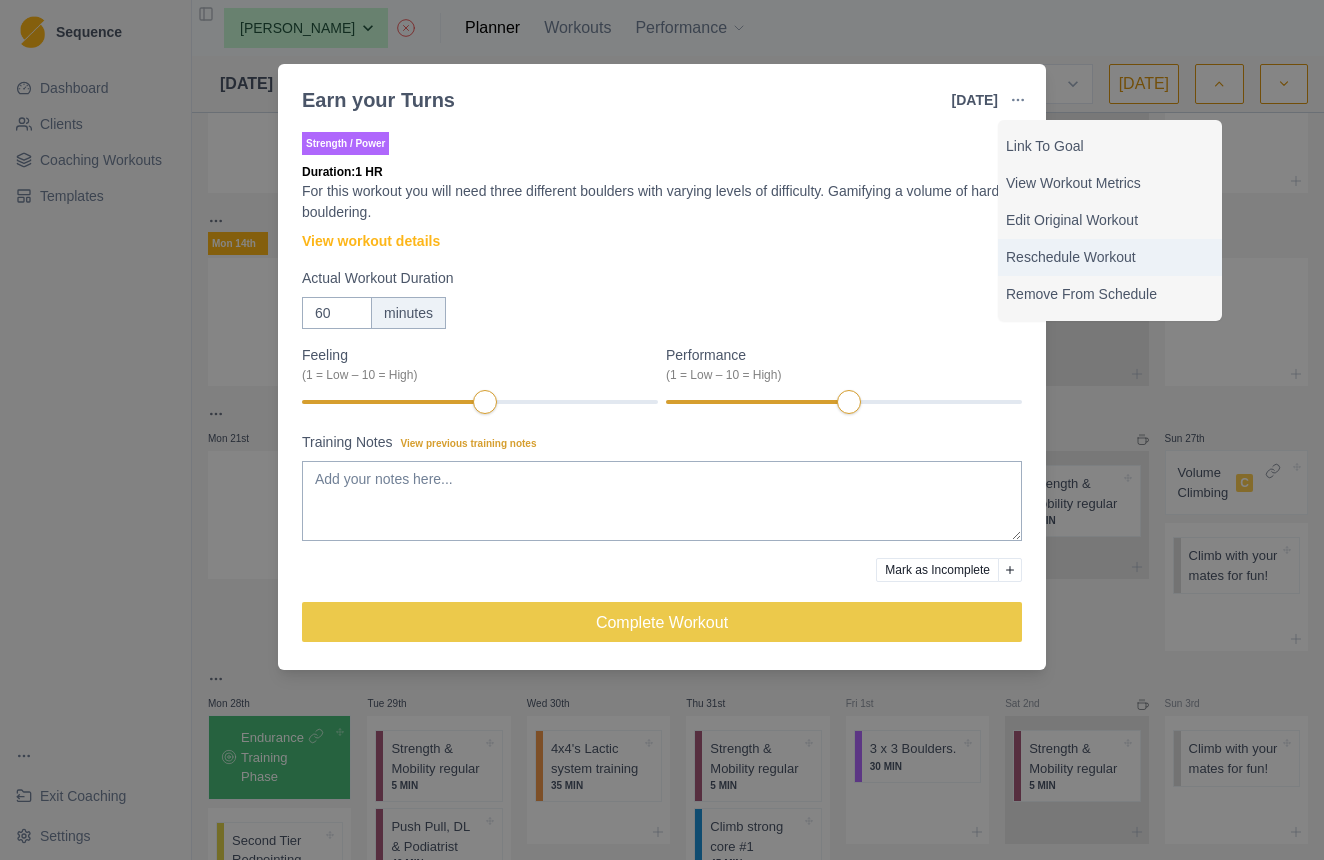 click on "Reschedule Workout" at bounding box center (1110, 257) 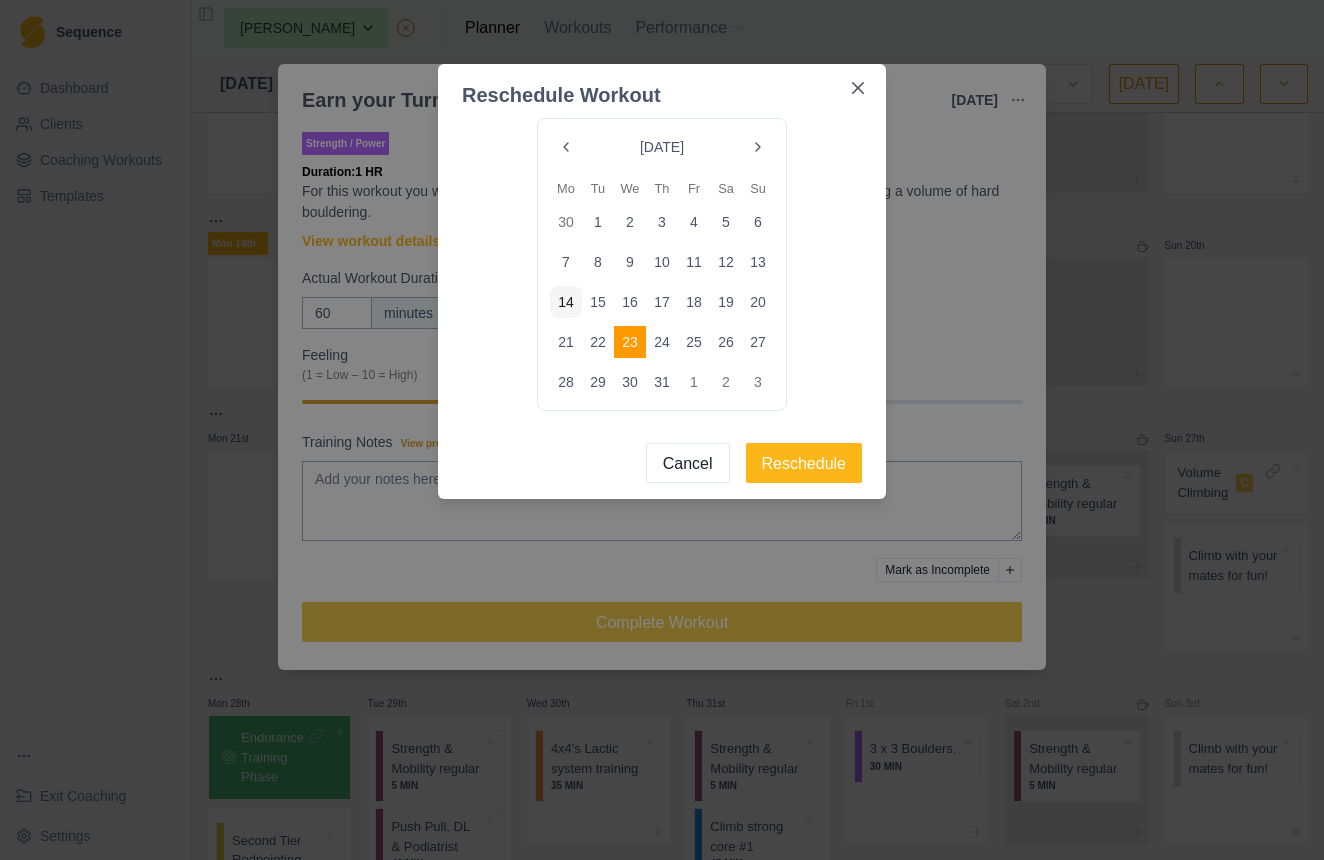 click at bounding box center [758, 147] 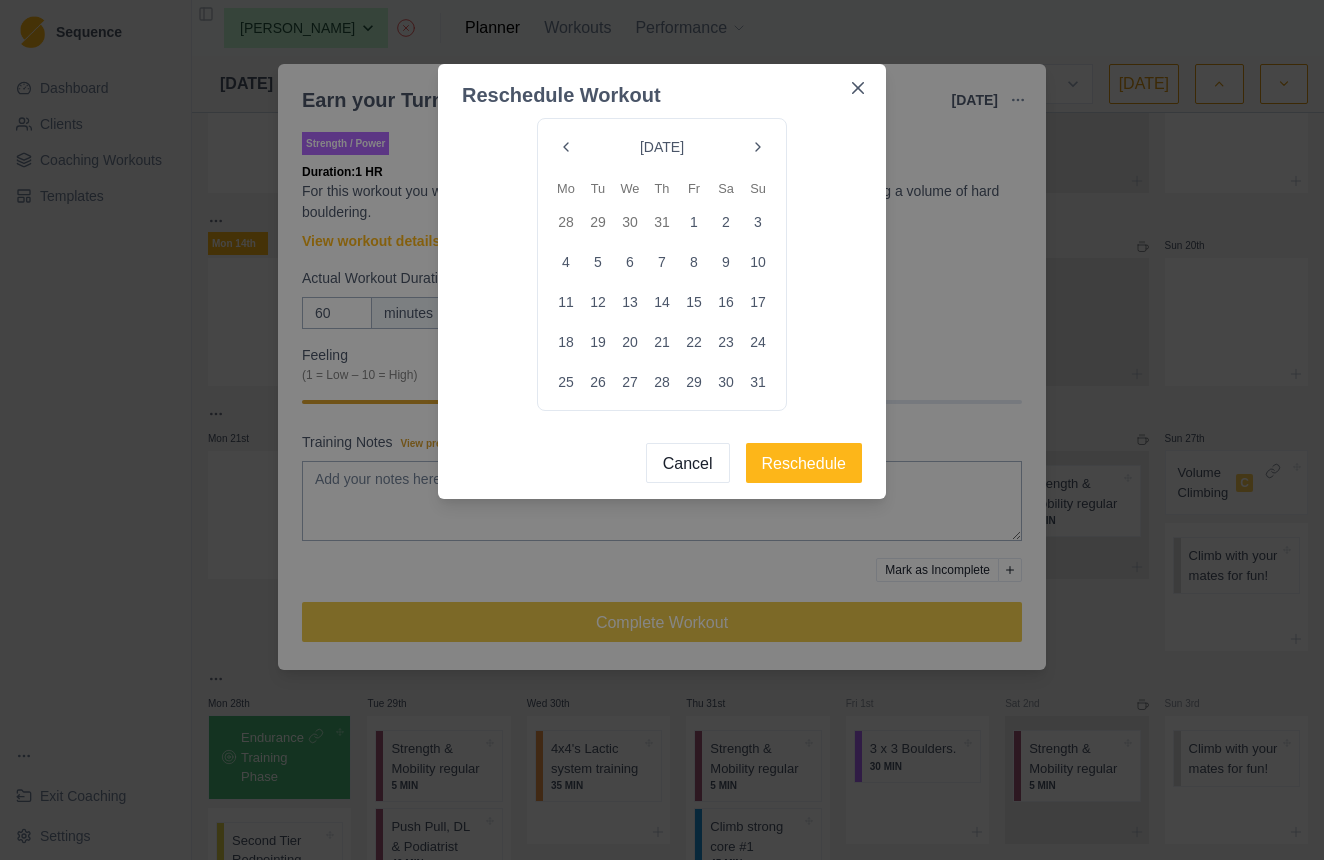 click at bounding box center [758, 147] 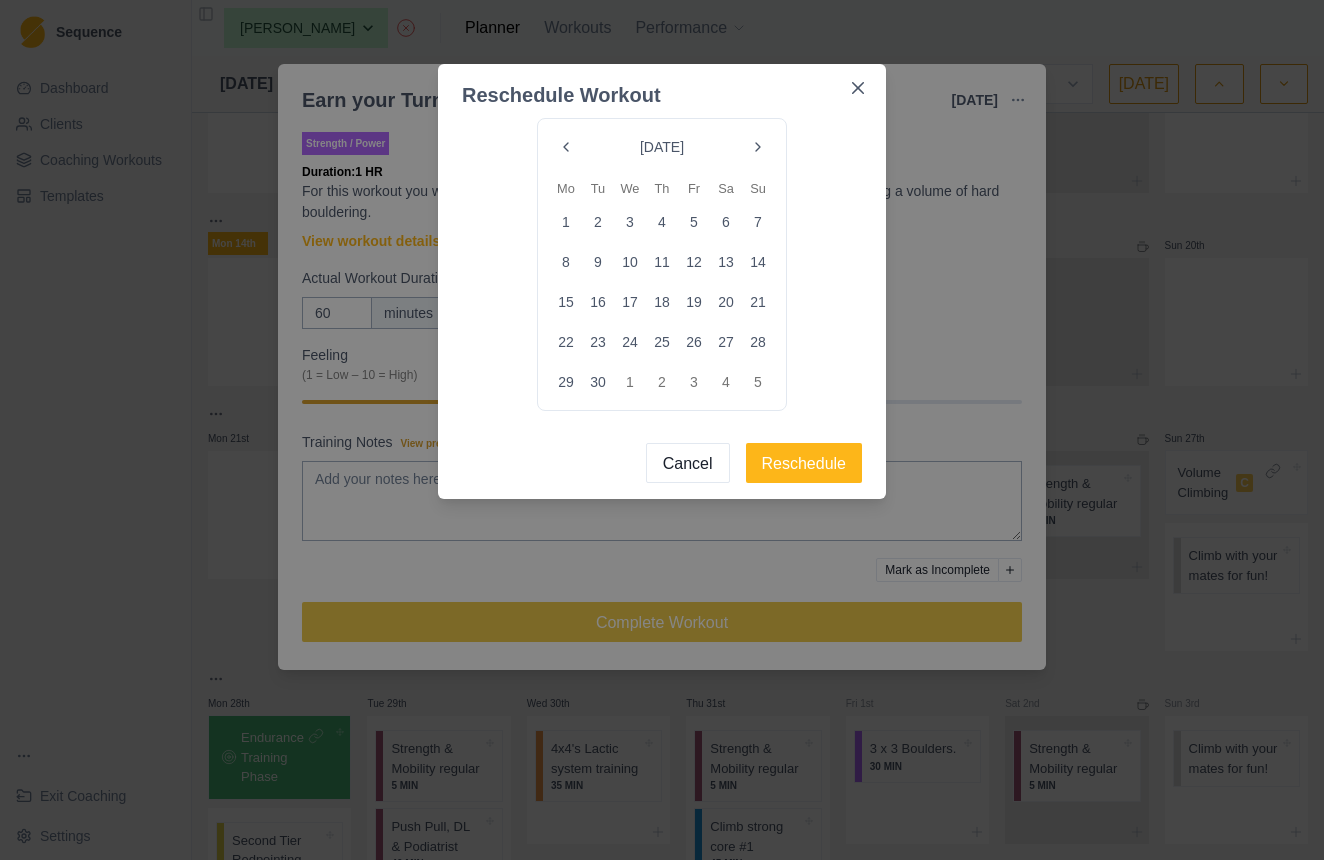 click on "17" at bounding box center (630, 302) 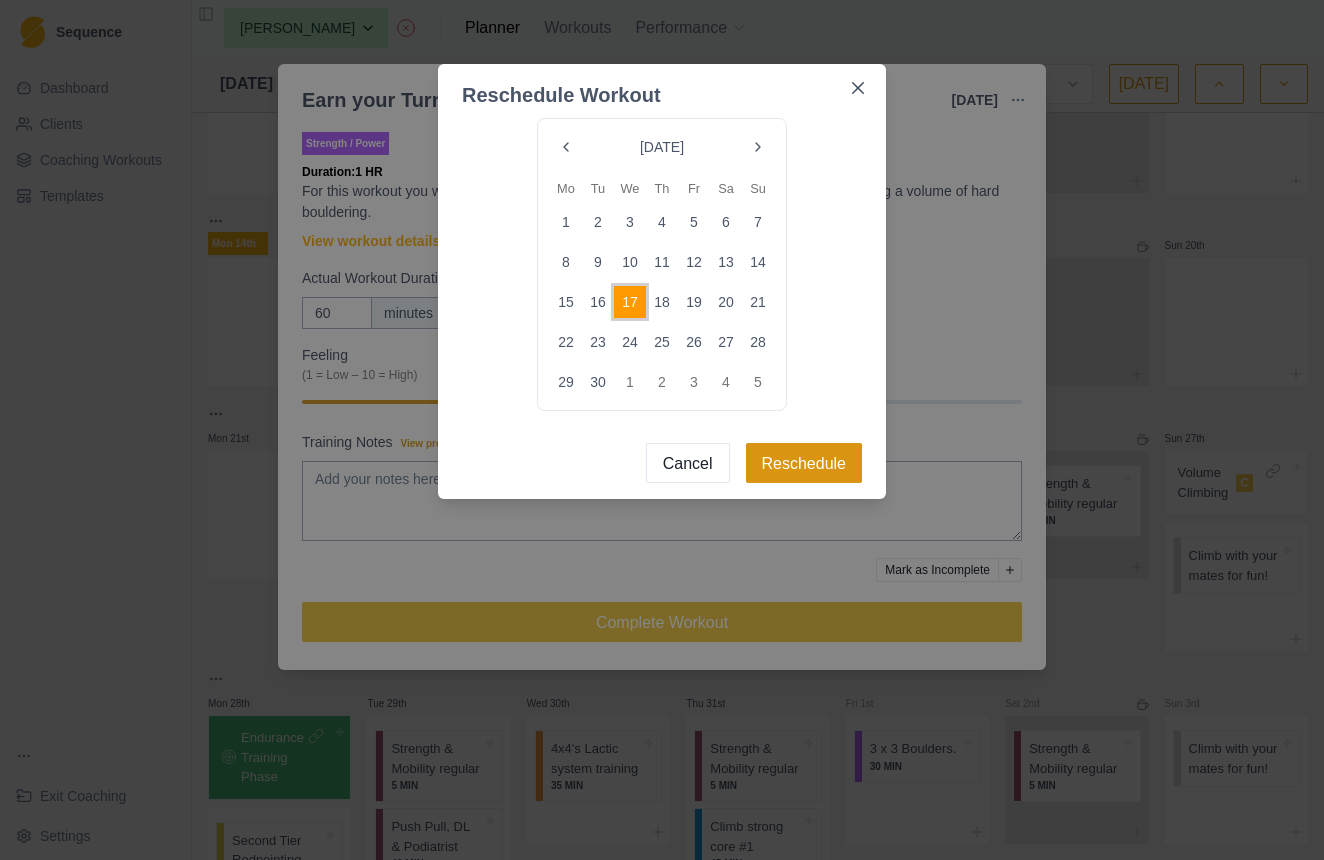 click on "Reschedule" at bounding box center [804, 463] 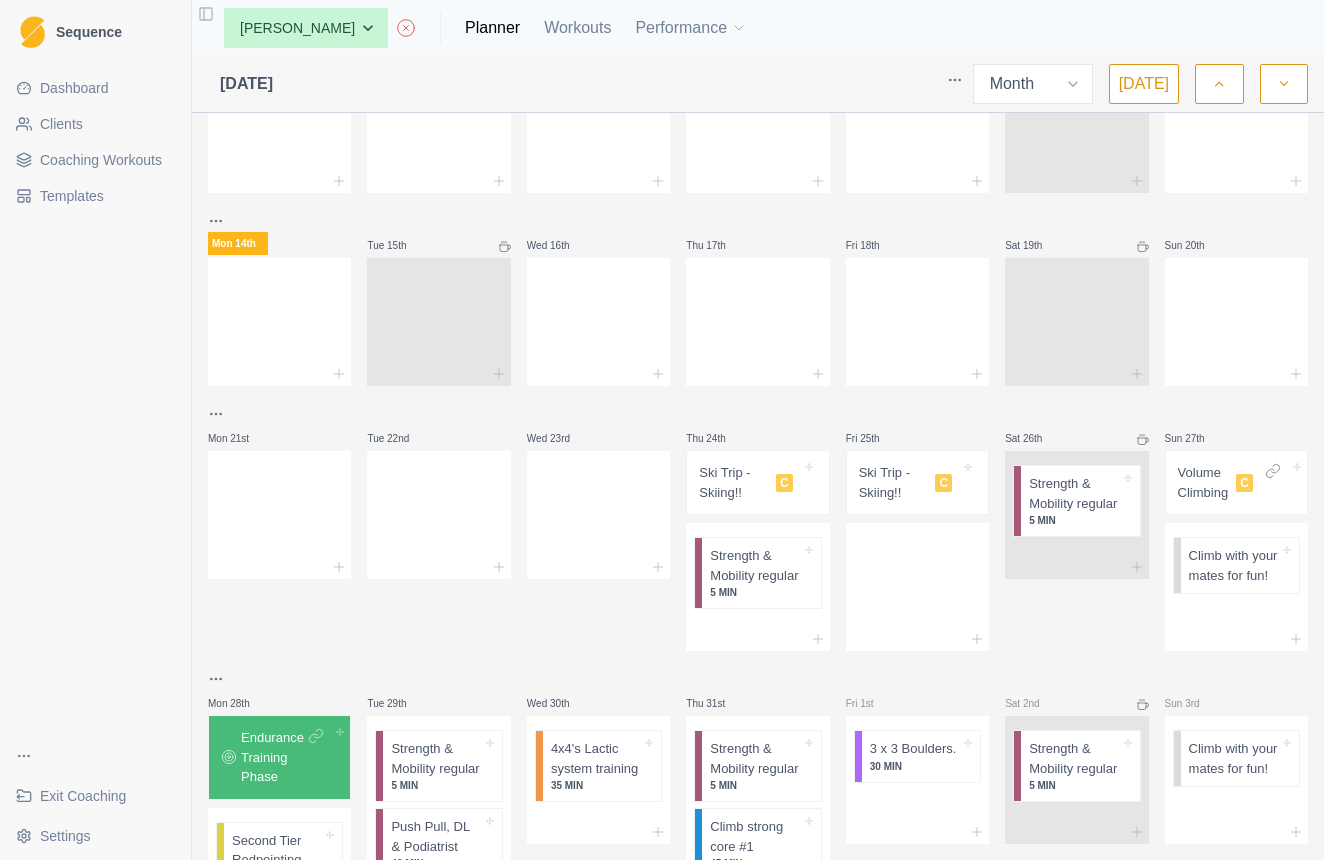 click on "Ski Trip - Skiing!!" at bounding box center (733, 482) 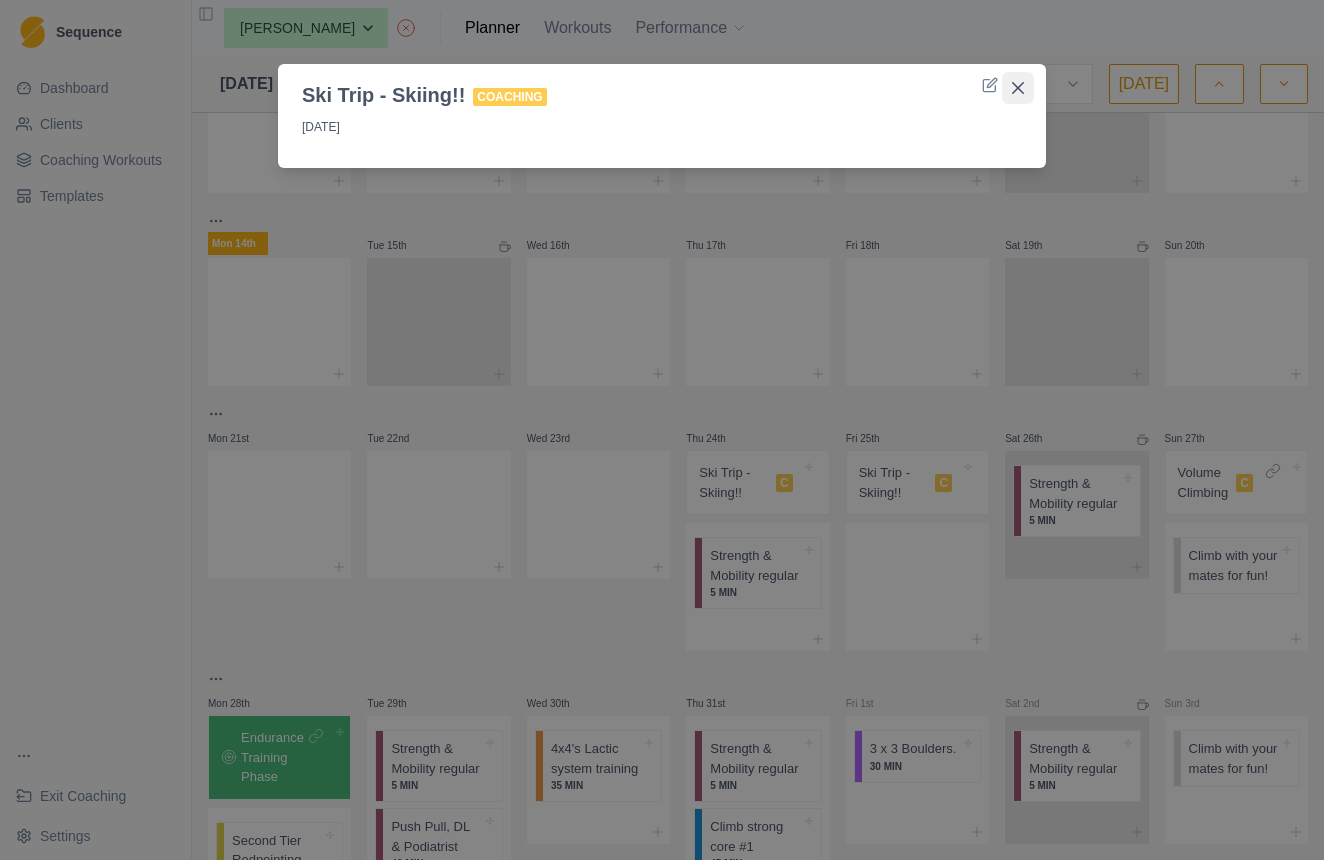 click 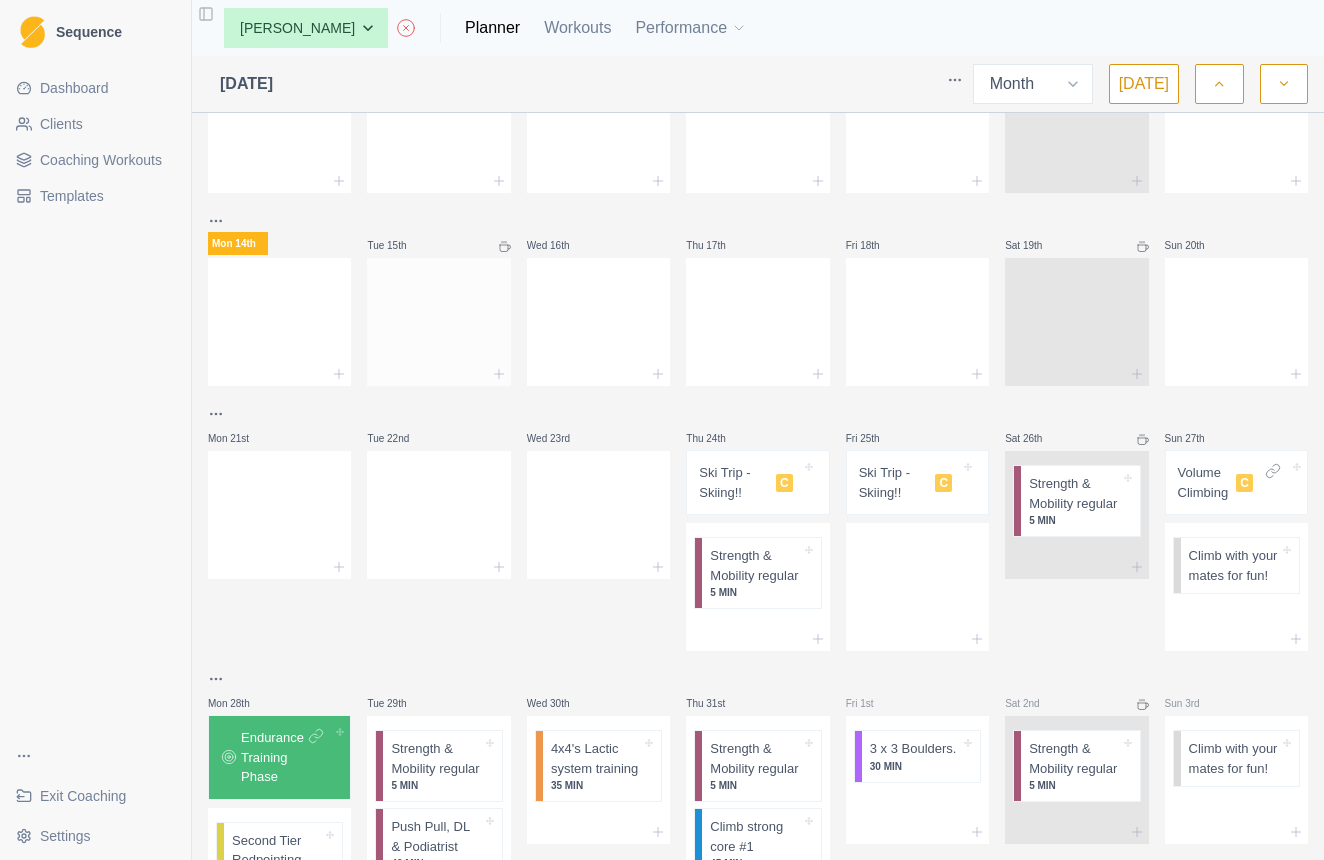 click at bounding box center (438, 318) 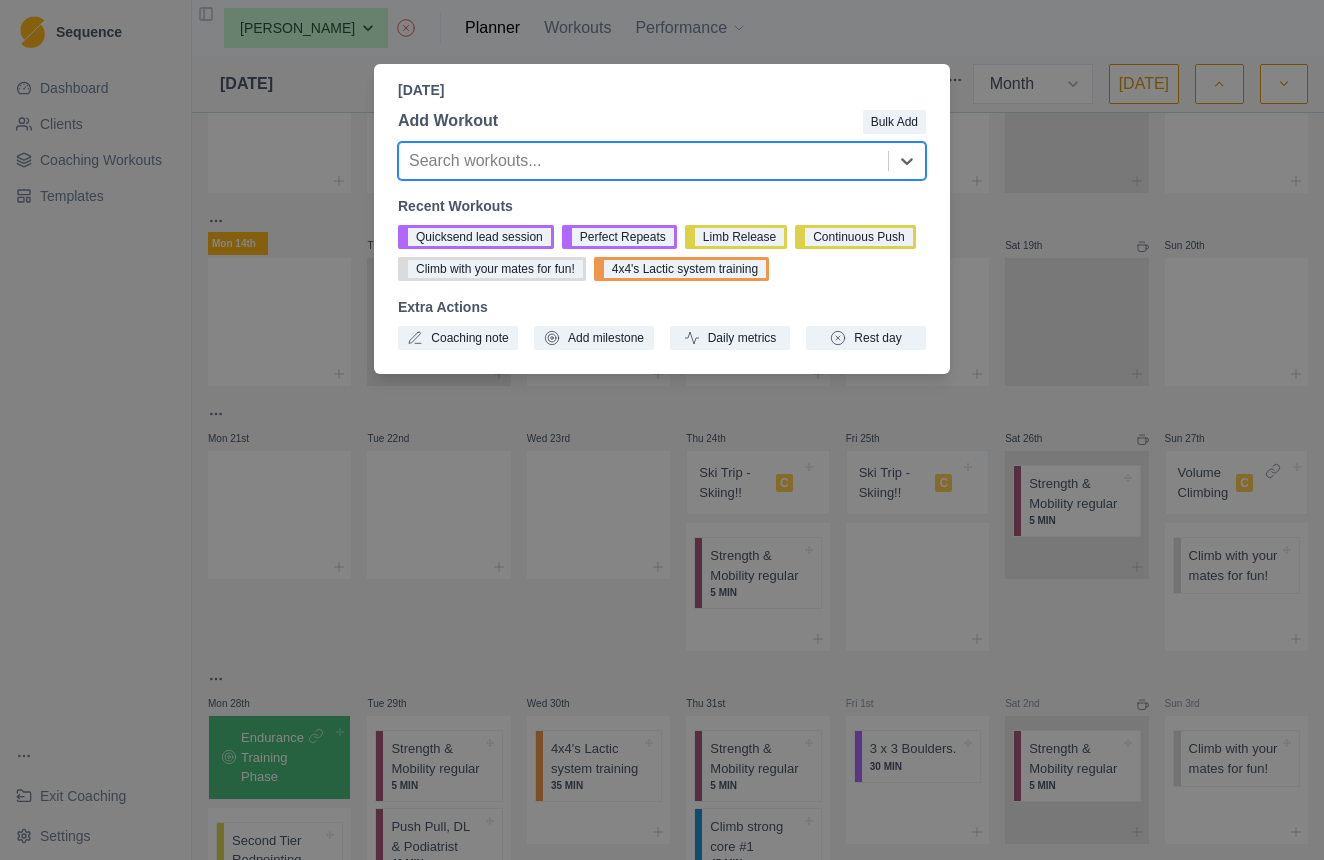 click on "[DATE] Add Workout Bulk Add option , selected. Select is focused ,type to refine list, press Down to open the menu,  Search workouts... Recent Workouts Quicksend lead session Perfect Repeats Limb Release Continuous Push Climb with your mates for fun! 4x4's Lactic system training Extra Actions Coaching note Add milestone Daily metrics Rest day" at bounding box center [662, 430] 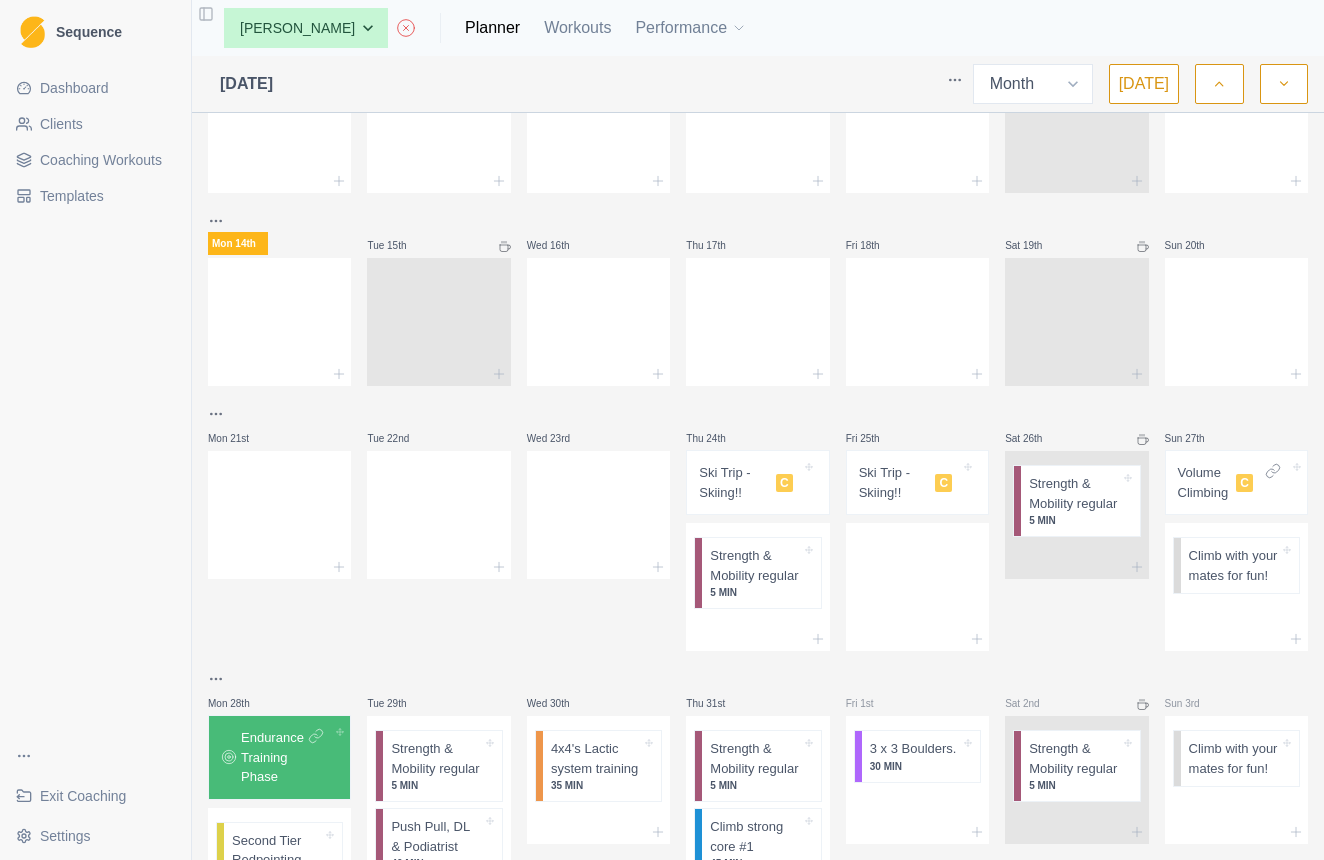 click 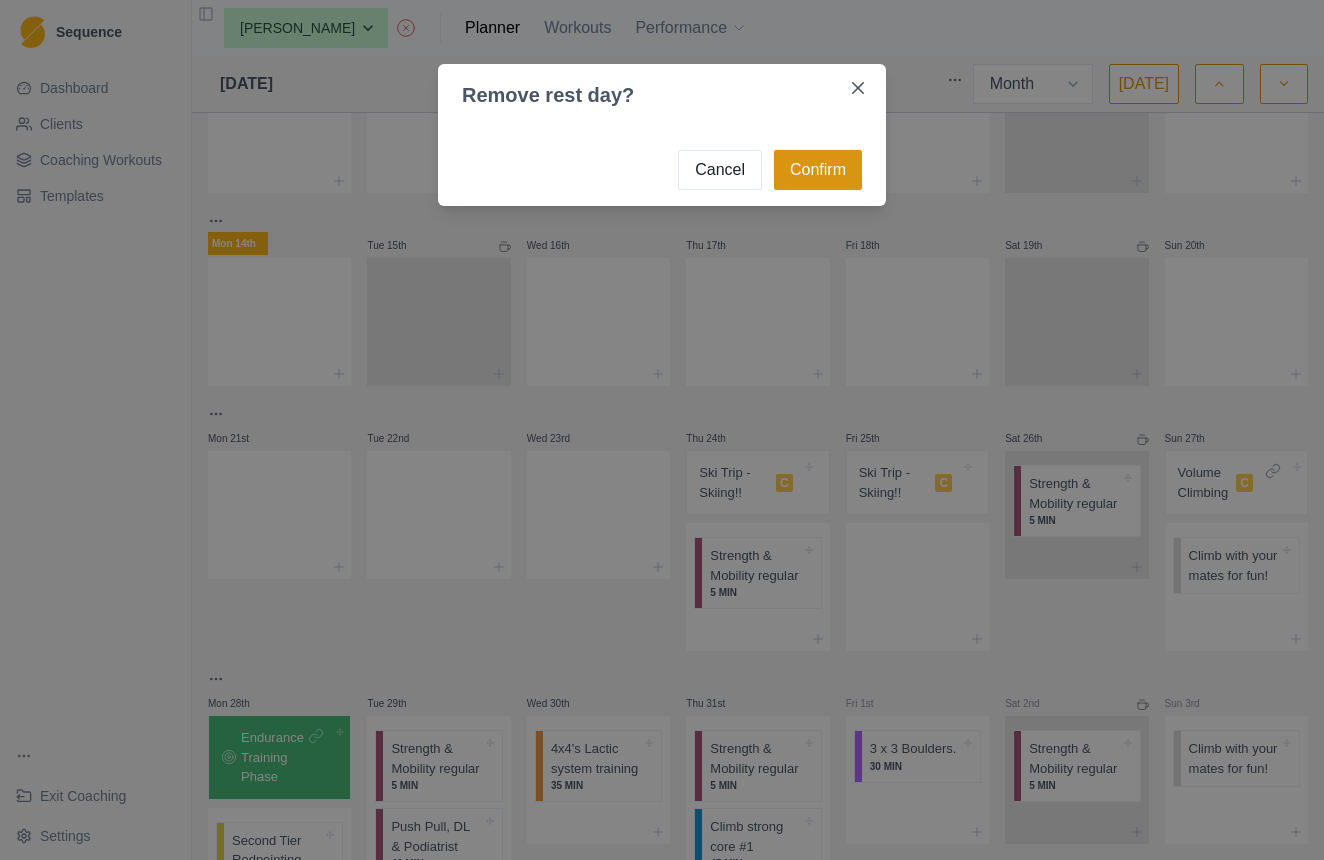 click on "Confirm" at bounding box center [818, 170] 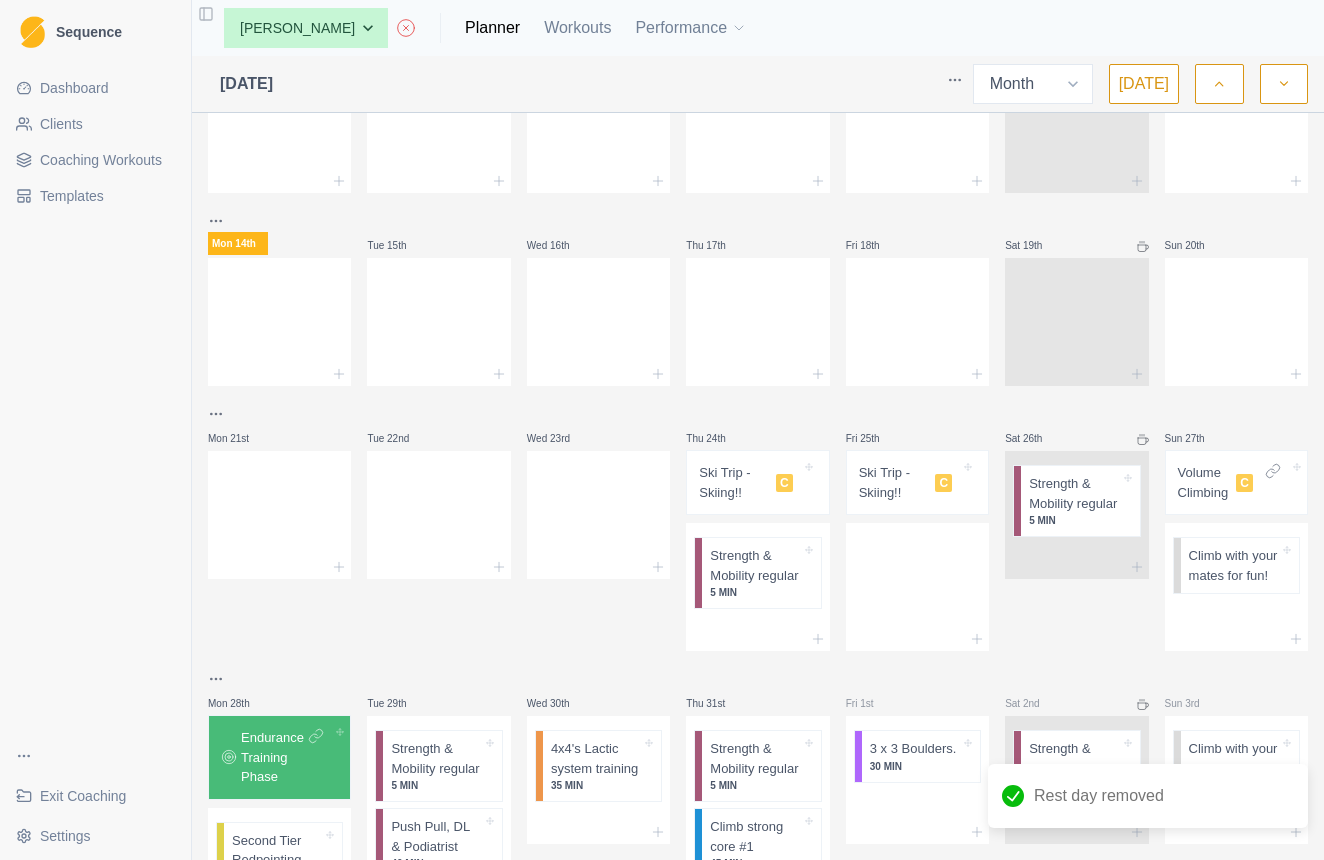 click 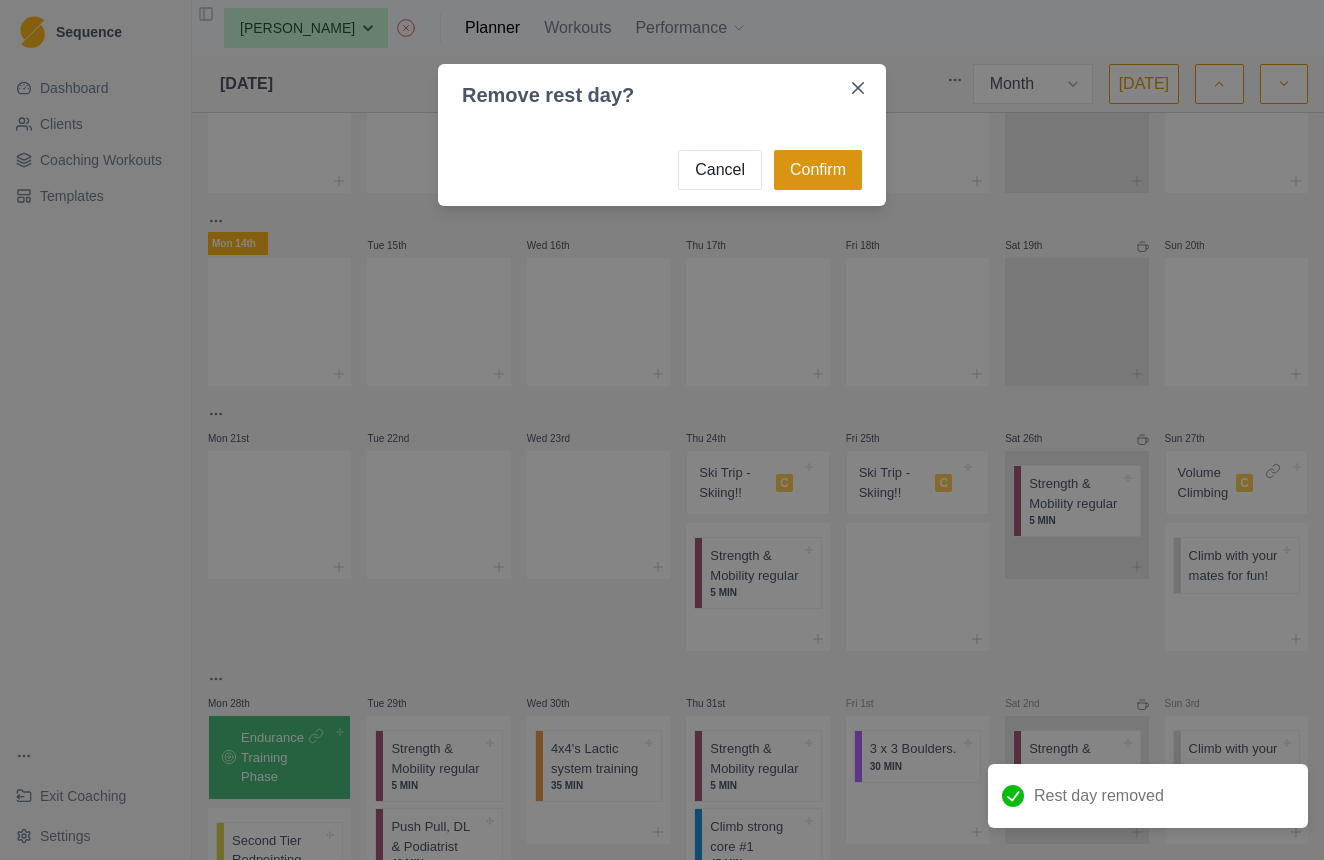 click on "Confirm" at bounding box center (818, 170) 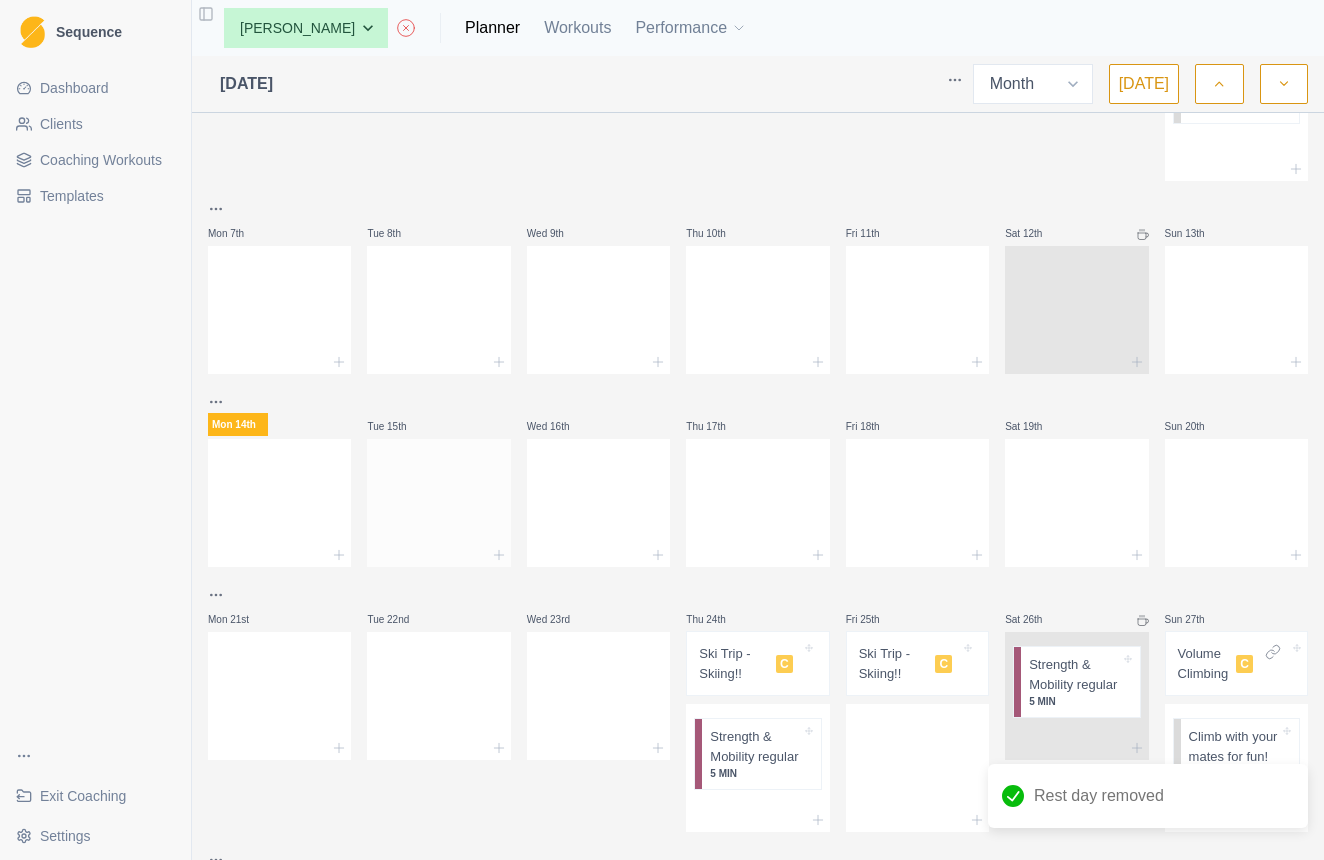 scroll, scrollTop: 192, scrollLeft: 0, axis: vertical 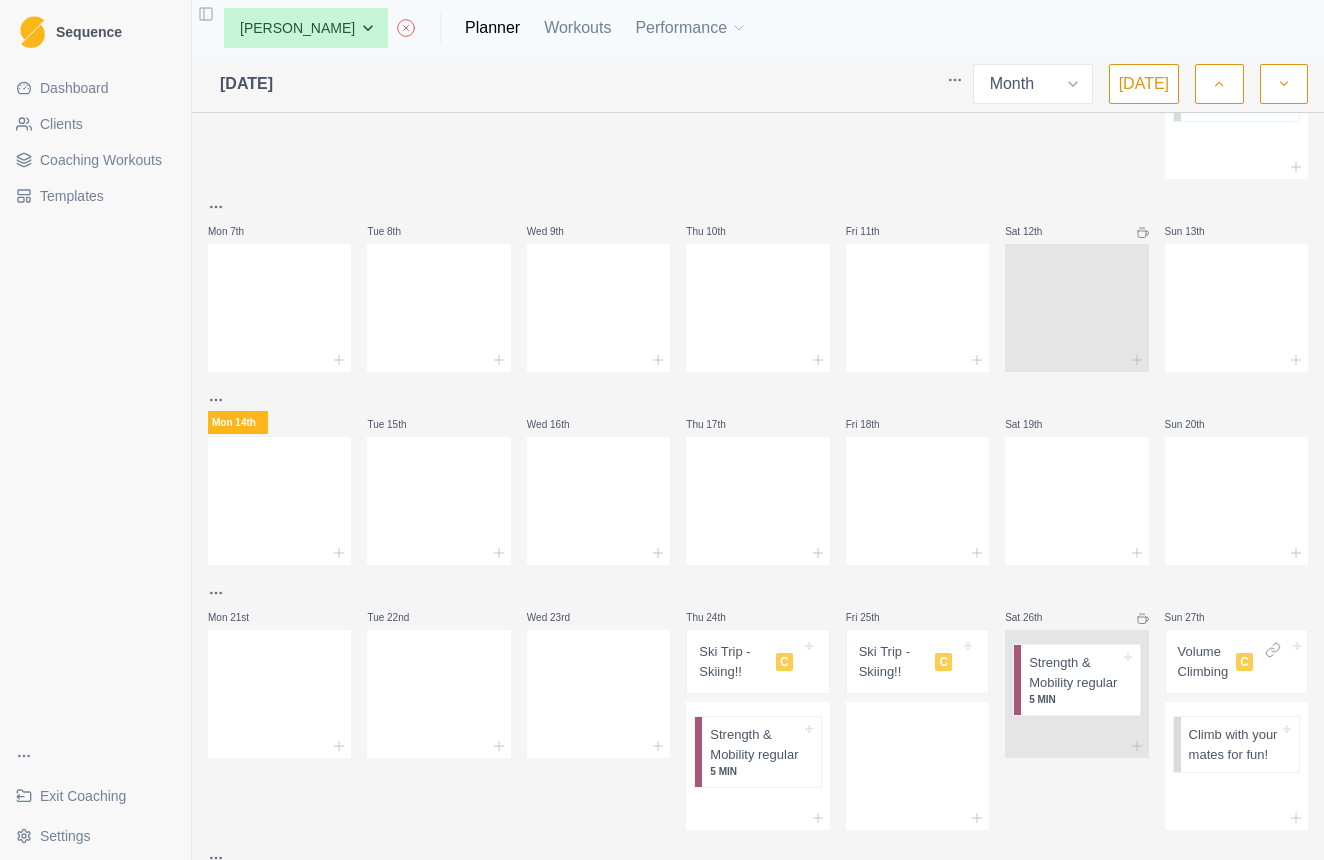 click on "Sequence Dashboard Clients Coaching Workouts Templates Exit Coaching Settings Toggle Sidebar None Cas Woinarski [PERSON_NAME] [PERSON_NAME] [PERSON_NAME] [PERSON_NAME] [PERSON_NAME] Planner Workouts Performance [DATE] Week Month [DATE] Mon 30th Quicksend lead session Tue 1st Wed 2nd Thu 3rd Fri 4th Sat 5th Sun 6th Volume climbing C Climb with your mates for fun! Mon 7th Tue 8th Wed 9th Thu 10th Fri 11th Sat 12th Sun 13th Mon 14th Tue 15th Wed 16th Thu 17th Fri 18th Sat 19th Sun 20th Mon 21st Tue 22nd Wed 23rd Thu 24th Ski Trip - Skiing!! C Strength & Mobility regular 5 MIN Fri 25th Ski Trip - Skiing!! C Sat 26th Strength & Mobility regular 5 [PERSON_NAME] 27th Volume Climbing C Climb with your mates for fun! Mon 28th Endurance Training Phase Second Tier Redpointing Tue 29th Strength & Mobility regular 5 MIN Push Pull, DL & Podiatrist  40 MIN Wed 30th 4x4's Lactic system training 35 MIN Thu 31st Strength & Mobility regular 5 MIN Climb strong core #1 45 MIN Fri 1st 3 x 3 Boulders. 	 30 MIN Sat 2nd 5 MIN 0.5" at bounding box center (662, 430) 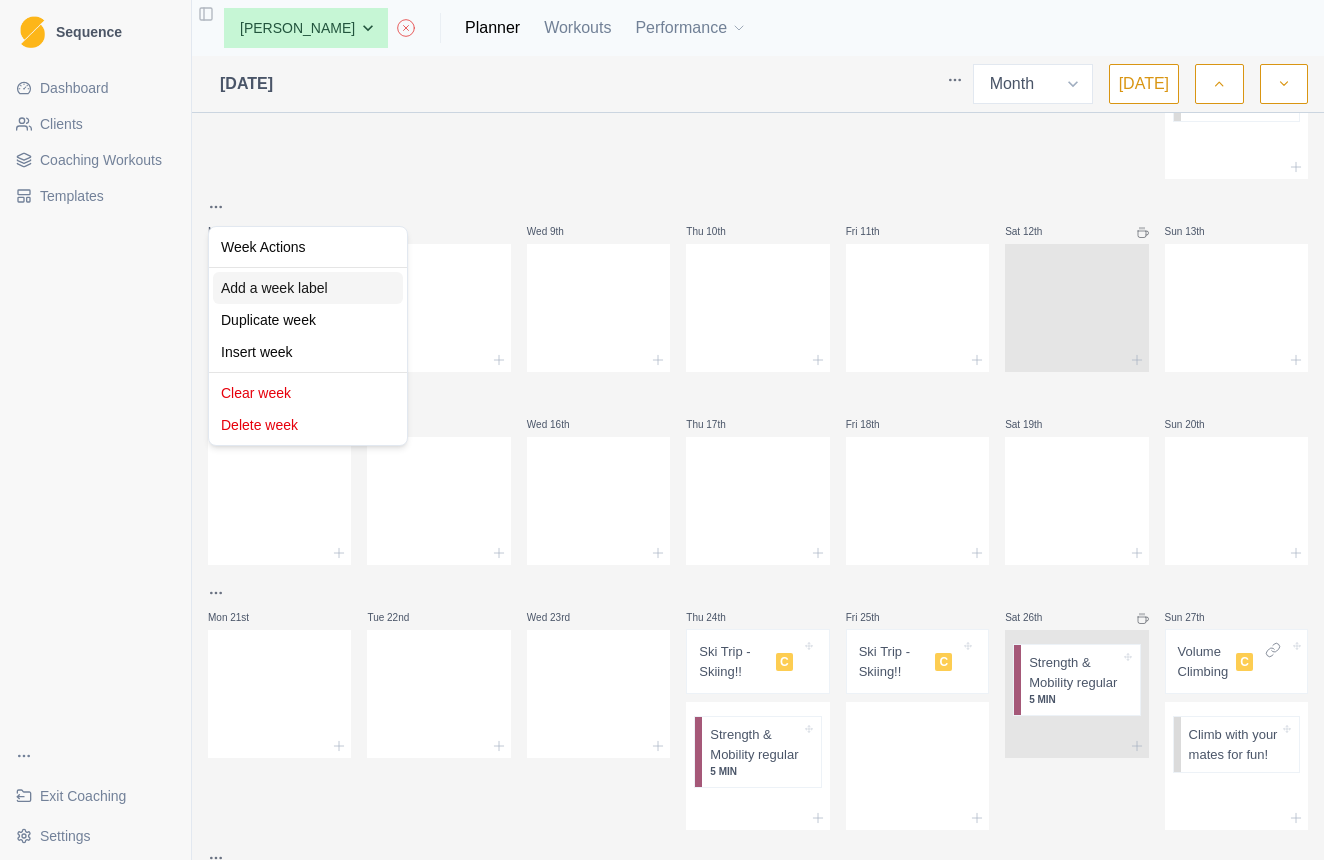 click on "Add a week label" at bounding box center [308, 288] 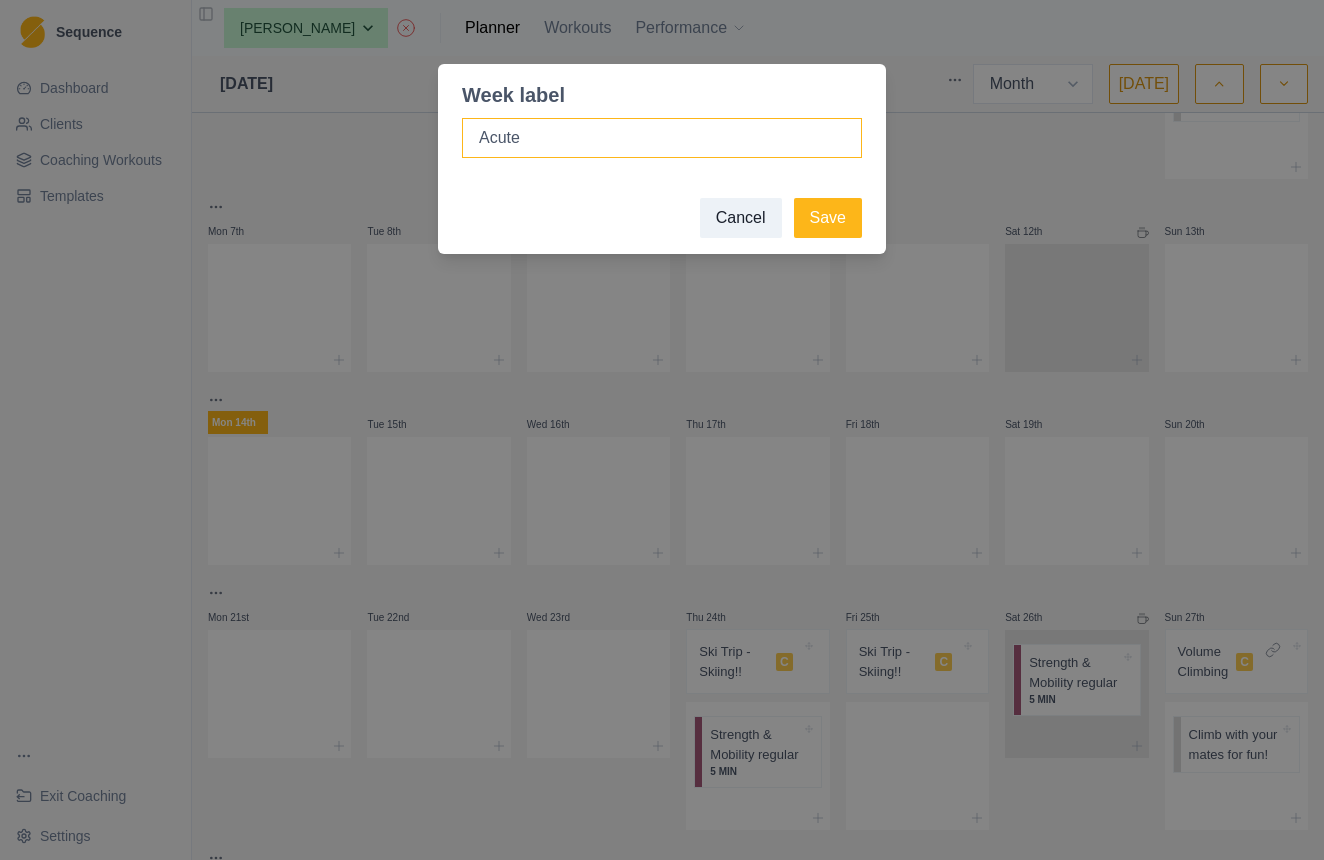 type on "Acute" 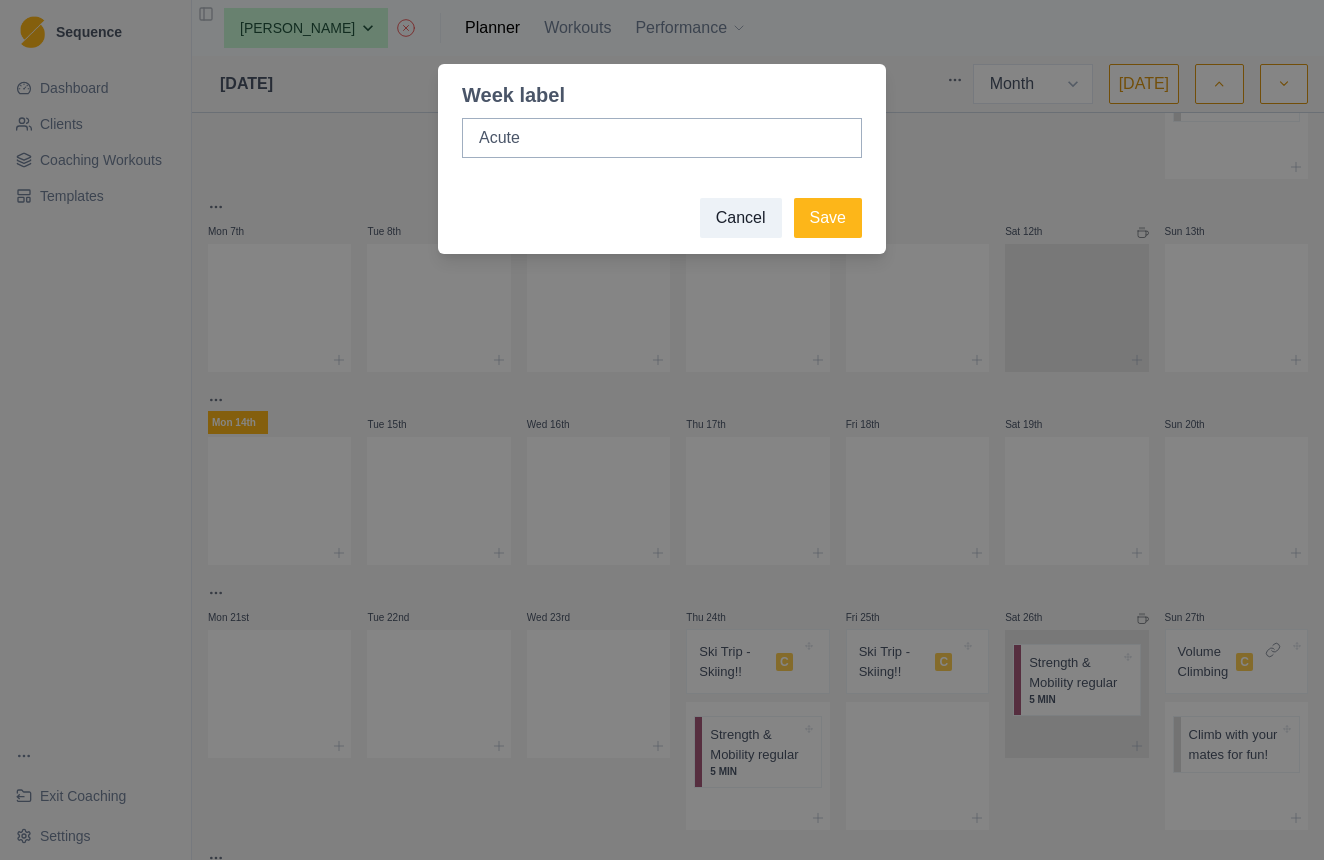 click on "Week label Acute Cancel Save" at bounding box center [662, 430] 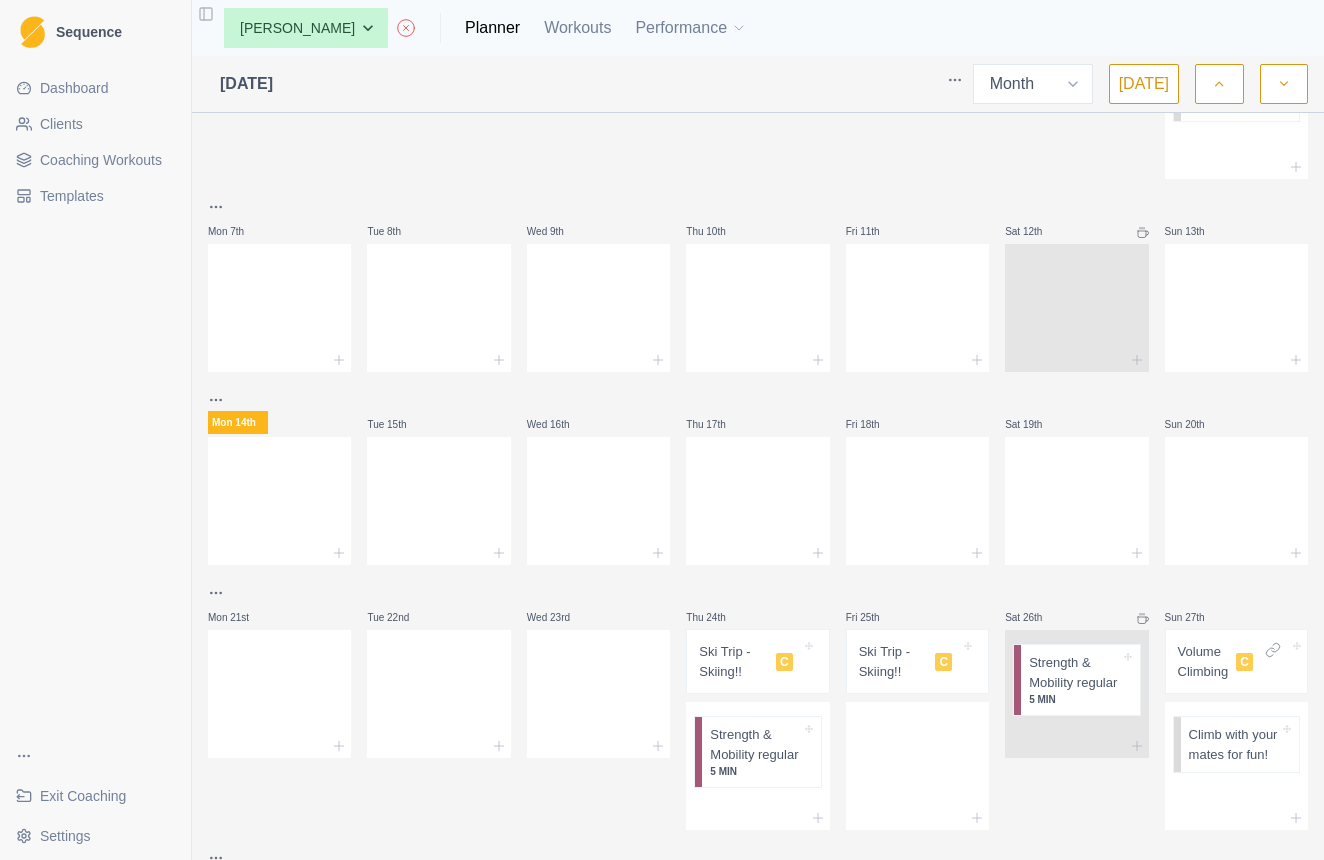 click on "Sequence Dashboard Clients Coaching Workouts Templates Exit Coaching Settings Toggle Sidebar None Cas Woinarski [PERSON_NAME] [PERSON_NAME] [PERSON_NAME] [PERSON_NAME] [PERSON_NAME] Planner Workouts Performance [DATE] Week Month [DATE] Mon 30th Quicksend lead session Tue 1st Wed 2nd Thu 3rd Fri 4th Sat 5th Sun 6th Volume climbing C Climb with your mates for fun! Mon 7th Tue 8th Wed 9th Thu 10th Fri 11th Sat 12th Sun 13th Mon 14th Tue 15th Wed 16th Thu 17th Fri 18th Sat 19th Sun 20th Mon 21st Tue 22nd Wed 23rd Thu 24th Ski Trip - Skiing!! C Strength & Mobility regular 5 MIN Fri 25th Ski Trip - Skiing!! C Sat 26th Strength & Mobility regular 5 [PERSON_NAME] 27th Volume Climbing C Climb with your mates for fun! Mon 28th Endurance Training Phase Second Tier Redpointing Tue 29th Strength & Mobility regular 5 MIN Push Pull, DL & Podiatrist  40 MIN Wed 30th 4x4's Lactic system training 35 MIN Thu 31st Strength & Mobility regular 5 MIN Climb strong core #1 45 MIN Fri 1st 3 x 3 Boulders. 	 30 MIN Sat 2nd 5 MIN 0.5" at bounding box center [662, 430] 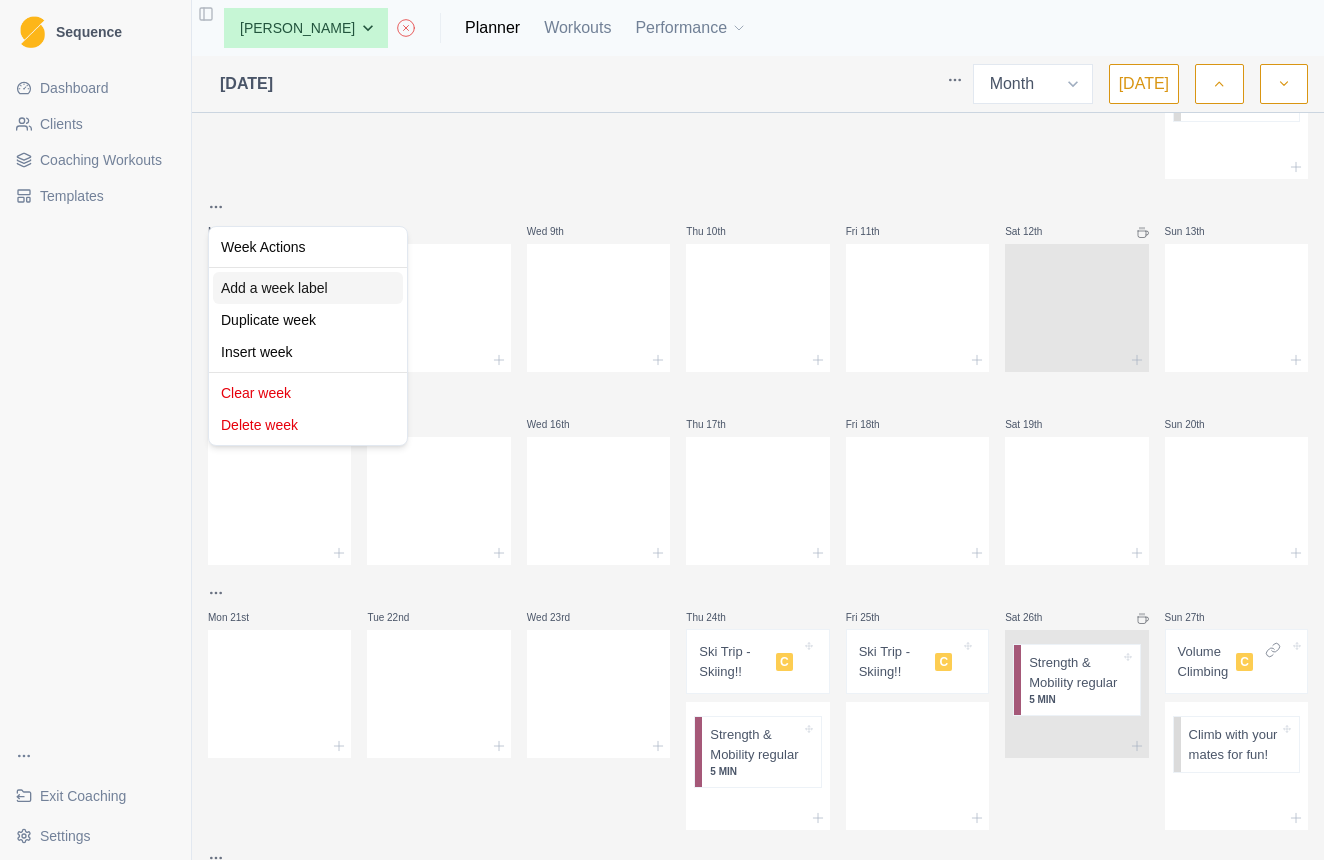 click on "Add a week label" at bounding box center (308, 288) 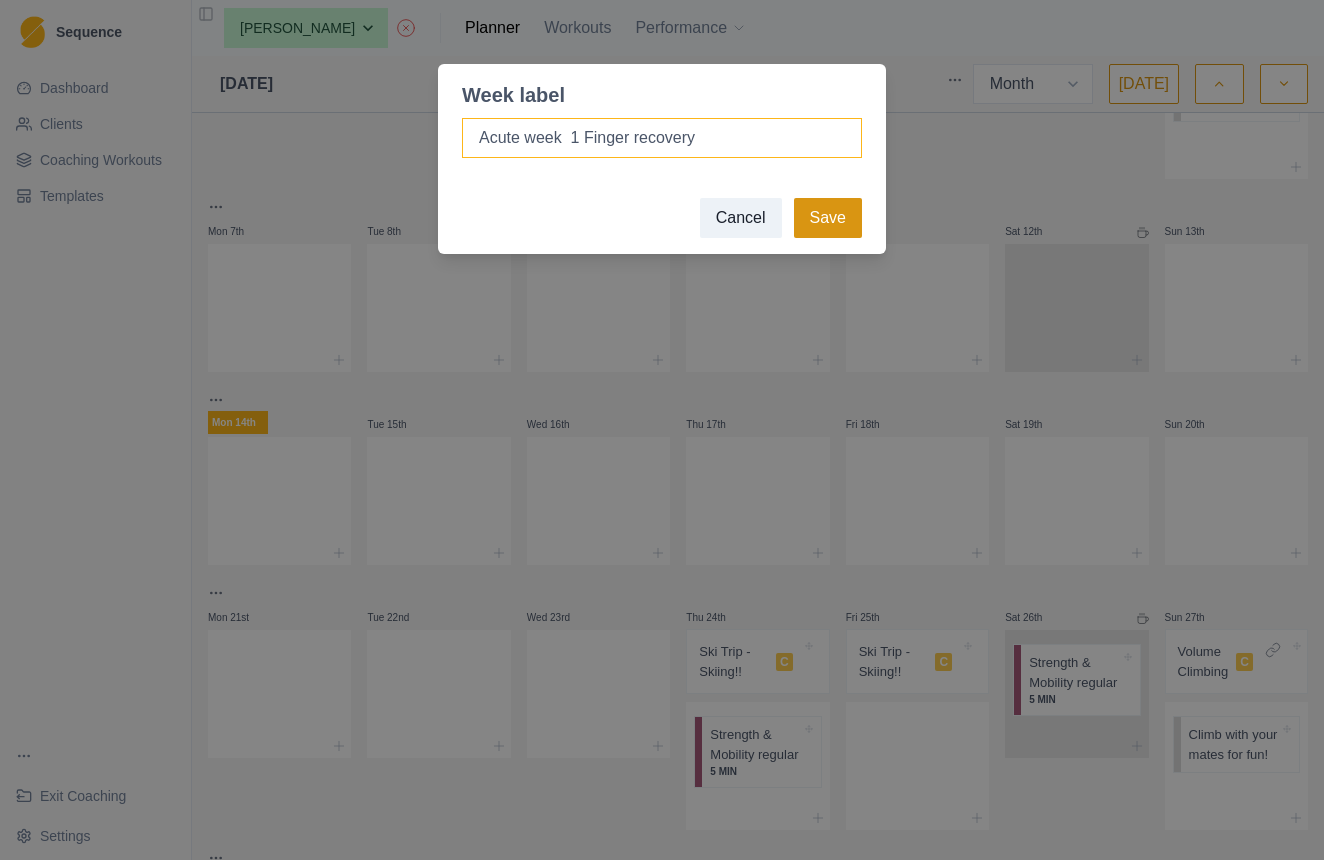 type on "Acute week  1 Finger recovery" 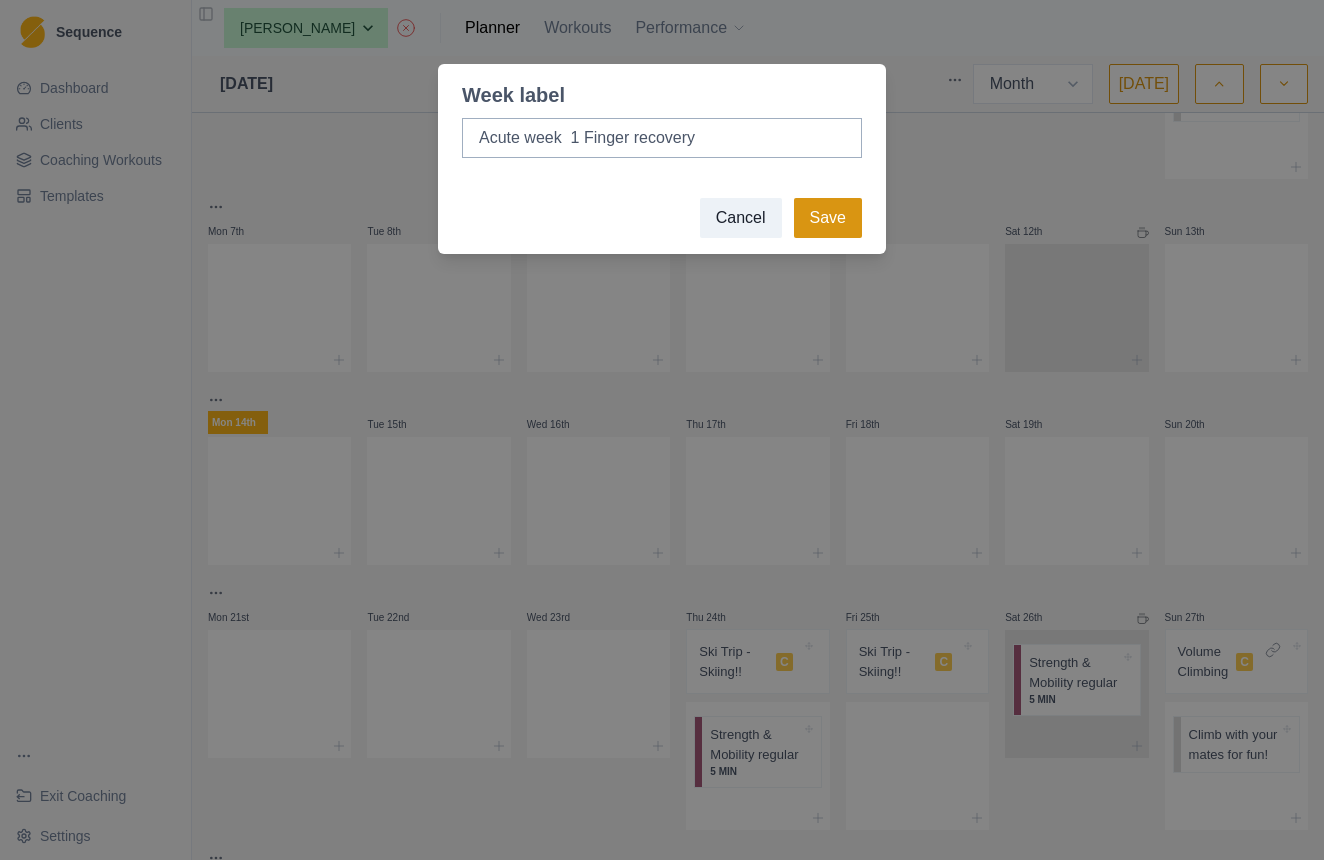 click on "Save" at bounding box center [828, 218] 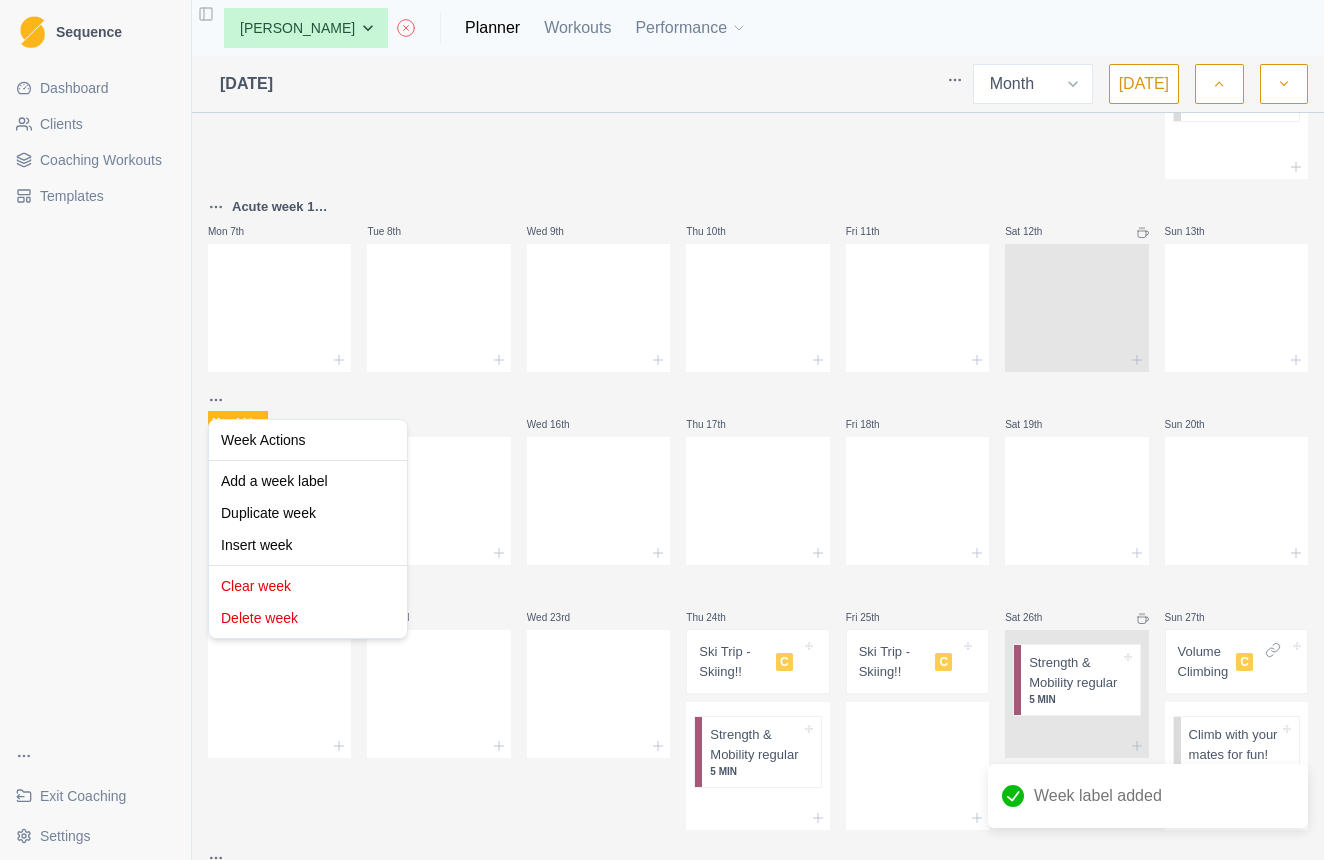 click on "Sequence Dashboard Clients Coaching Workouts Templates Exit Coaching Settings Toggle Sidebar None Cas Woinarski [PERSON_NAME] [PERSON_NAME] [PERSON_NAME] [PERSON_NAME] [PERSON_NAME] Planner Workouts Performance [DATE] Week Month [DATE] Mon 30th Quicksend lead session Tue 1st Wed 2nd Thu 3rd Fri 4th Sat 5th Sun 6th Volume climbing C Climb with your mates for fun! Acute week  1 Finger recovery Mon 7th Tue 8th Wed 9th Thu 10th Fri 11th Sat 12th Sun 13th Mon 14th Tue 15th Wed 16th Thu 17th Fri 18th Sat 19th Sun 20th Mon 21st Tue 22nd Wed 23rd Thu 24th Ski Trip - Skiing!! C Strength & Mobility regular 5 MIN Fri 25th Ski Trip - Skiing!! C Sat 26th Strength & Mobility regular 5 [PERSON_NAME] 27th Volume Climbing C Climb with your mates for fun! Mon 28th Endurance Training Phase Second Tier Redpointing Tue 29th Strength & Mobility regular 5 MIN Push Pull, DL & Podiatrist  40 MIN Wed 30th 4x4's Lactic system training 35 MIN Thu 31st Strength & Mobility regular 5 MIN Climb strong core #1 45 MIN Fri 1st 30 MIN 5 MIN" at bounding box center (662, 430) 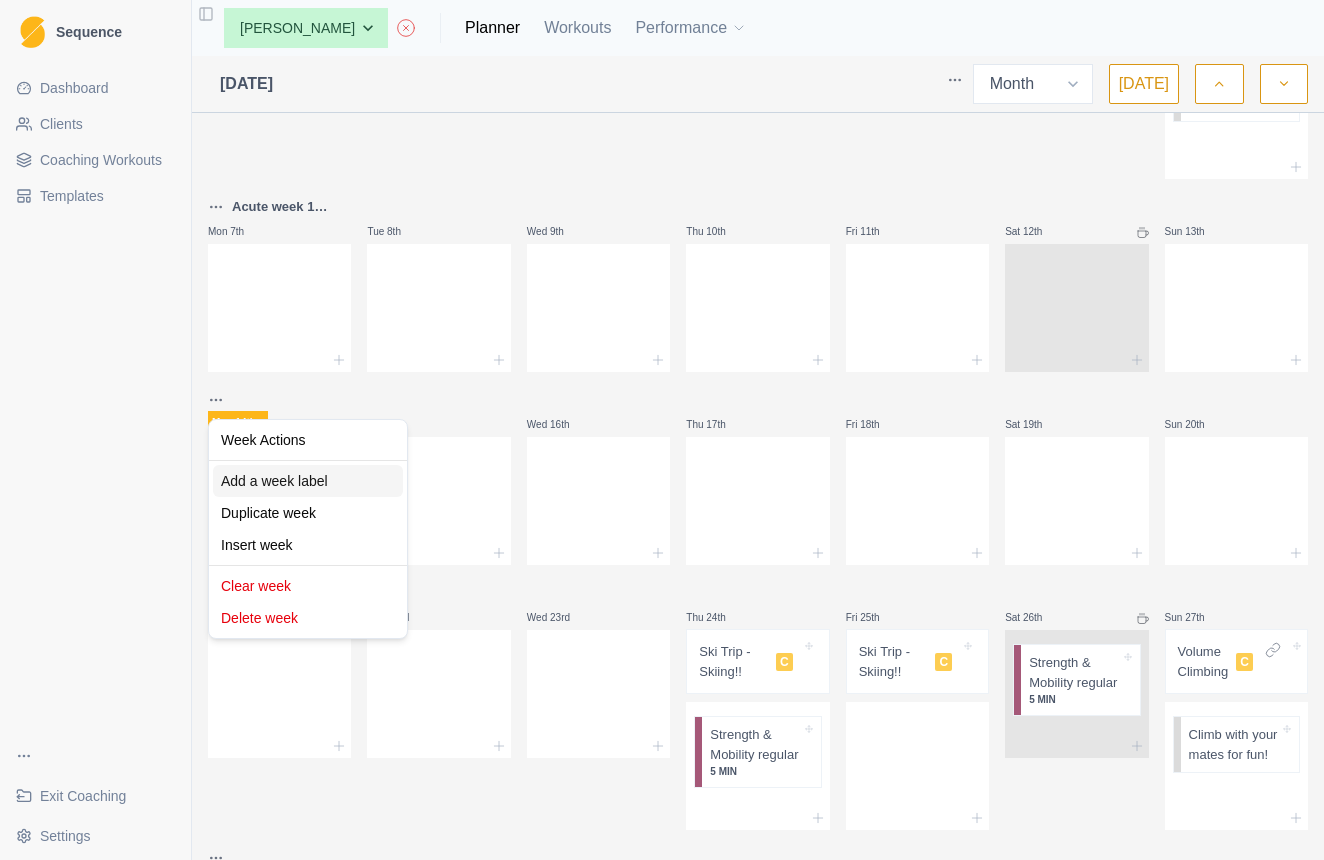 click on "Add a week label" at bounding box center [308, 481] 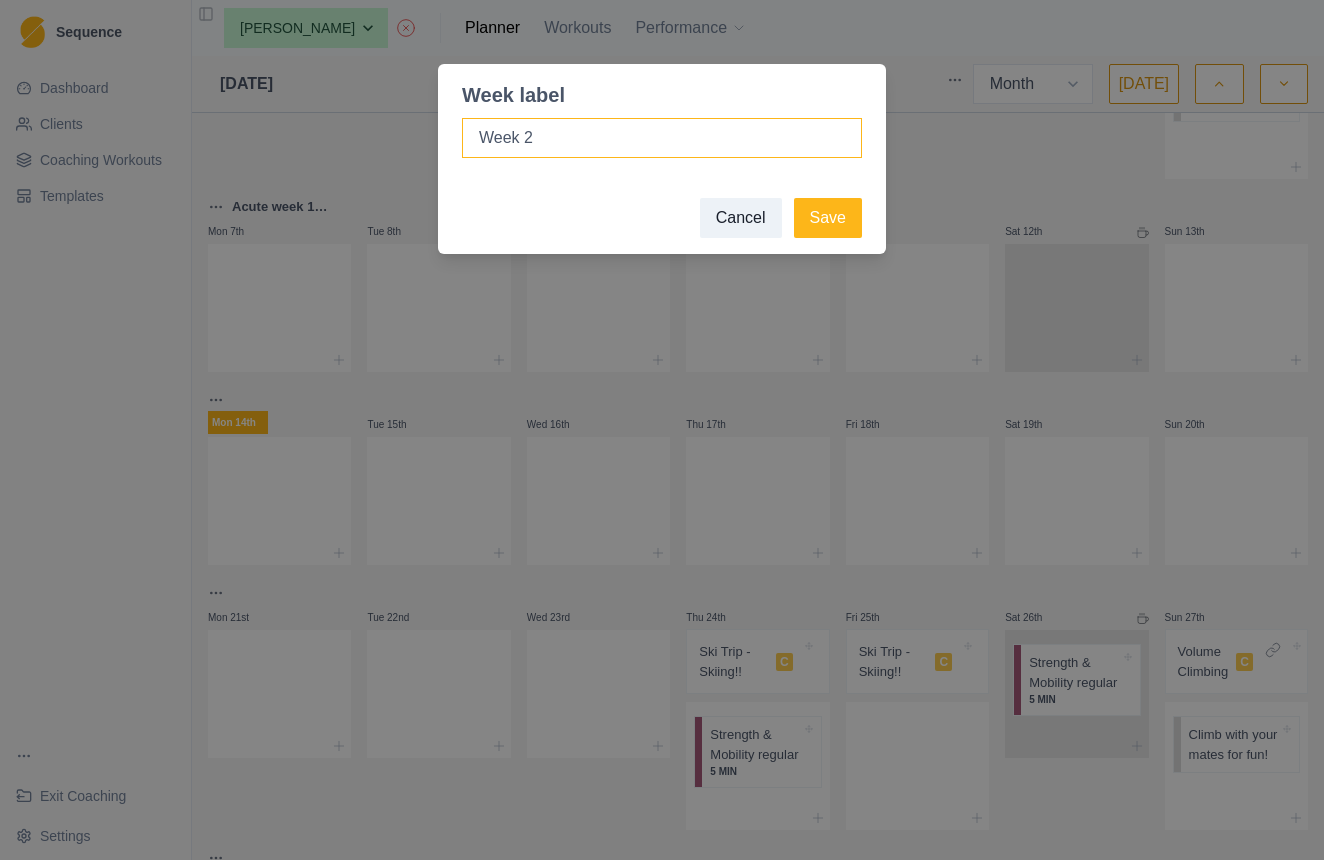 type on "Week 2" 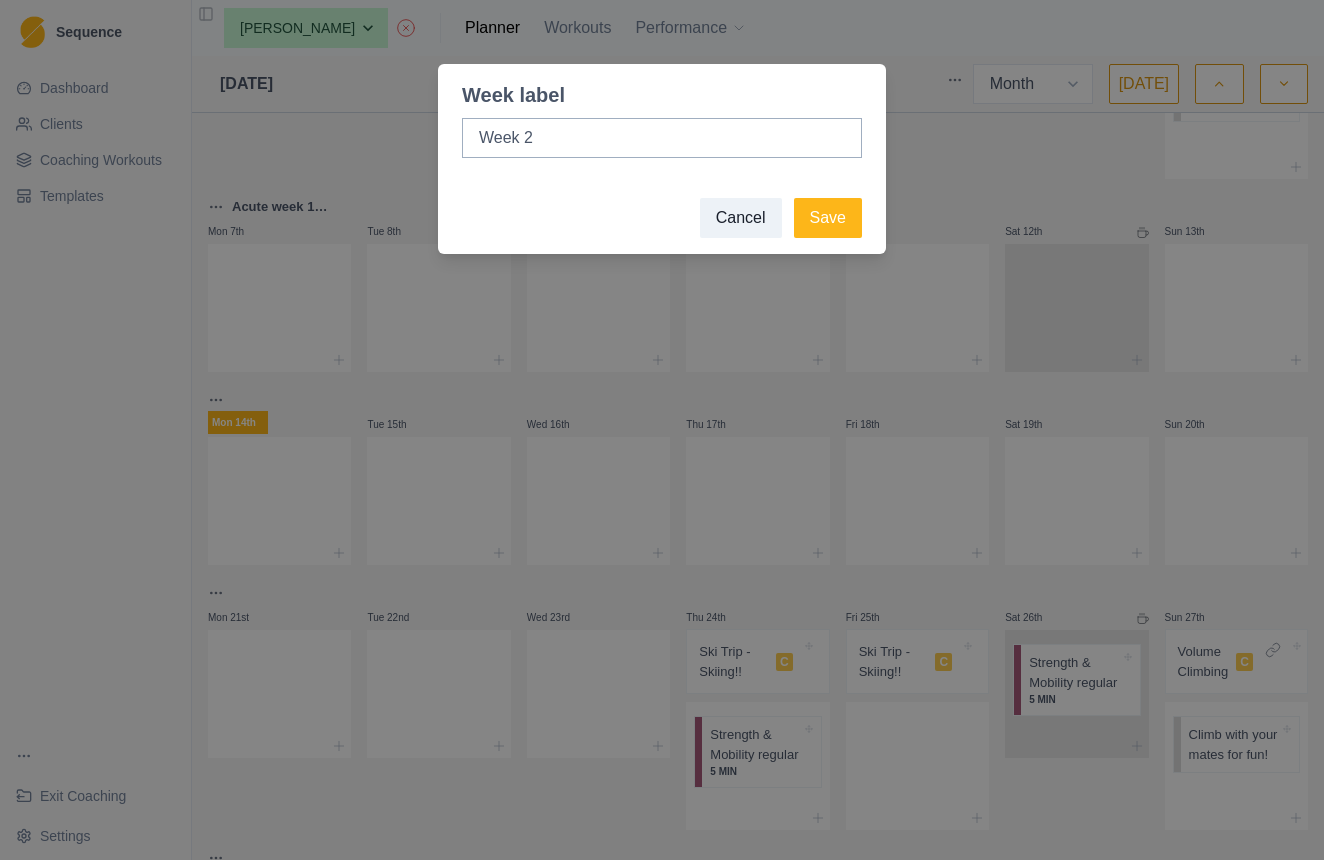 click on "Week label Week 2 Cancel Save" at bounding box center [662, 430] 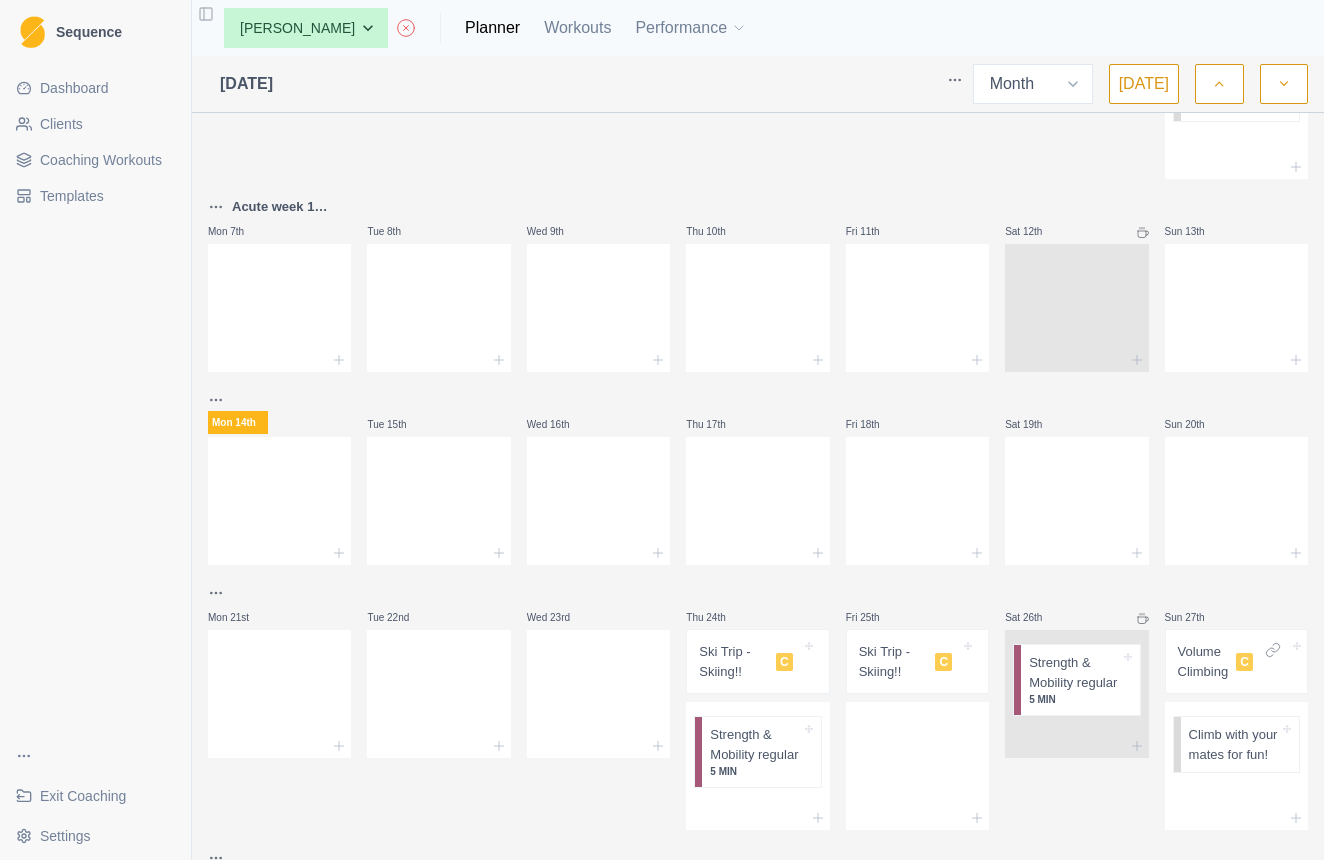 click on "Sequence Dashboard Clients Coaching Workouts Templates Exit Coaching Settings Toggle Sidebar None Cas Woinarski [PERSON_NAME] [PERSON_NAME] [PERSON_NAME] [PERSON_NAME] [PERSON_NAME] Planner Workouts Performance [DATE] Week Month [DATE] Mon 30th Quicksend lead session Tue 1st Wed 2nd Thu 3rd Fri 4th Sat 5th Sun 6th Volume climbing C Climb with your mates for fun! Acute week  1 Finger recovery Mon 7th Tue 8th Wed 9th Thu 10th Fri 11th Sat 12th Sun 13th Mon 14th Tue 15th Wed 16th Thu 17th Fri 18th Sat 19th Sun 20th Mon 21st Tue 22nd Wed 23rd Thu 24th Ski Trip - Skiing!! C Strength & Mobility regular 5 MIN Fri 25th Ski Trip - Skiing!! C Sat 26th Strength & Mobility regular 5 [PERSON_NAME] 27th Volume Climbing C Climb with your mates for fun! Mon 28th Endurance Training Phase Second Tier Redpointing Tue 29th Strength & Mobility regular 5 MIN Push Pull, DL & Podiatrist  40 MIN Wed 30th 4x4's Lactic system training 35 MIN Thu 31st Strength & Mobility regular 5 MIN Climb strong core #1 45 MIN Fri 1st 30 MIN 5 MIN" at bounding box center [662, 430] 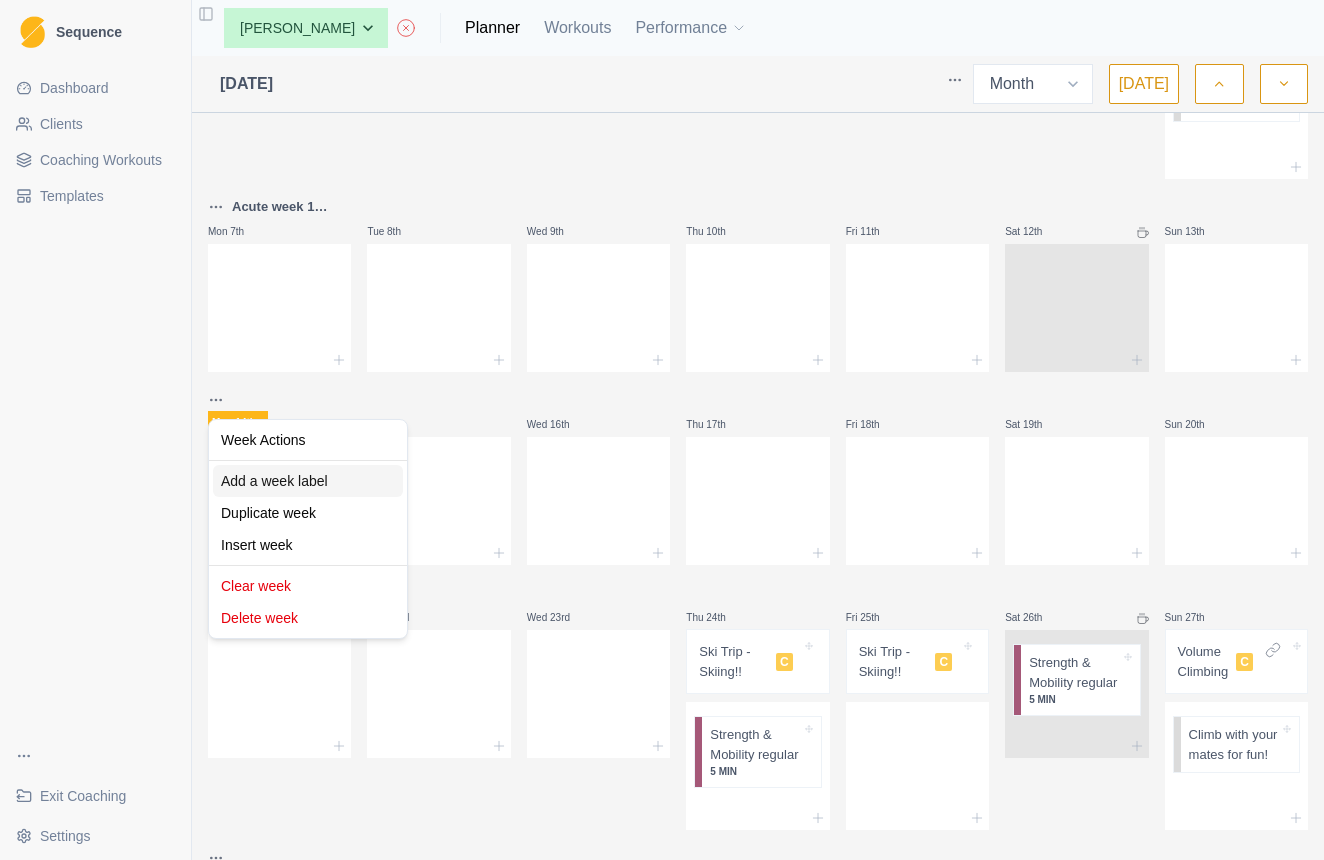 click on "Add a week label" at bounding box center (308, 481) 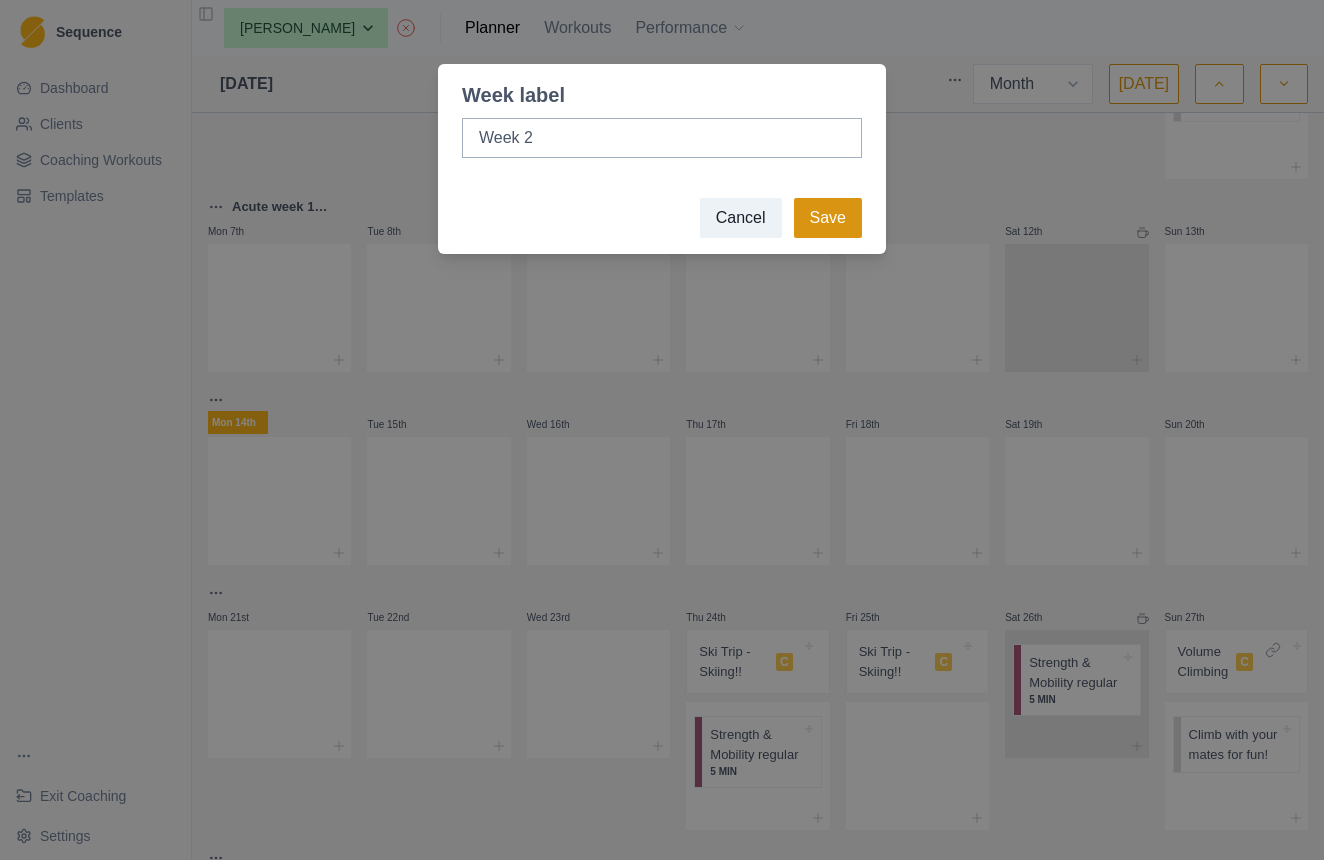 click on "Save" at bounding box center (828, 218) 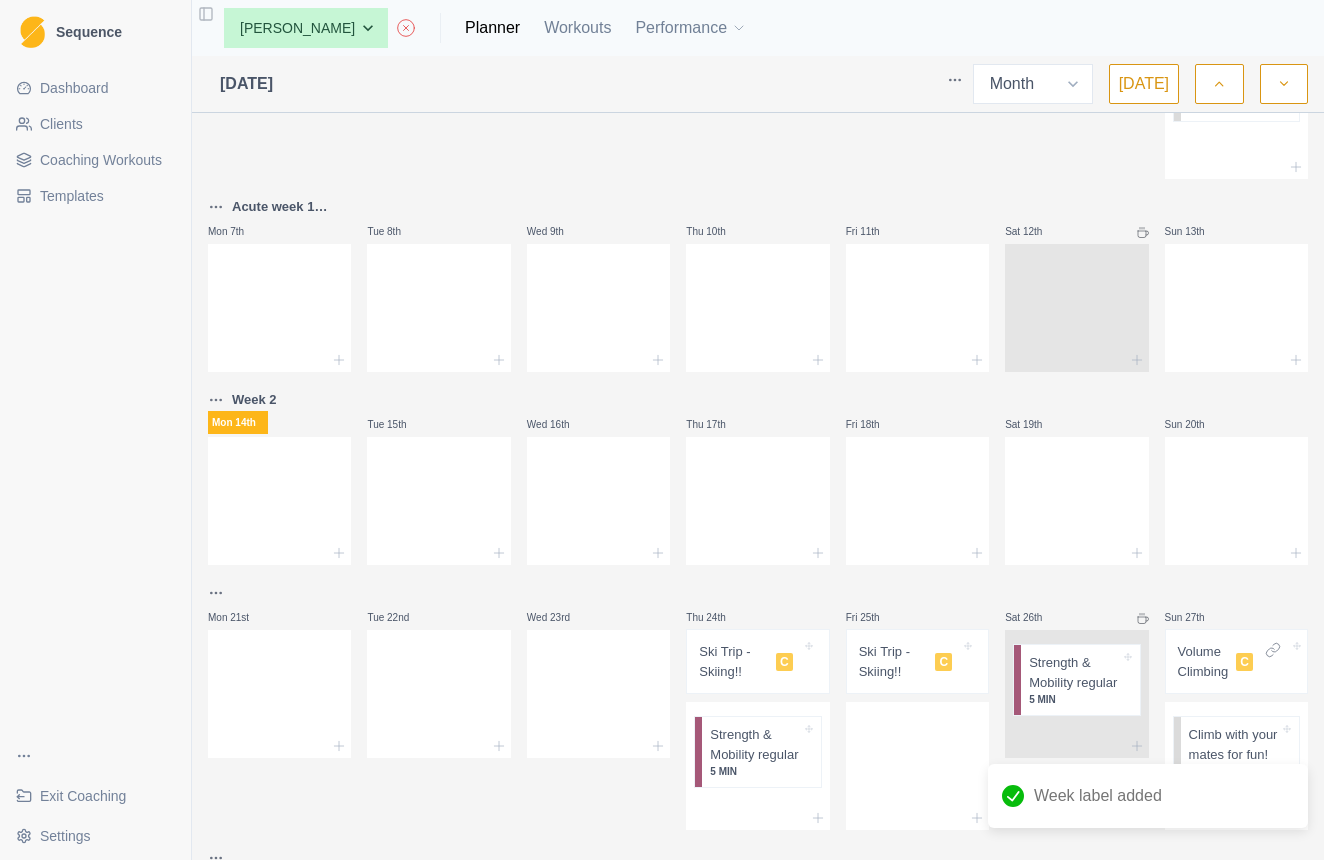 click on "Sequence Dashboard Clients Coaching Workouts Templates Exit Coaching Settings Toggle Sidebar None Cas Woinarski [PERSON_NAME] [PERSON_NAME] [PERSON_NAME] [PERSON_NAME] [PERSON_NAME] Planner Workouts Performance [DATE] Week Month [DATE] Mon 30th Quicksend lead session Tue 1st Wed 2nd Thu 3rd Fri 4th Sat 5th Sun 6th Volume climbing C Climb with your mates for fun! Acute week  1 Finger recovery Mon 7th Tue 8th Wed 9th Thu 10th Fri 11th Sat 12th Sun 13th Week 2 Mon 14th Tue 15th Wed 16th Thu 17th Fri 18th Sat 19th Sun 20th Mon 21st Tue 22nd Wed 23rd Thu 24th Ski Trip - Skiing!! C Strength & Mobility regular 5 MIN Fri 25th Ski Trip - Skiing!! C Sat 26th Strength & Mobility regular 5 [PERSON_NAME] 27th Volume Climbing C Climb with your mates for fun! Mon 28th Endurance Training Phase Second Tier Redpointing Tue 29th Strength & Mobility regular 5 MIN Push Pull, DL & Podiatrist  40 MIN Wed 30th 4x4's Lactic system training 35 MIN Thu 31st Strength & Mobility regular 5 MIN Climb strong core #1 45 MIN Fri 1st 5 MIN" at bounding box center (662, 430) 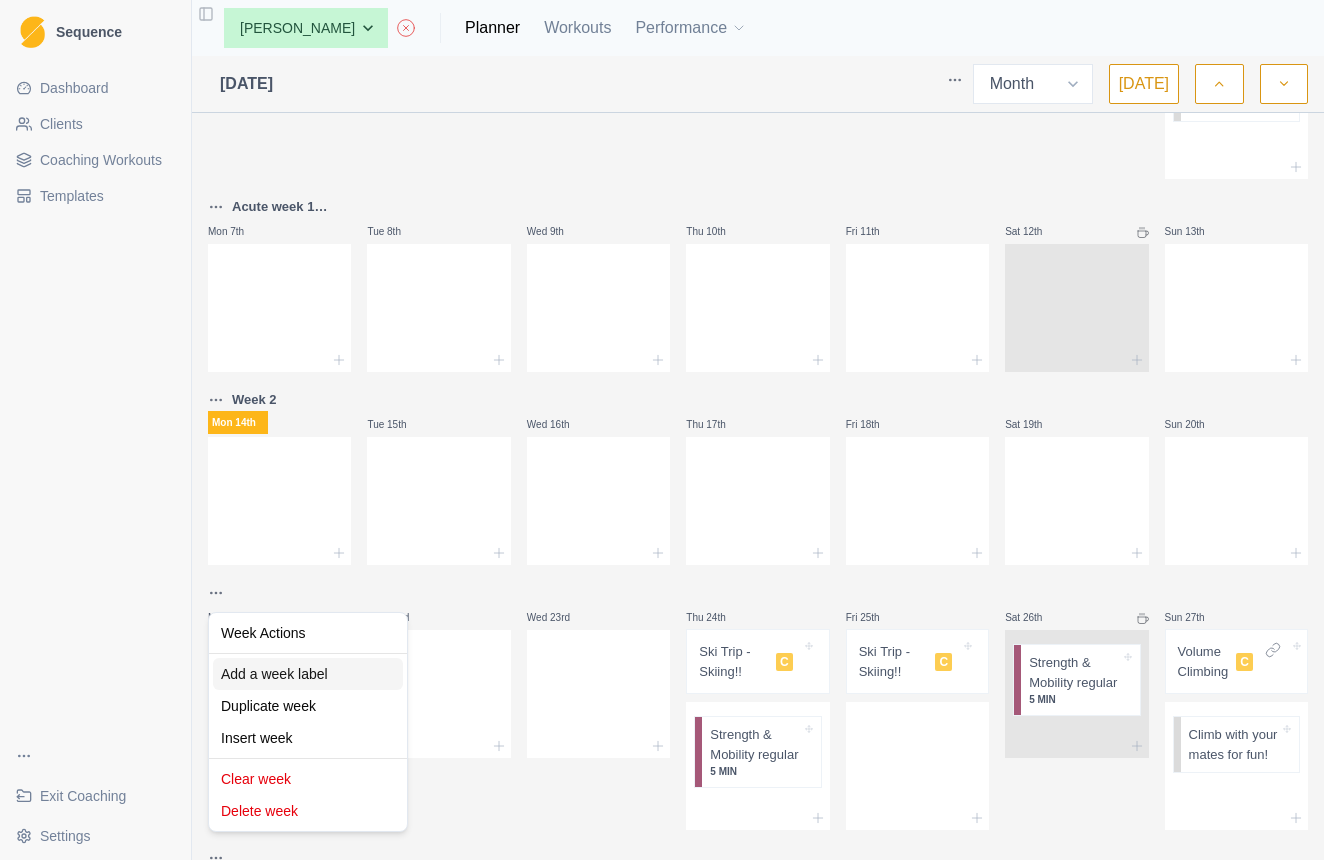 click on "Add a week label" at bounding box center (308, 674) 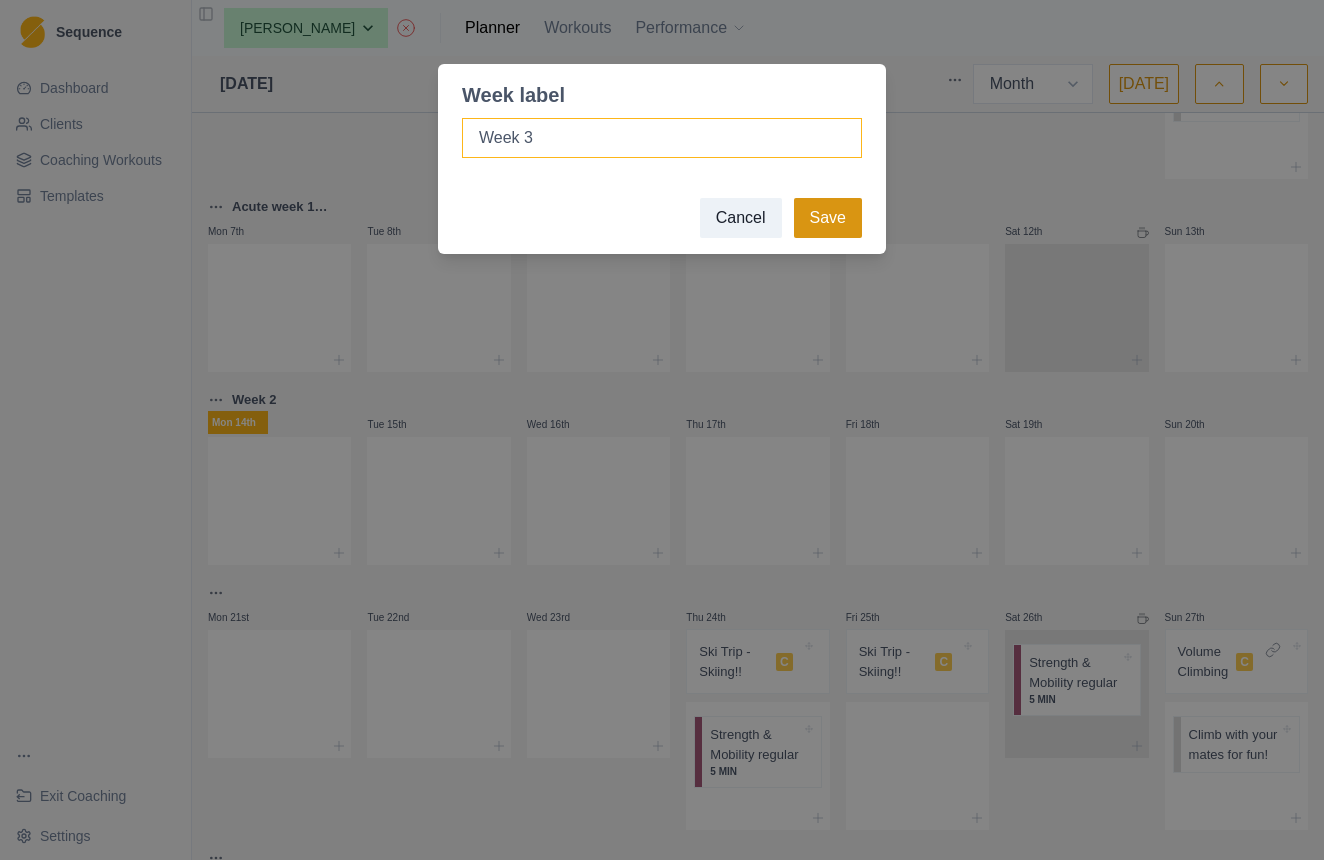 type on "Week 3" 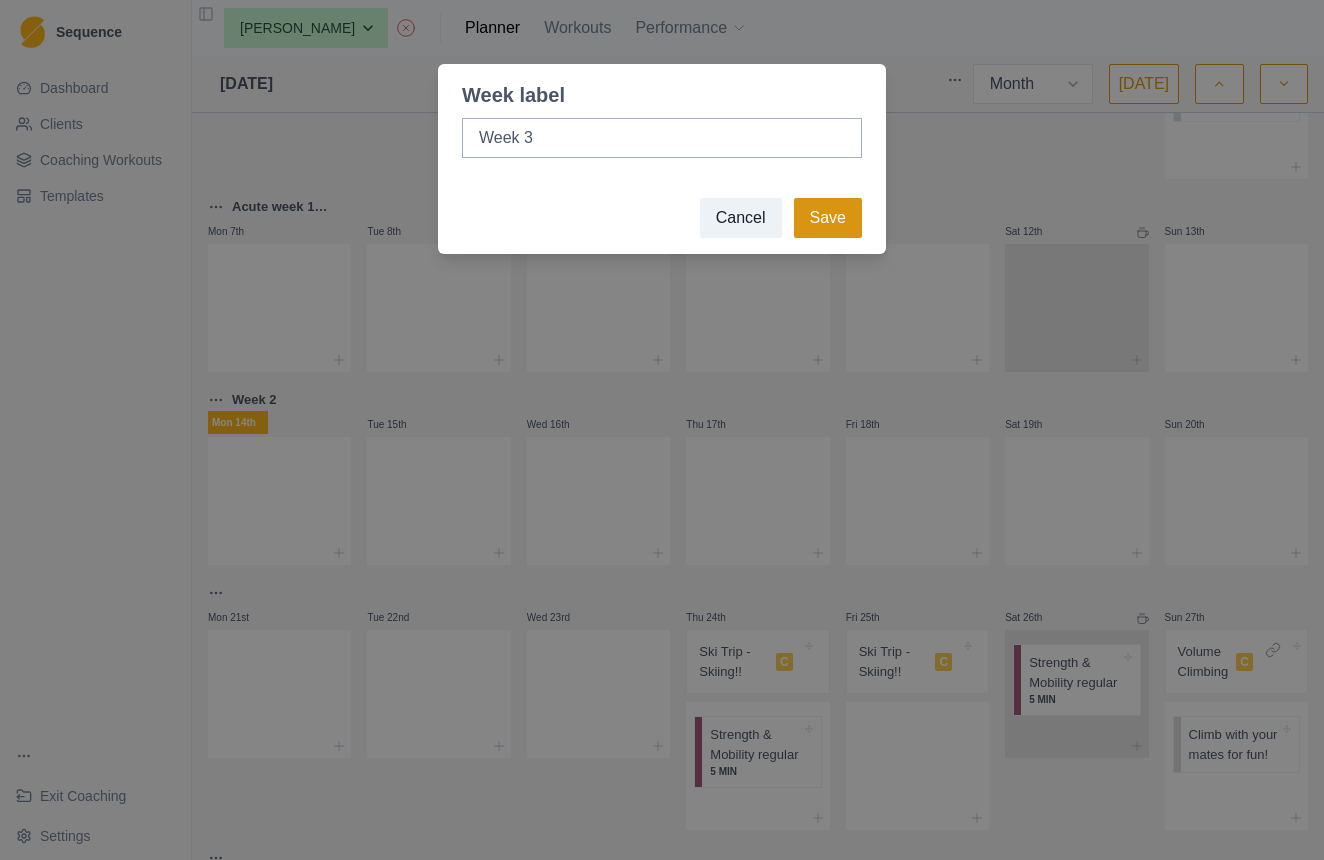 click on "Save" at bounding box center (828, 218) 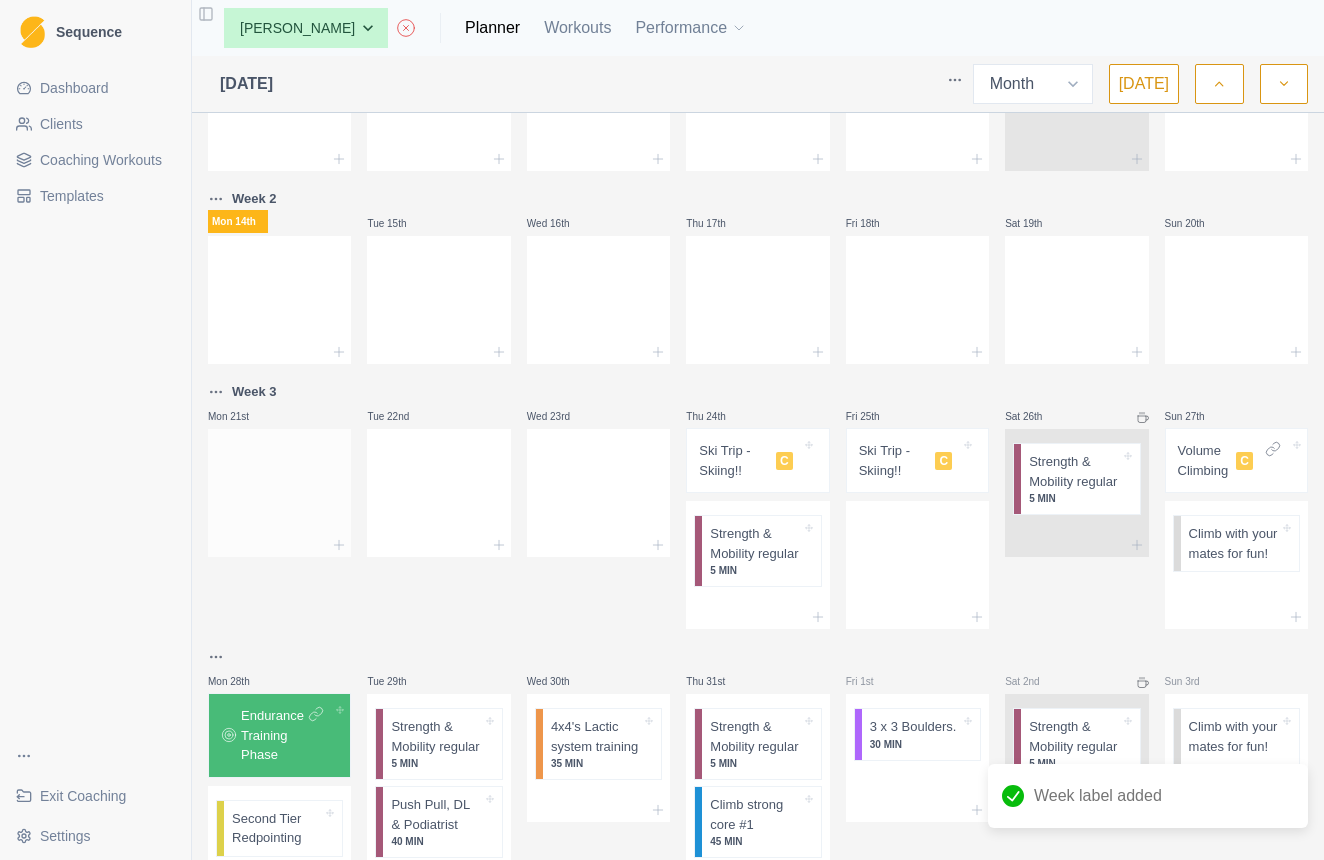 scroll, scrollTop: 415, scrollLeft: 0, axis: vertical 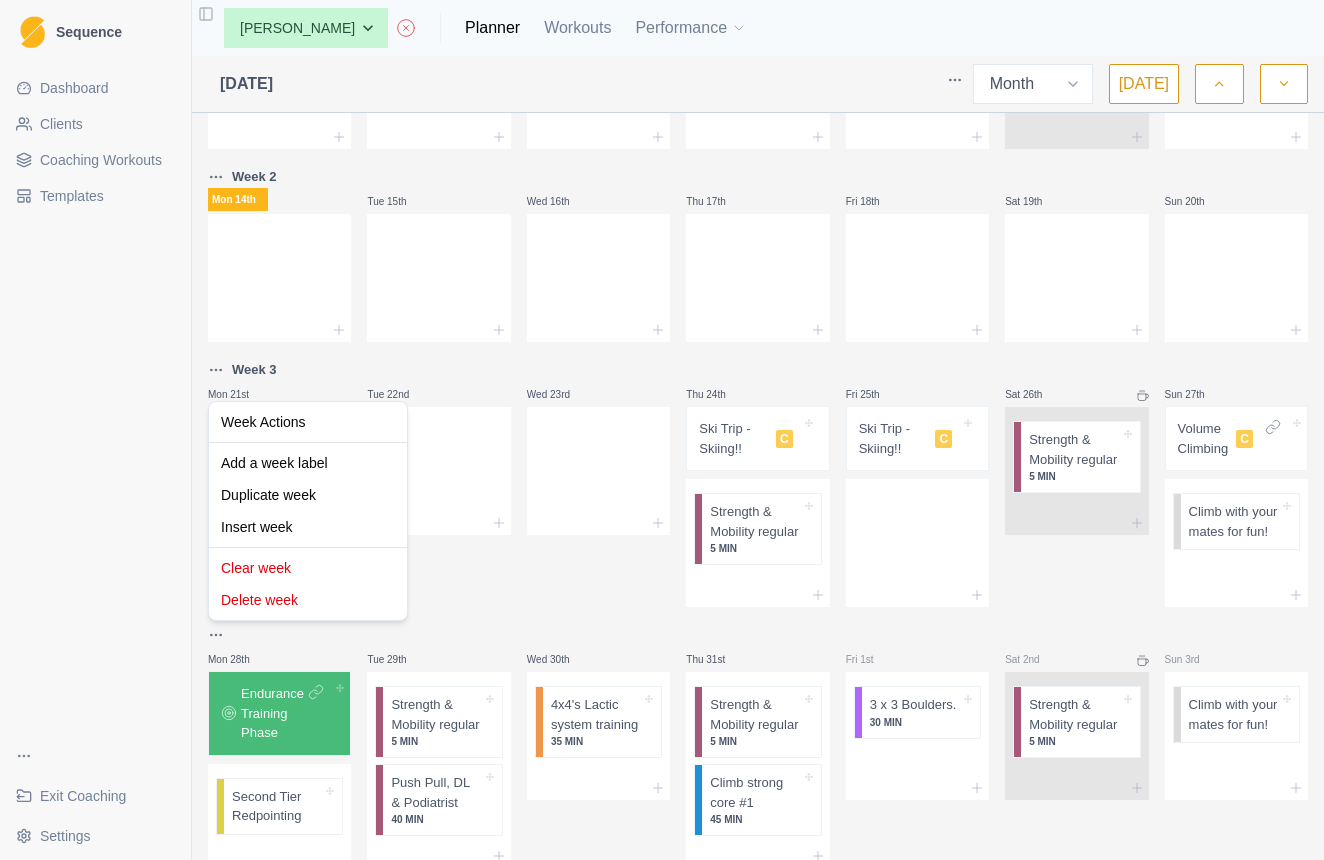 click on "Sequence Dashboard Clients Coaching Workouts Templates Exit Coaching Settings Toggle Sidebar None Cas Woinarski [PERSON_NAME] [PERSON_NAME] [PERSON_NAME] [PERSON_NAME] [PERSON_NAME] Planner Workouts Performance [DATE] Week Month [DATE] Mon 30th Quicksend lead session Tue 1st Wed 2nd Thu 3rd Fri 4th Sat 5th Sun 6th Volume climbing C Climb with your mates for fun! Acute week  1 Finger recovery Mon 7th Tue 8th Wed 9th Thu 10th Fri 11th Sat 12th Sun 13th Week 2 Mon 14th Tue 15th Wed 16th Thu 17th Fri 18th Sat 19th Sun 20th Week 3 Mon 21st Tue 22nd Wed 23rd Thu 24th Ski Trip - Skiing!! C Strength & Mobility regular 5 MIN Fri 25th Ski Trip - Skiing!! C Sat 26th Strength & Mobility regular 5 [PERSON_NAME] 27th Volume Climbing C Climb with your mates for fun! Mon 28th Endurance Training Phase Second Tier Redpointing Tue 29th Strength & Mobility regular 5 MIN Push Pull, DL & Podiatrist  40 MIN Wed 30th 4x4's Lactic system training 35 MIN Thu 31st Strength & Mobility regular 5 MIN Climb strong core #1 45 MIN 30 MIN" at bounding box center (662, 430) 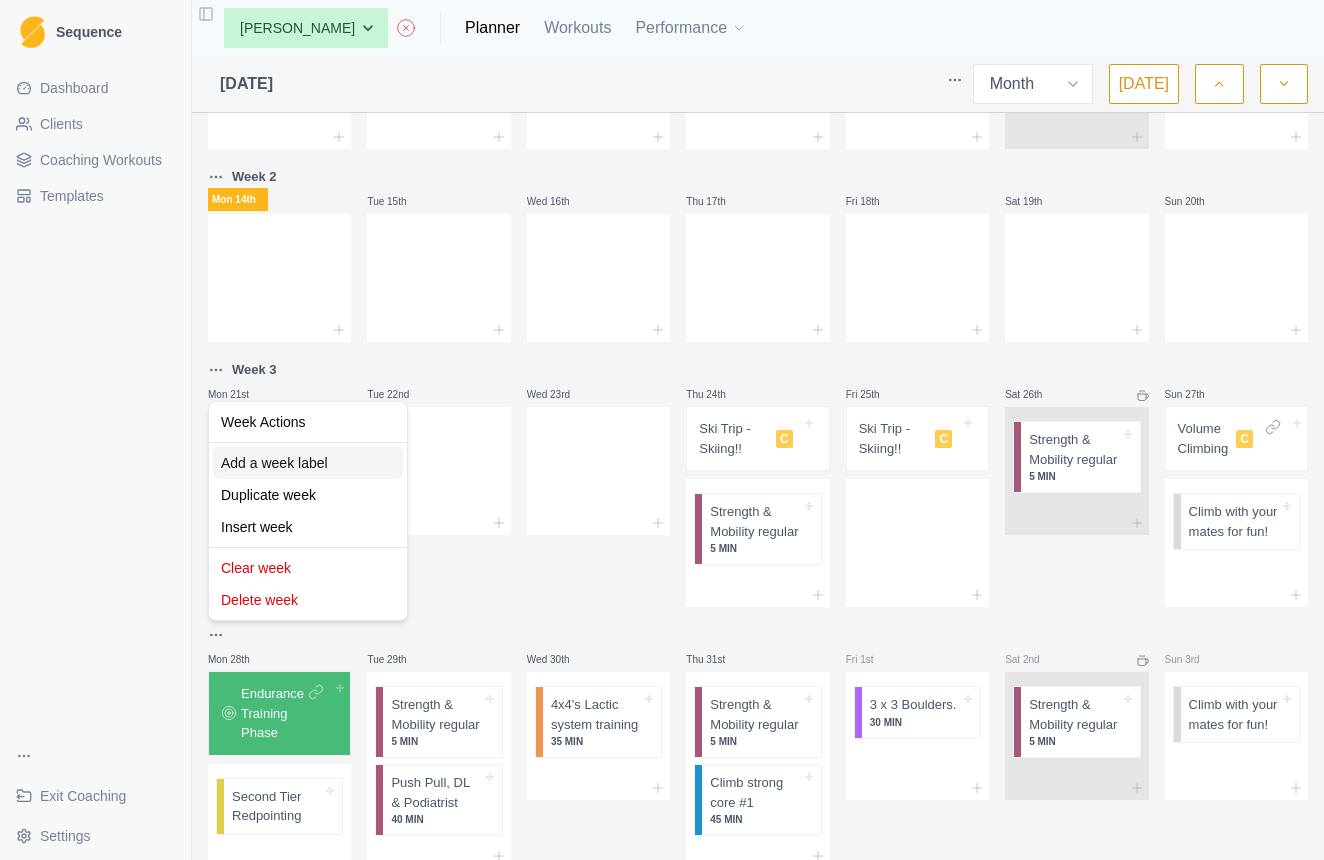 click on "Add a week label" at bounding box center (308, 463) 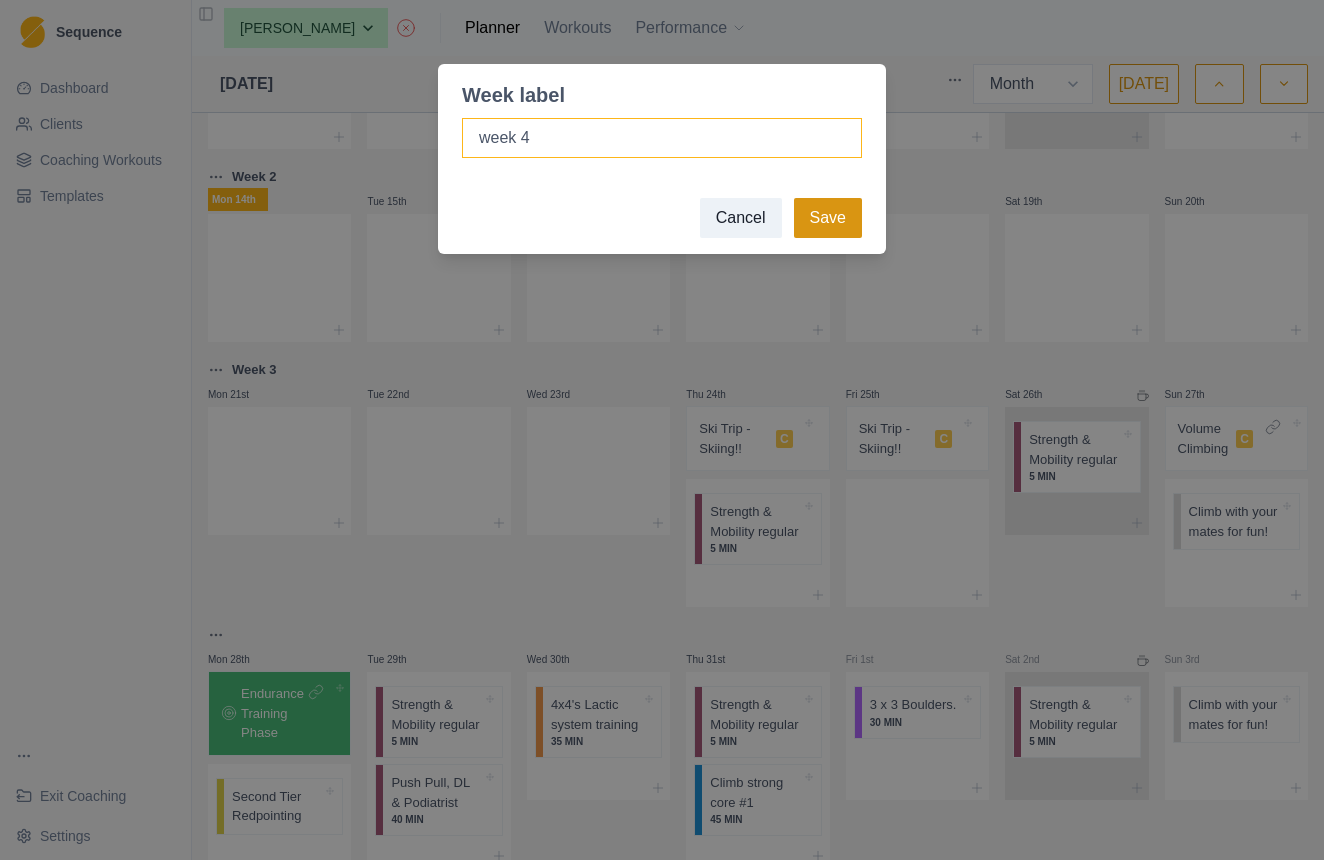 type on "week 4" 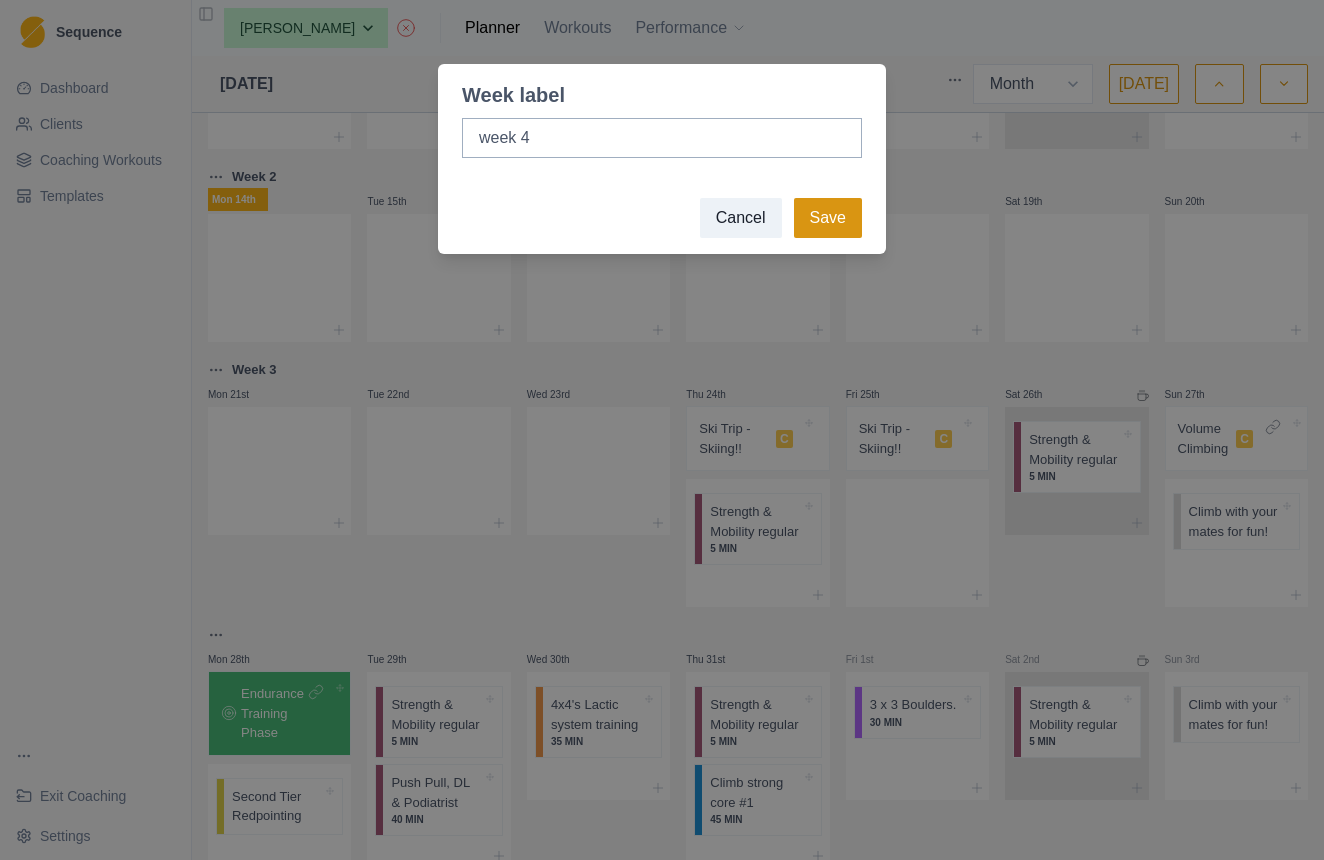 click on "Save" at bounding box center (828, 218) 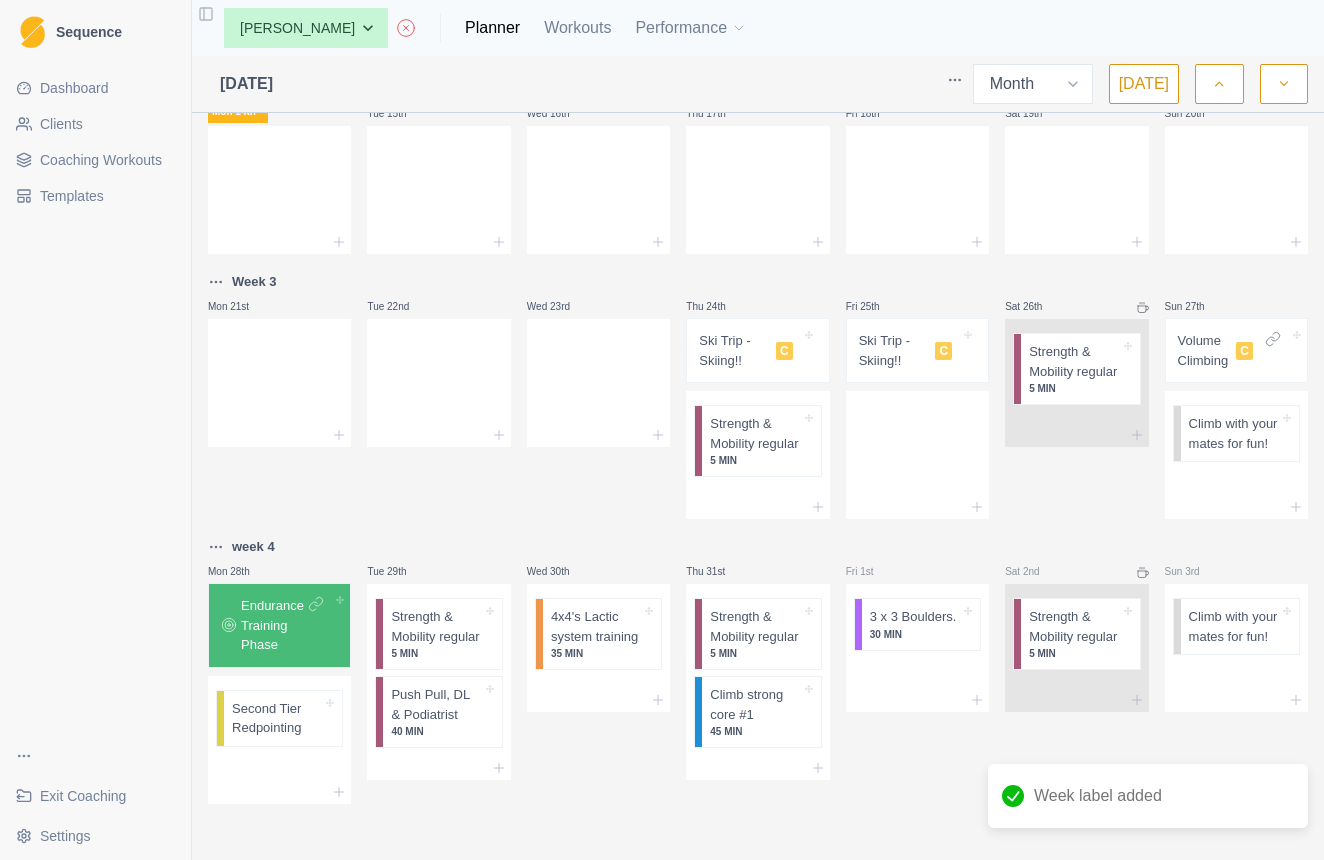 scroll, scrollTop: 507, scrollLeft: 0, axis: vertical 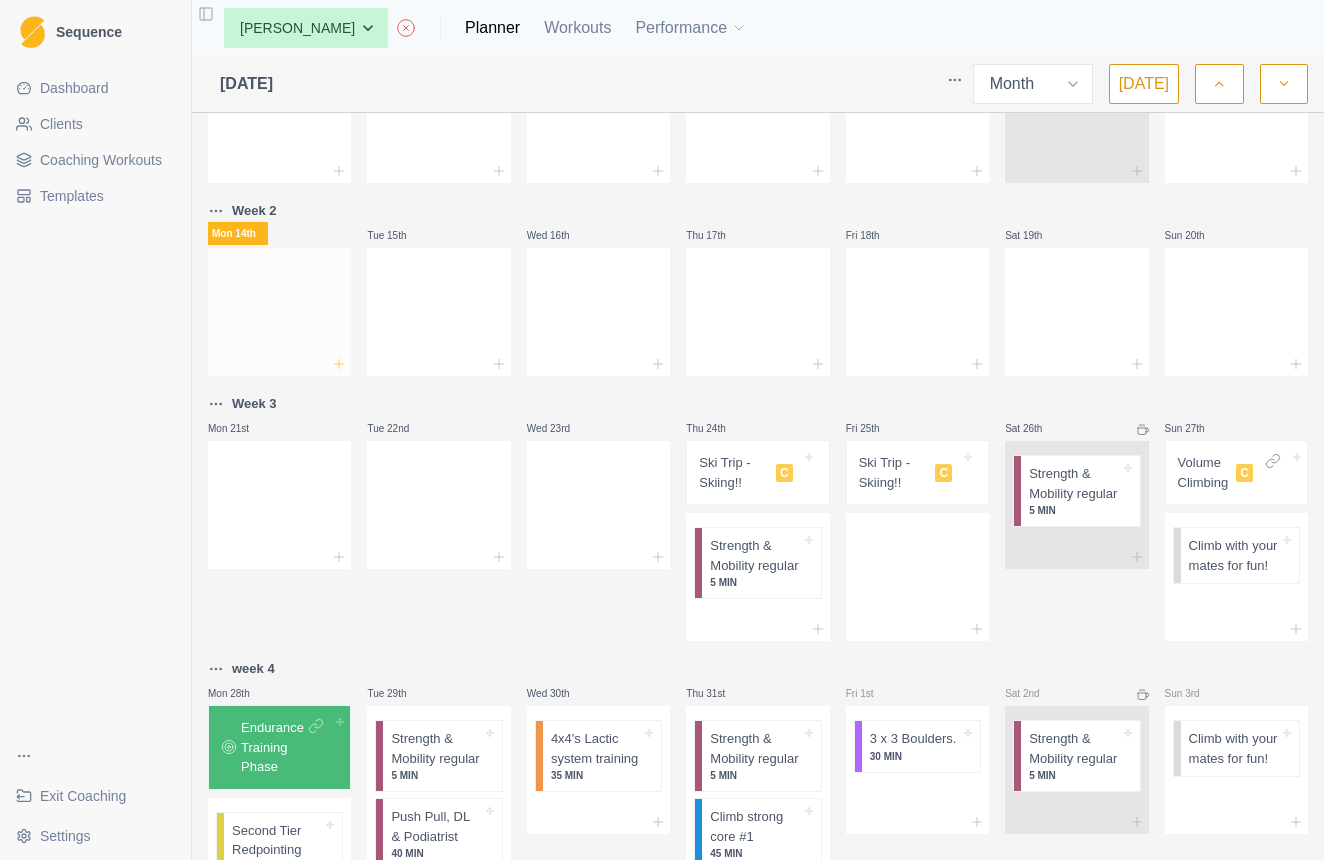 click 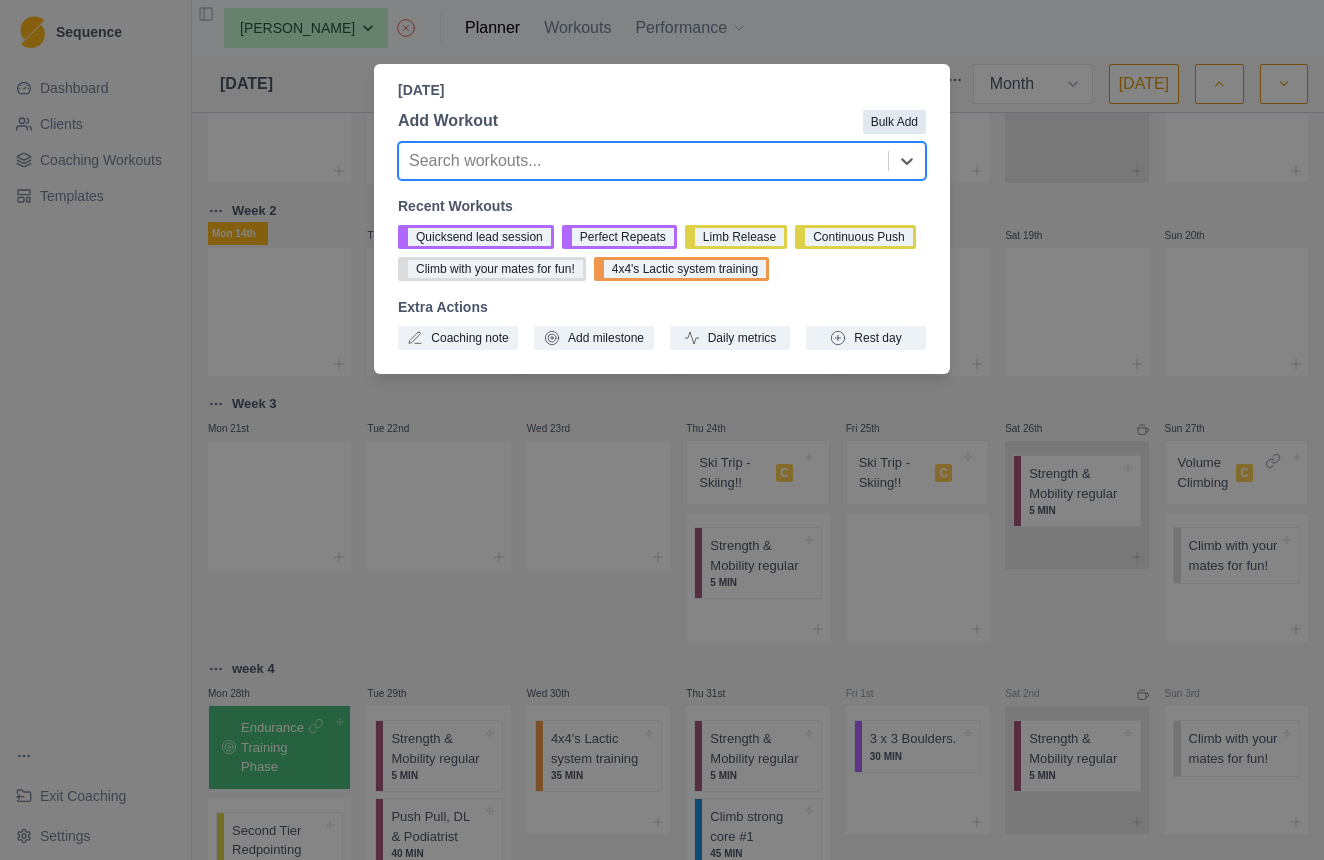 click on "Bulk Add" at bounding box center [894, 122] 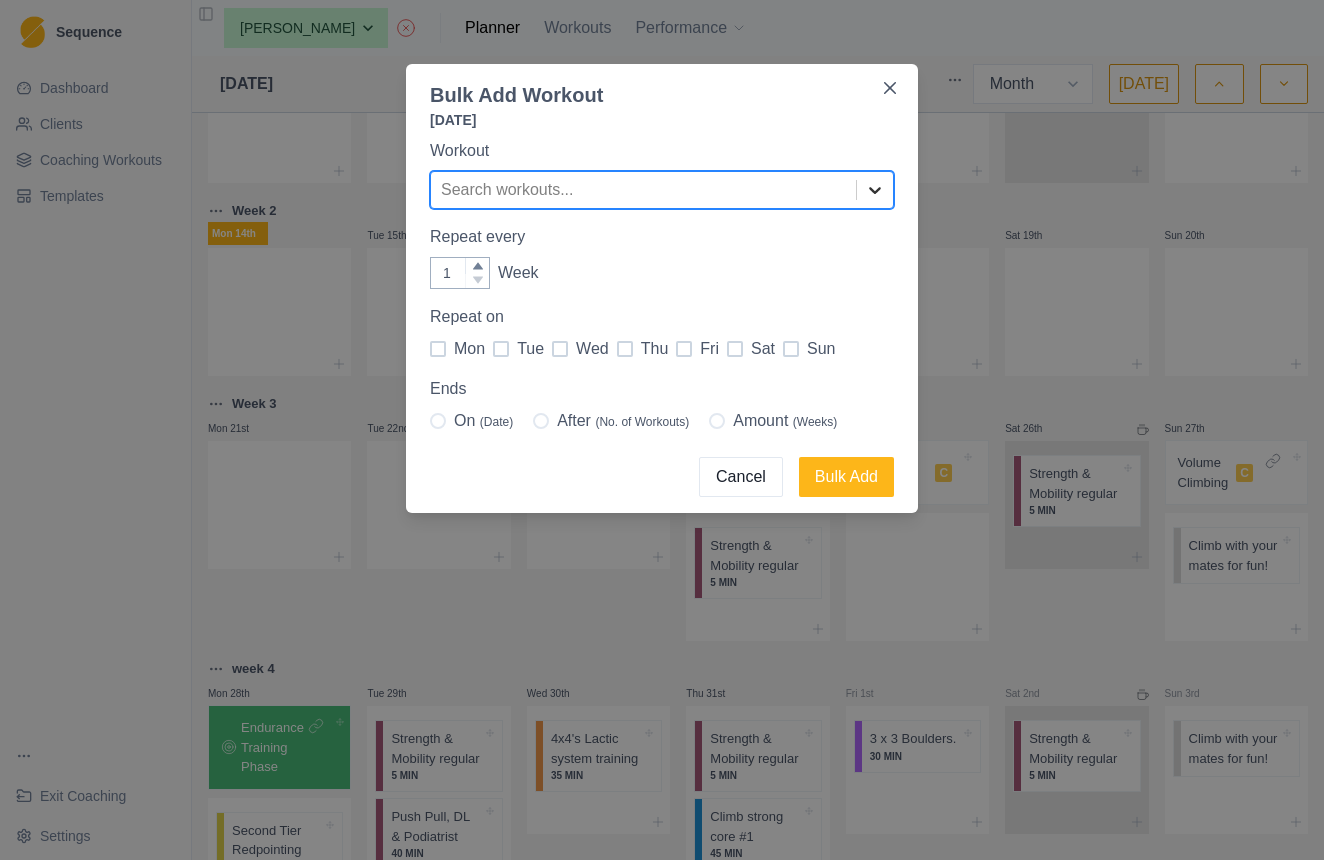 click 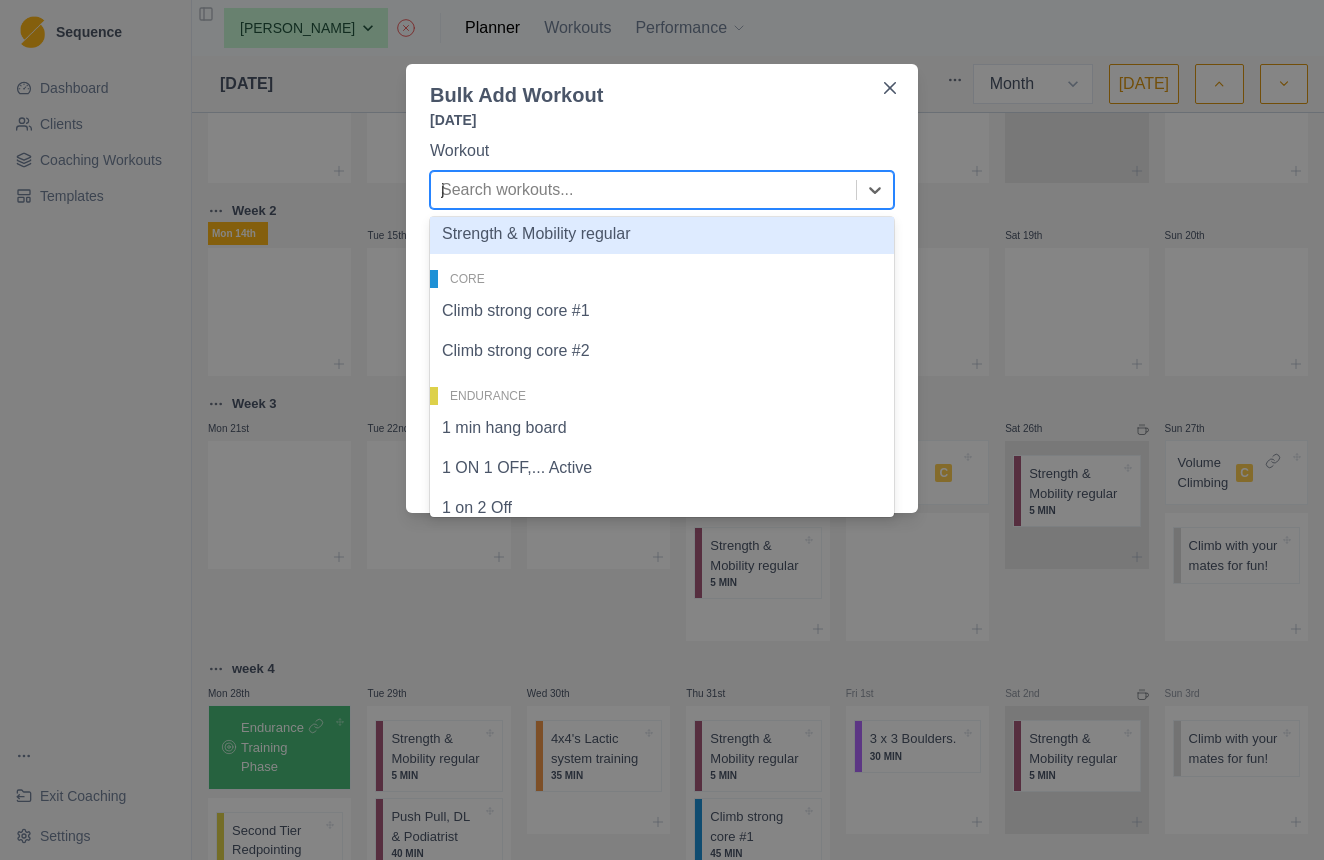 scroll, scrollTop: 0, scrollLeft: 0, axis: both 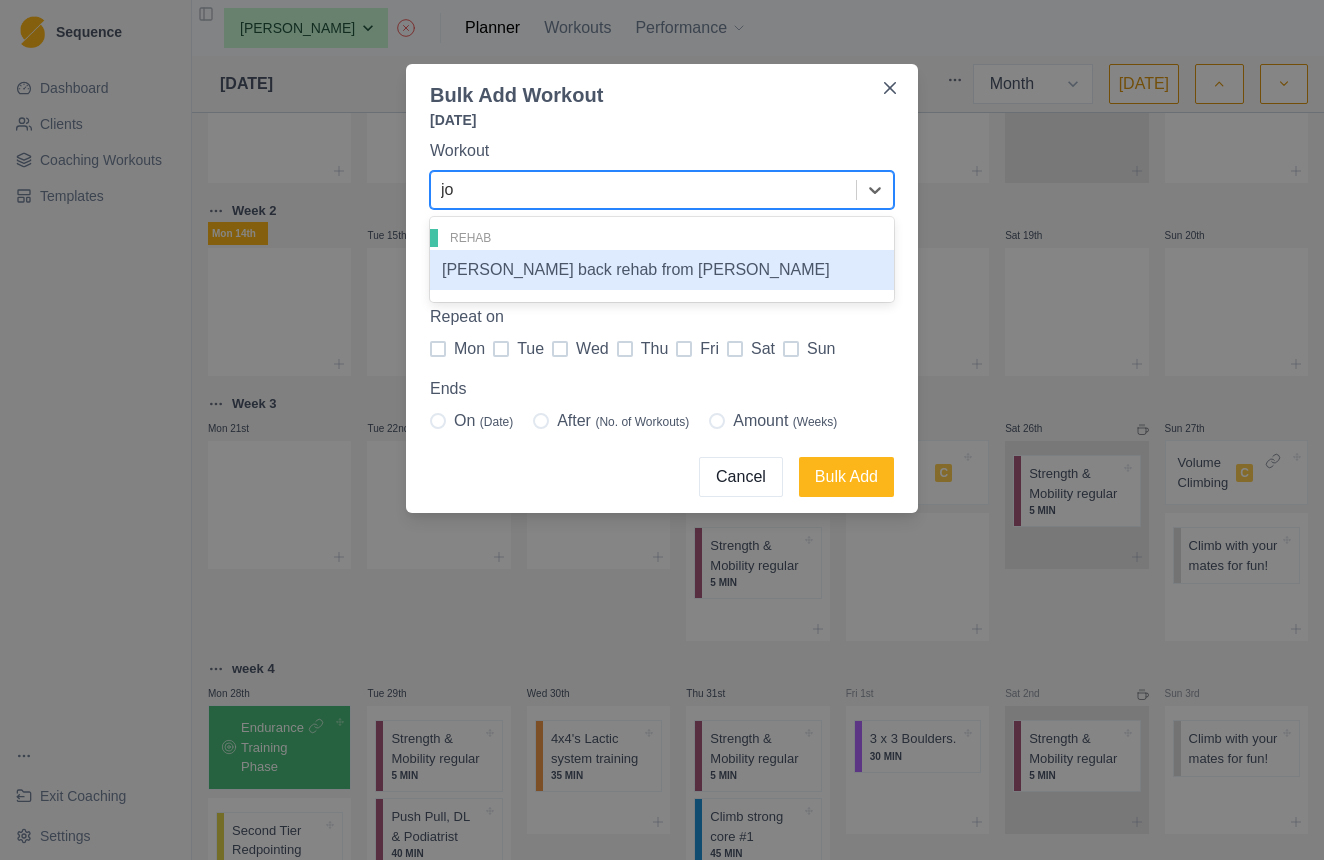 type on "jo" 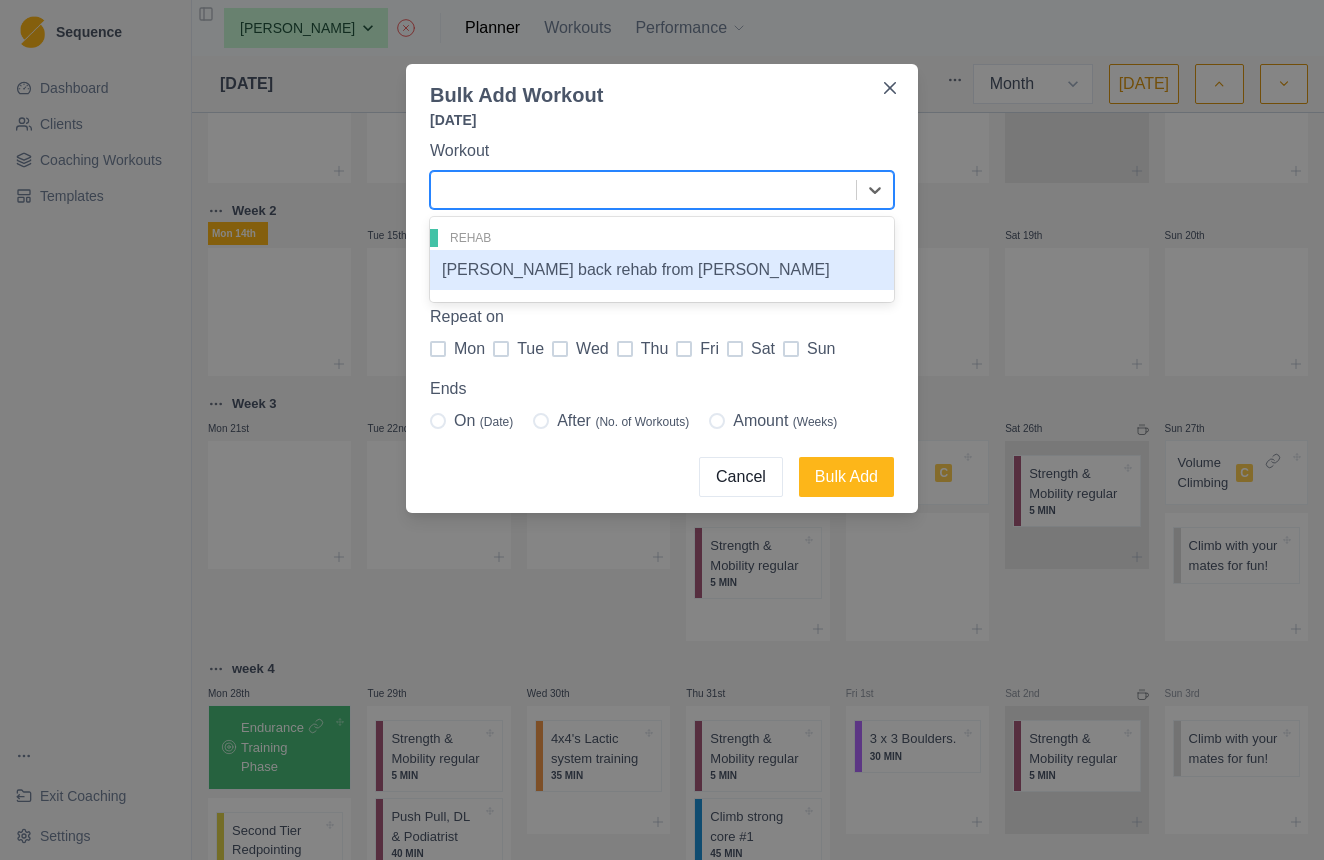 click at bounding box center [438, 349] 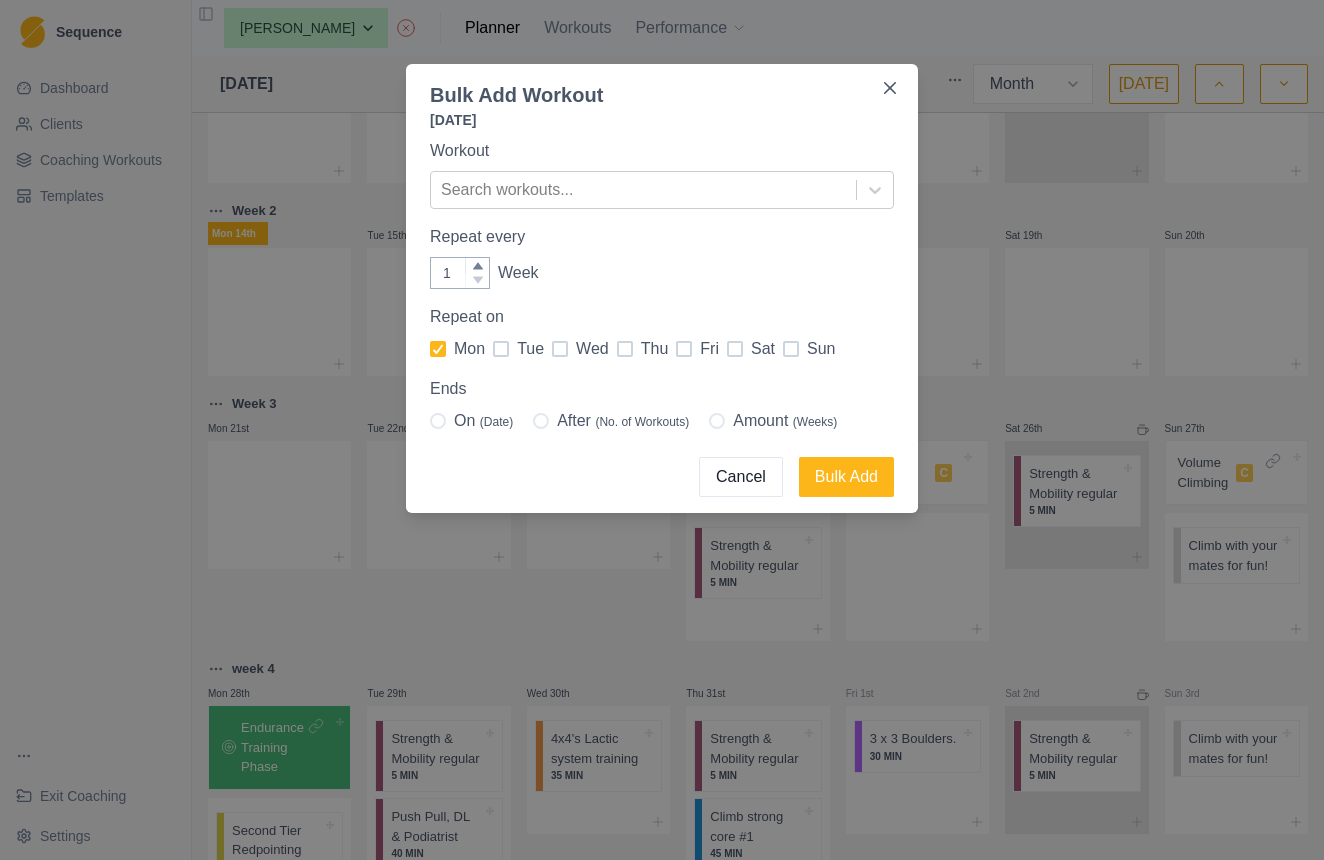 click at bounding box center (560, 349) 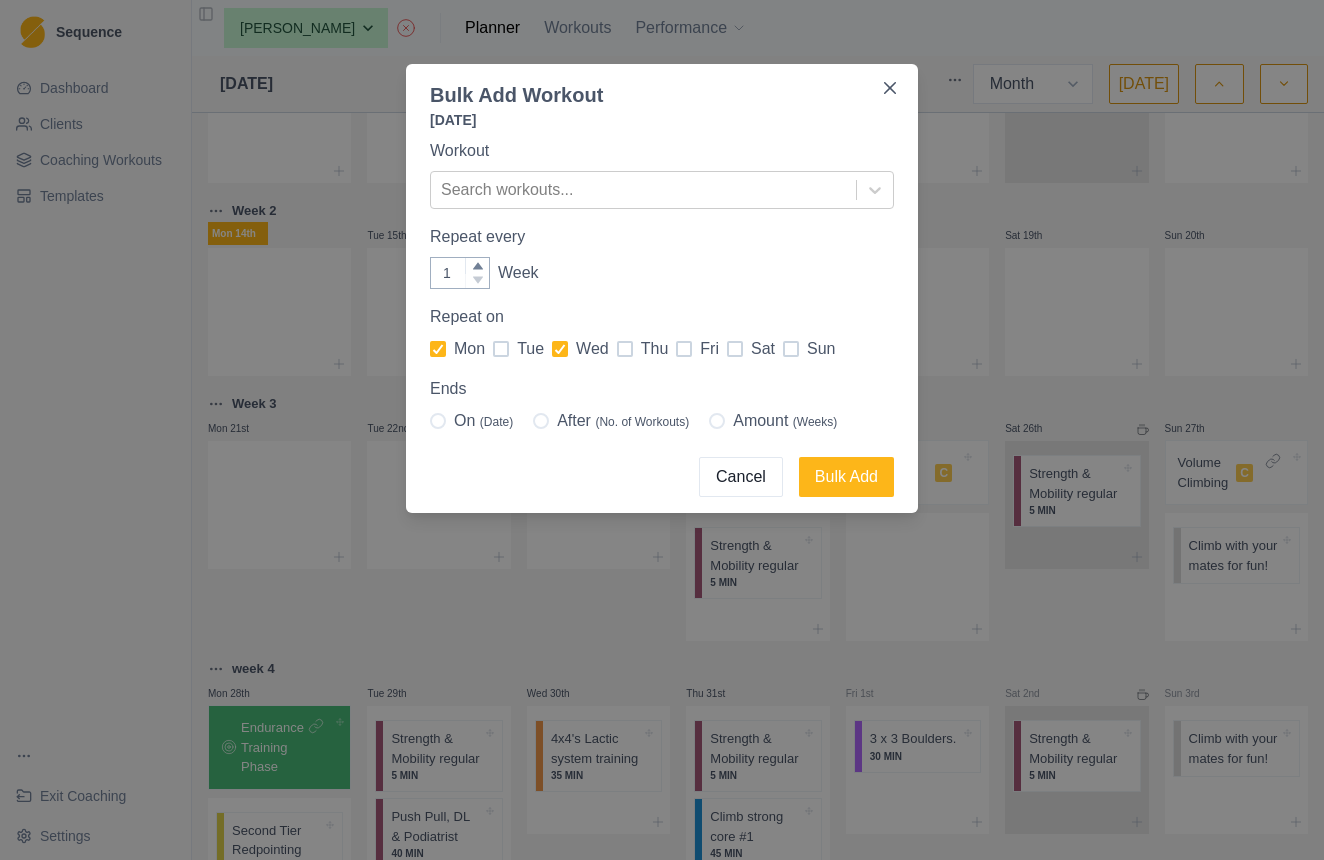 click at bounding box center (684, 349) 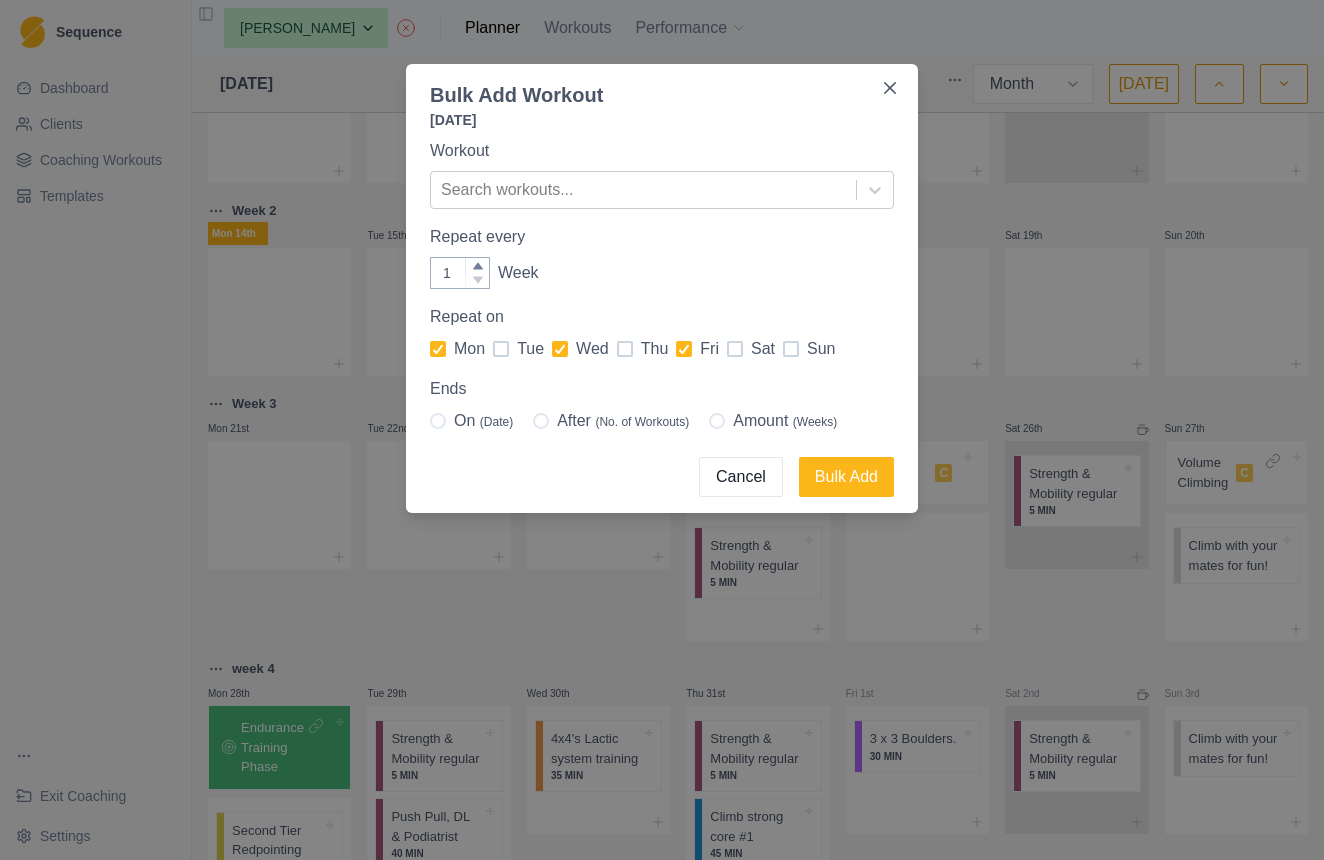 click at bounding box center (717, 421) 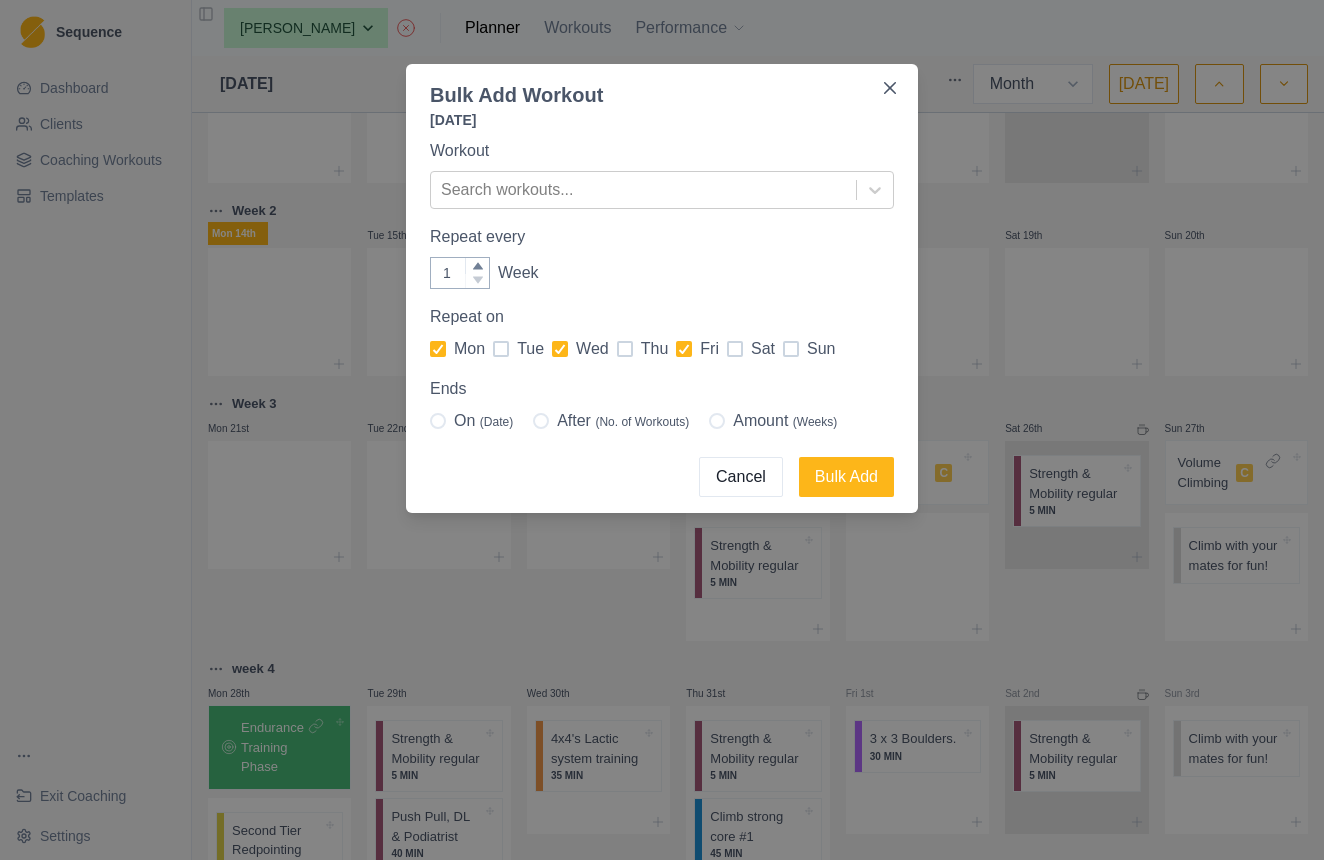 radio on "true" 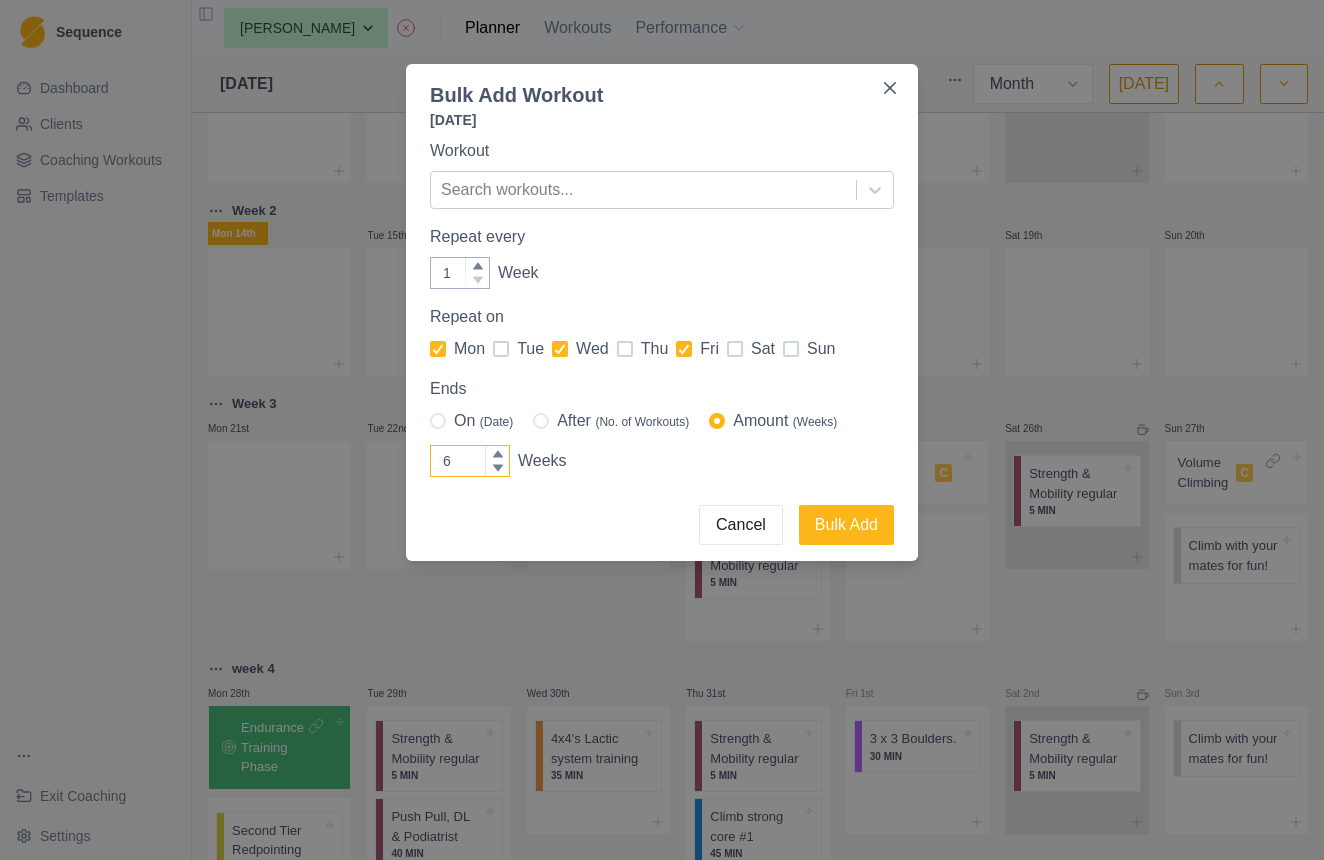 click 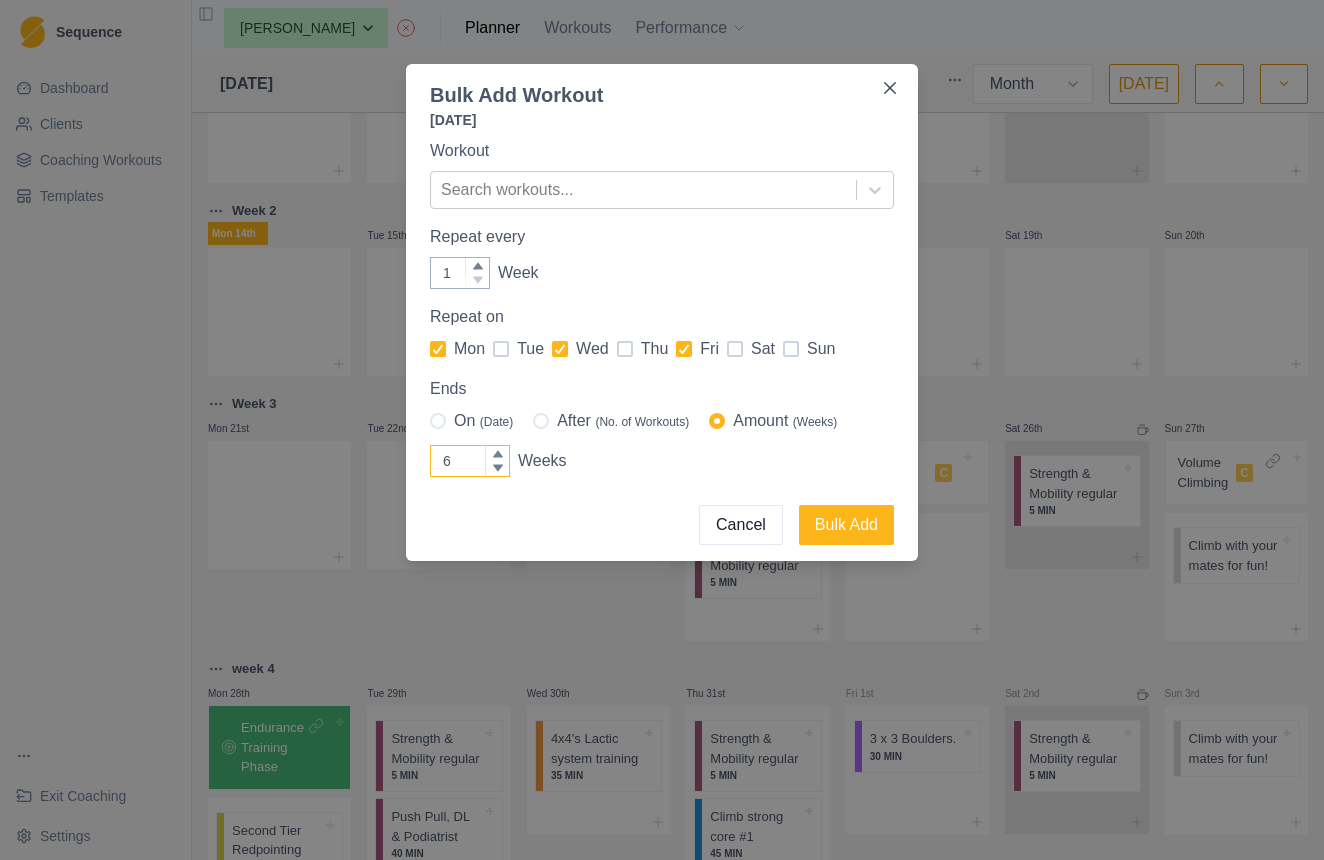 click on "6" at bounding box center [470, 461] 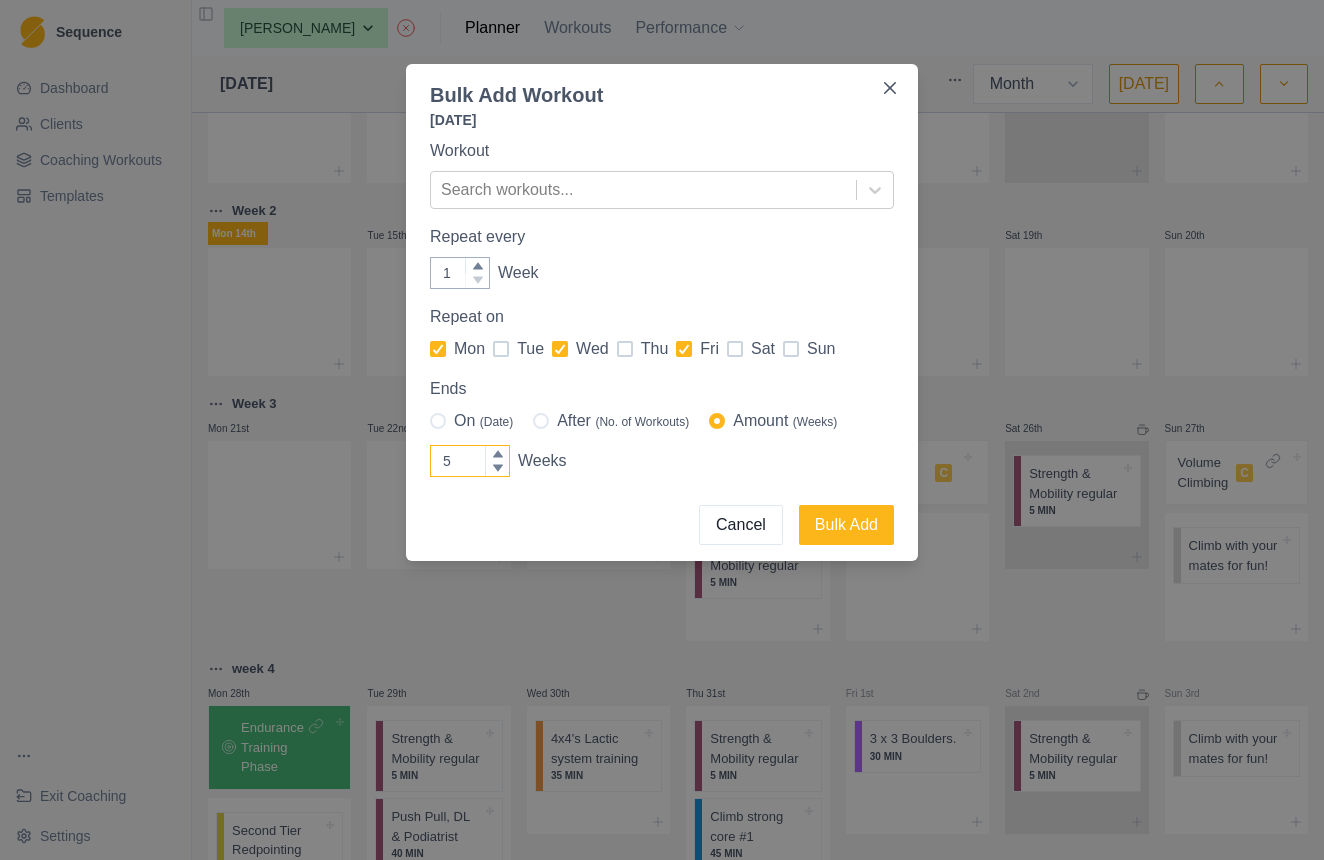 click 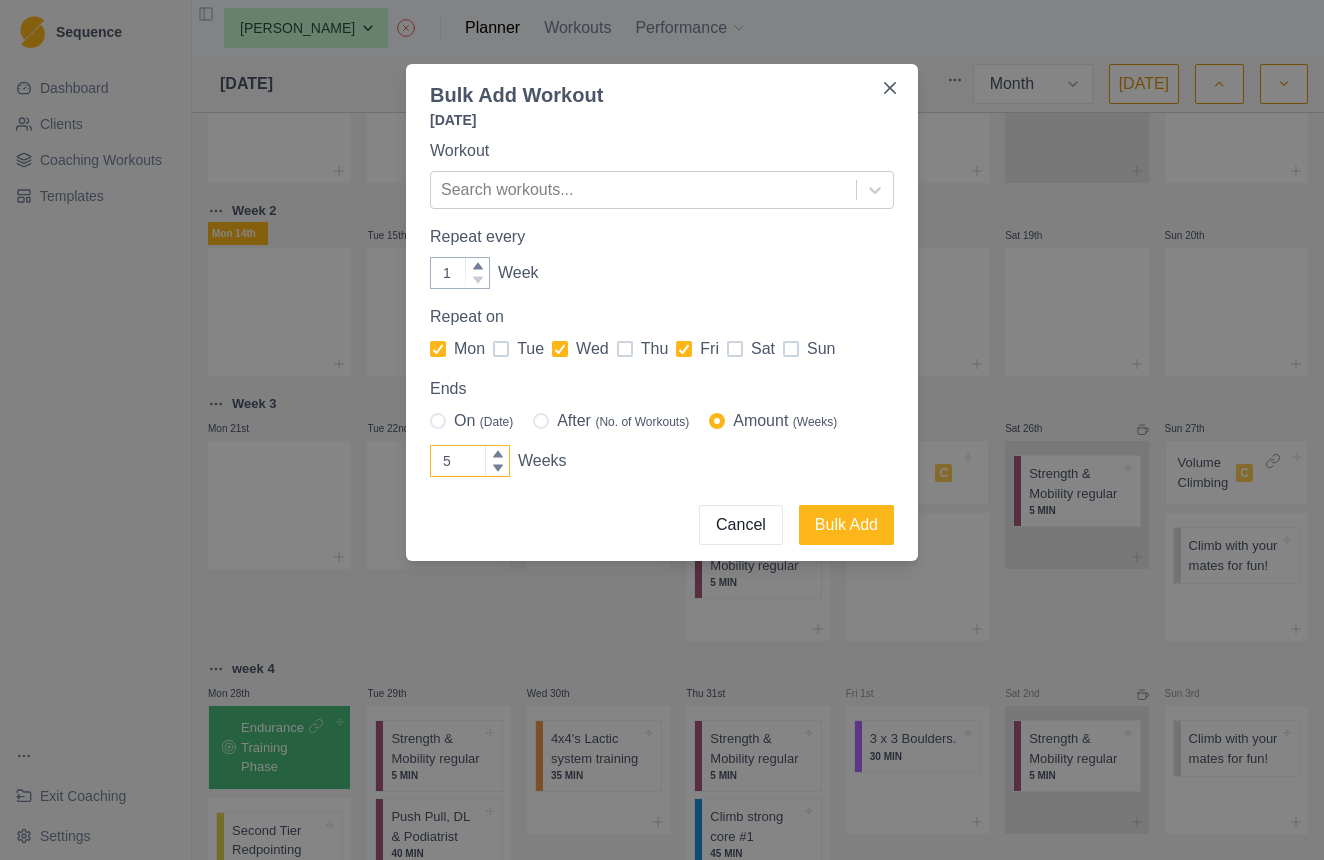 click on "5" at bounding box center [470, 461] 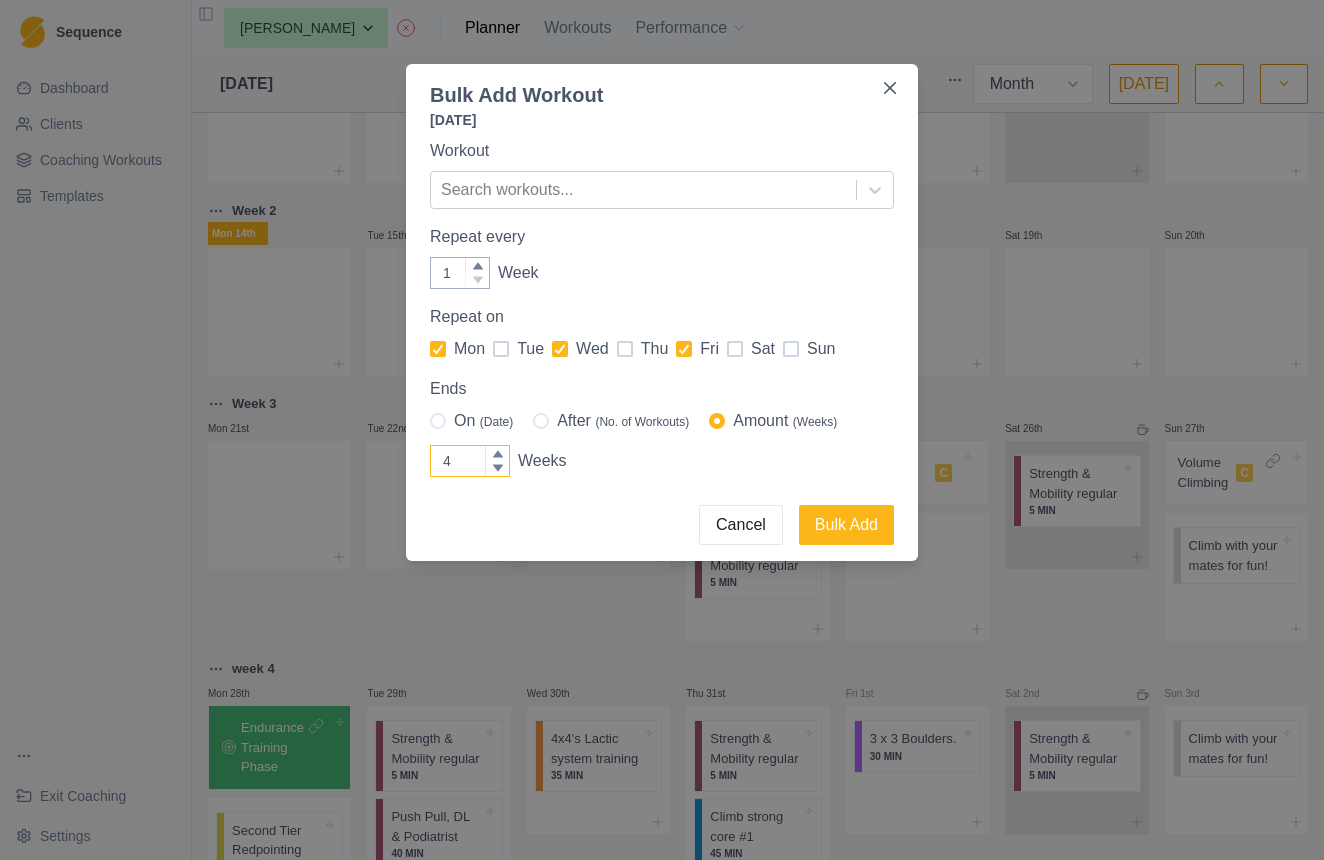 click 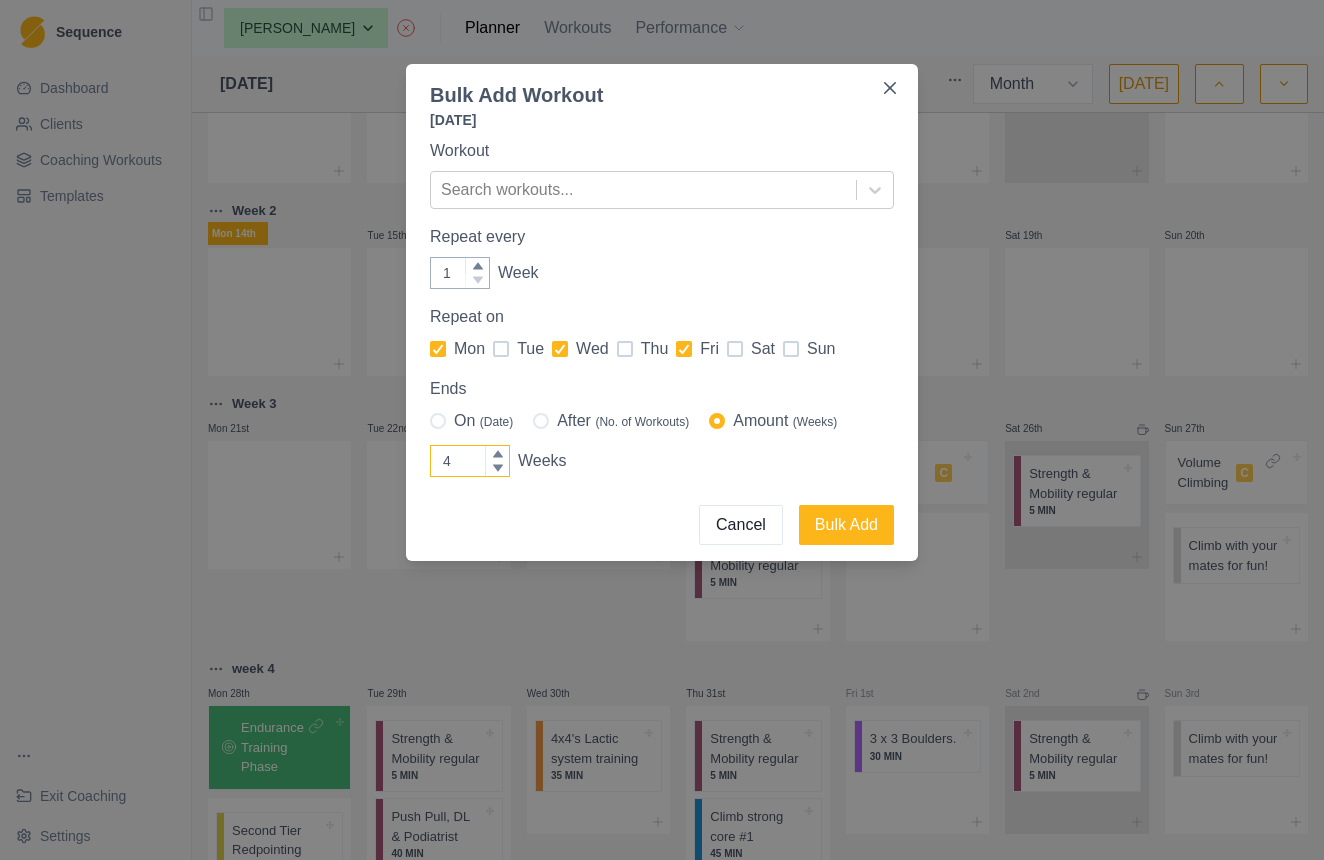 click on "4" at bounding box center (470, 461) 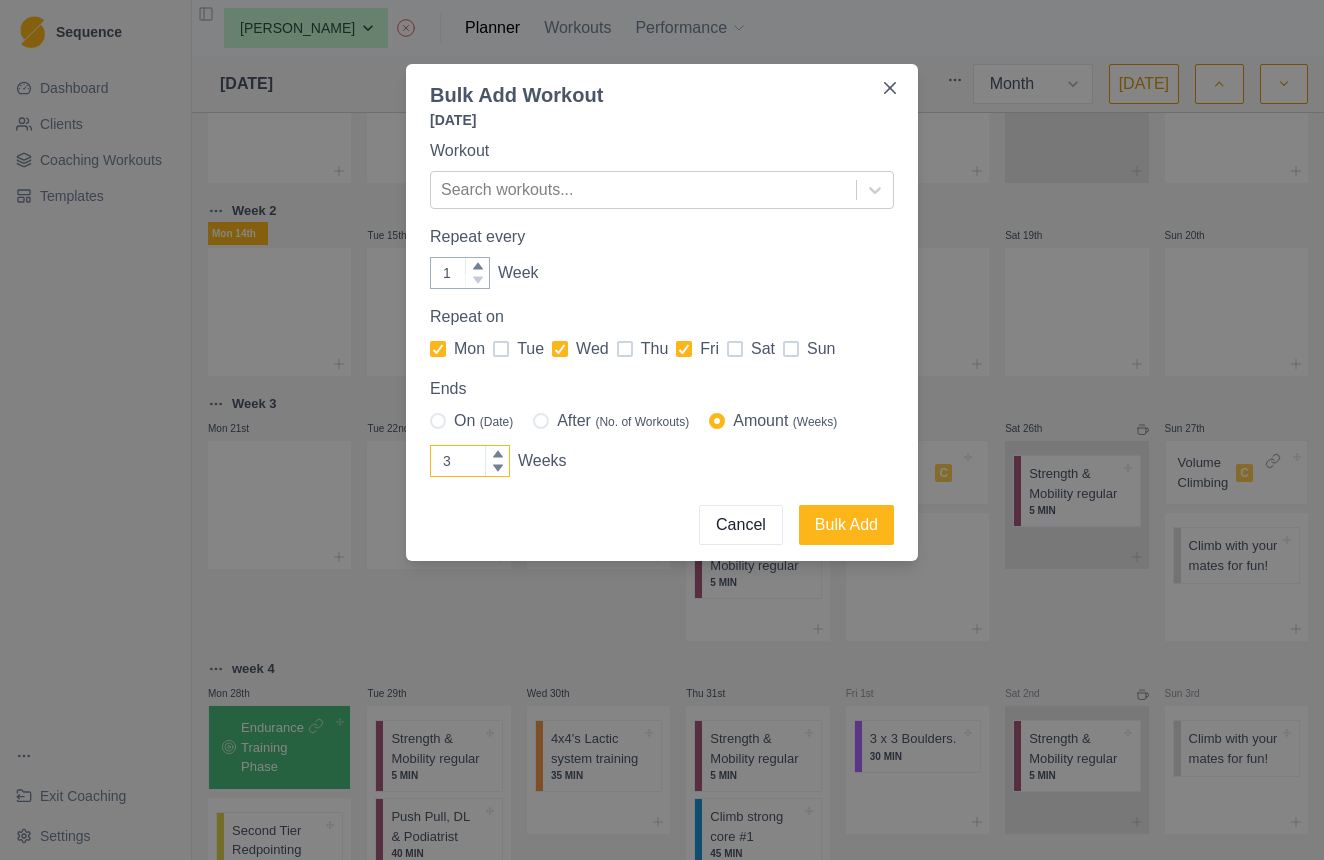 click 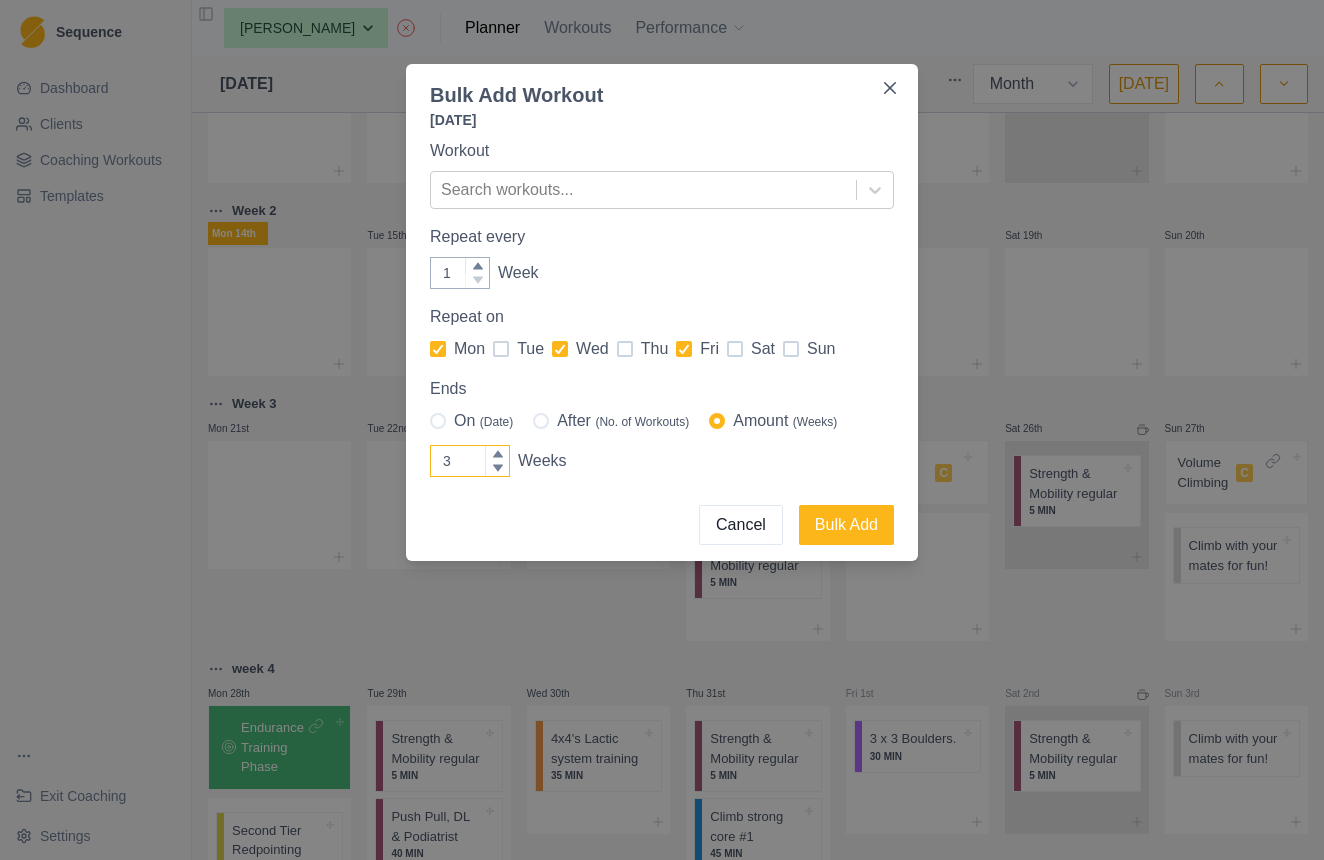 click on "3" at bounding box center [470, 461] 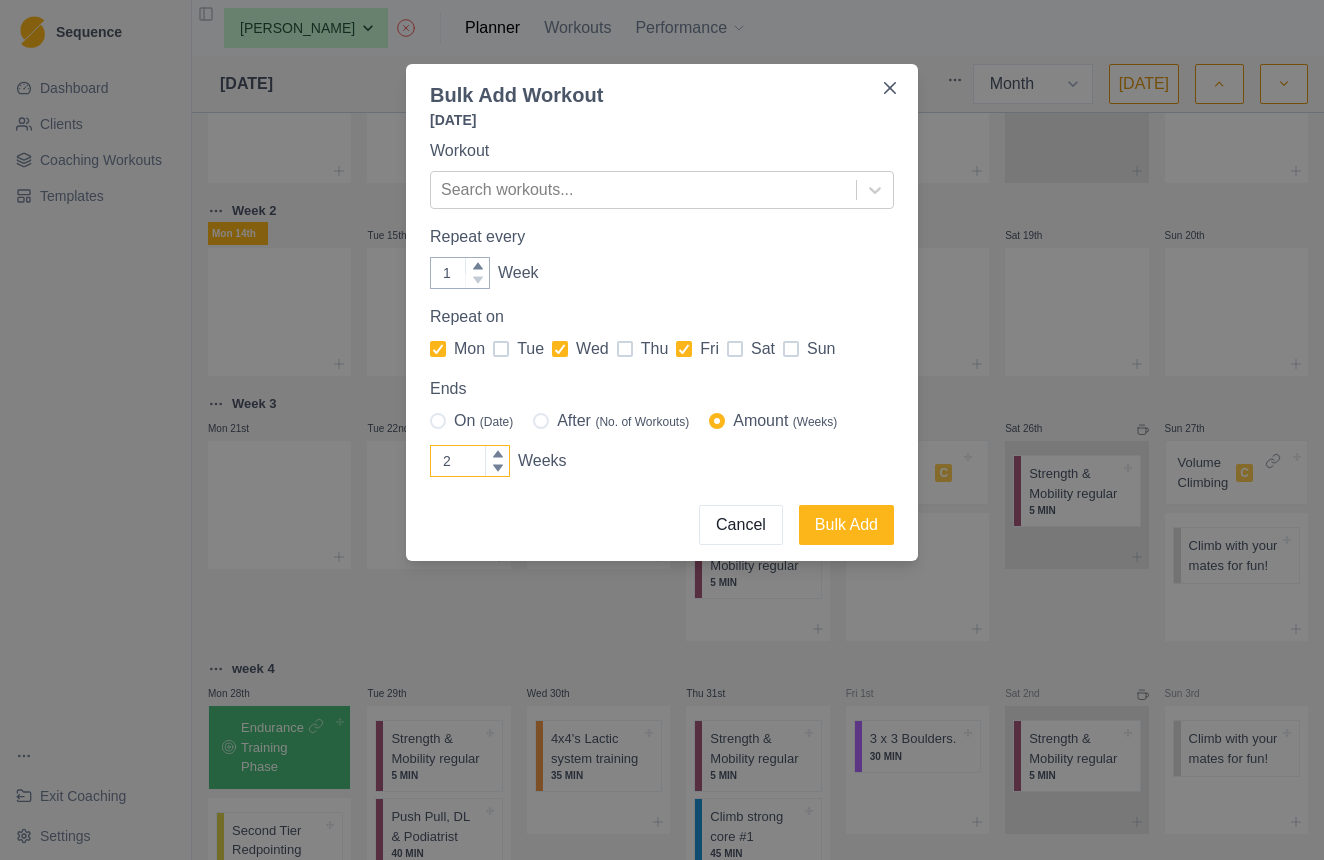 click 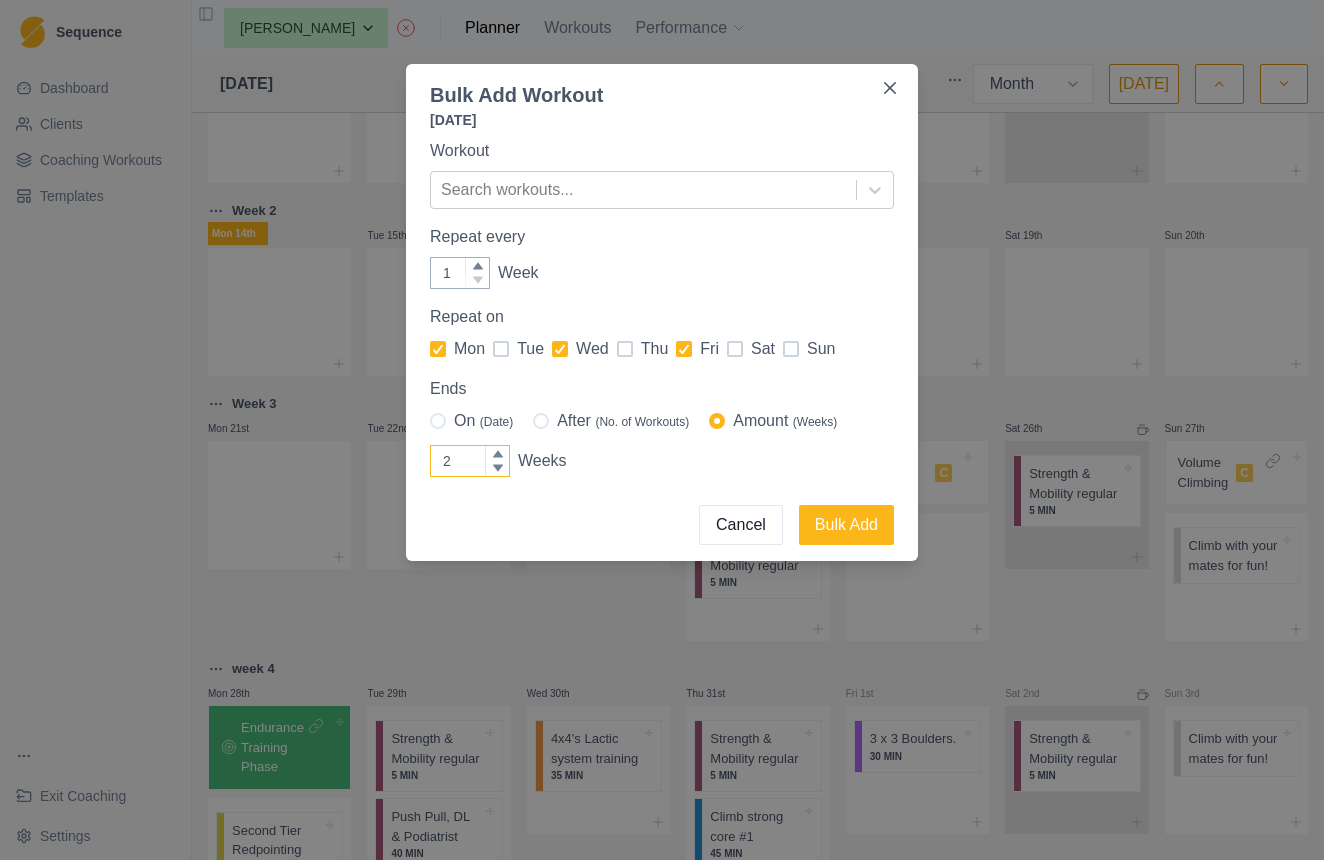 click on "2" at bounding box center [470, 461] 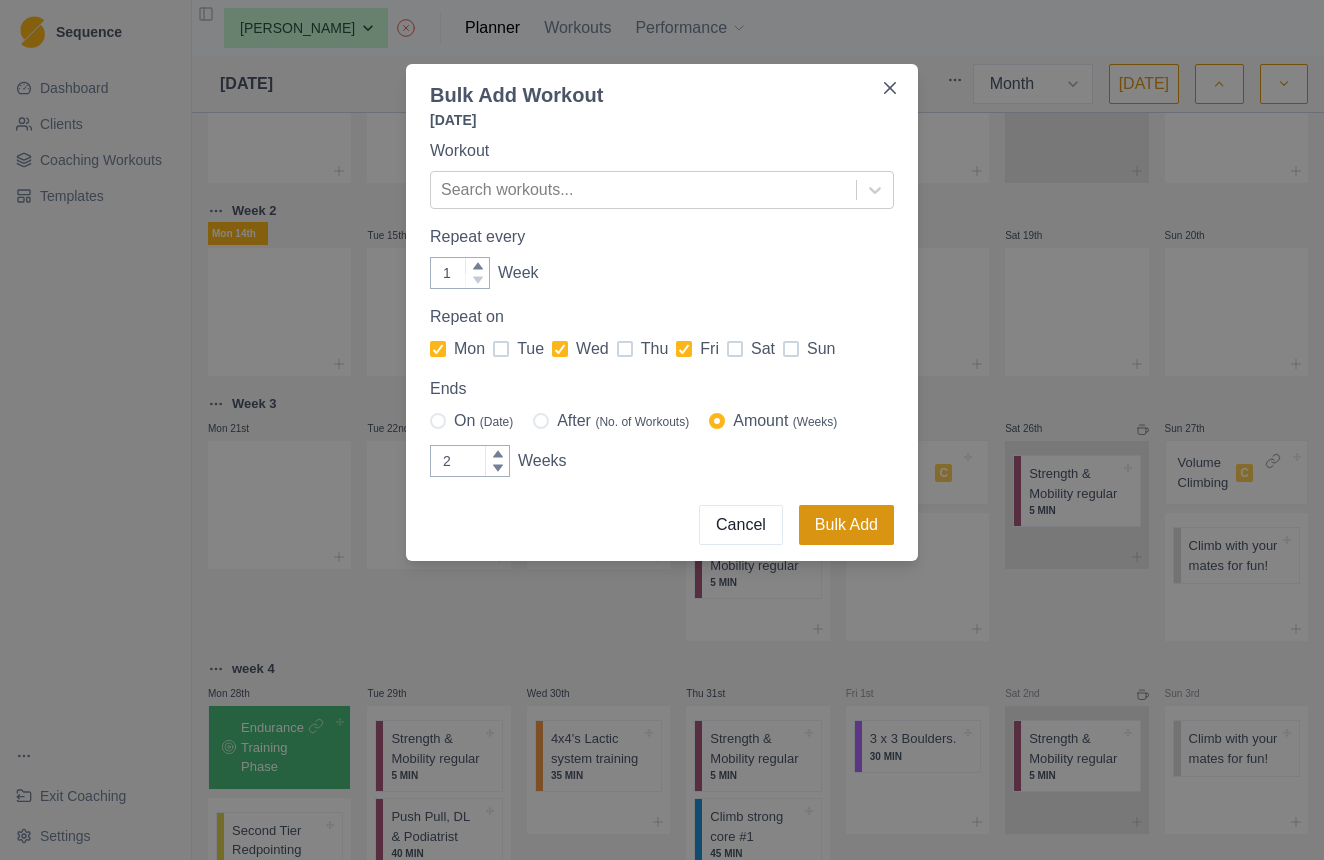 click on "Bulk Add" at bounding box center (846, 525) 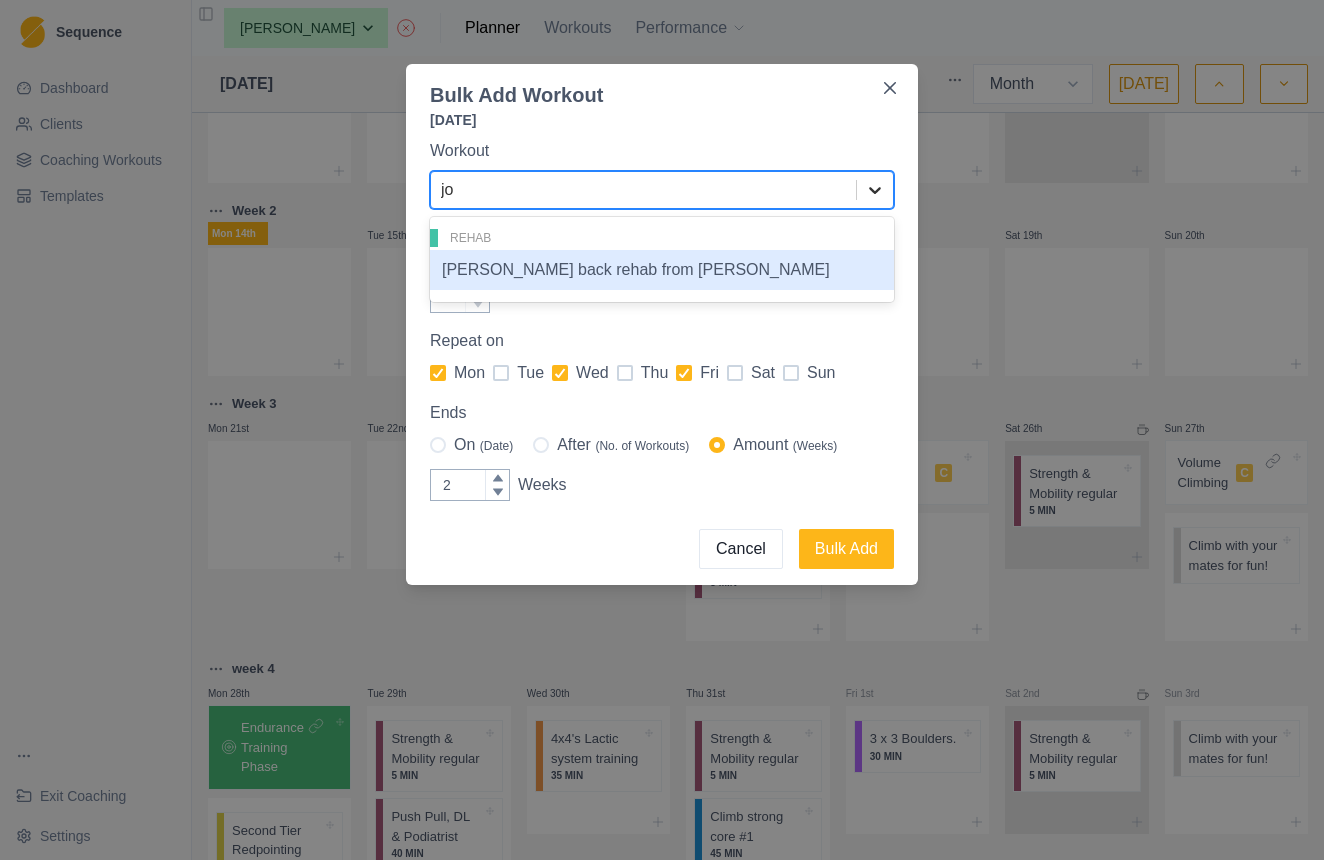 type on "[PERSON_NAME]" 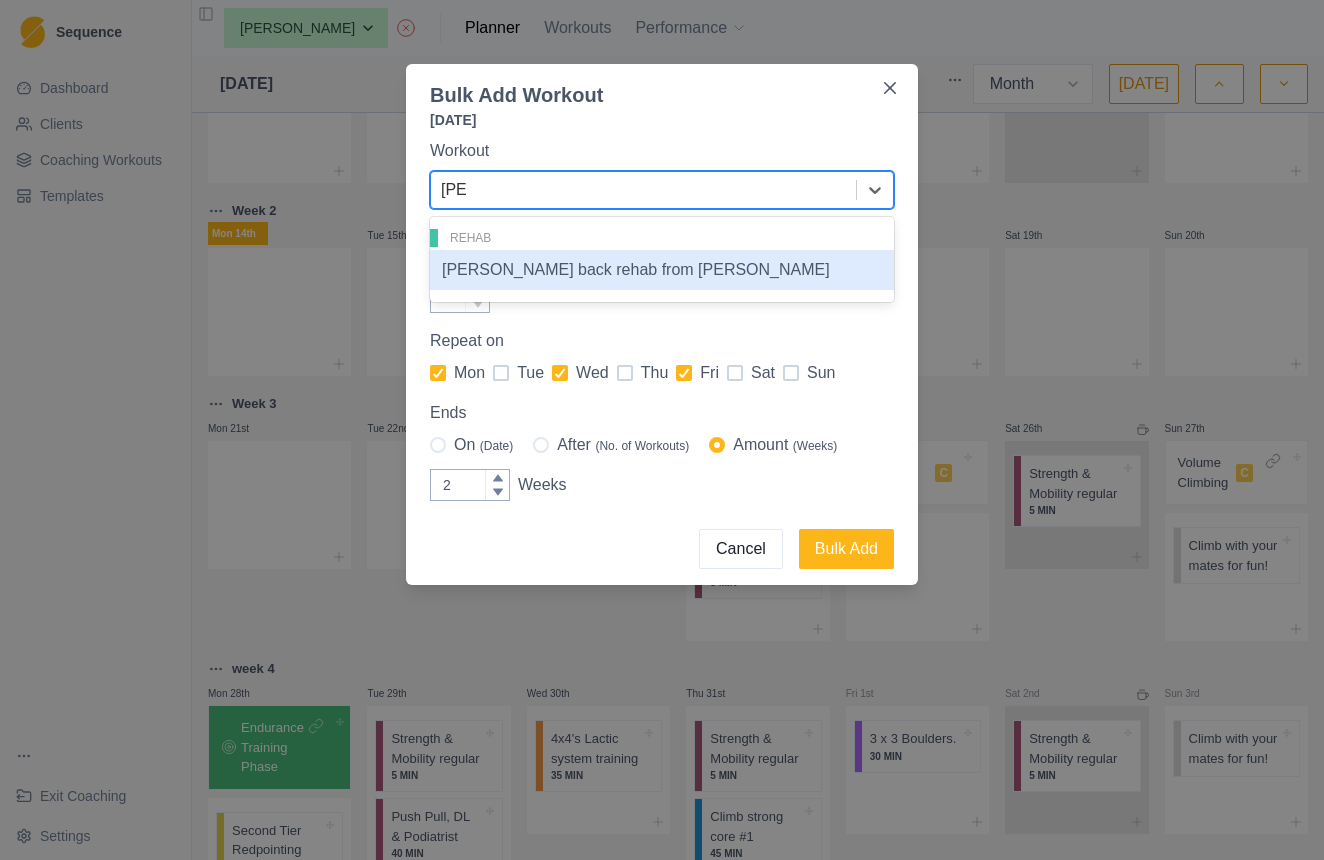 click on "[PERSON_NAME] back rehab from [PERSON_NAME]" at bounding box center [662, 270] 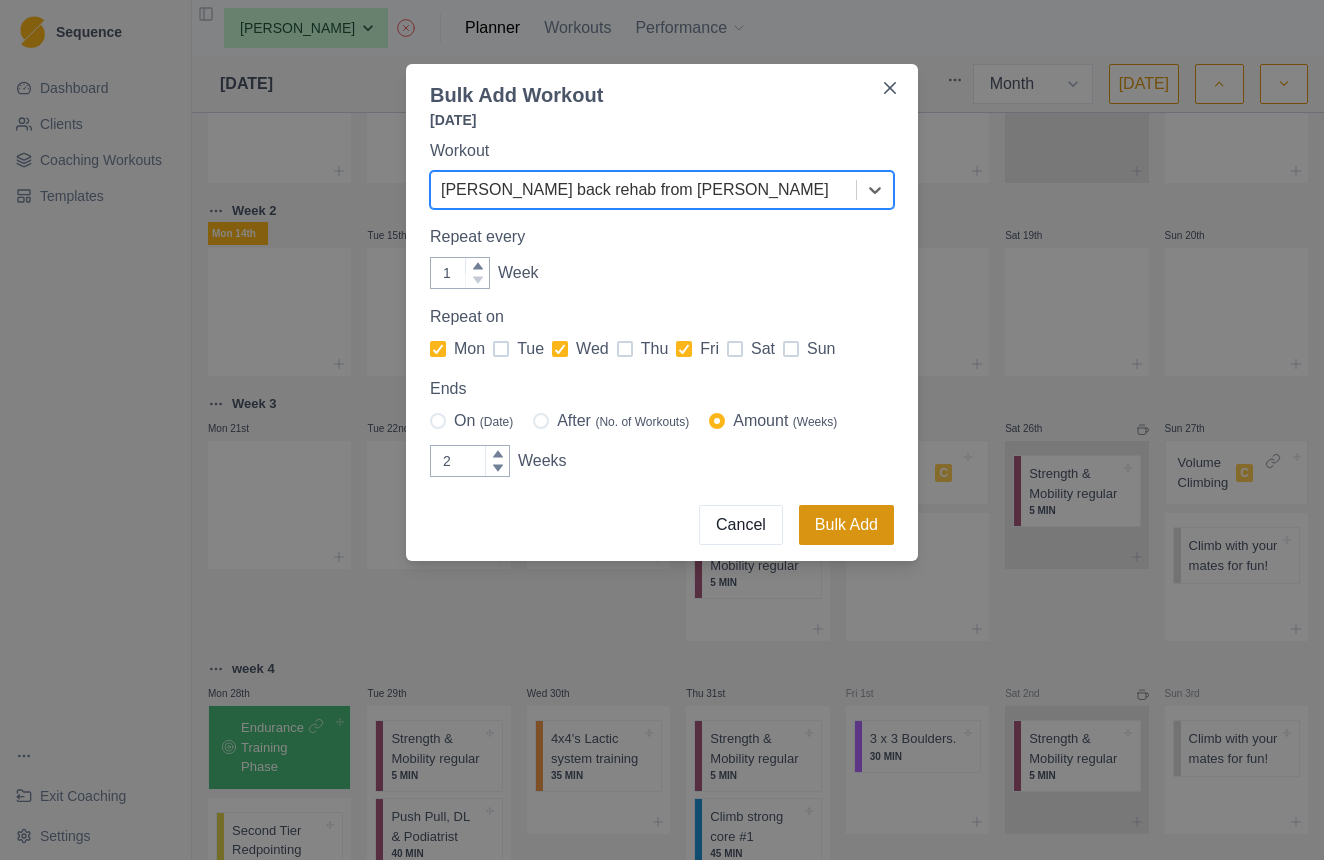 click on "Bulk Add" at bounding box center [846, 525] 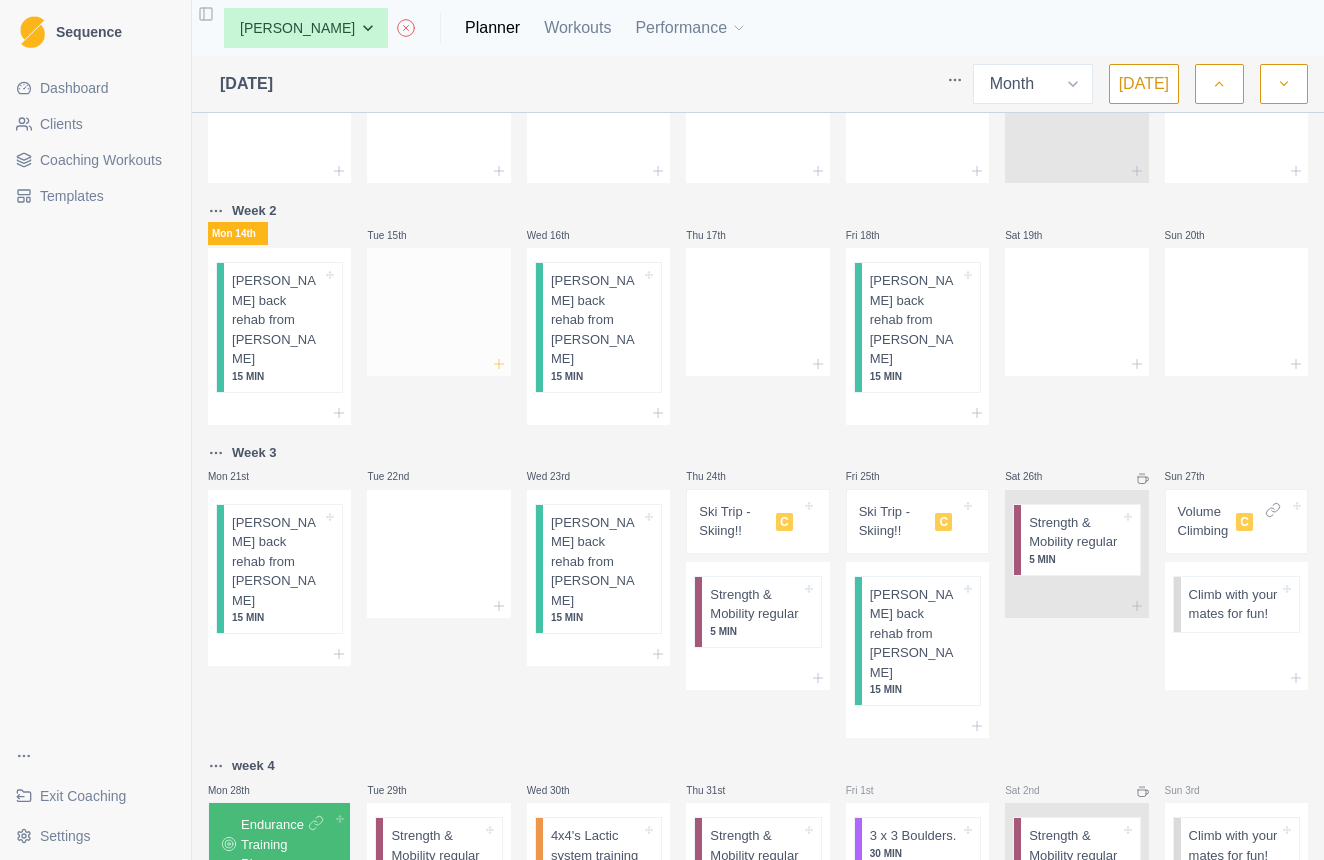 click 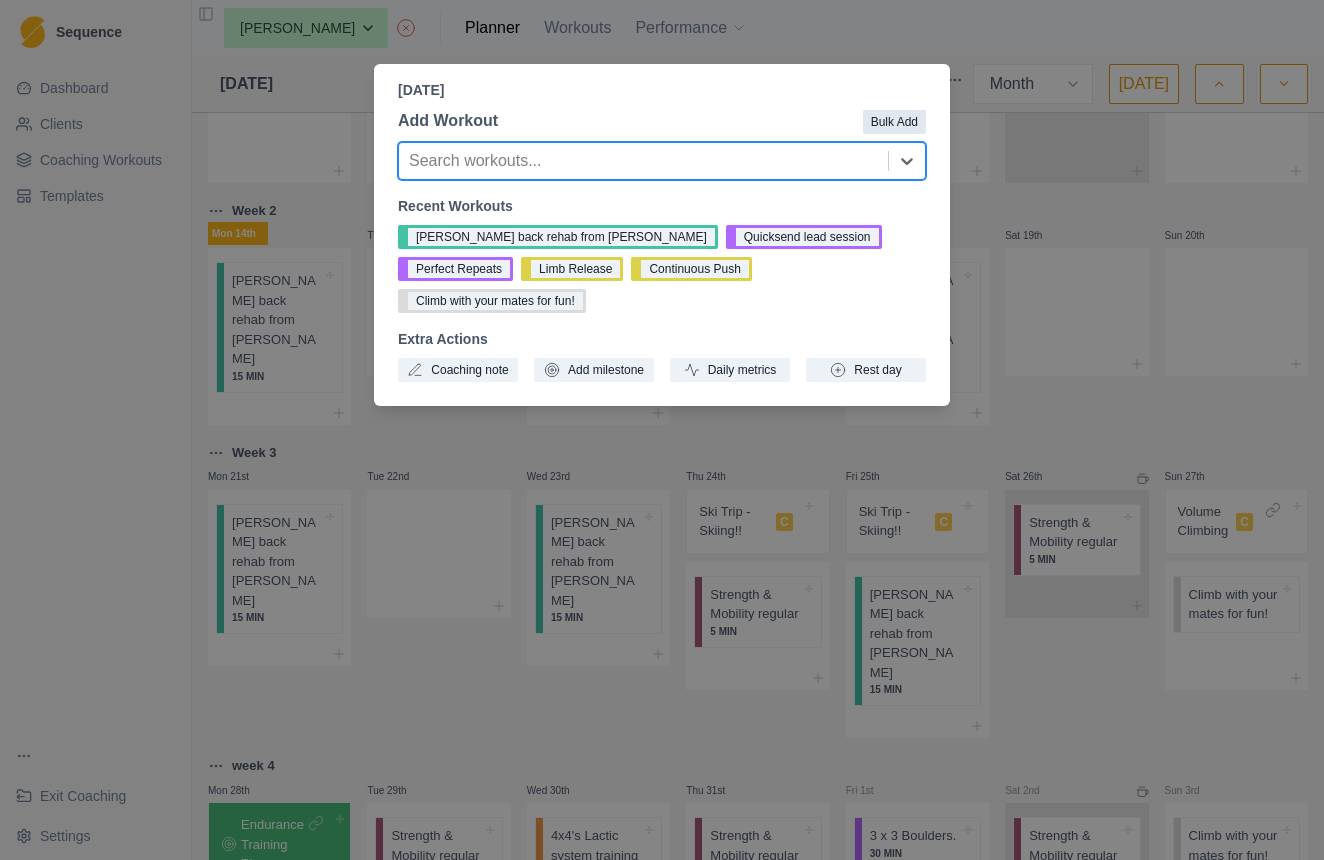click on "Bulk Add" at bounding box center (894, 122) 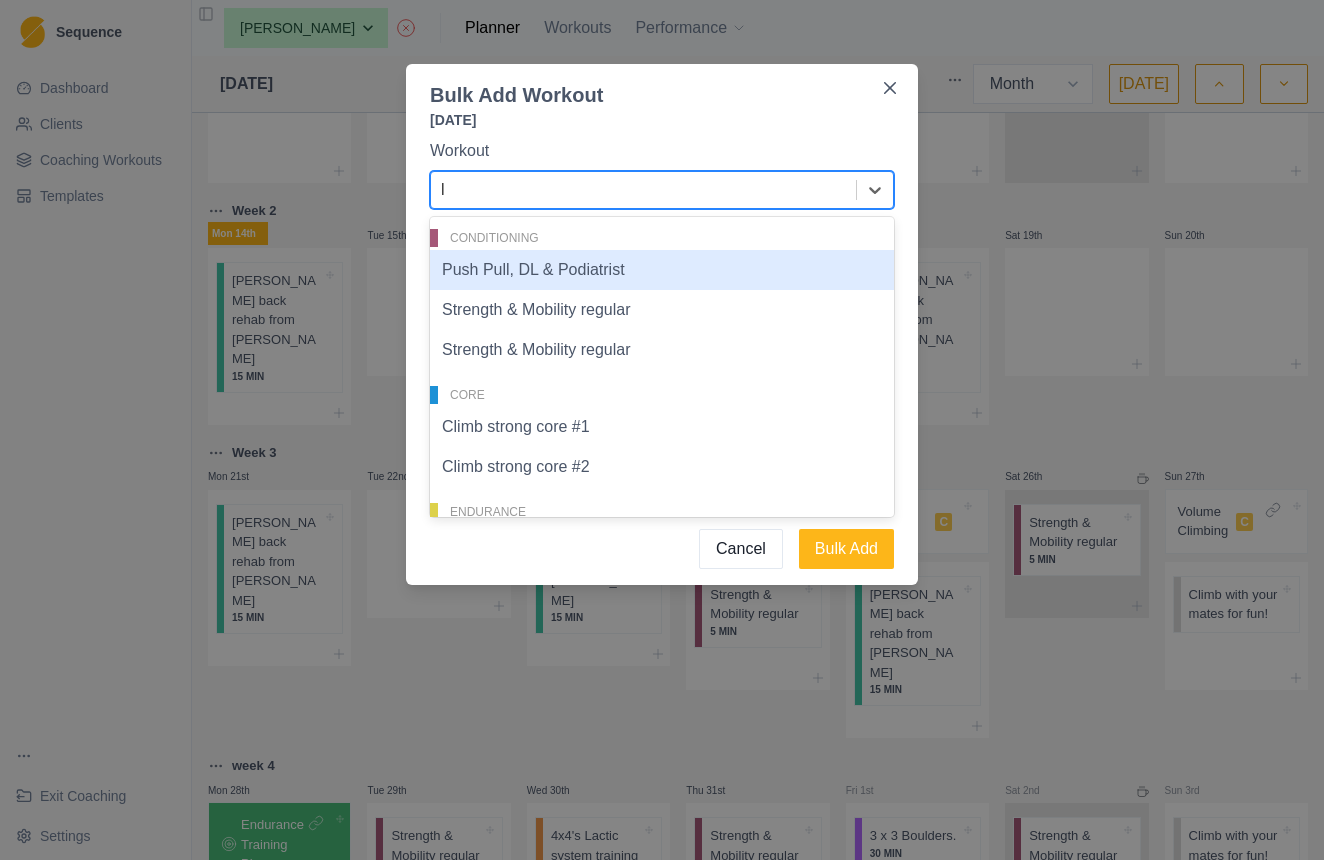 type on "le" 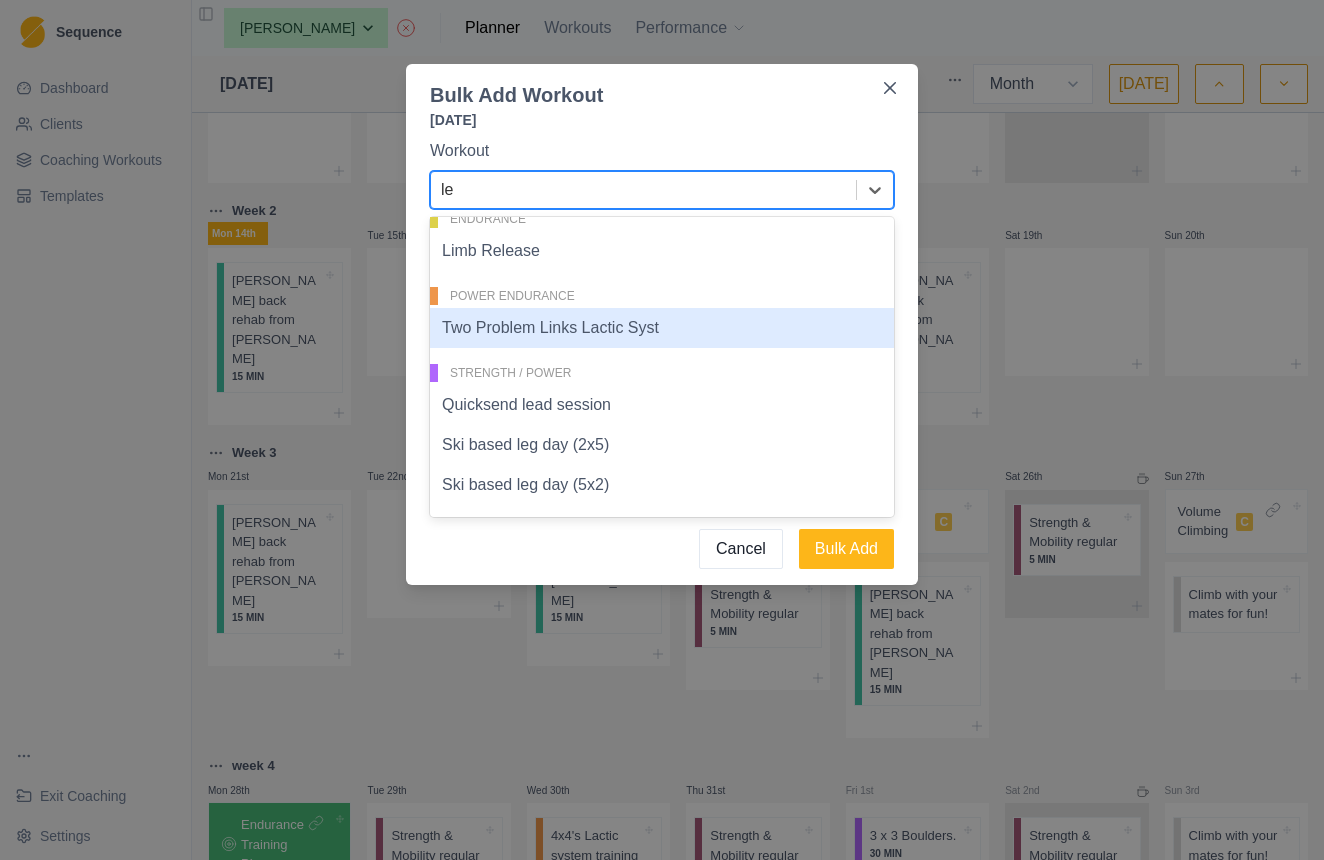 scroll, scrollTop: 19, scrollLeft: 0, axis: vertical 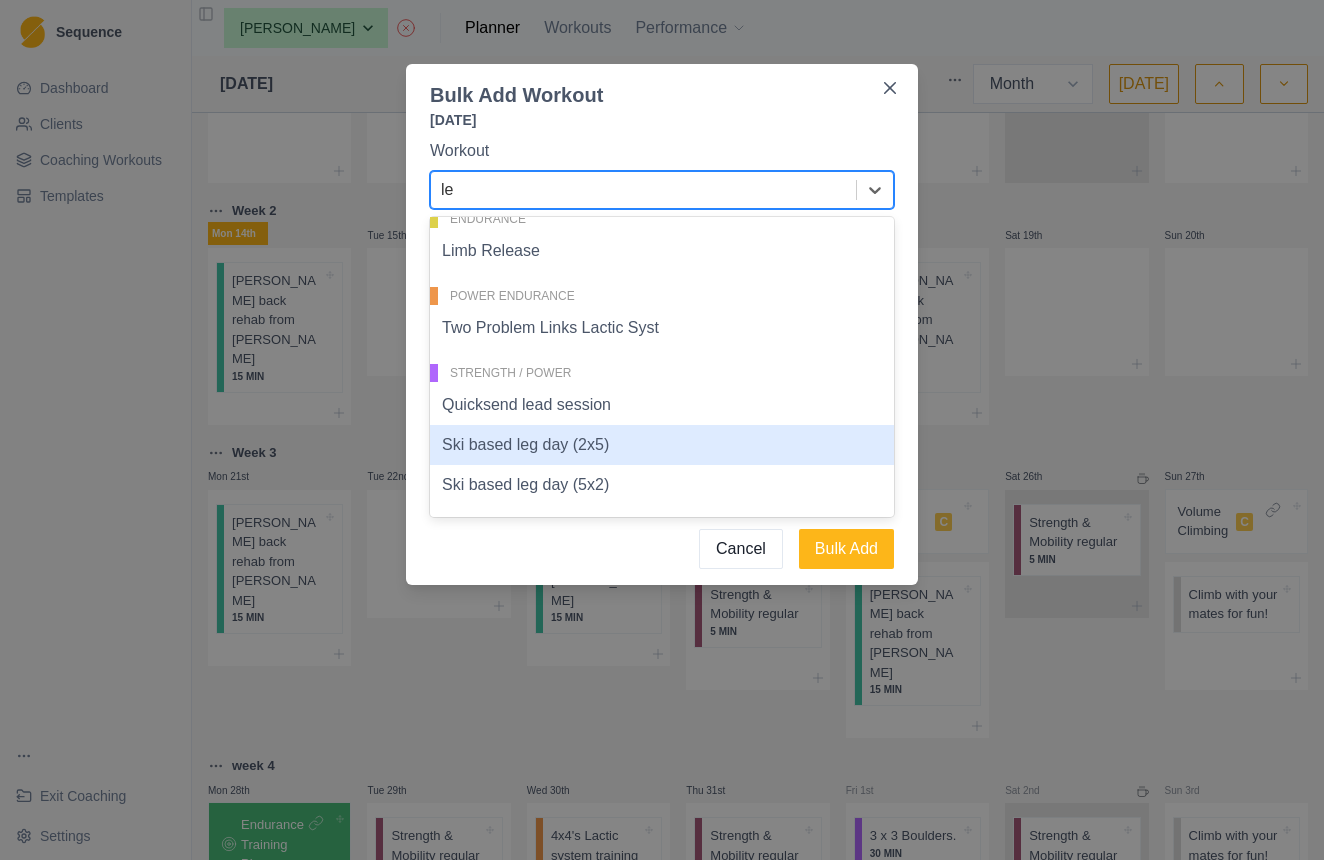 click on "Ski based leg day (2x5)" at bounding box center [662, 445] 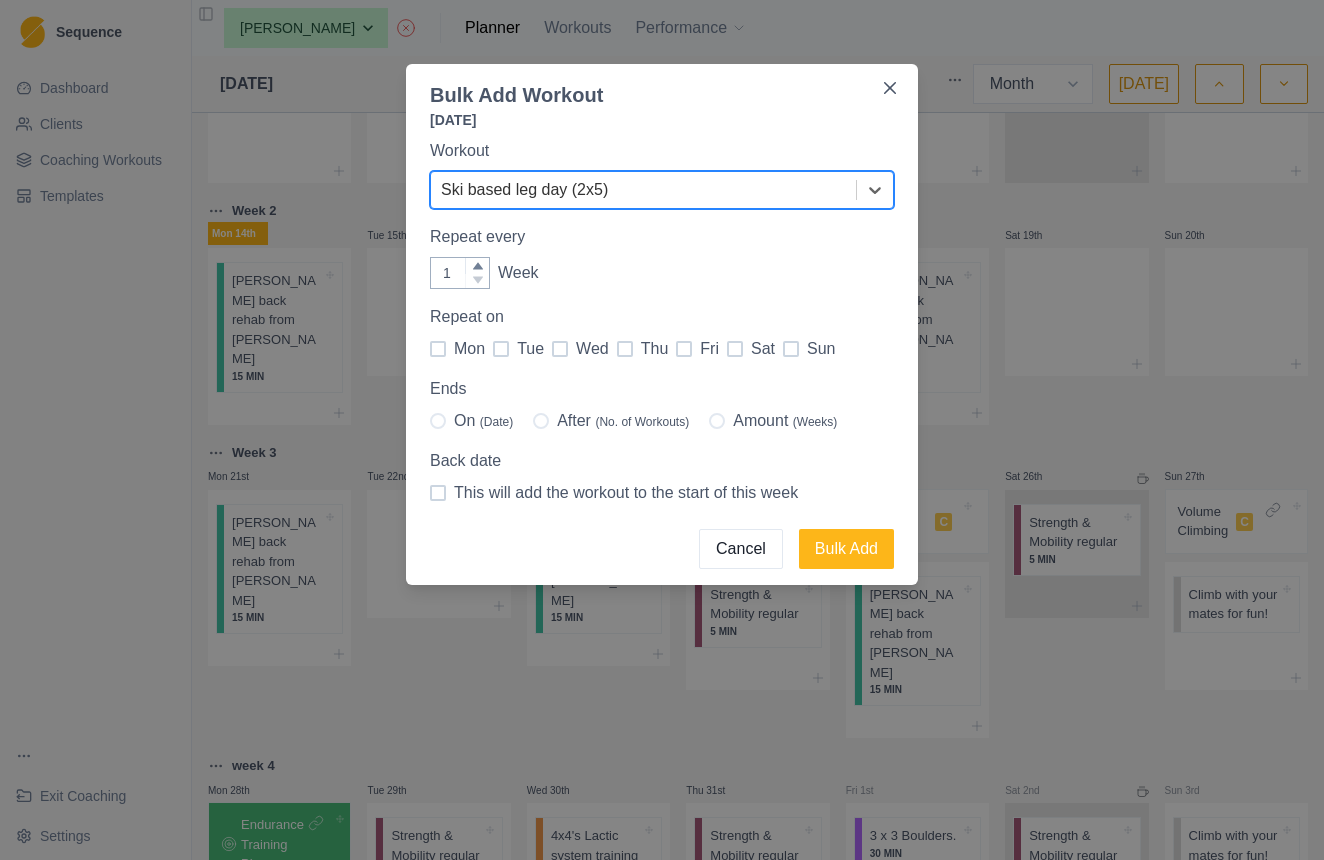 click at bounding box center [501, 349] 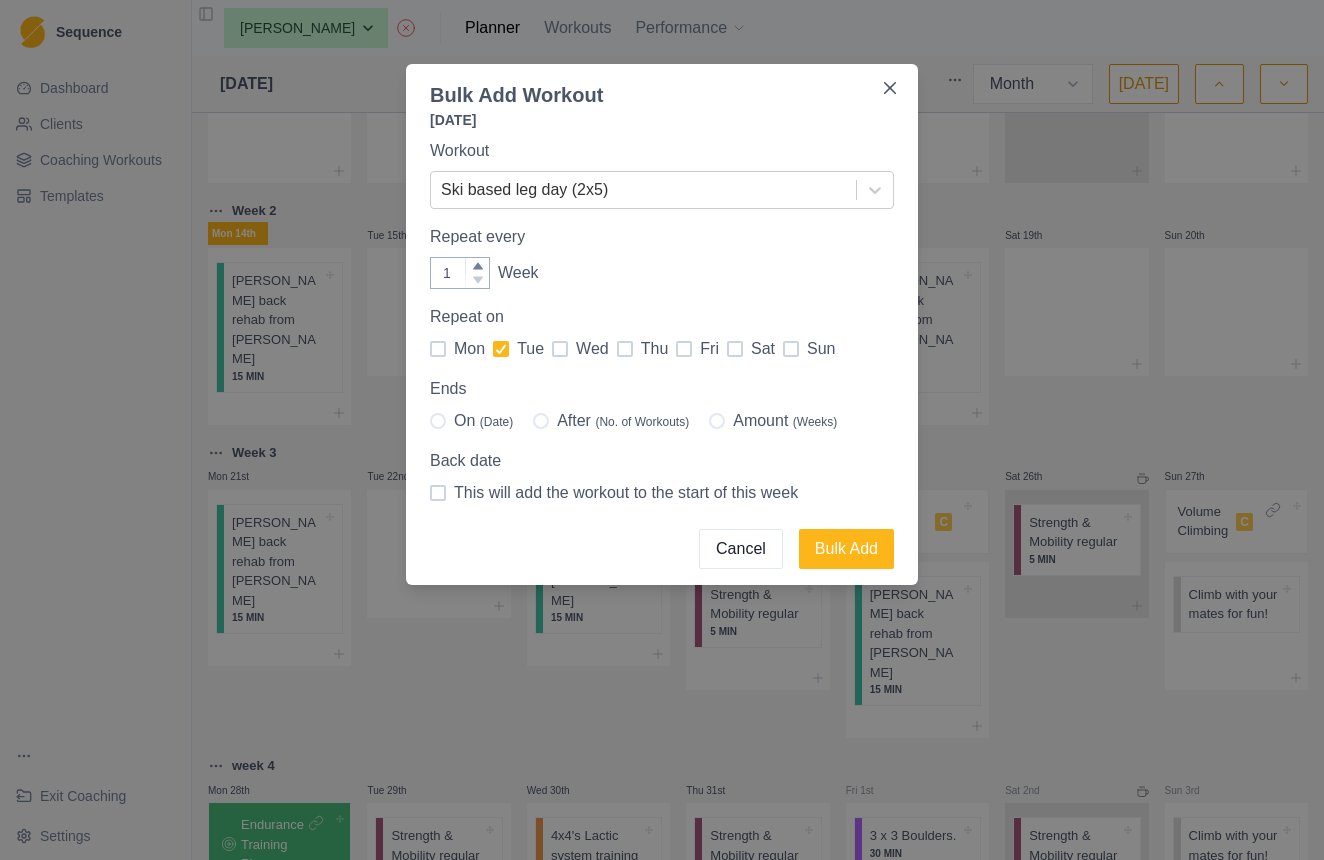 click at bounding box center [717, 421] 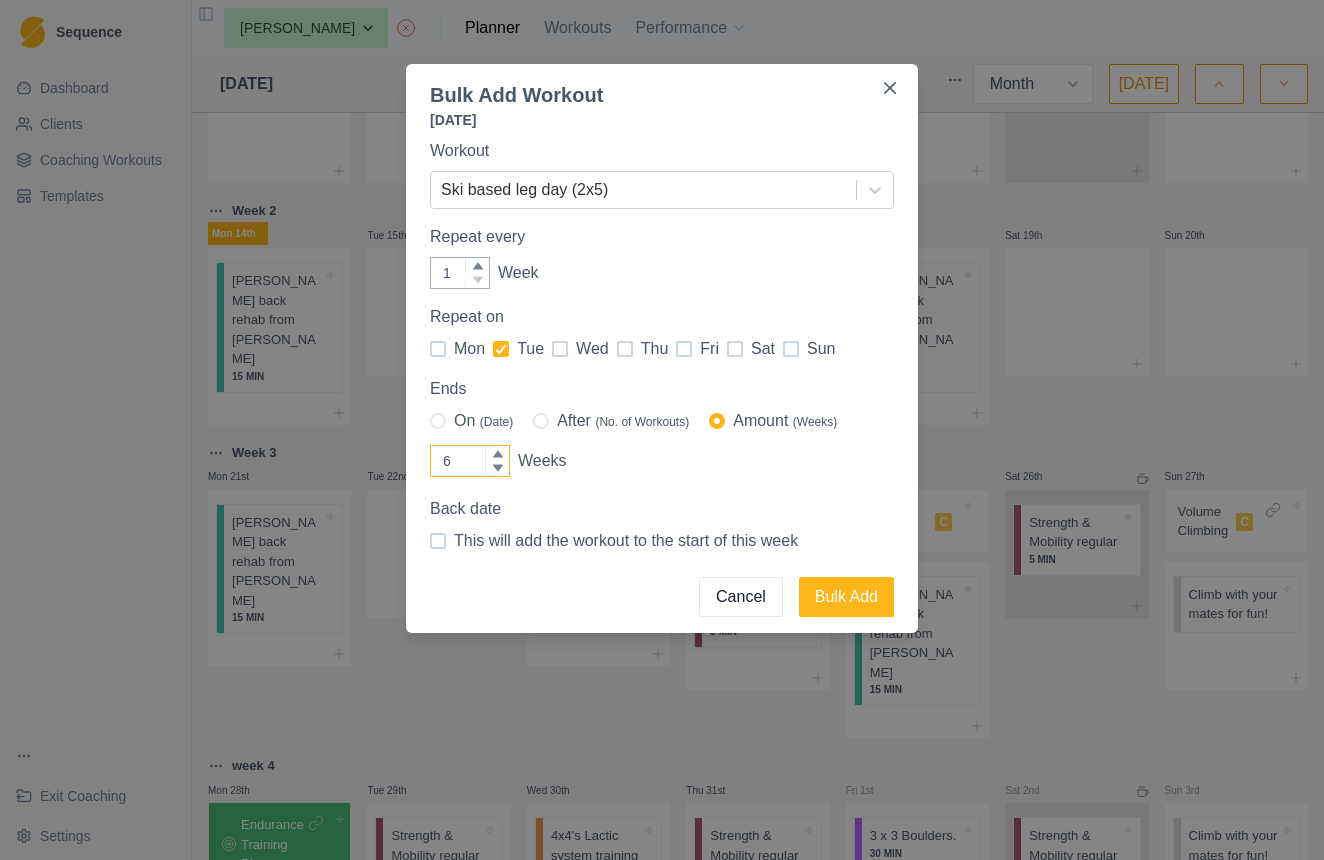 click 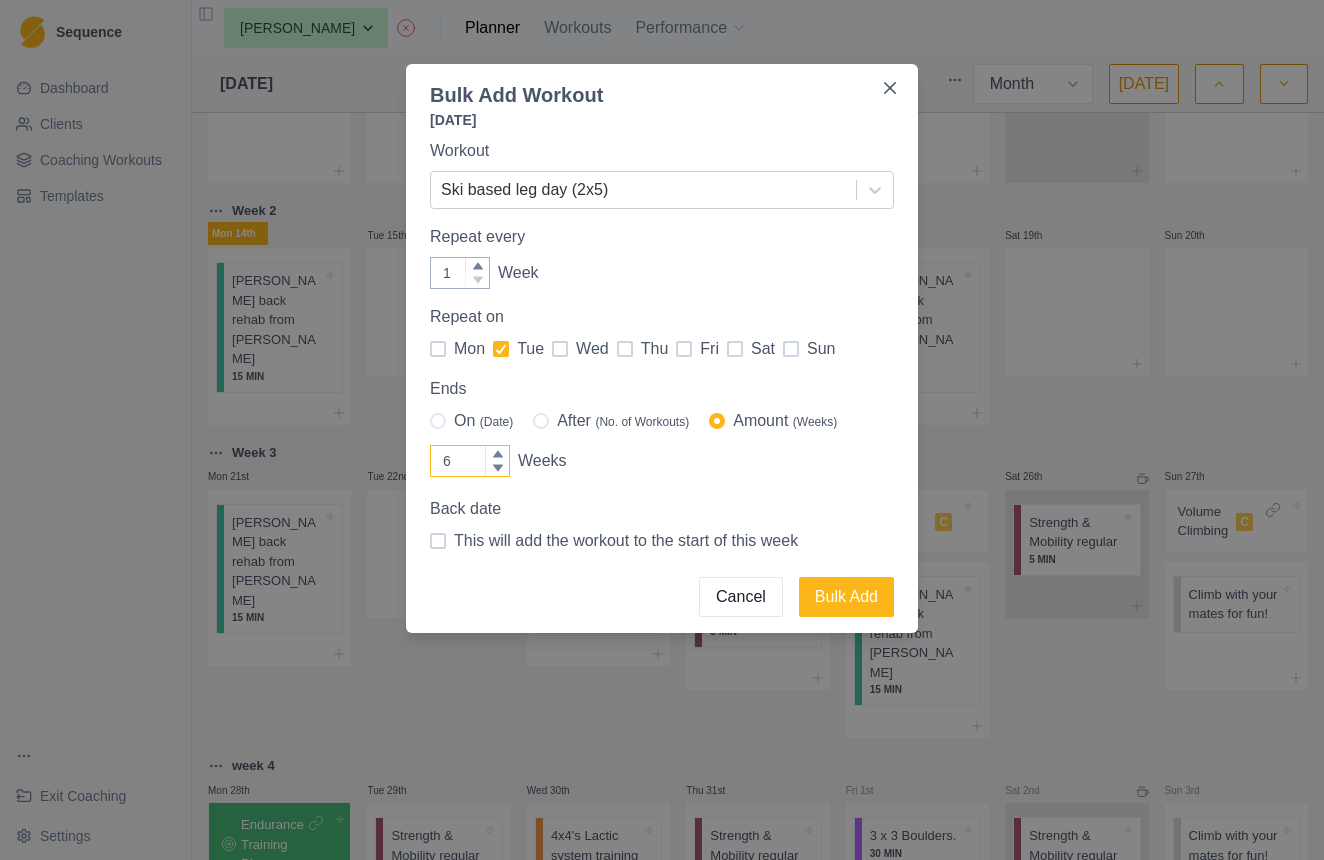 click on "6" at bounding box center [470, 461] 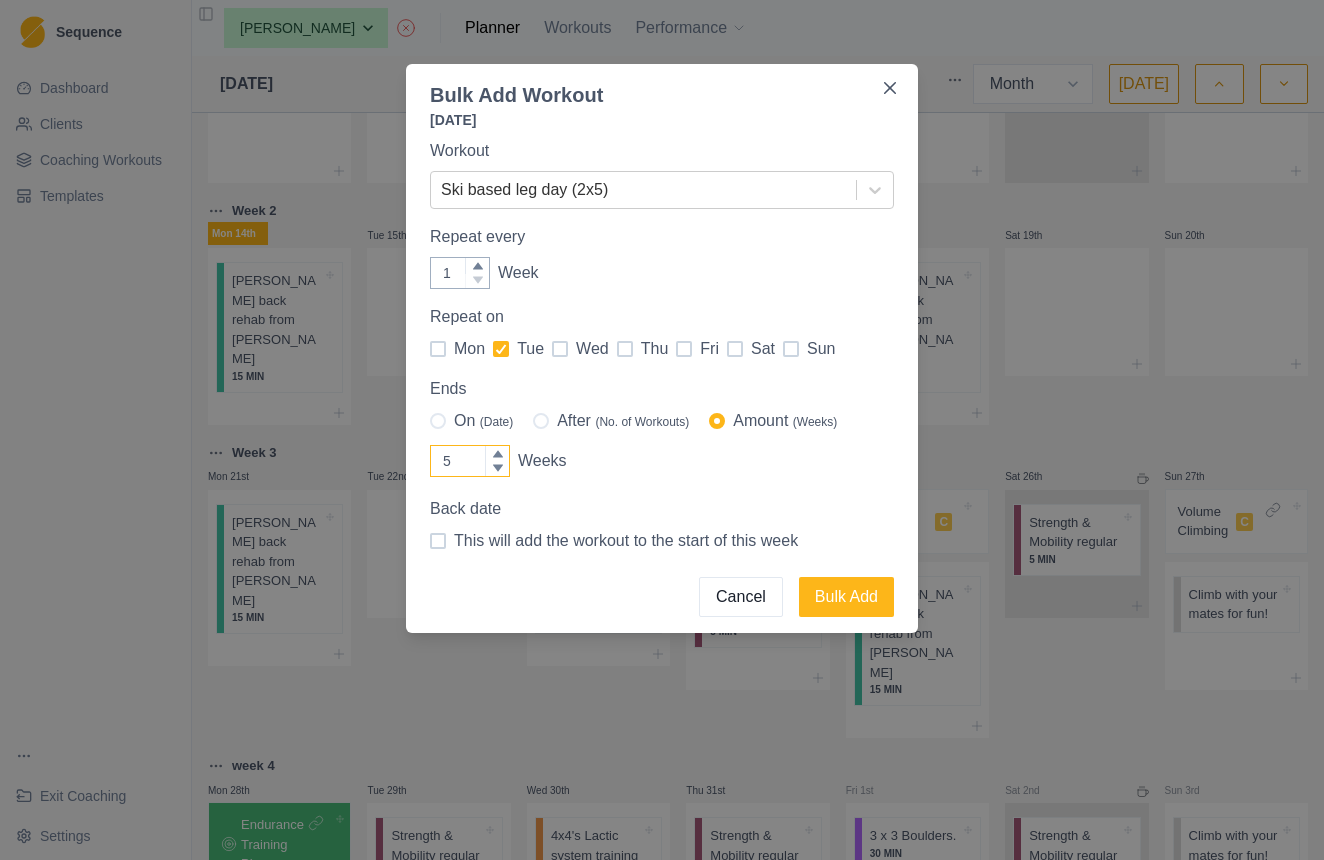 click 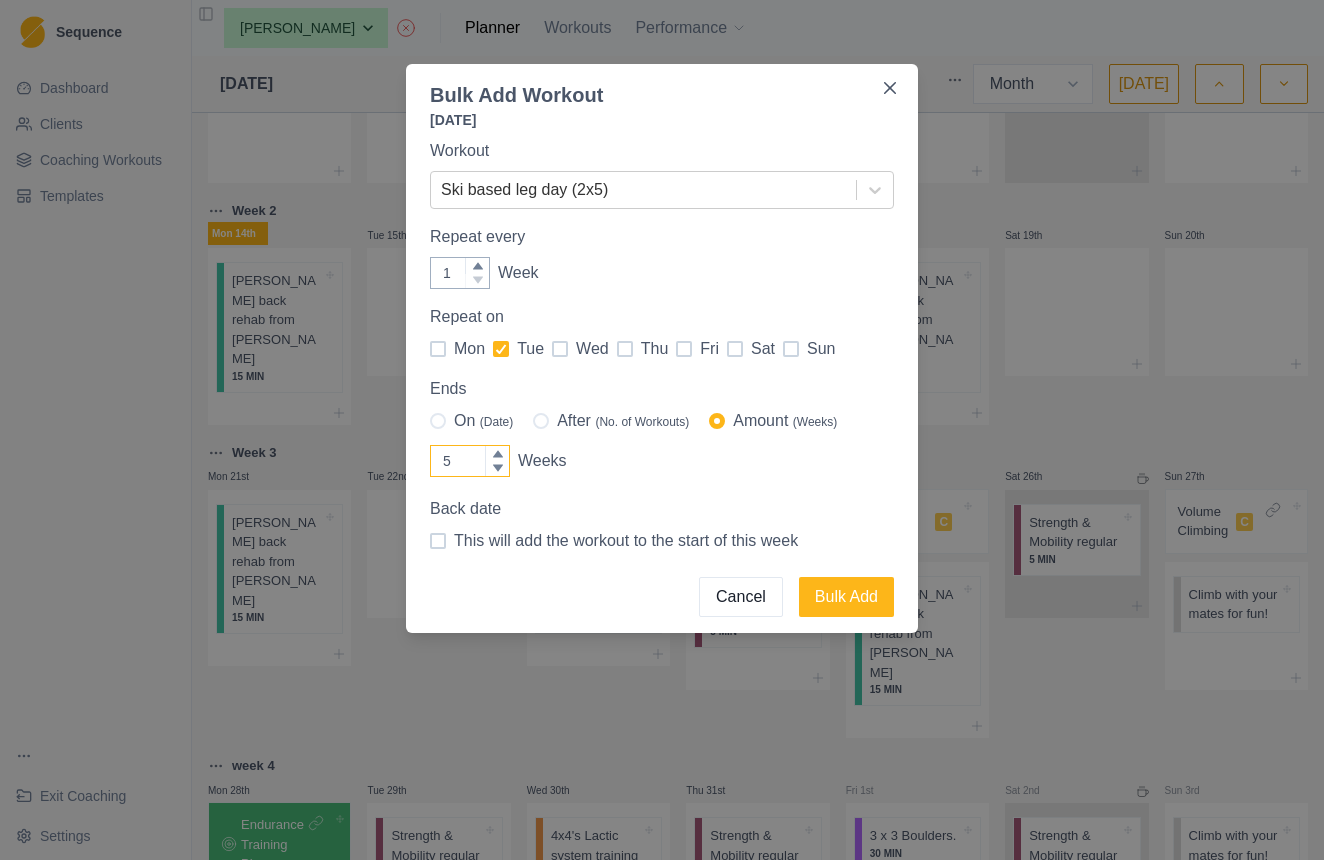 click on "5" at bounding box center [470, 461] 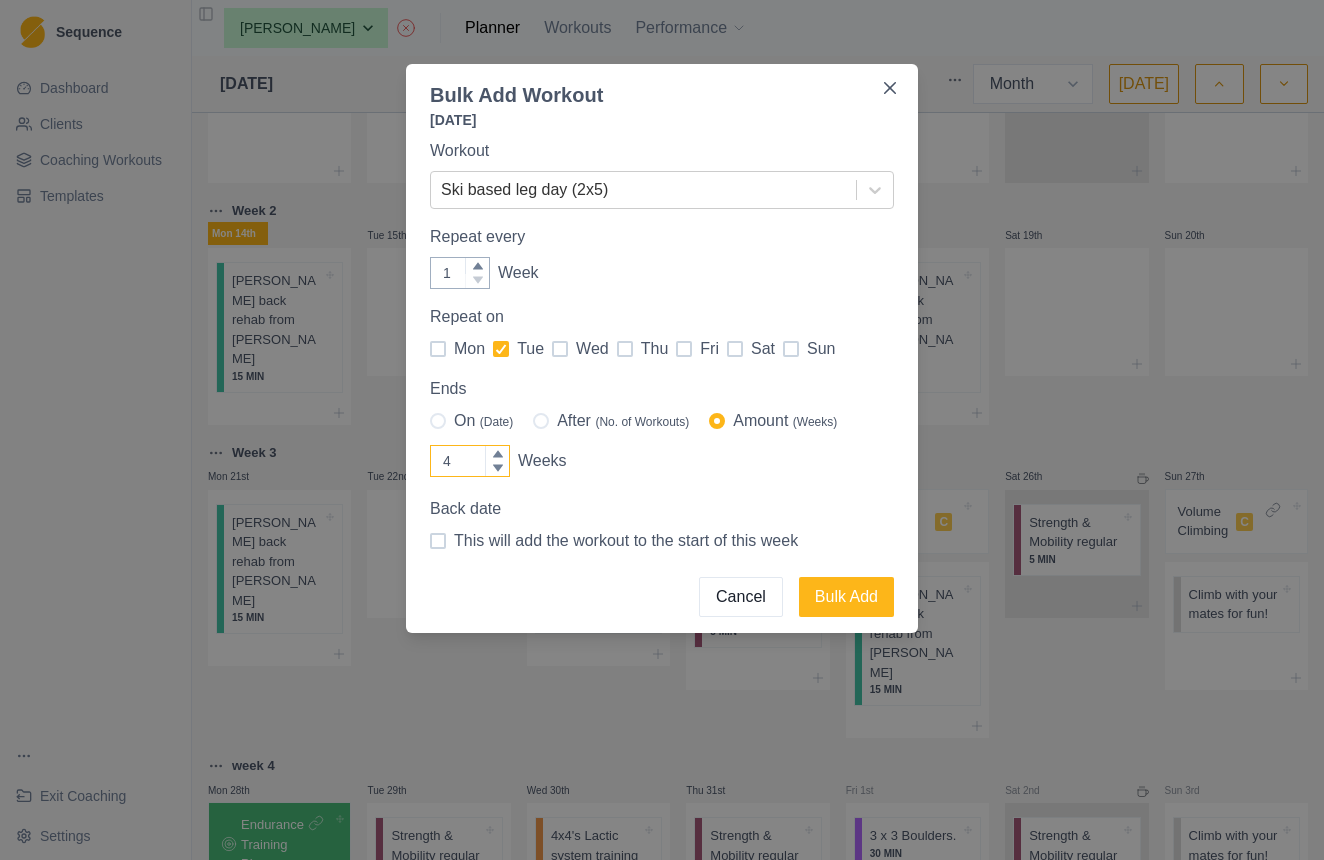 click 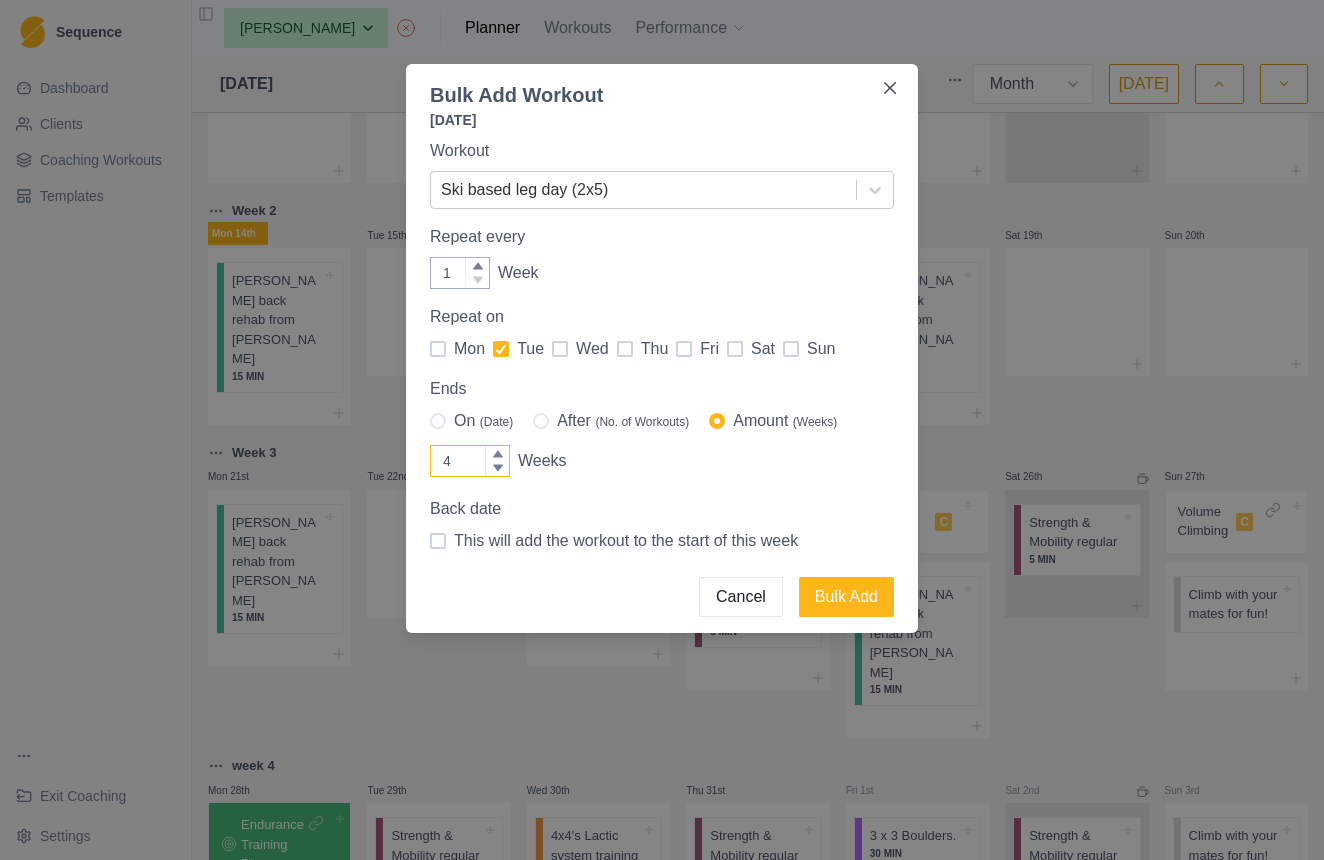 click on "4" at bounding box center (470, 461) 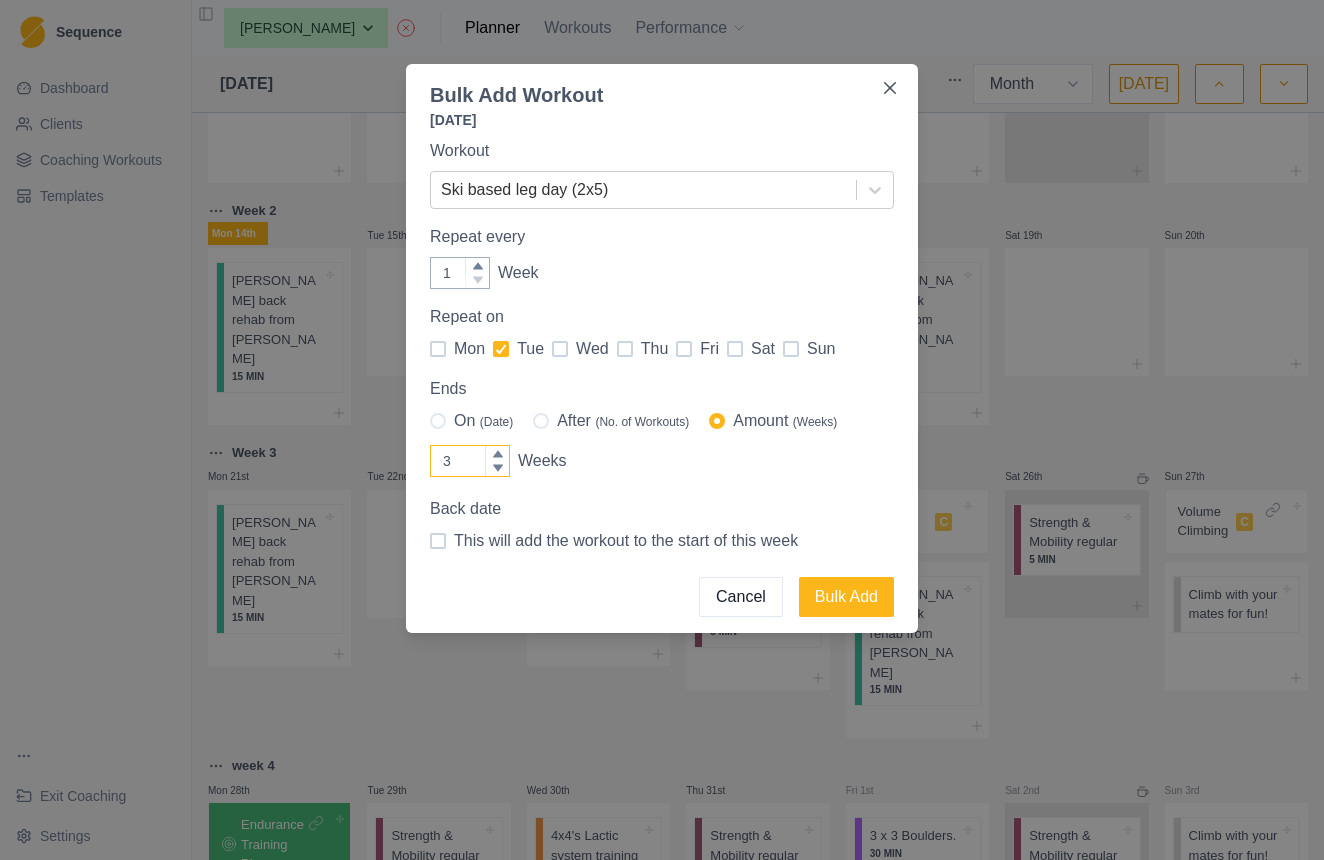 click 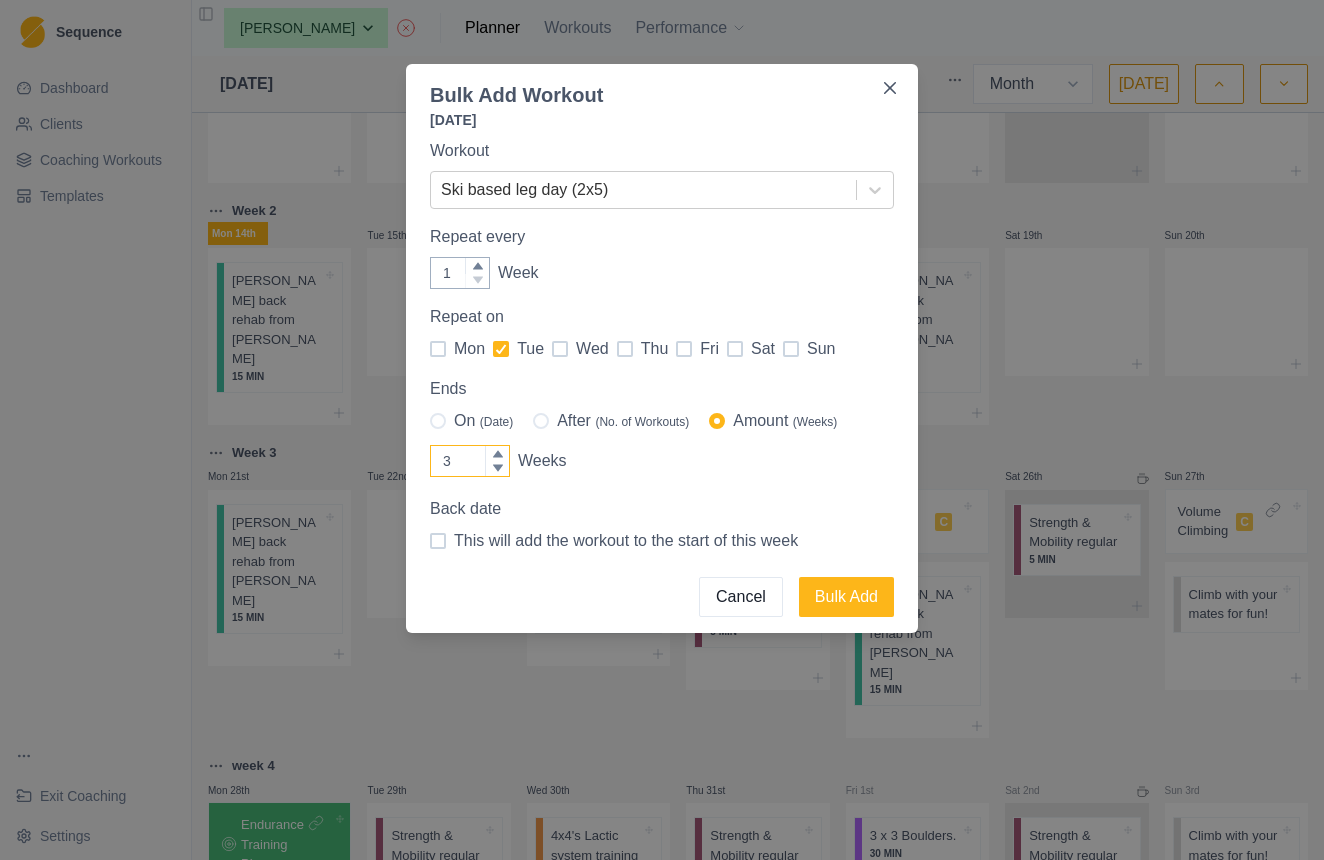 click on "3" at bounding box center (470, 461) 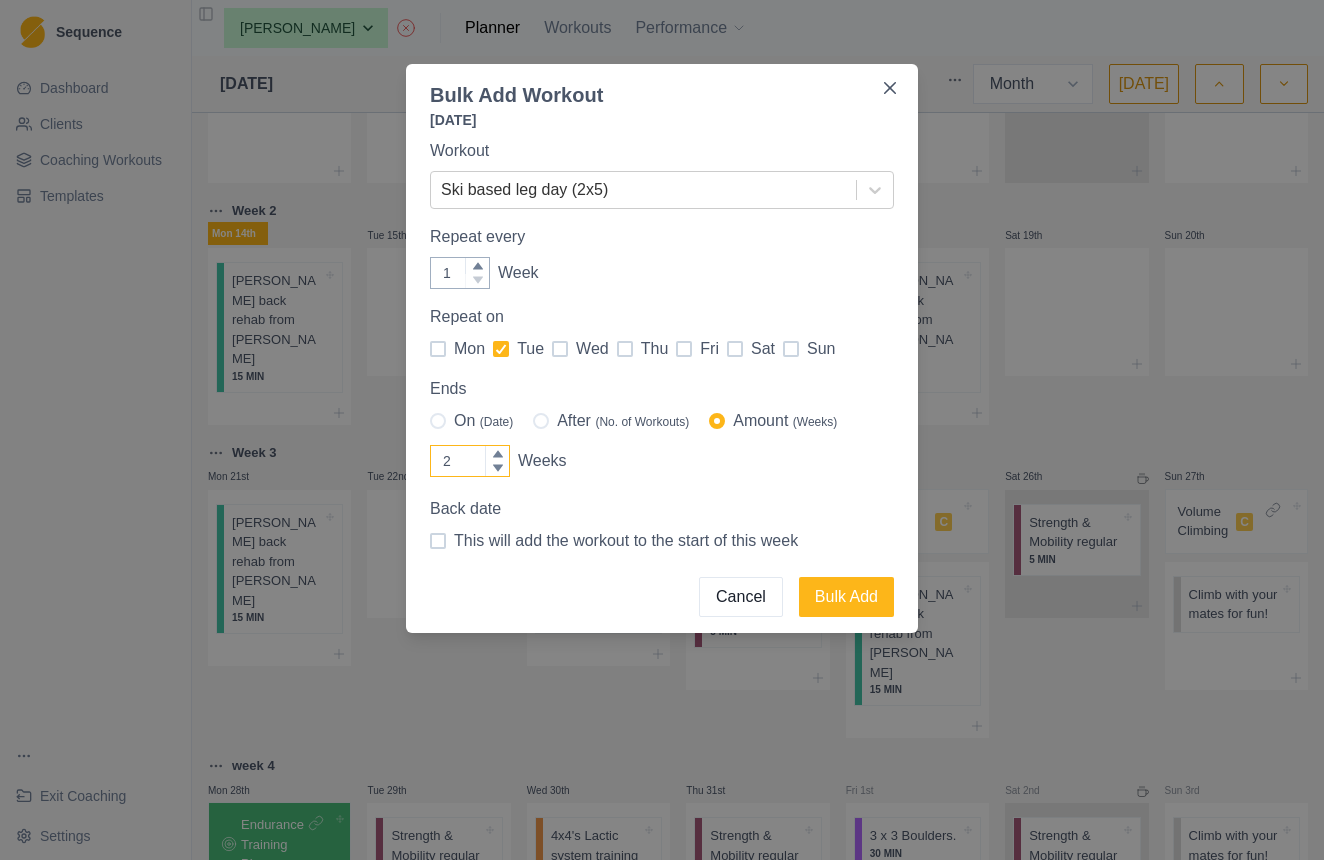 click 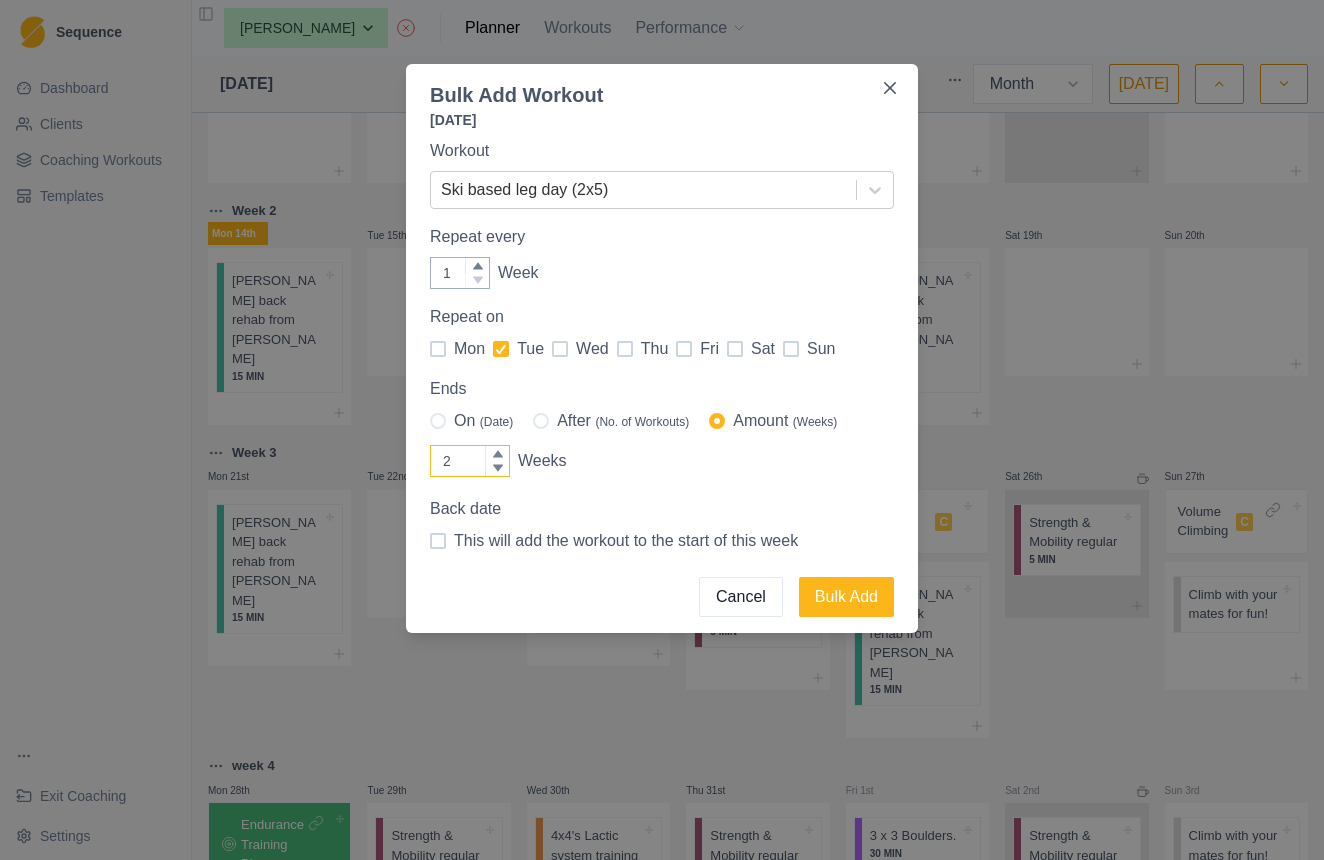 click on "2" at bounding box center [470, 461] 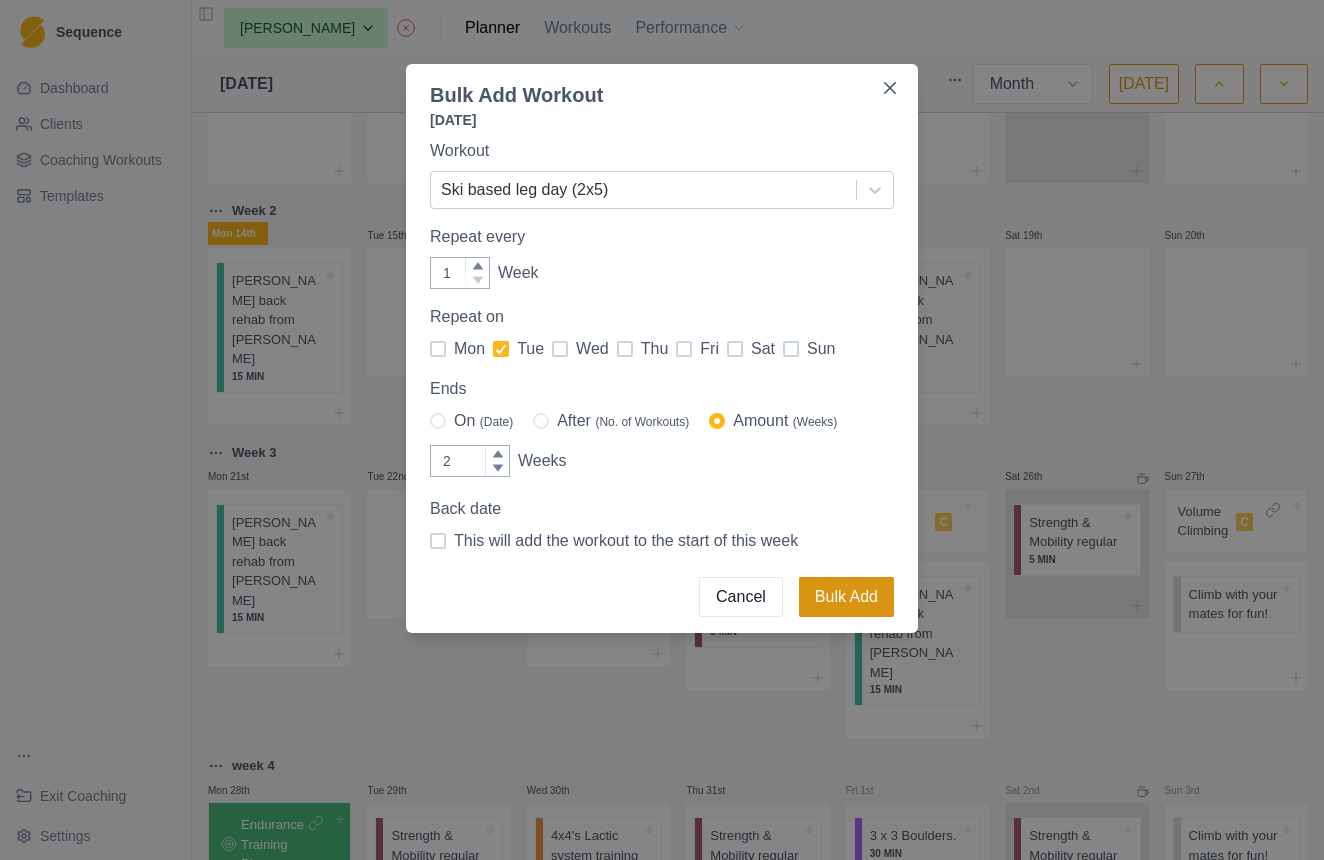 click on "Bulk Add" at bounding box center [846, 597] 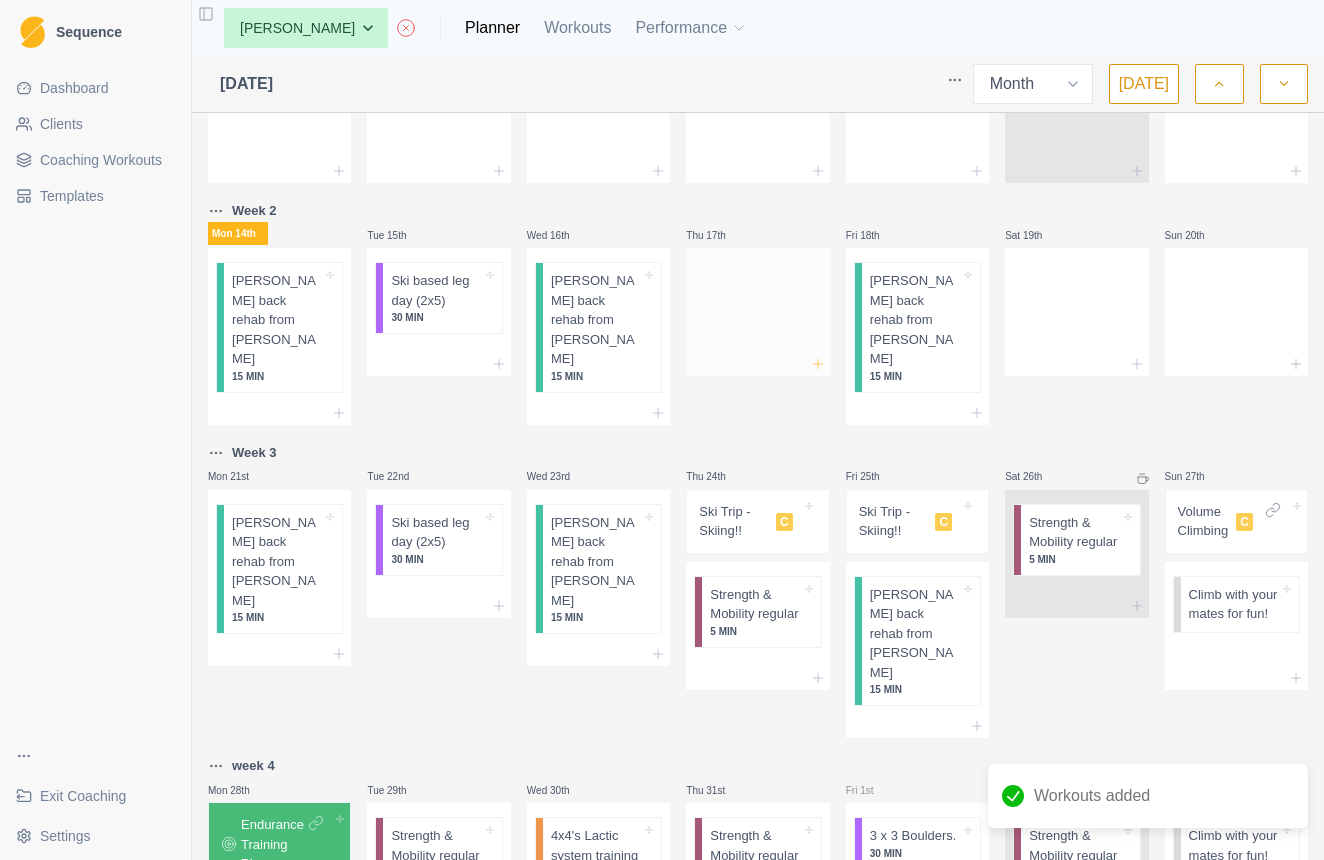 click 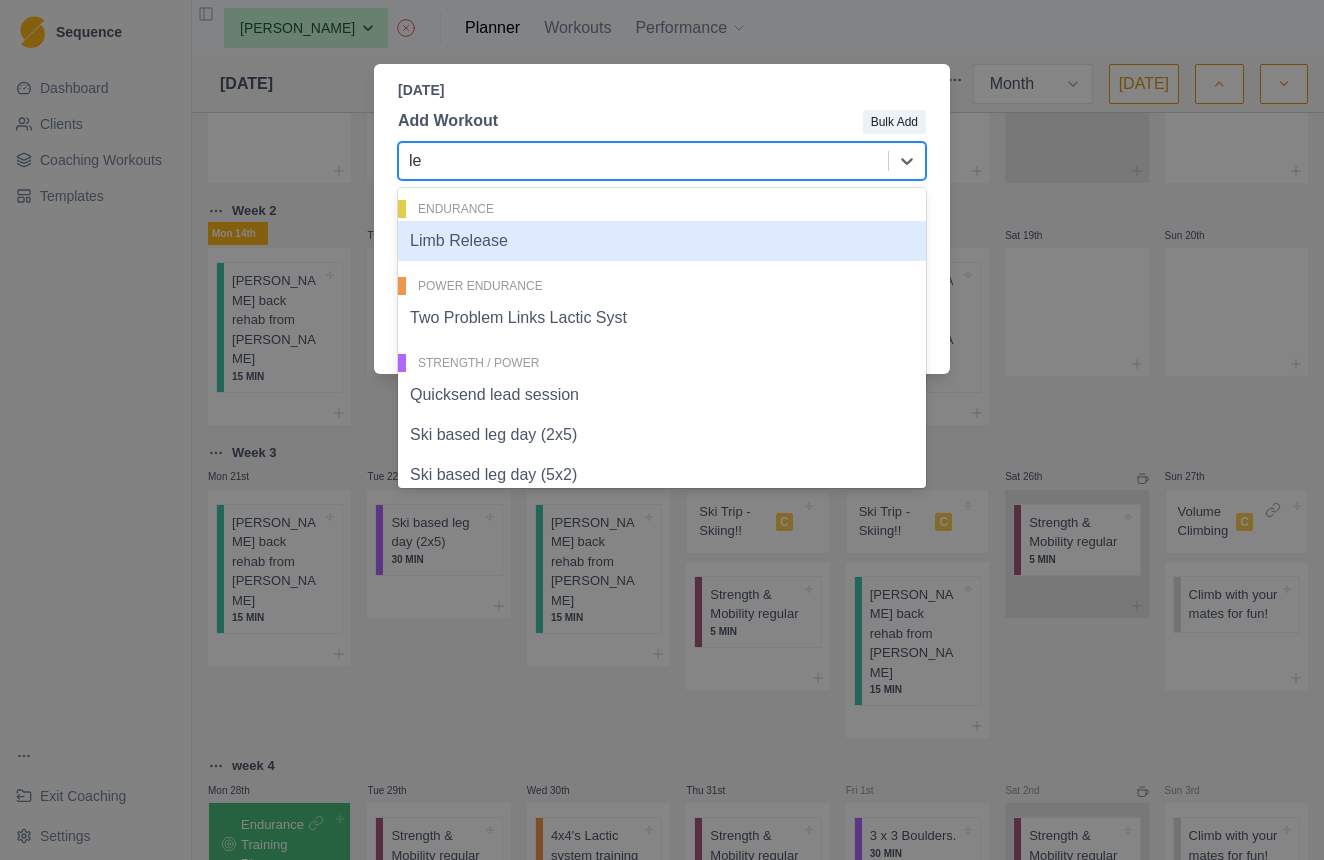 type on "leg" 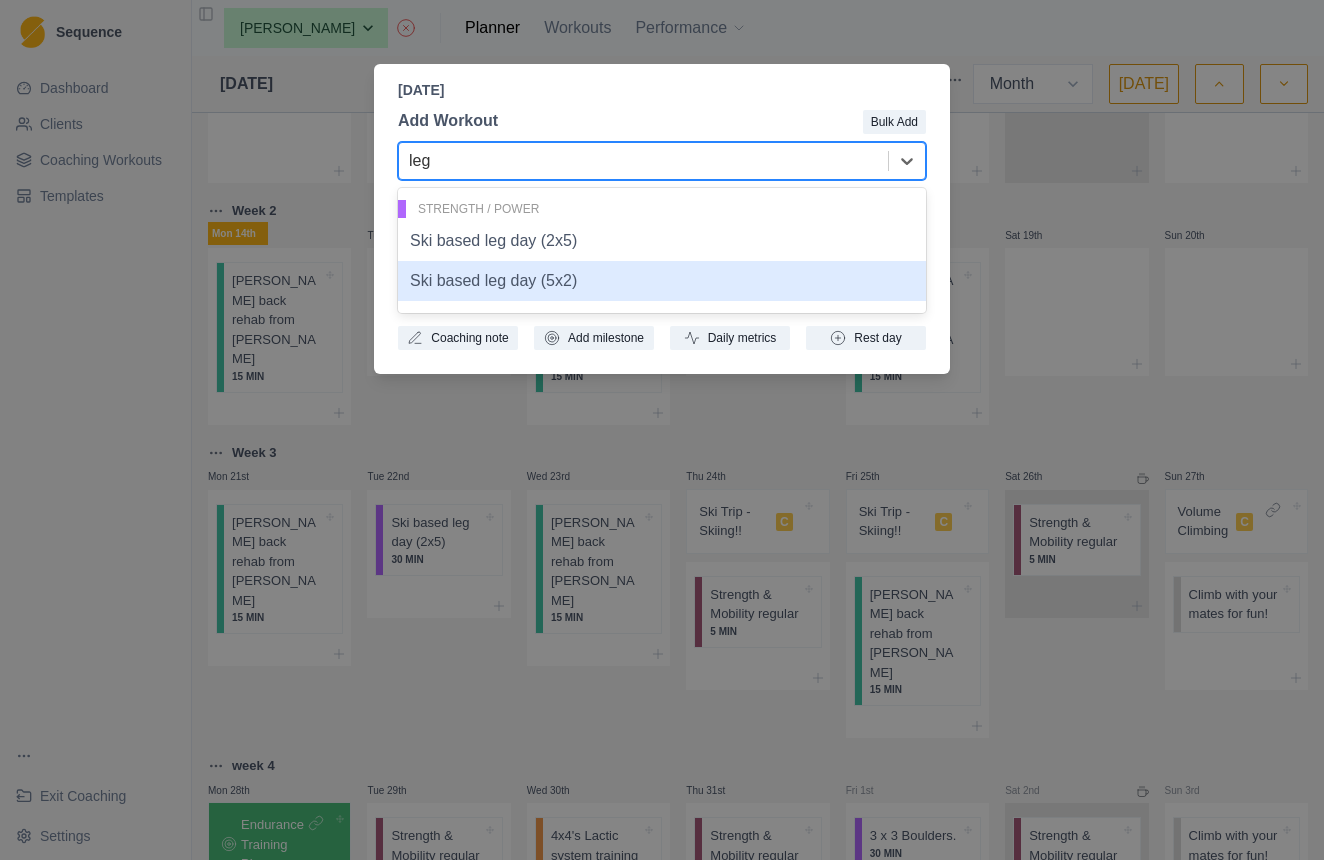 click on "Ski based leg day (5x2)" at bounding box center (662, 281) 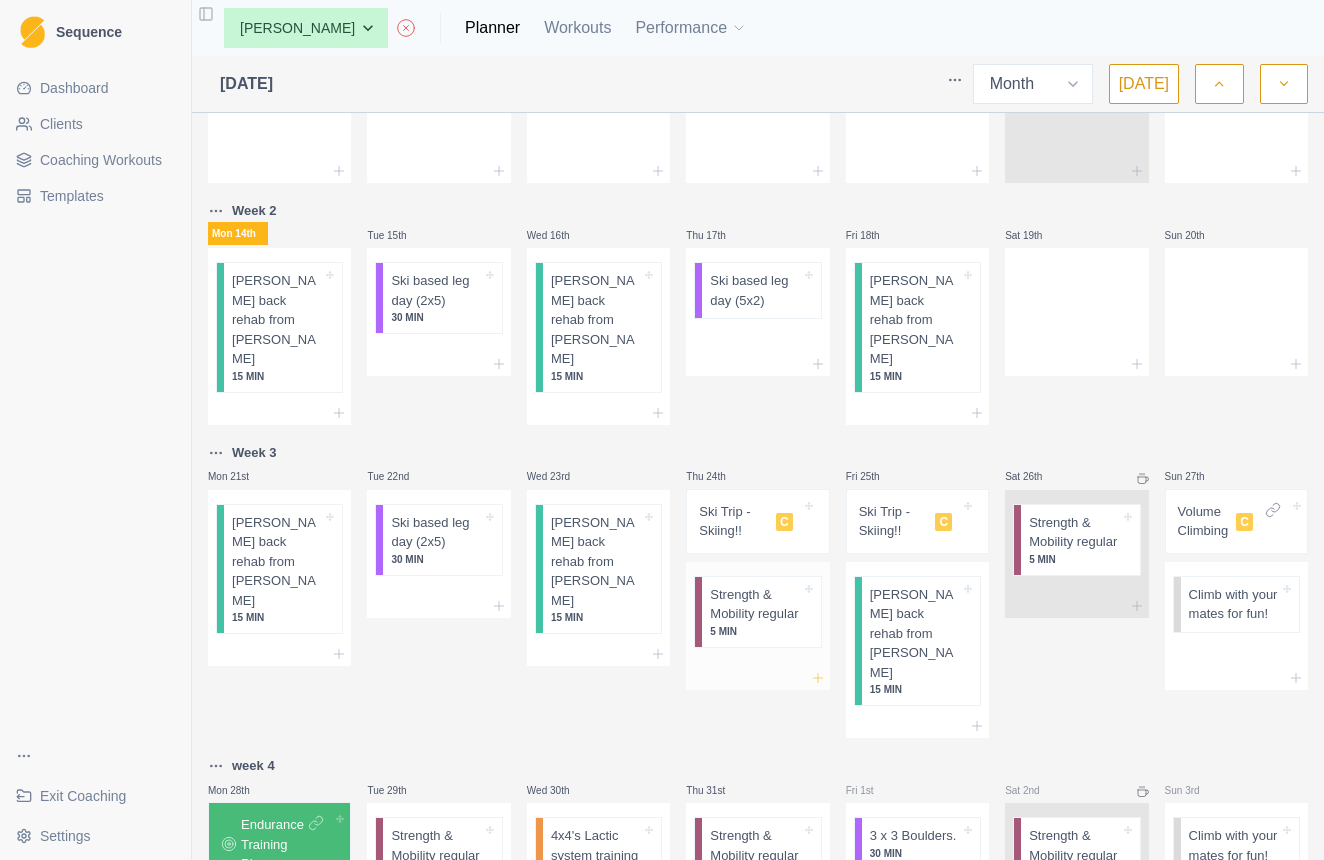 click 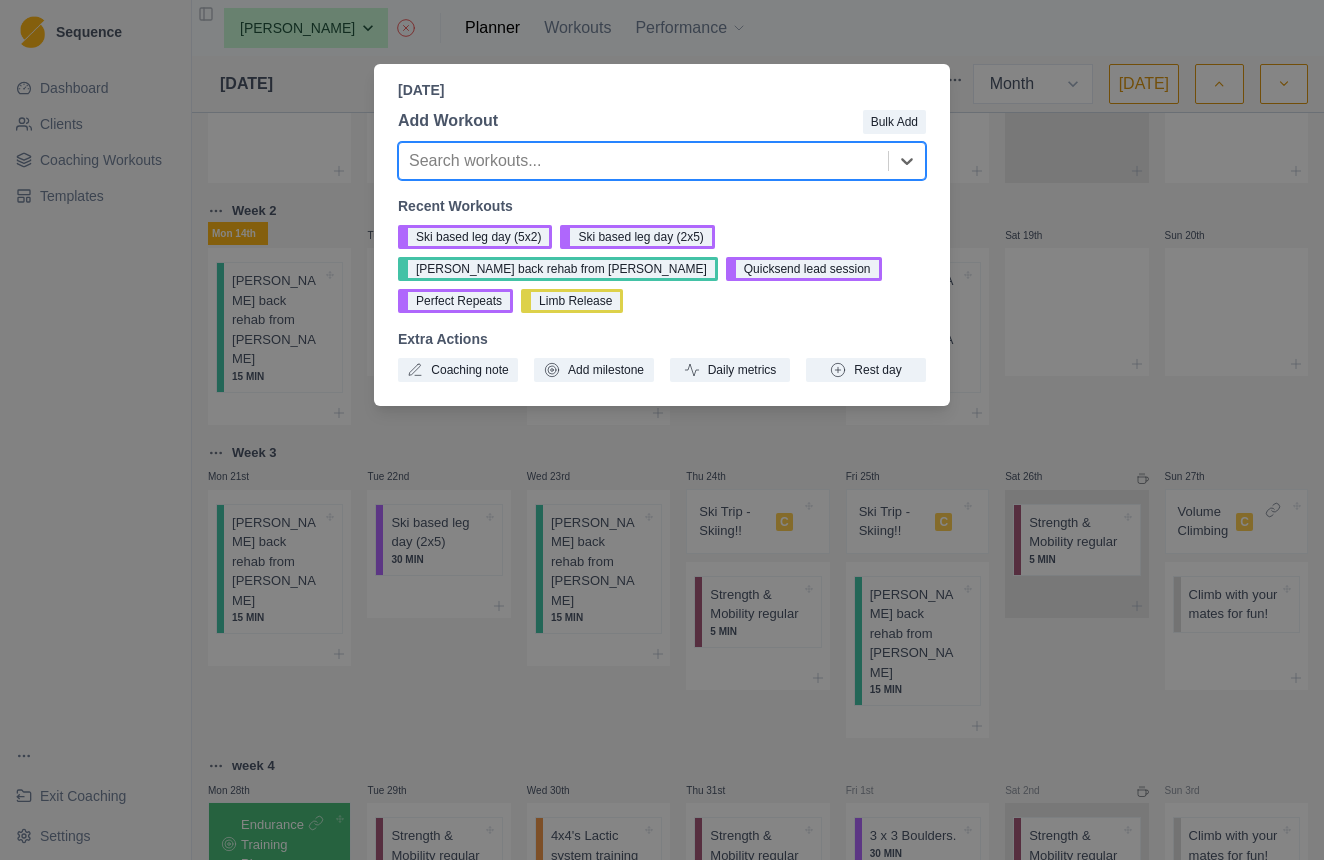 click on "[DATE] Add Workout Bulk Add Search workouts... Recent Workouts  Ski based leg day (5x2) Ski based leg day (2x5) [PERSON_NAME] back rehab from [PERSON_NAME] Quicksend lead session Perfect Repeats Limb Release Extra Actions Coaching note Add milestone Daily metrics Rest day" at bounding box center (662, 430) 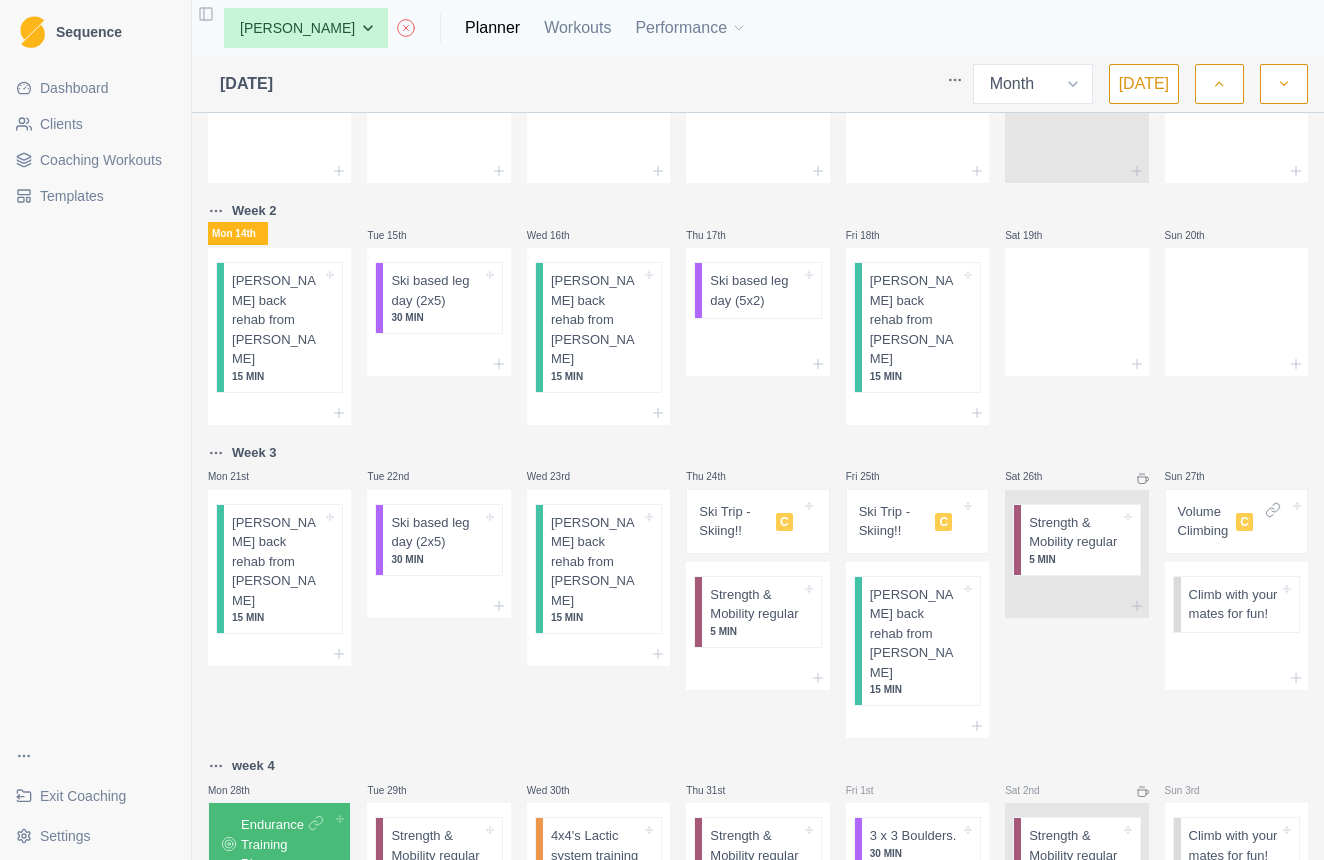 click 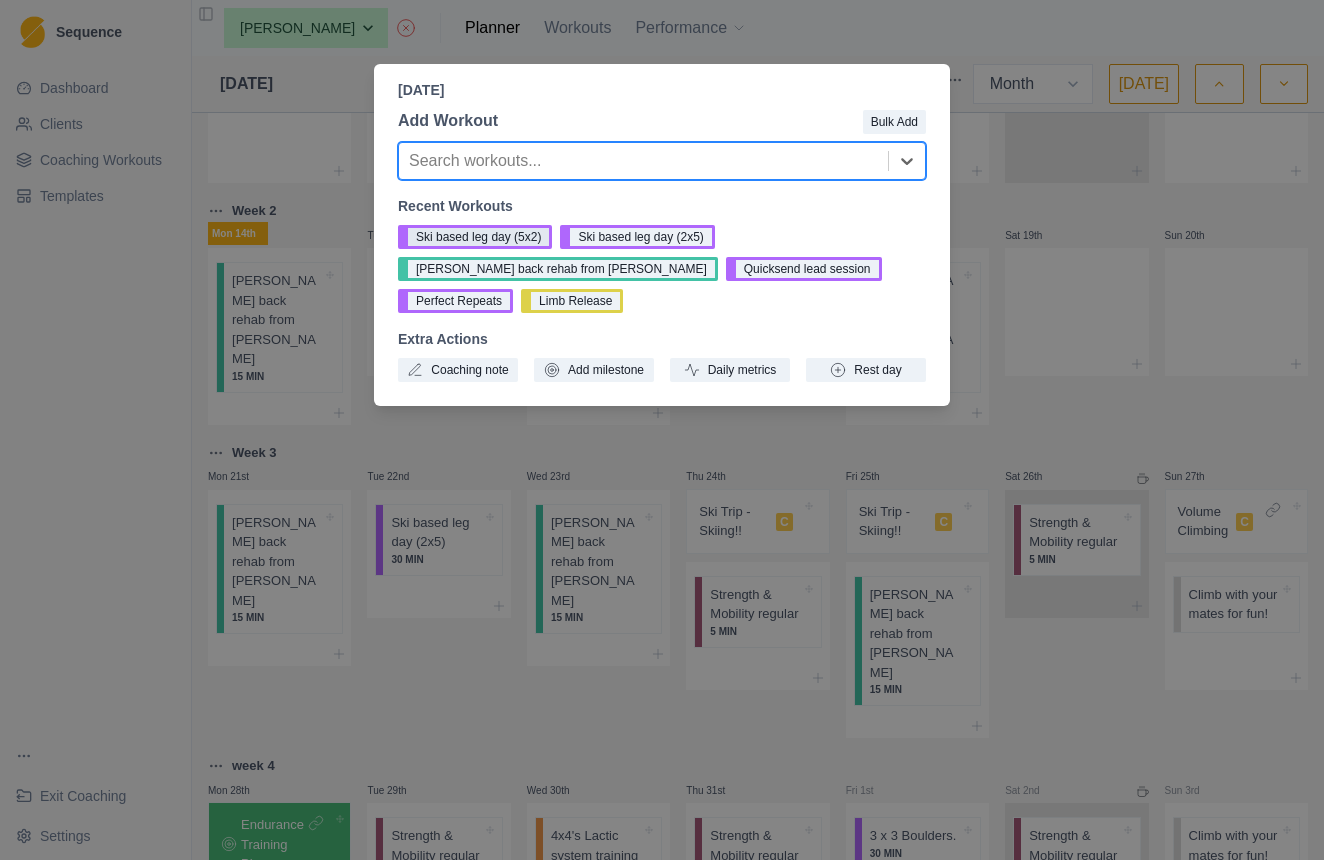 click on "Ski based leg day (5x2)" at bounding box center (475, 237) 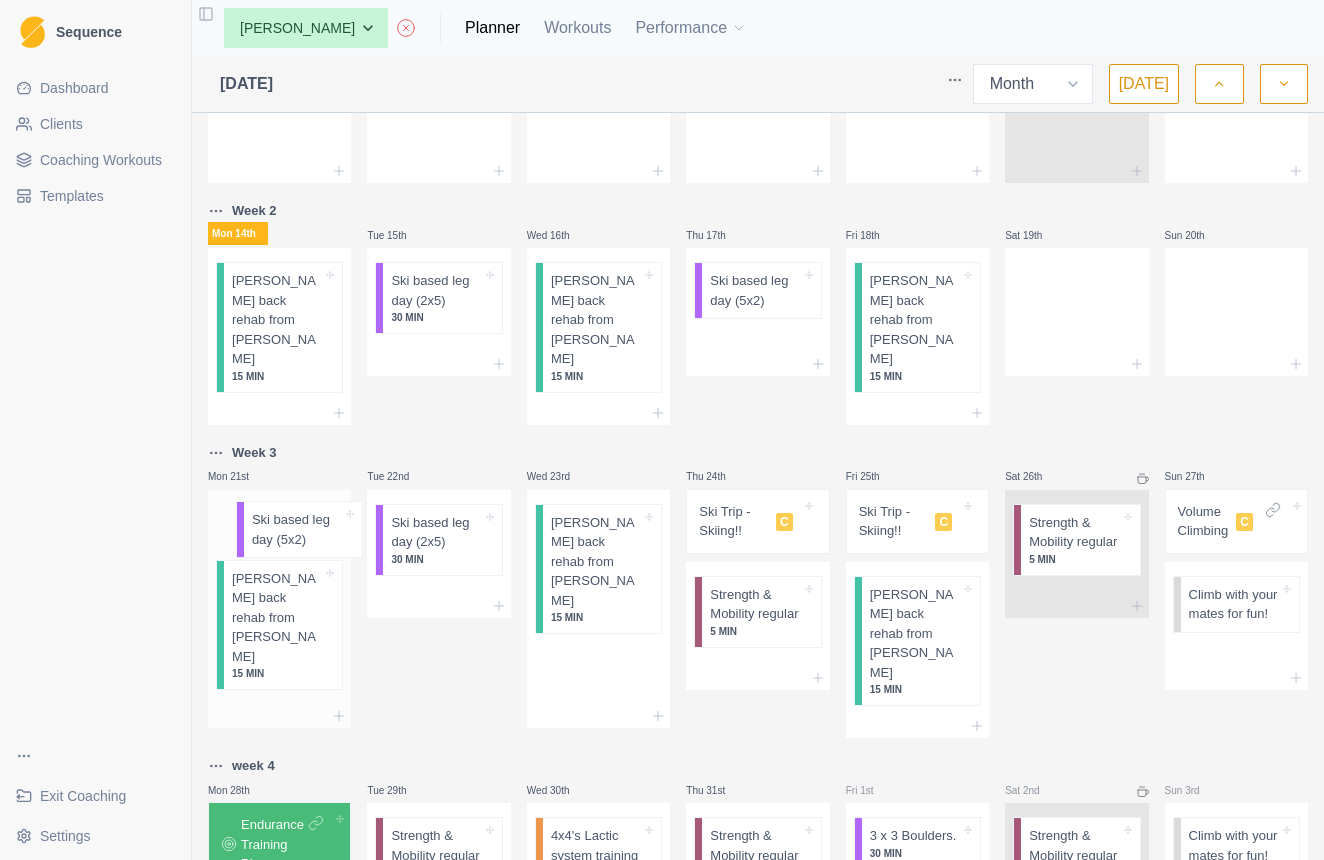 drag, startPoint x: 623, startPoint y: 592, endPoint x: 311, endPoint y: 539, distance: 316.46957 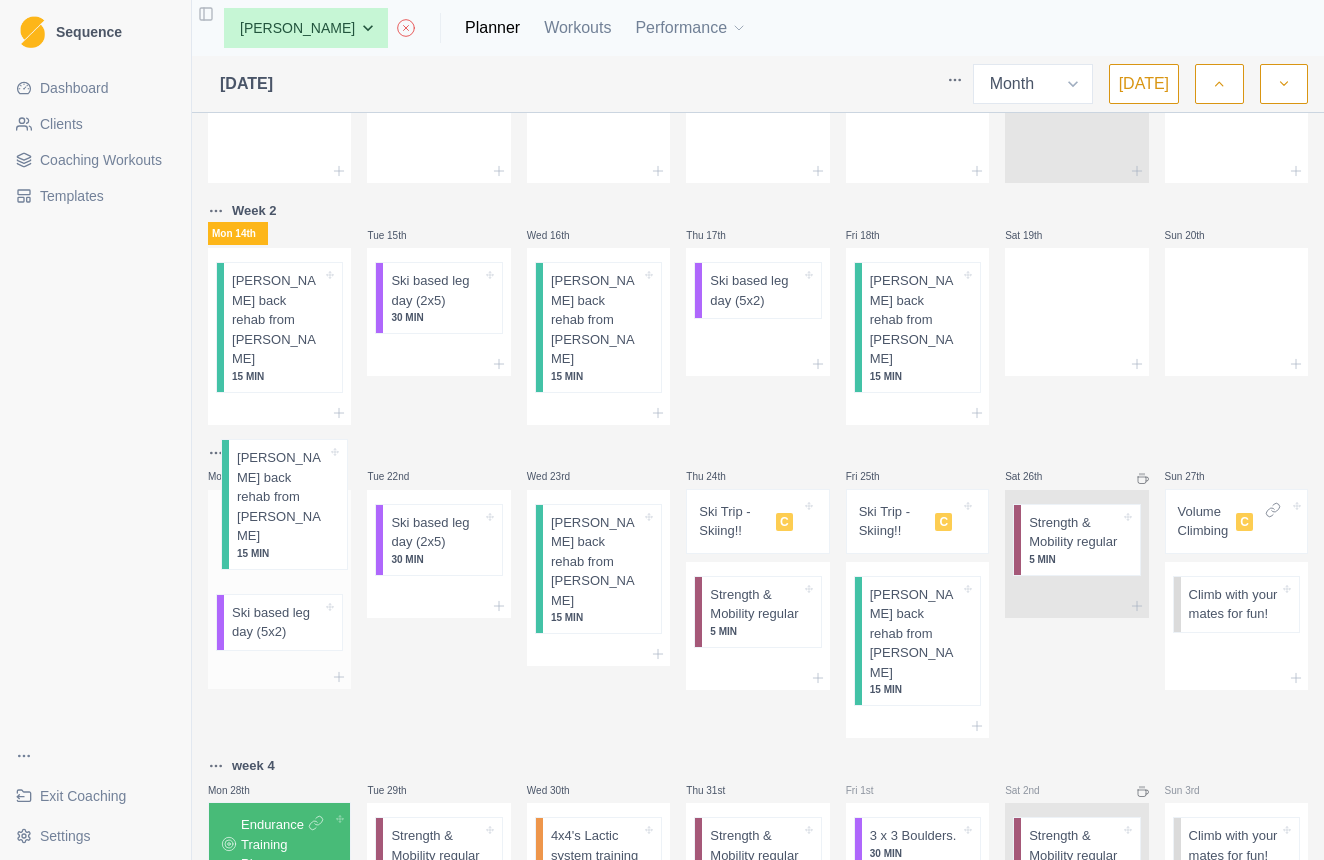 drag, startPoint x: 278, startPoint y: 580, endPoint x: 283, endPoint y: 487, distance: 93.13431 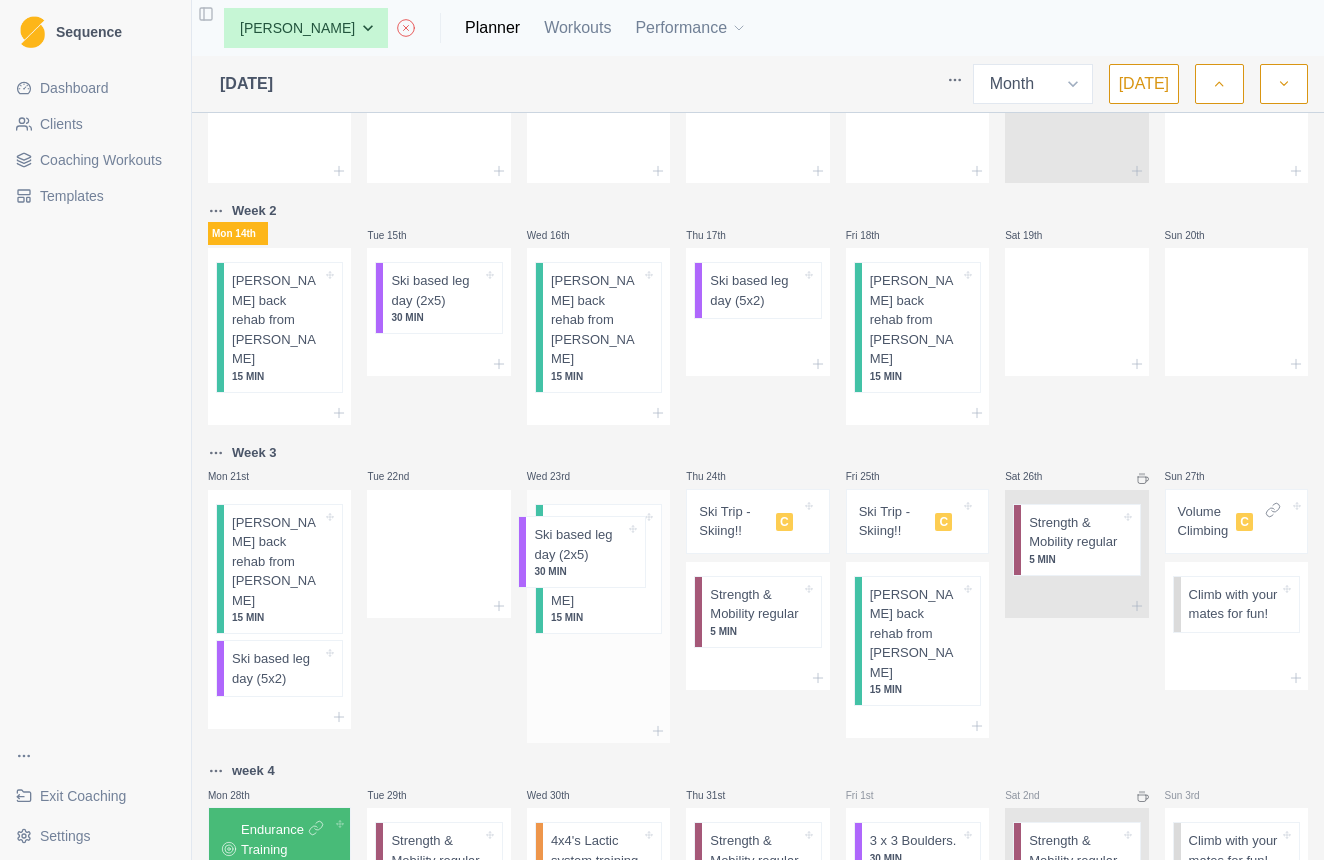 drag, startPoint x: 466, startPoint y: 511, endPoint x: 616, endPoint y: 565, distance: 159.42397 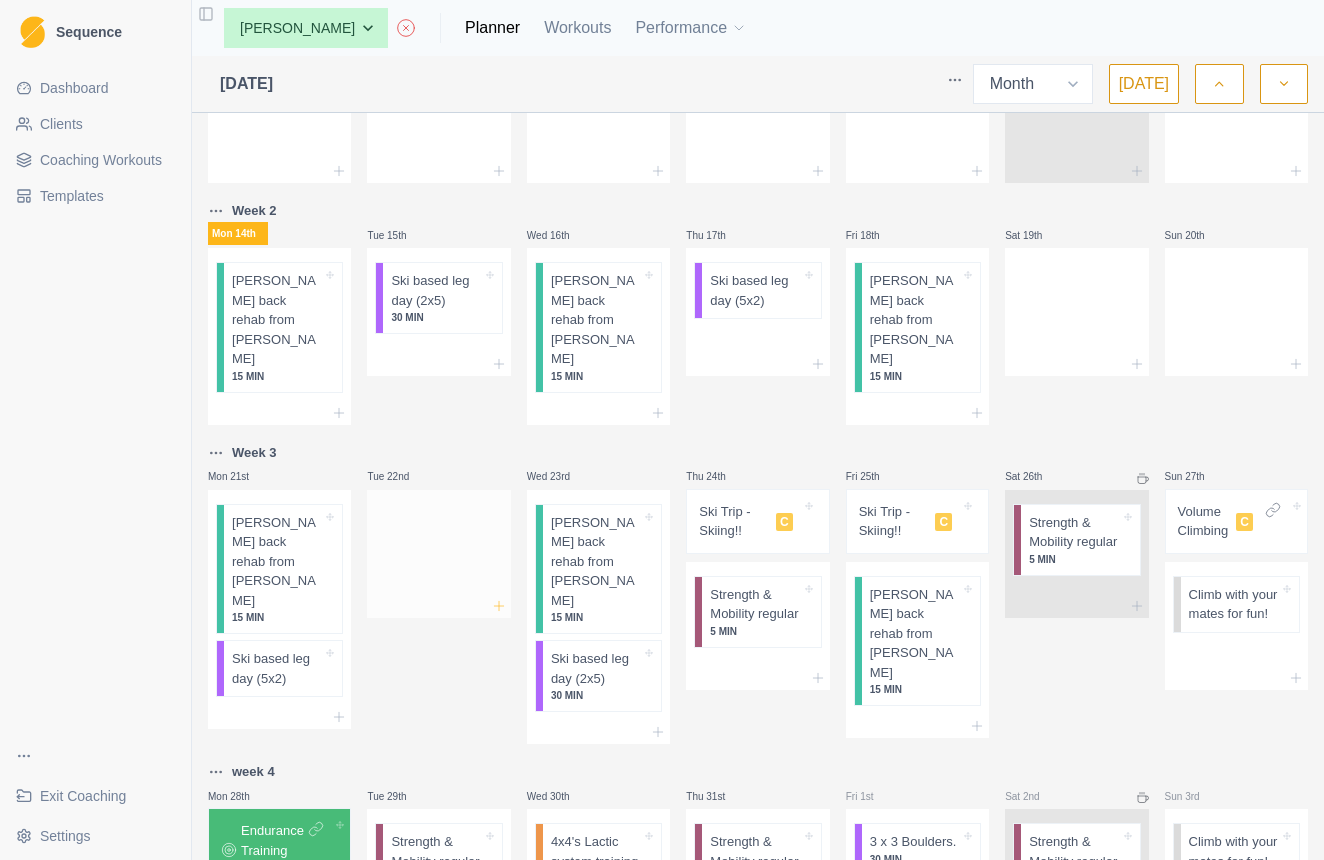 click 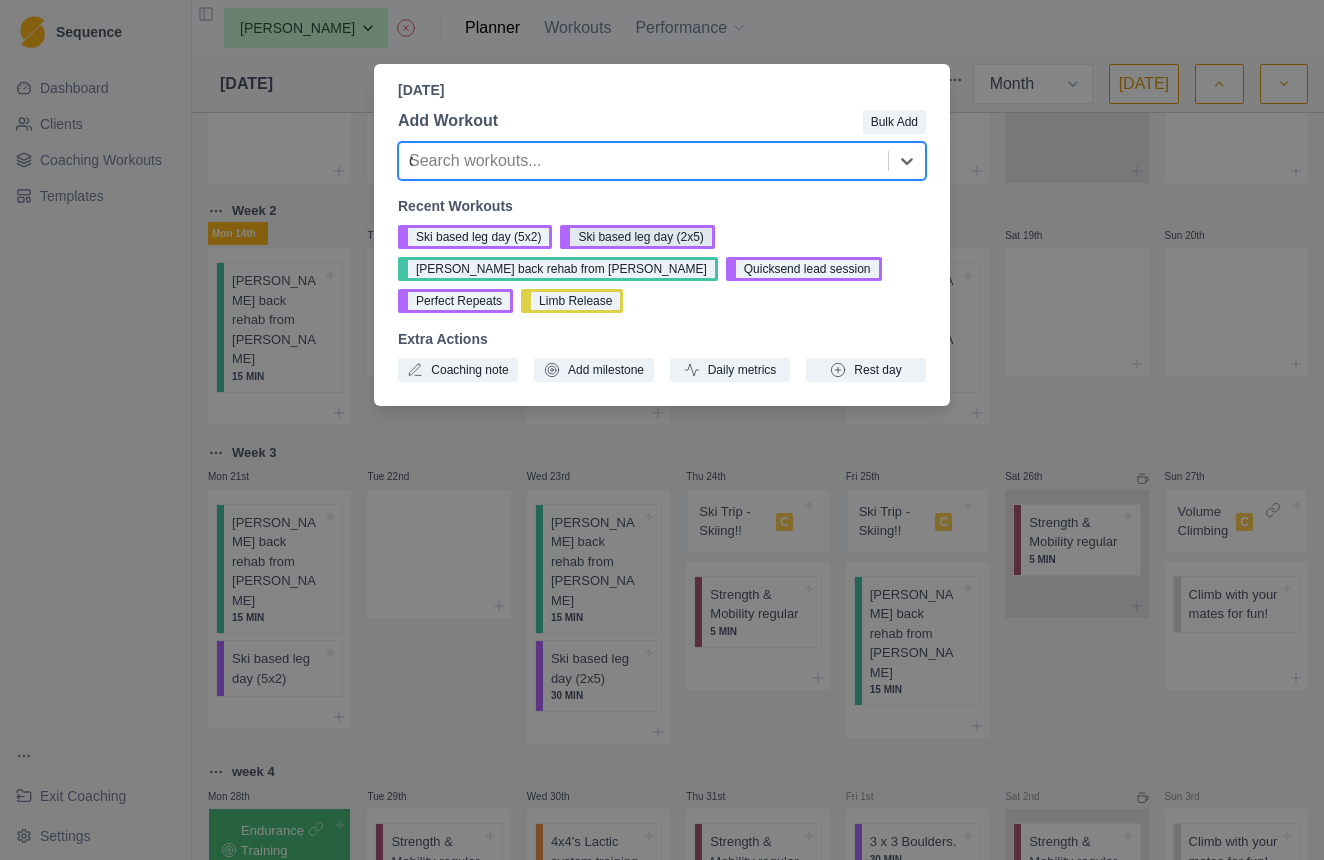 type on "co" 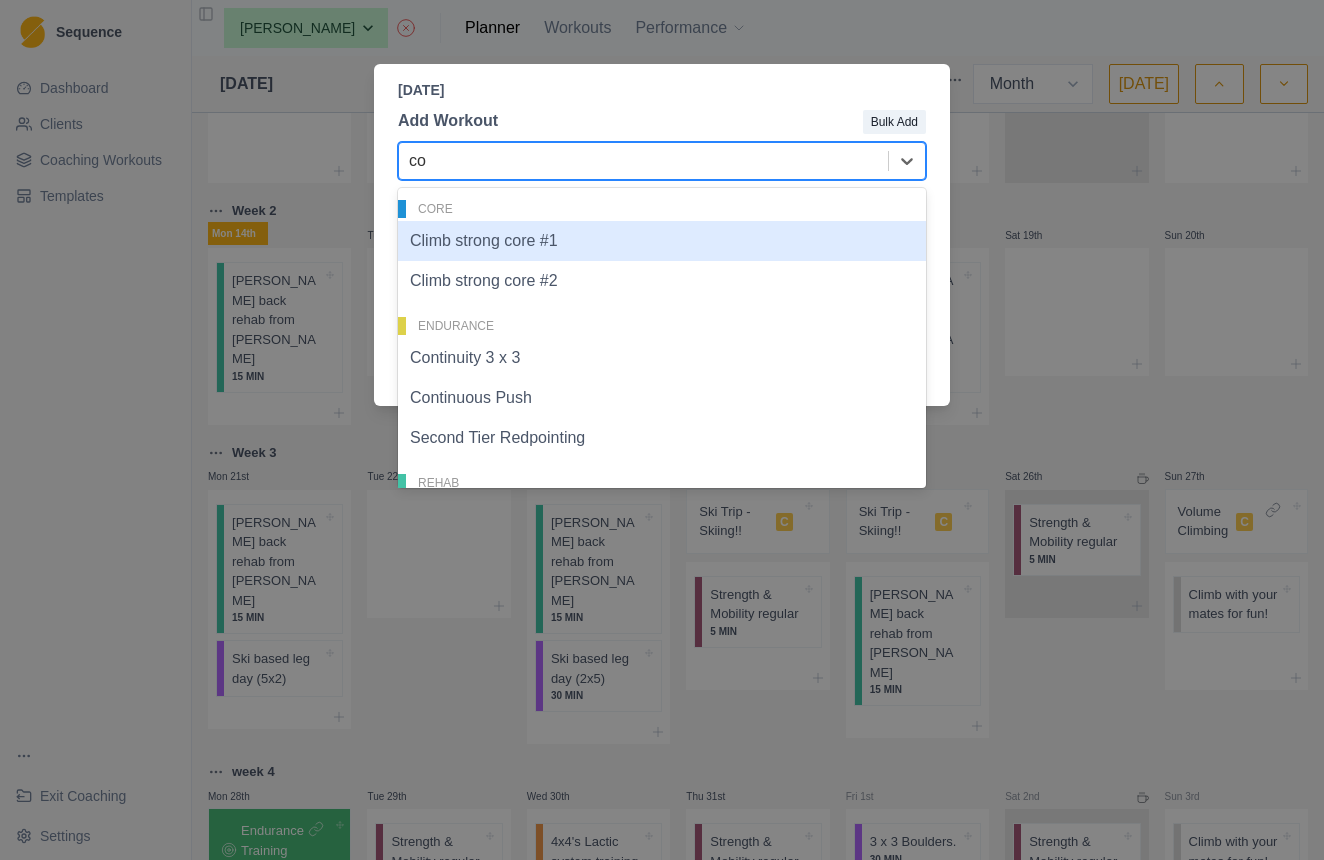 click on "Climb strong core #1" at bounding box center (662, 241) 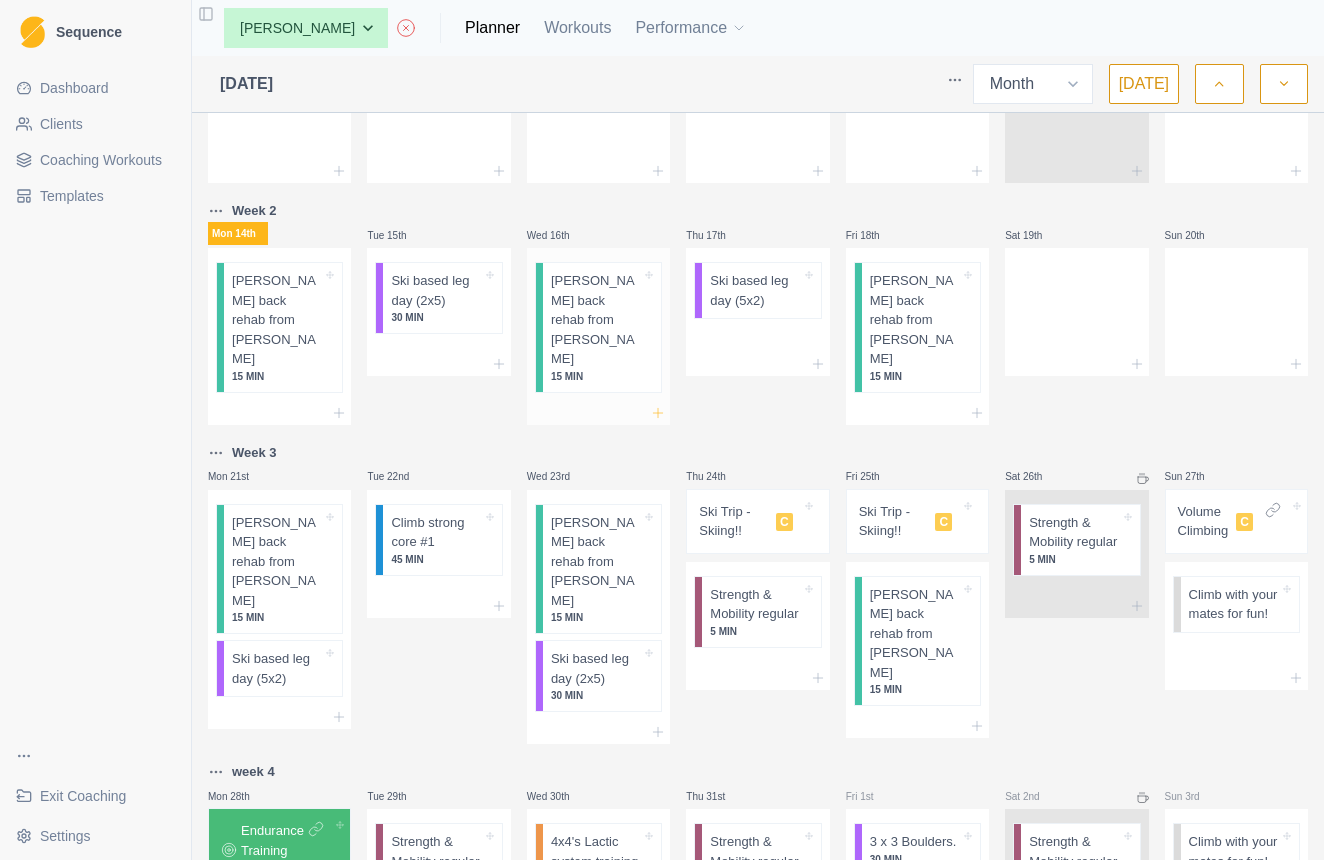 click 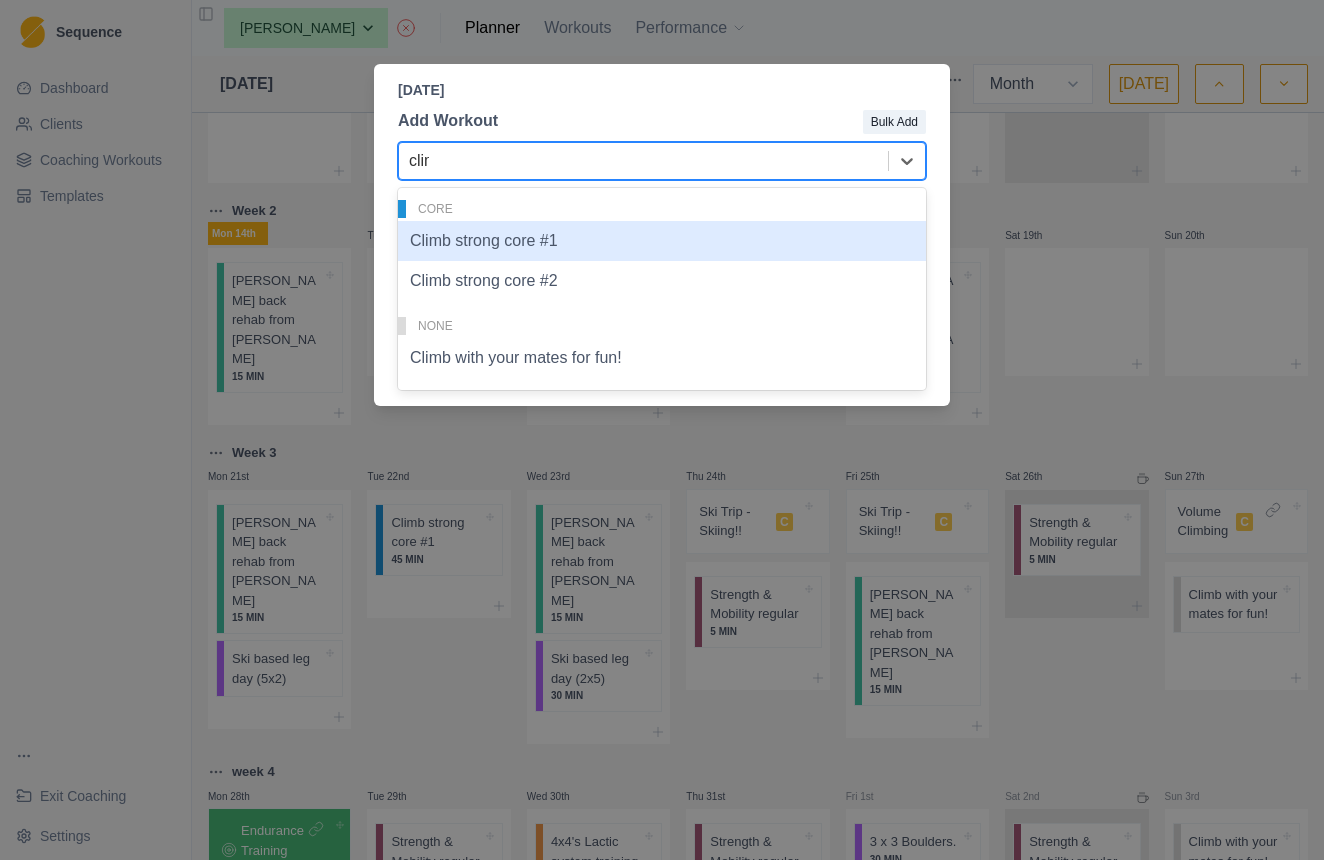 type on "climb" 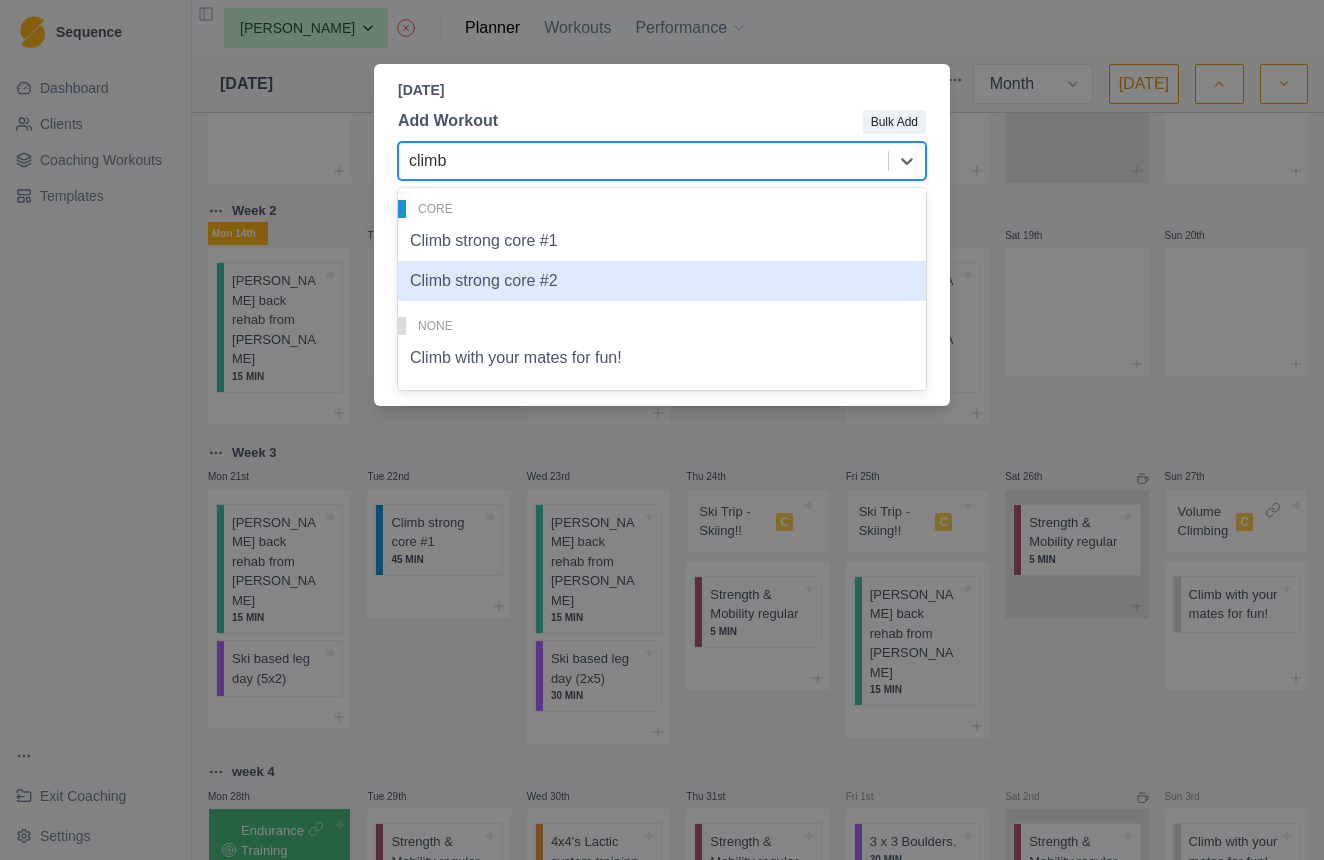 click on "Climb strong core #2" at bounding box center (662, 281) 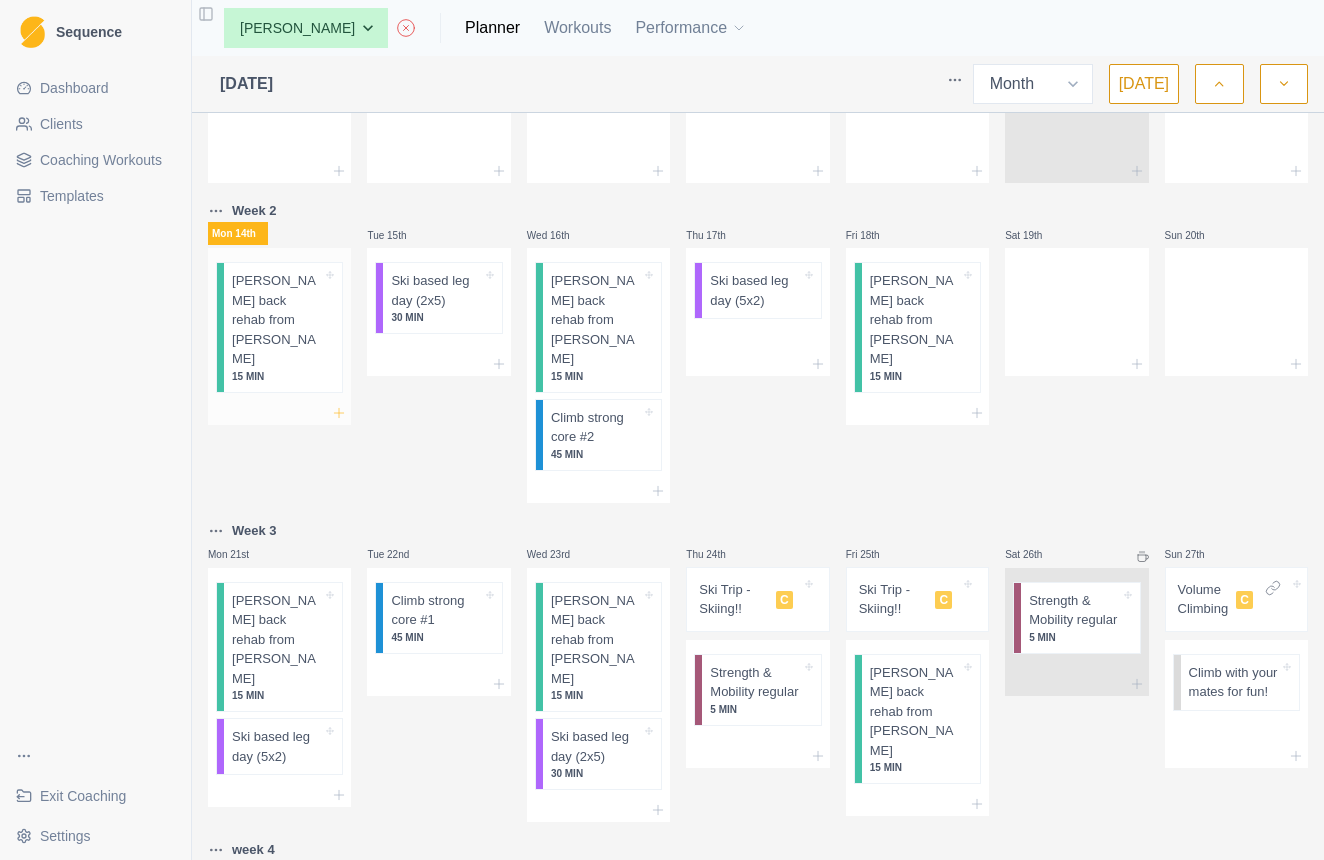 click 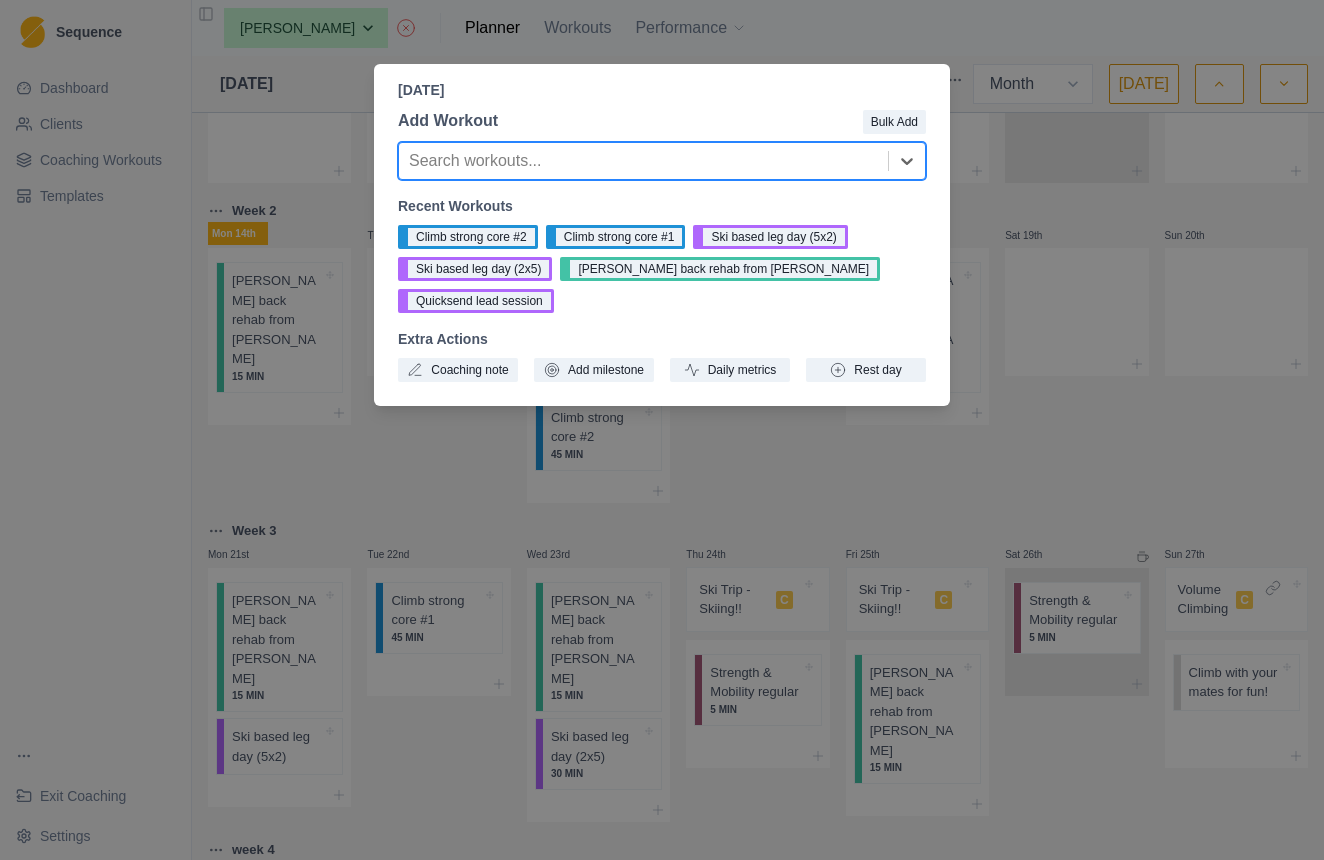 type on "D" 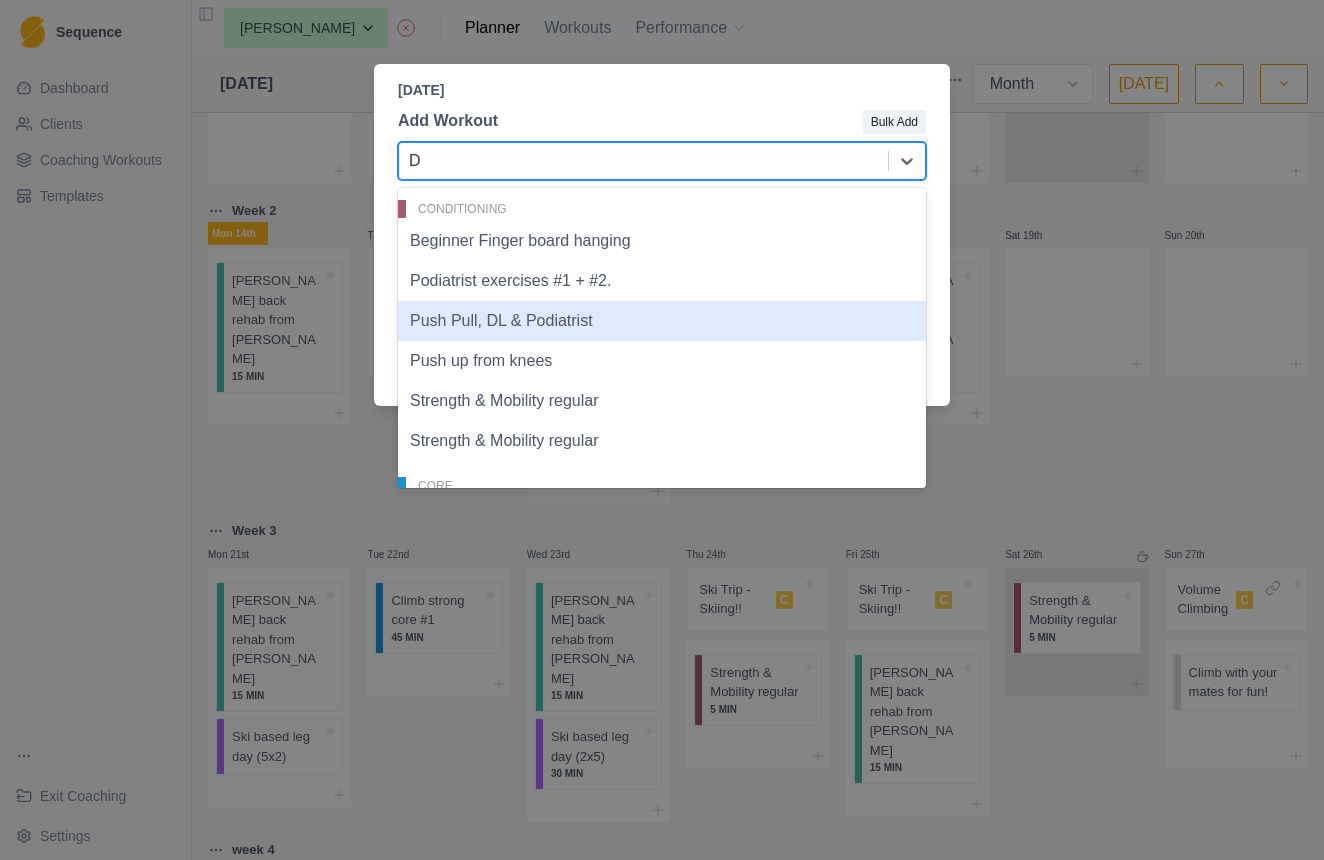 click on "Push Pull, DL & Podiatrist" at bounding box center (662, 321) 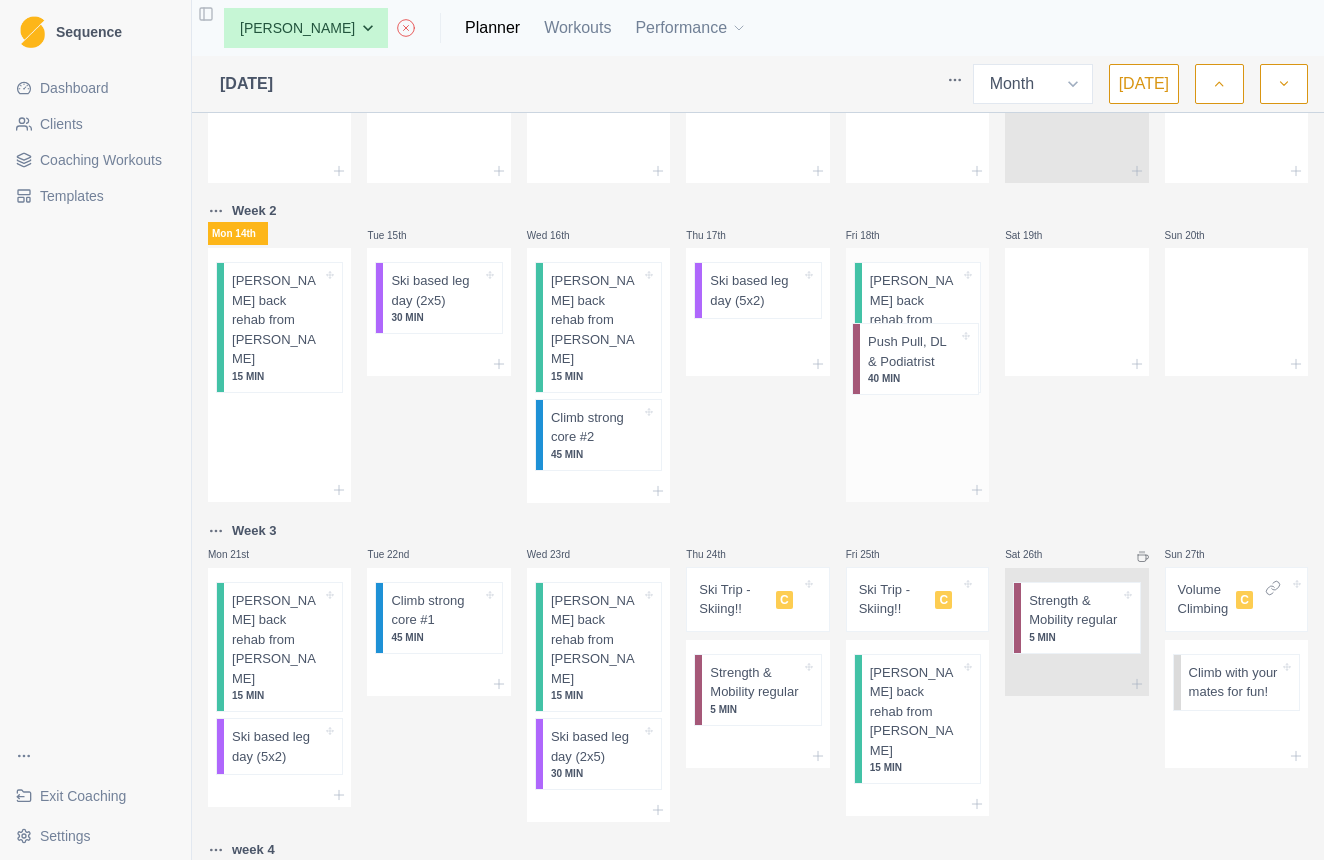 drag, startPoint x: 288, startPoint y: 408, endPoint x: 930, endPoint y: 373, distance: 642.95337 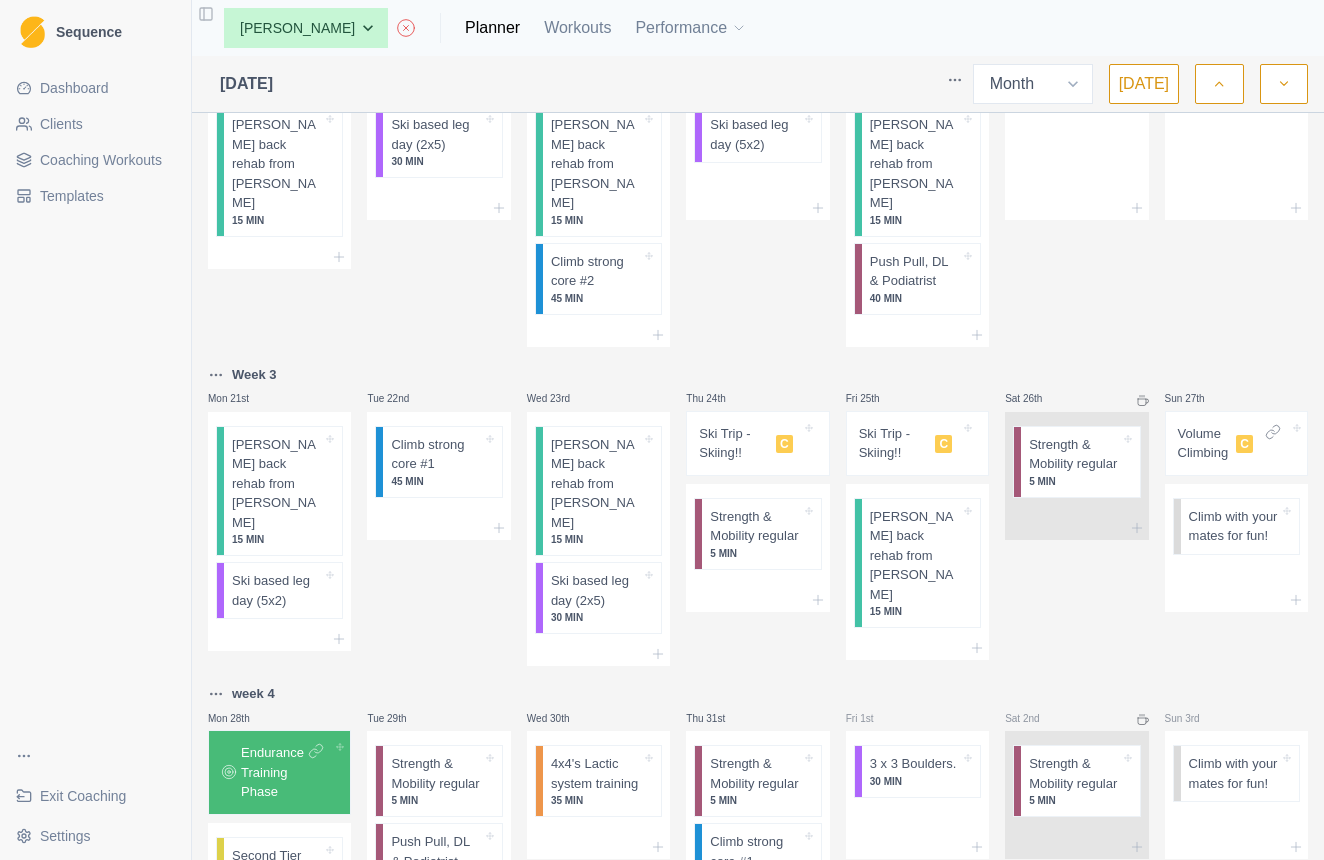 scroll, scrollTop: 539, scrollLeft: 0, axis: vertical 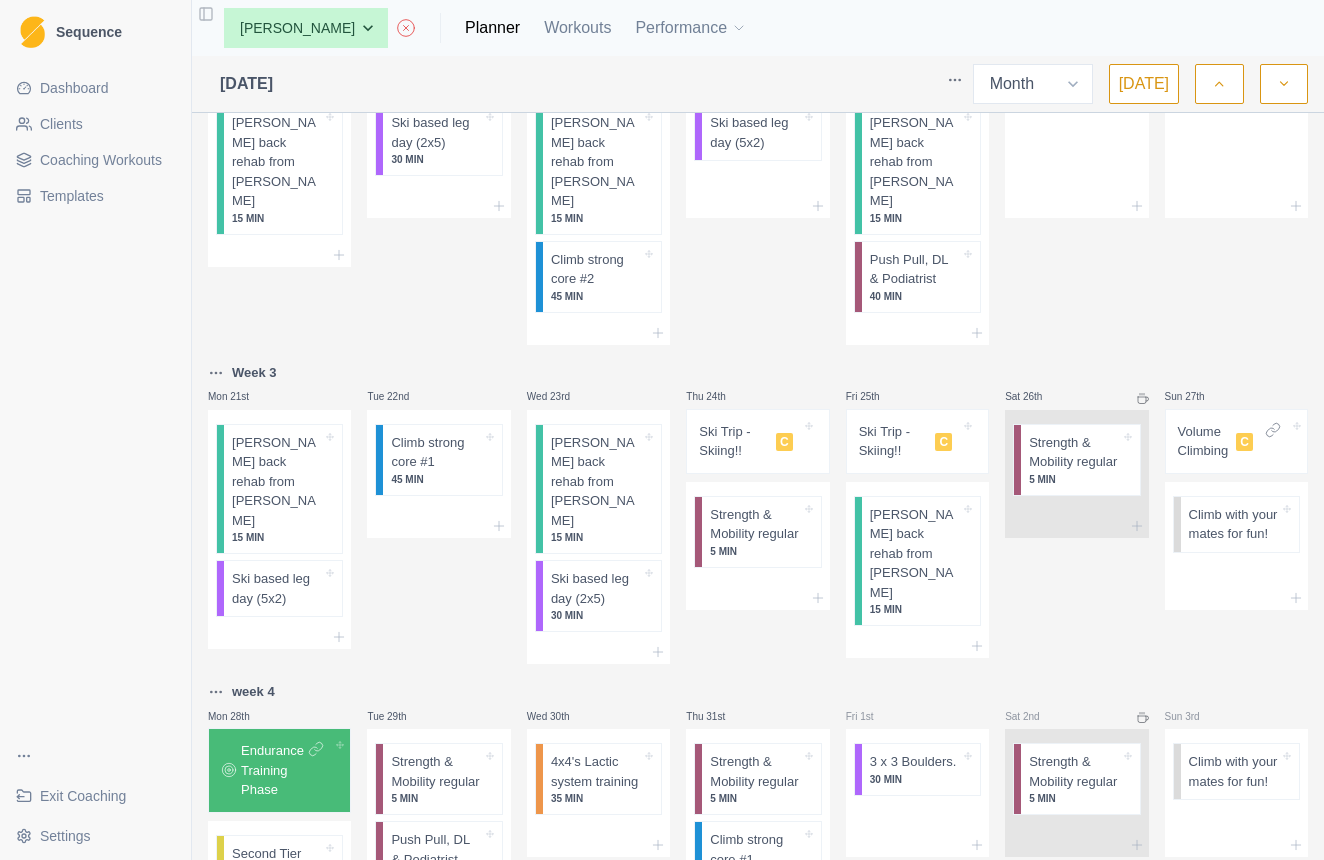 click on "Volume Climbing C" at bounding box center [1219, 441] 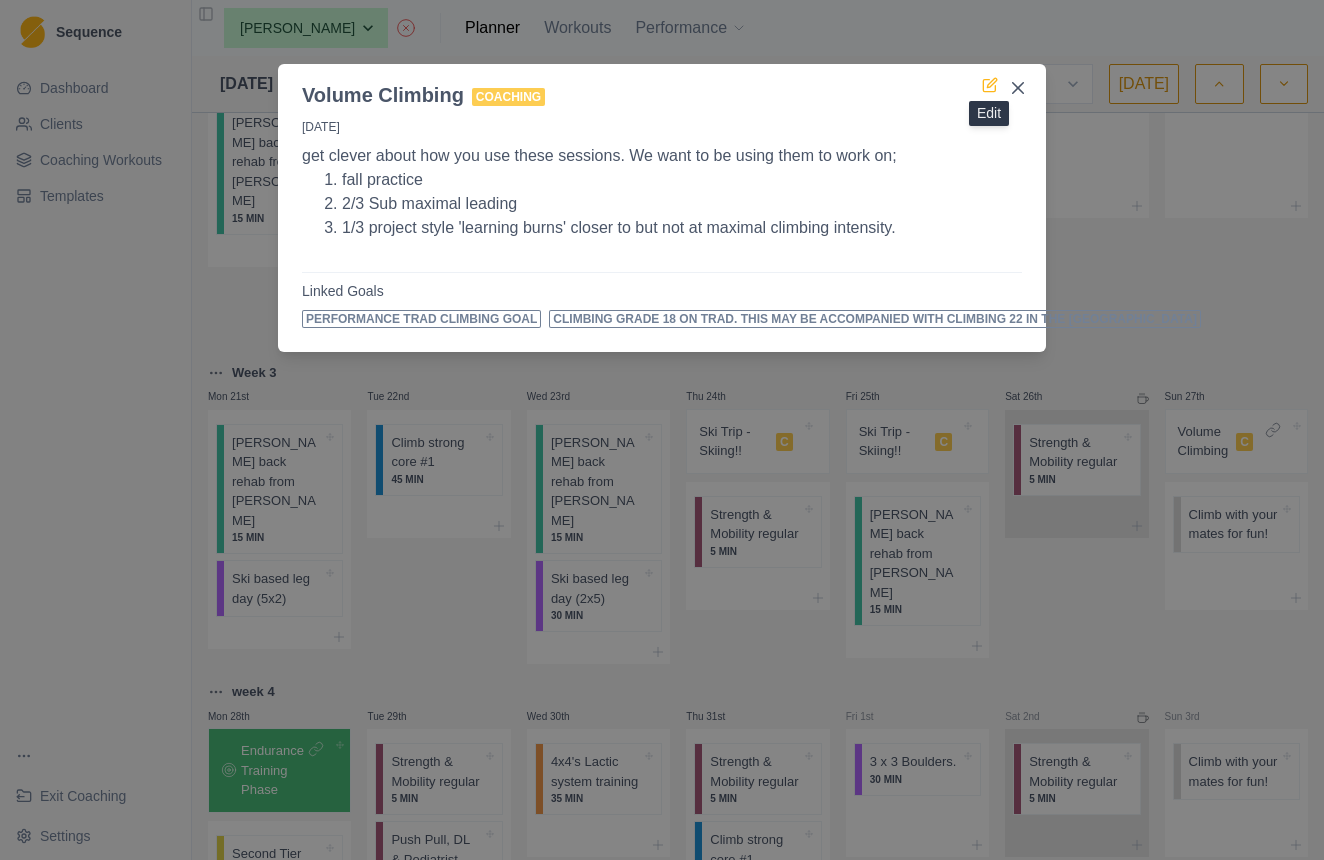click 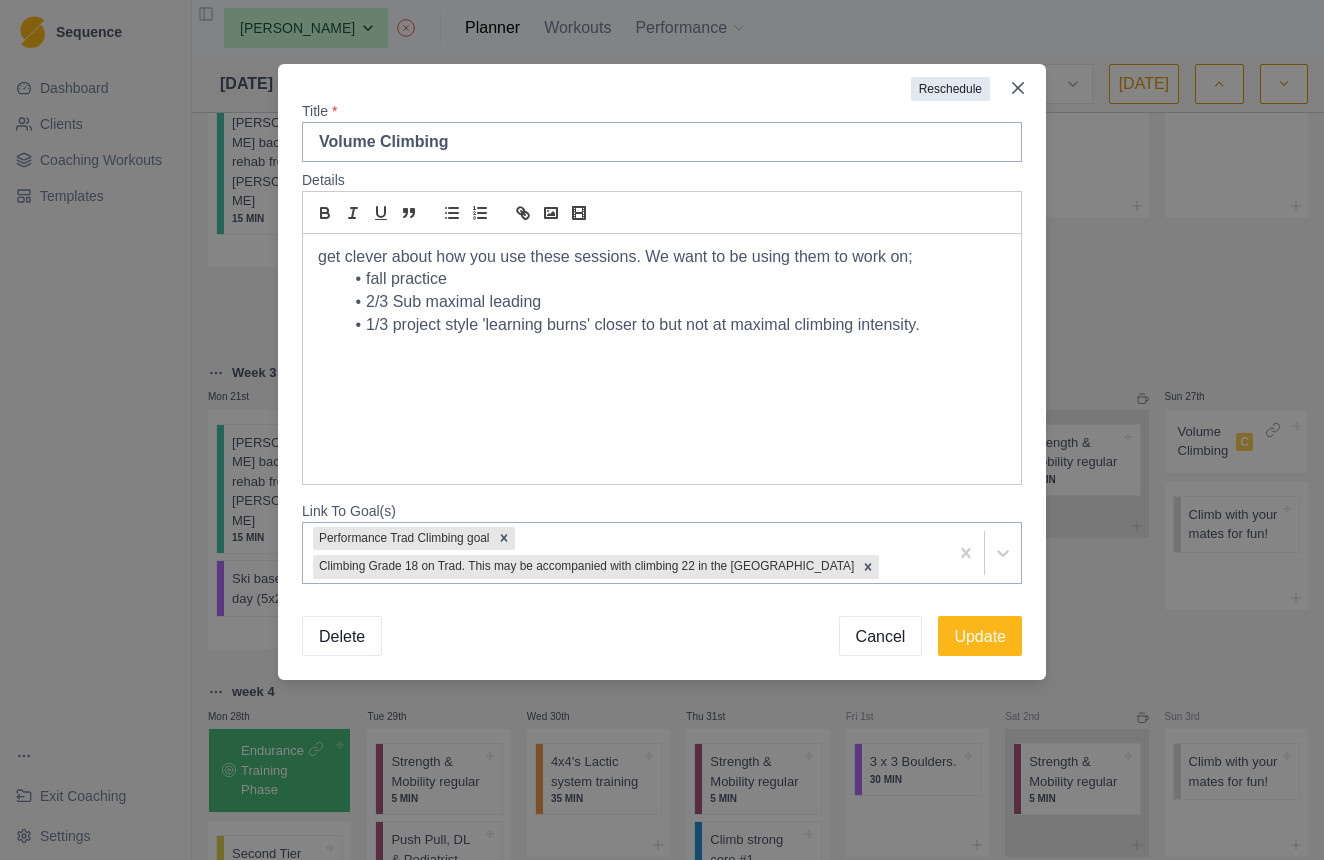 click on "Reschedule" at bounding box center [950, 89] 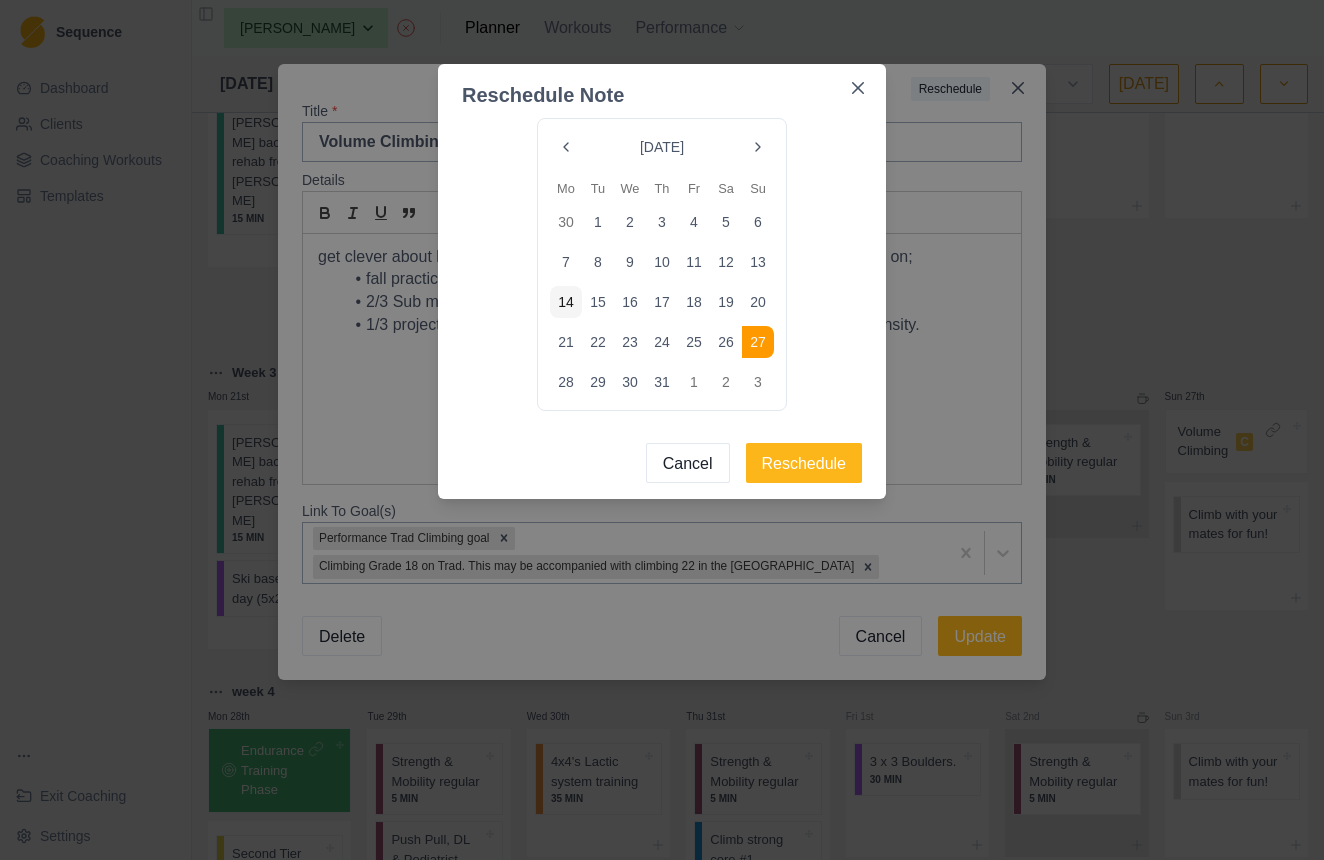 click at bounding box center [758, 147] 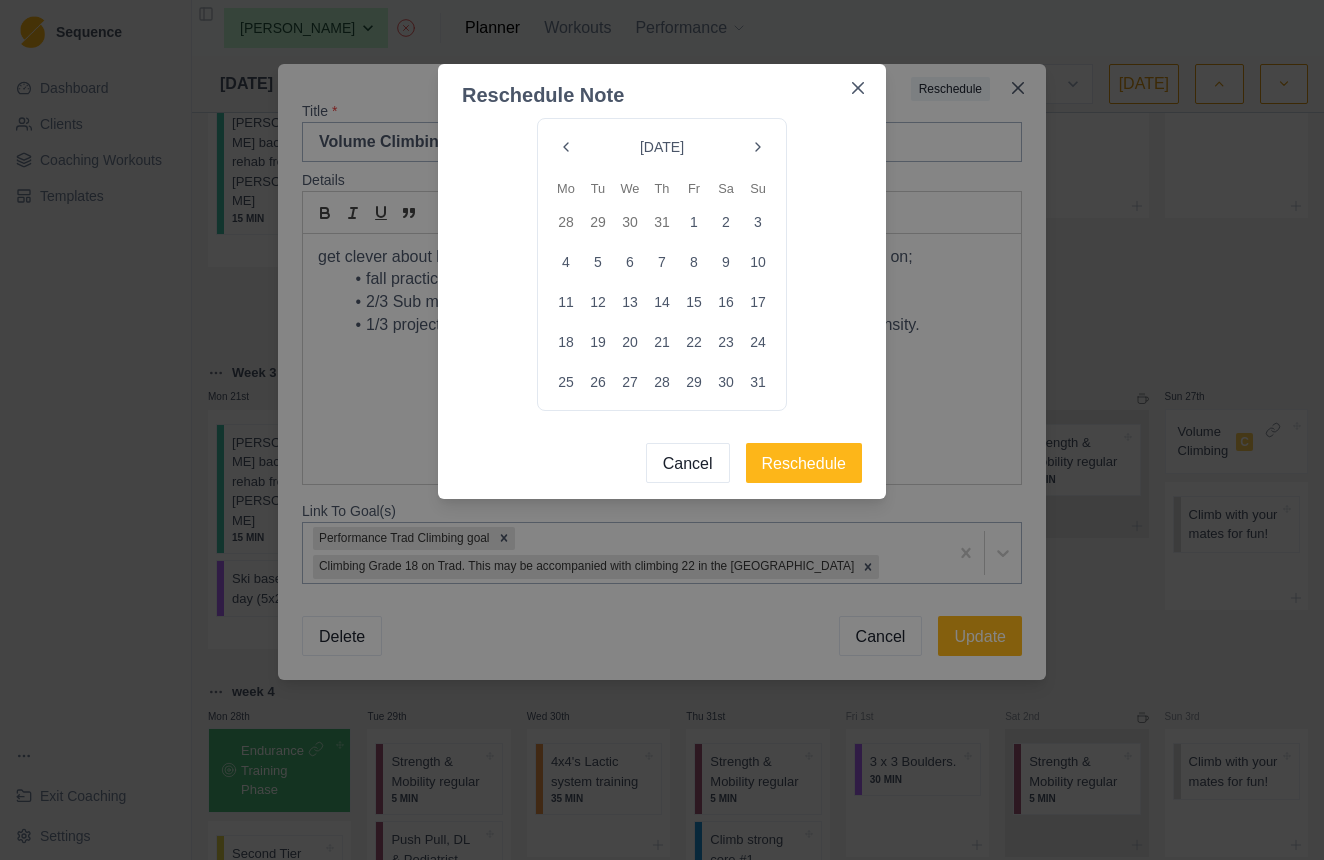 click at bounding box center [758, 147] 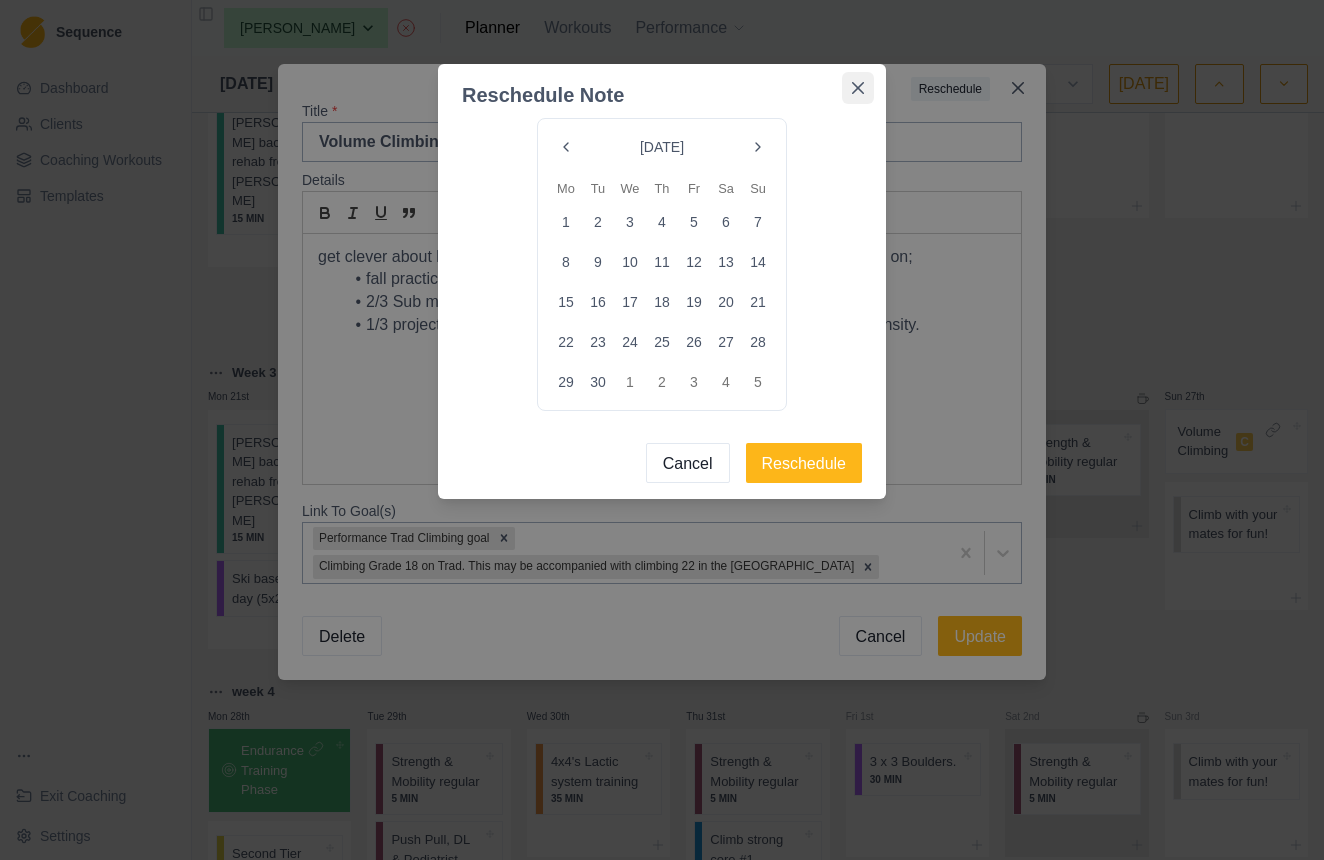 click 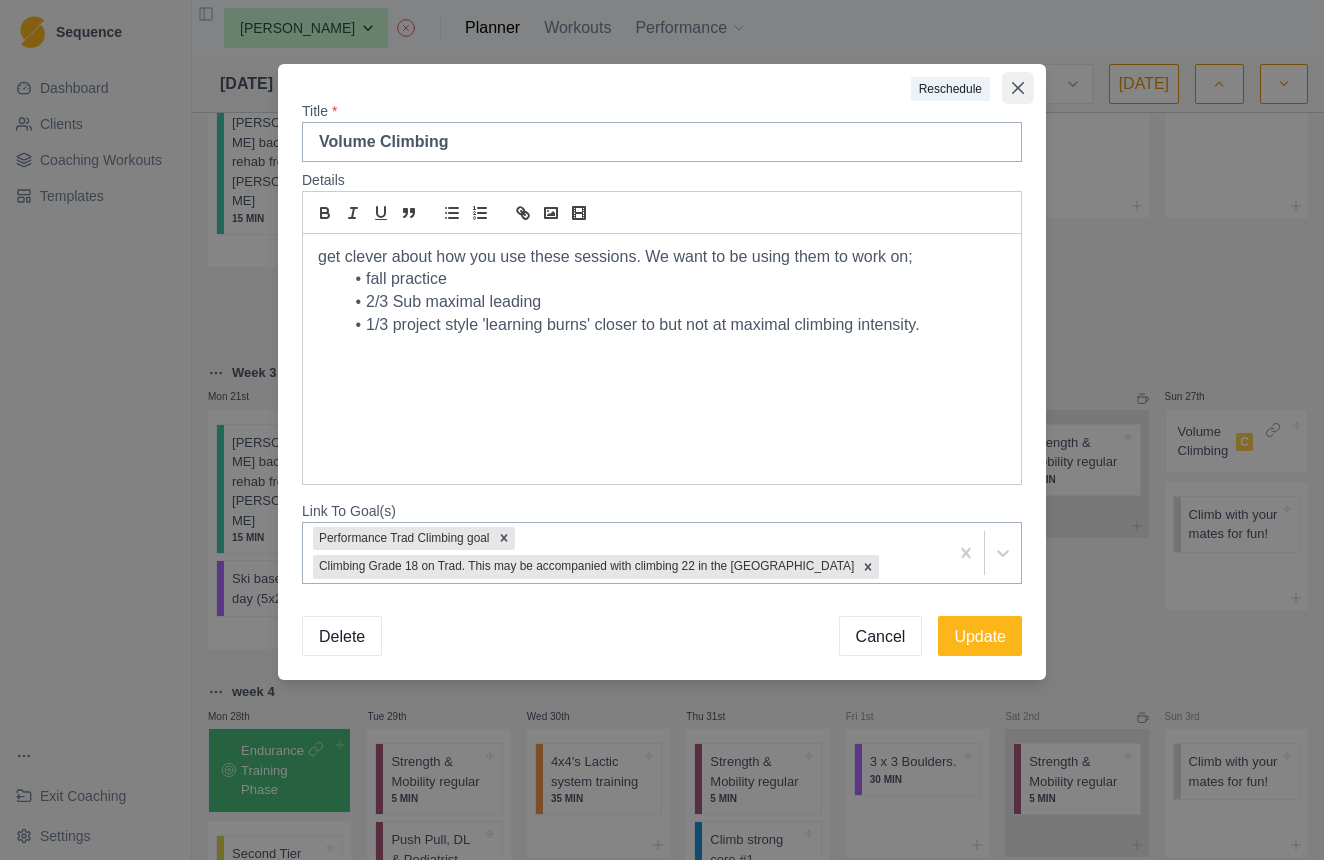 click 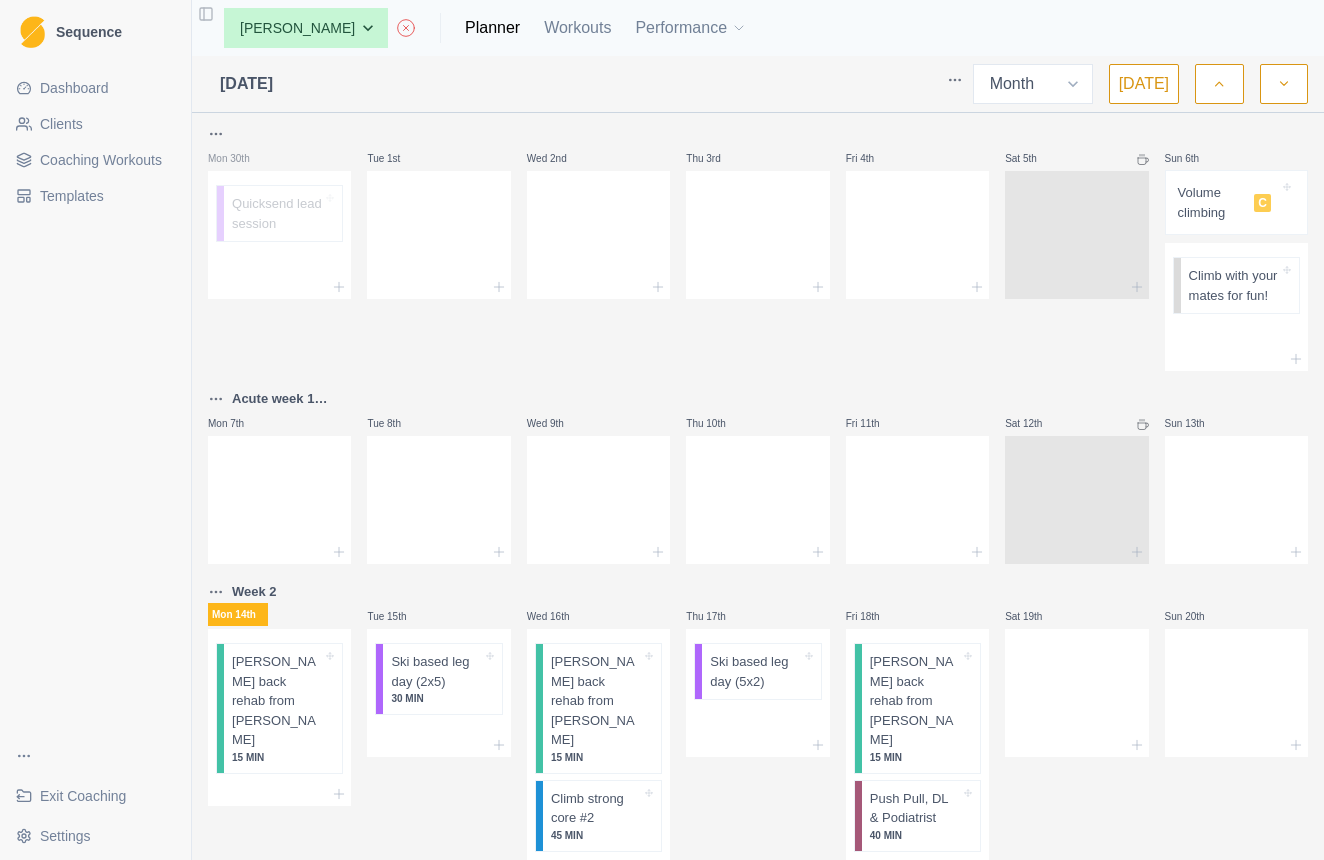 scroll, scrollTop: 0, scrollLeft: 0, axis: both 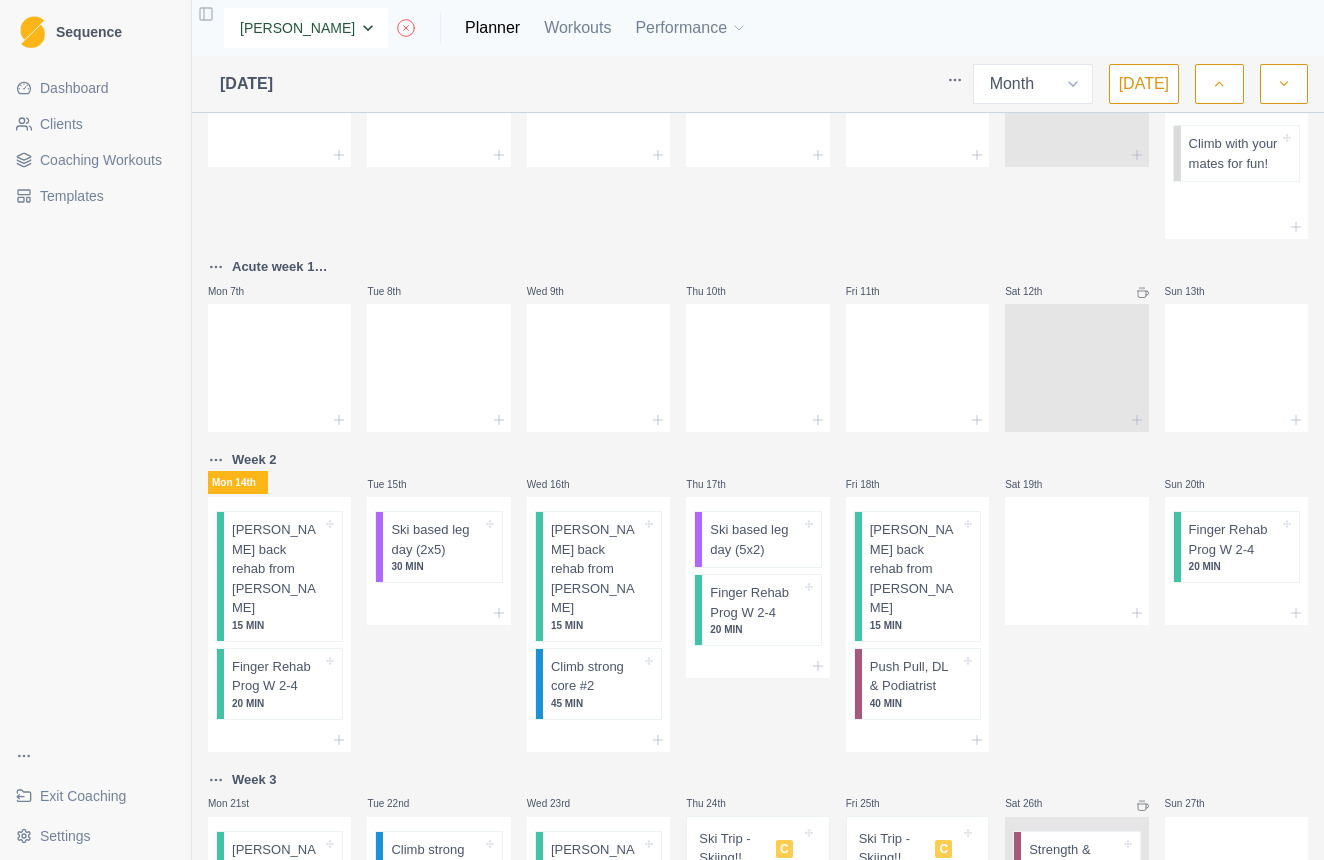 select on "9536d971-bc85-4271-a884-75fe8800a4ca" 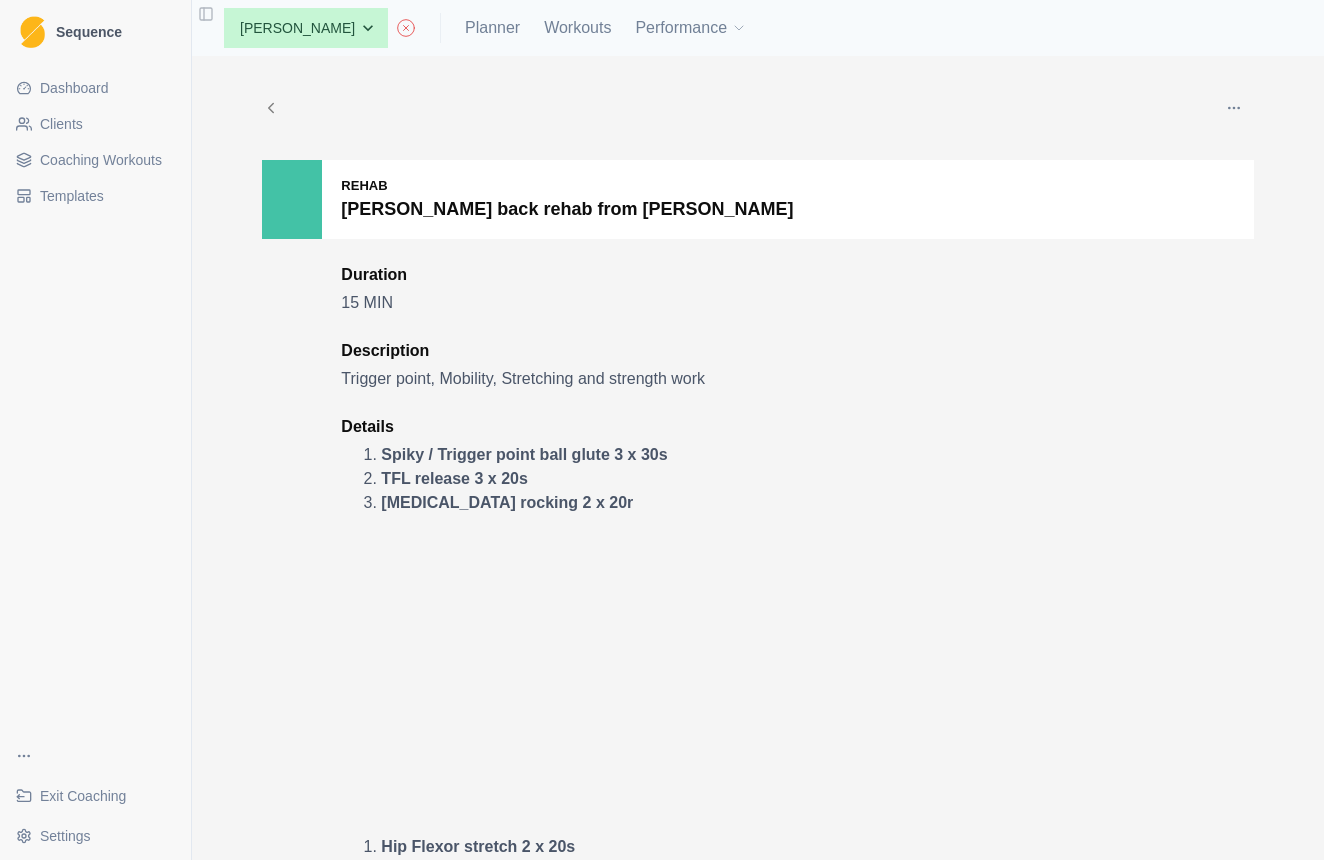 scroll, scrollTop: 0, scrollLeft: 0, axis: both 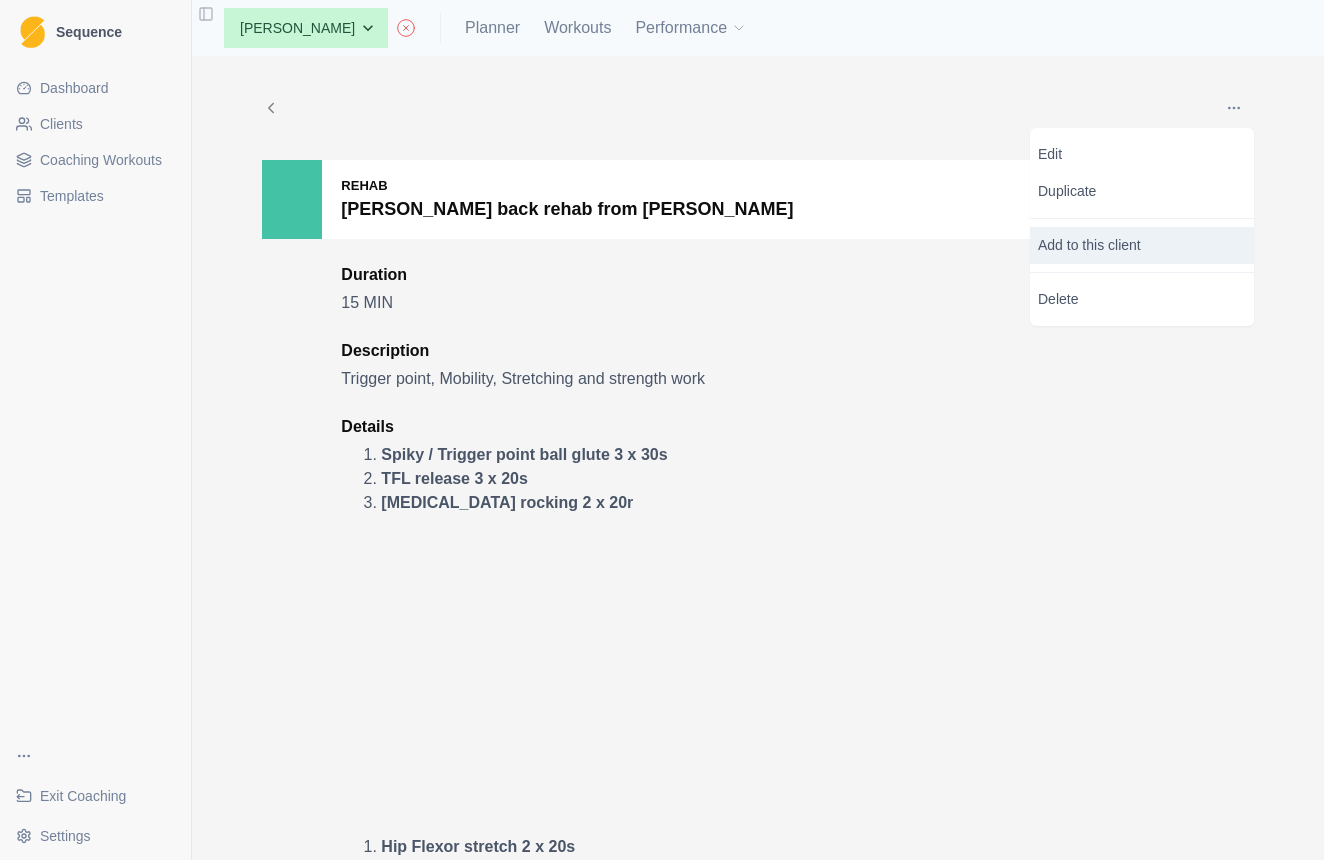 click on "Add to this client" at bounding box center [1142, 245] 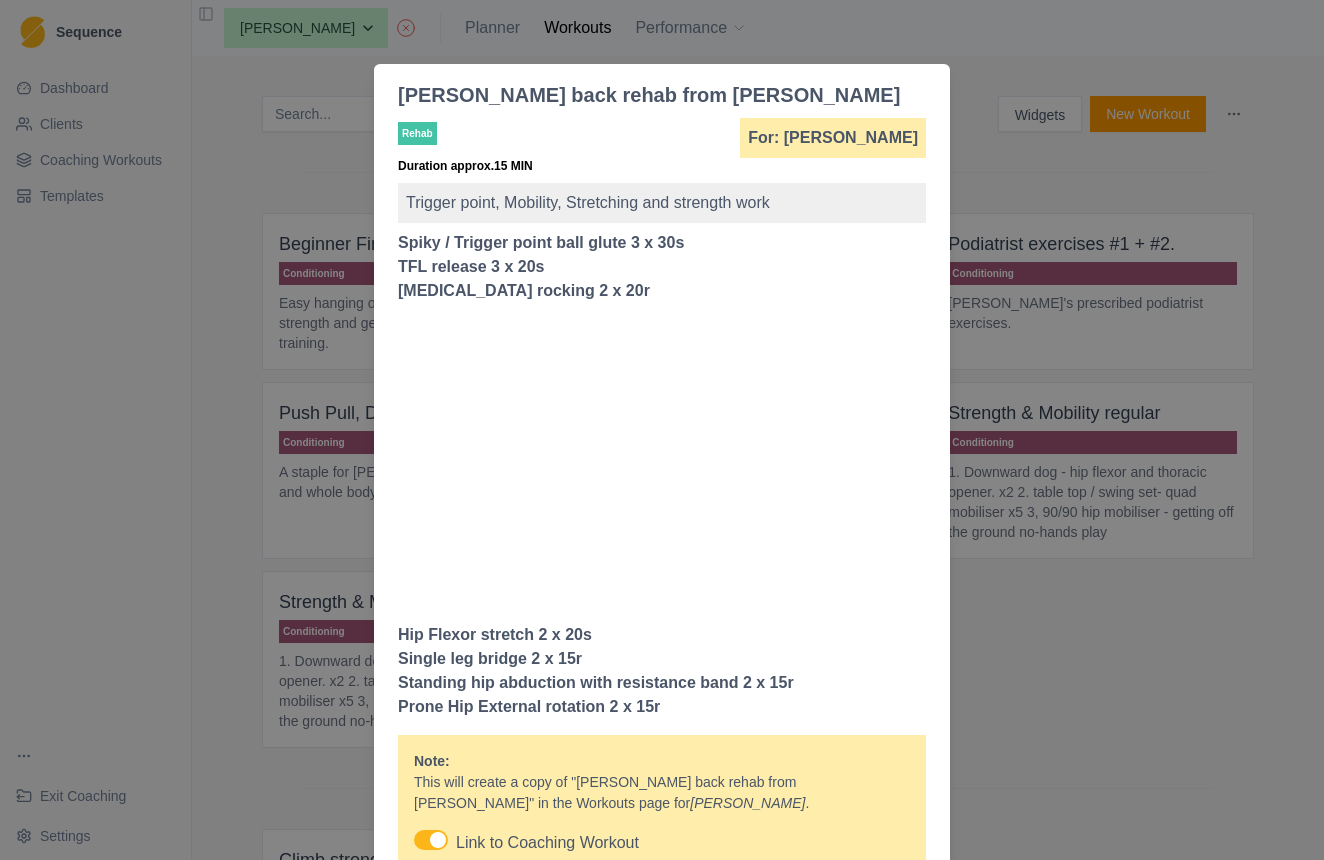 scroll, scrollTop: 229, scrollLeft: 0, axis: vertical 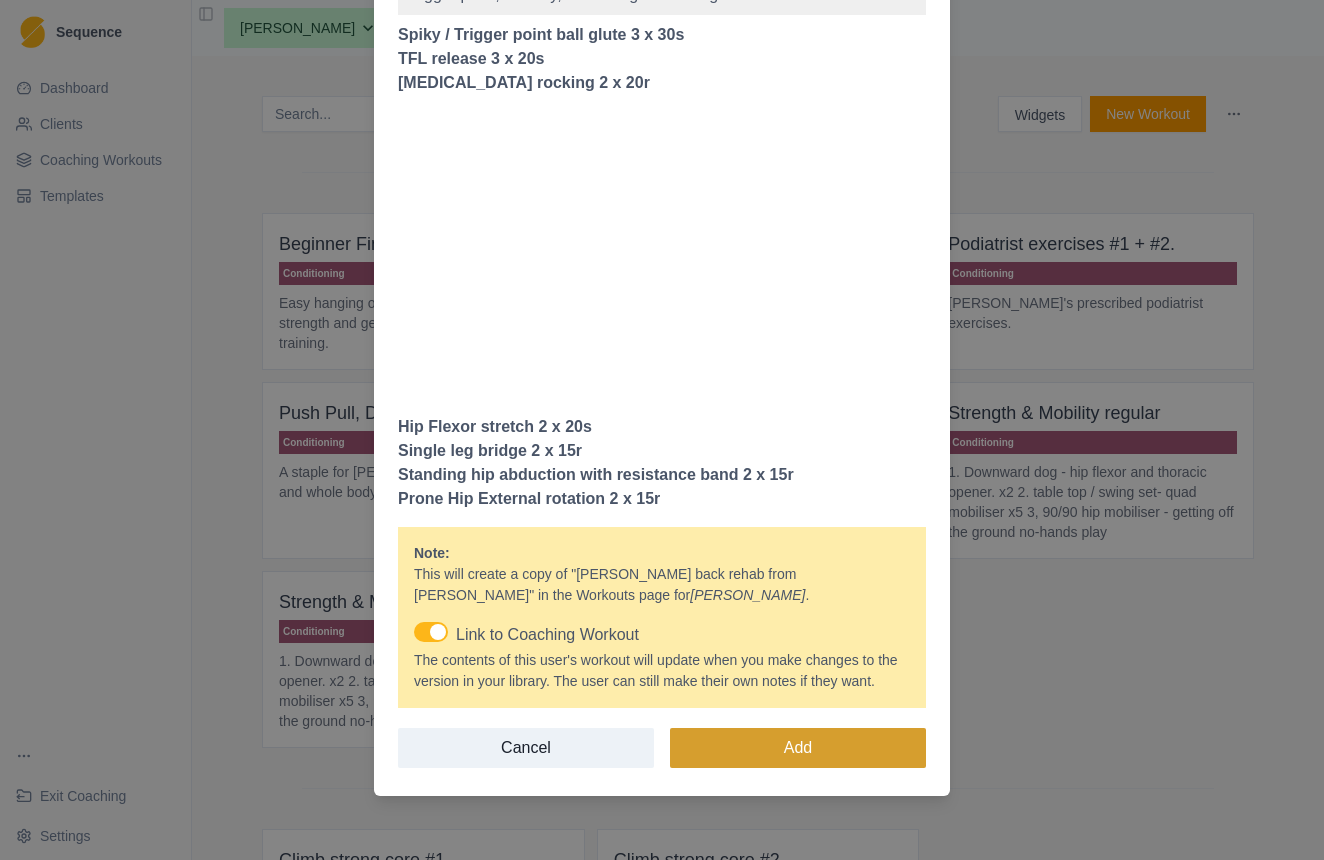 click on "Add" at bounding box center (798, 748) 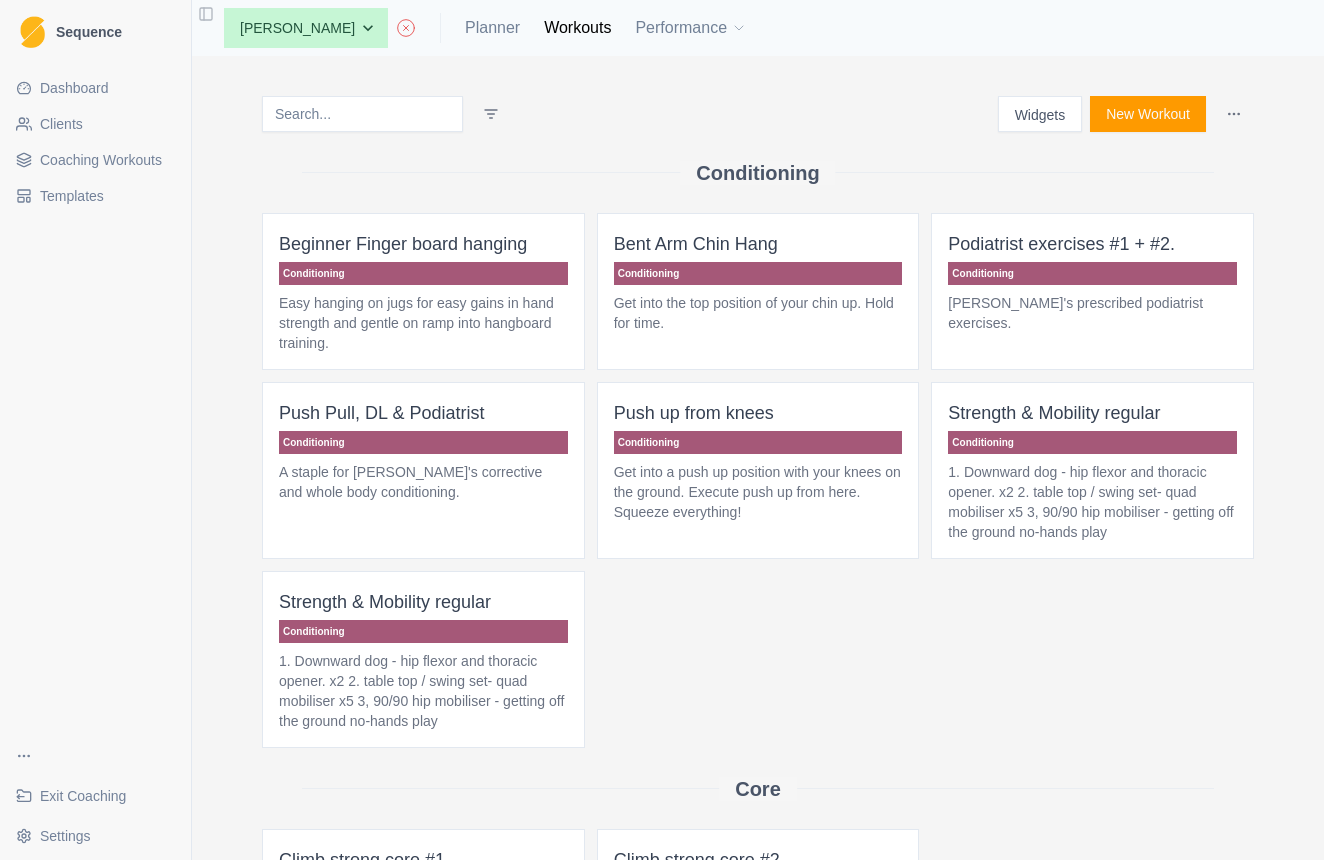 scroll, scrollTop: 0, scrollLeft: 0, axis: both 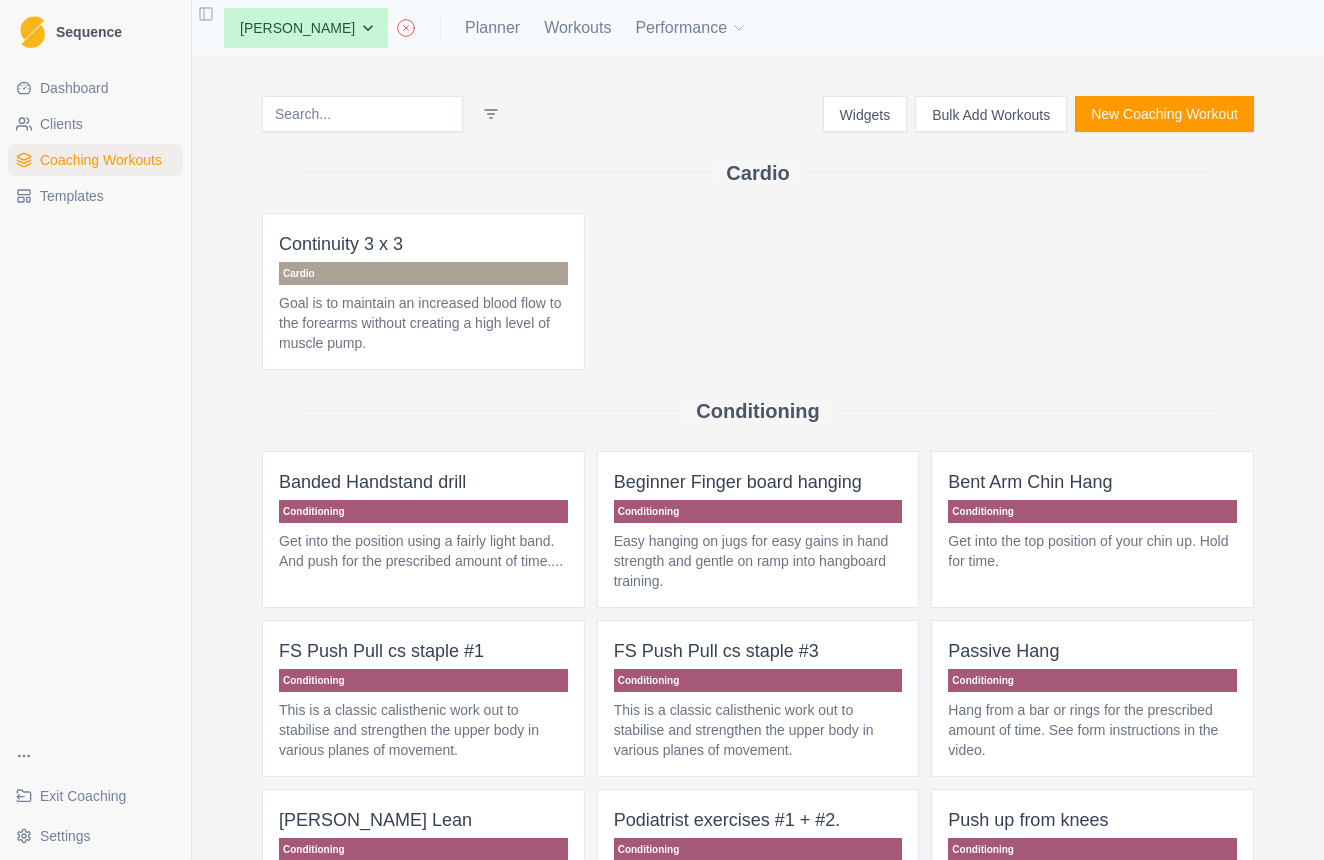 click on "New Coaching Workout" at bounding box center (1164, 114) 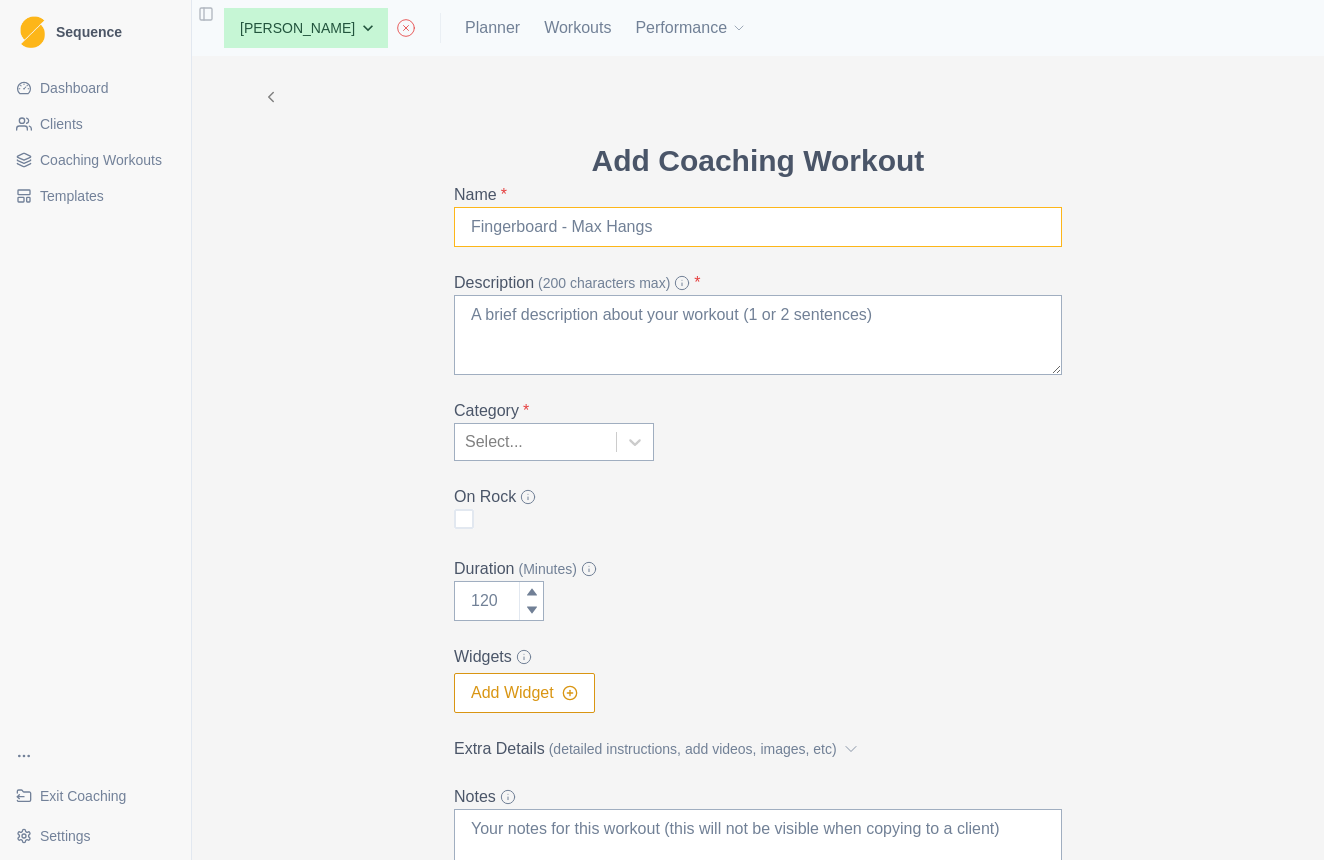 click on "Name *" at bounding box center (758, 227) 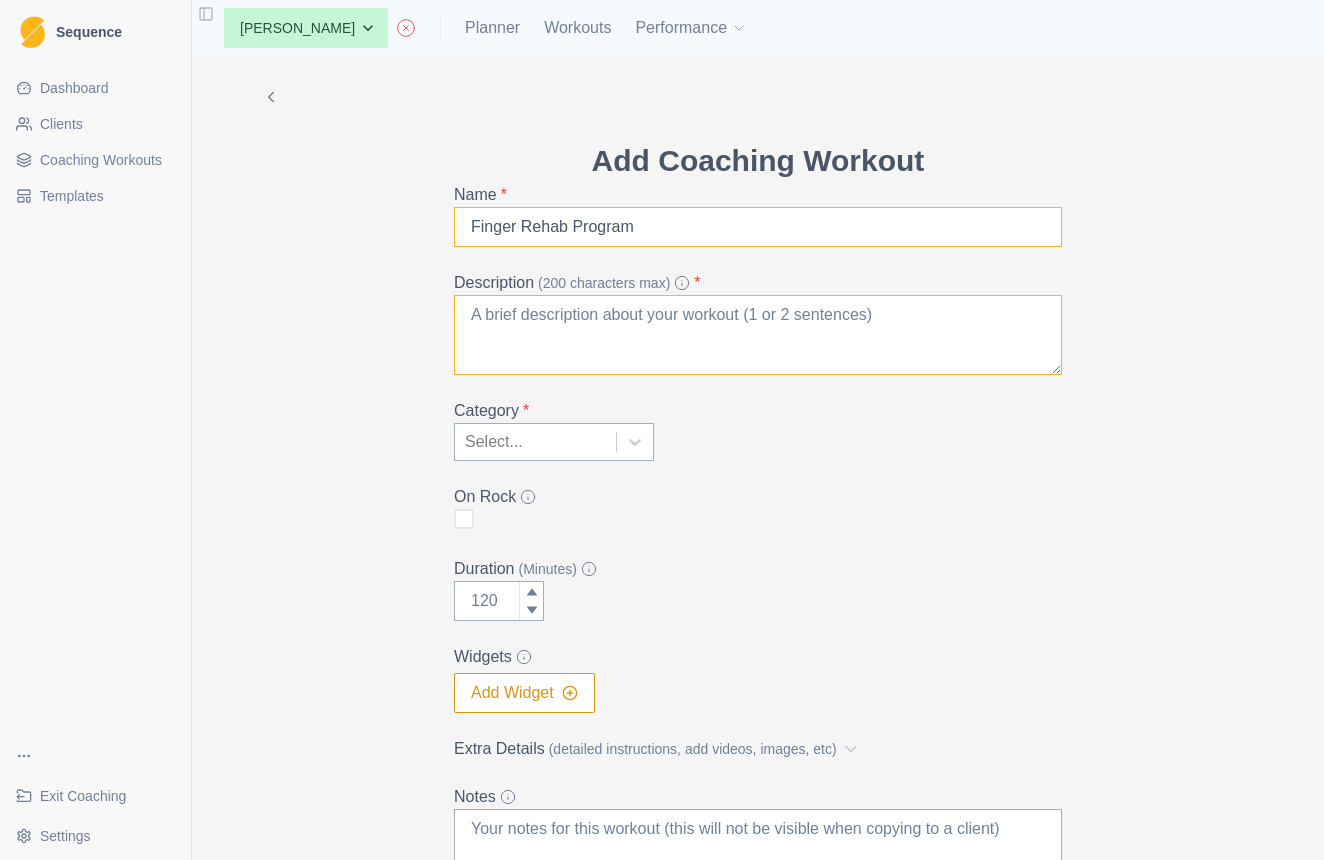 type on "Finger Rehab Program" 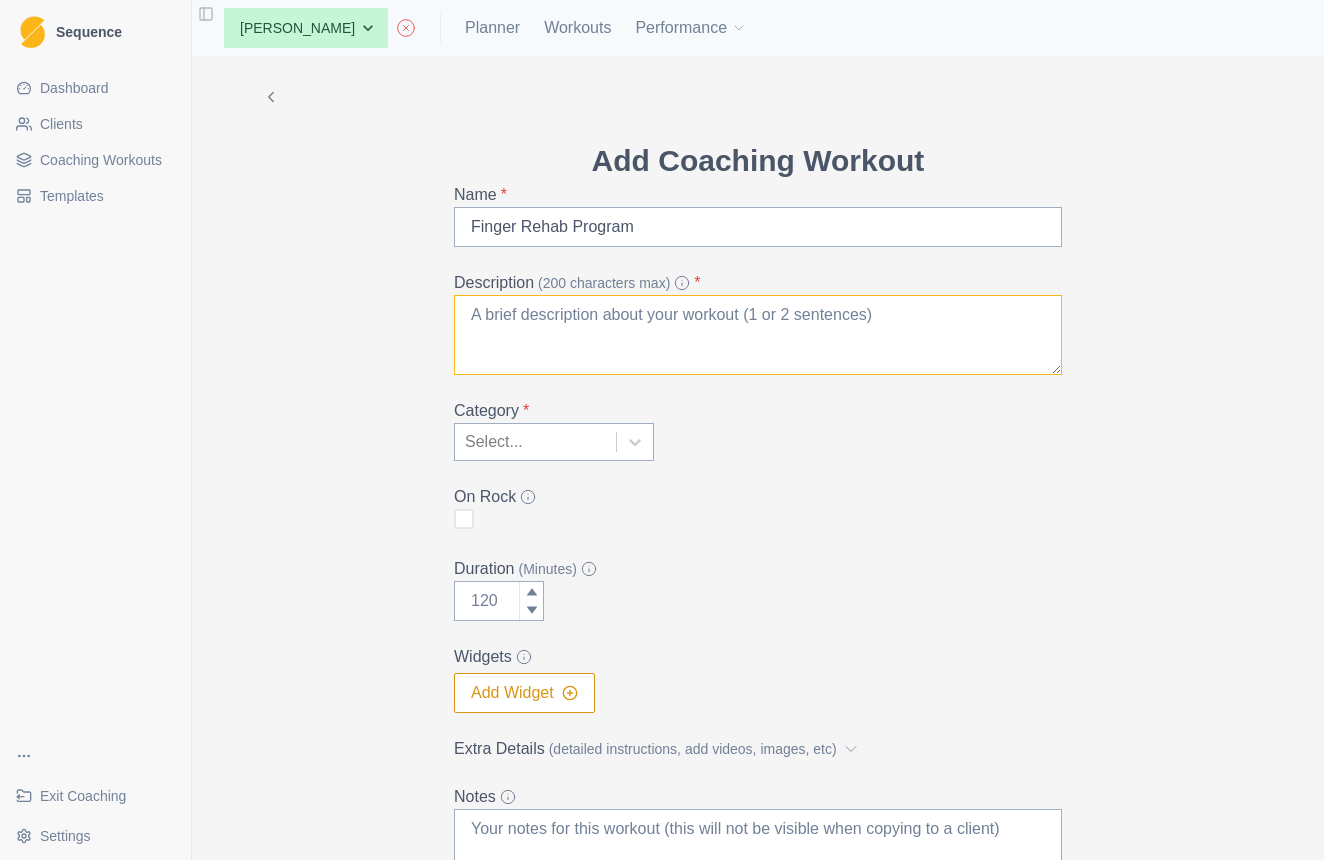 click on "Description   (200 characters max) *" at bounding box center (758, 335) 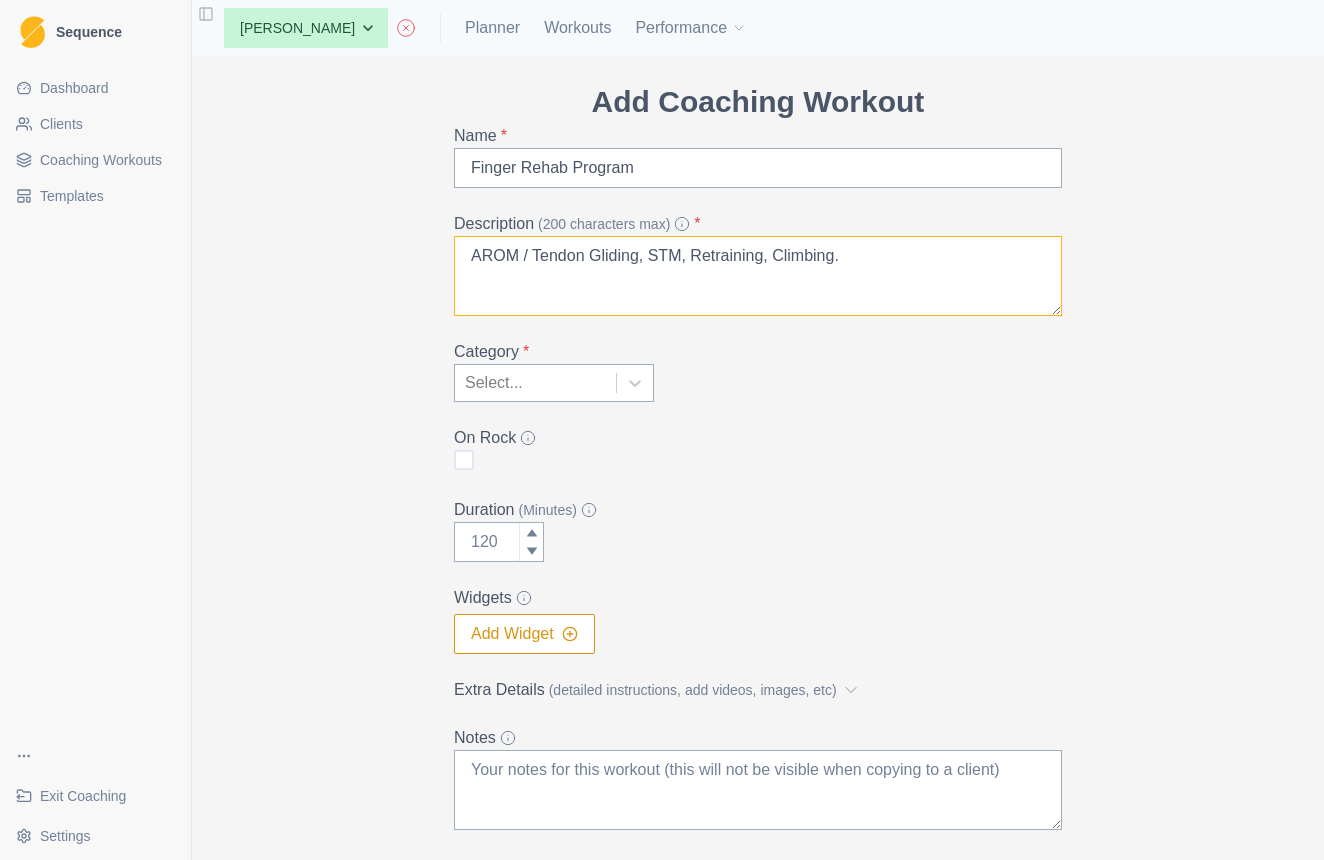 scroll, scrollTop: 51, scrollLeft: 0, axis: vertical 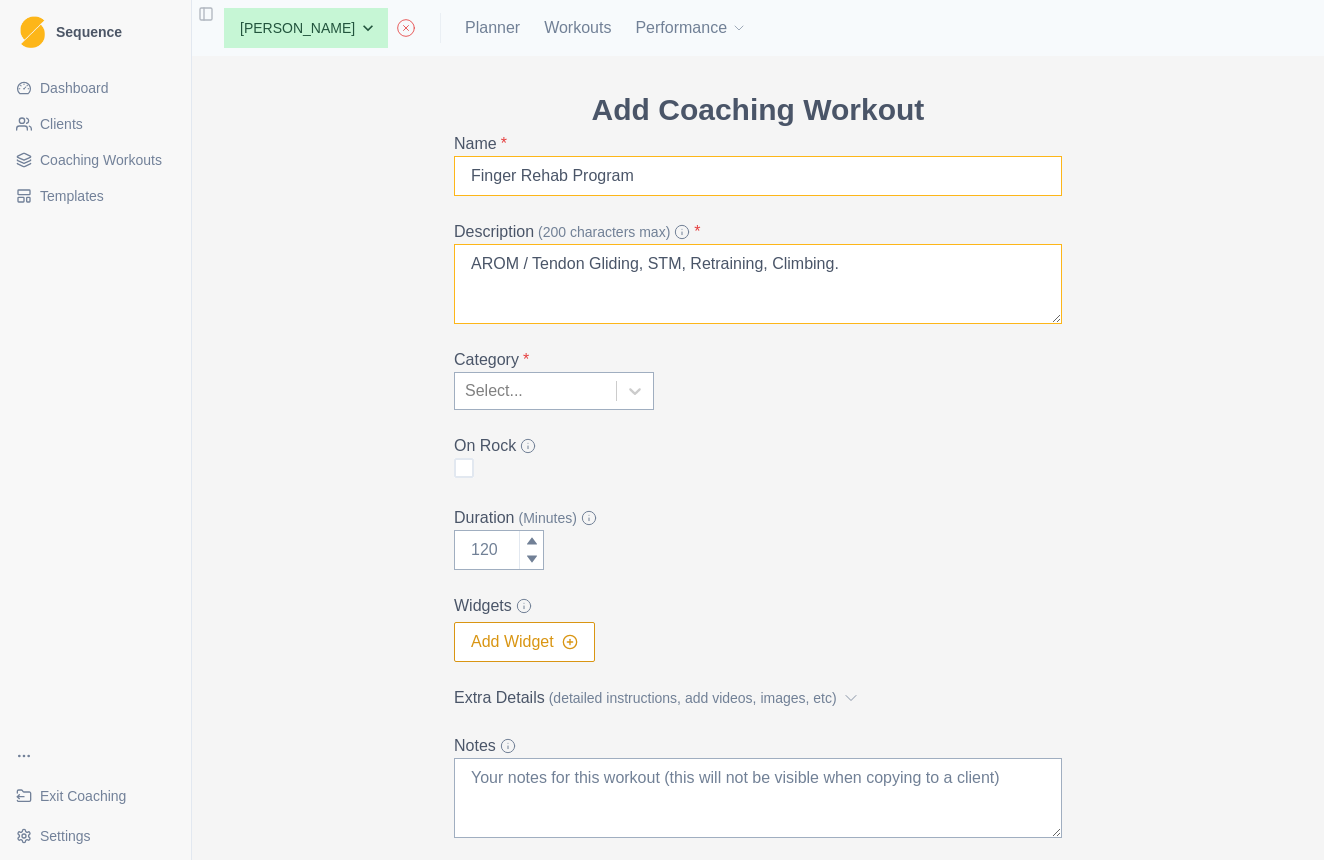 type on "AROM / Tendon Gliding, STM, Retraining, Climbing." 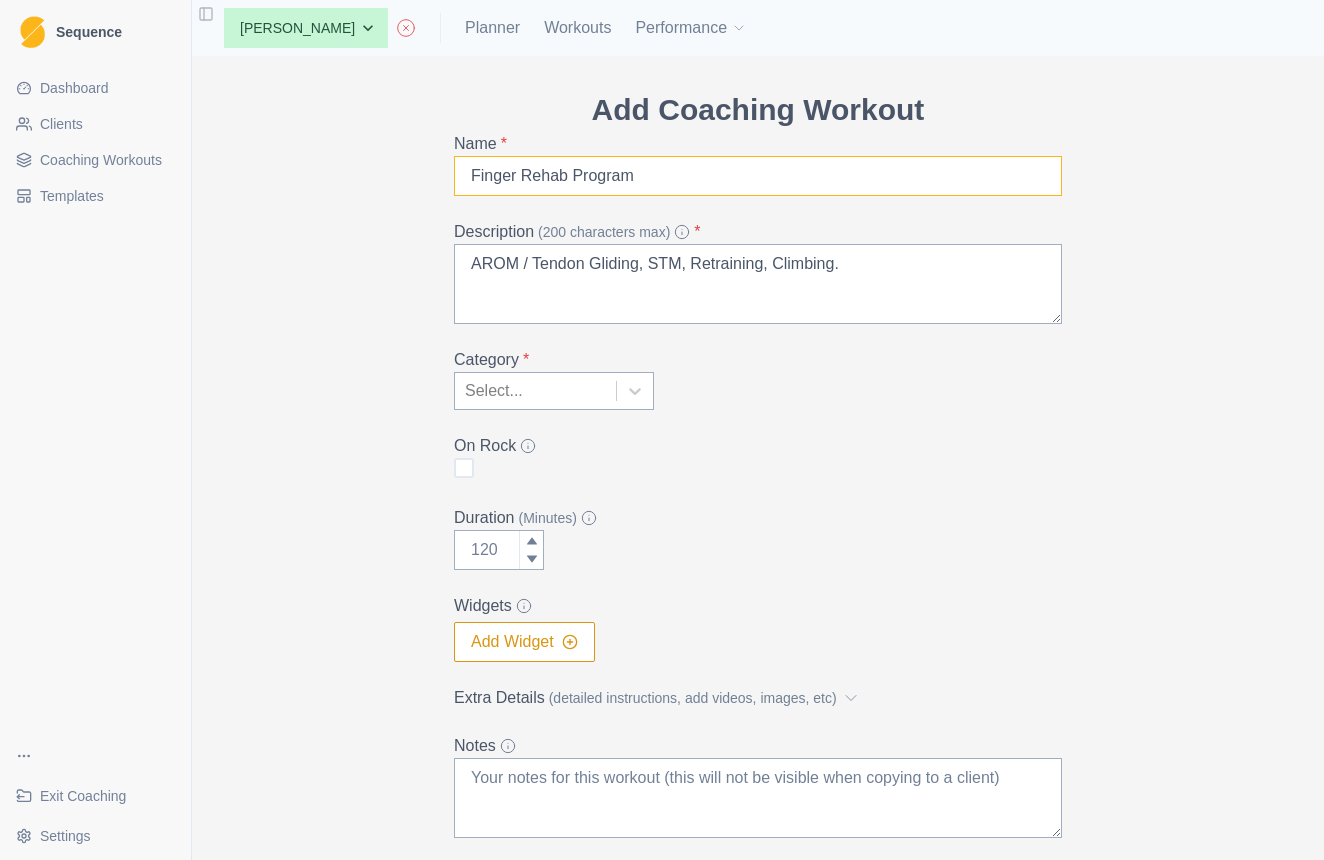 click on "Finger Rehab Program" at bounding box center [758, 176] 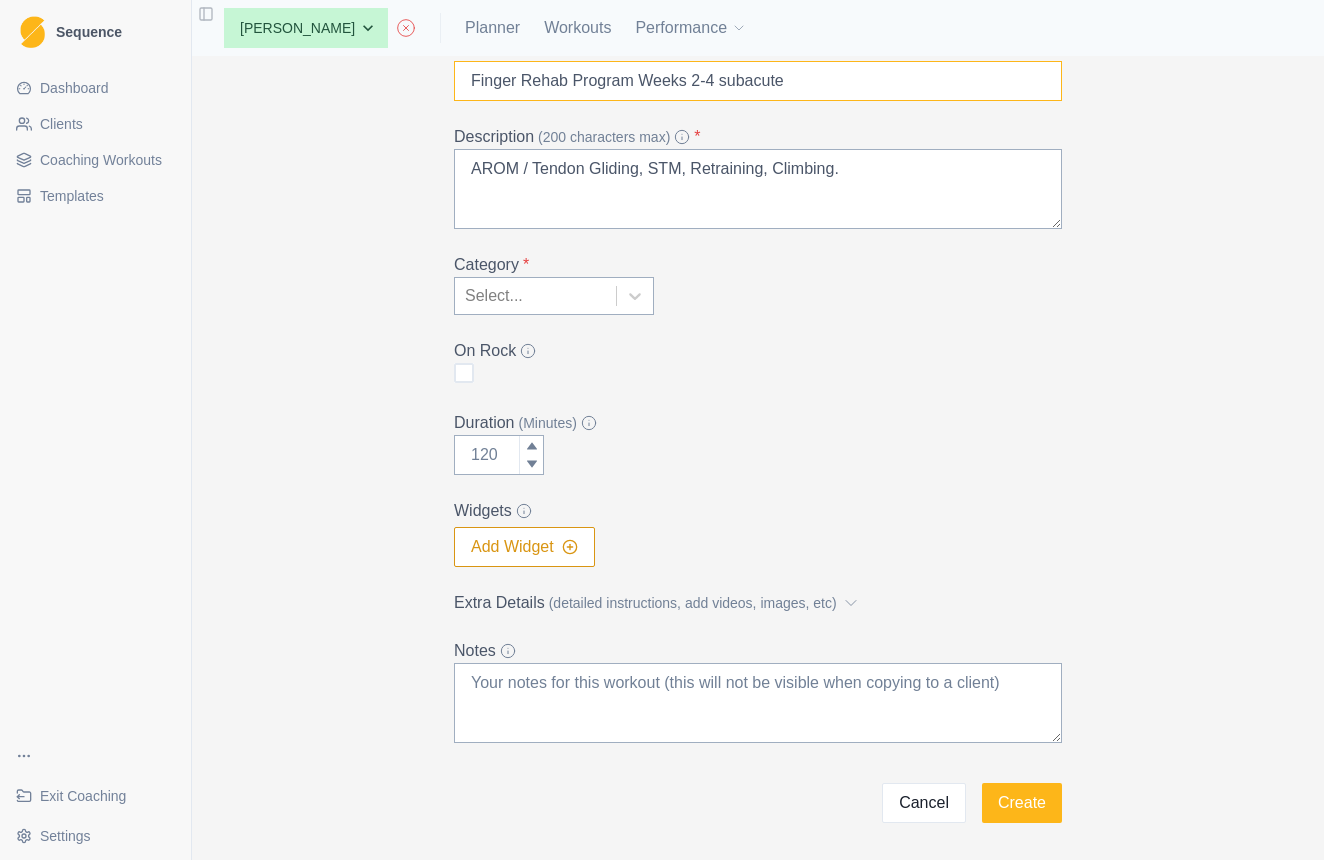 scroll, scrollTop: 148, scrollLeft: 0, axis: vertical 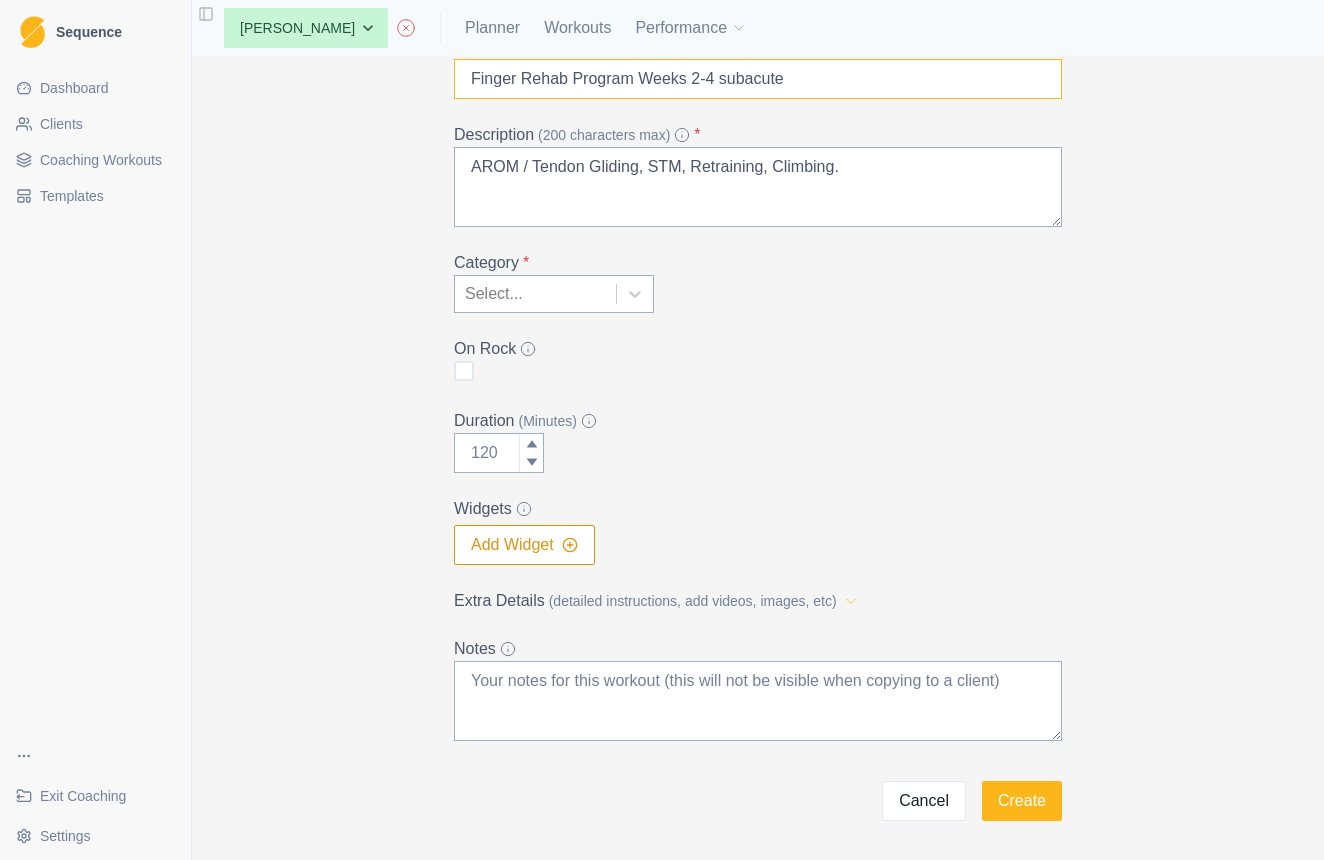 type on "Finger Rehab Program Weeks 2-4 subacute" 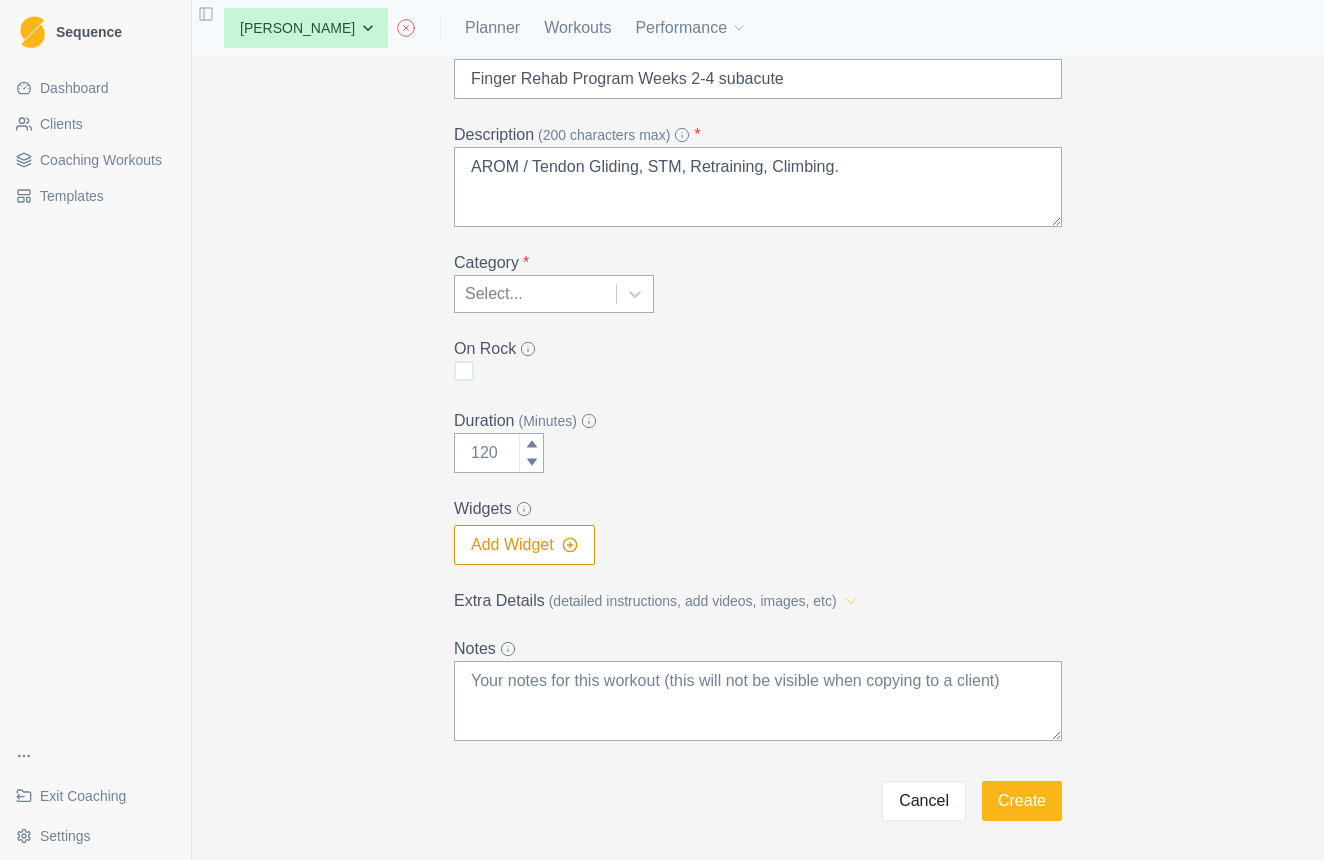 click 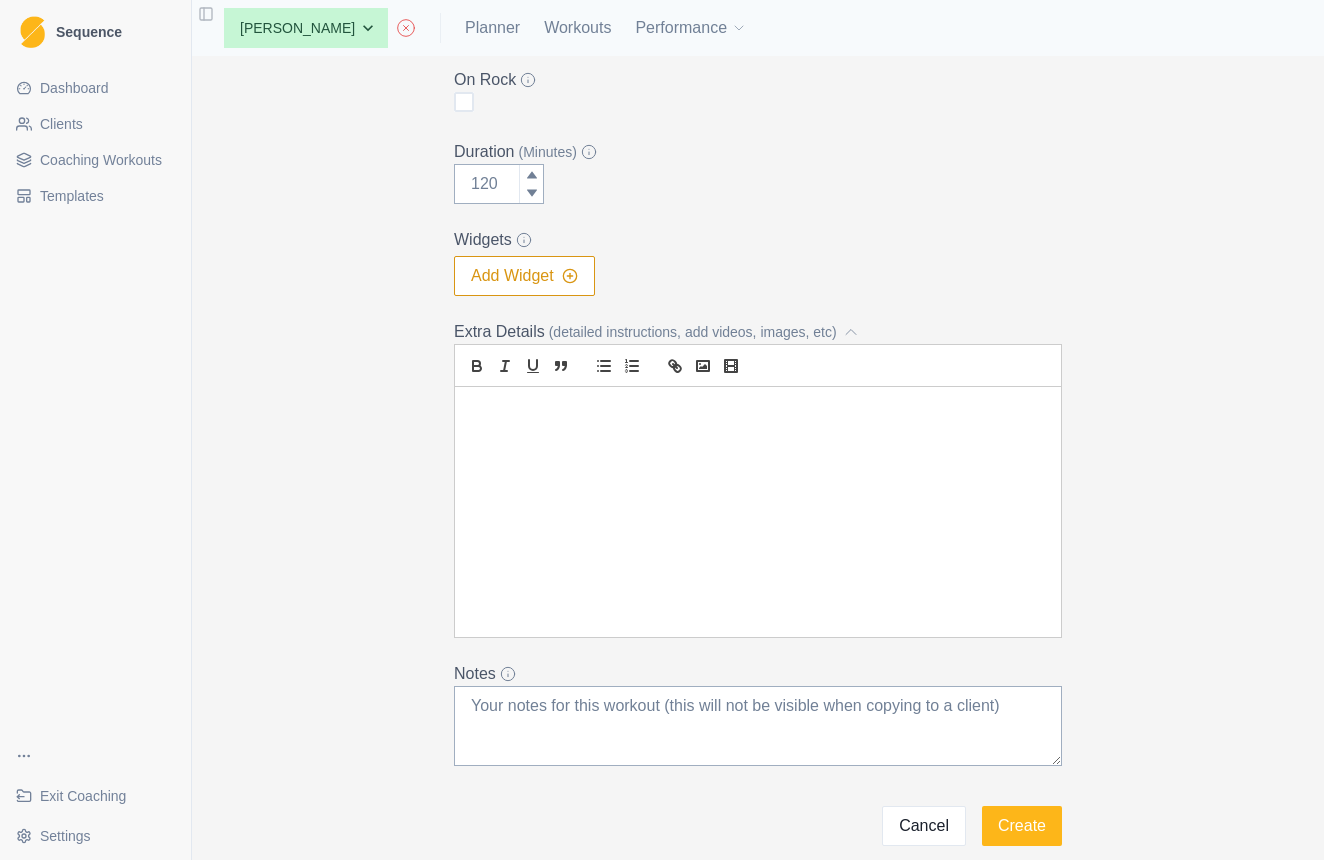 scroll, scrollTop: 414, scrollLeft: 0, axis: vertical 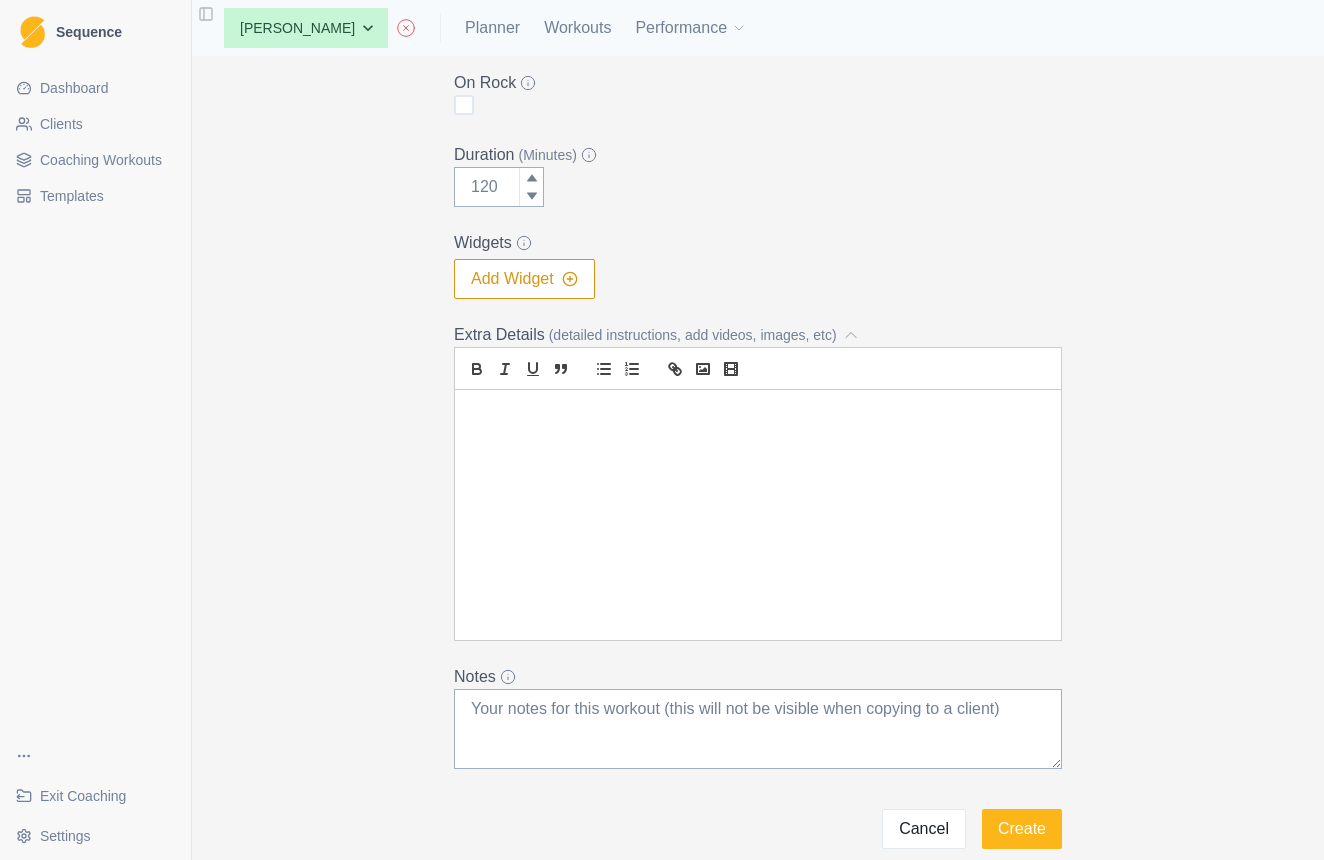 click at bounding box center [758, 413] 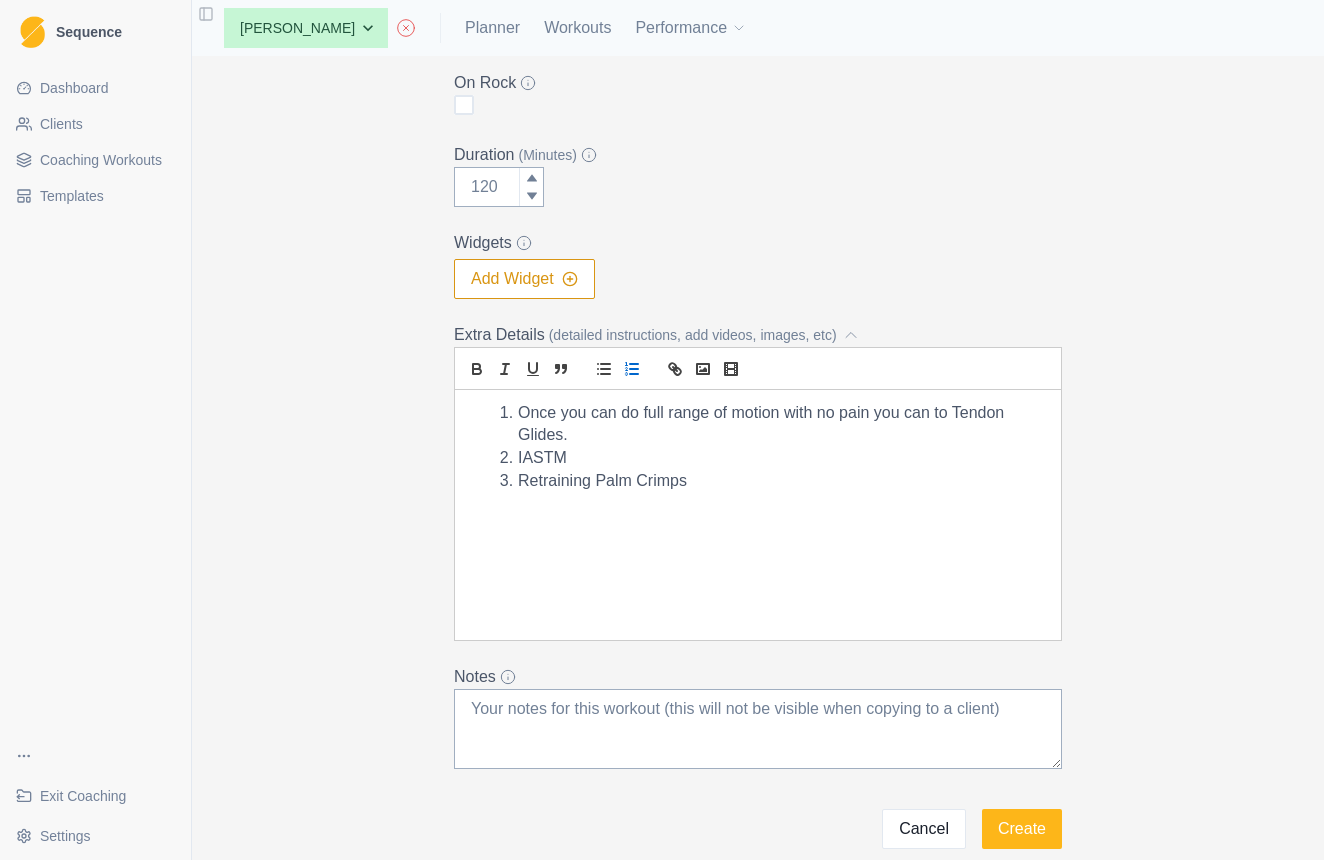 click on "Retraining Palm Crimps" at bounding box center (770, 481) 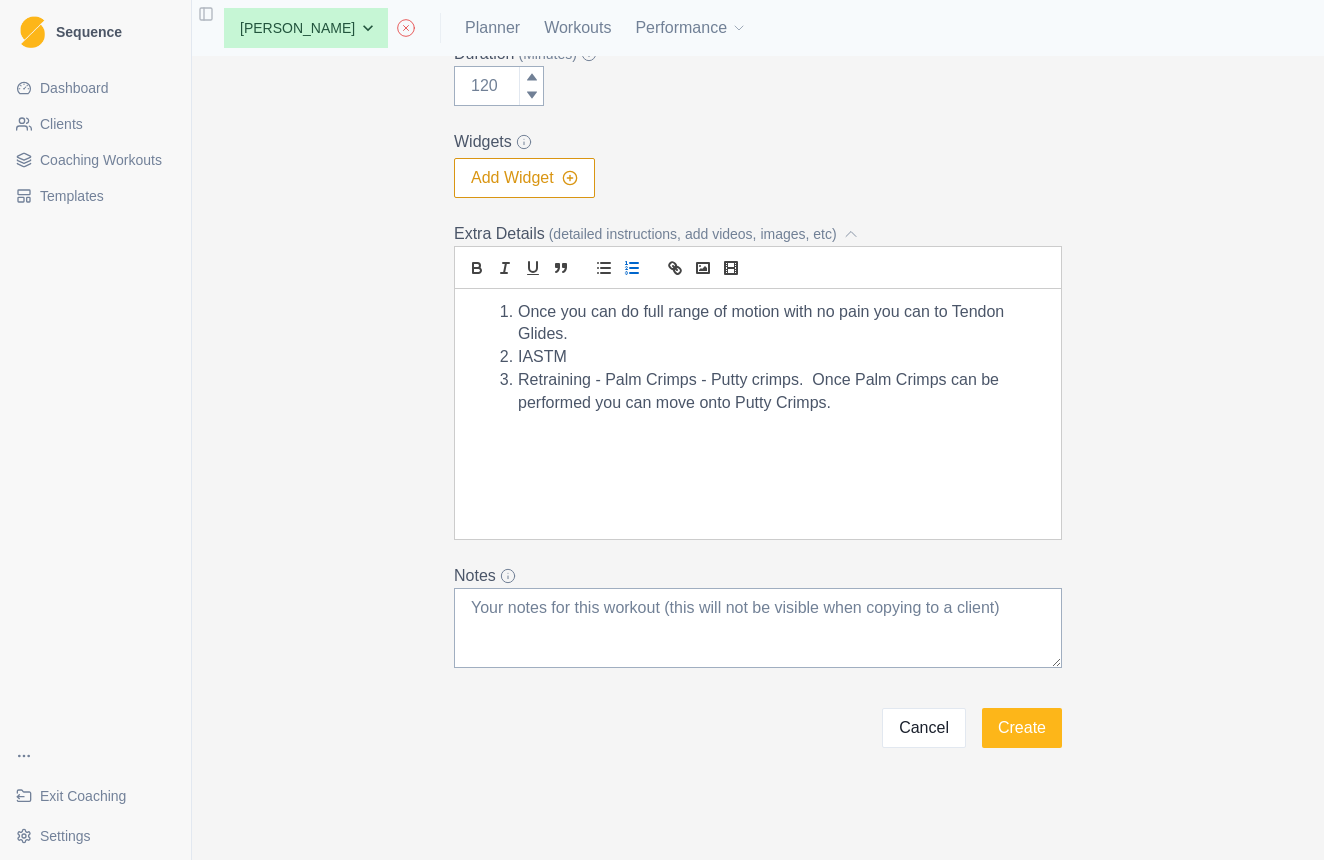 scroll, scrollTop: 516, scrollLeft: 0, axis: vertical 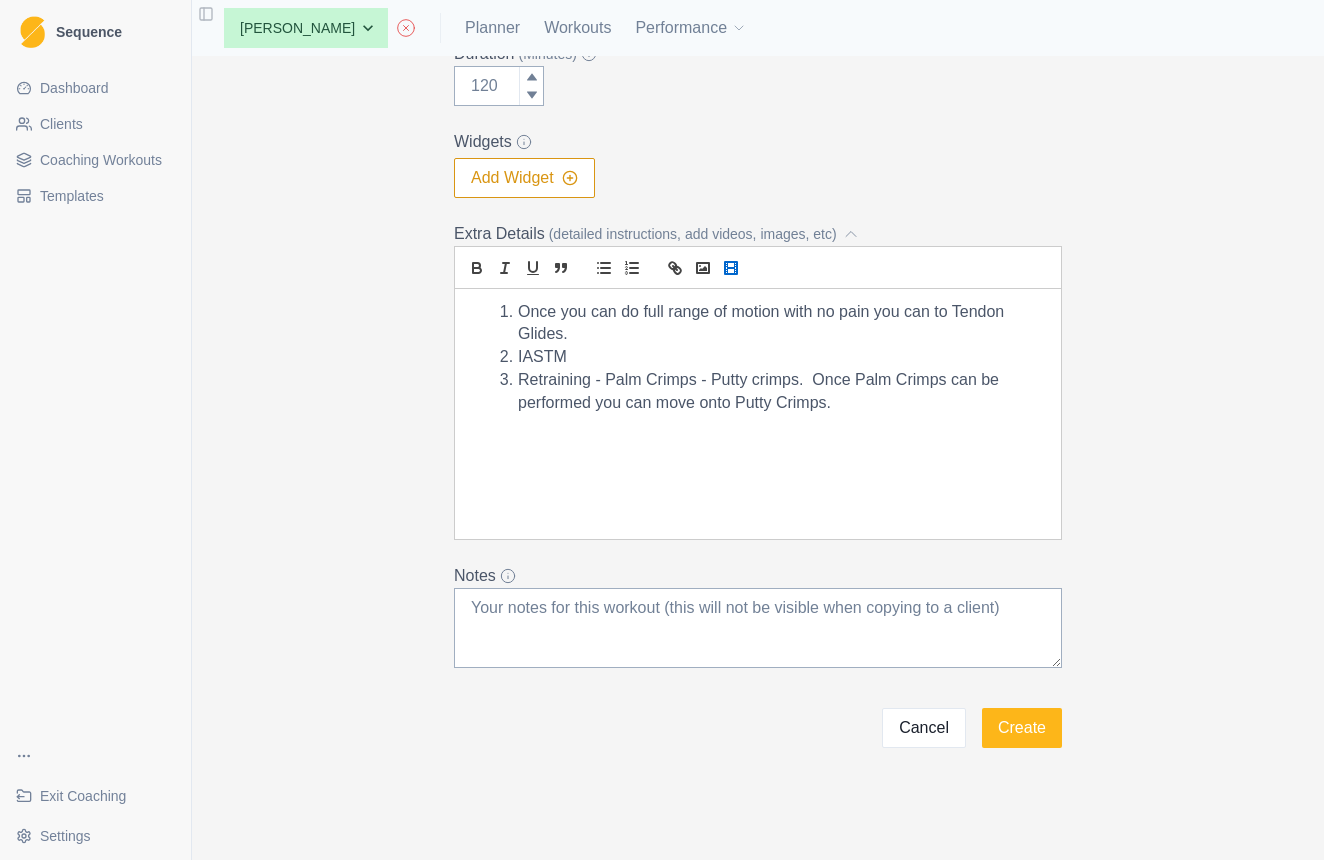 click 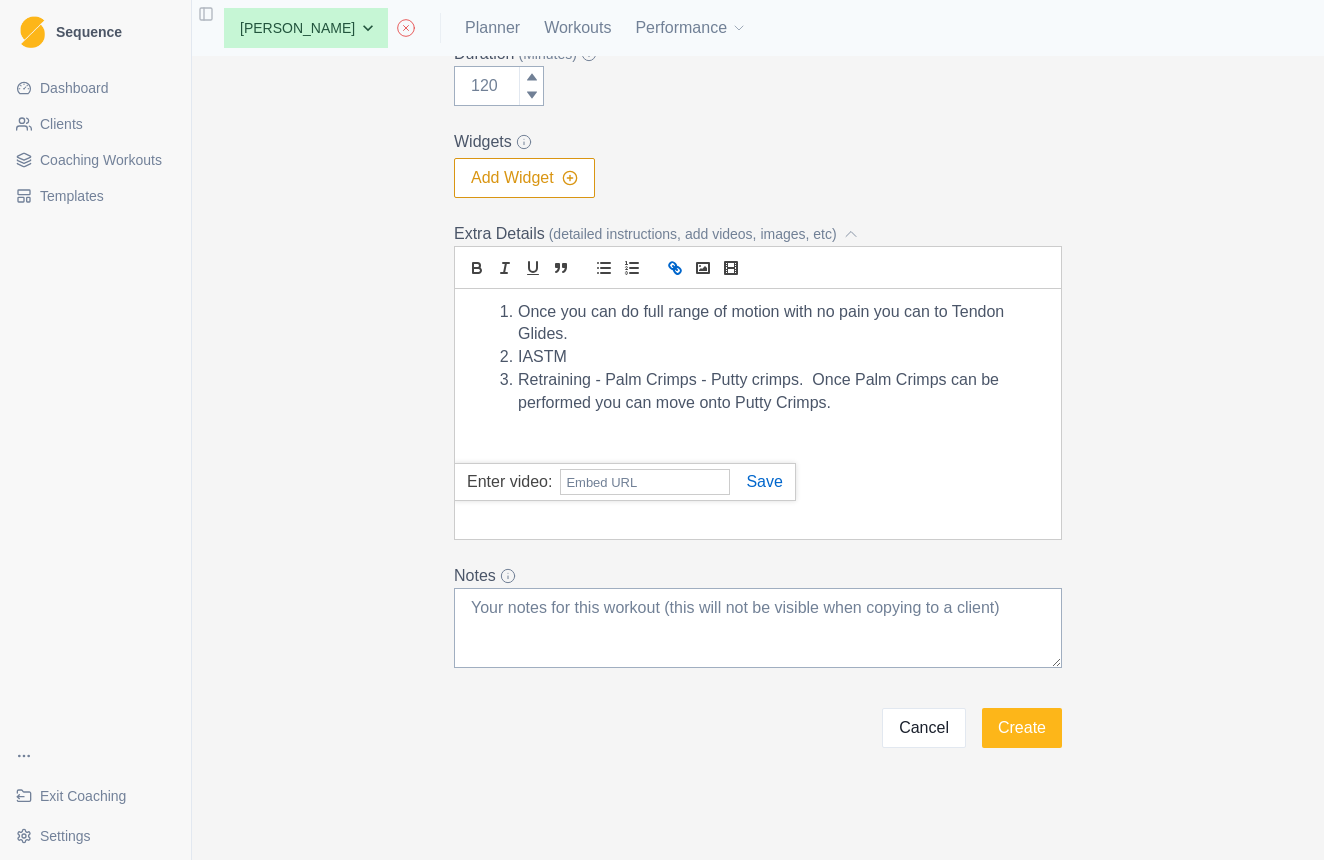 click 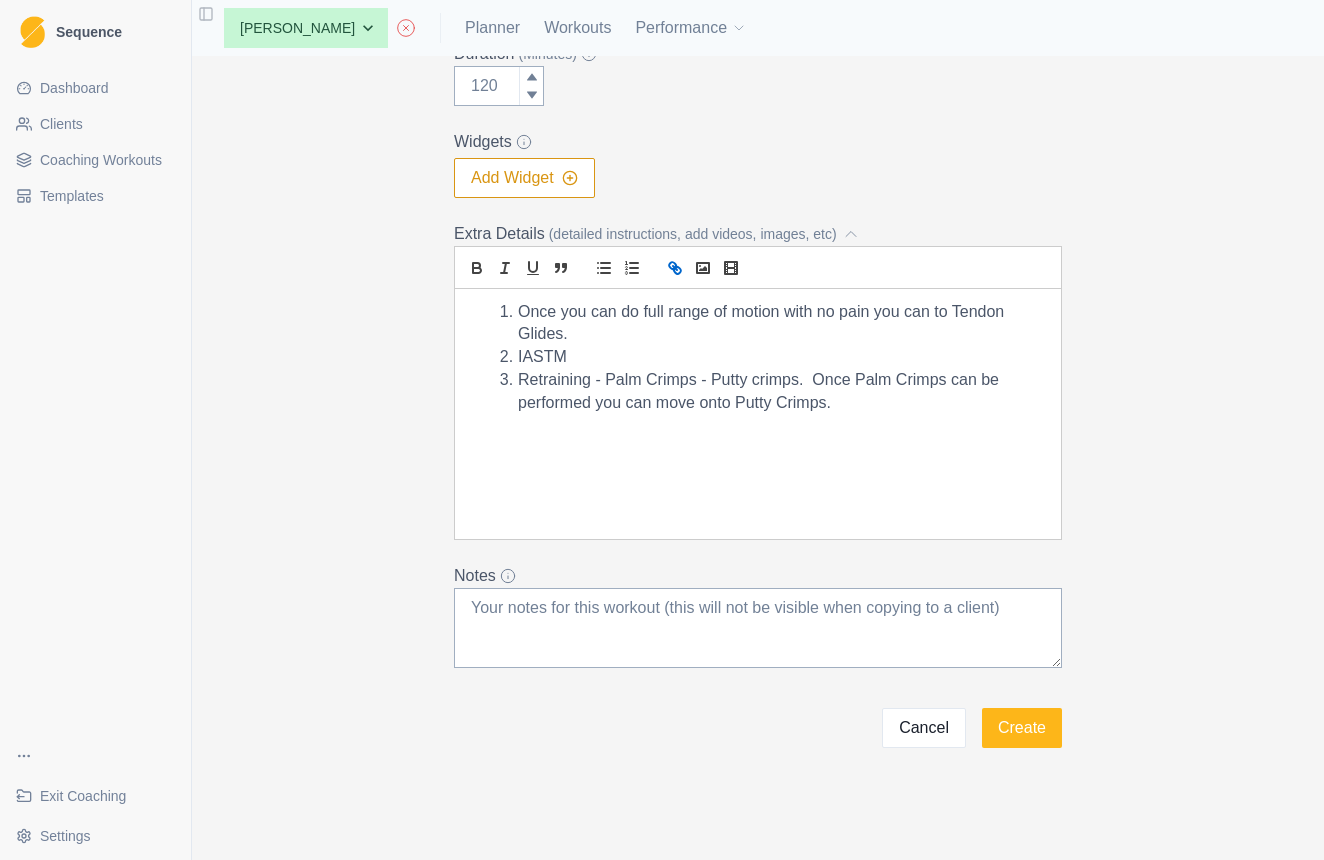 click 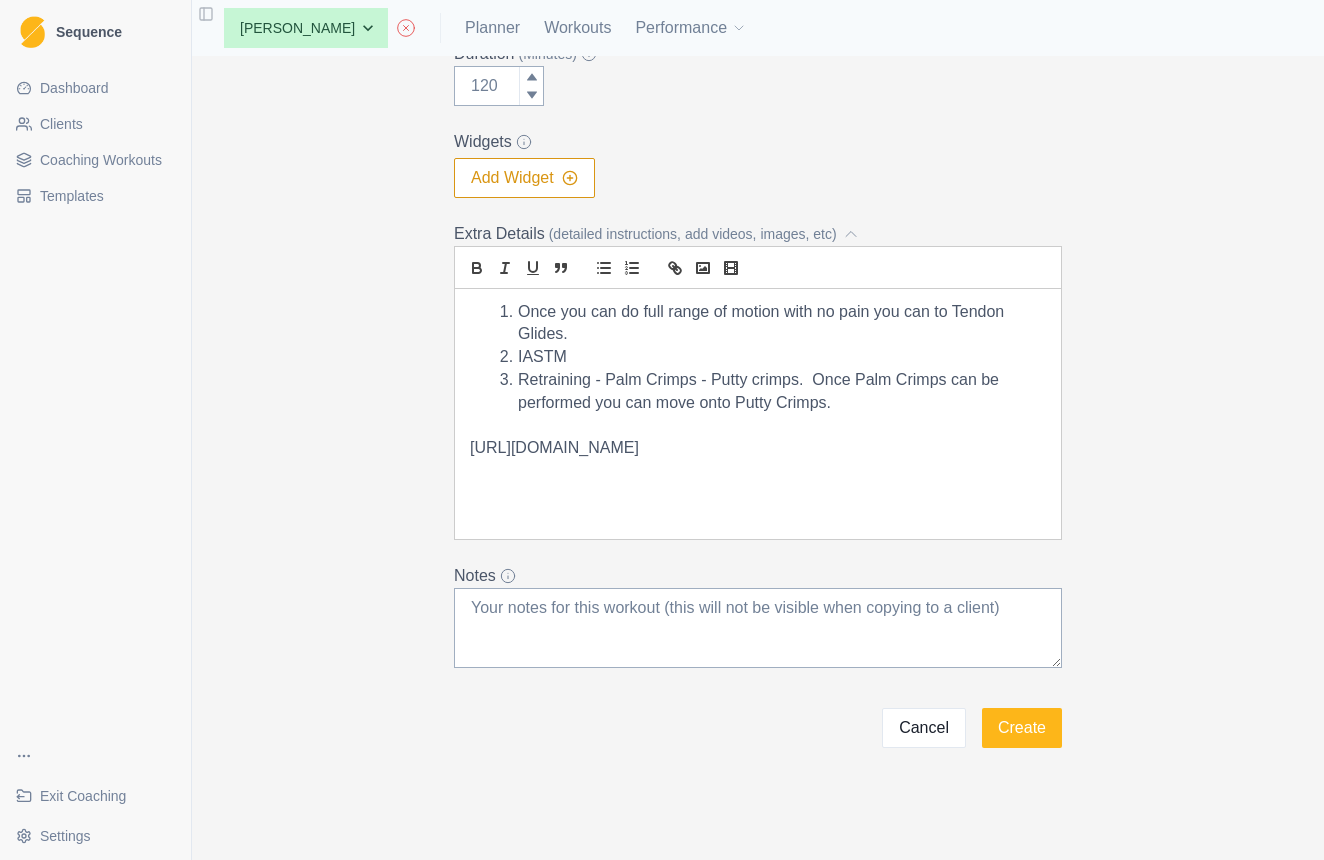 click on "Once you can do full range of motion with no pain you can to Tendon Glides. IASTM Retraining - Palm Crimps - Putty crimps.  Once Palm Crimps can be performed you can move onto Putty Crimps. https://www.hoopersbeta.com/library/a2-pulley-manual-for-climbers" at bounding box center [758, 414] 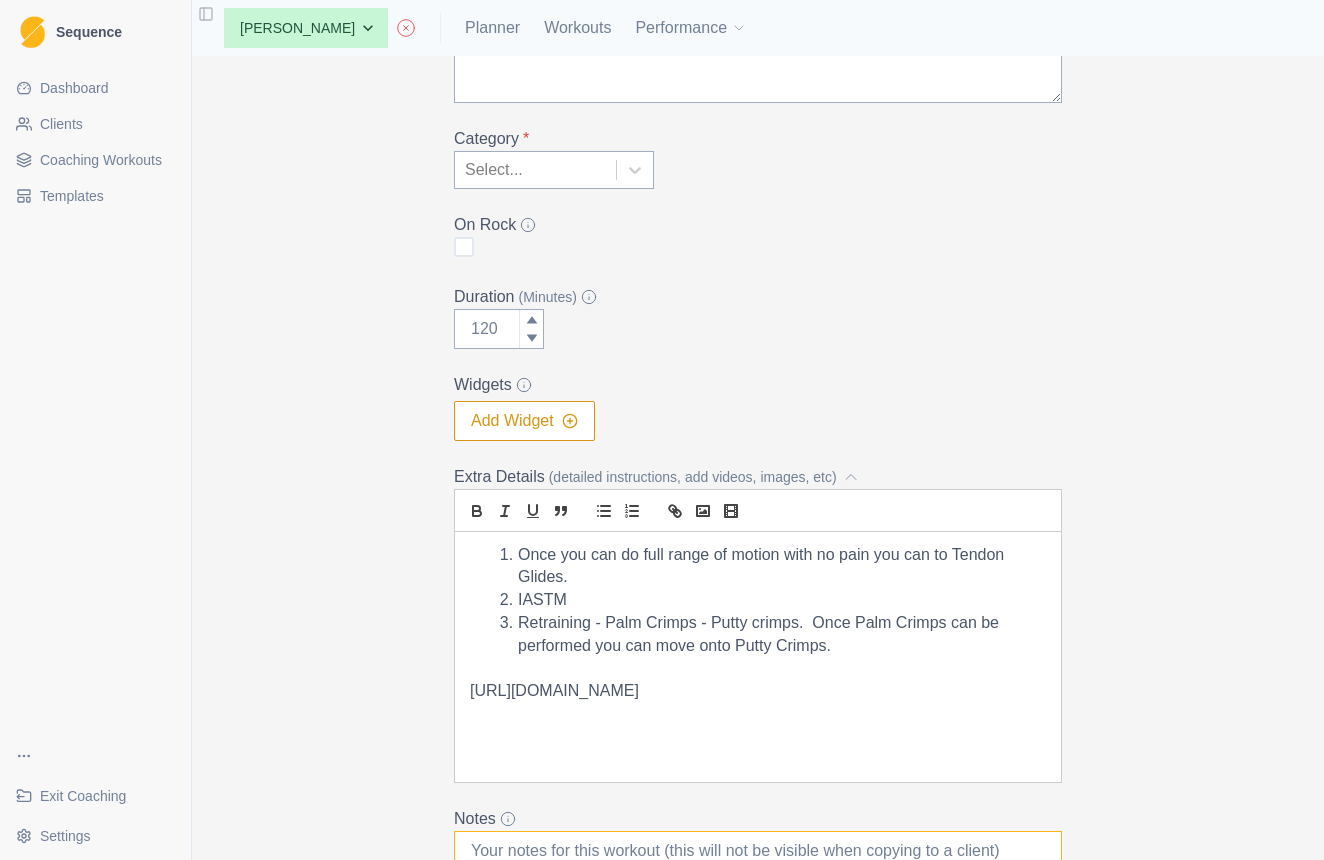 scroll, scrollTop: 271, scrollLeft: 0, axis: vertical 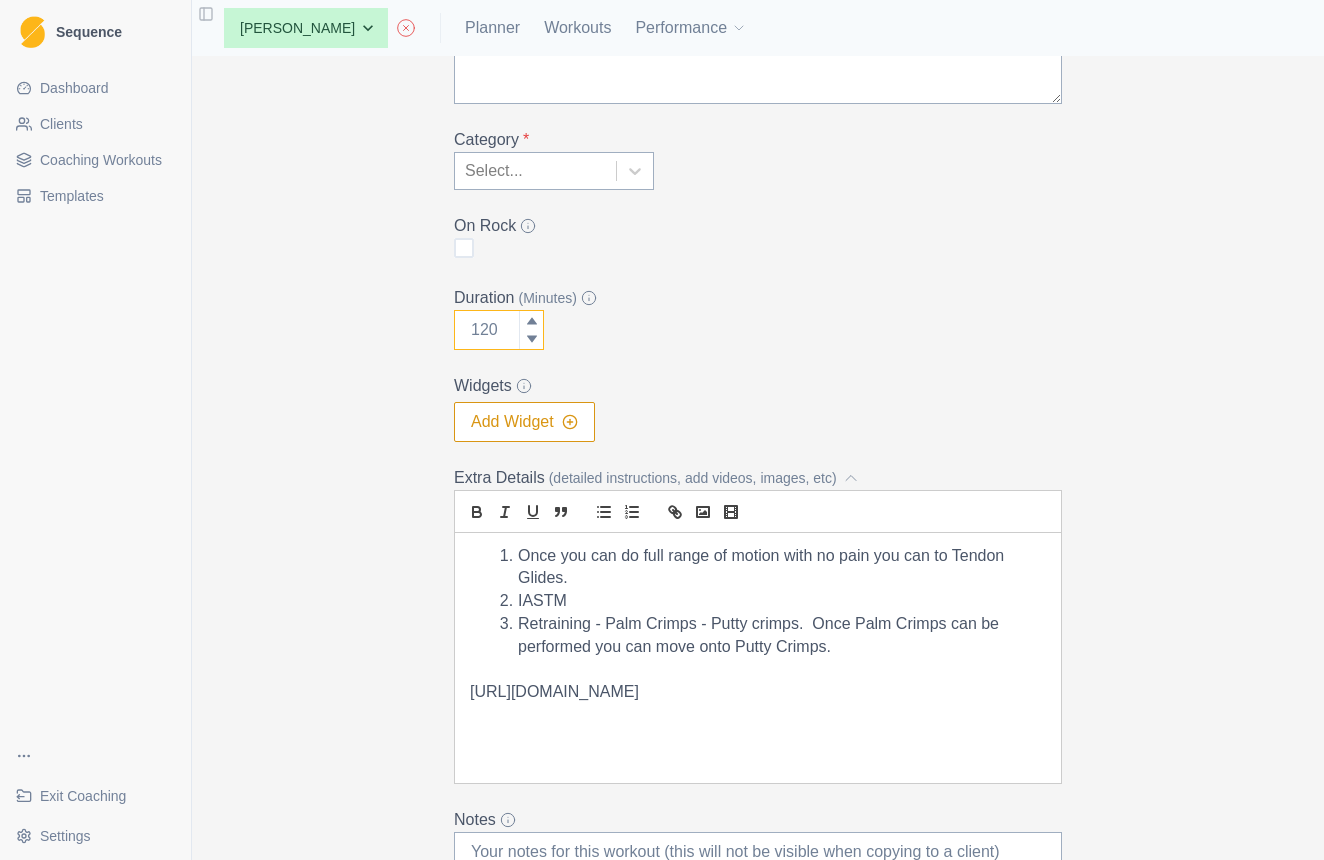 click on "Duration   (Minutes)" at bounding box center [499, 330] 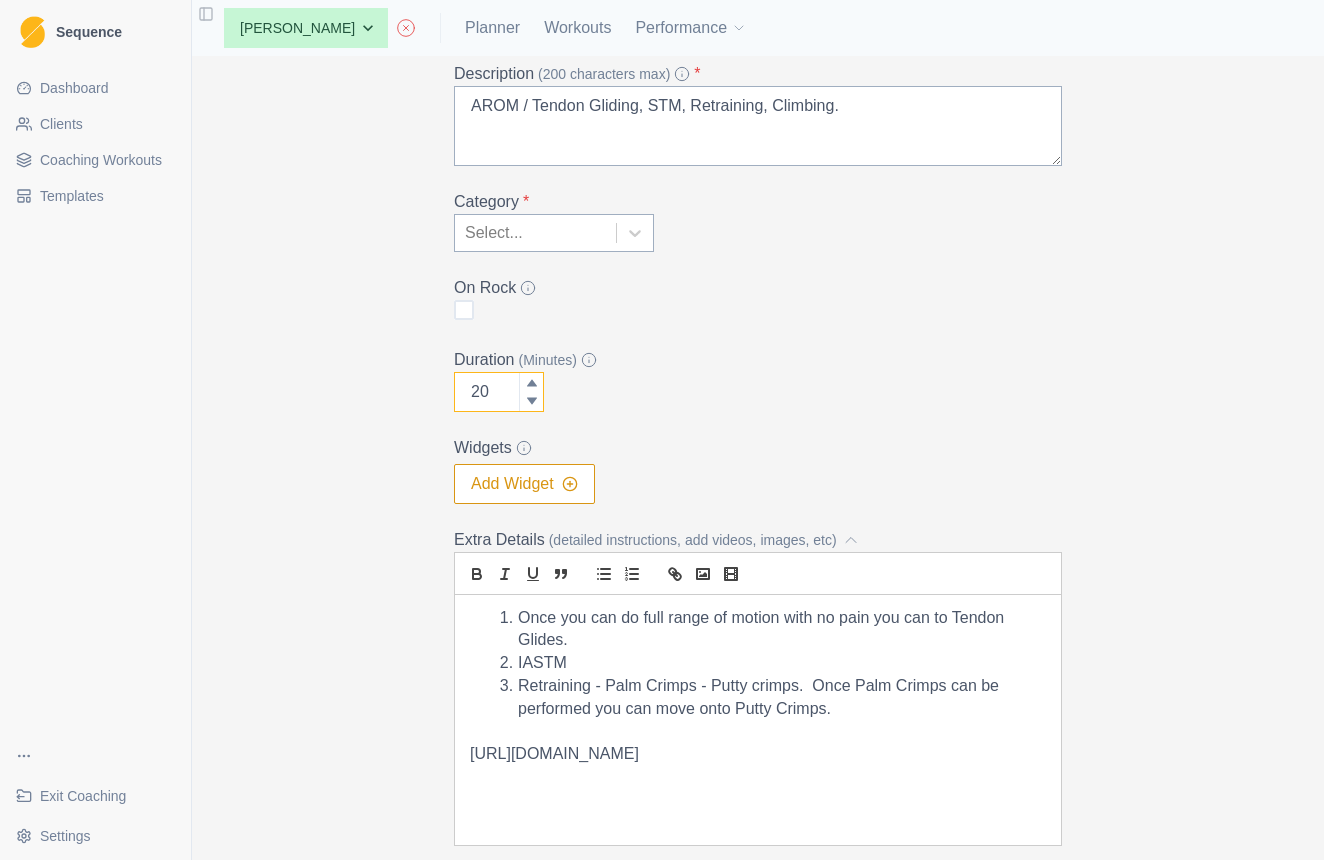 scroll, scrollTop: 208, scrollLeft: 0, axis: vertical 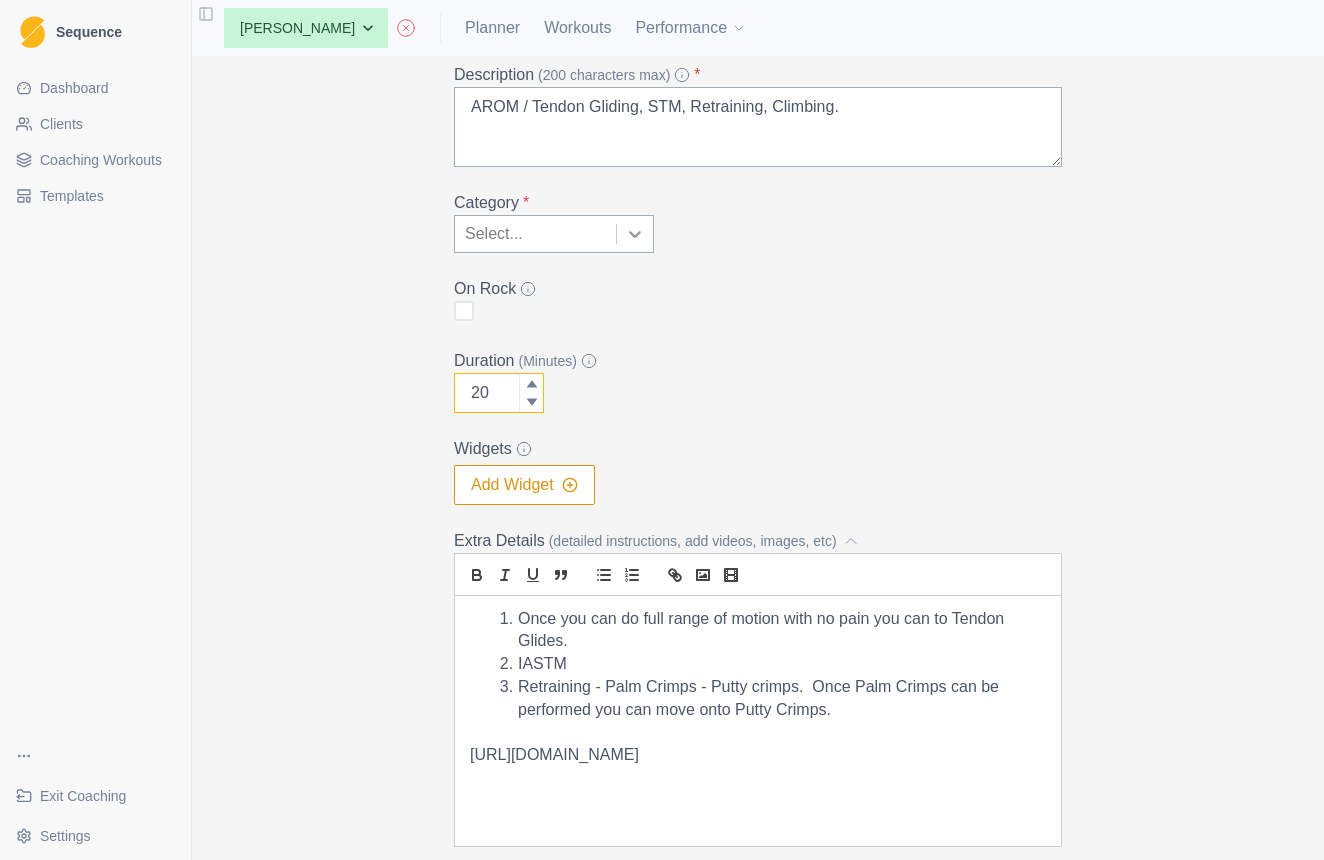 type on "20" 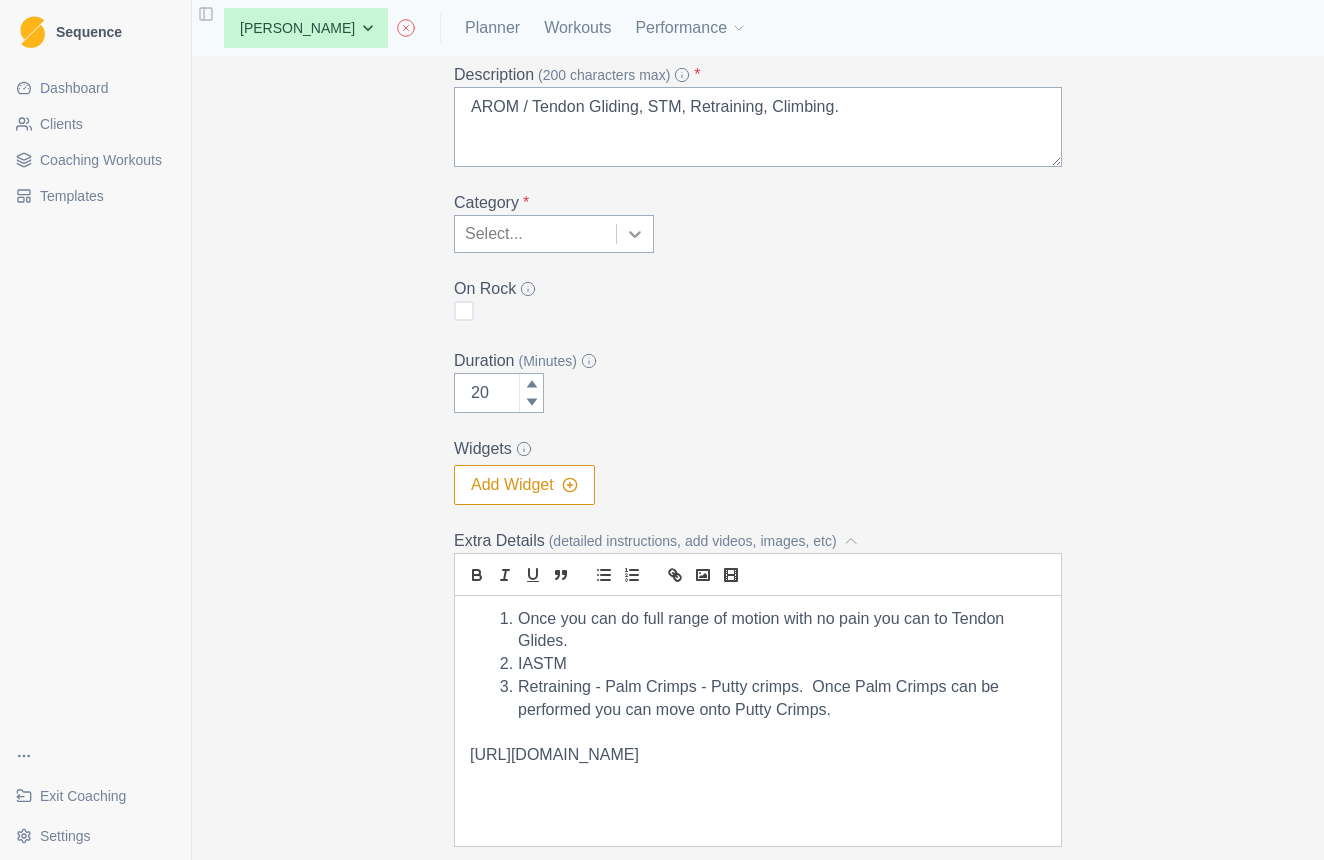 click at bounding box center [635, 234] 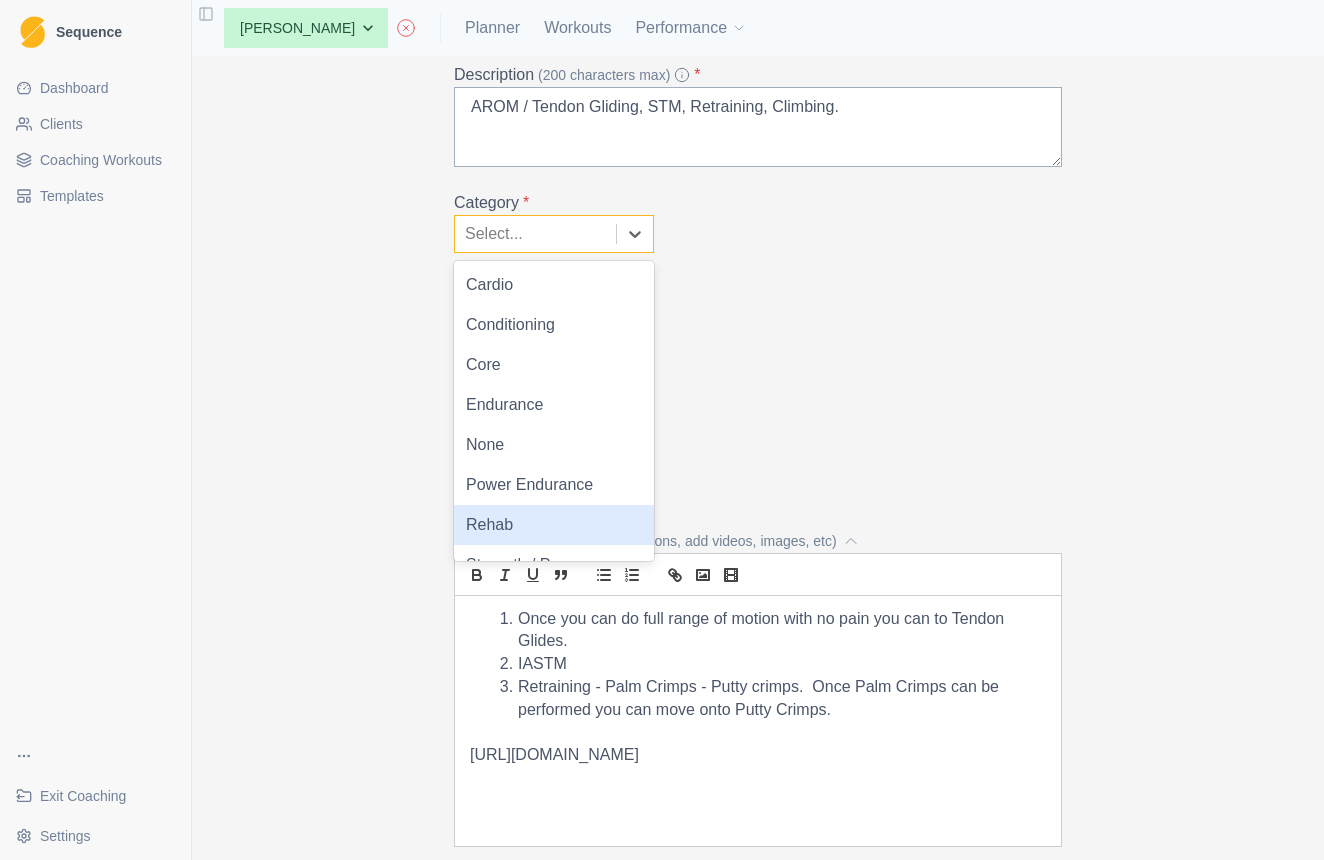click on "Rehab" at bounding box center [554, 525] 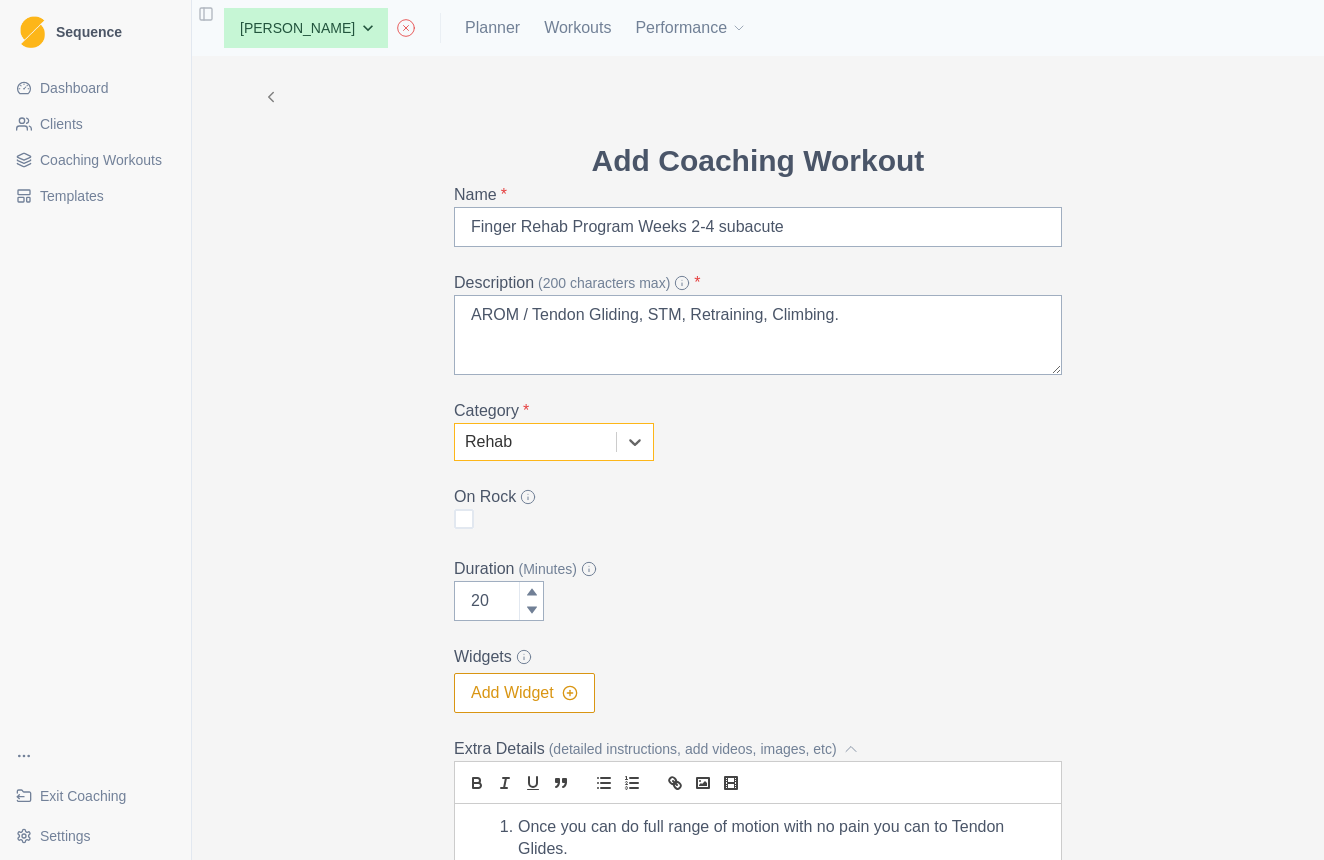 scroll, scrollTop: 0, scrollLeft: 0, axis: both 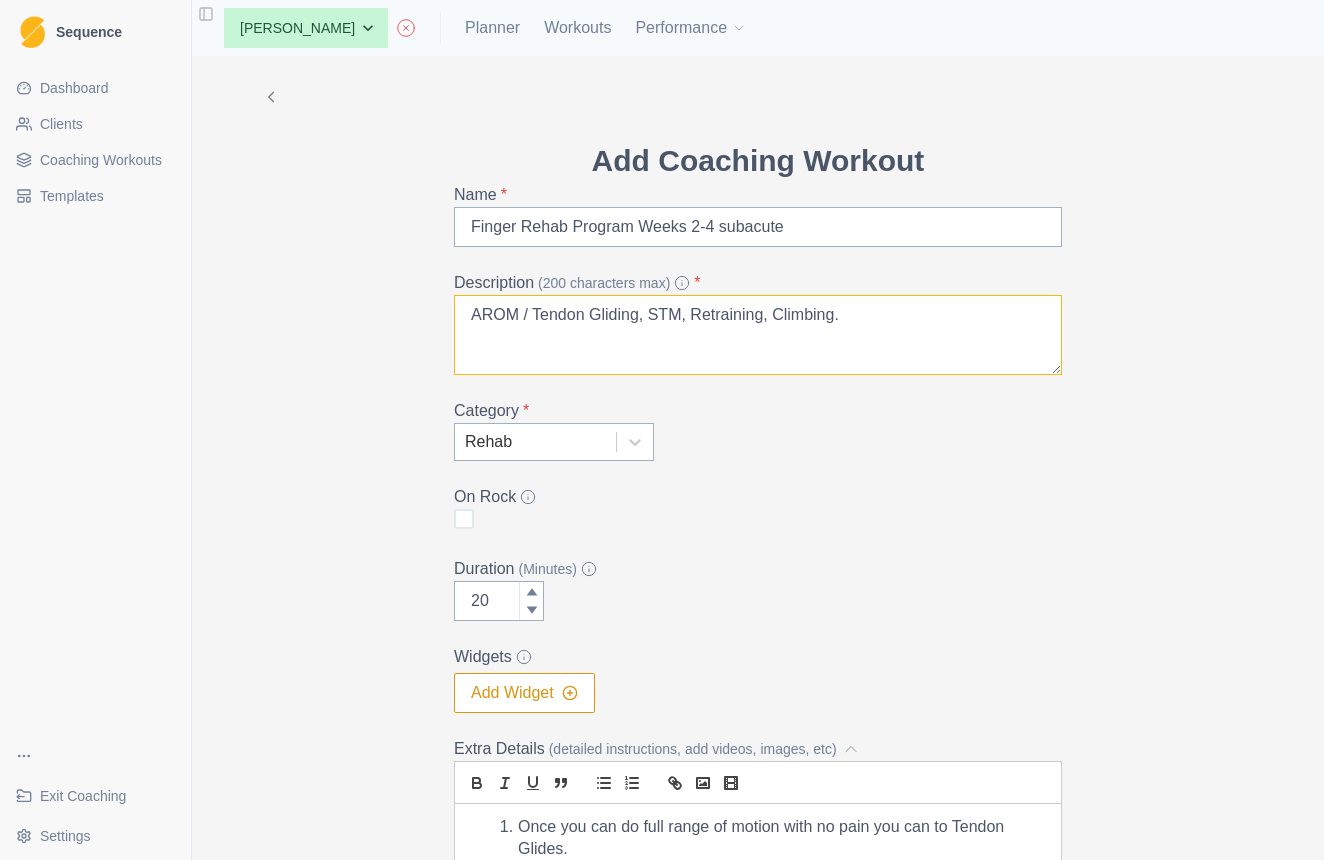 drag, startPoint x: 836, startPoint y: 317, endPoint x: 777, endPoint y: 316, distance: 59.008472 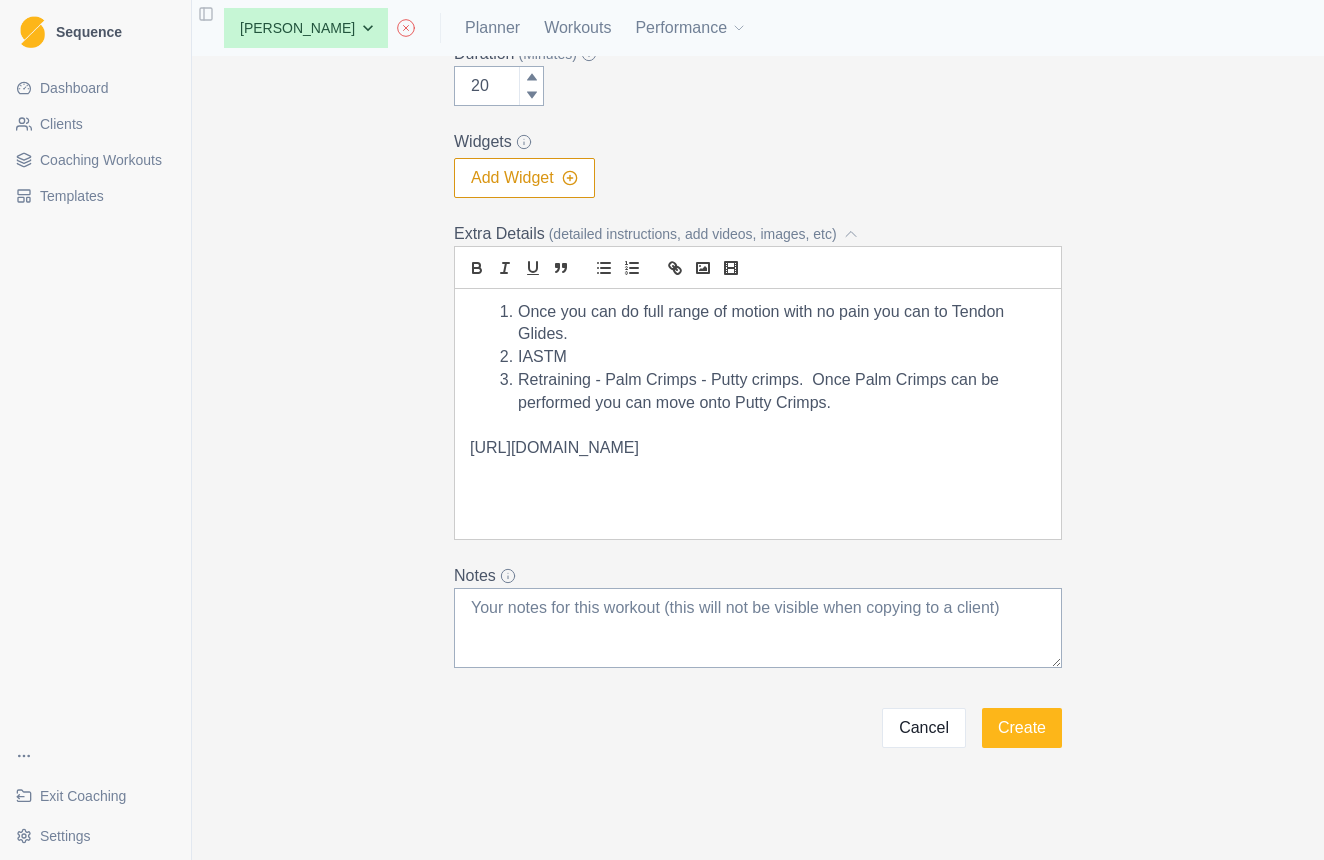 scroll, scrollTop: 516, scrollLeft: 0, axis: vertical 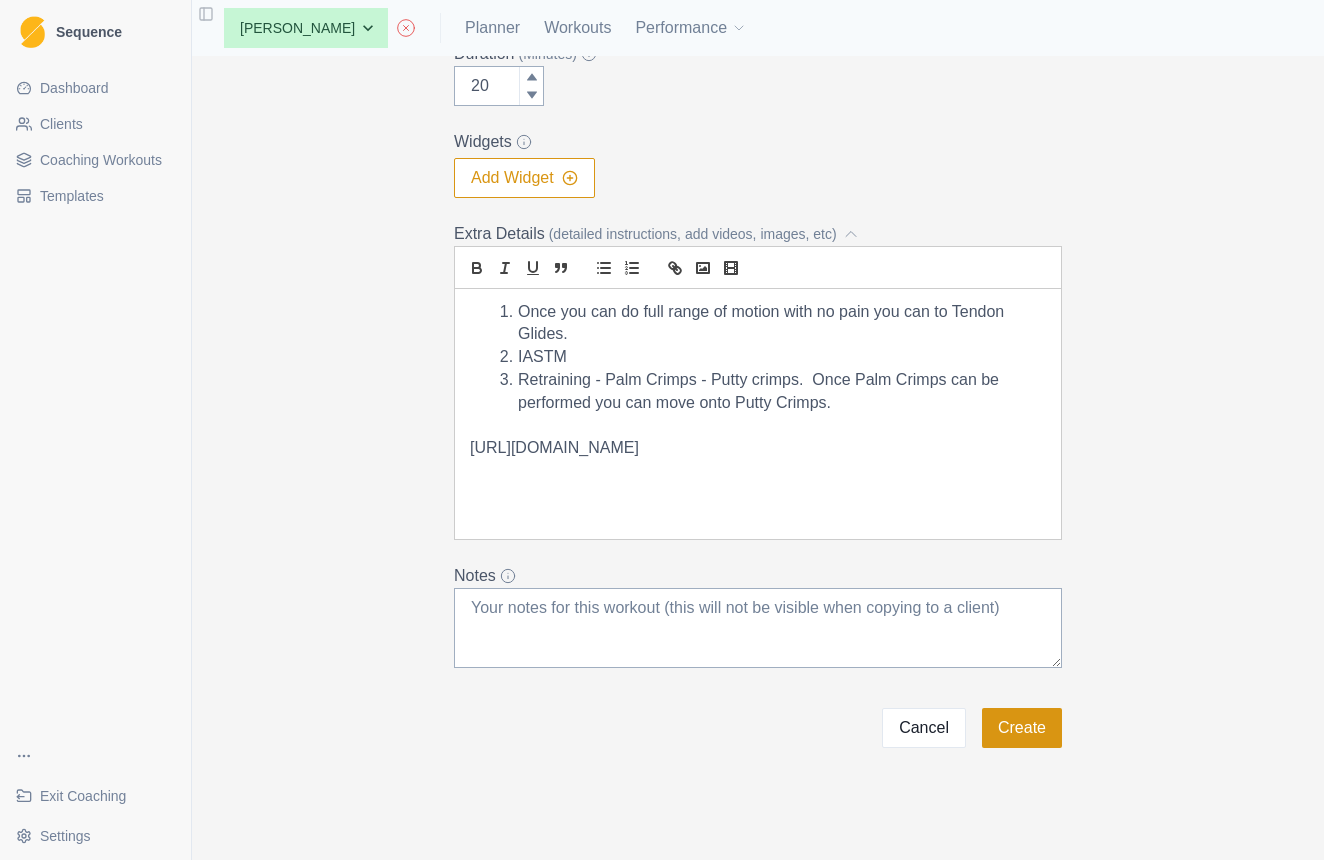 type on "AROM / Tendon Gliding, STM, Retraining." 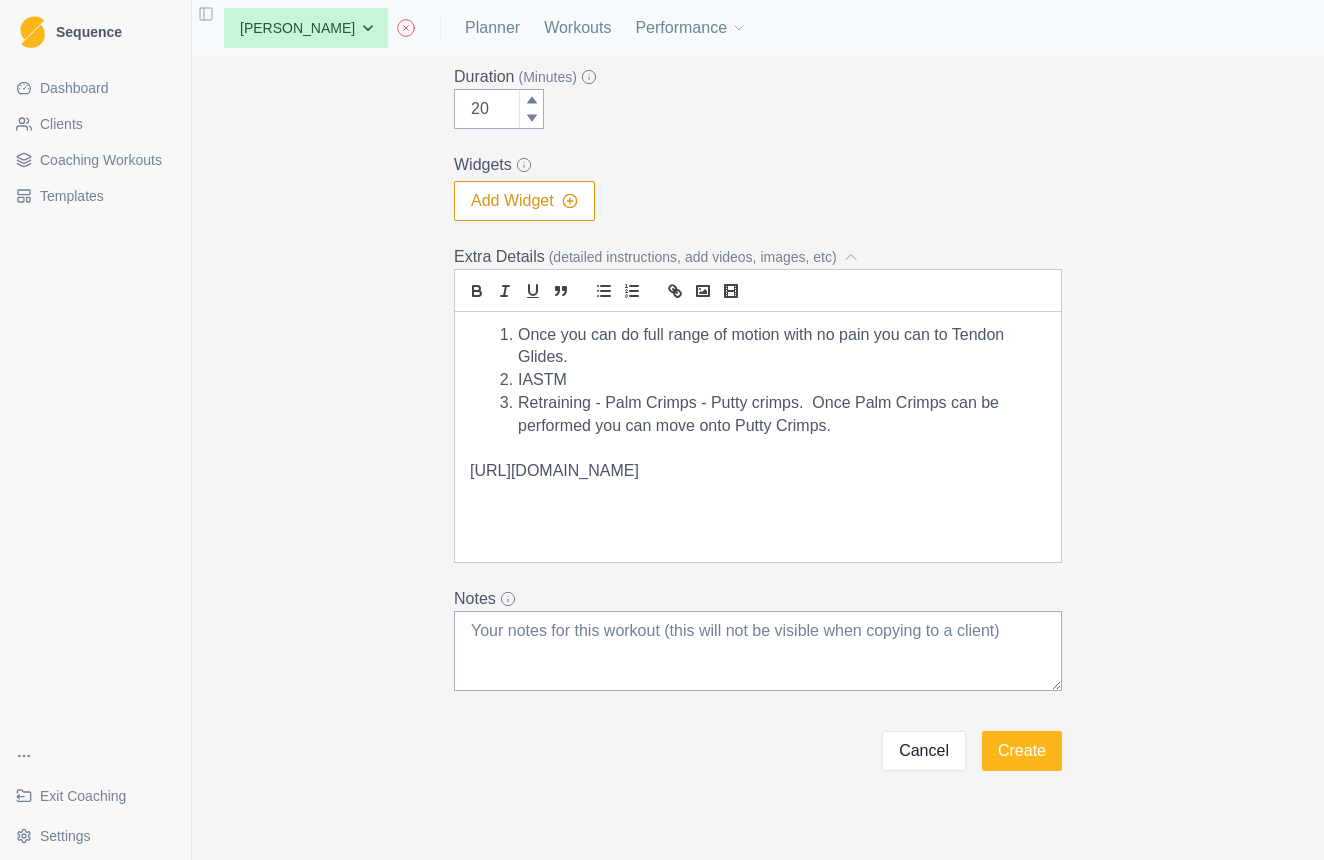 scroll, scrollTop: 0, scrollLeft: 0, axis: both 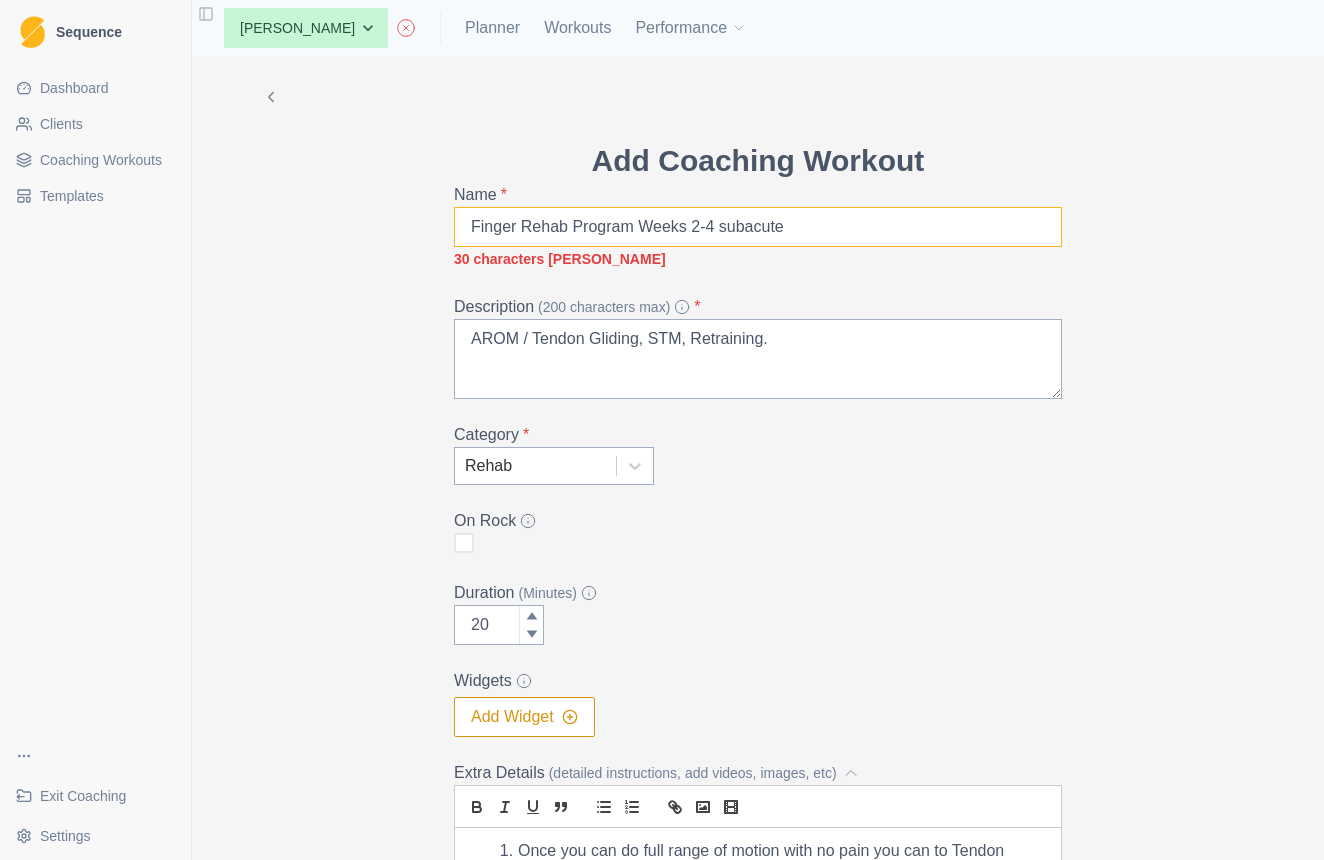 click on "Finger Rehab Program Weeks 2-4 subacute" at bounding box center [758, 227] 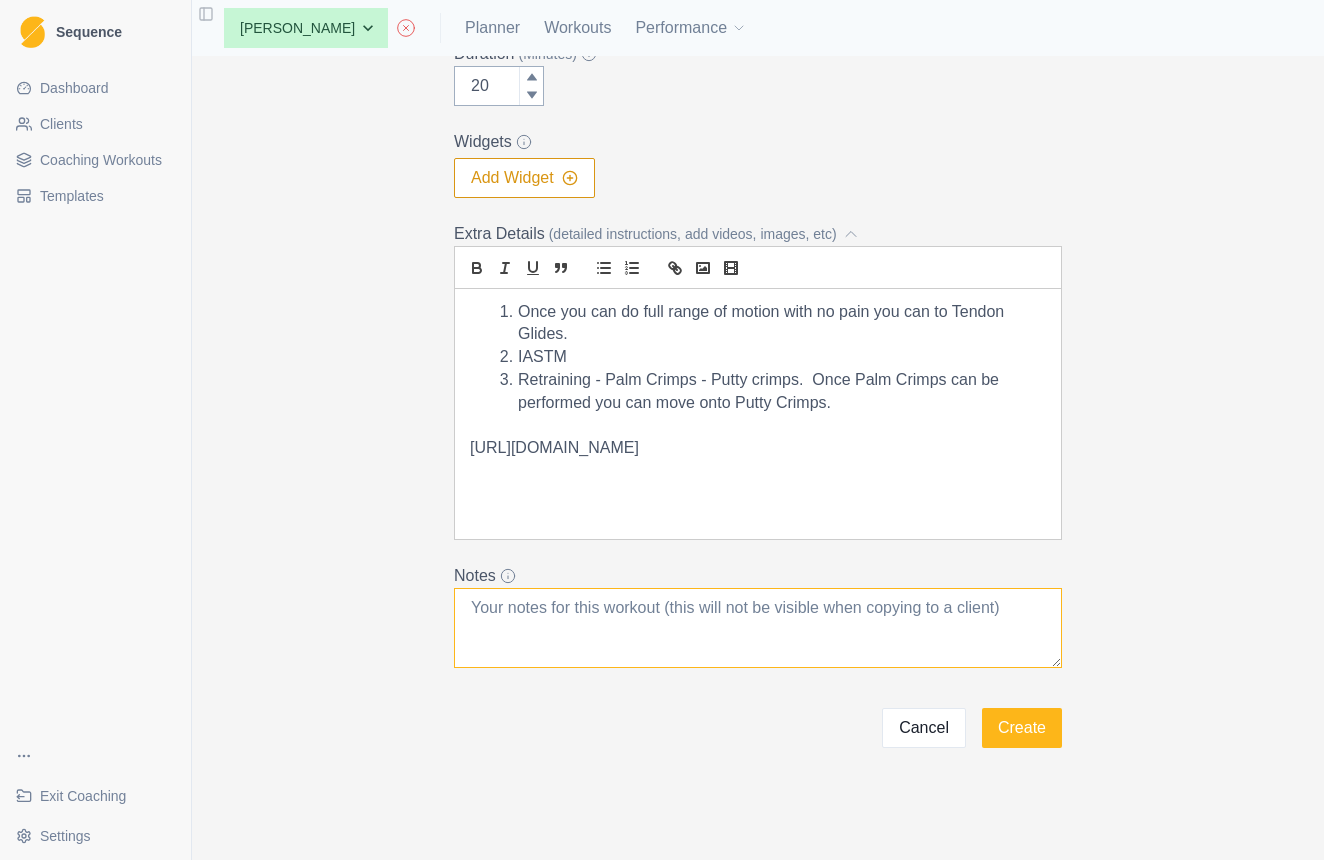 scroll, scrollTop: 516, scrollLeft: 0, axis: vertical 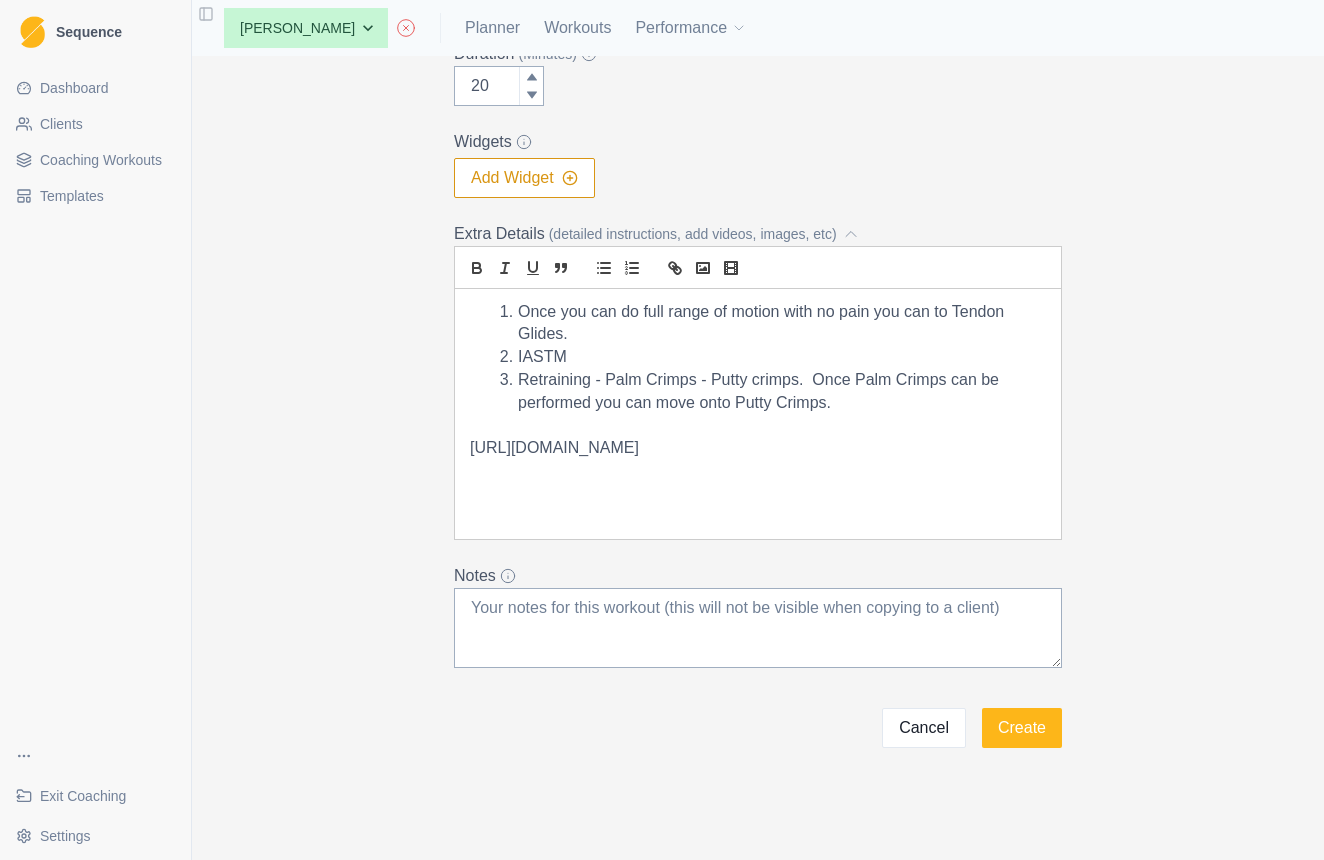 type on "Finger Rehab Prog W 2-4" 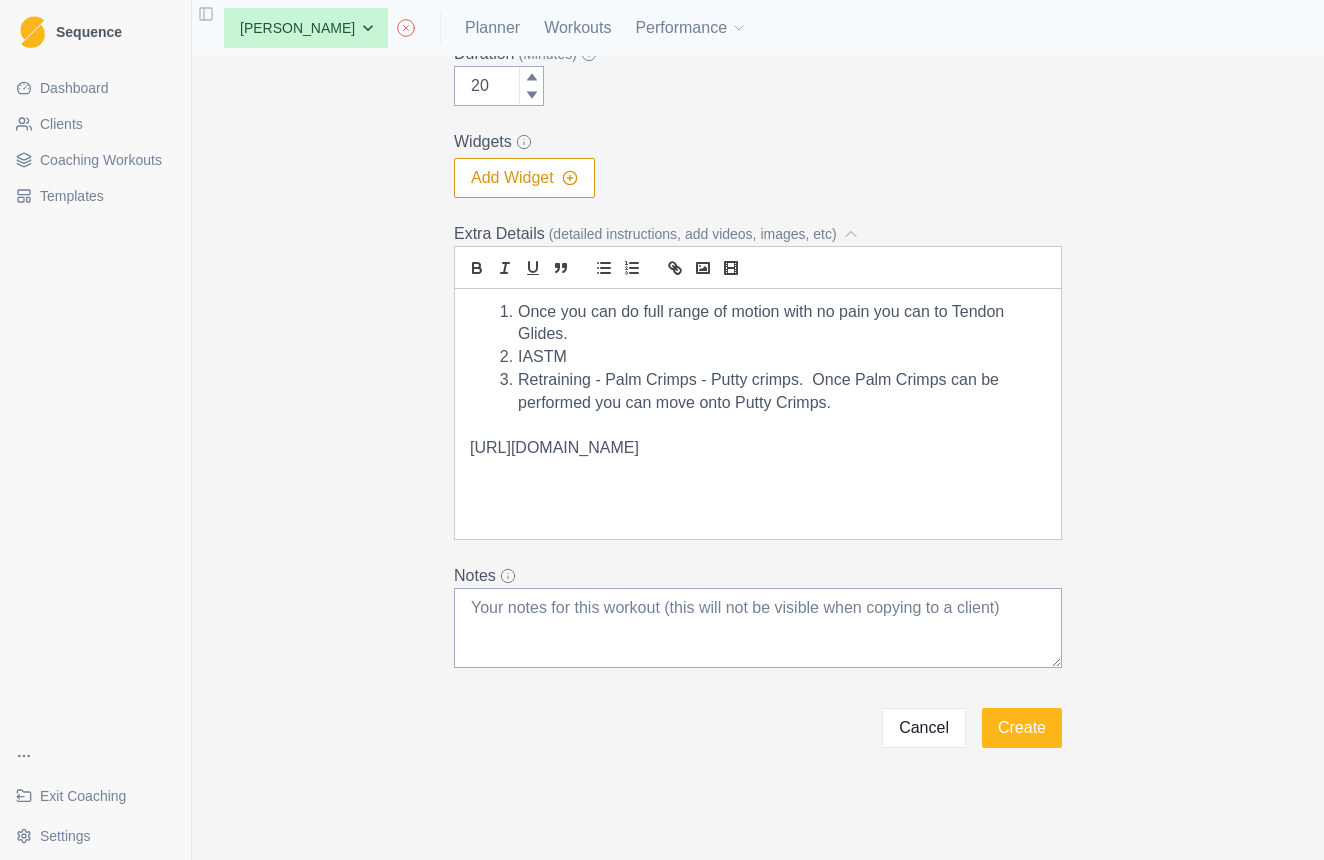 drag, startPoint x: 951, startPoint y: 447, endPoint x: 471, endPoint y: 438, distance: 480.08438 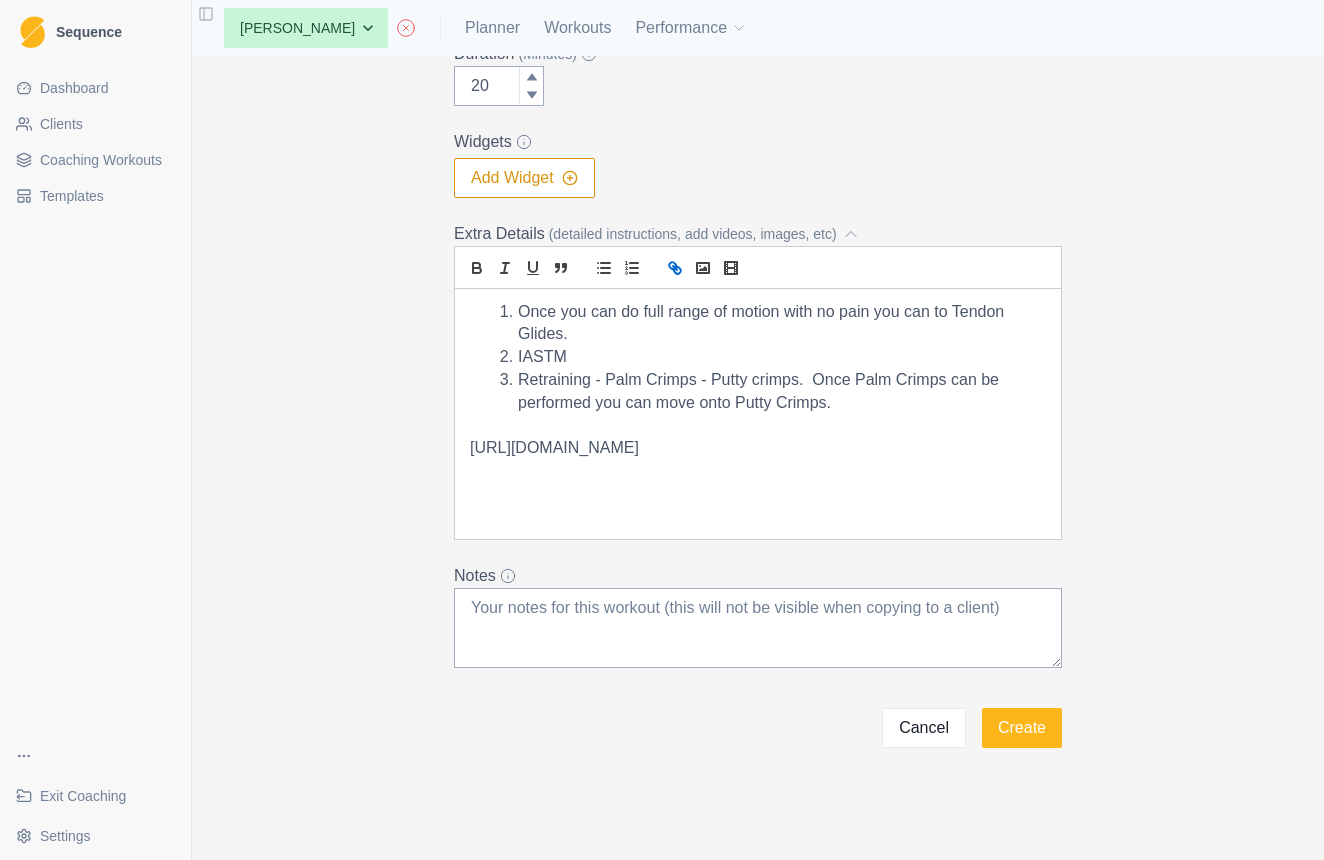 click 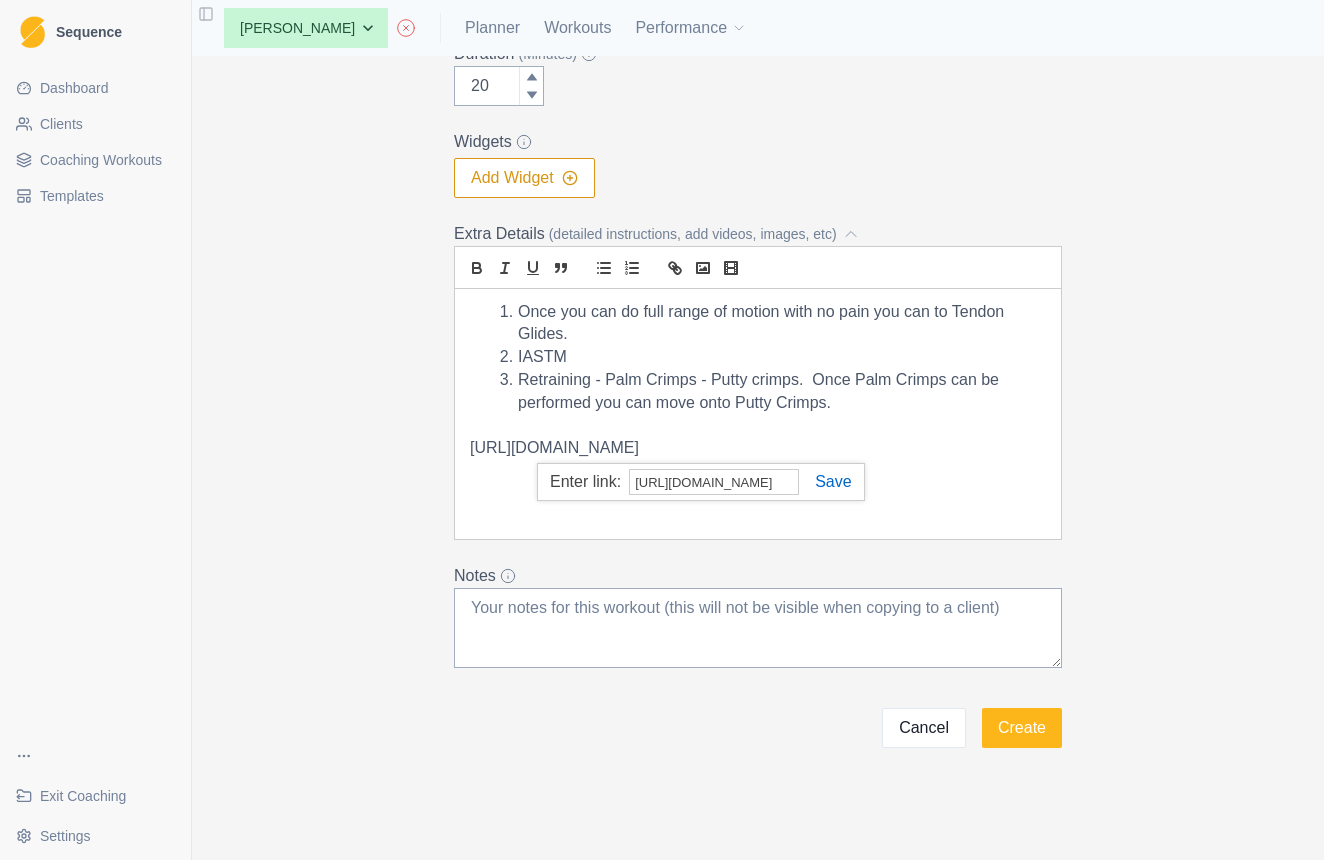 click at bounding box center (825, 481) 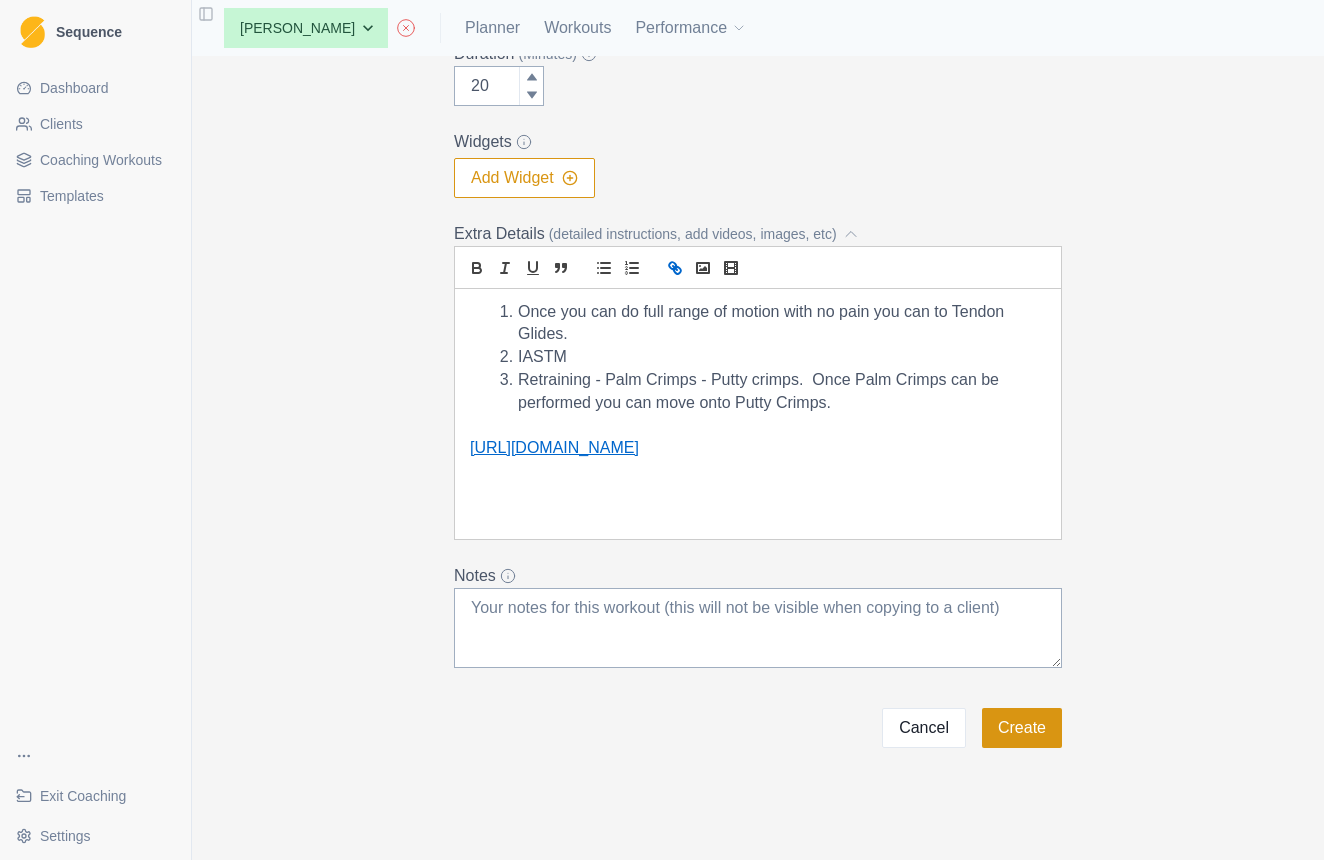 click on "Create" at bounding box center [1022, 728] 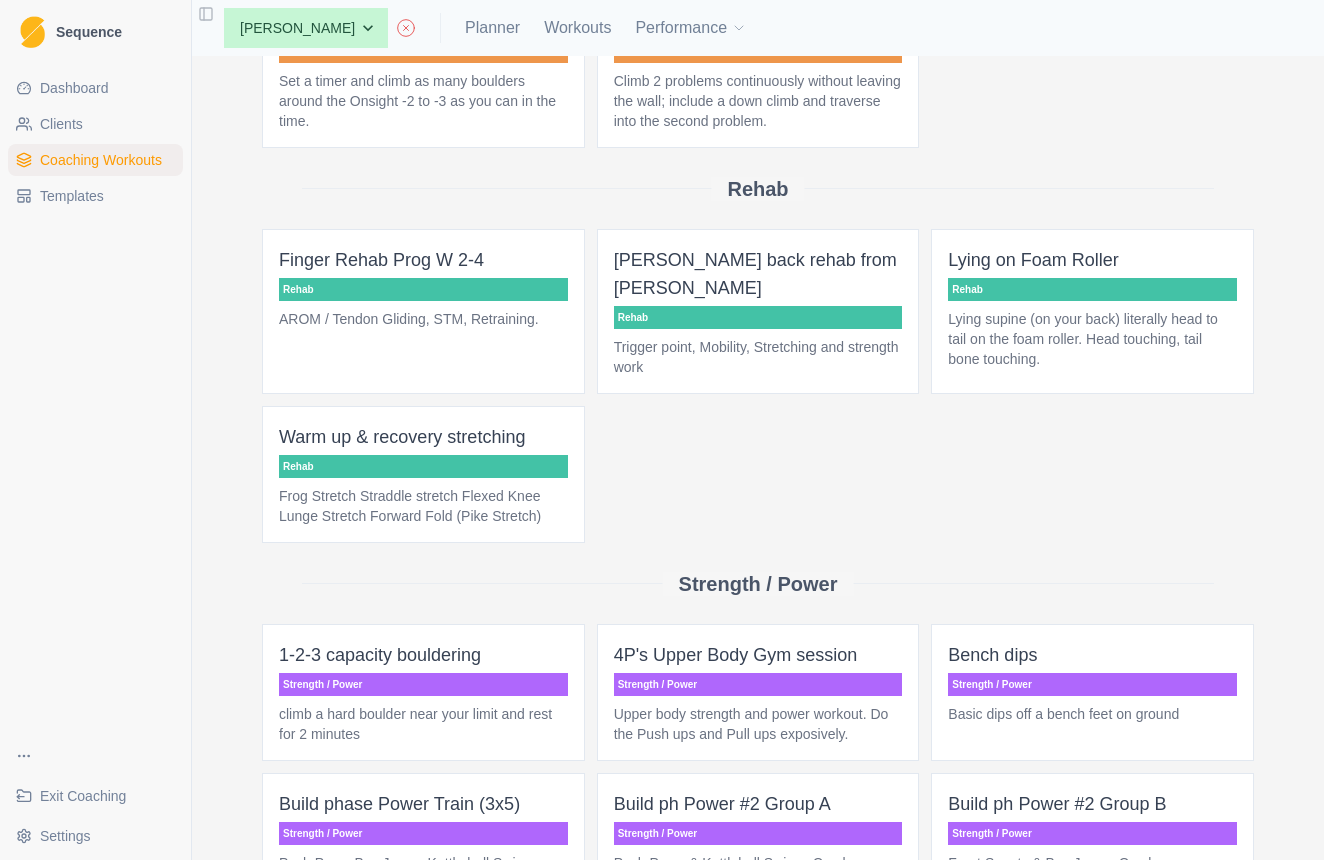 scroll, scrollTop: 3425, scrollLeft: 0, axis: vertical 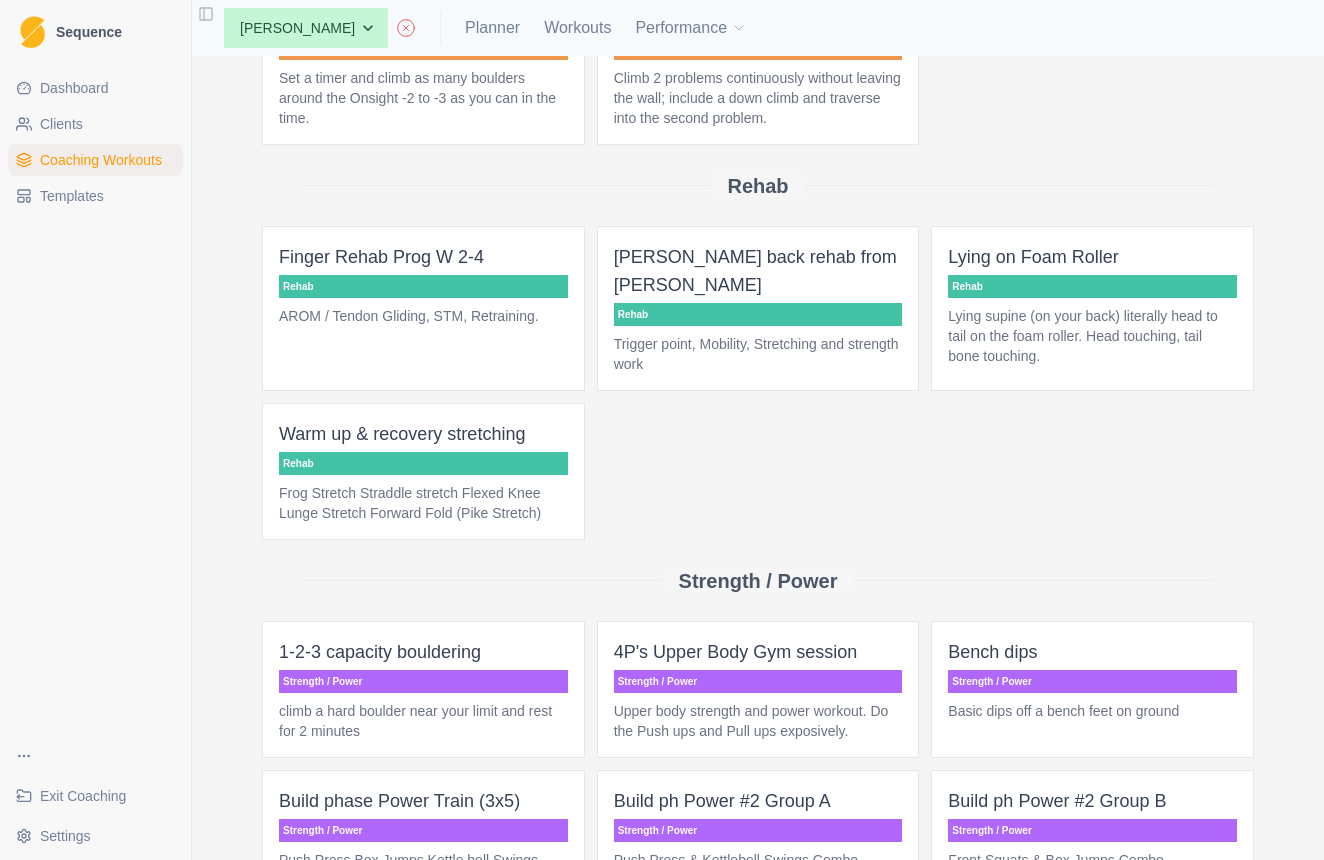 click on "Finger Rehab Prog W 2-4  Rehab AROM / Tendon Gliding, STM, Retraining." at bounding box center [423, 308] 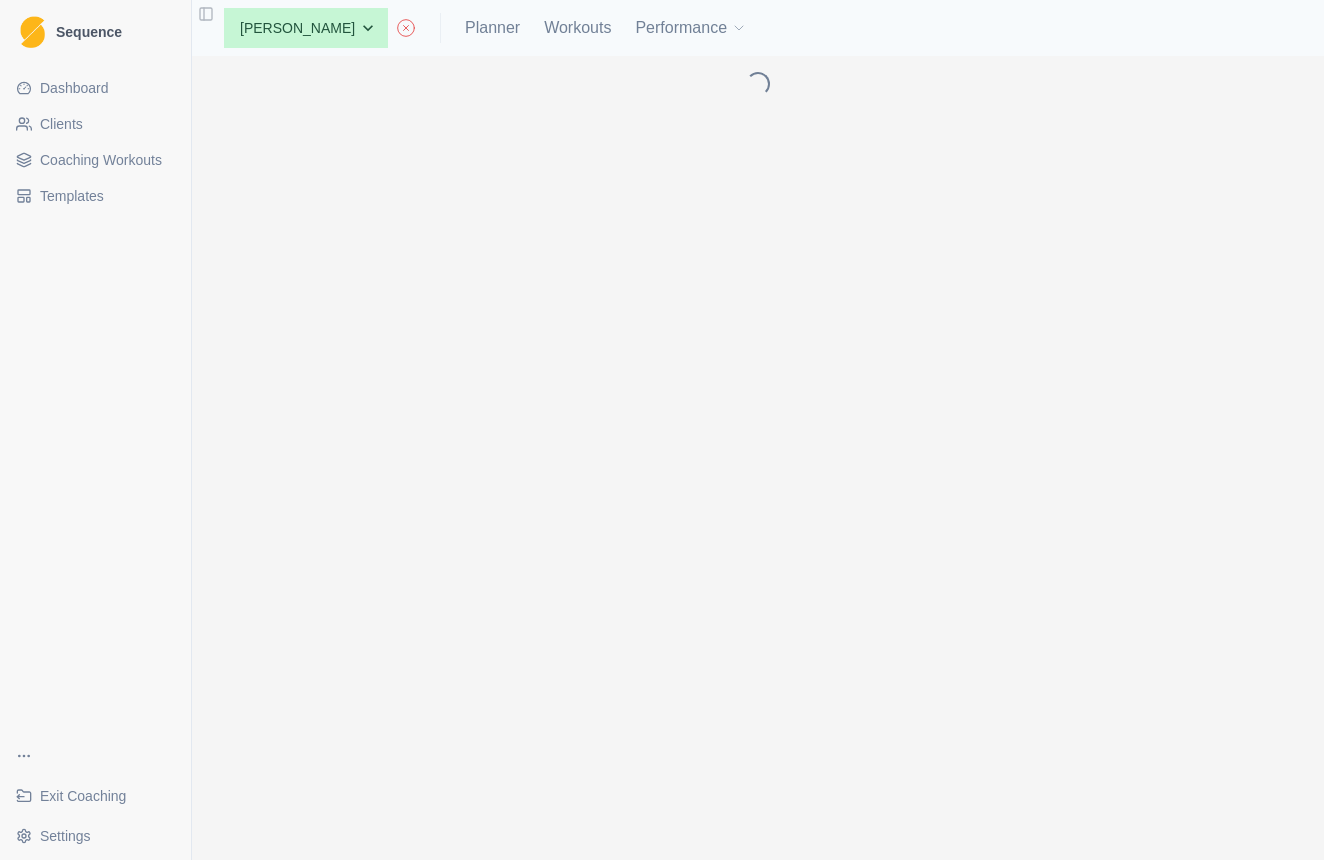 scroll, scrollTop: 0, scrollLeft: 0, axis: both 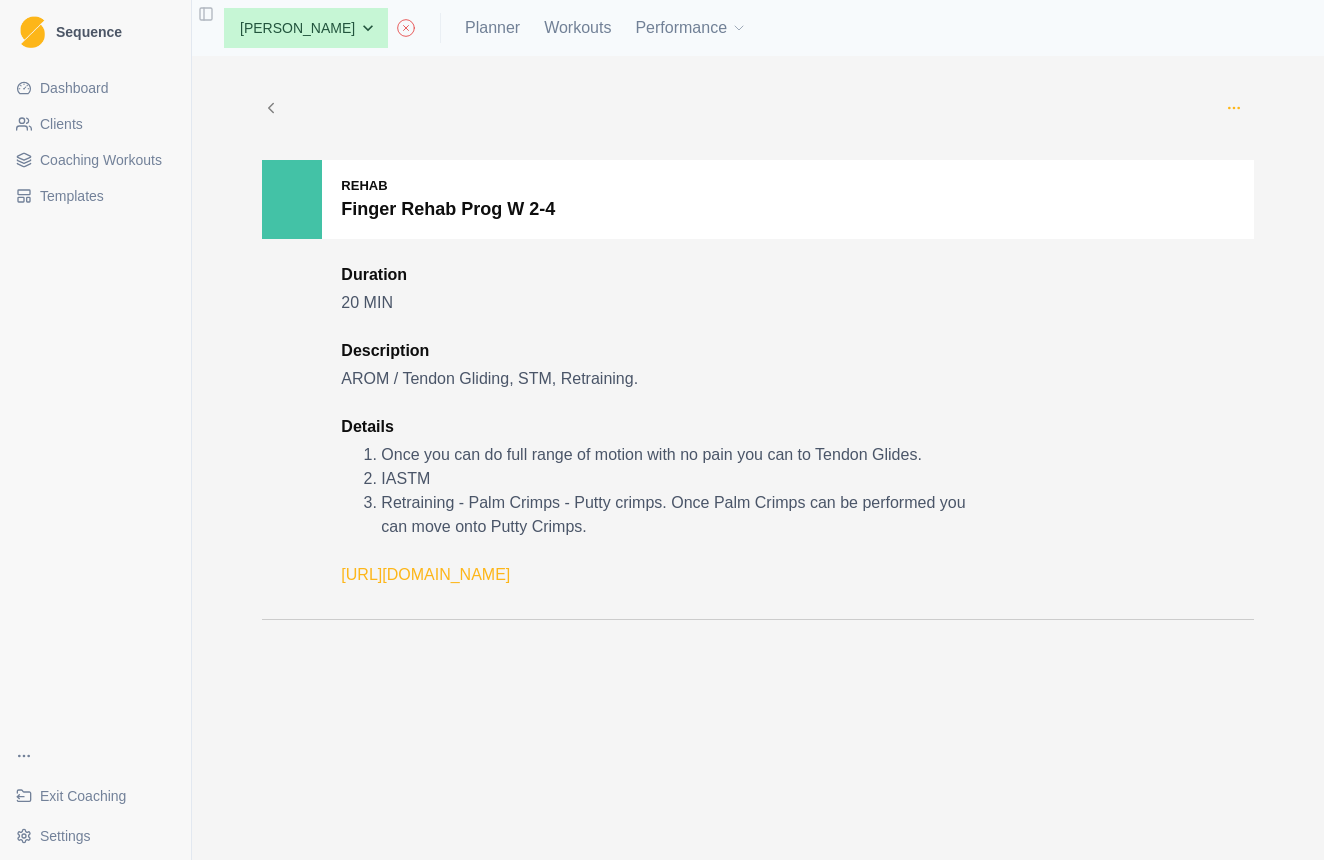 click 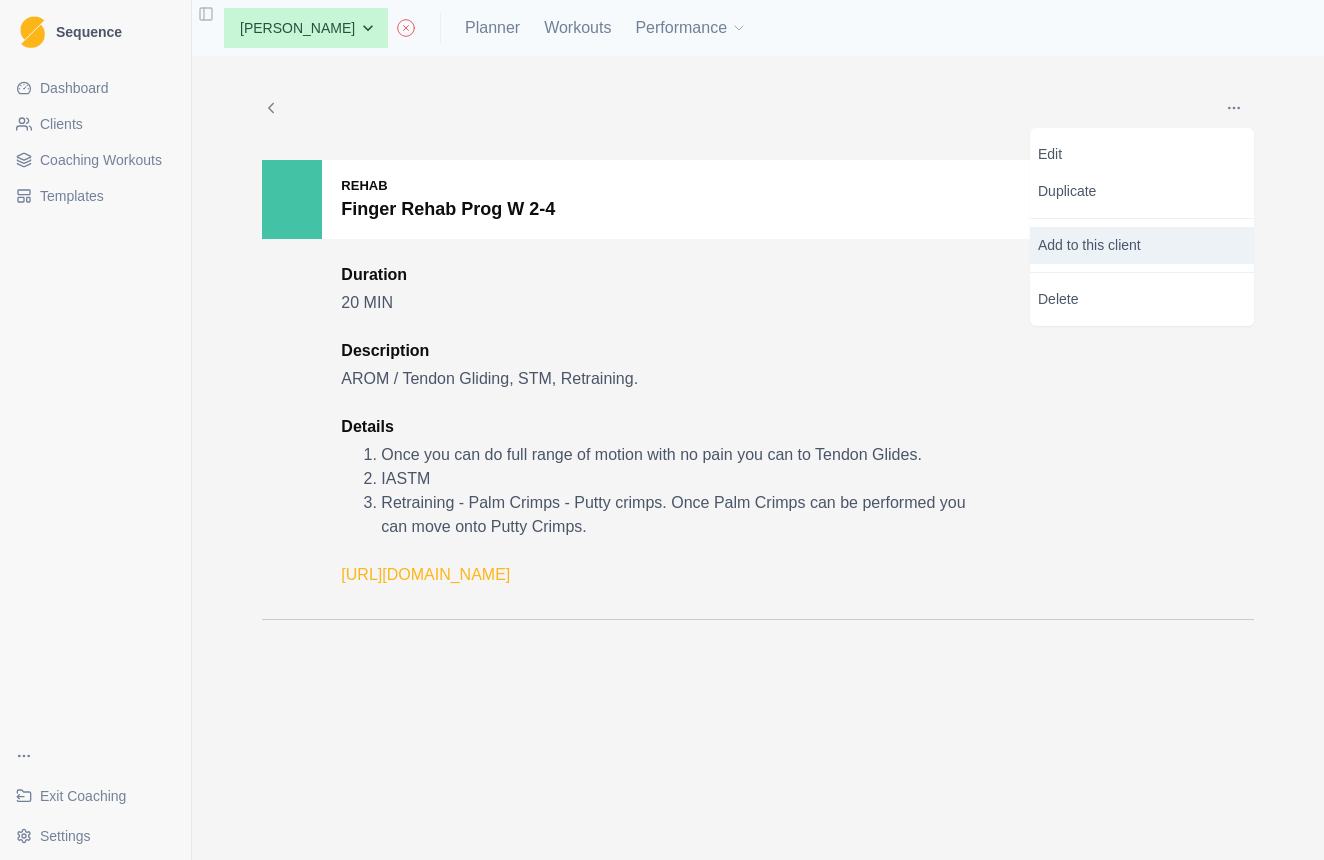 click on "Add to this client" at bounding box center (1142, 245) 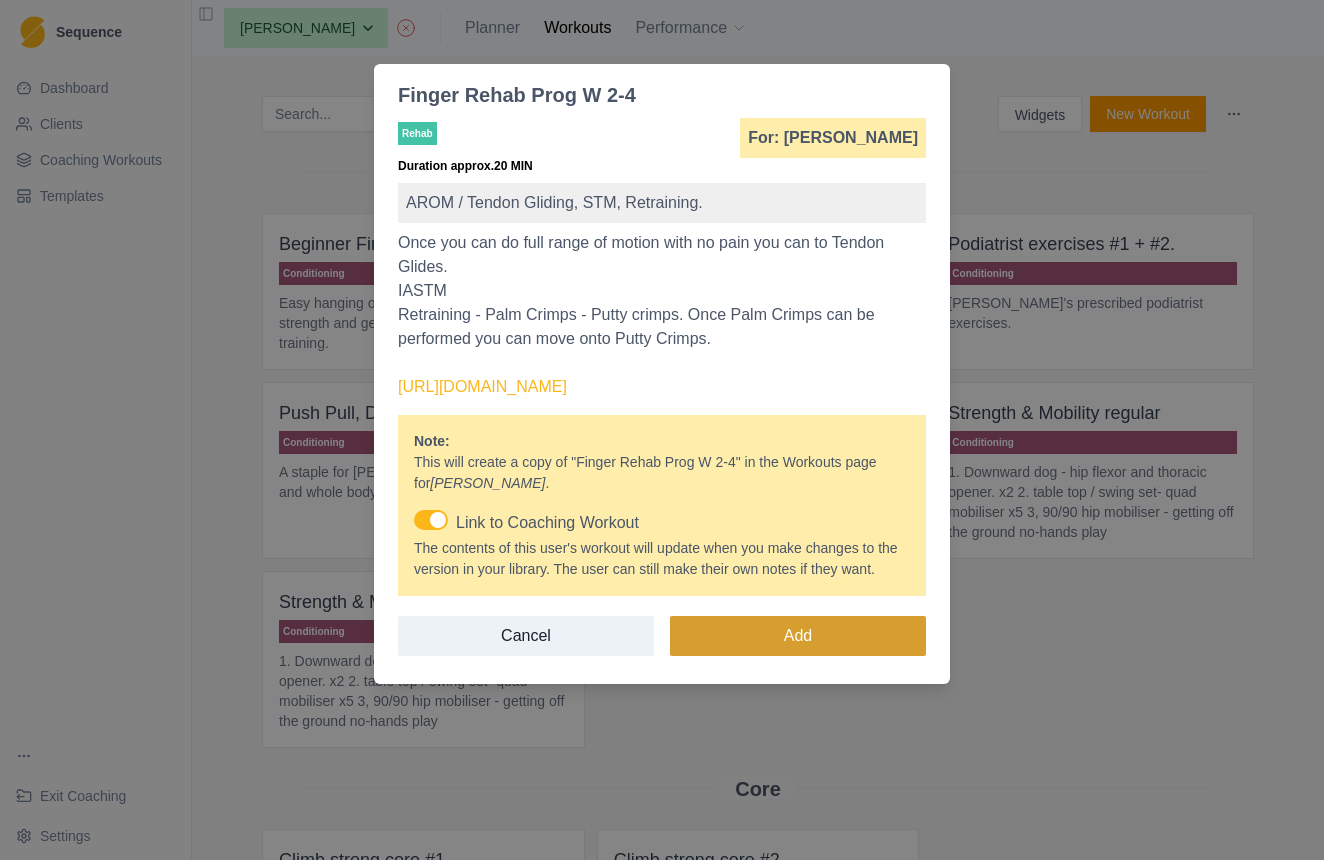 click on "Add" at bounding box center (798, 636) 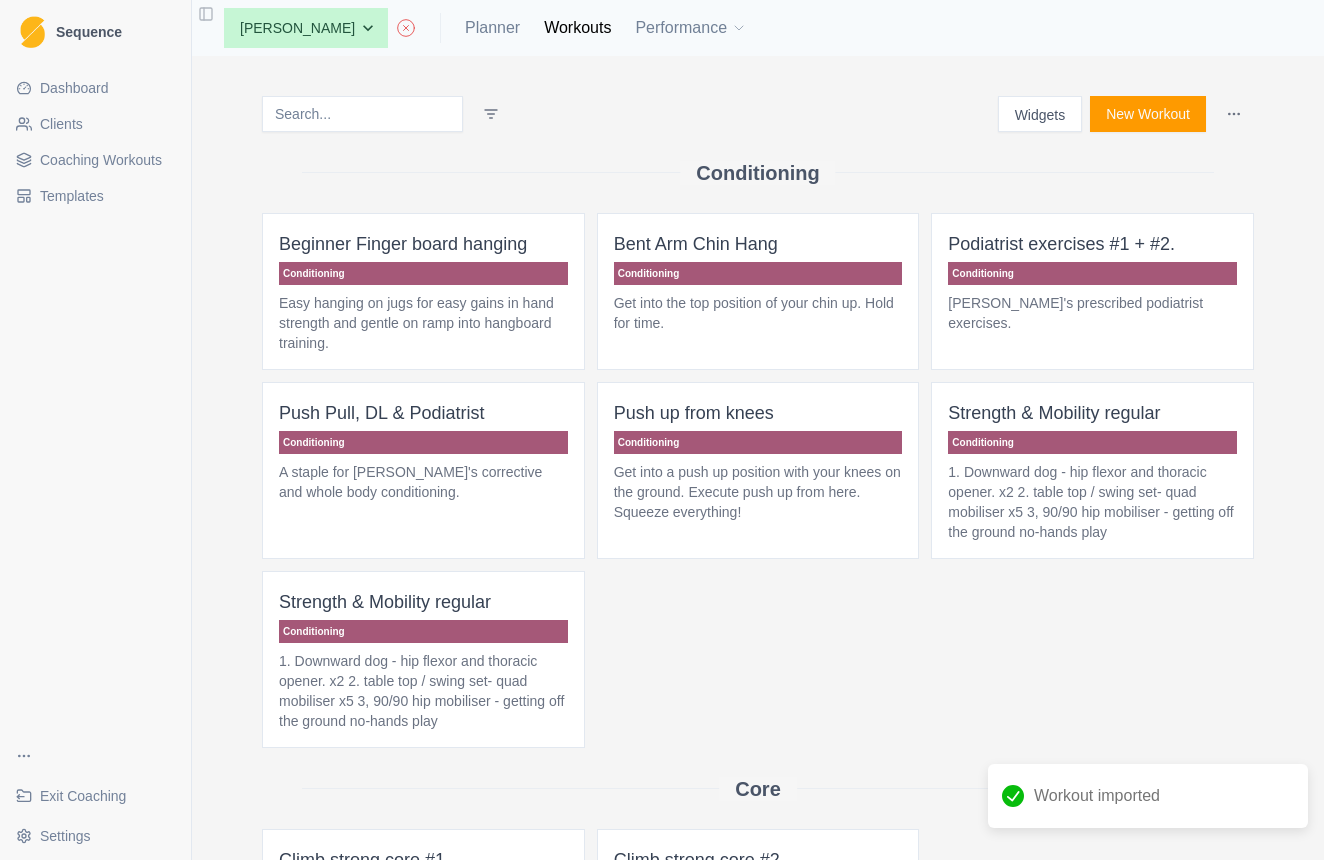 scroll, scrollTop: 0, scrollLeft: 0, axis: both 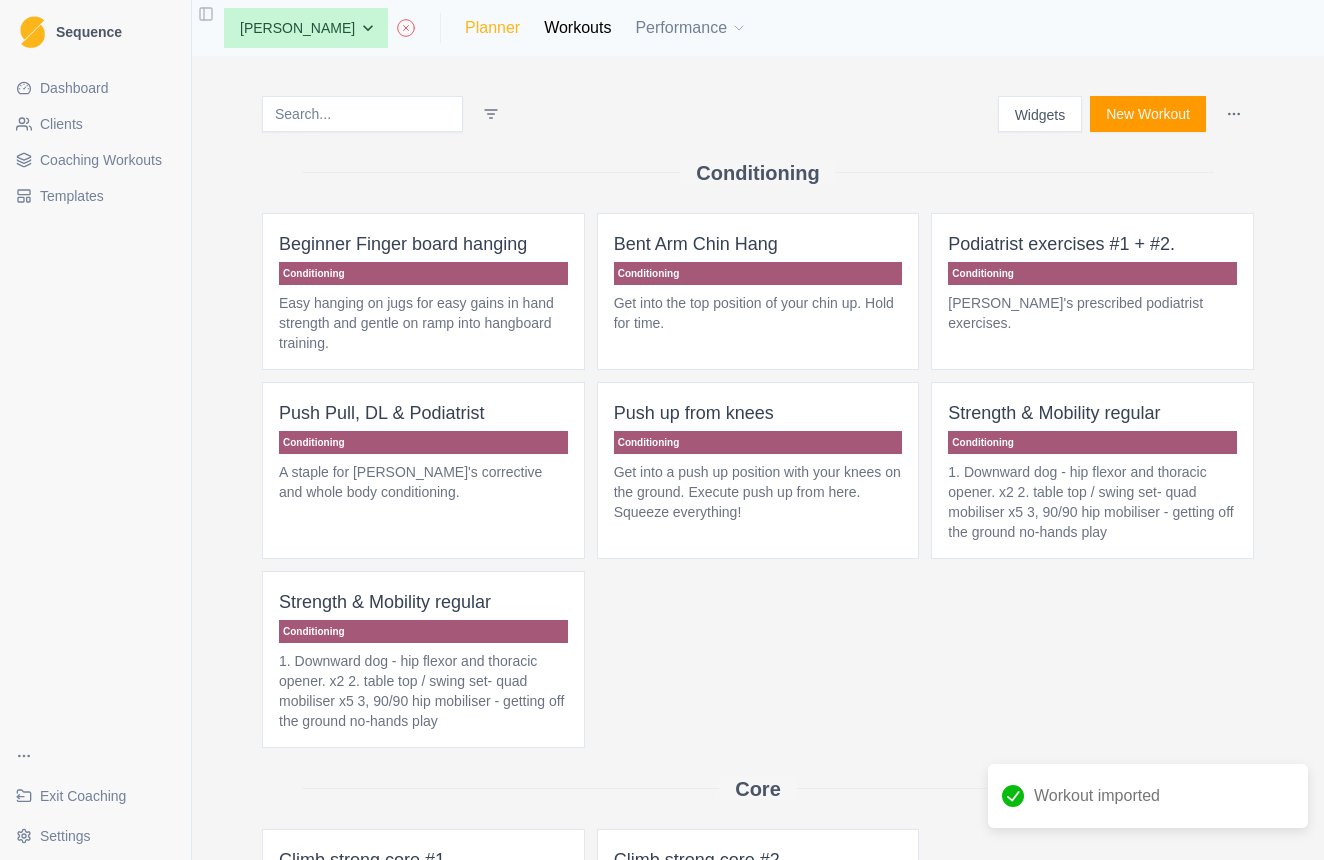 click on "Planner" at bounding box center [492, 28] 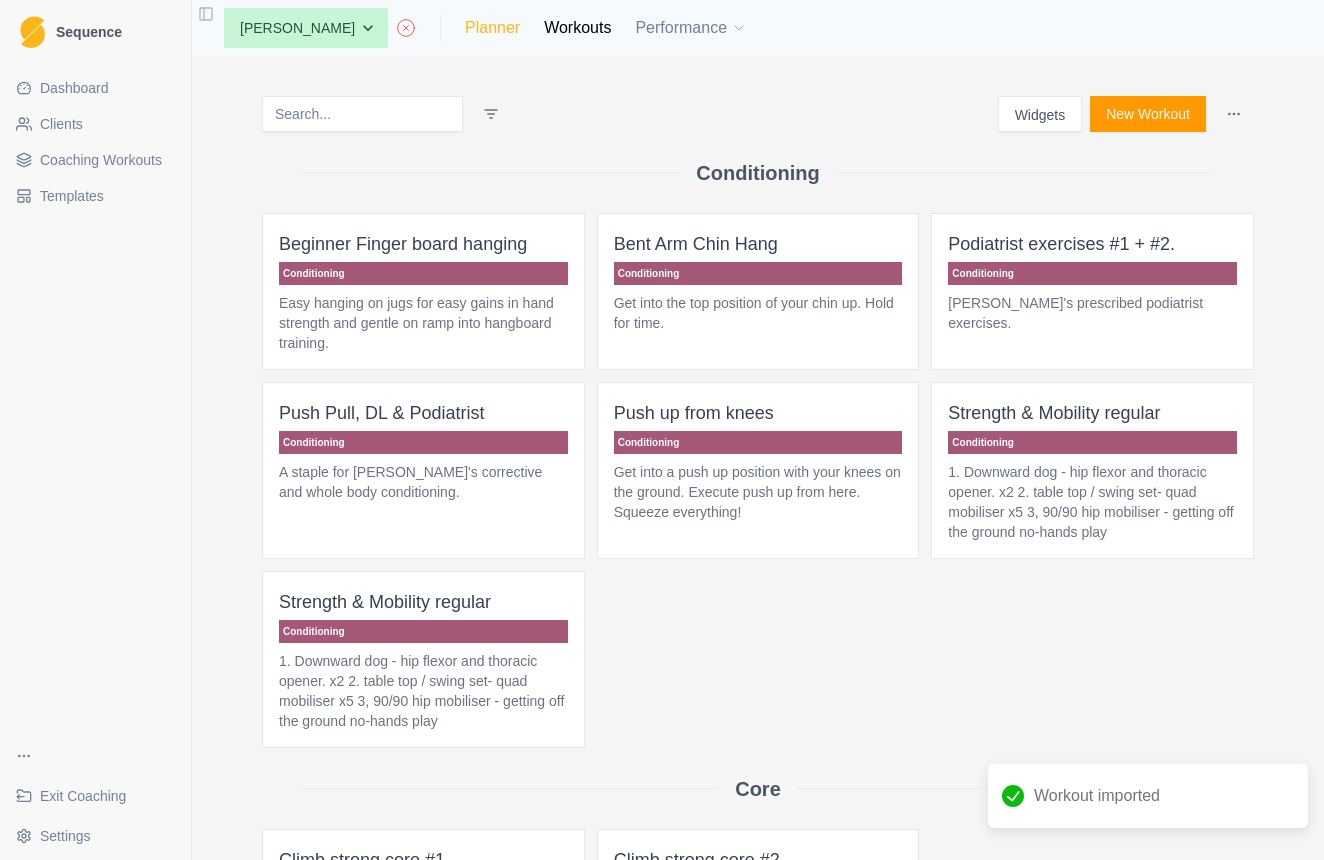 select on "month" 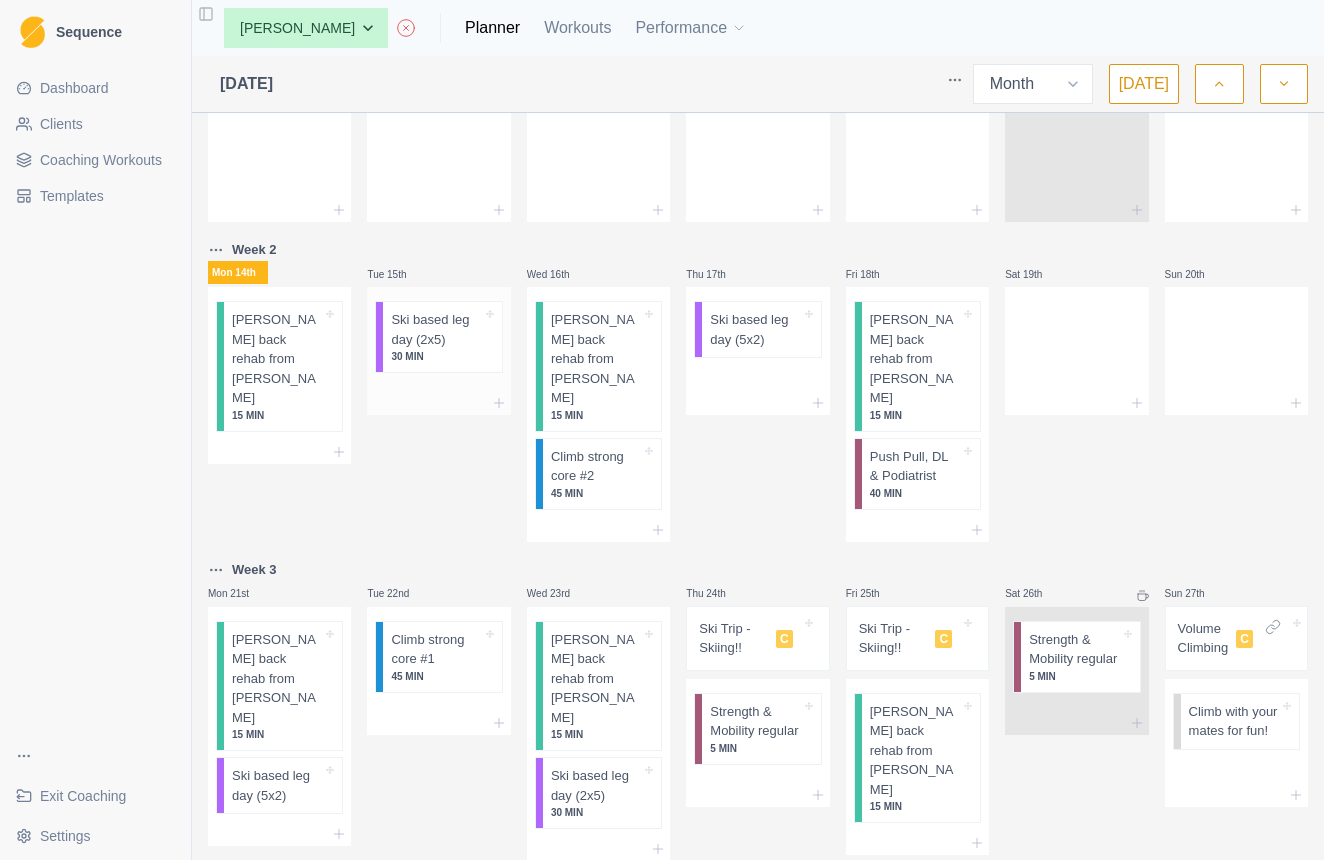 scroll, scrollTop: 343, scrollLeft: 0, axis: vertical 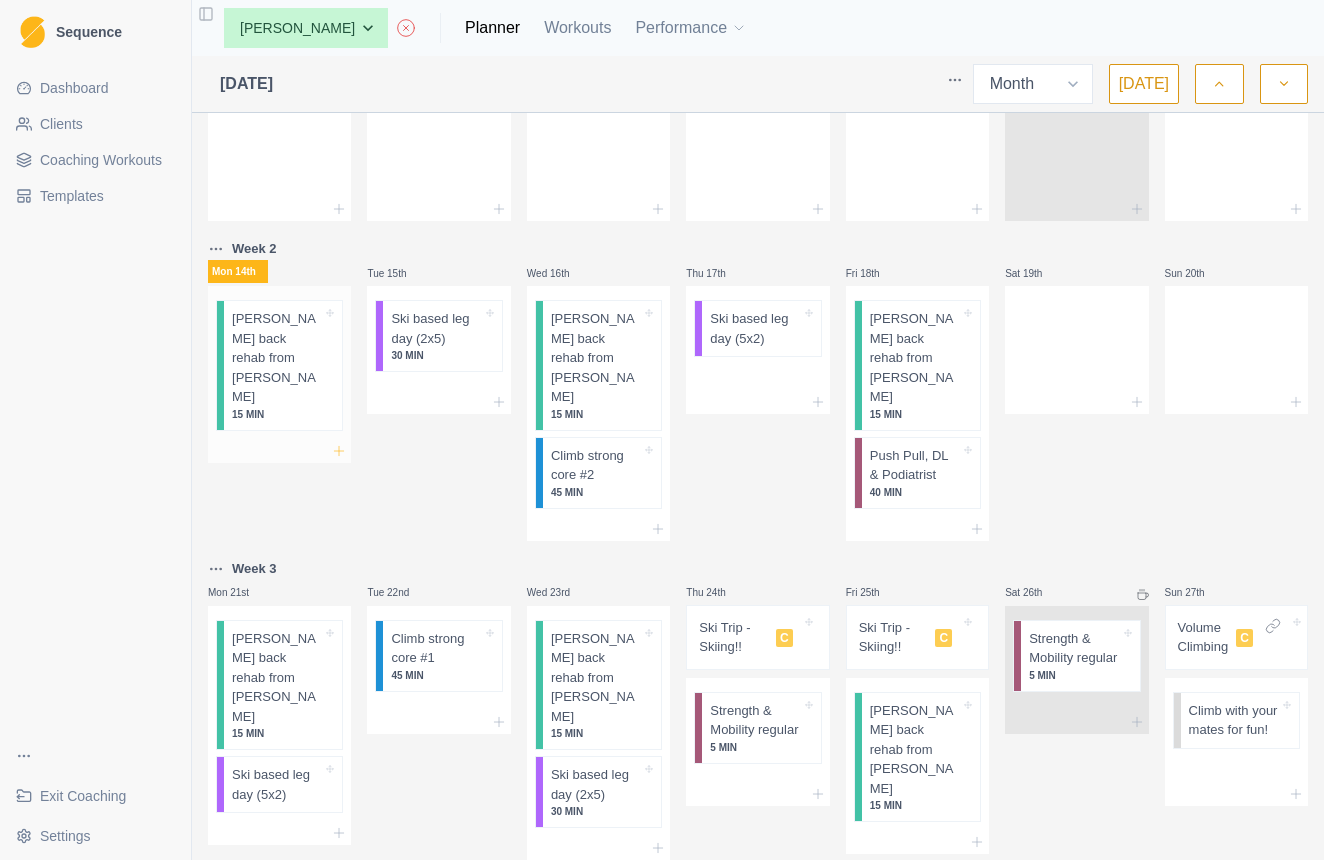 click 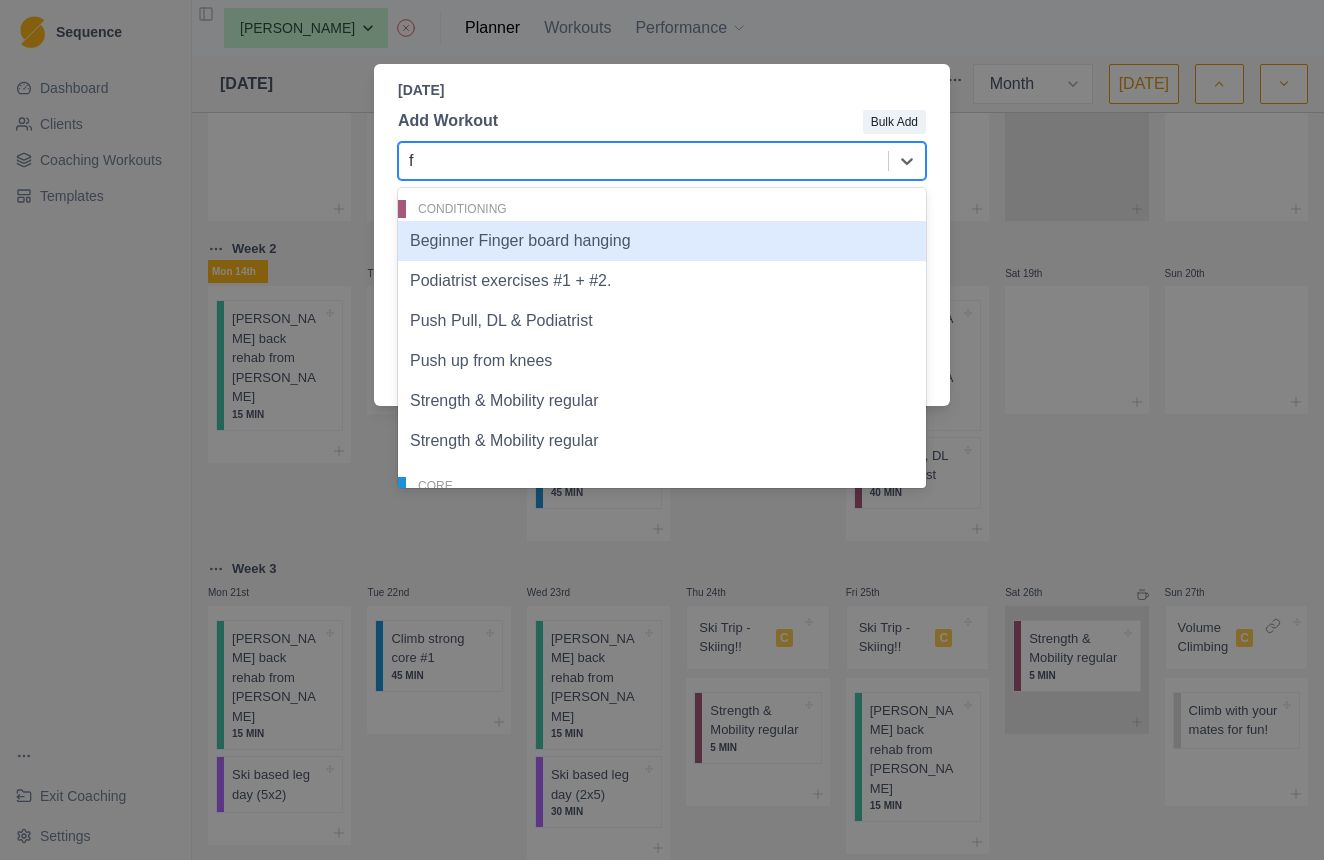type on "fi" 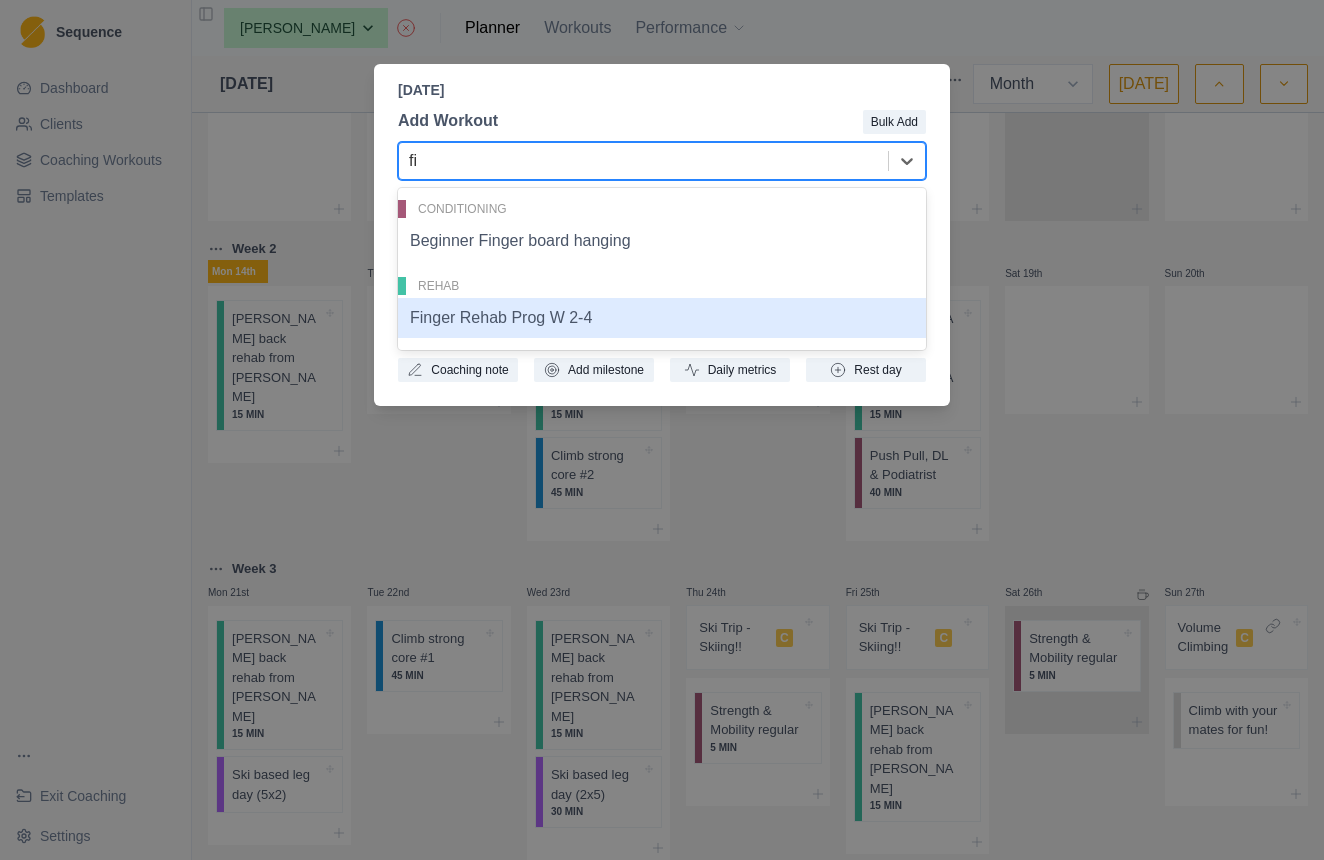 click on "Finger Rehab Prog W 2-4" at bounding box center [662, 318] 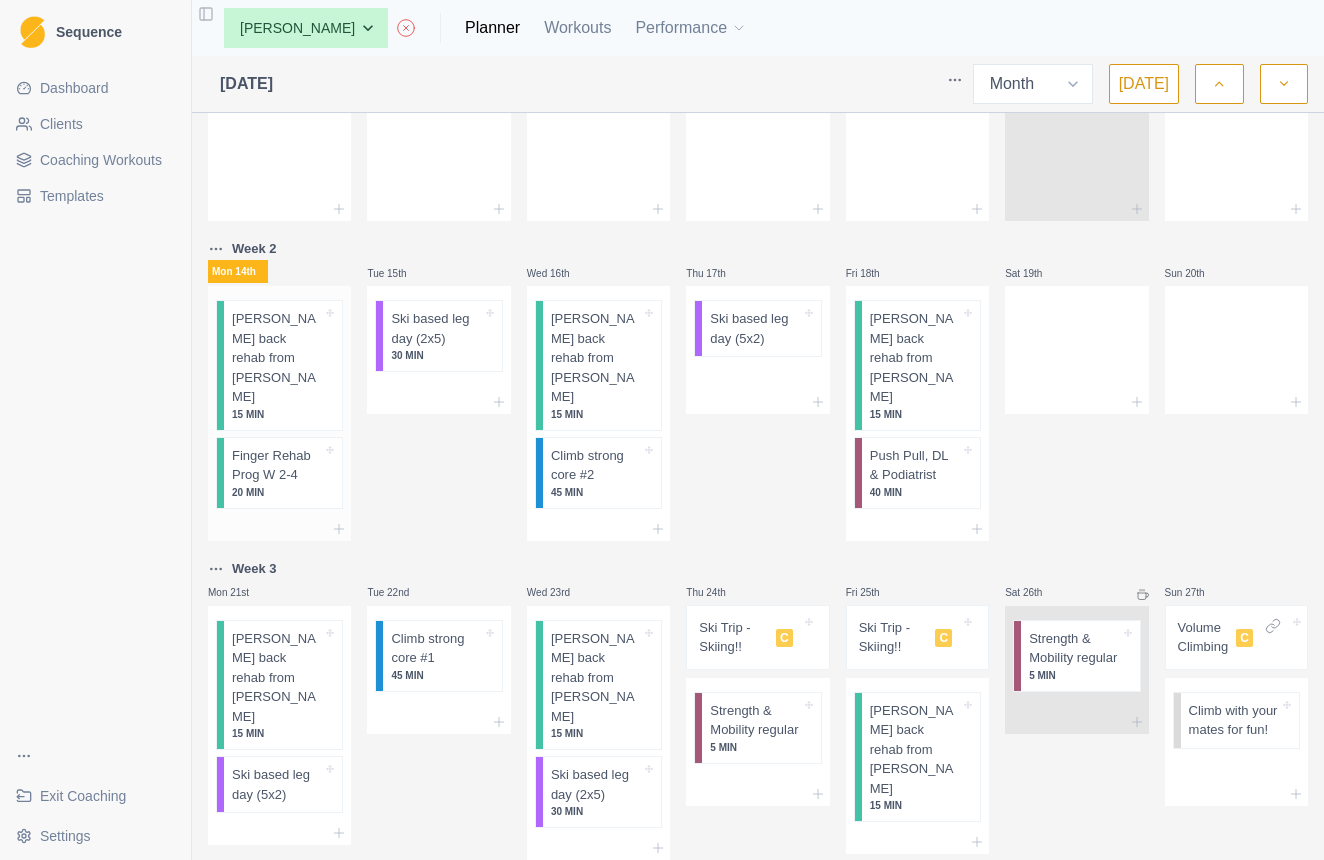 click on "Finger Rehab Prog W 2-4" at bounding box center [277, 465] 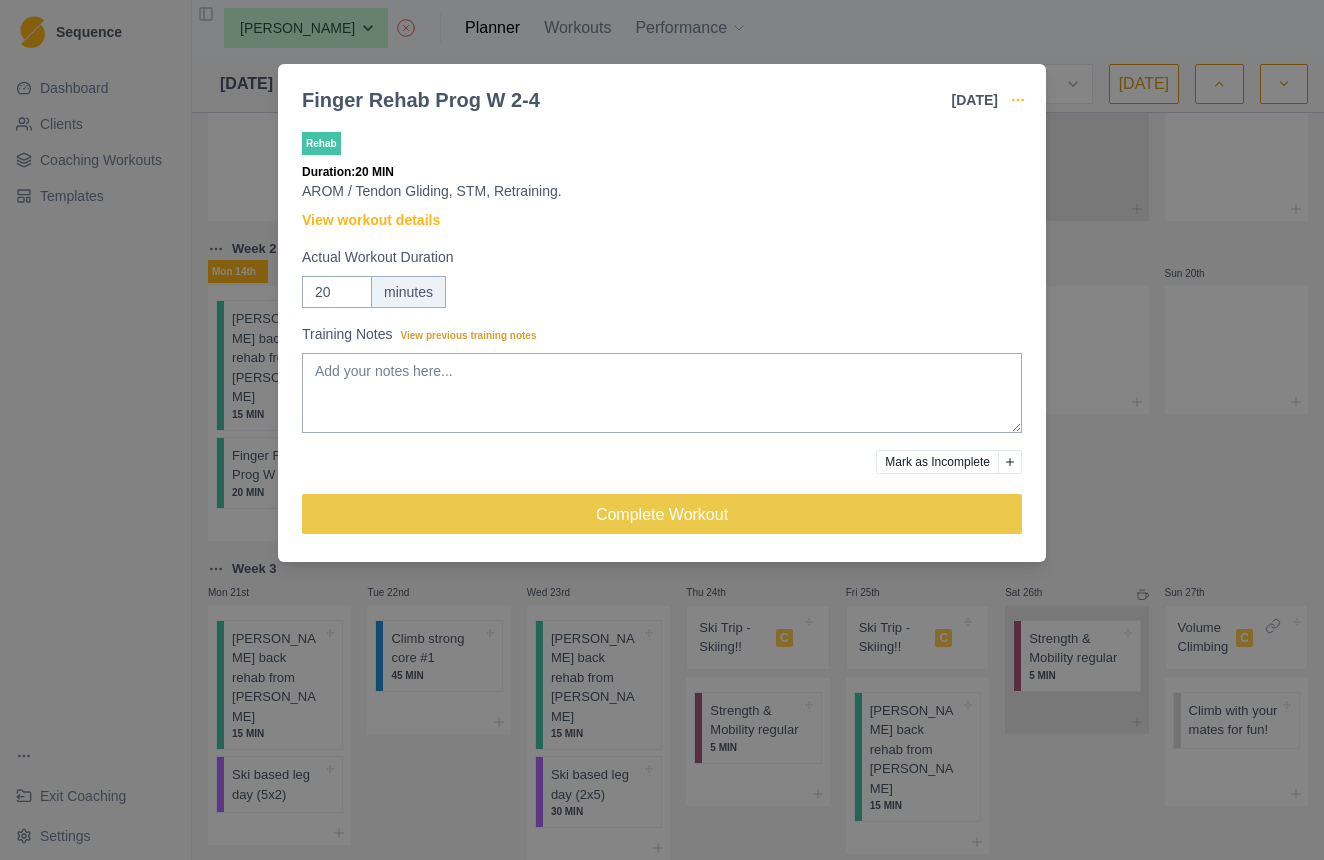 click 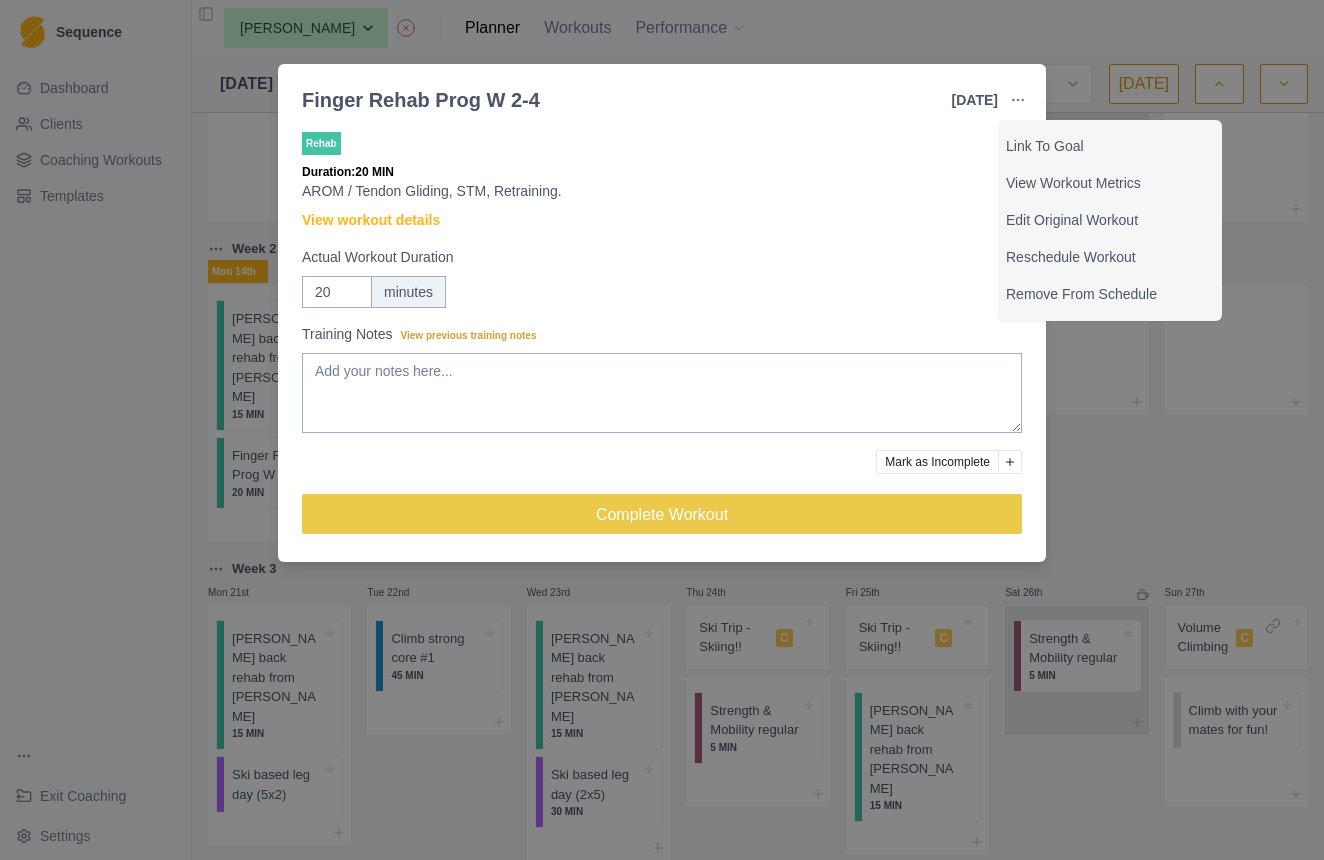 click on "Finger Rehab Prog W 2-4  14 Jul 2025 Link To Goal View Workout Metrics Edit Original Workout Reschedule Workout Remove From Schedule Rehab Duration:  20 MIN AROM / Tendon Gliding, STM, Retraining. View workout details Actual Workout Duration 20 minutes Training Notes View previous training notes Mark as Incomplete Complete Workout" at bounding box center [662, 430] 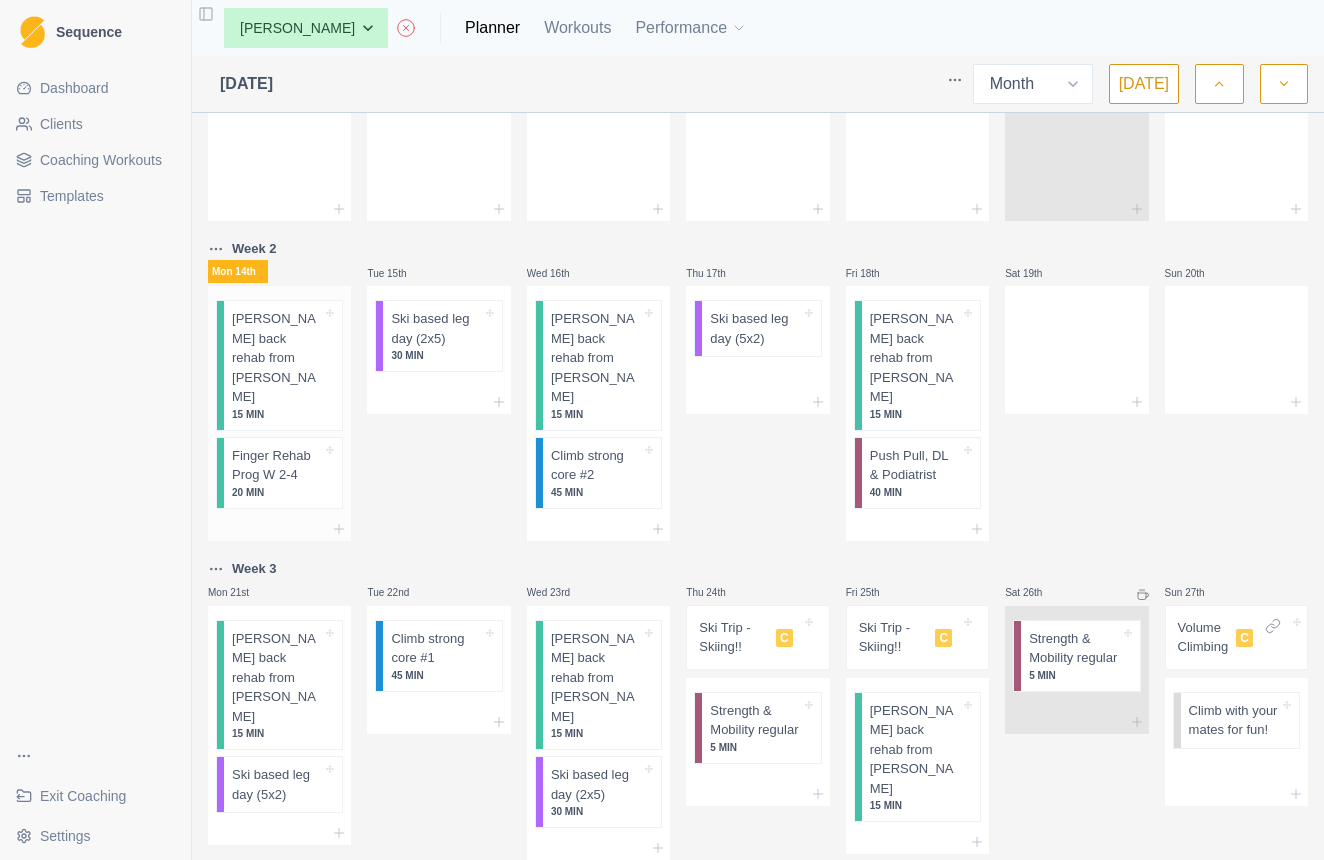 click on "Finger Rehab Prog W 2-4  20 MIN" at bounding box center [283, 473] 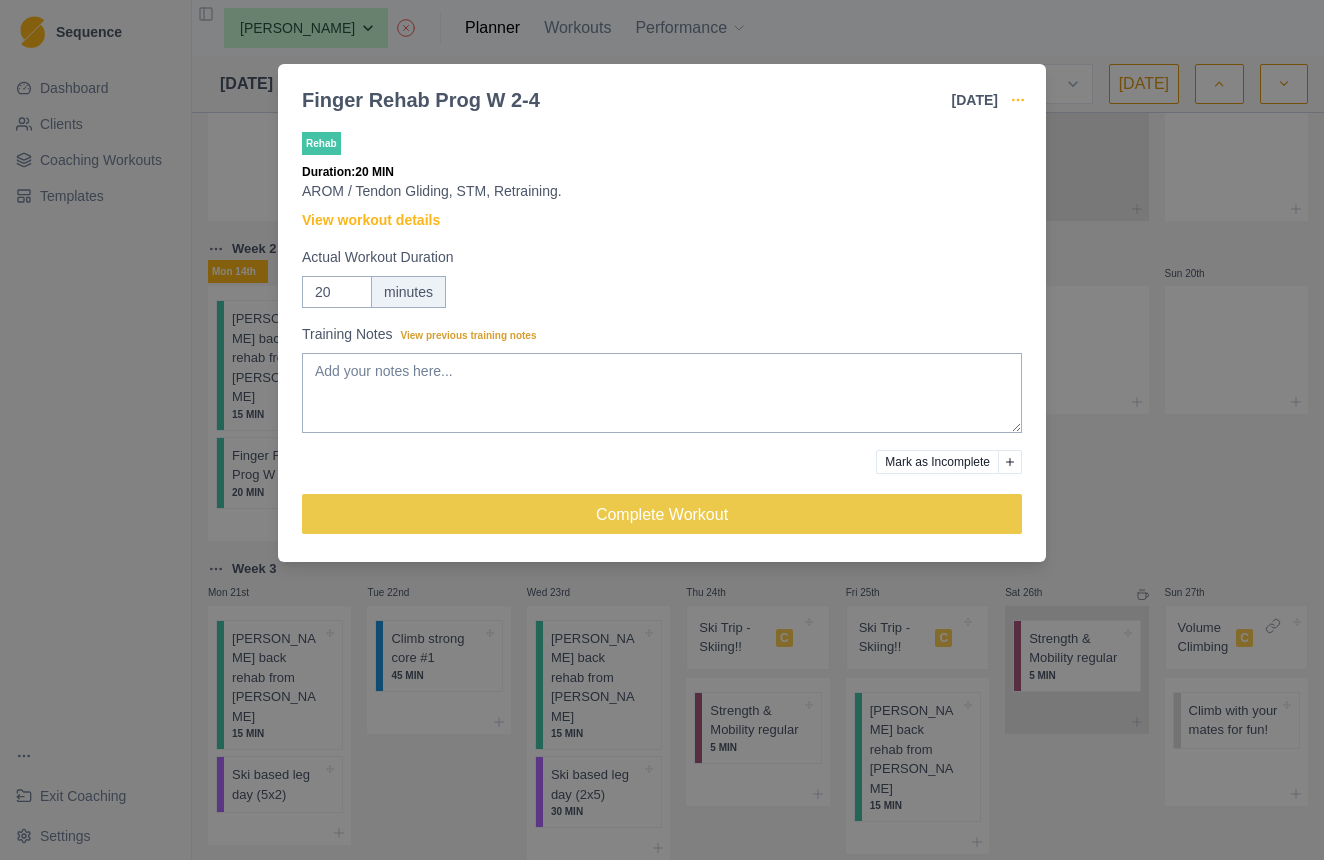 click 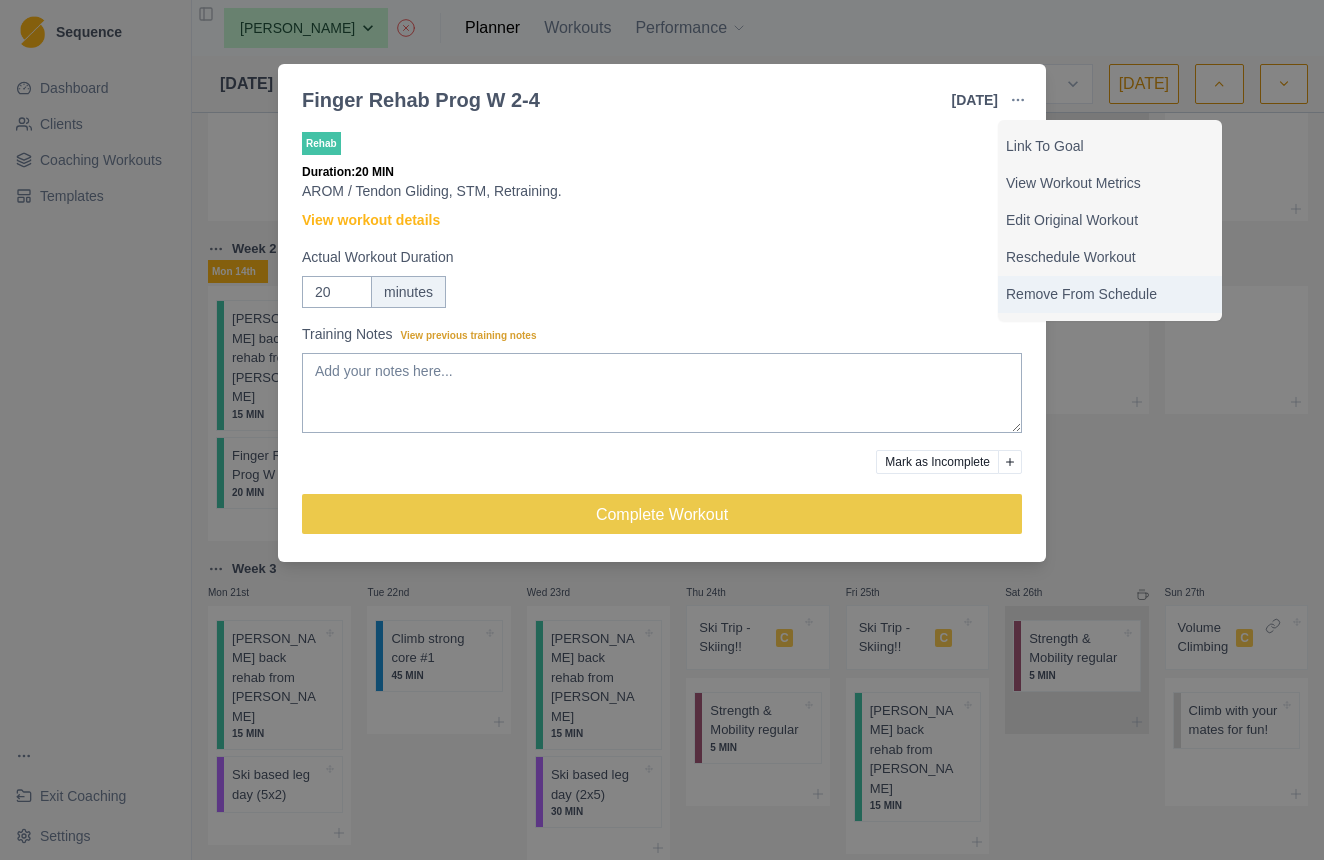 click on "Remove From Schedule" at bounding box center (1110, 294) 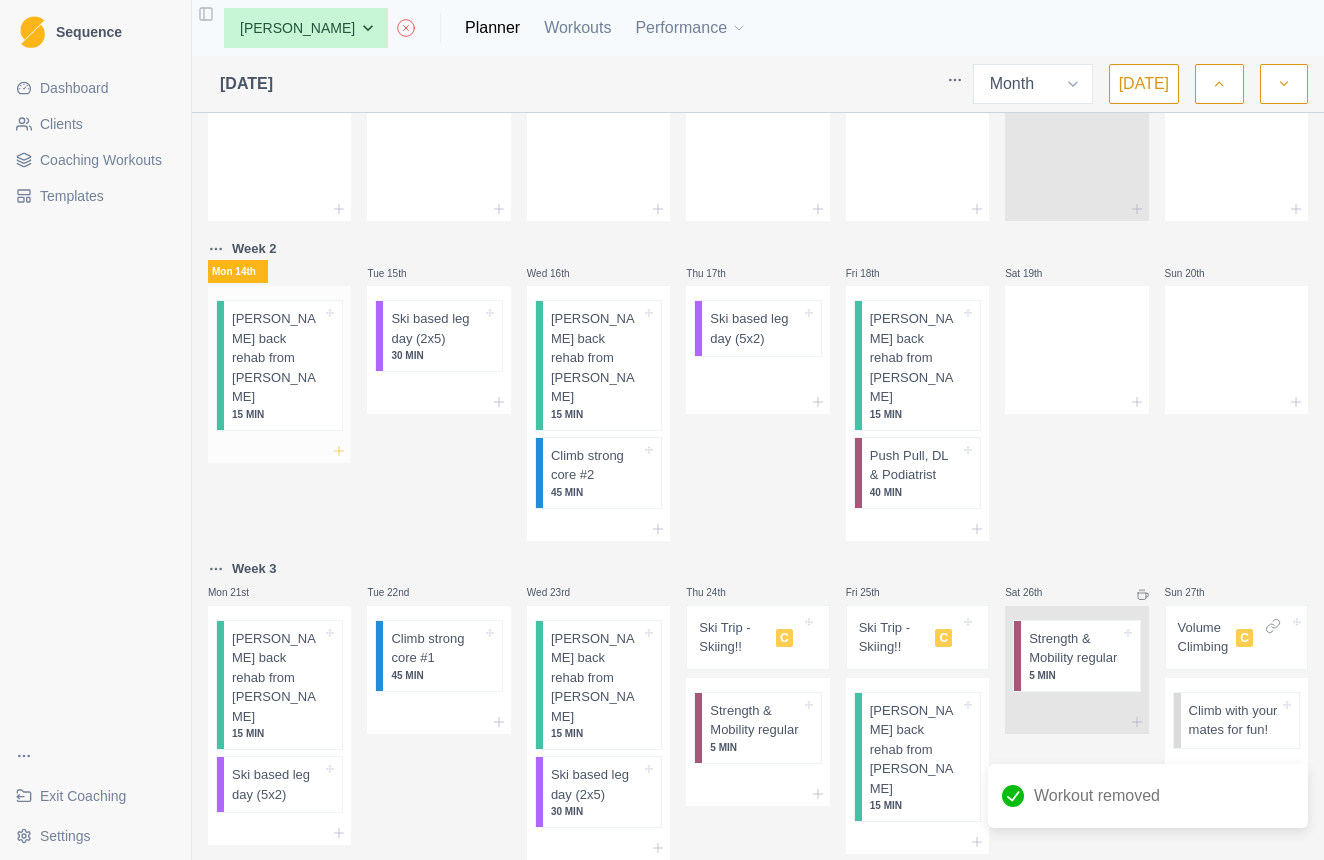click 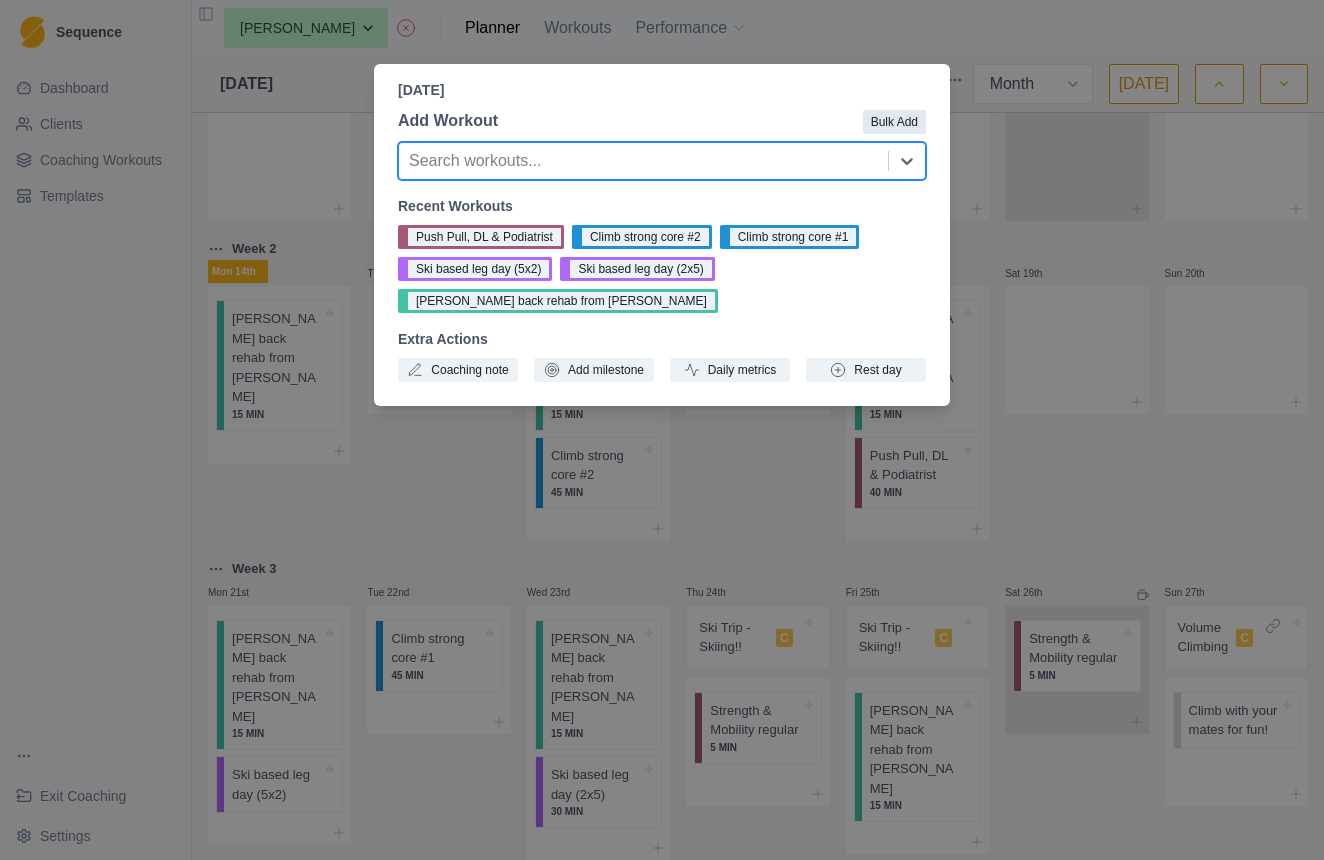 click on "Bulk Add" at bounding box center (894, 122) 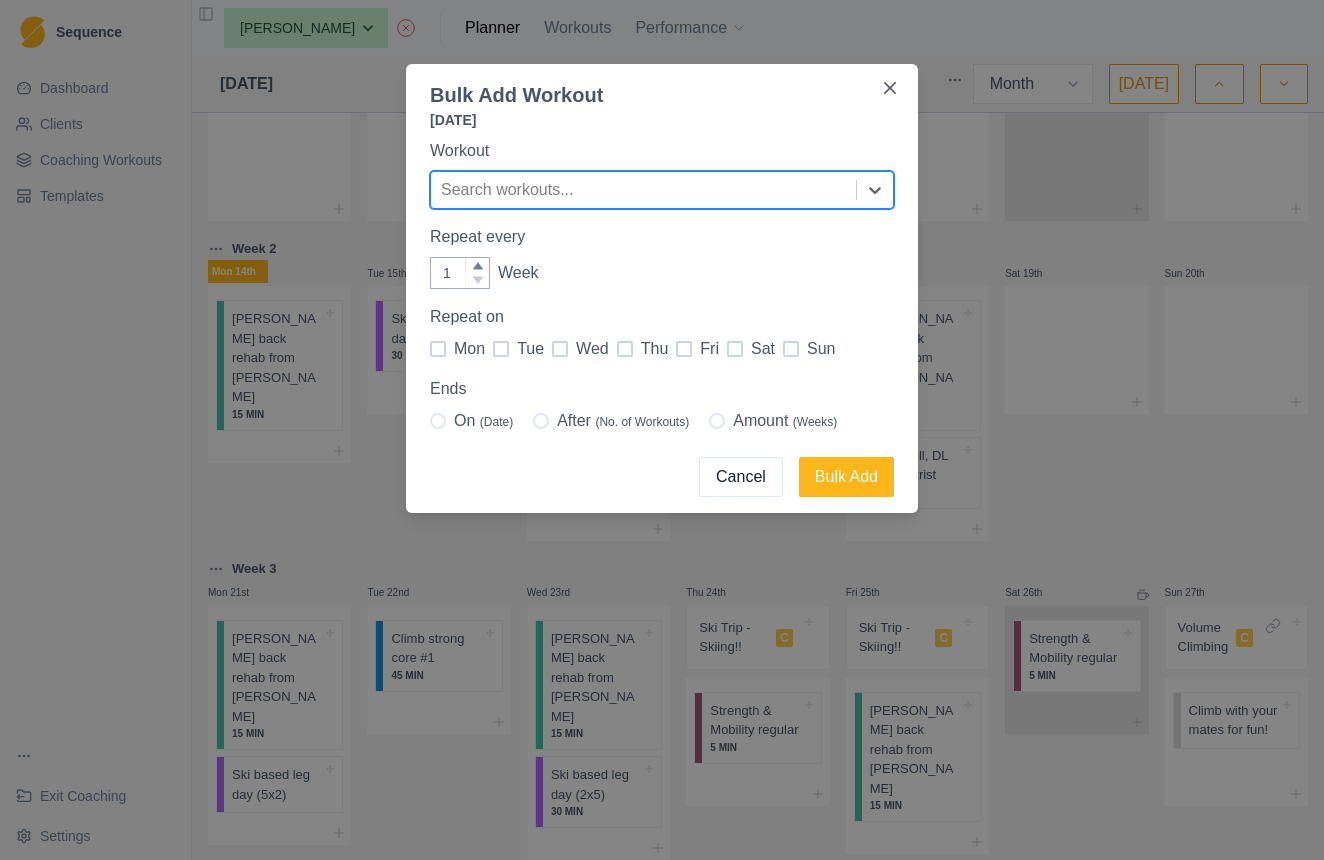 type on "f" 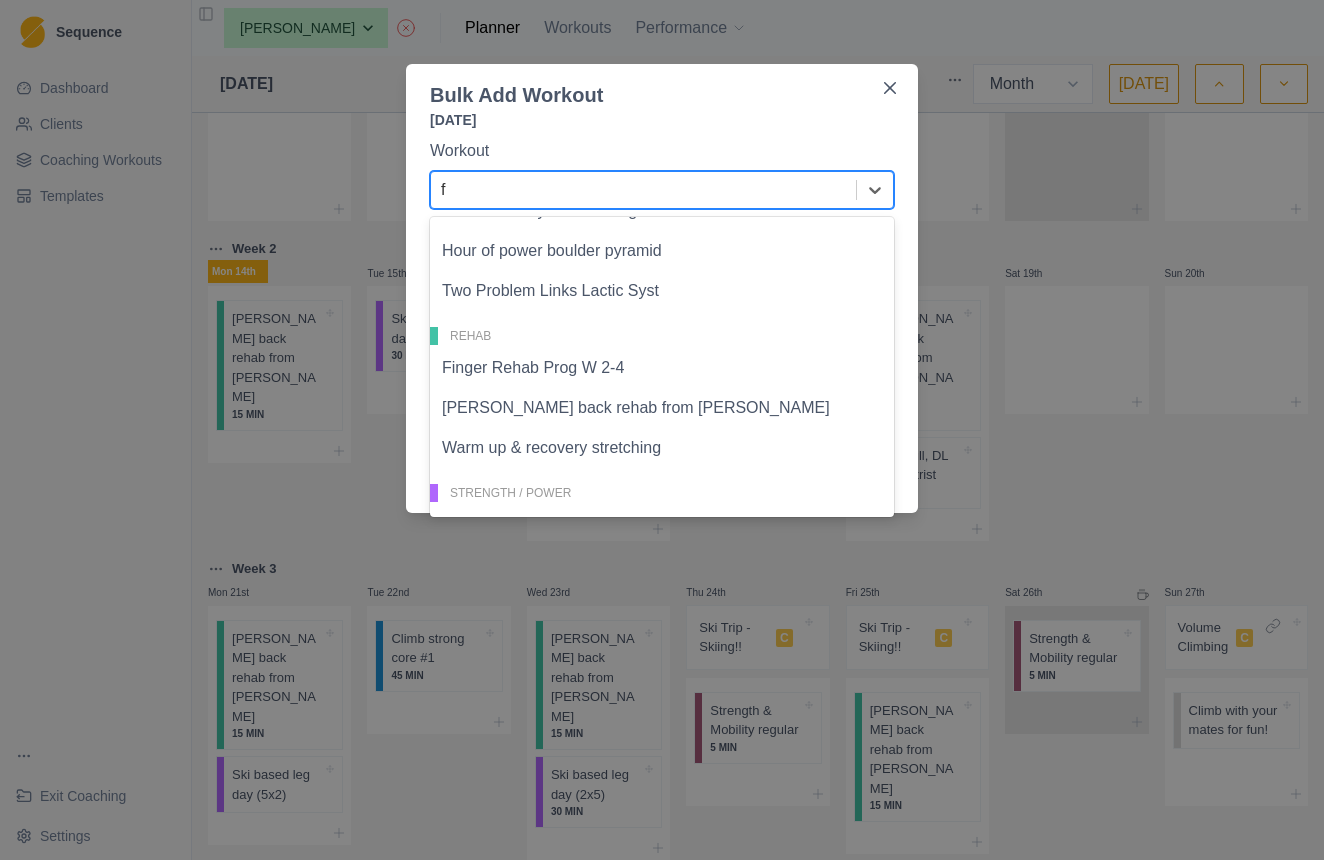 scroll, scrollTop: 969, scrollLeft: 0, axis: vertical 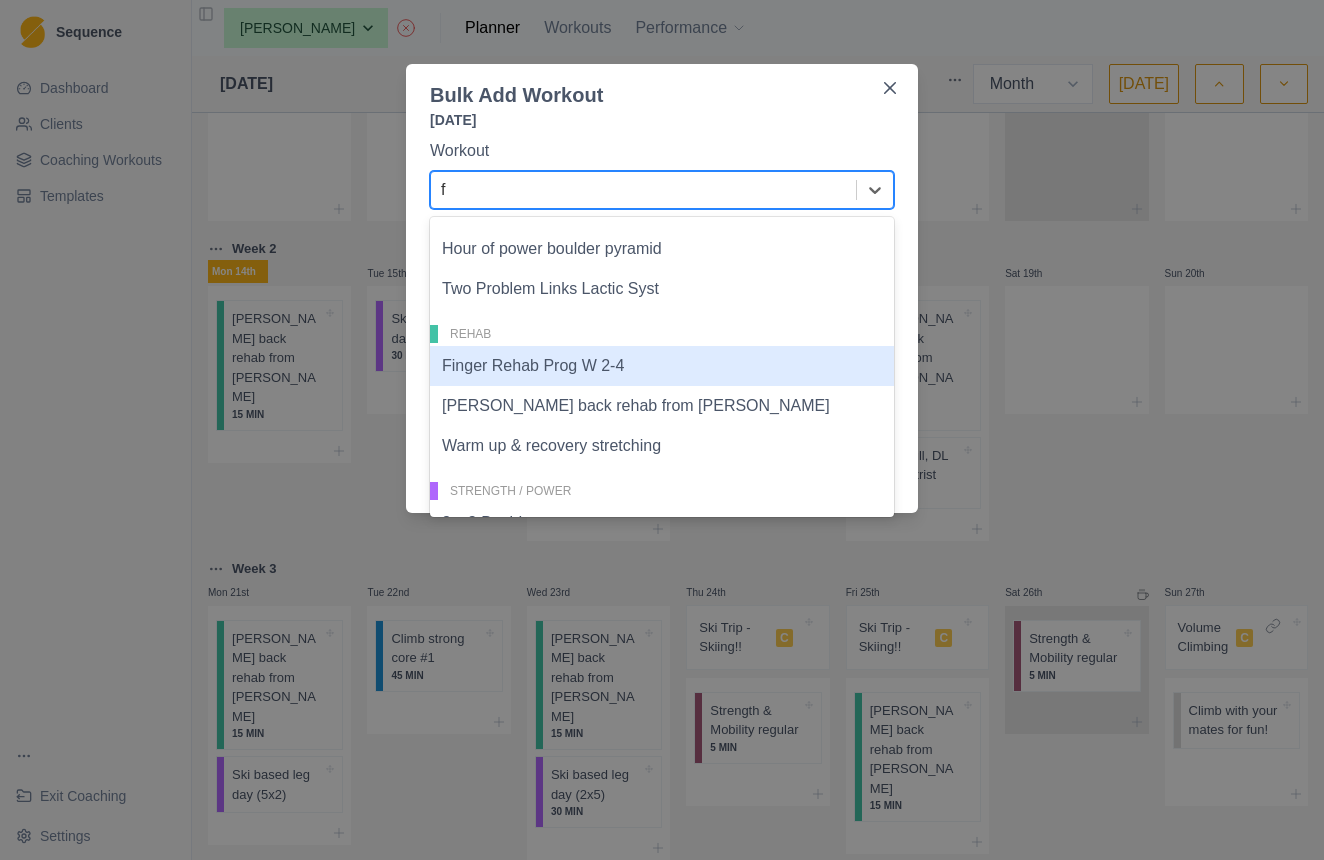 click on "Finger Rehab Prog W 2-4" at bounding box center [662, 366] 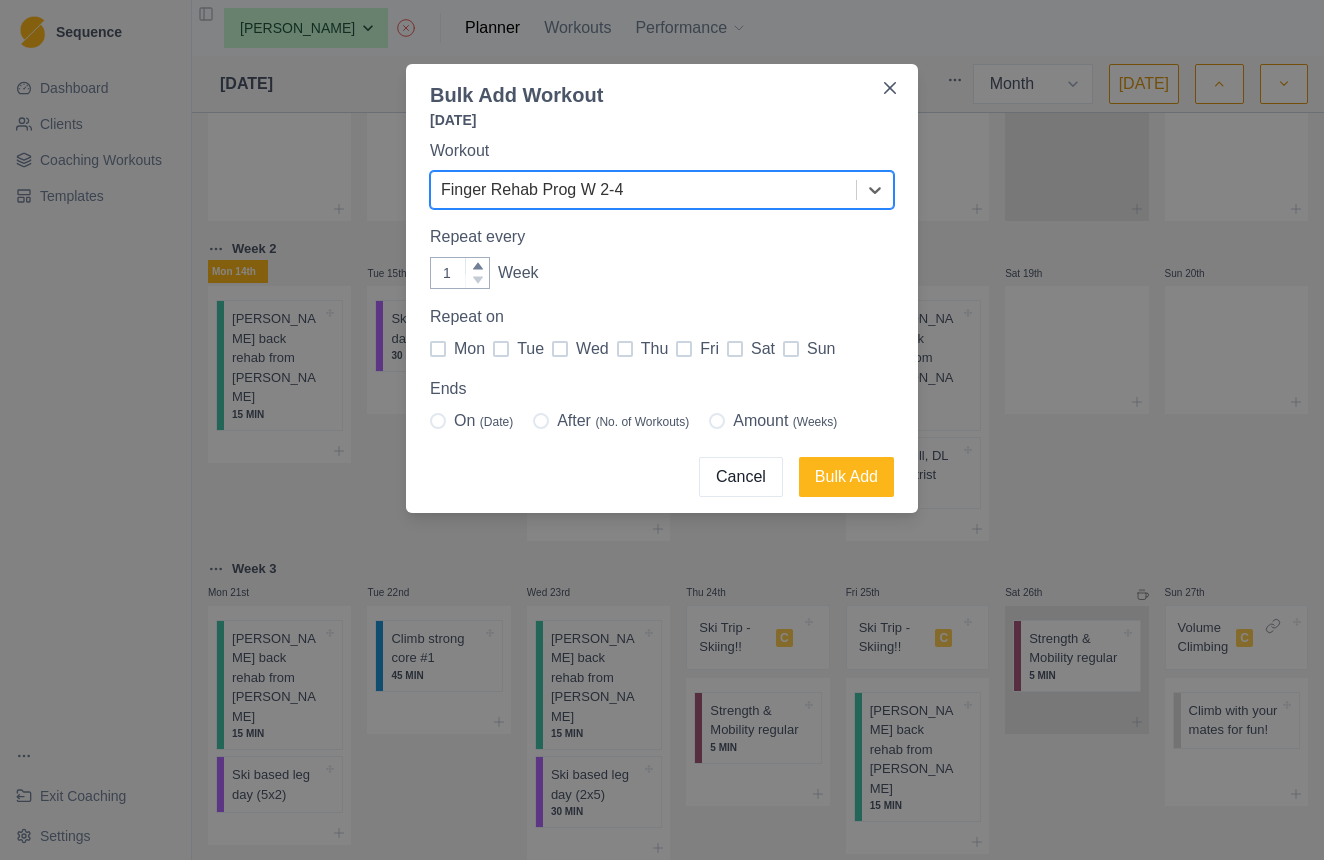 click on "mon" at bounding box center [457, 349] 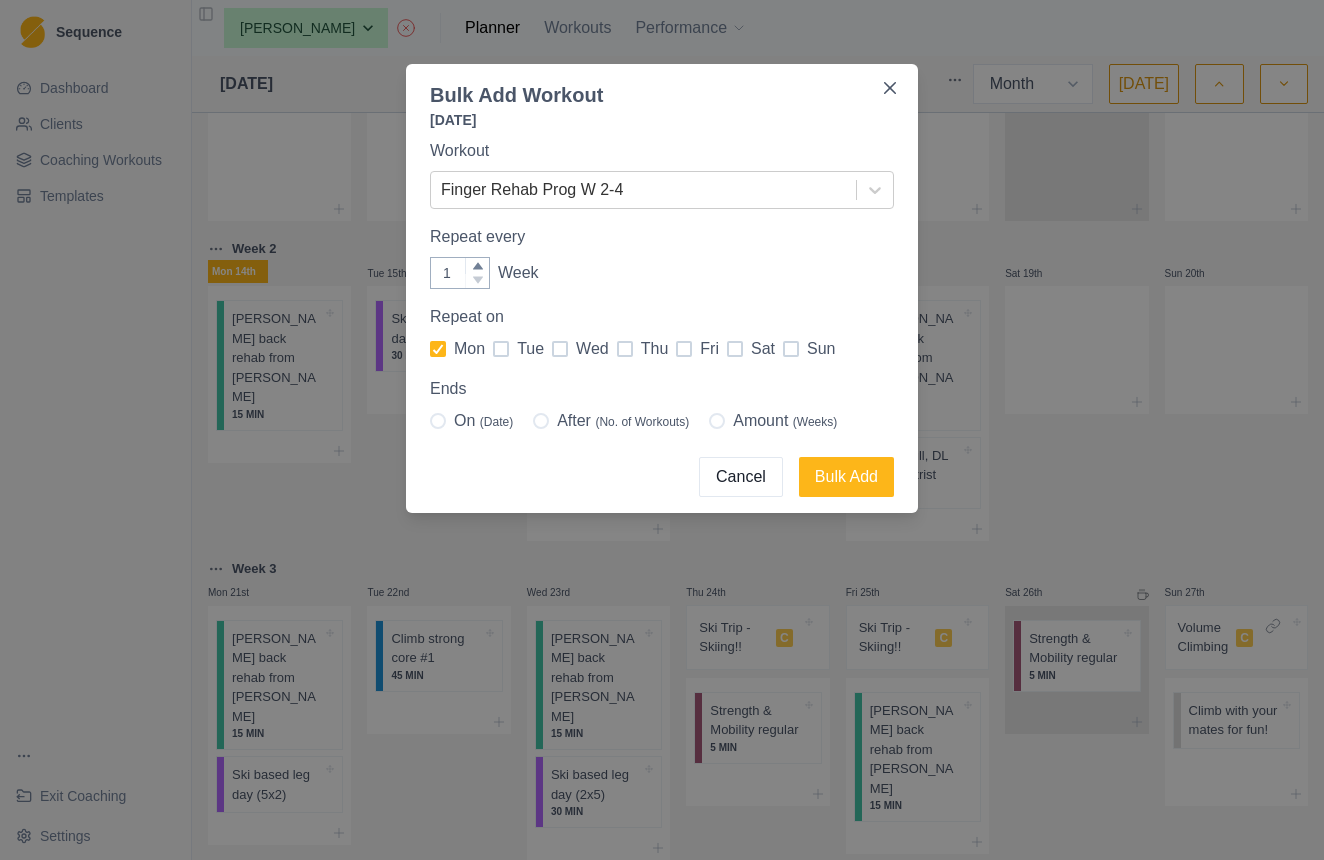click at bounding box center (560, 349) 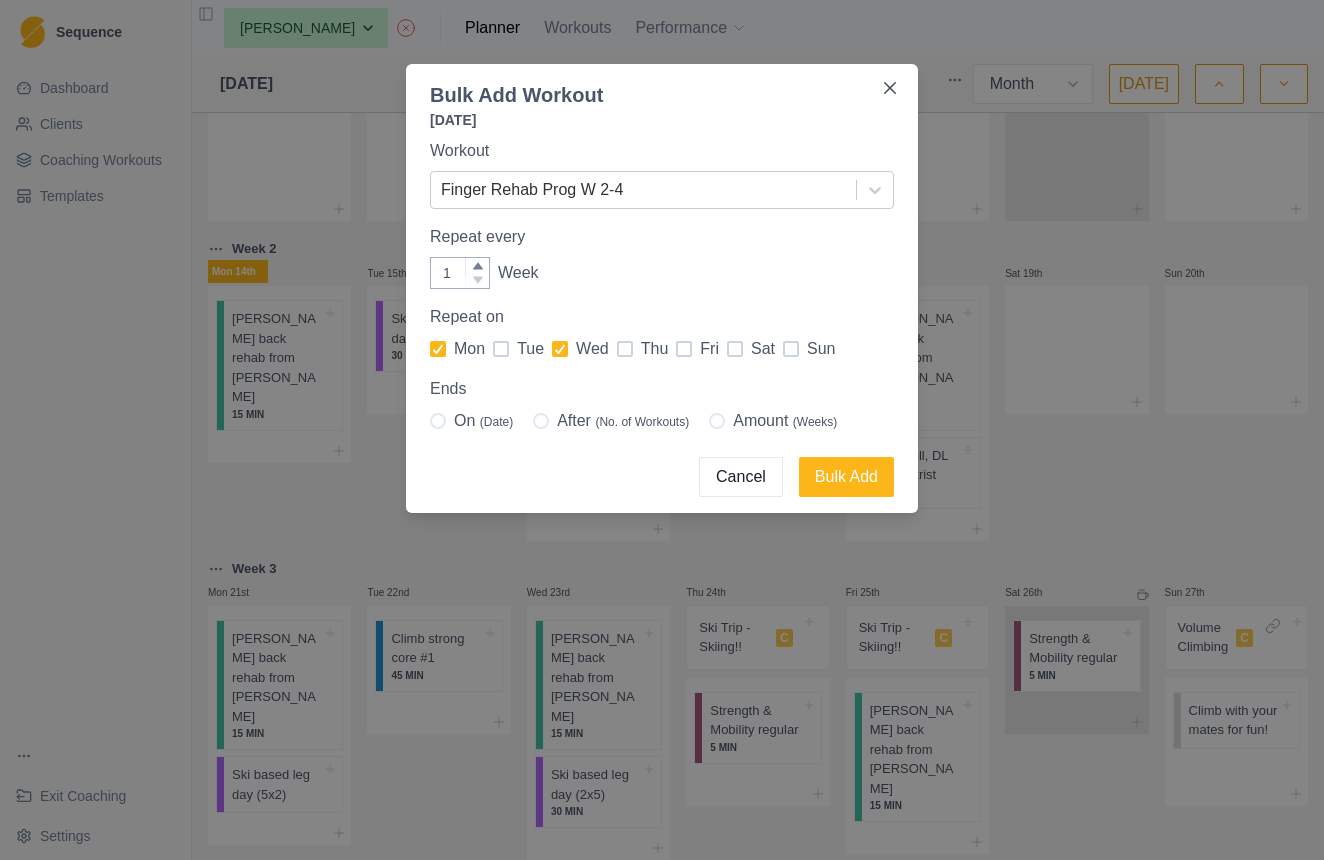click at bounding box center (684, 349) 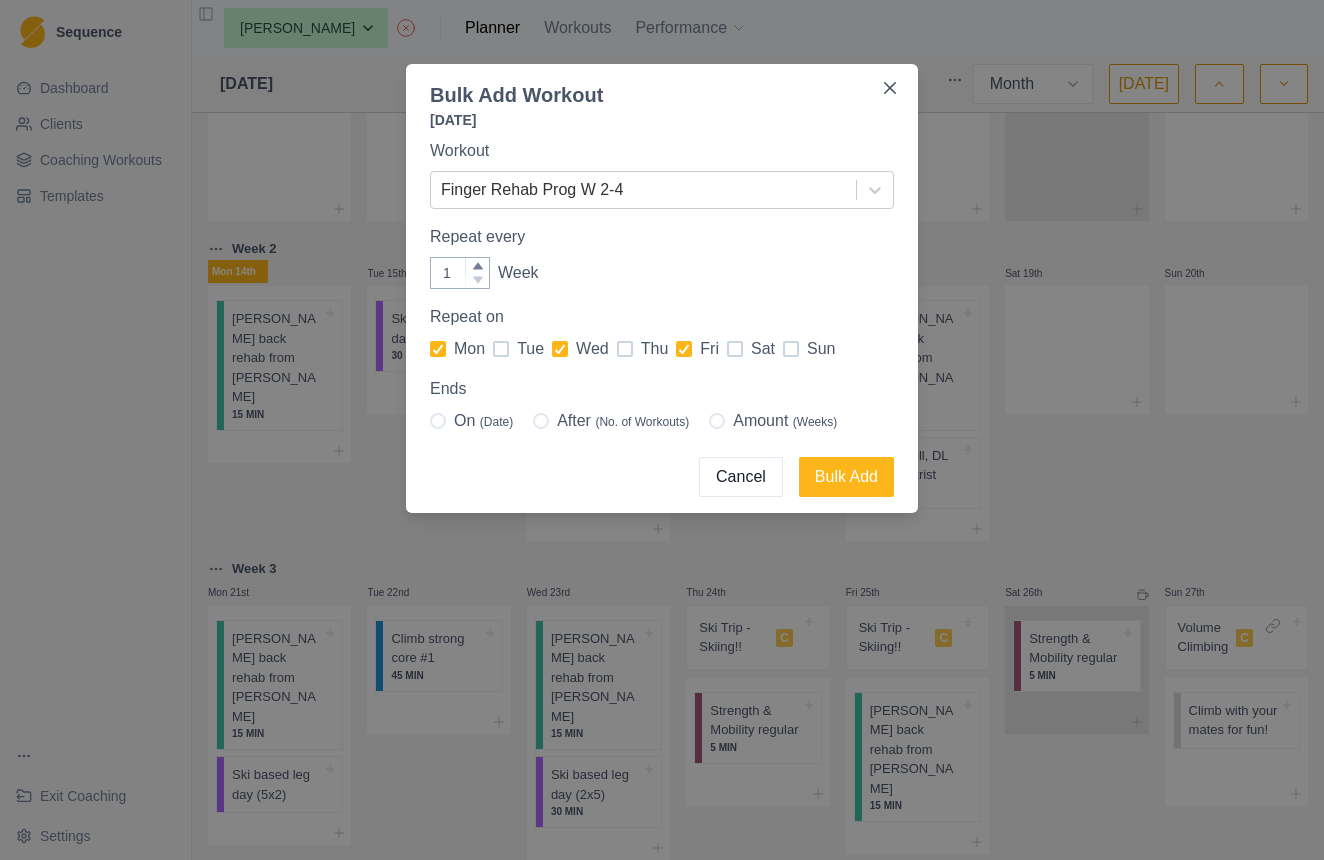 click at bounding box center [717, 421] 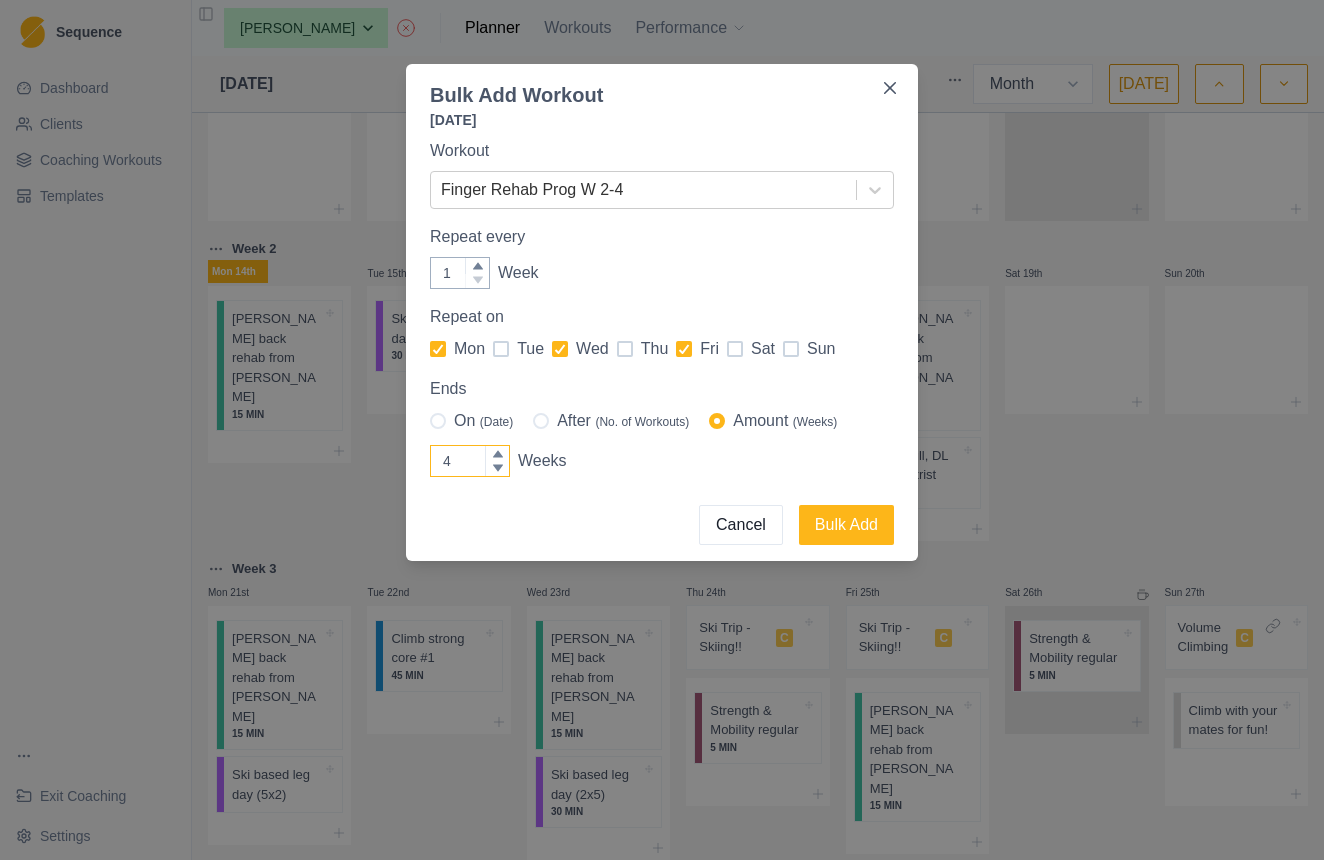click 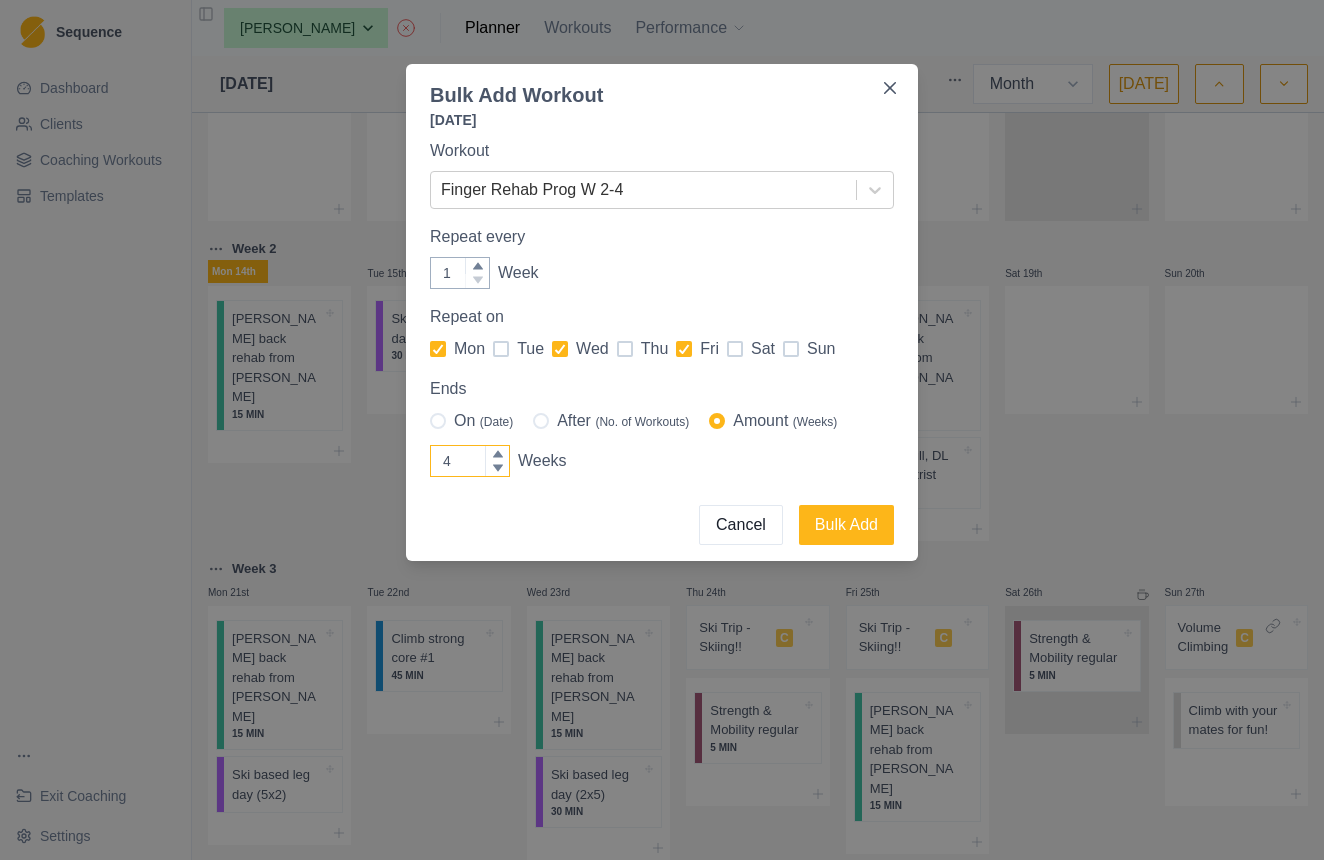 click on "4" at bounding box center [470, 461] 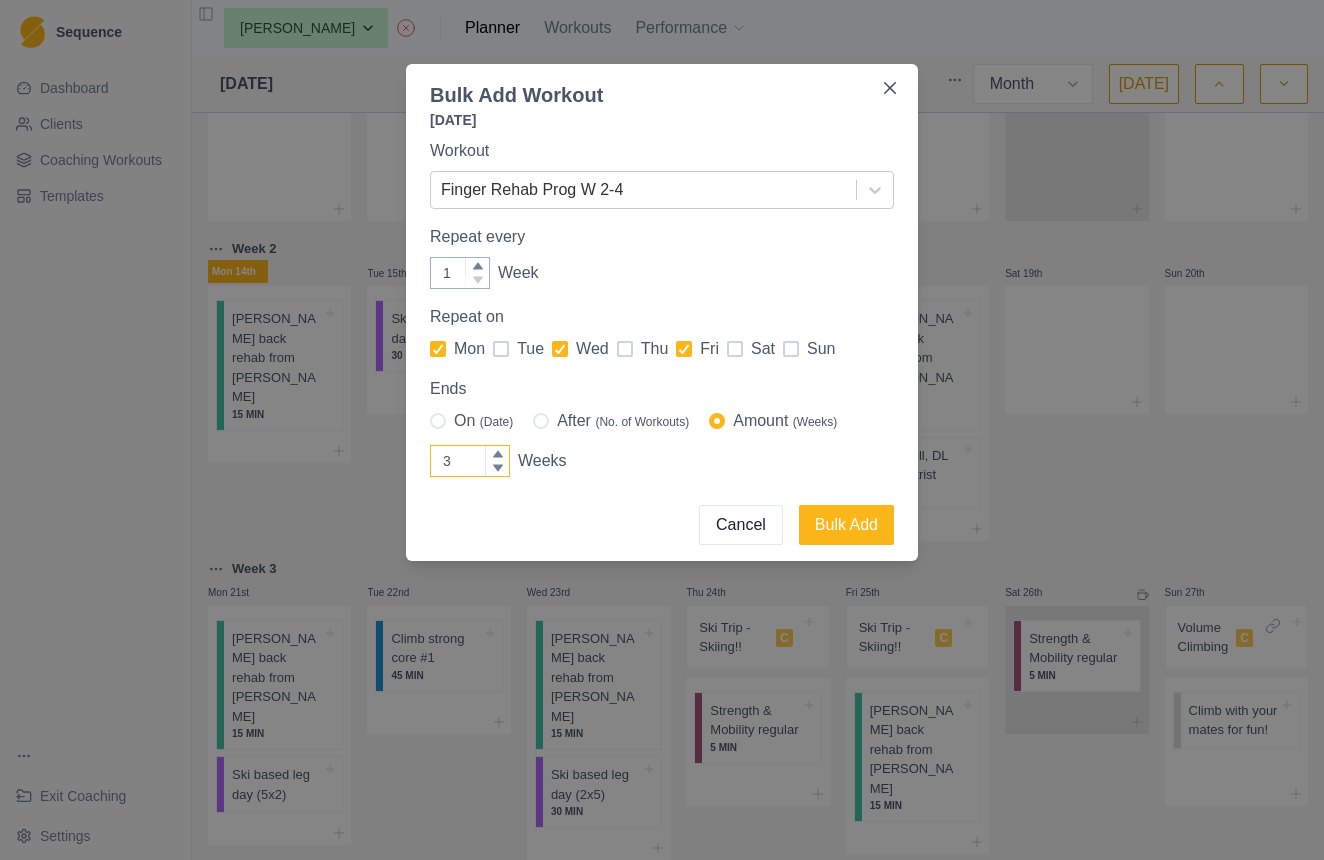 click 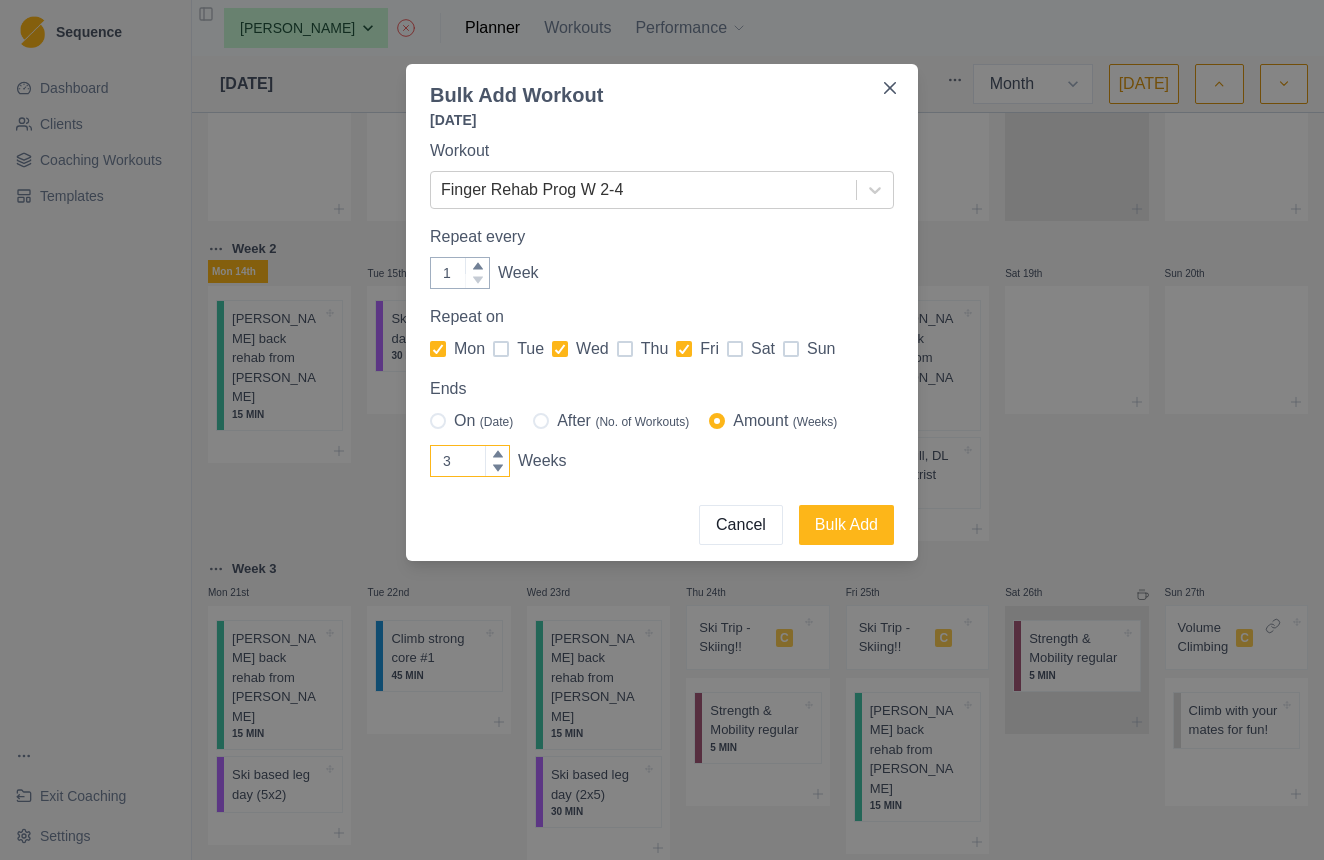 click on "3" at bounding box center (470, 461) 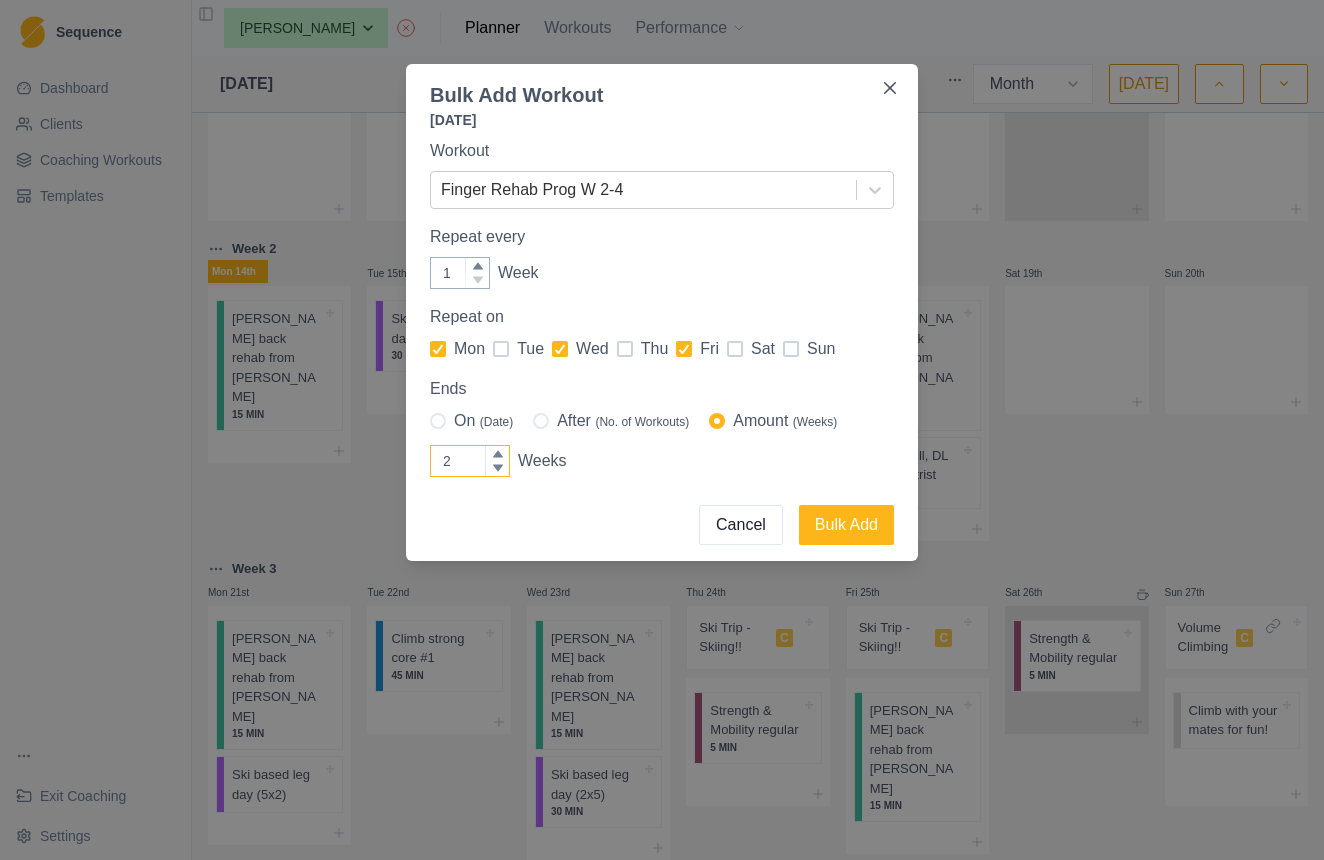 click 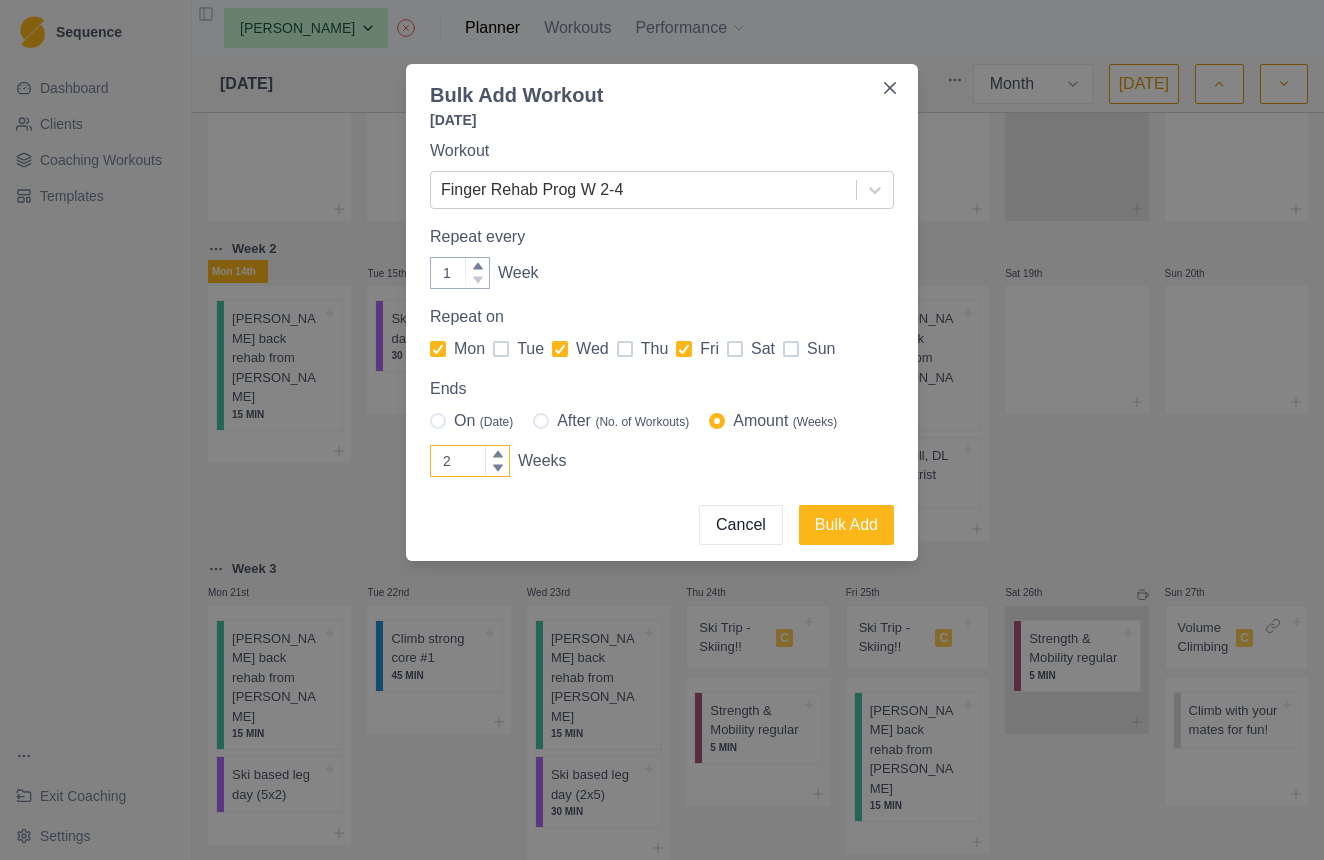 click on "2" at bounding box center [470, 461] 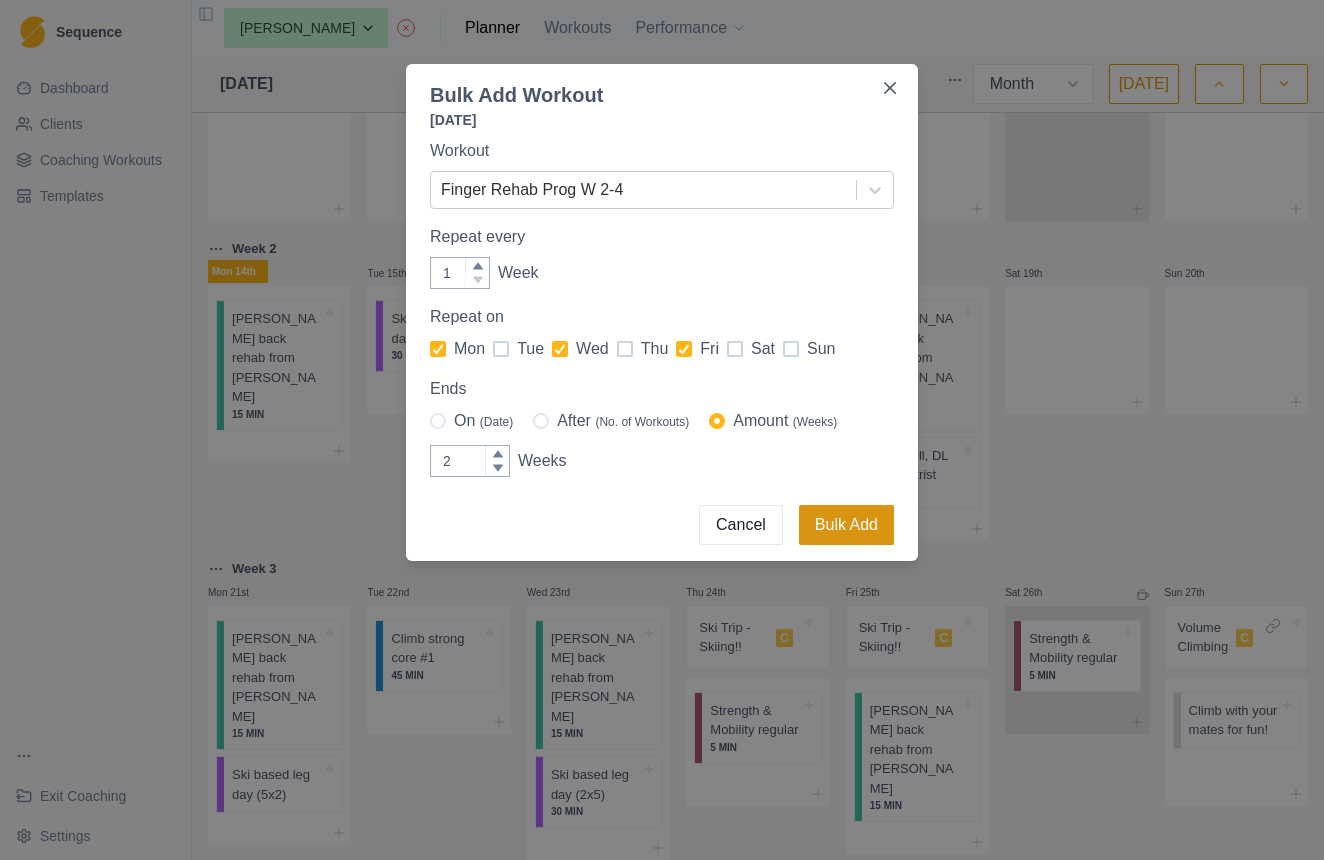 click on "Bulk Add" at bounding box center [846, 525] 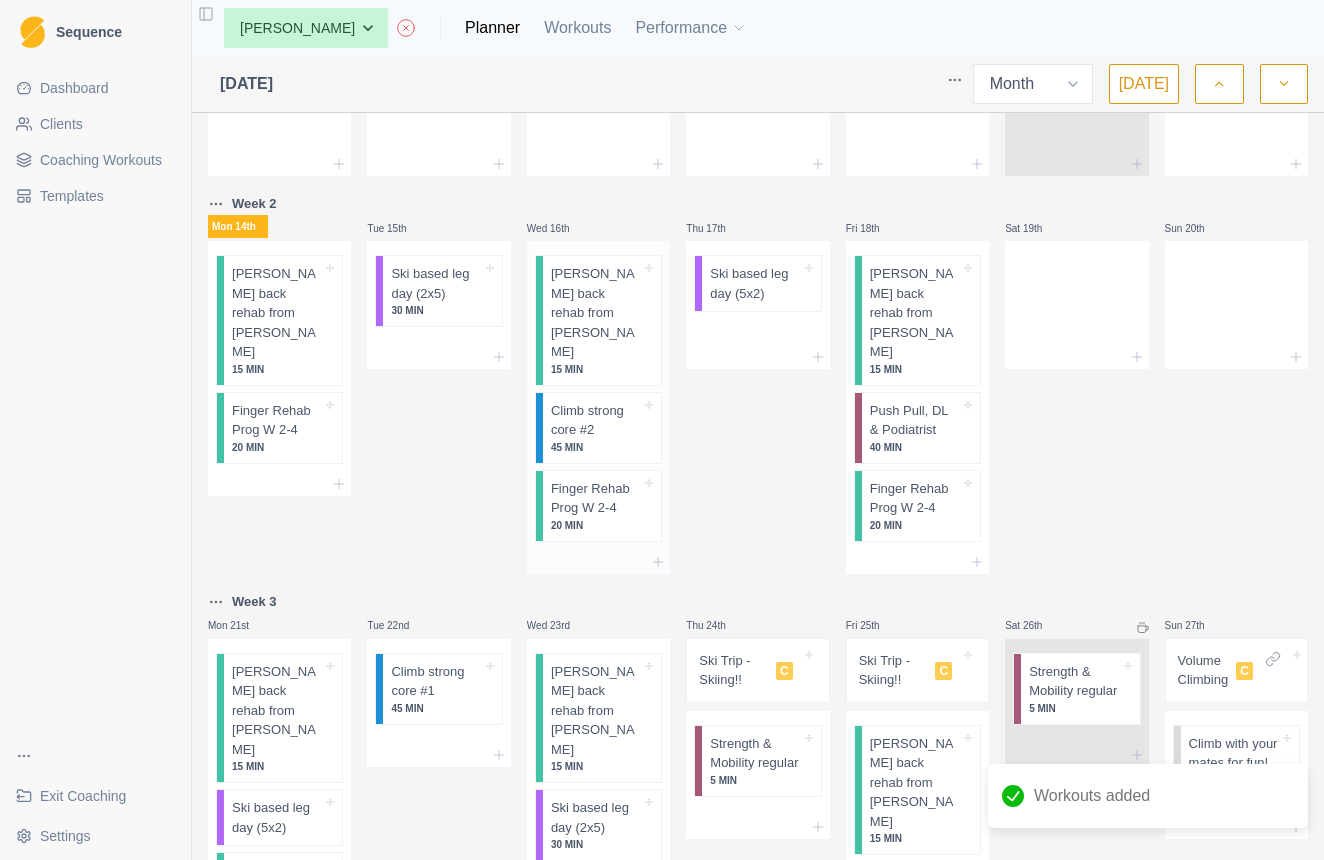 scroll, scrollTop: 400, scrollLeft: 0, axis: vertical 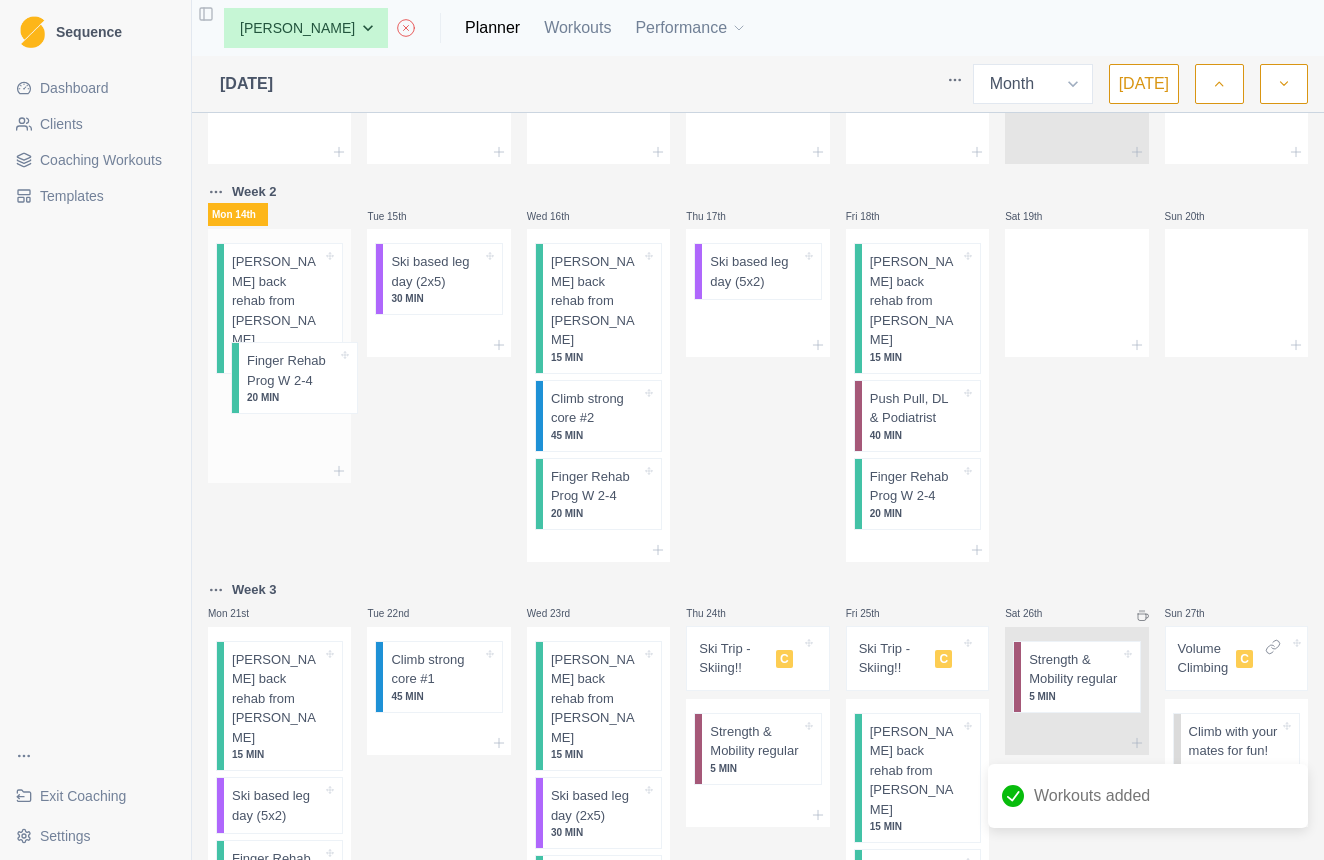 drag, startPoint x: 290, startPoint y: 388, endPoint x: 312, endPoint y: 392, distance: 22.36068 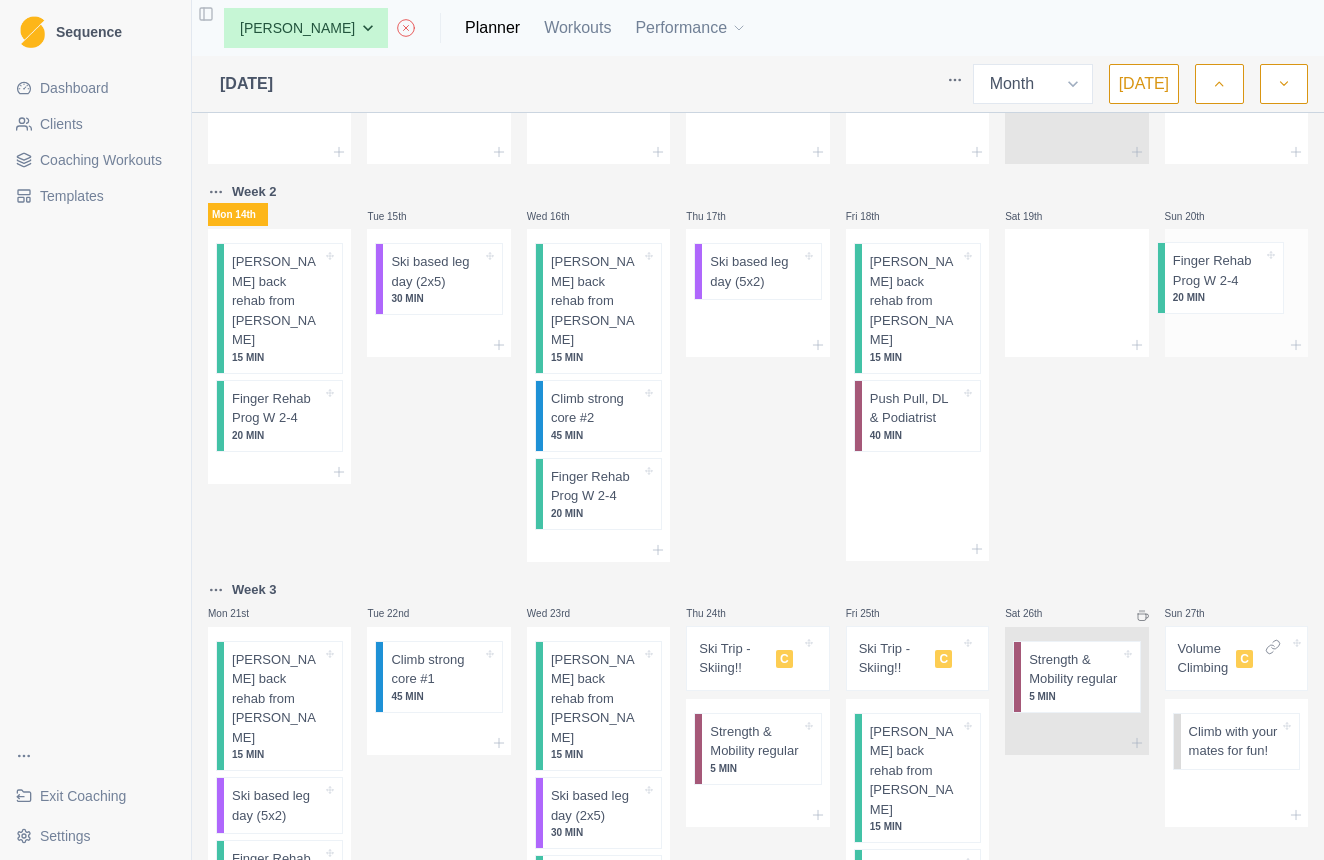 drag, startPoint x: 908, startPoint y: 462, endPoint x: 1218, endPoint y: 281, distance: 358.97214 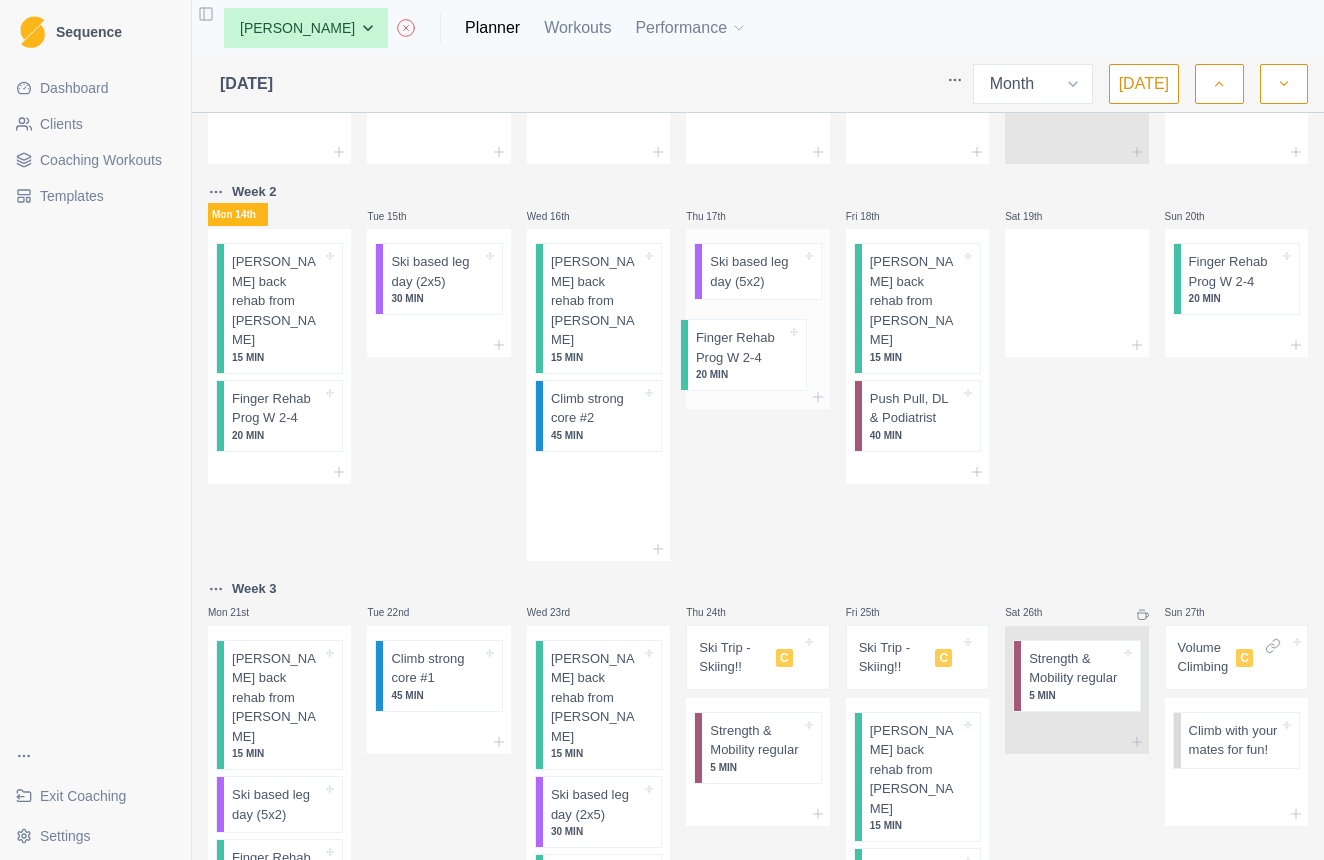 drag, startPoint x: 604, startPoint y: 455, endPoint x: 773, endPoint y: 332, distance: 209.02153 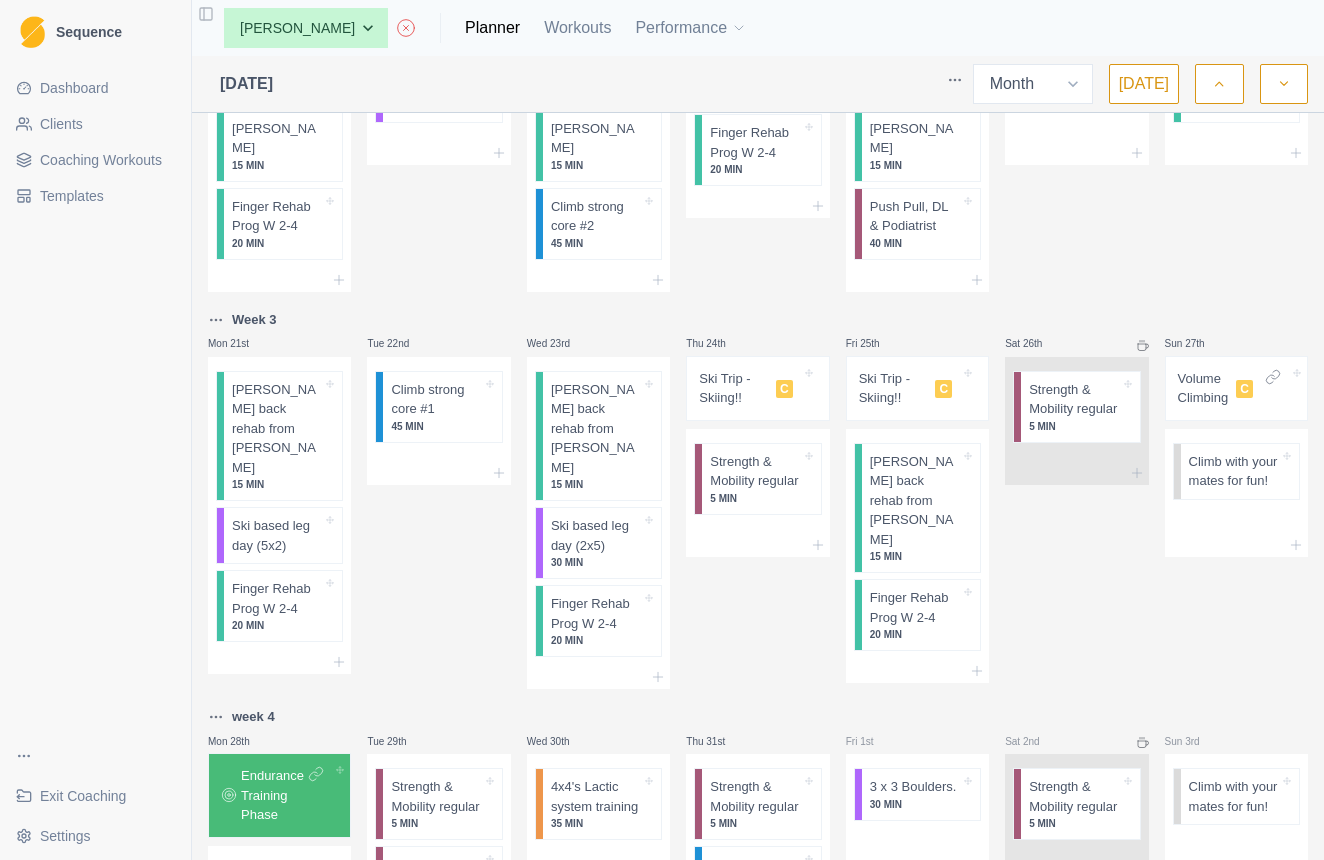 scroll, scrollTop: 608, scrollLeft: 0, axis: vertical 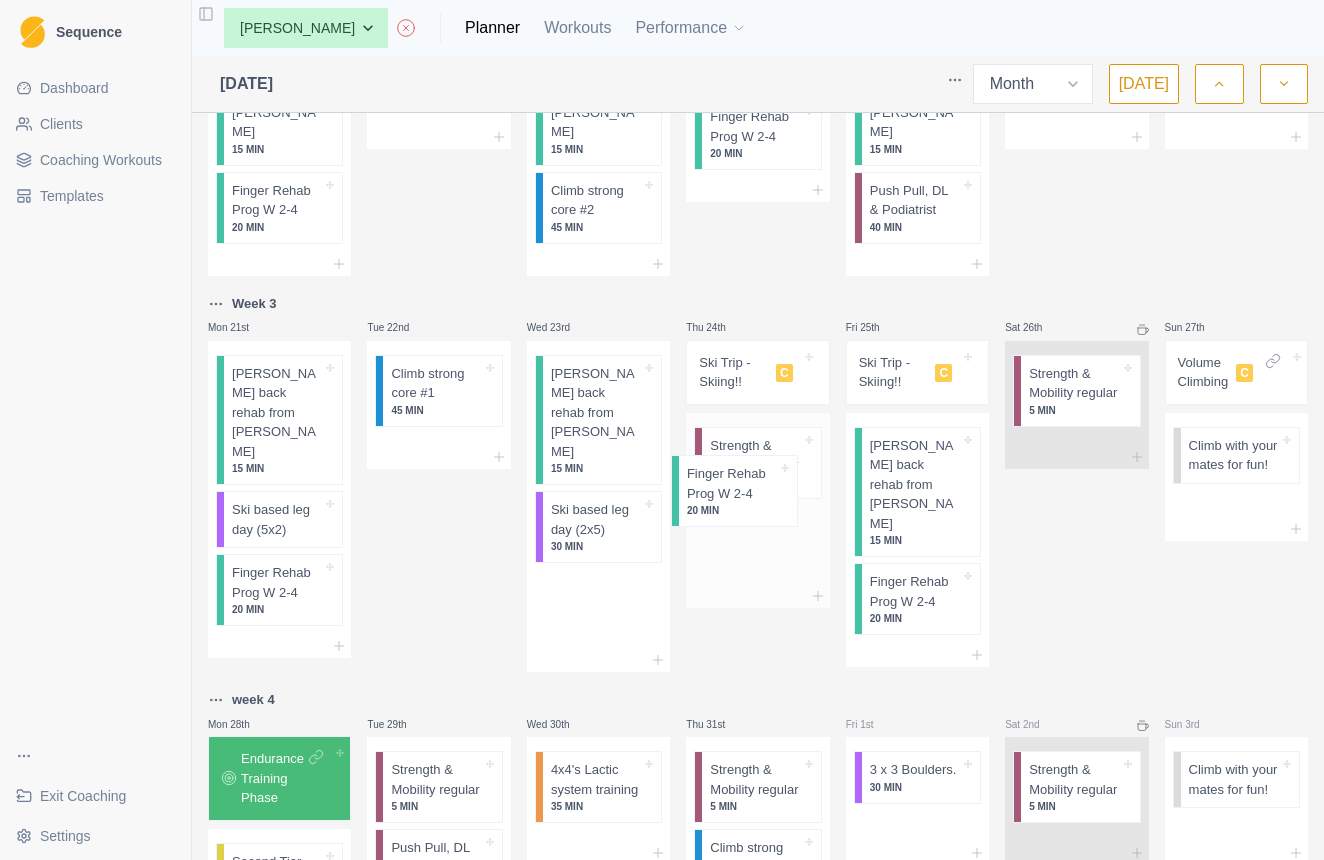 drag, startPoint x: 596, startPoint y: 536, endPoint x: 740, endPoint y: 505, distance: 147.29901 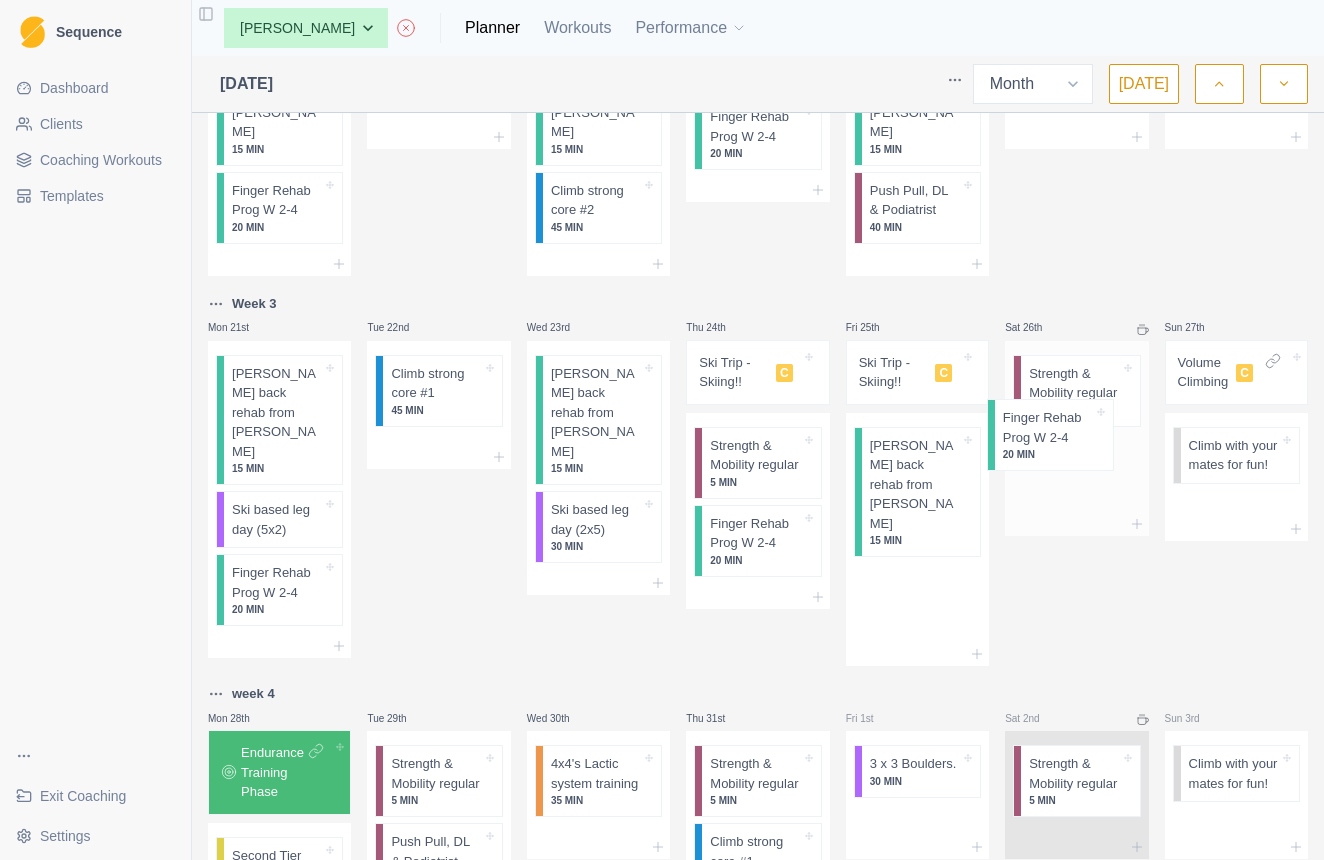 drag, startPoint x: 911, startPoint y: 521, endPoint x: 1059, endPoint y: 433, distance: 172.18594 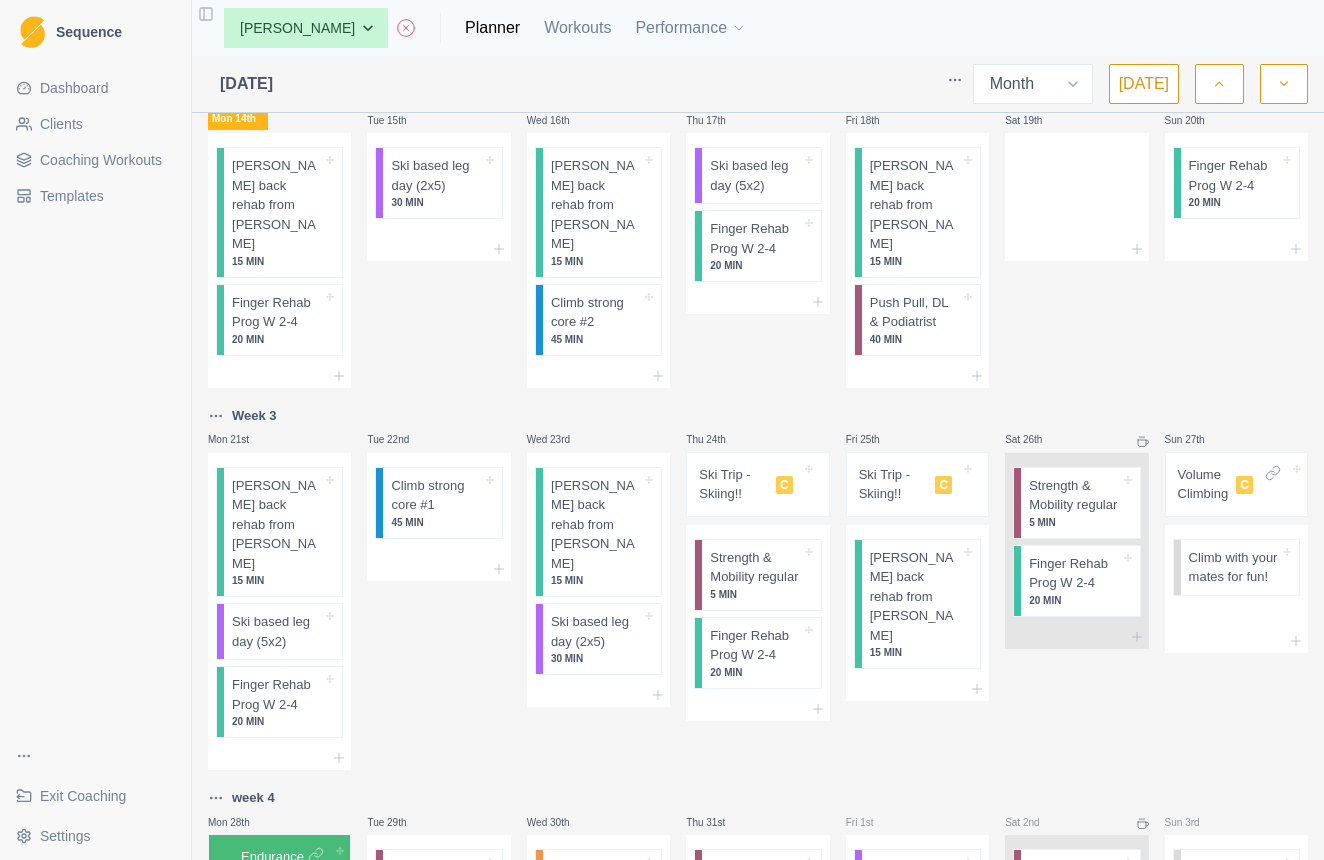 scroll, scrollTop: 525, scrollLeft: 0, axis: vertical 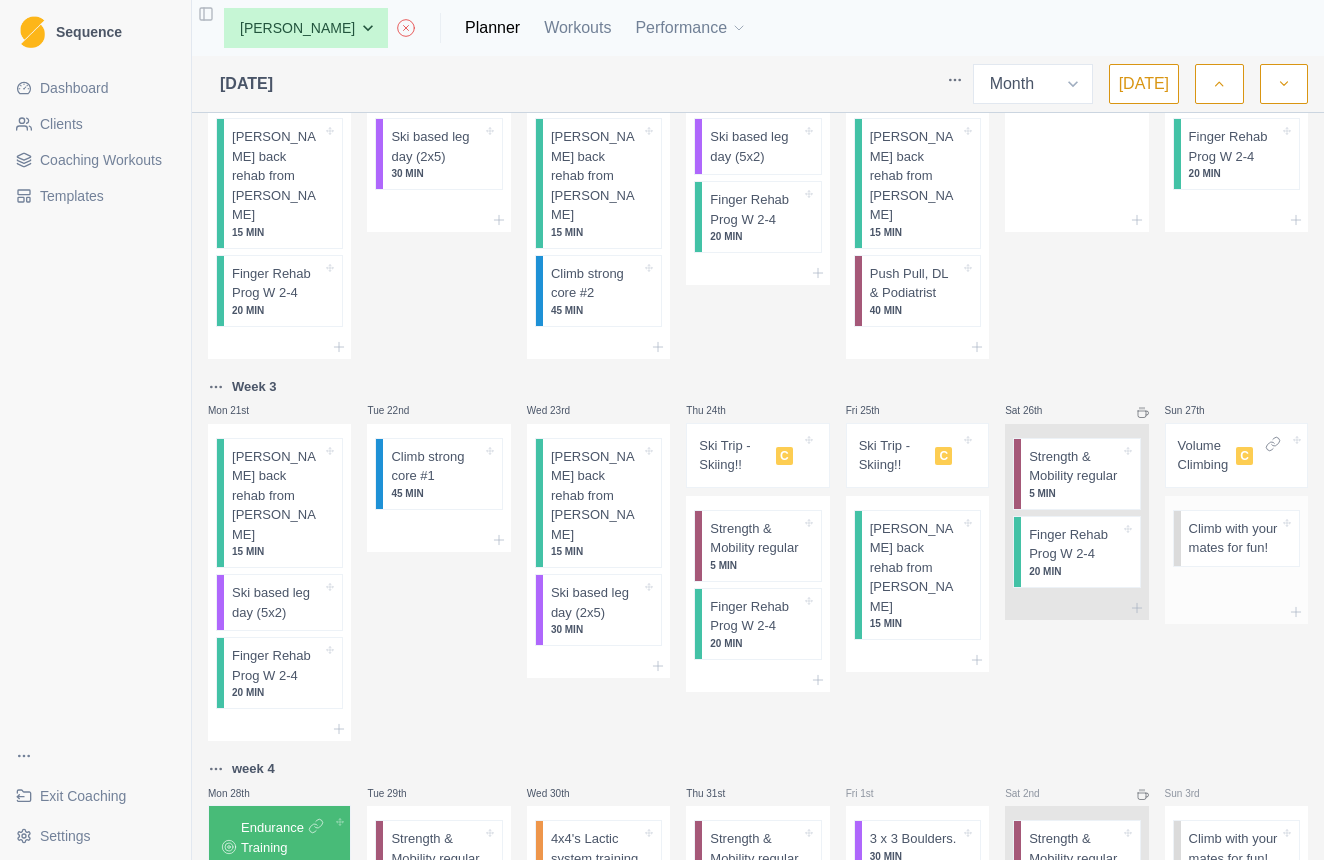click on "Climb with your mates for fun!" at bounding box center [1234, 538] 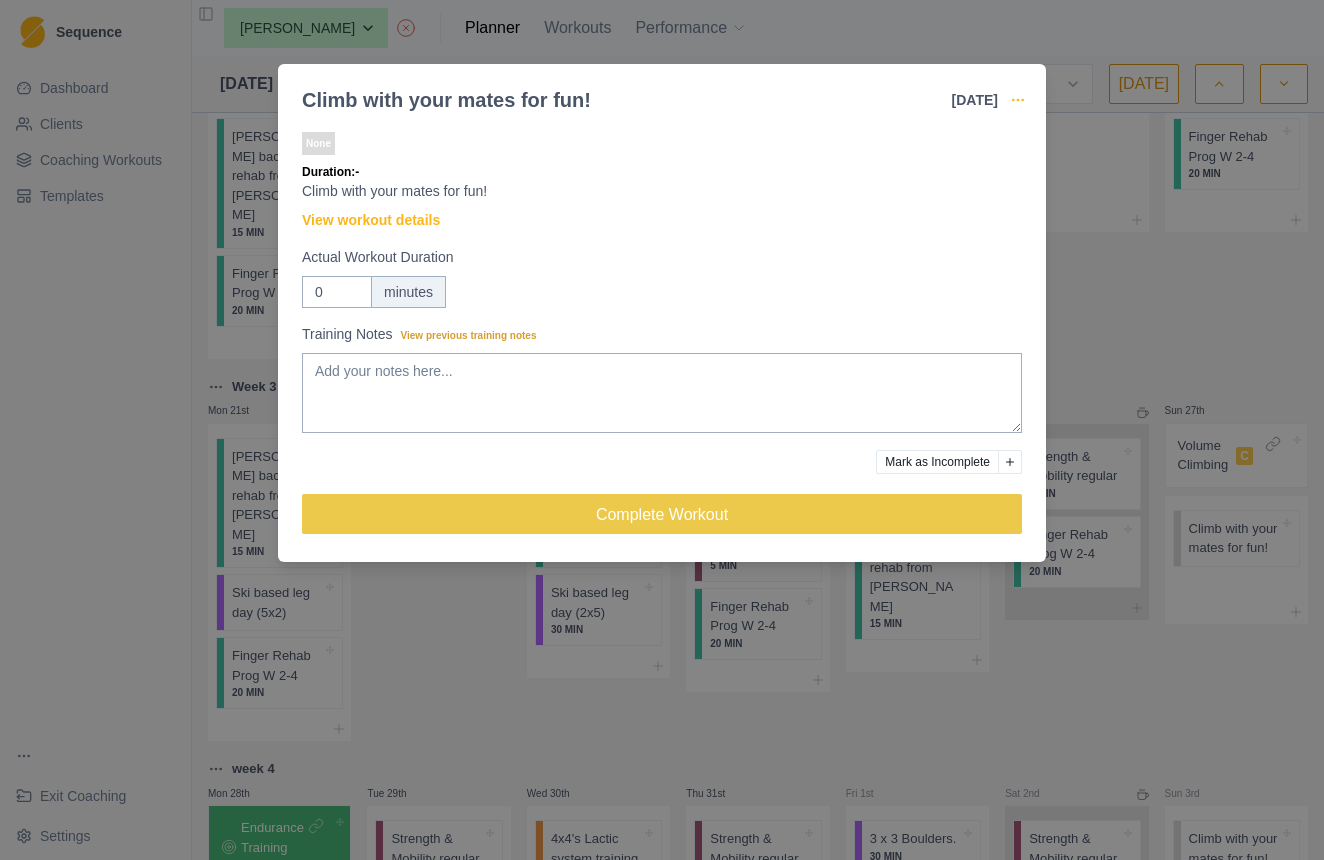 click 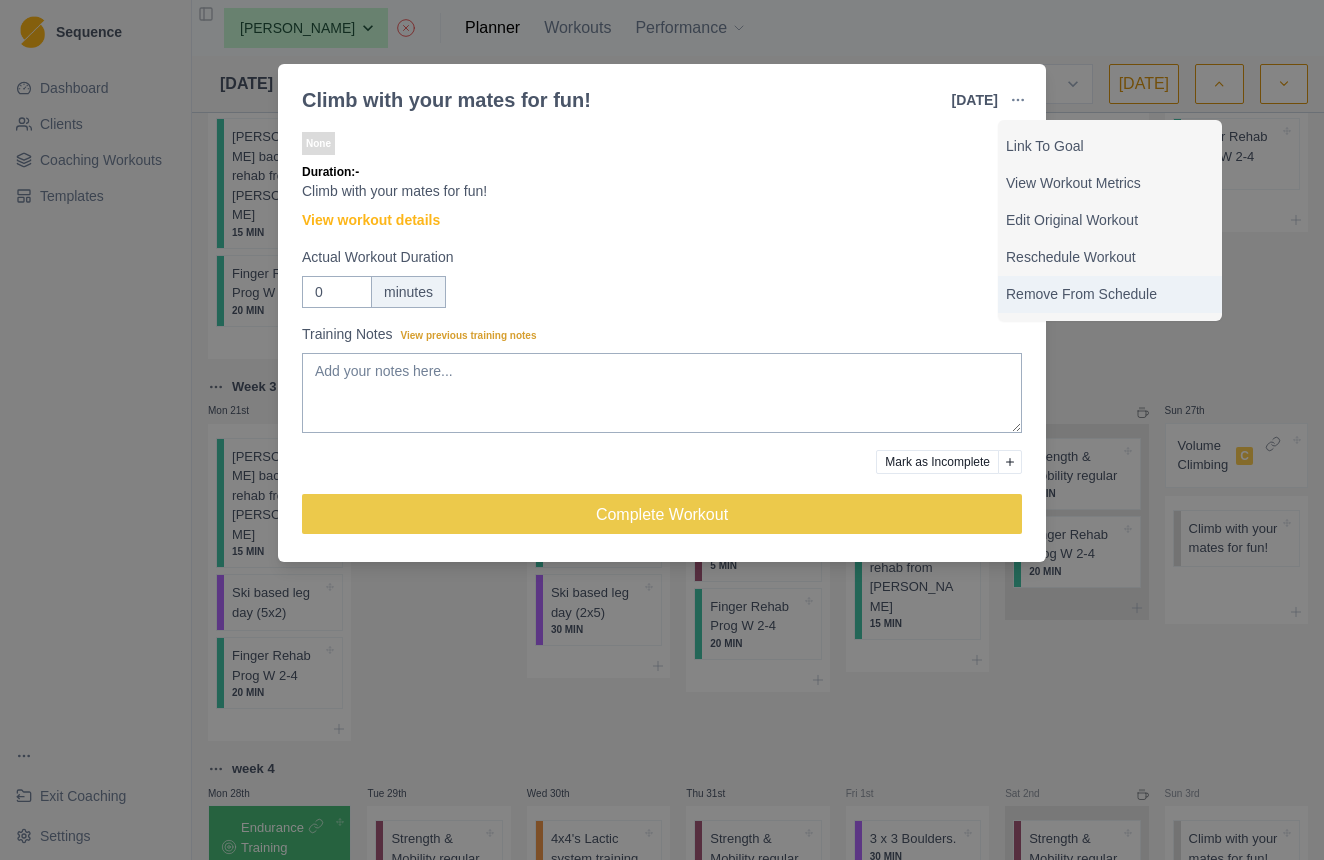 click on "Remove From Schedule" at bounding box center (1110, 294) 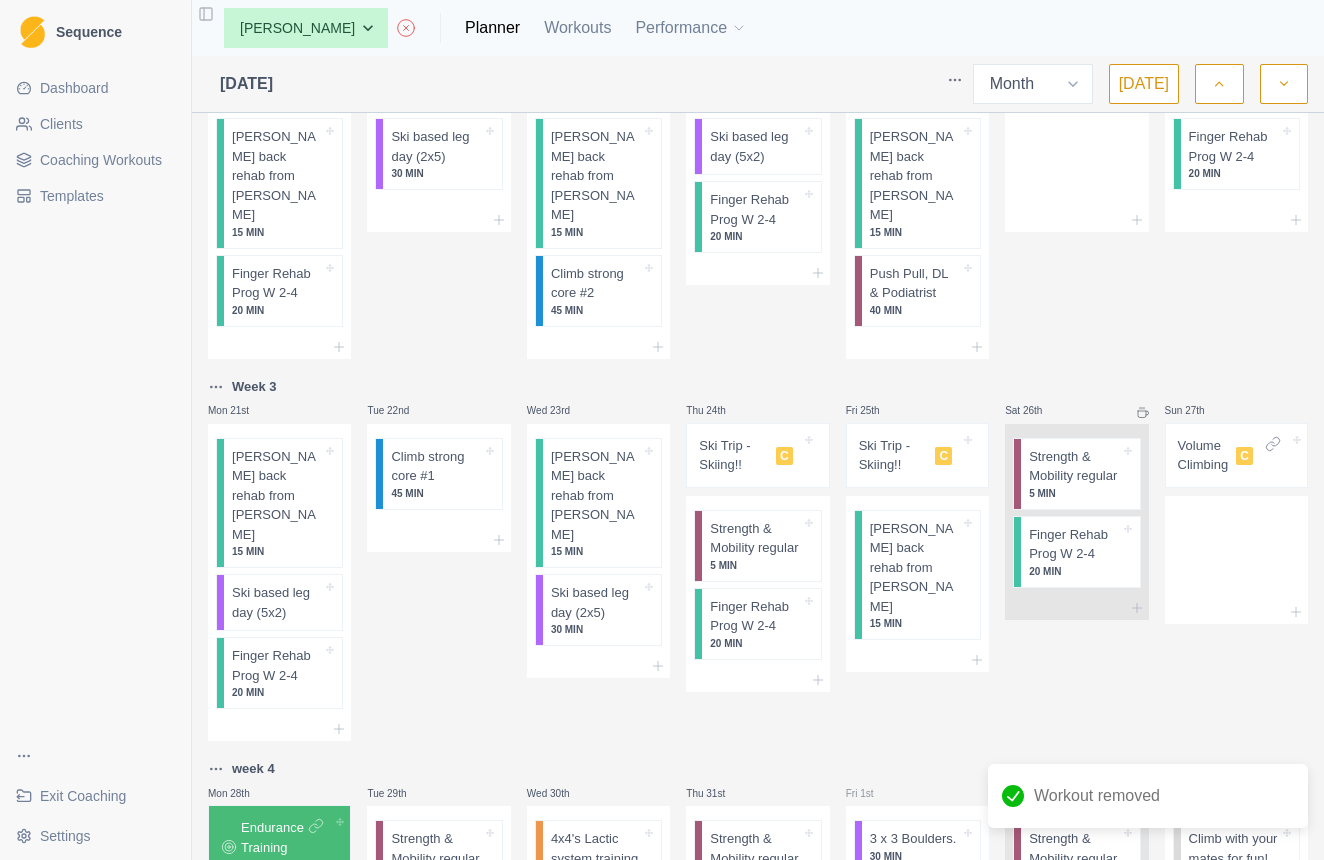 click on "Volume Climbing" at bounding box center (1203, 455) 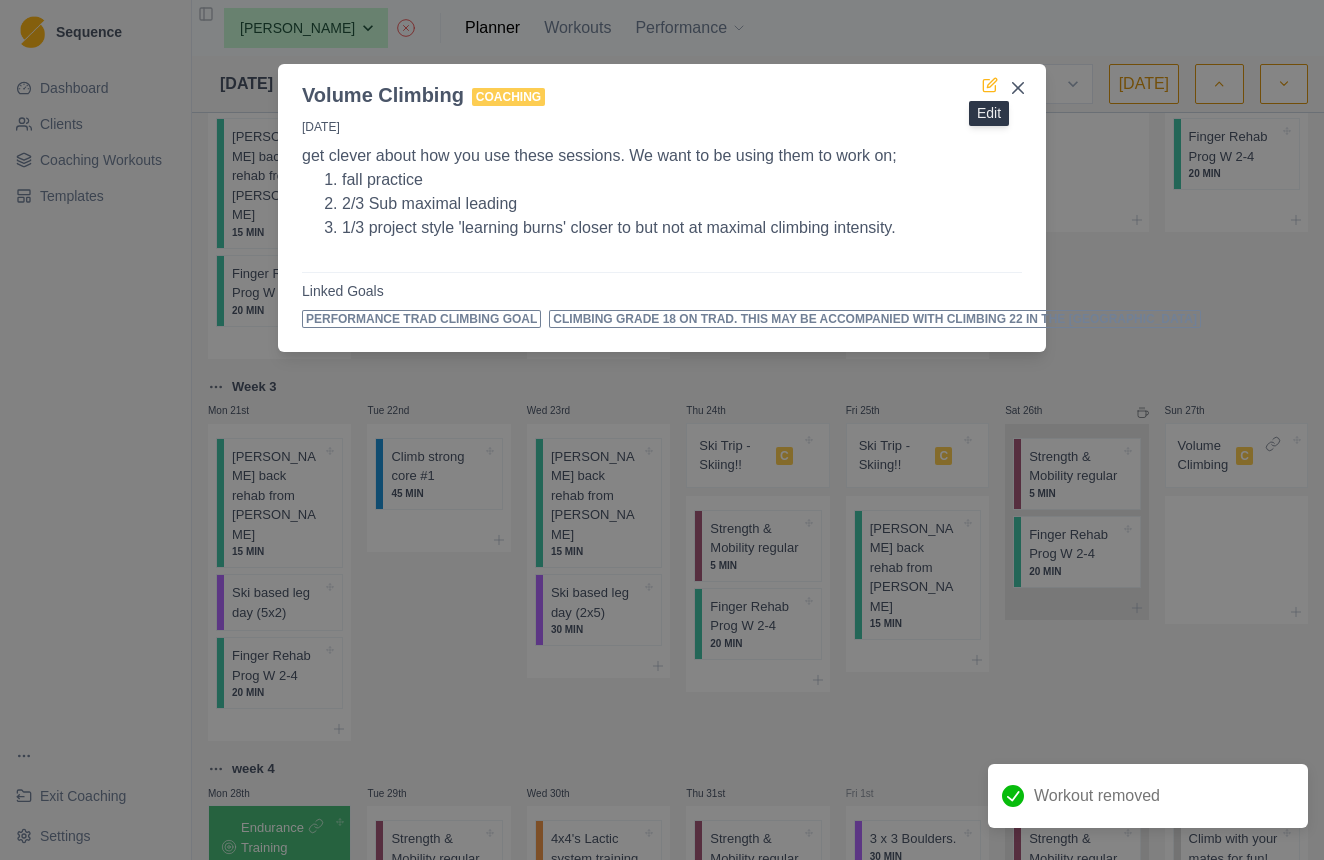 click 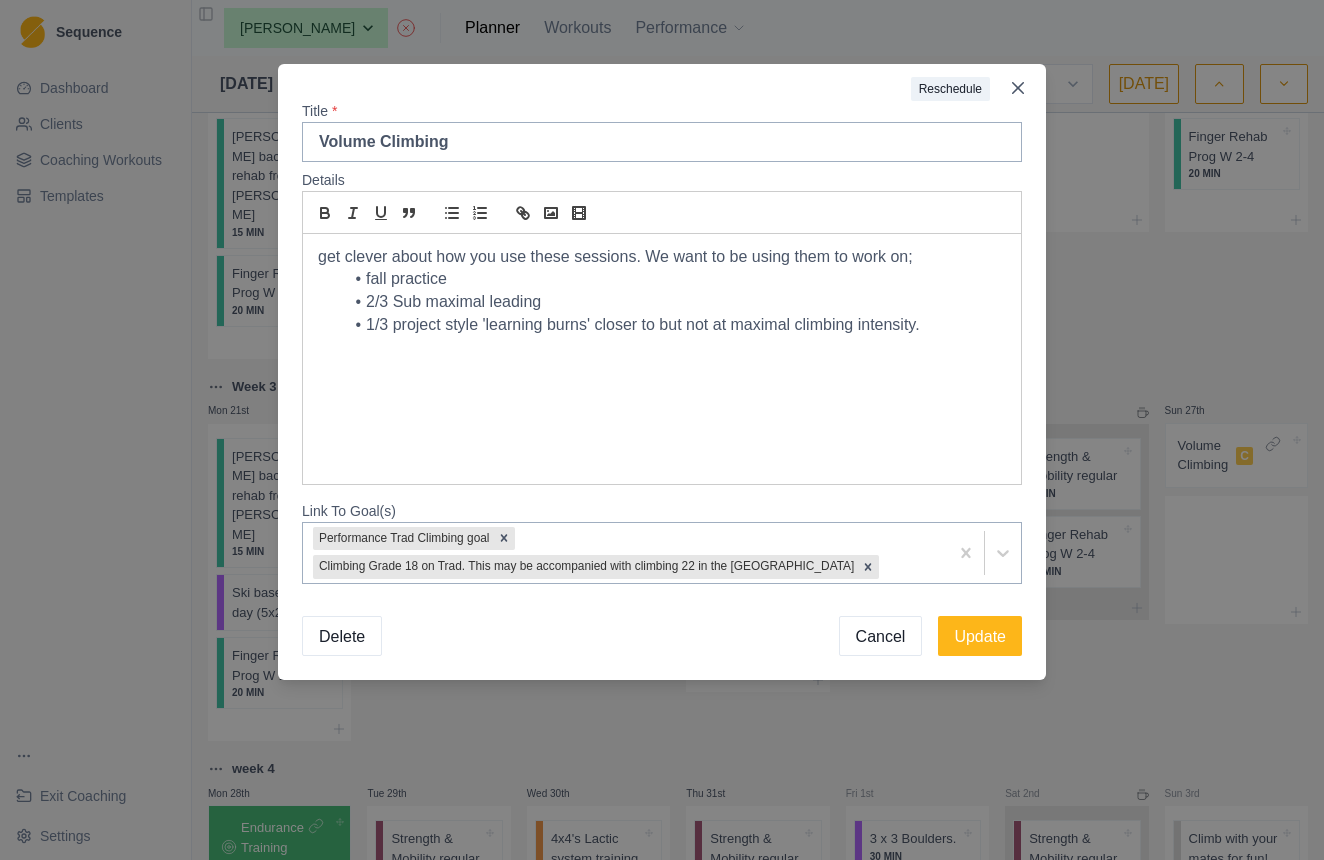 click on "Delete" at bounding box center [342, 636] 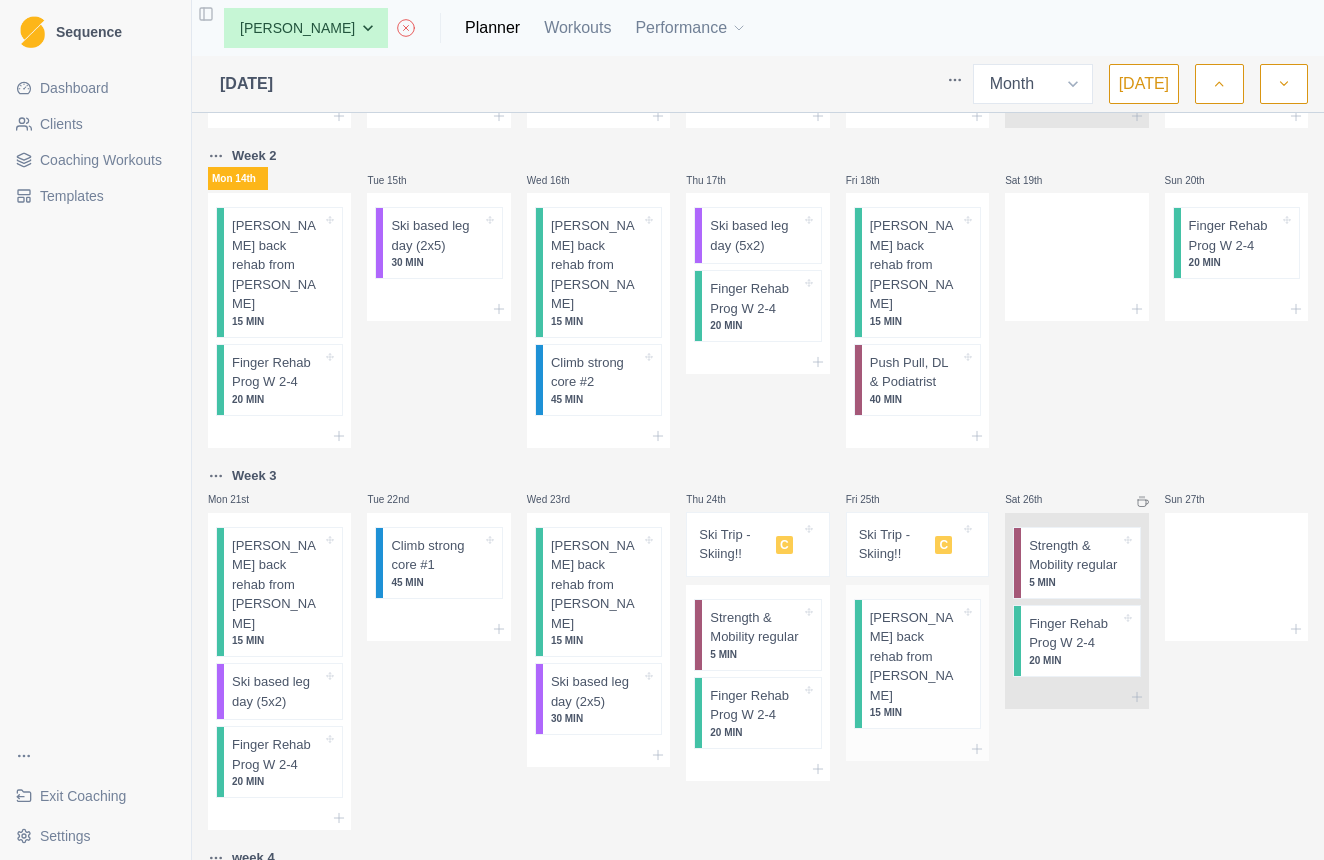 scroll, scrollTop: 438, scrollLeft: 0, axis: vertical 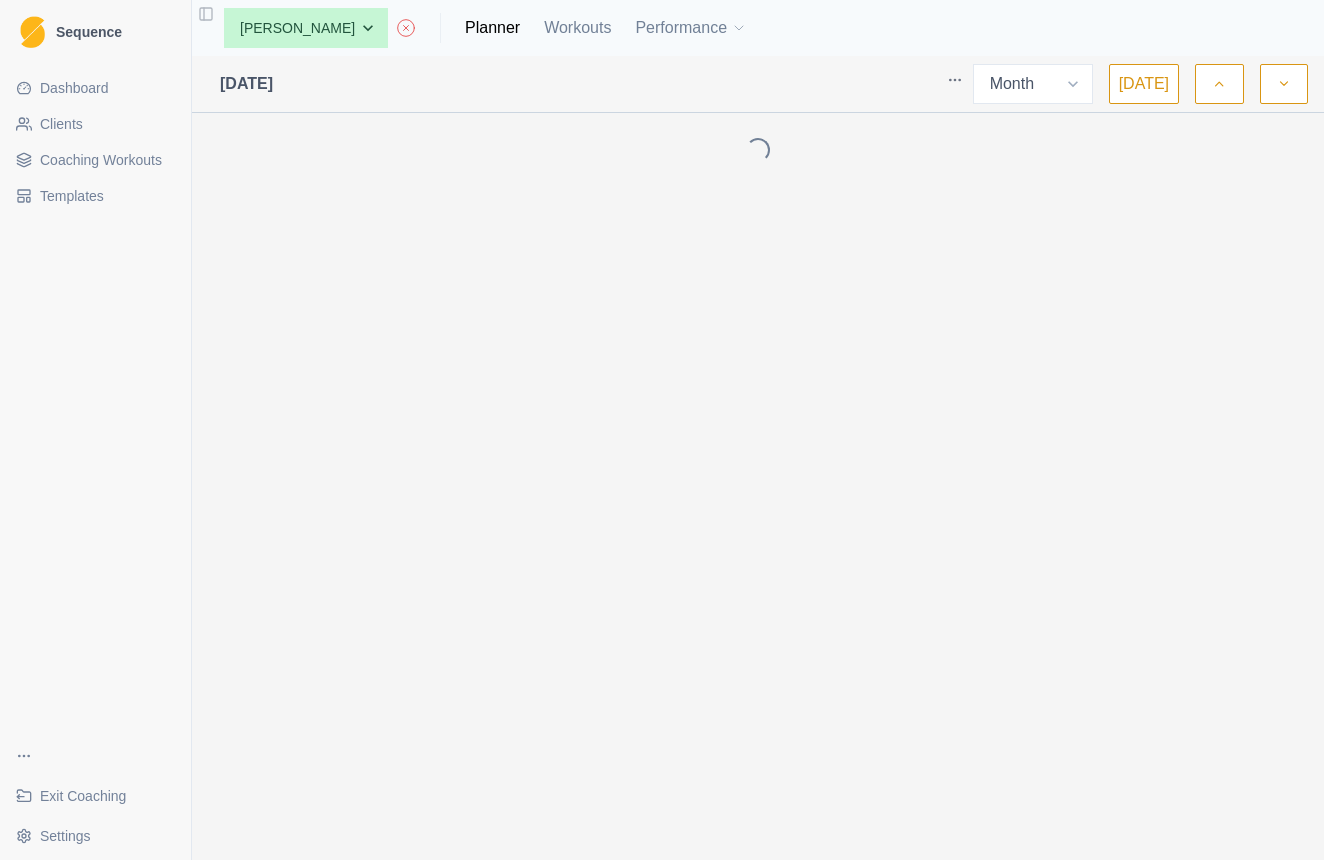 select on "month" 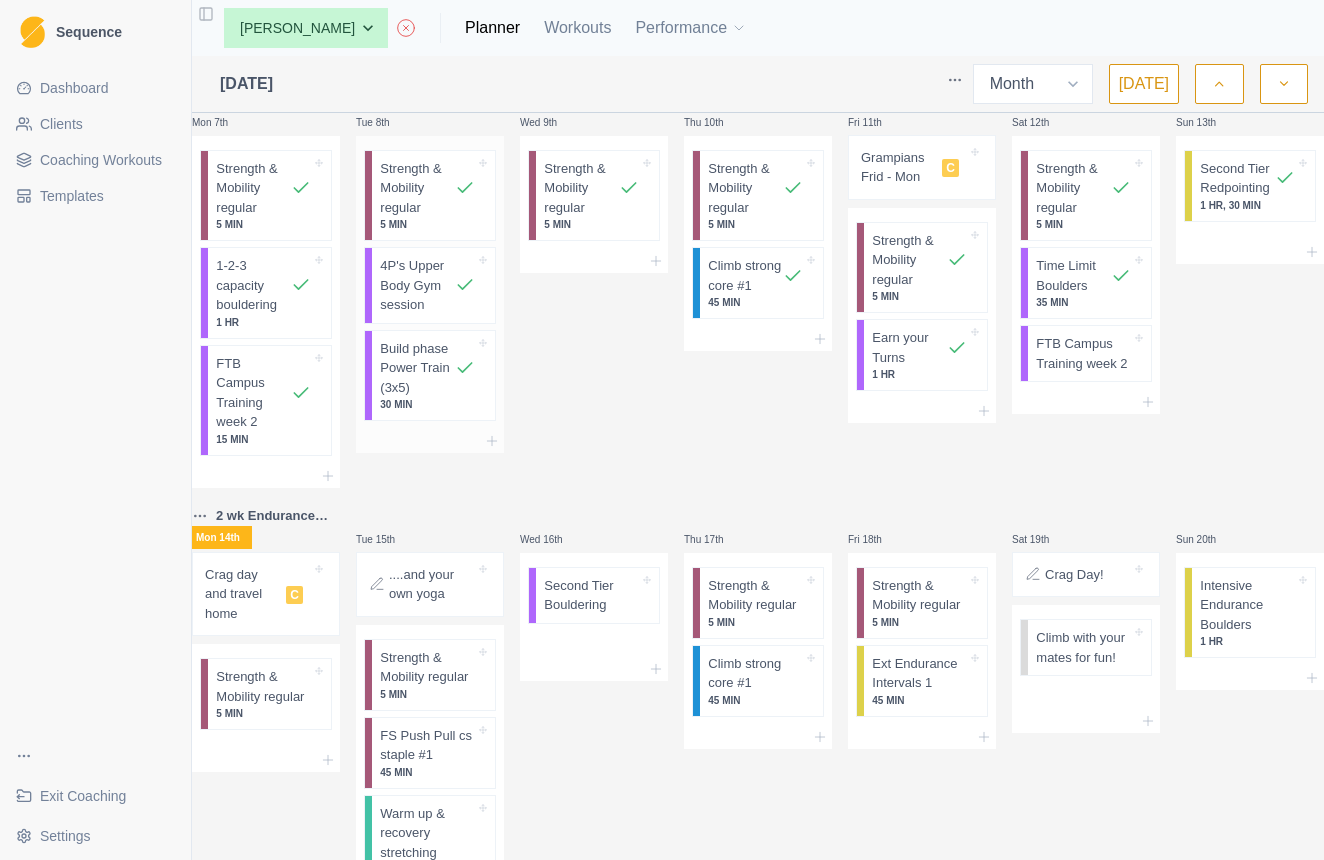 scroll, scrollTop: 440, scrollLeft: 0, axis: vertical 